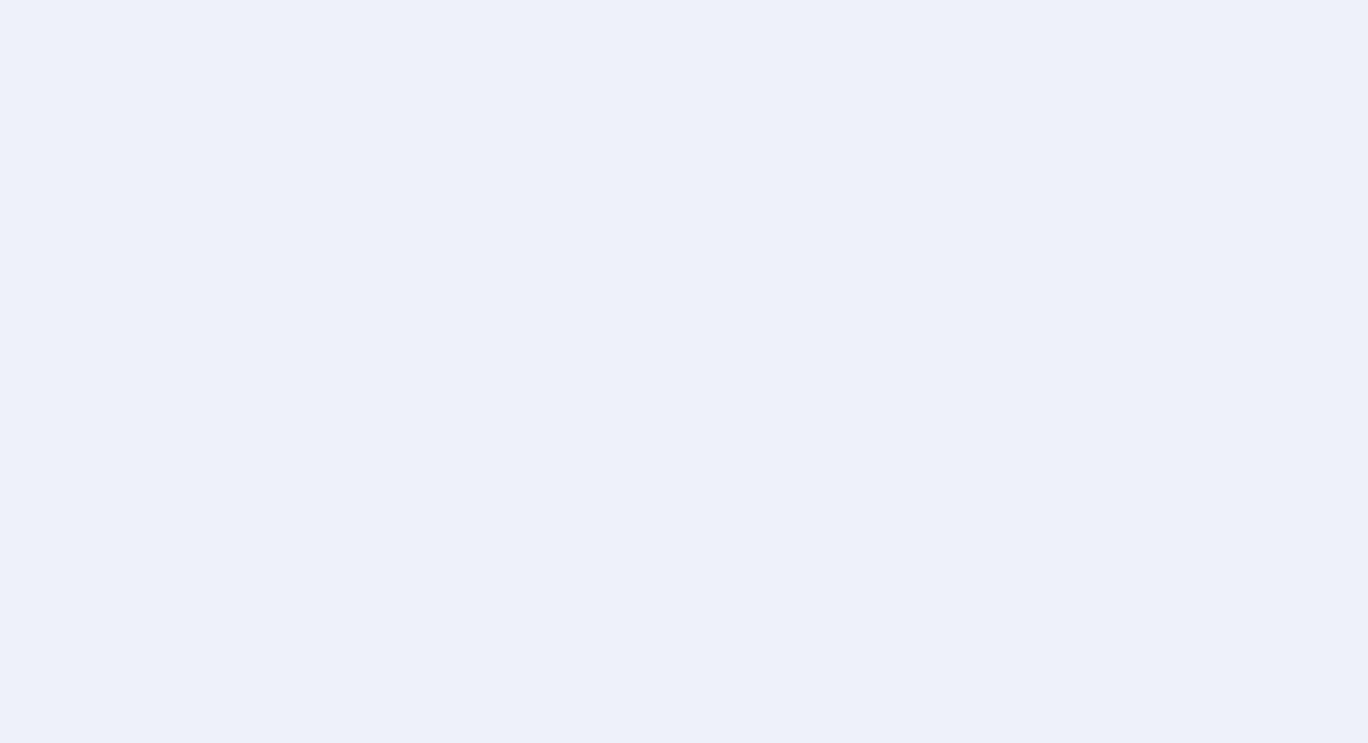scroll, scrollTop: 0, scrollLeft: 0, axis: both 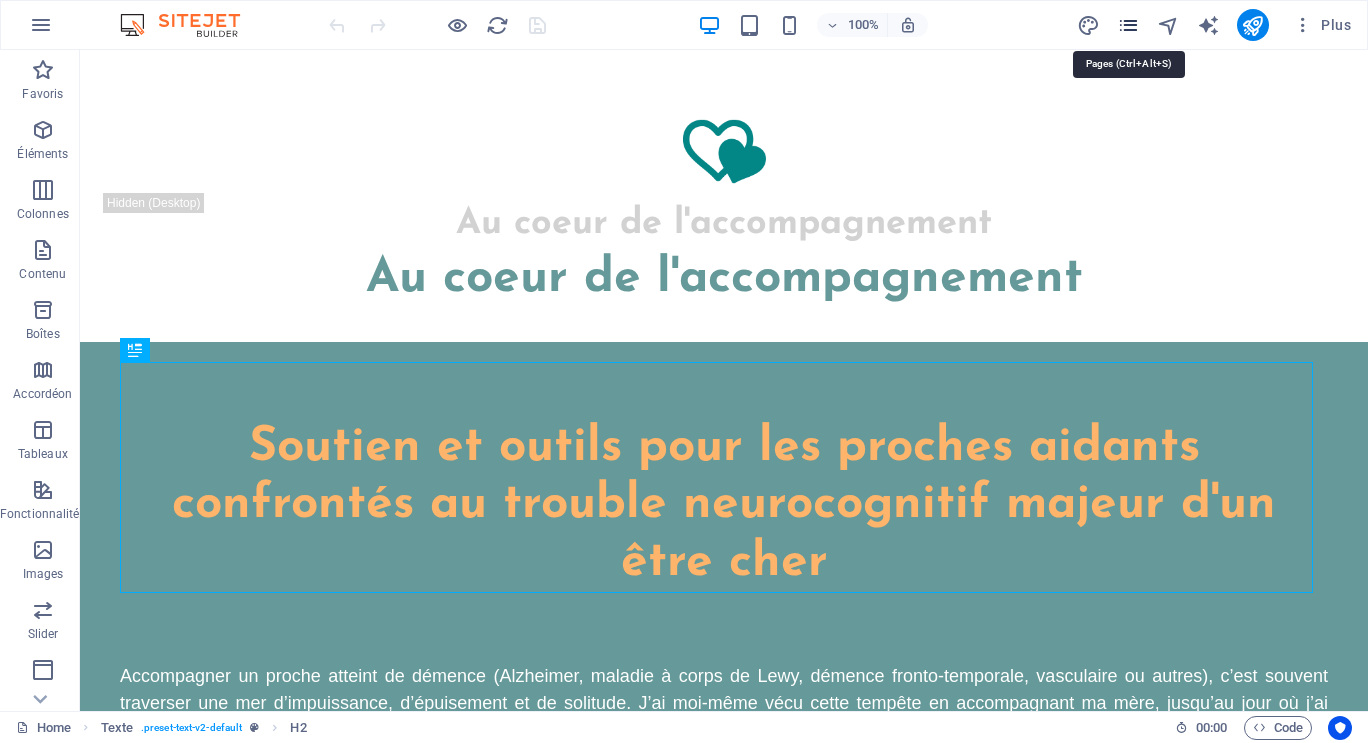 click at bounding box center (1128, 25) 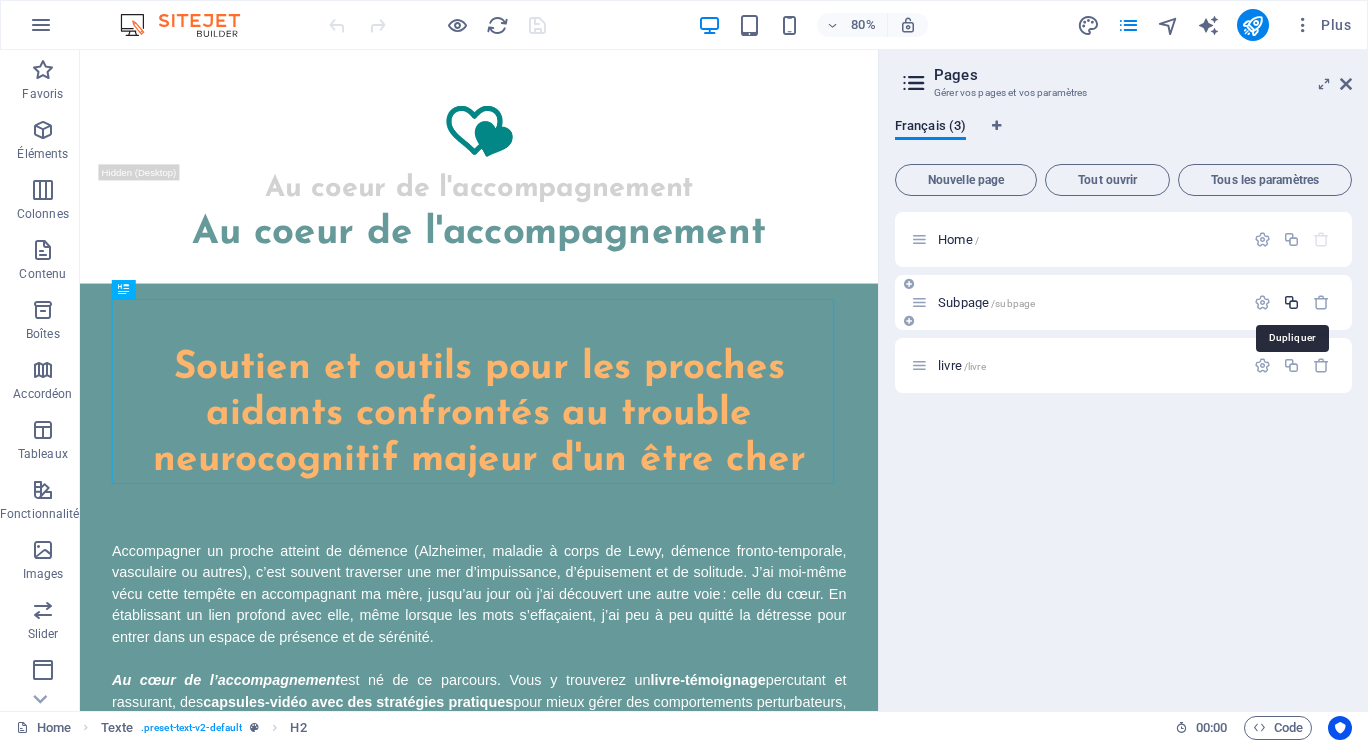 click at bounding box center [1291, 302] 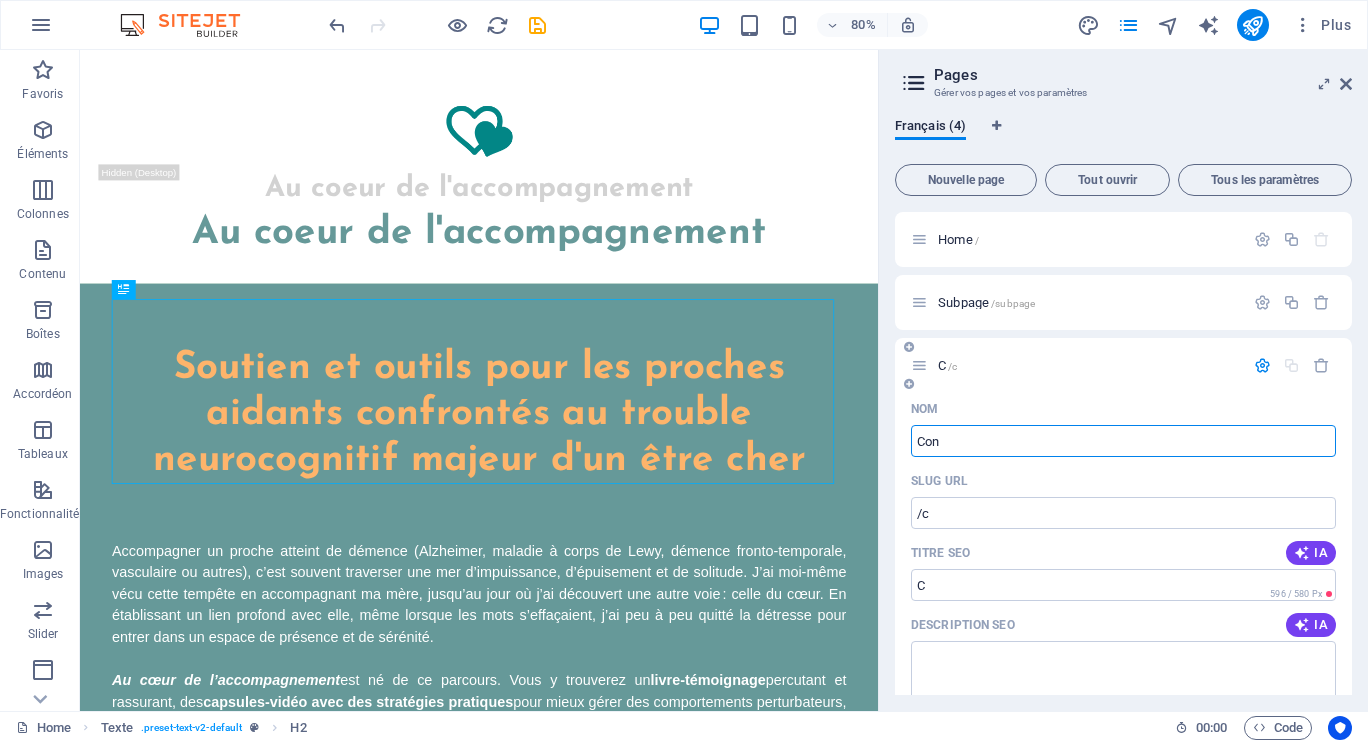 type on "Cont" 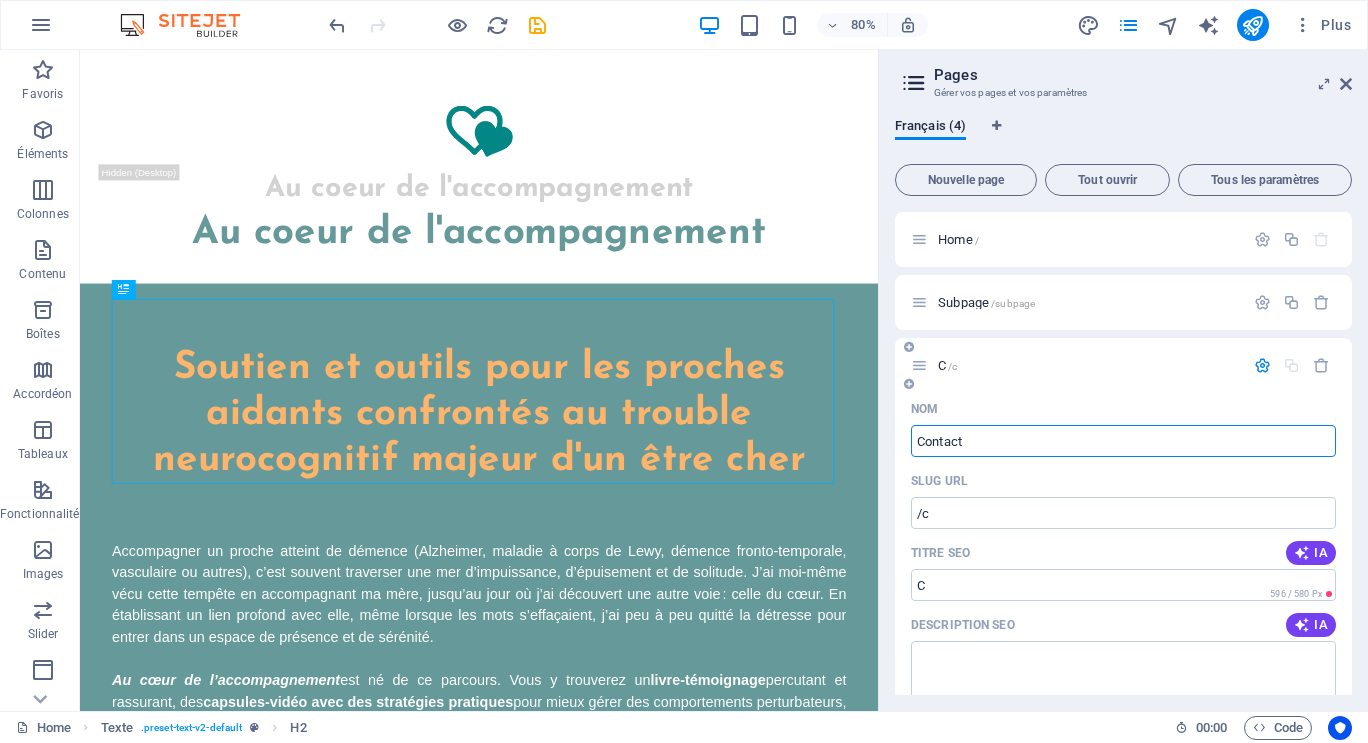 type on "Contact" 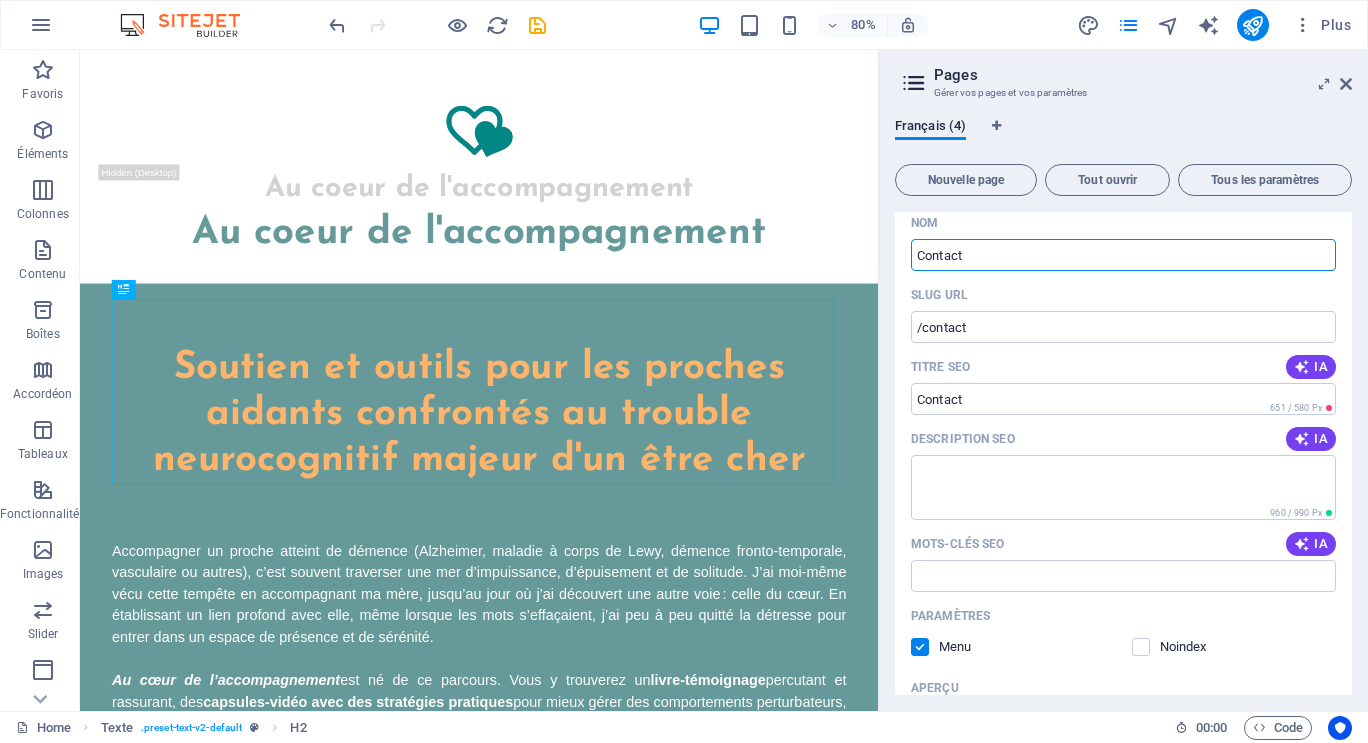 scroll, scrollTop: 200, scrollLeft: 0, axis: vertical 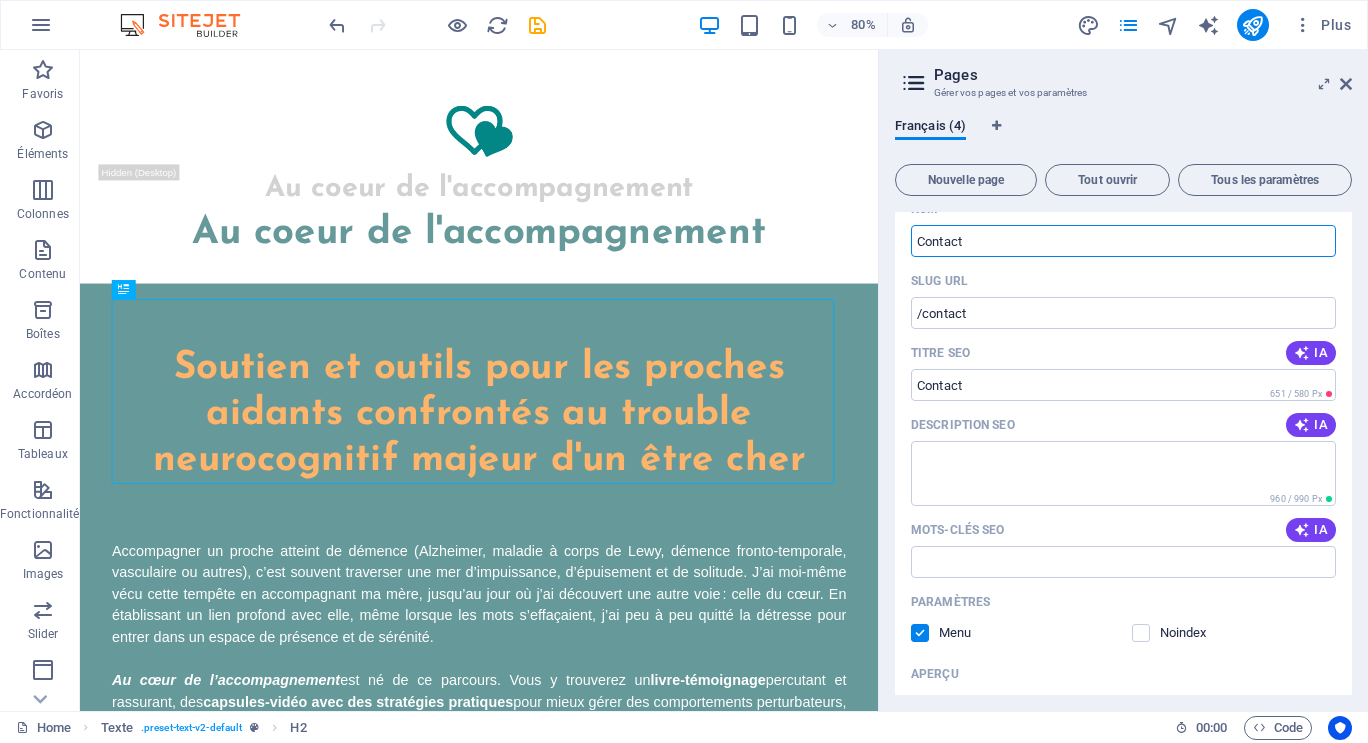 type on "Contact" 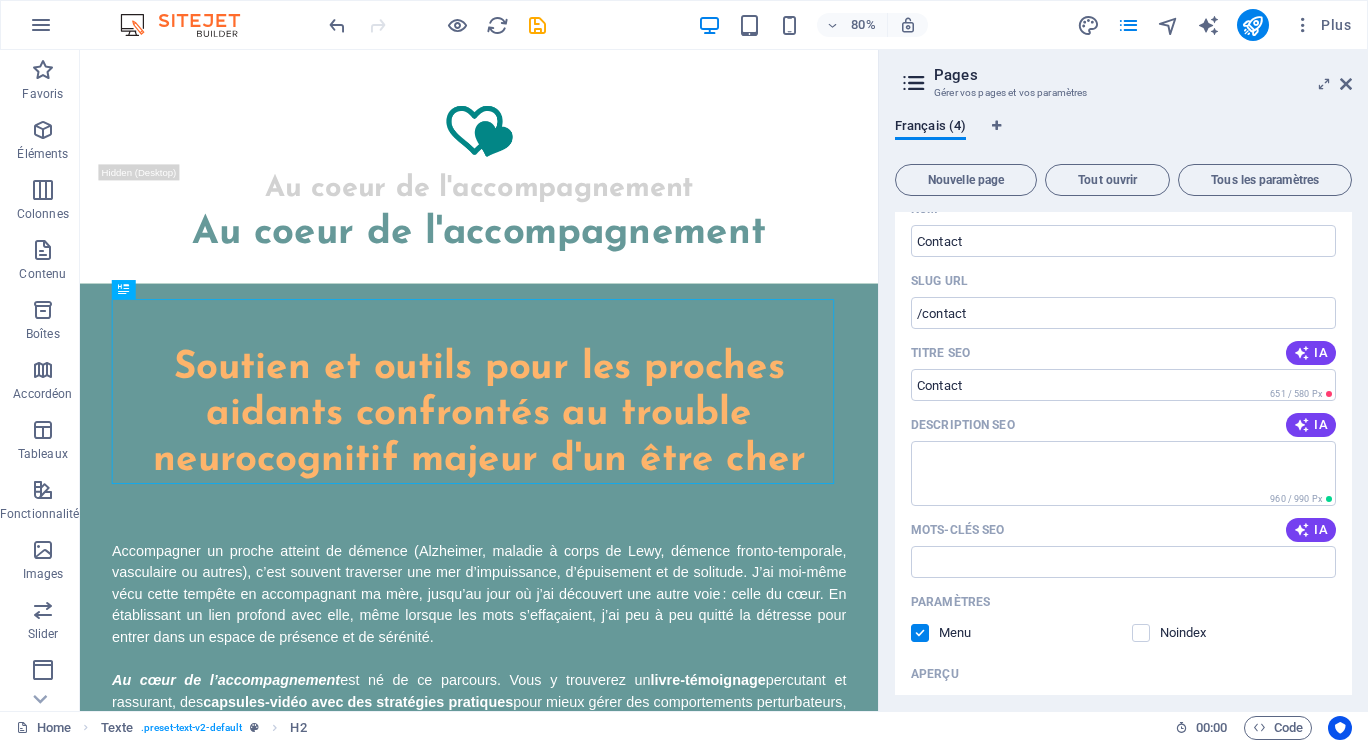 drag, startPoint x: 1346, startPoint y: 447, endPoint x: 1367, endPoint y: 524, distance: 79.81228 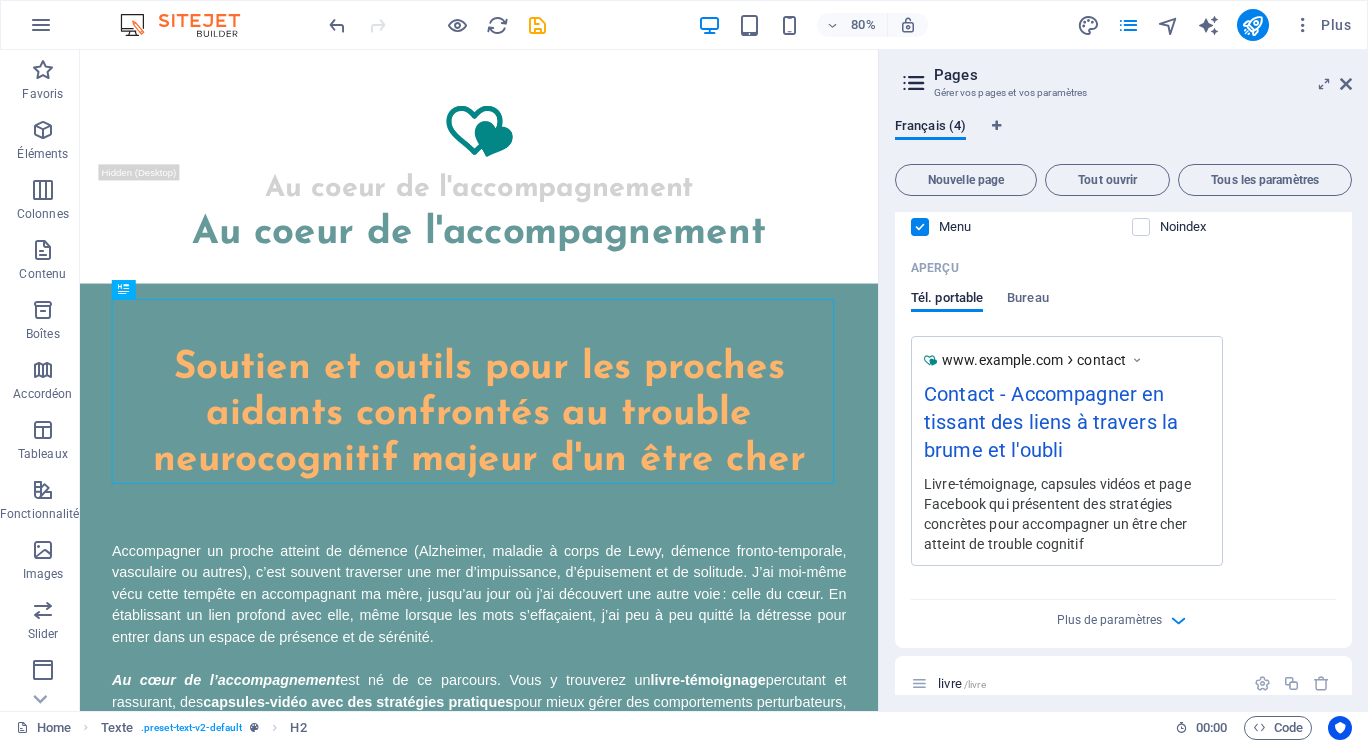scroll, scrollTop: 630, scrollLeft: 0, axis: vertical 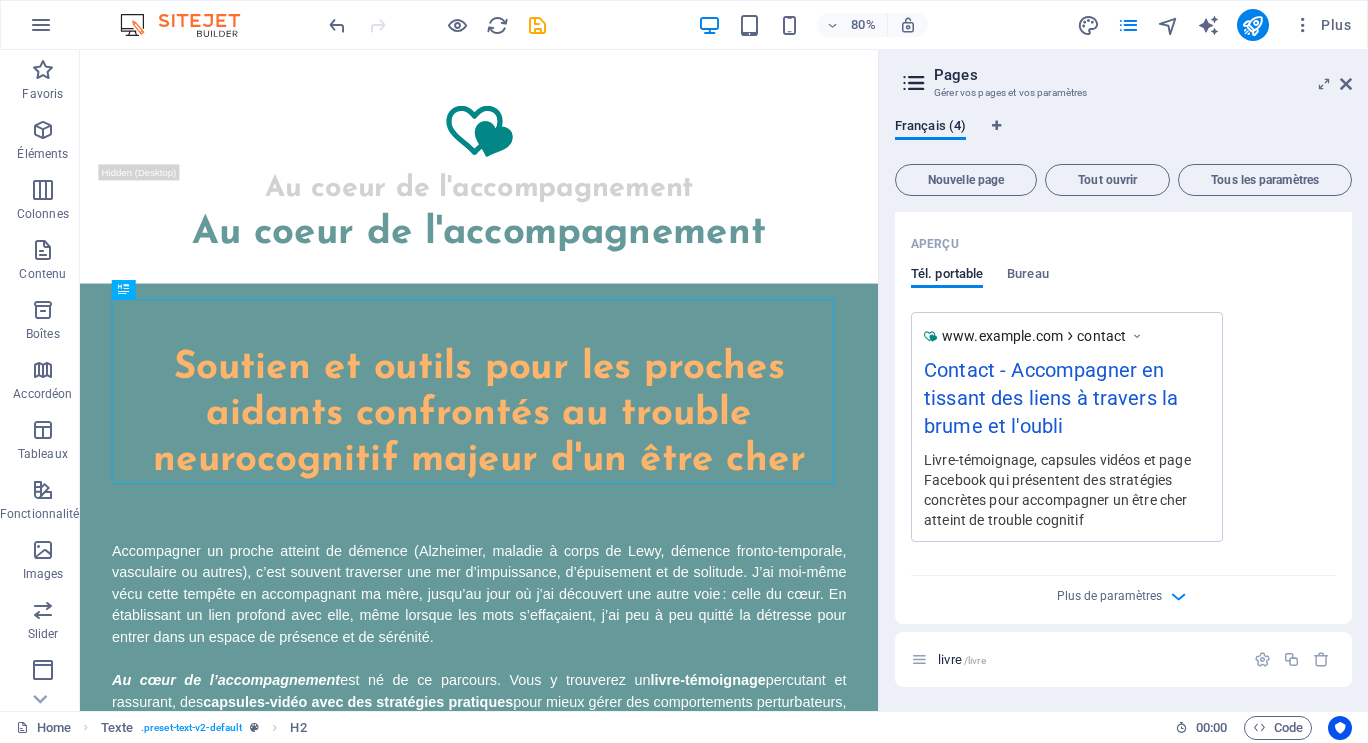drag, startPoint x: 1013, startPoint y: 367, endPoint x: 1058, endPoint y: 406, distance: 59.548298 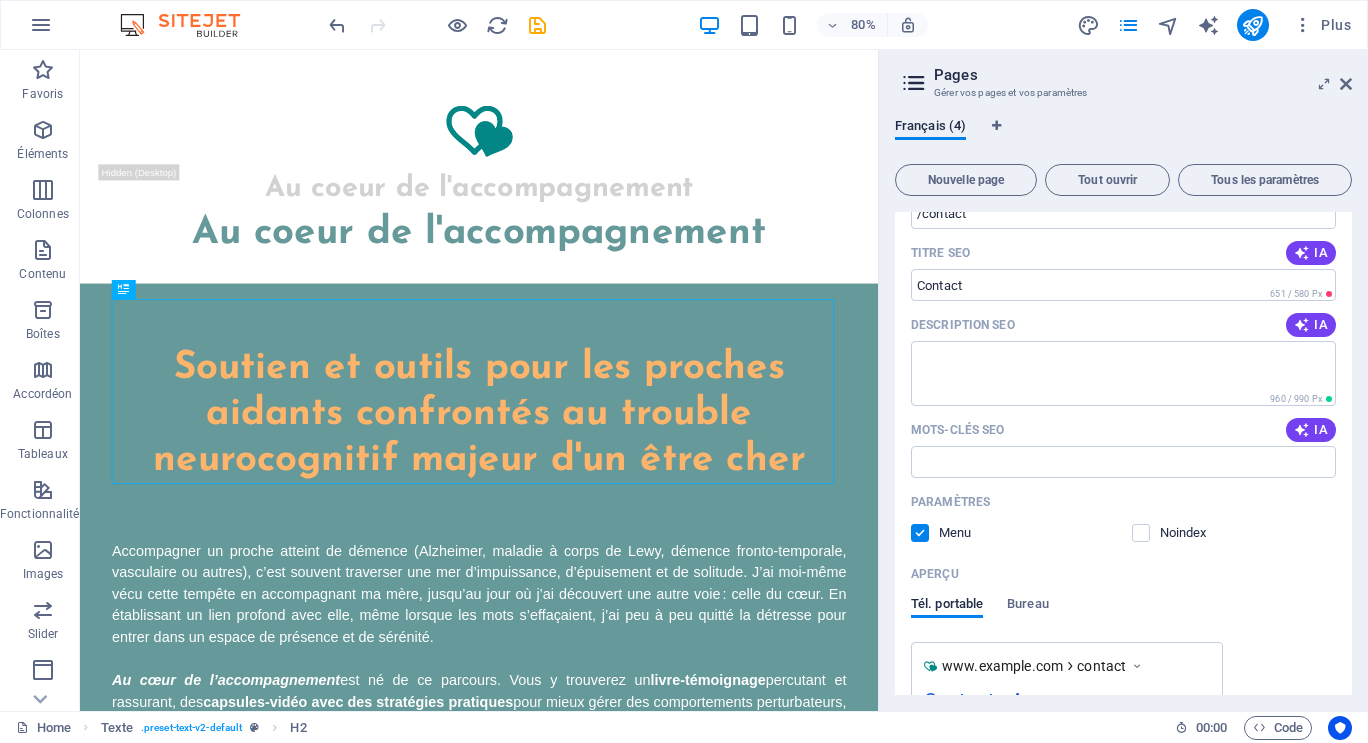 scroll, scrollTop: 0, scrollLeft: 0, axis: both 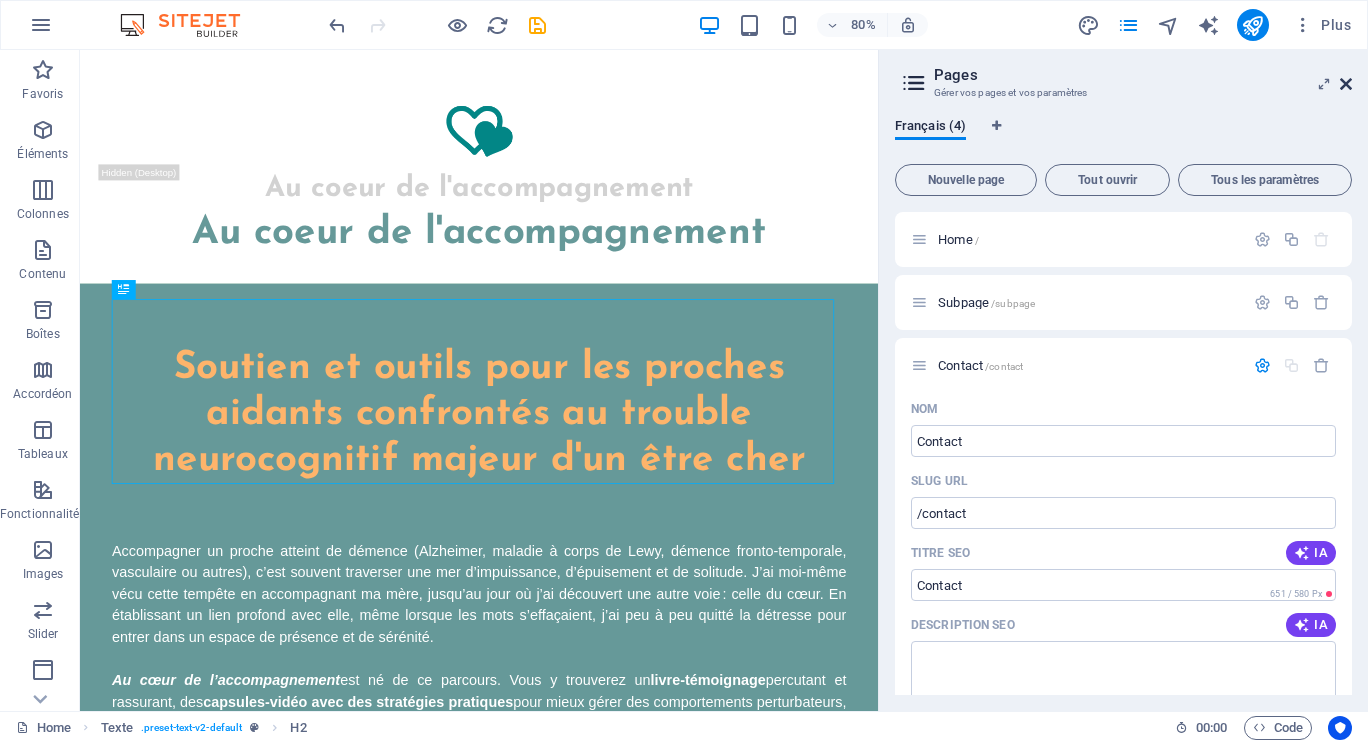 click at bounding box center [1346, 84] 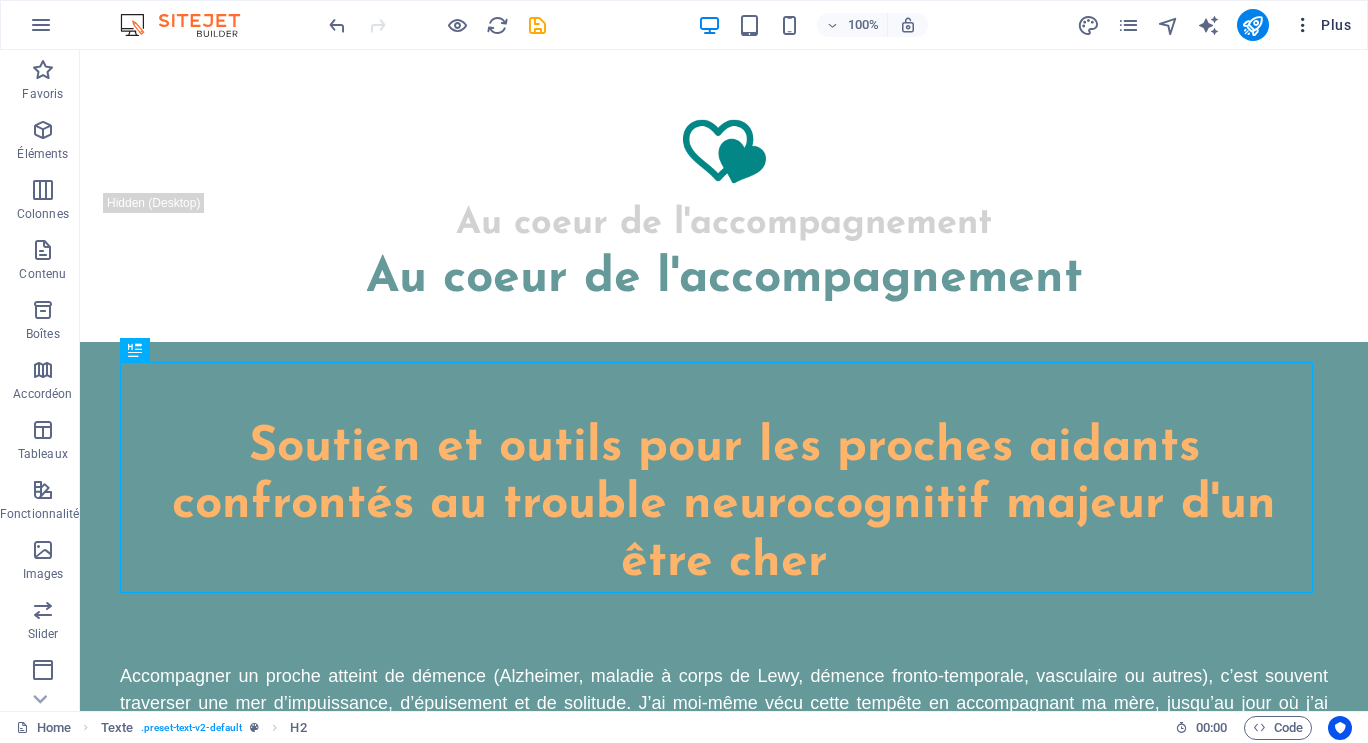 click at bounding box center (1303, 25) 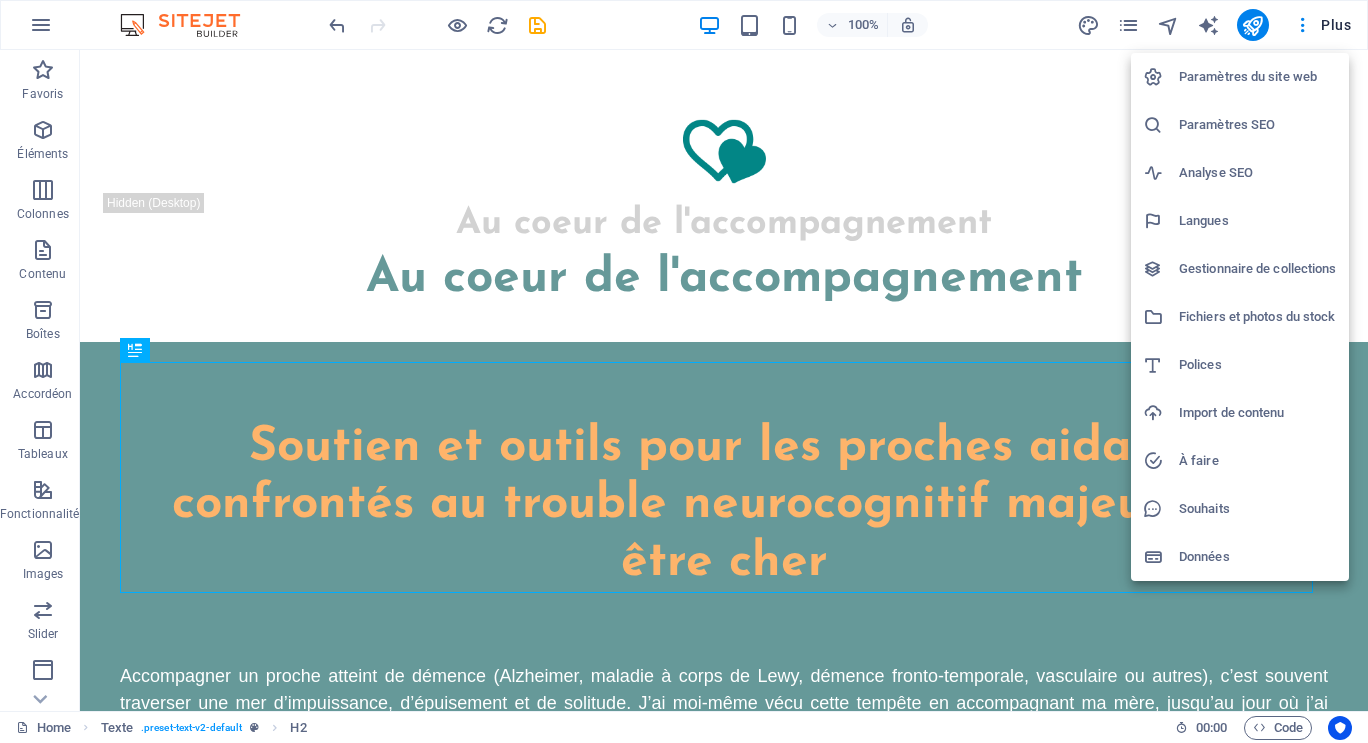 click at bounding box center (684, 371) 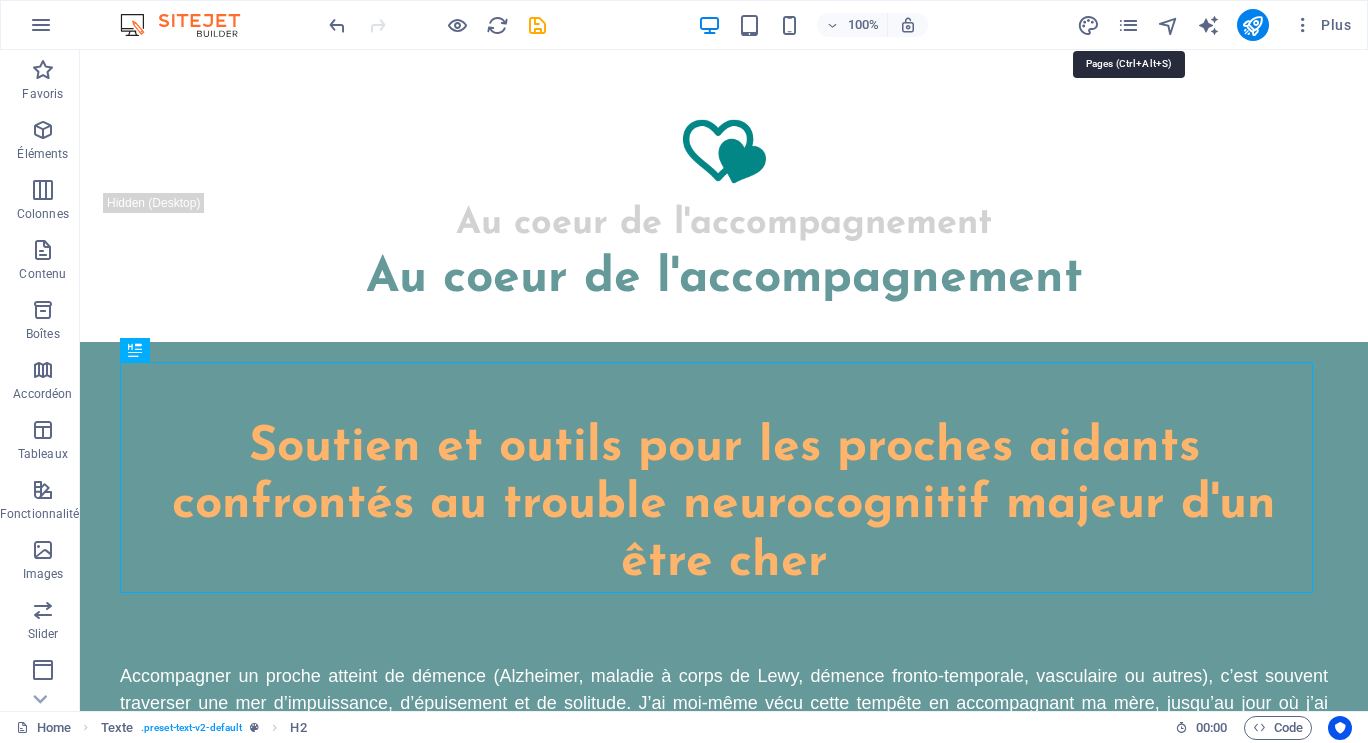 click at bounding box center (1128, 25) 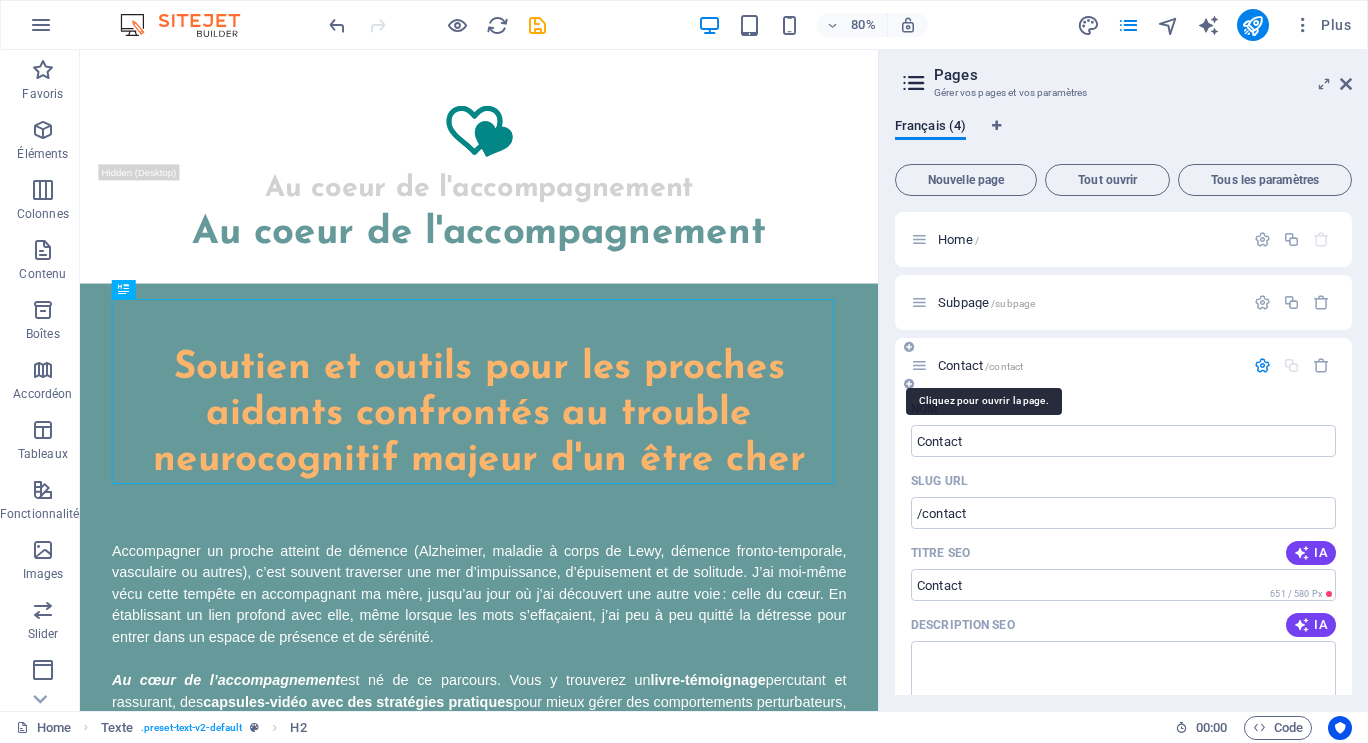 click on "Contact /contact" at bounding box center [980, 365] 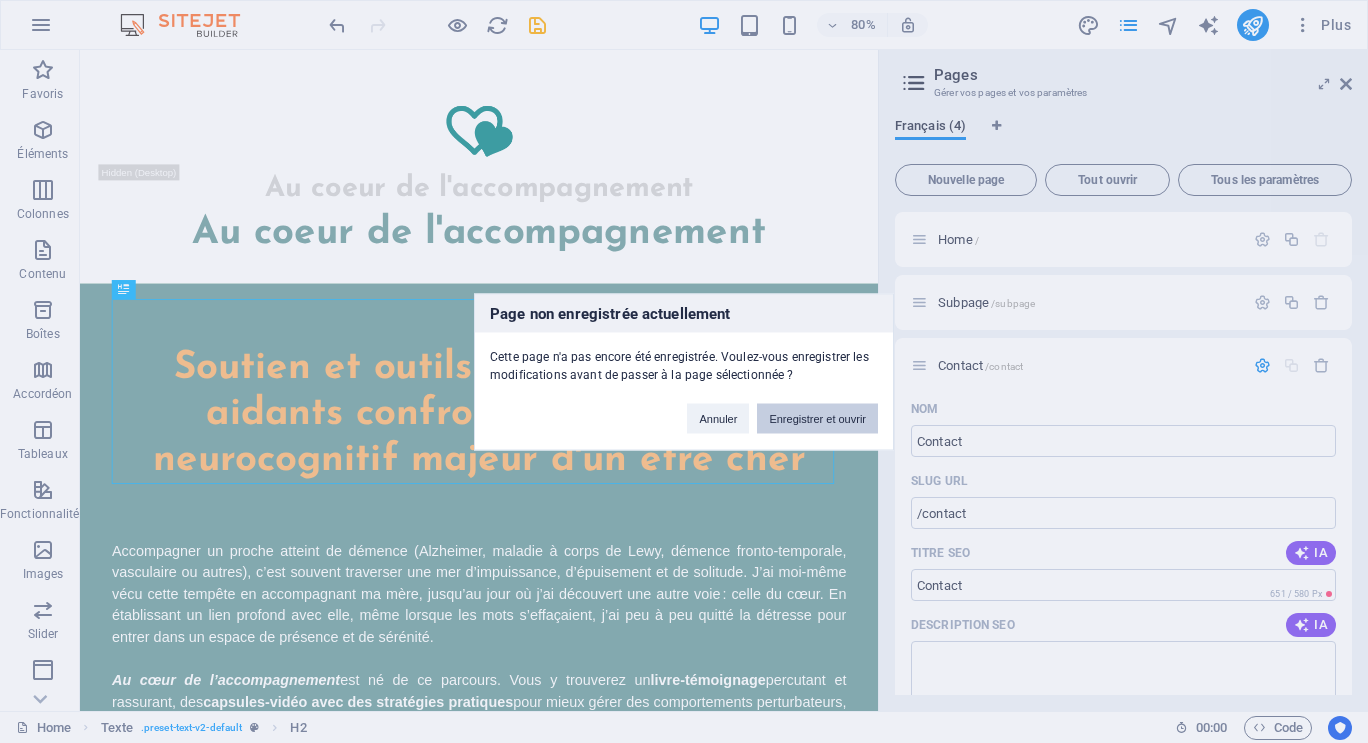click on "Enregistrer et ouvrir" at bounding box center (817, 418) 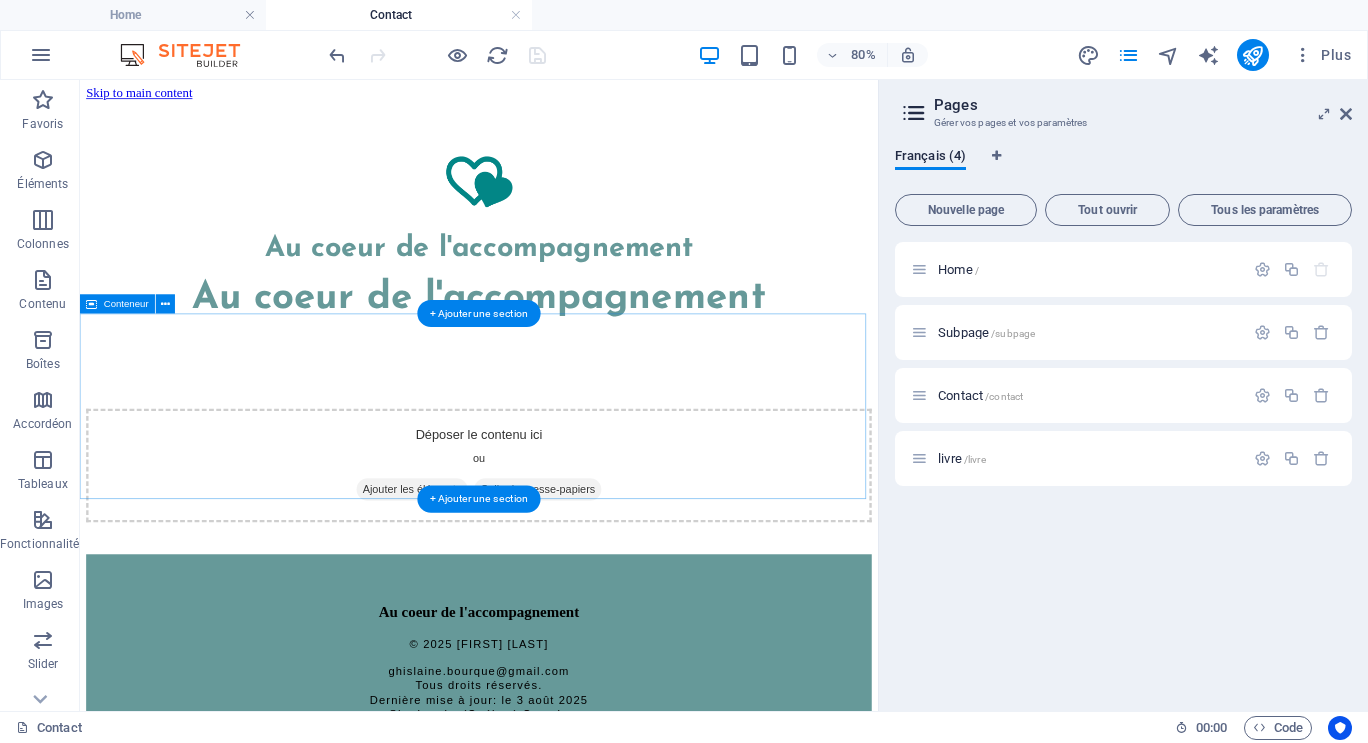 scroll, scrollTop: 0, scrollLeft: 0, axis: both 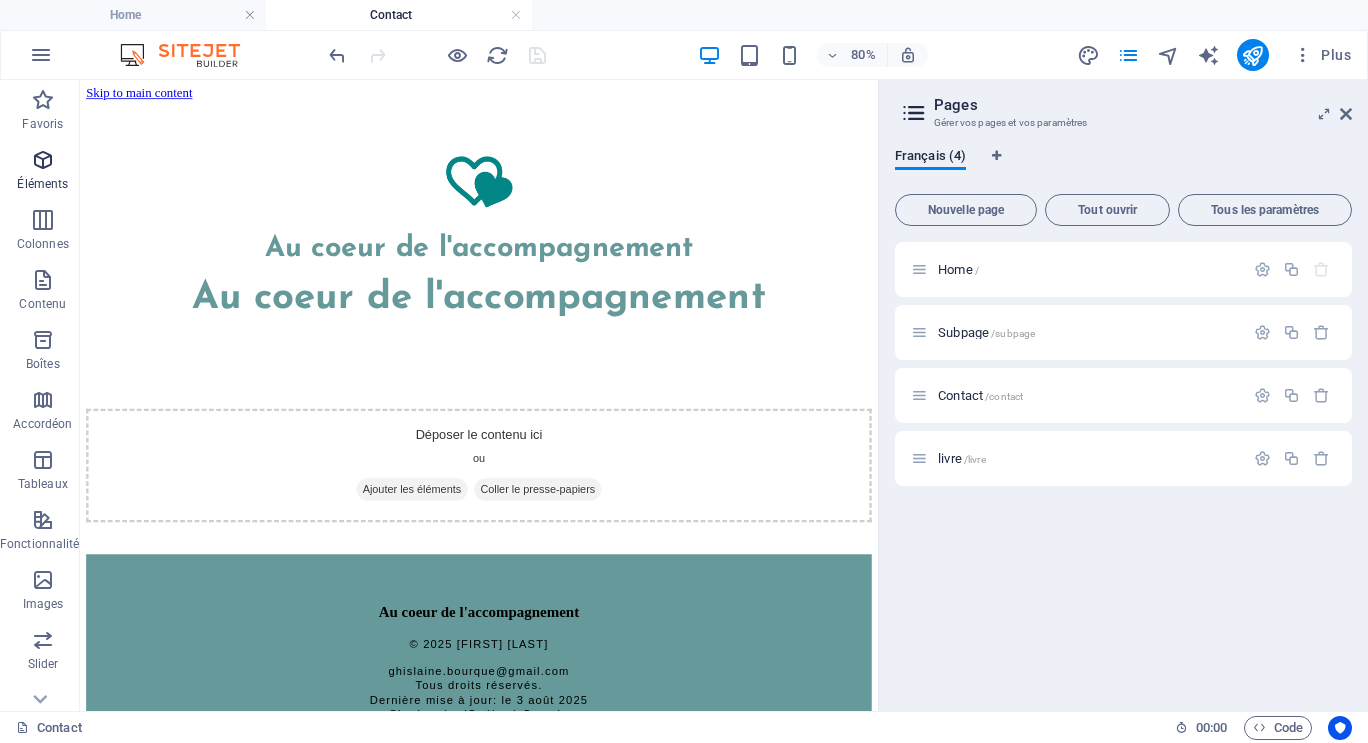 click at bounding box center [43, 160] 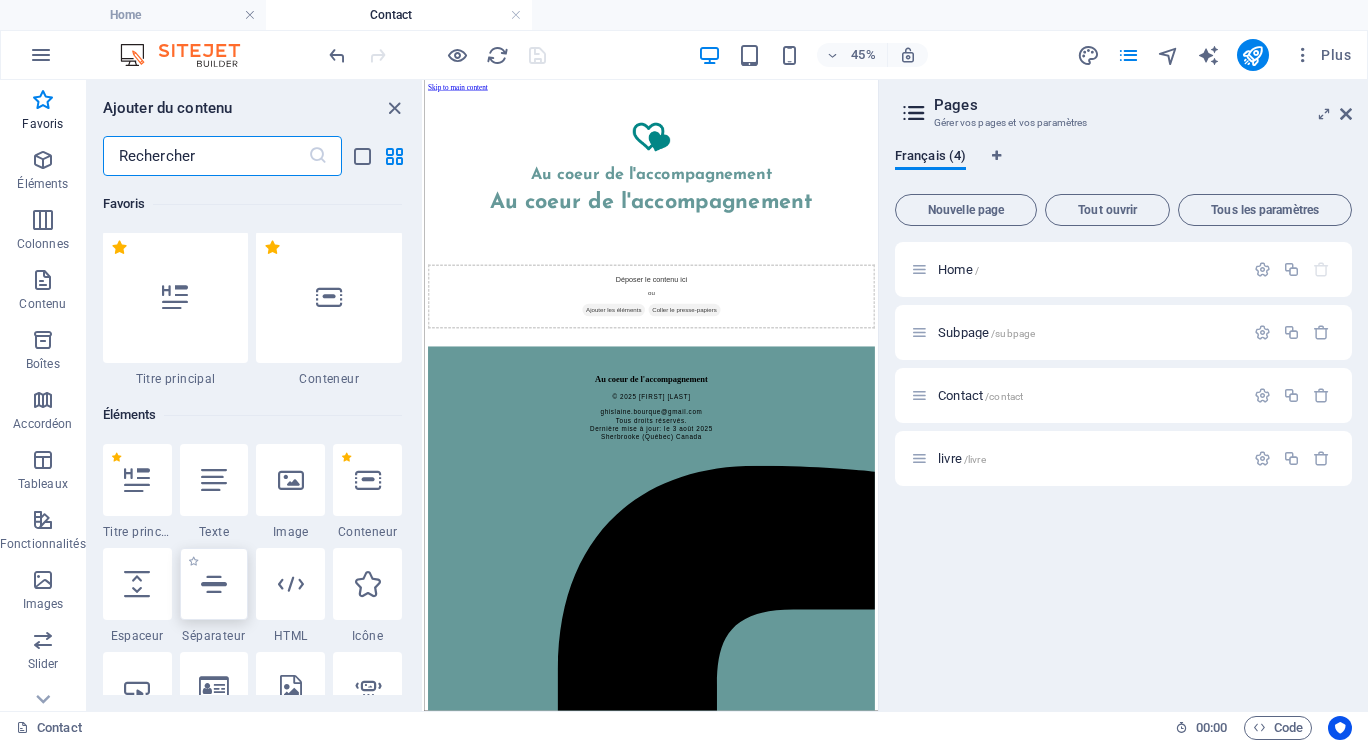 scroll, scrollTop: 0, scrollLeft: 0, axis: both 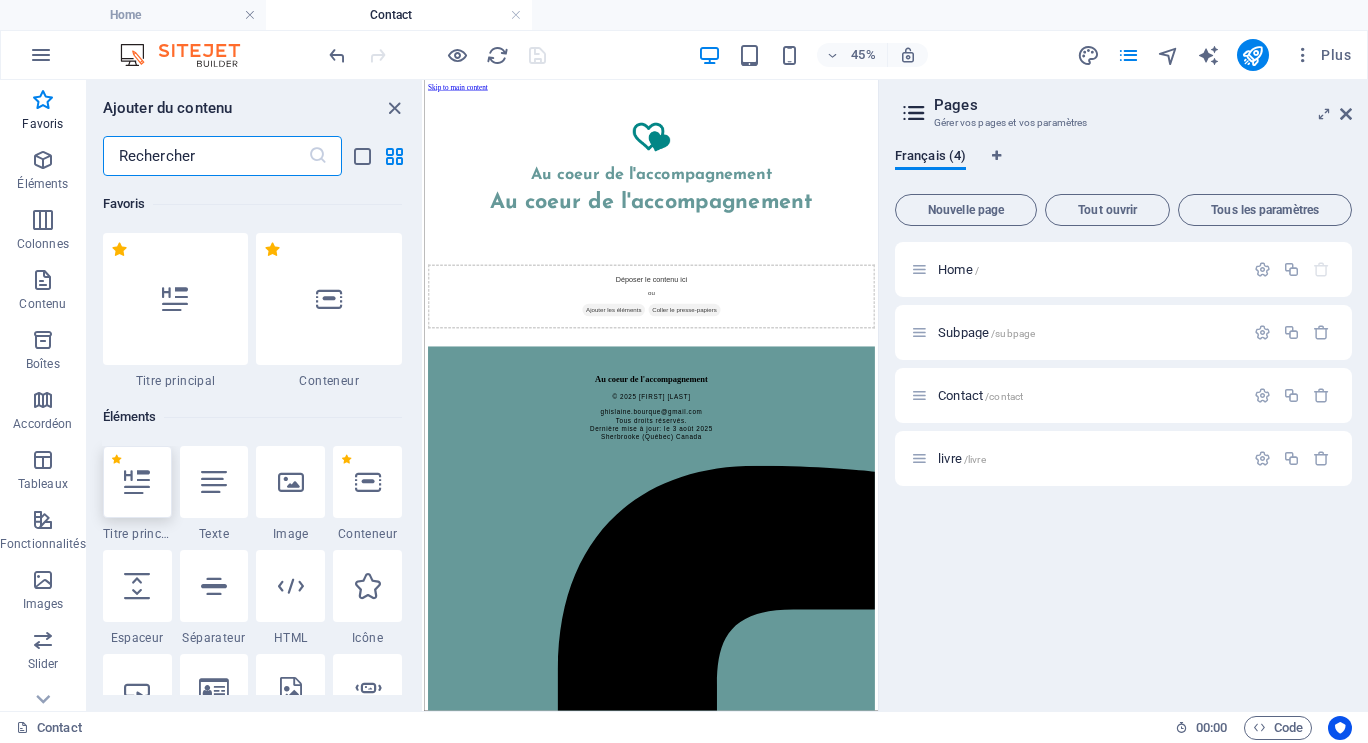 click at bounding box center (137, 482) 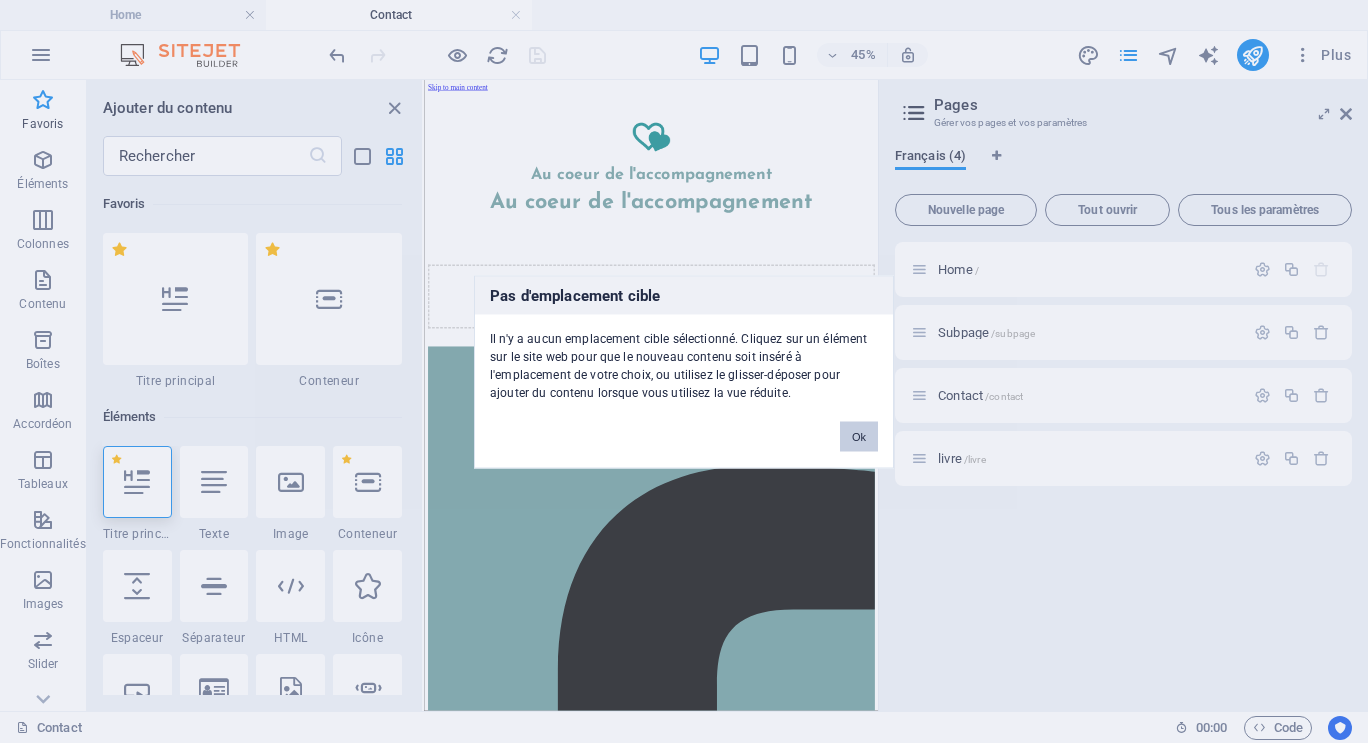 drag, startPoint x: 853, startPoint y: 432, endPoint x: 953, endPoint y: 778, distance: 360.16107 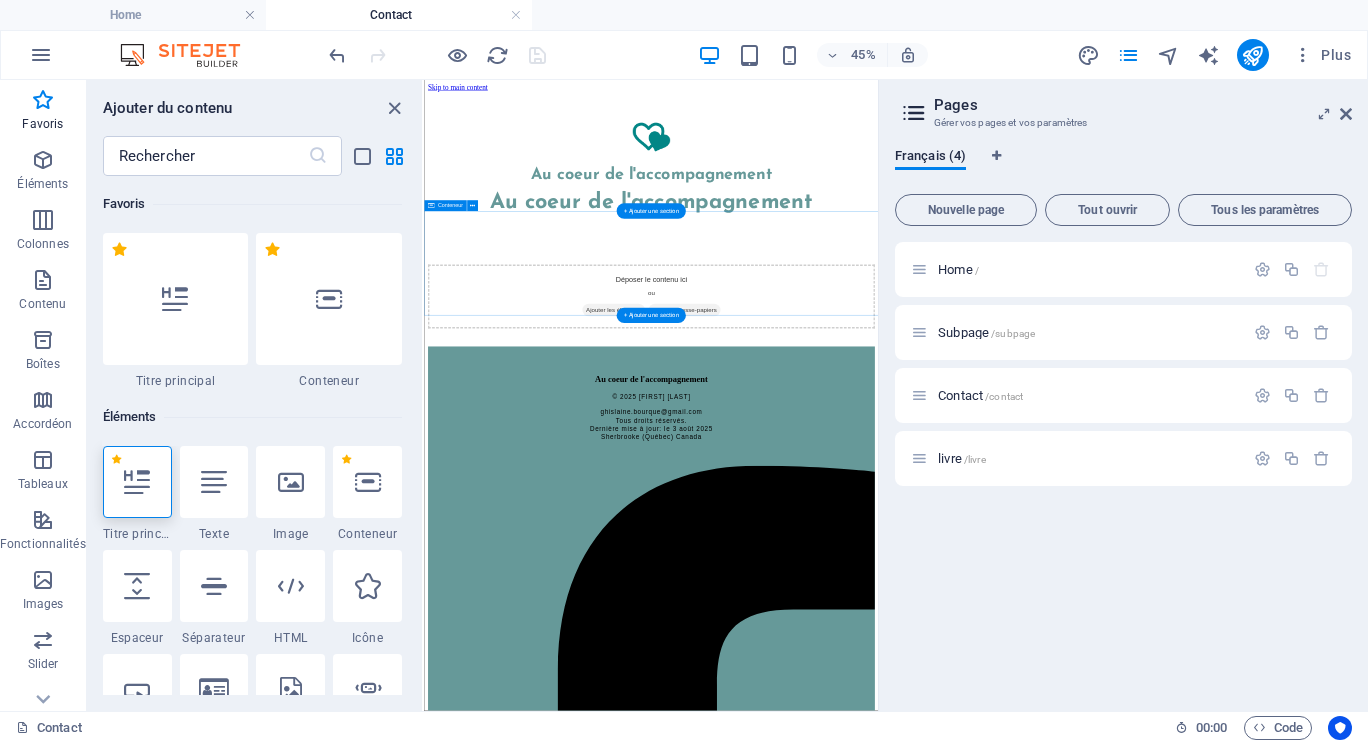 click on "Ajouter les éléments" at bounding box center [844, 592] 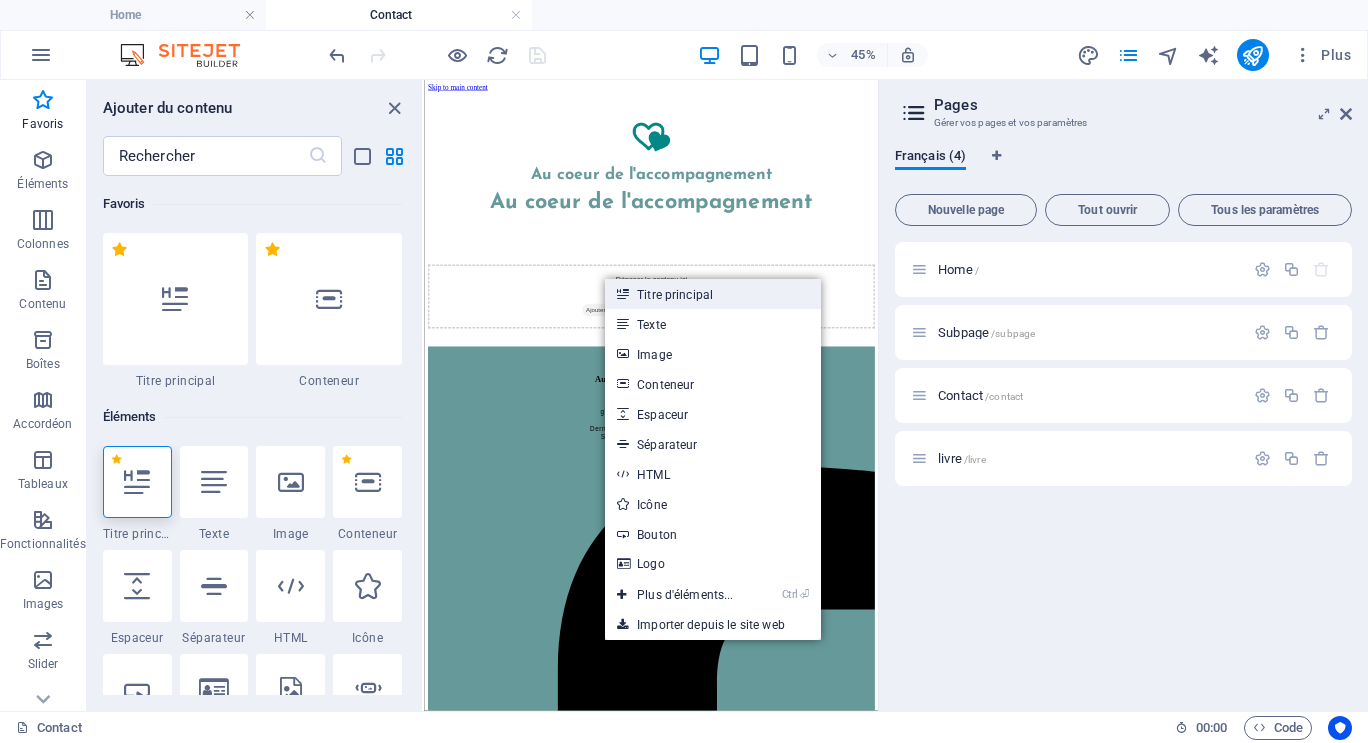 click on "Titre principal" at bounding box center (713, 294) 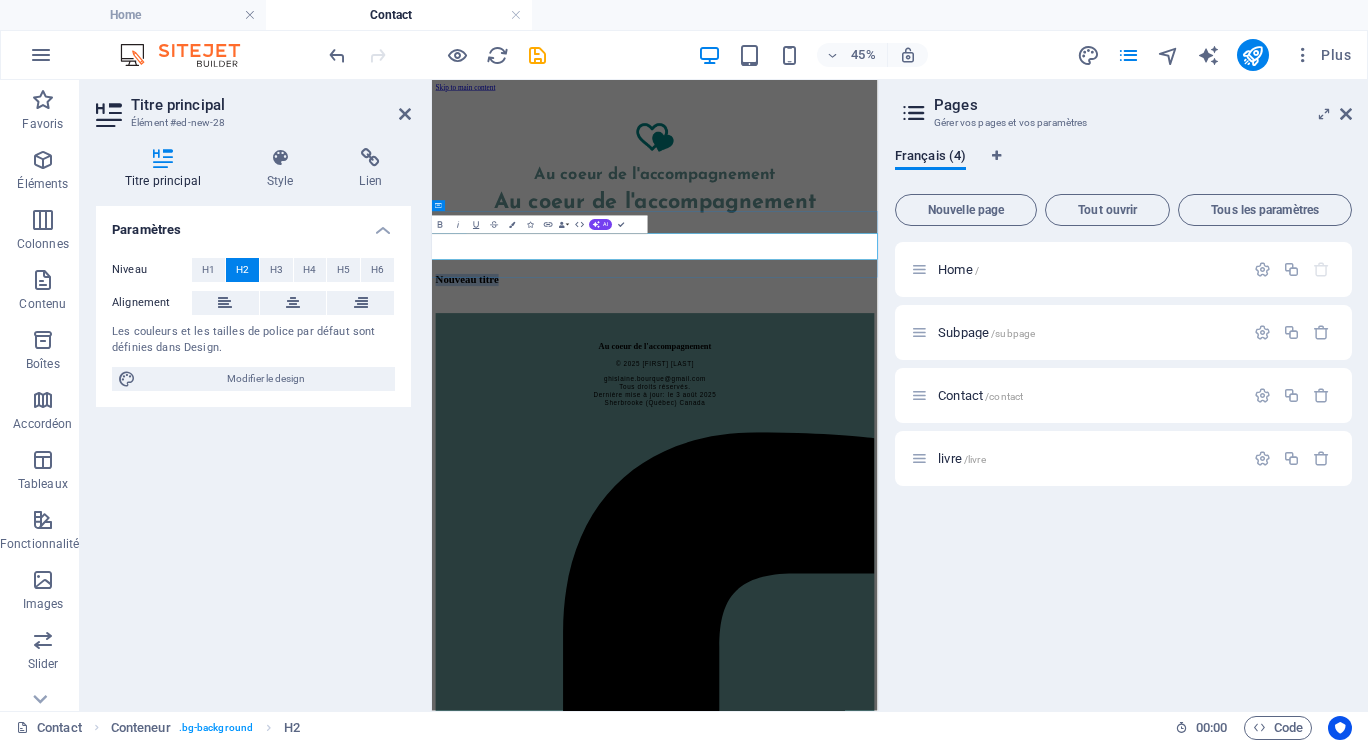 type 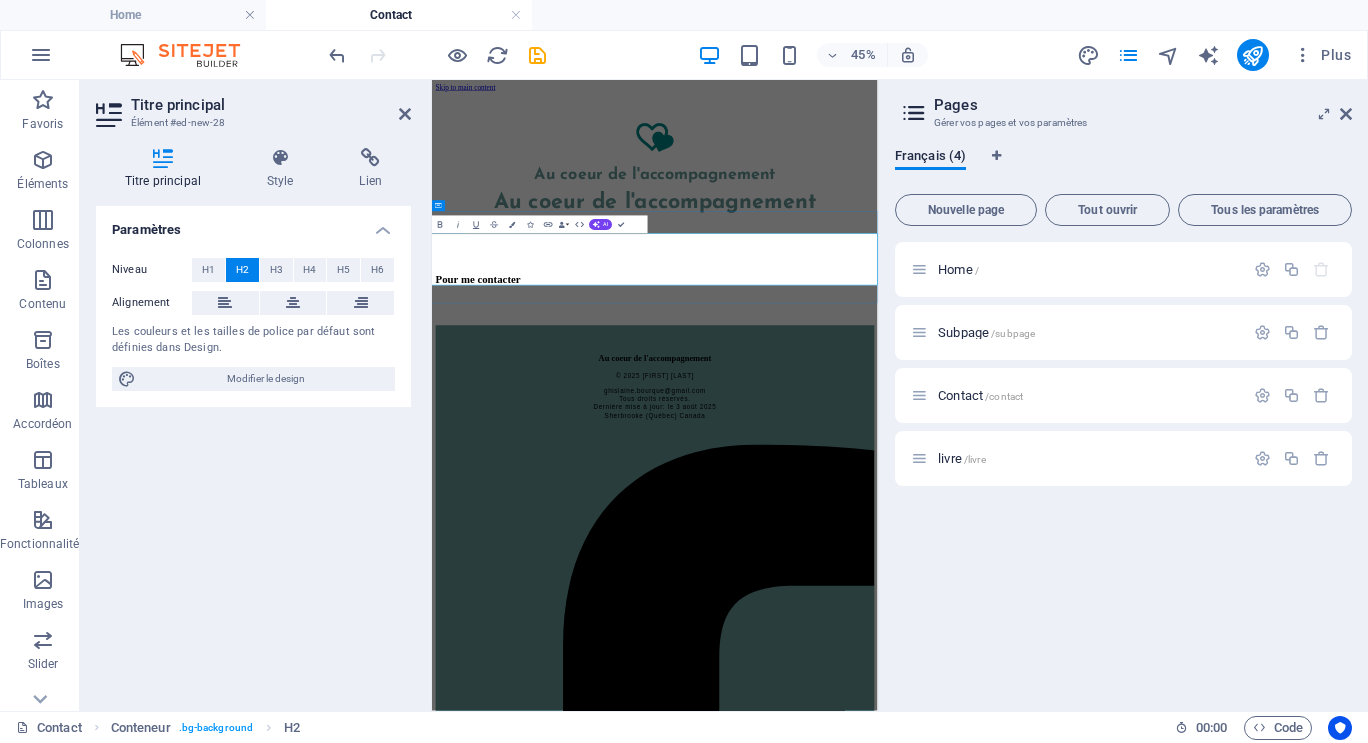 click on "Pour me contacter ‌" at bounding box center [927, 538] 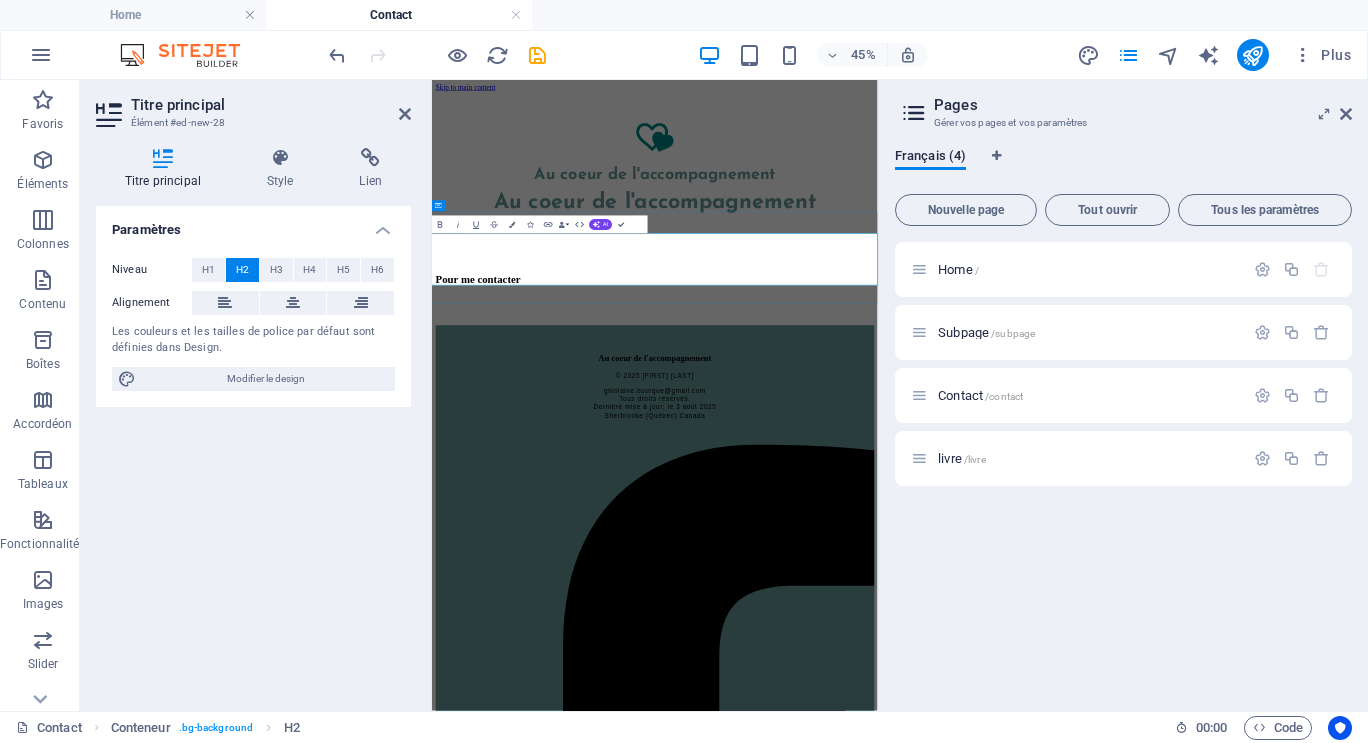 click on "Pour me contacter ‌" at bounding box center [927, 538] 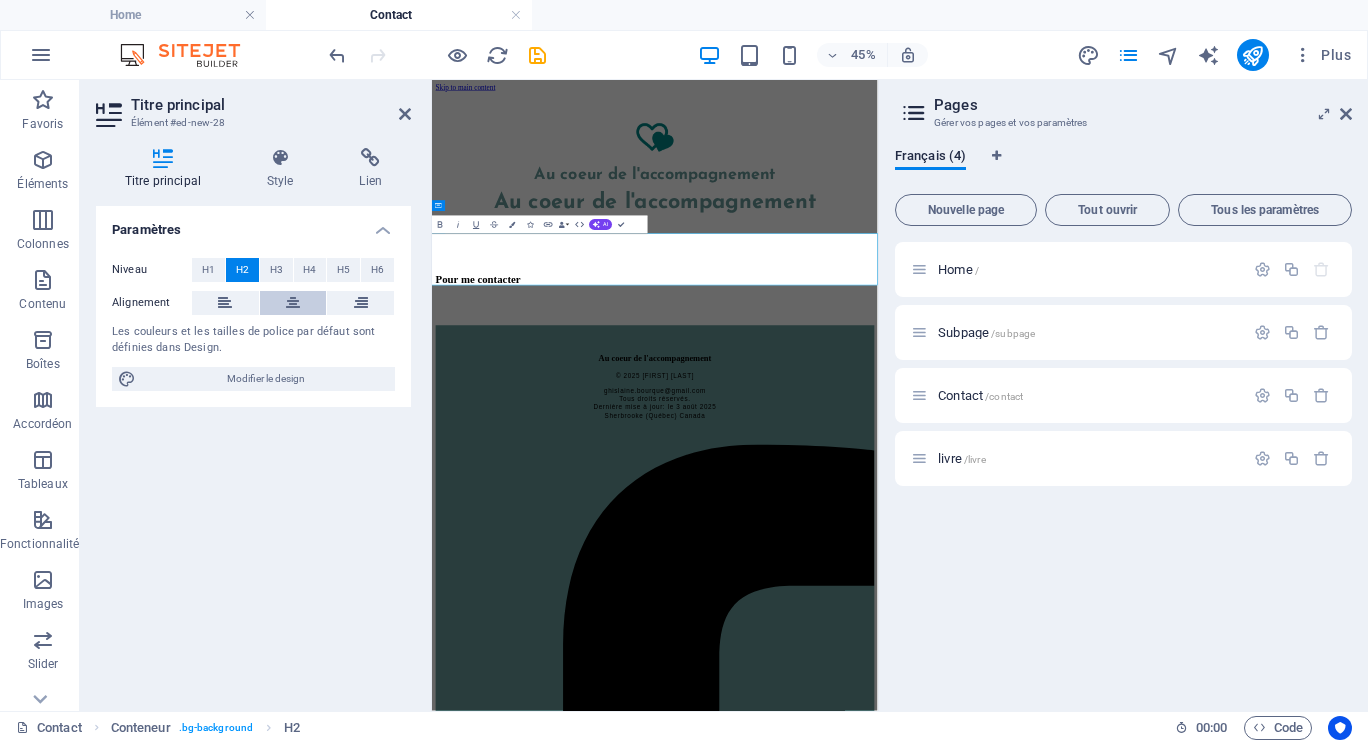 click at bounding box center [293, 303] 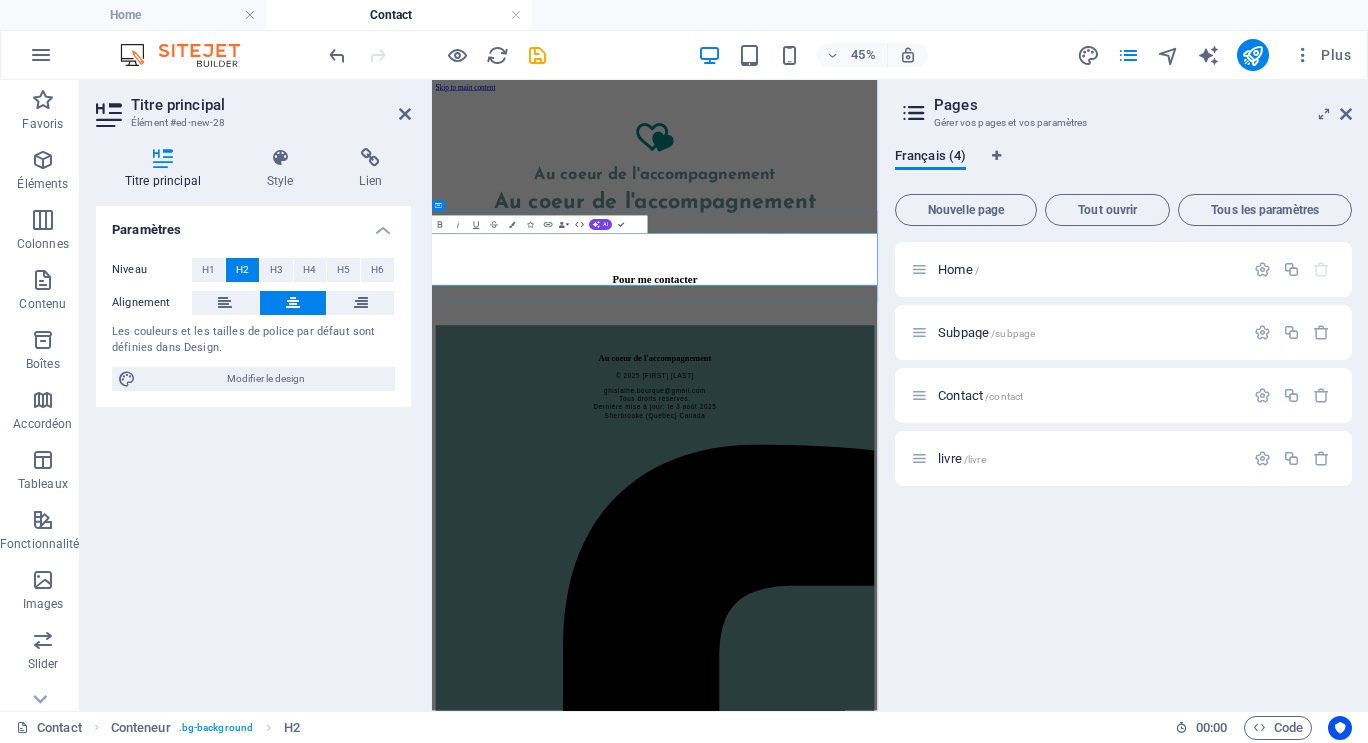 click on "Pour me contacter ‌" at bounding box center [927, 538] 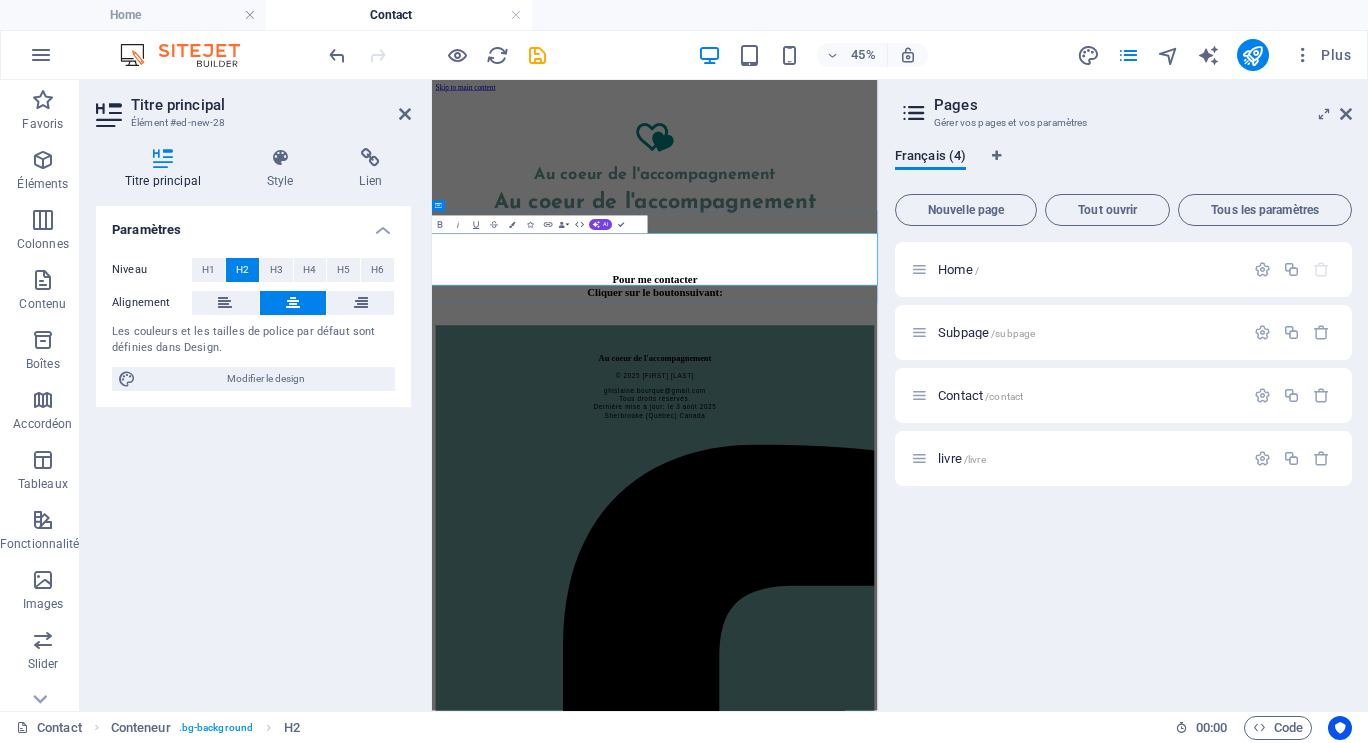 click on "Pour me contacter ‌Cliquer sur le boutonsuivant:" at bounding box center [927, 538] 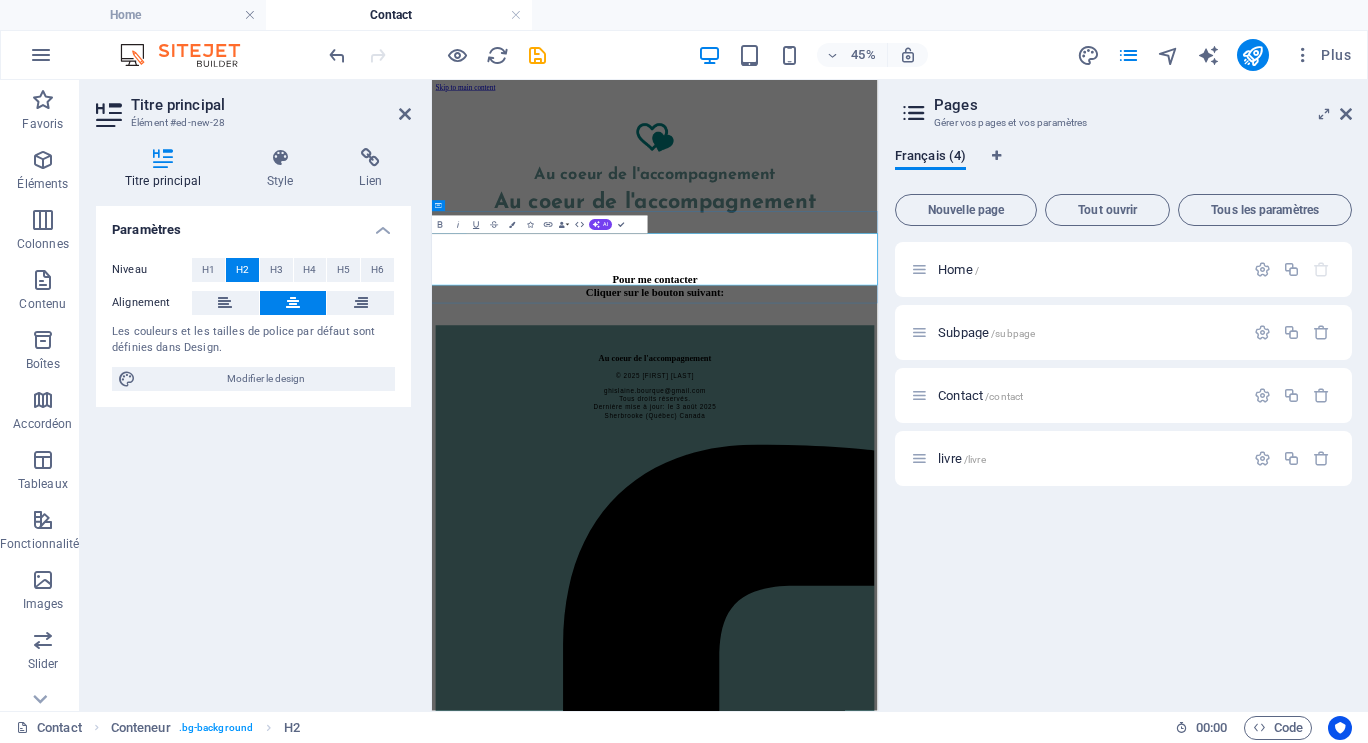 click on "Pour me contacter ‌Cliquer sur le bouton suivant:" at bounding box center (927, 538) 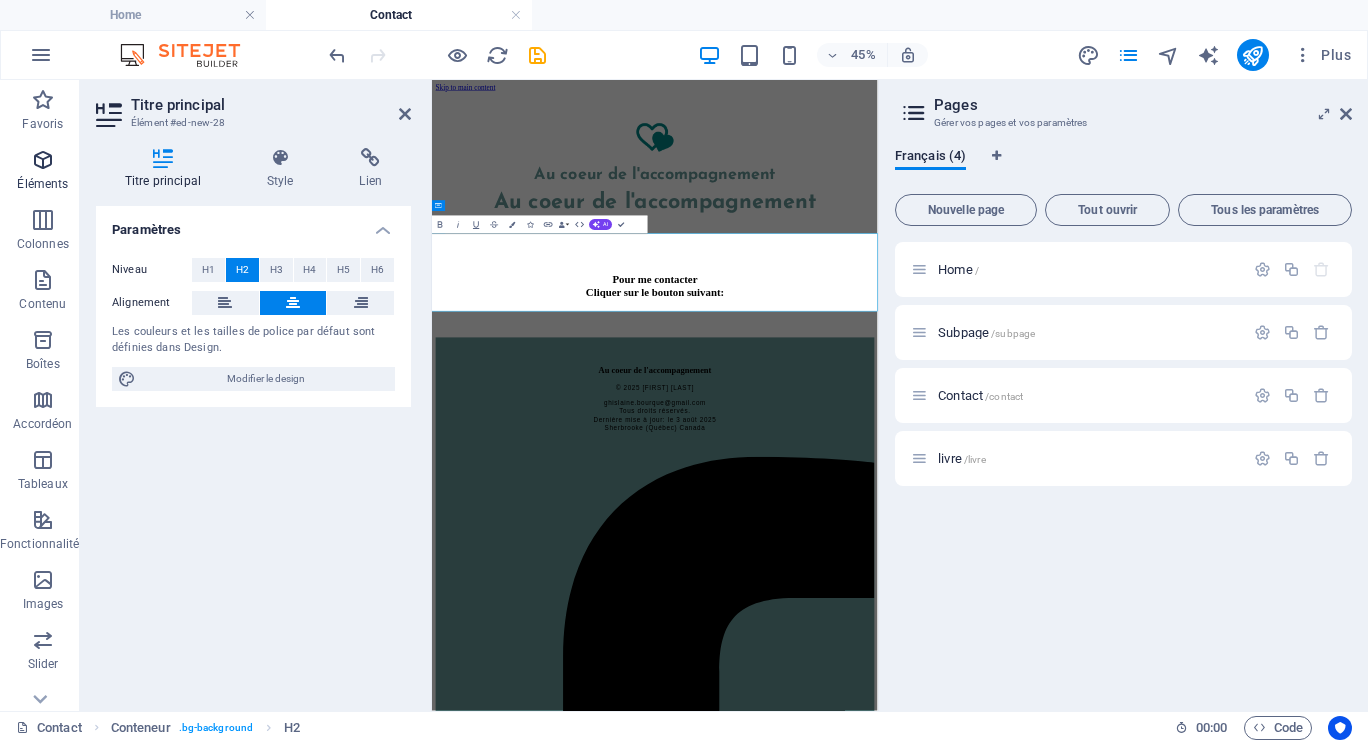 click at bounding box center [43, 160] 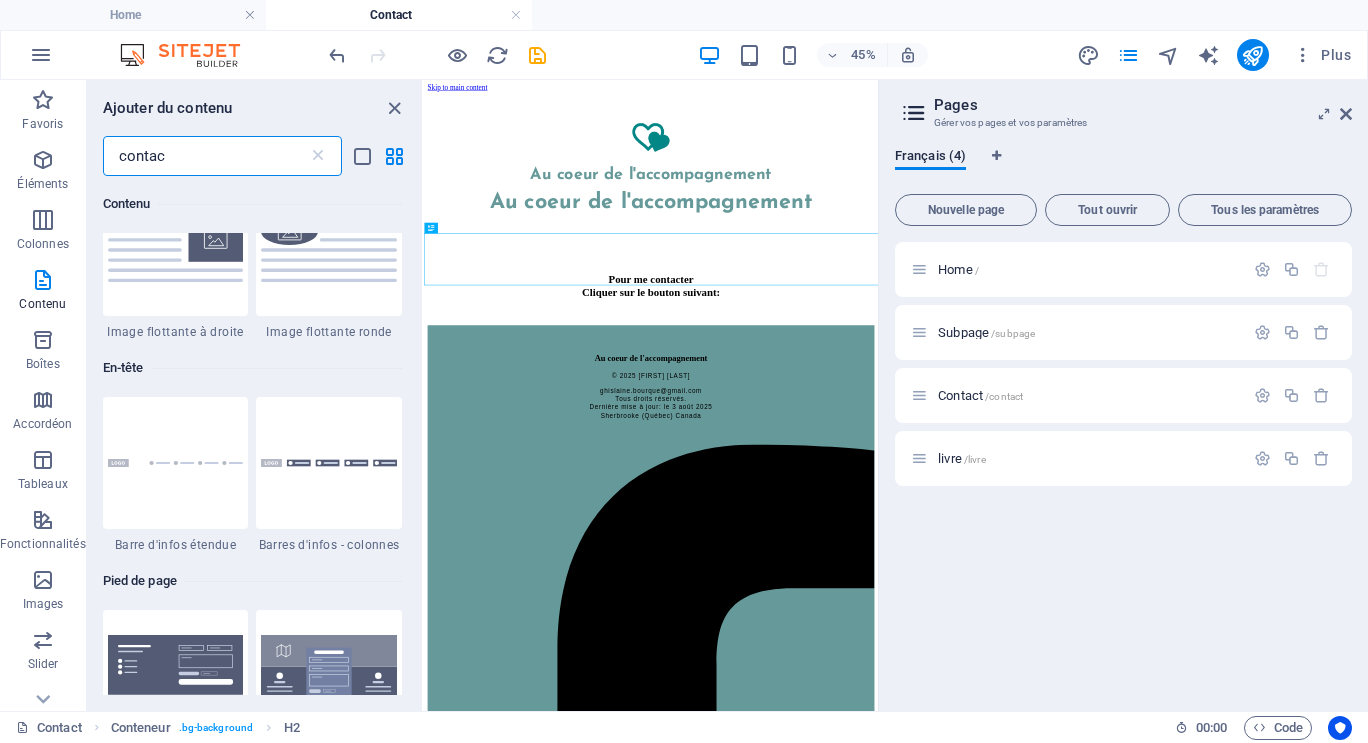 scroll, scrollTop: 0, scrollLeft: 0, axis: both 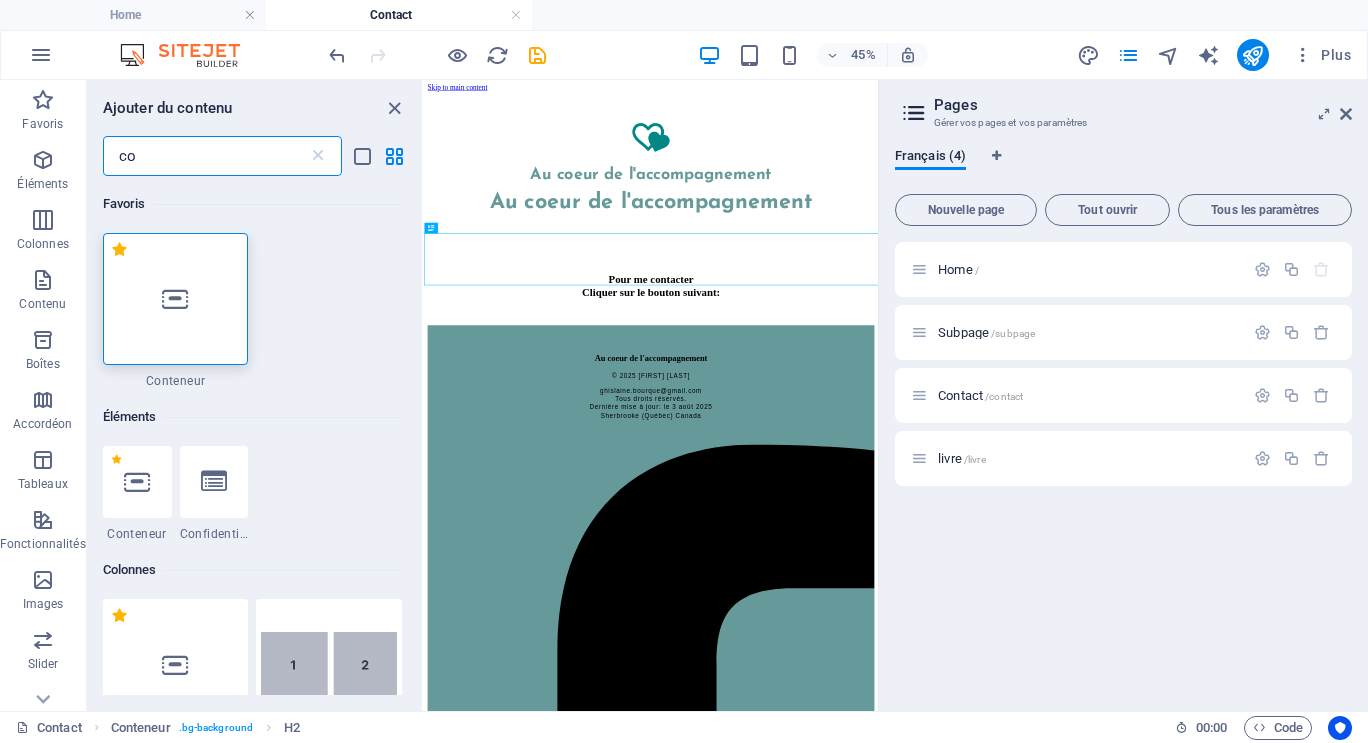 type on "c" 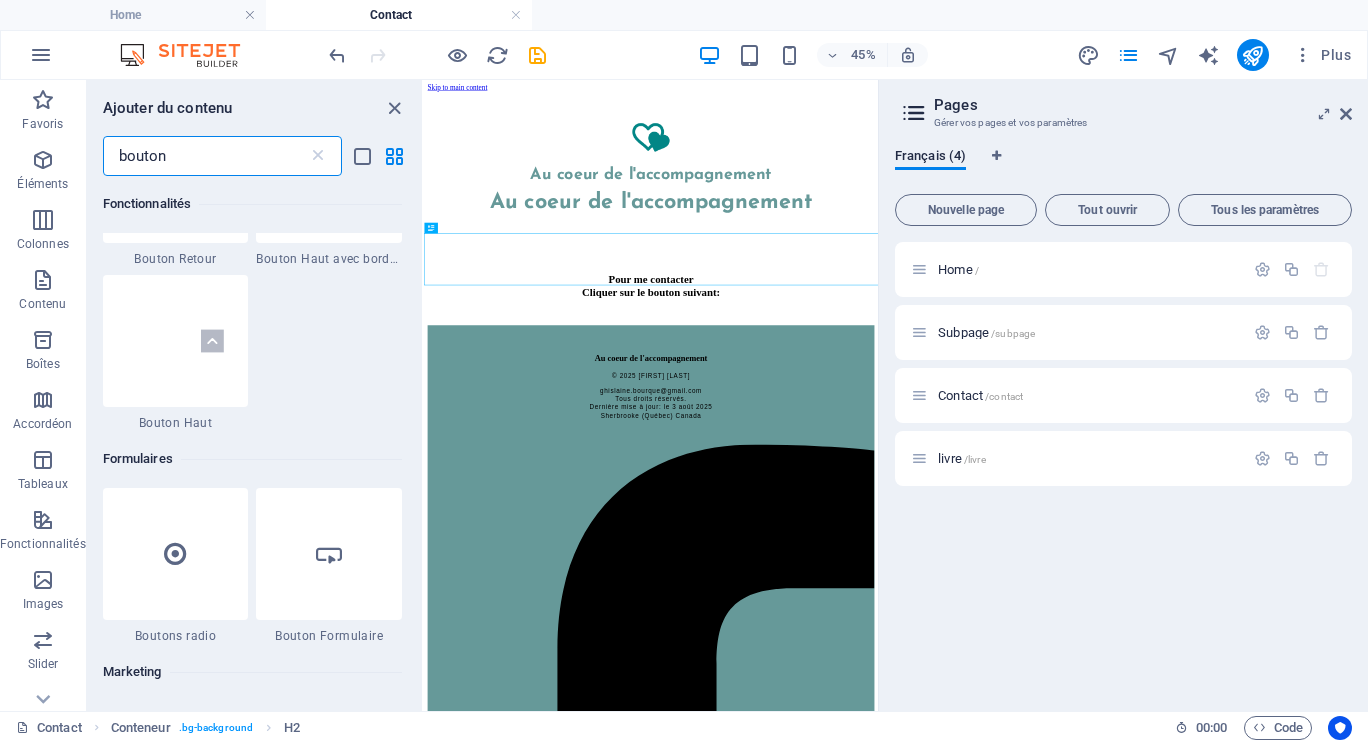 scroll, scrollTop: 400, scrollLeft: 0, axis: vertical 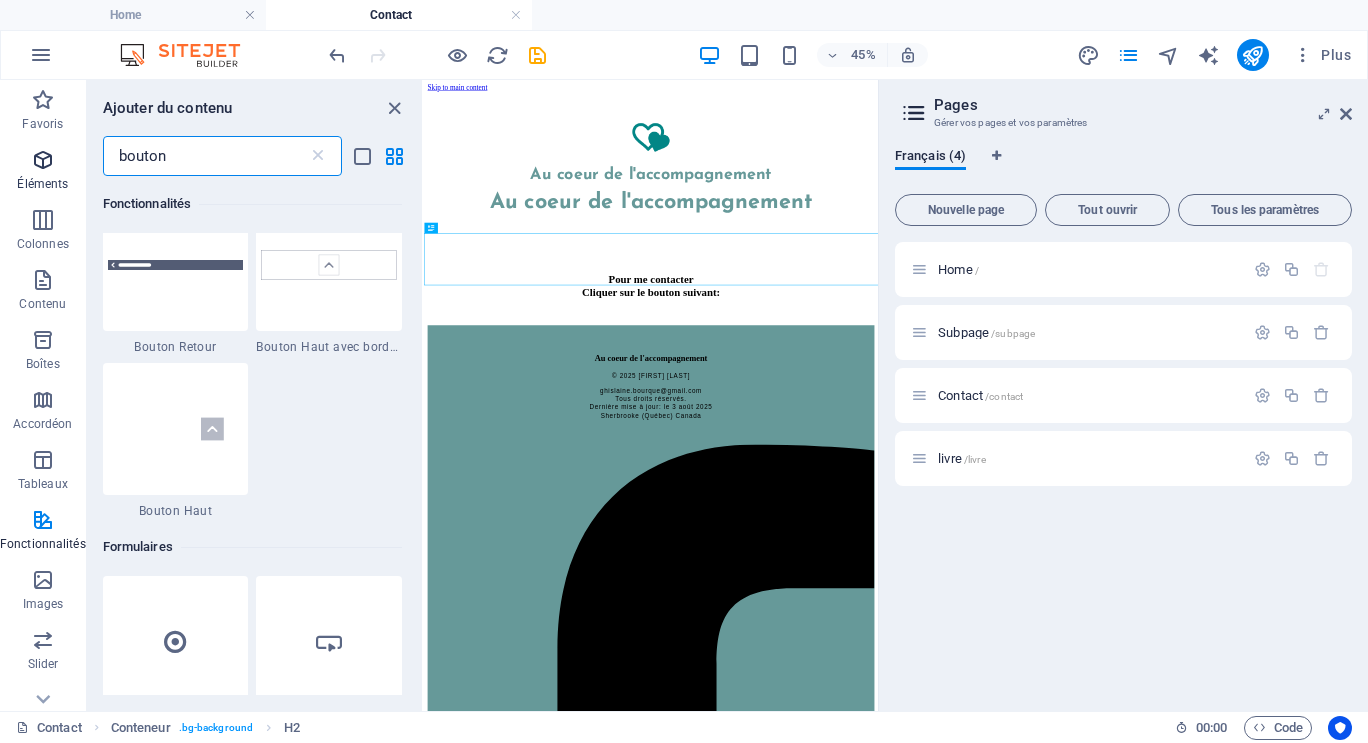 type on "bouton" 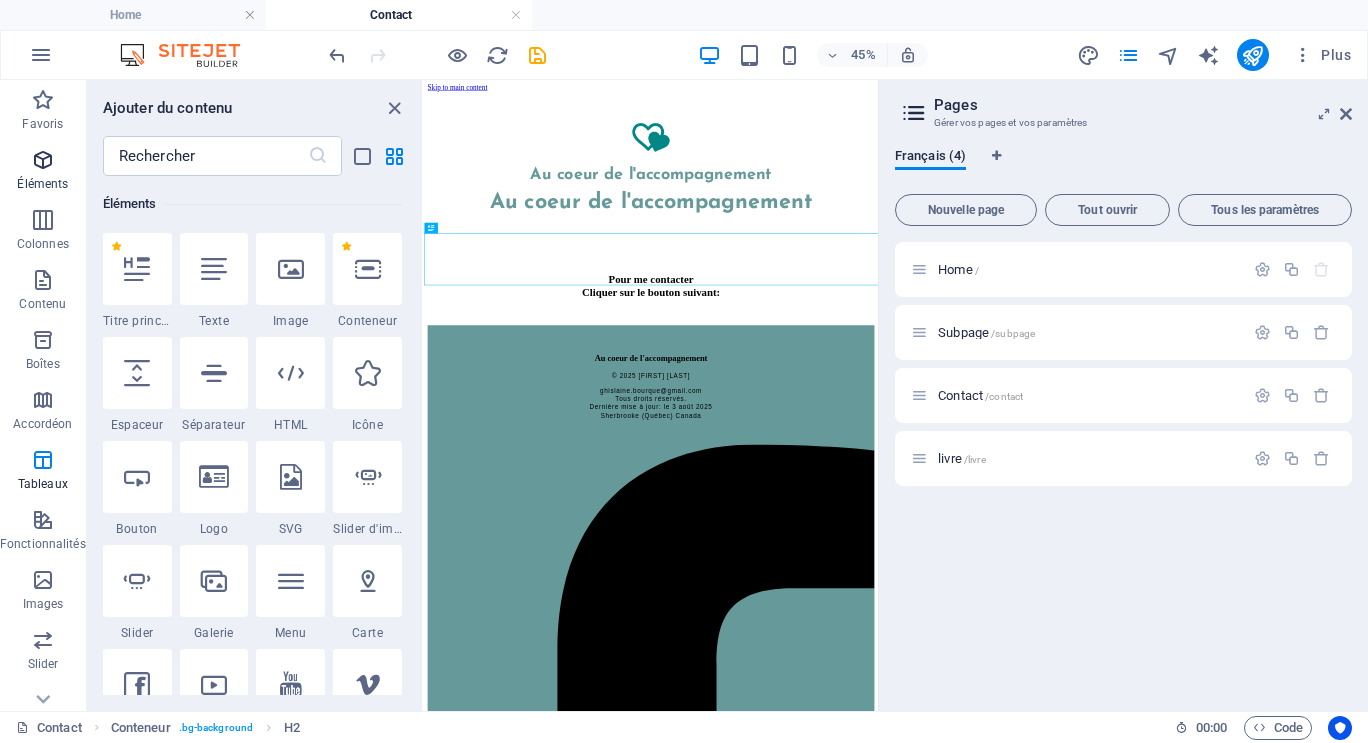 scroll, scrollTop: 213, scrollLeft: 0, axis: vertical 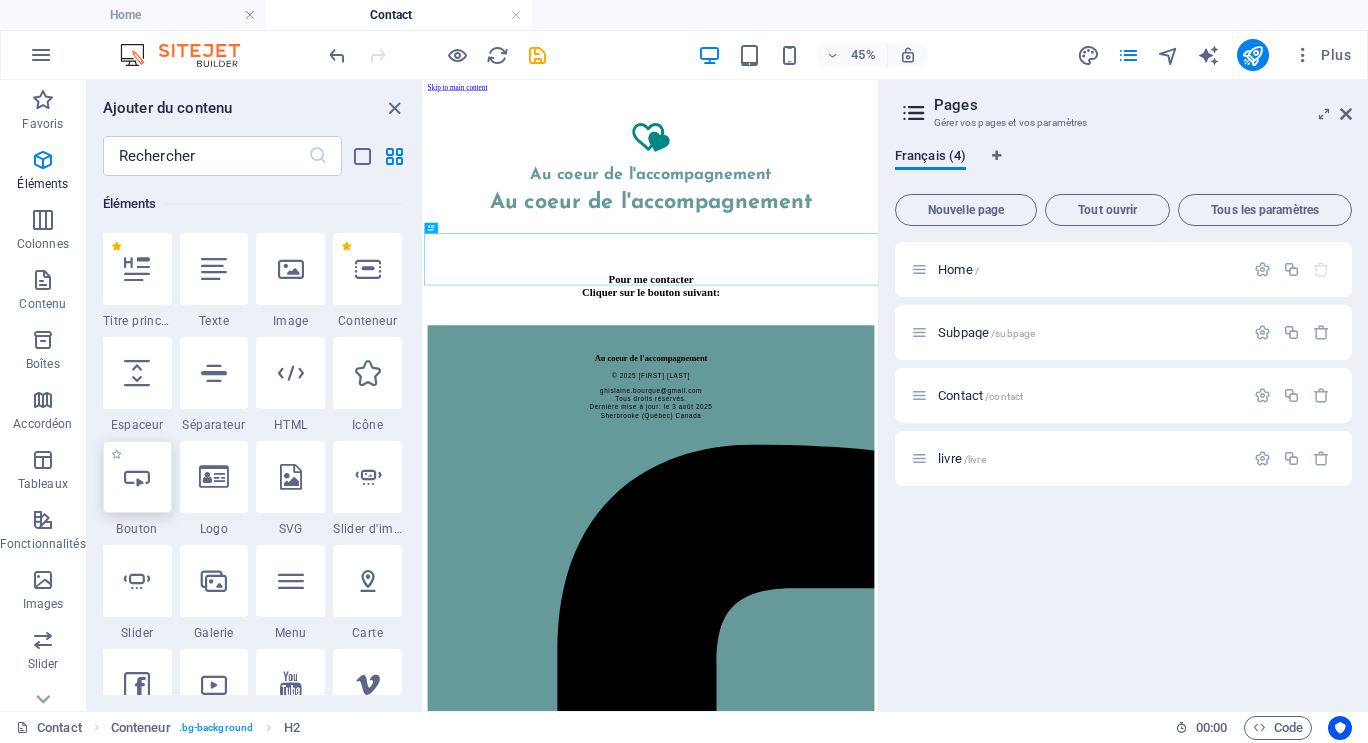 click at bounding box center [137, 477] 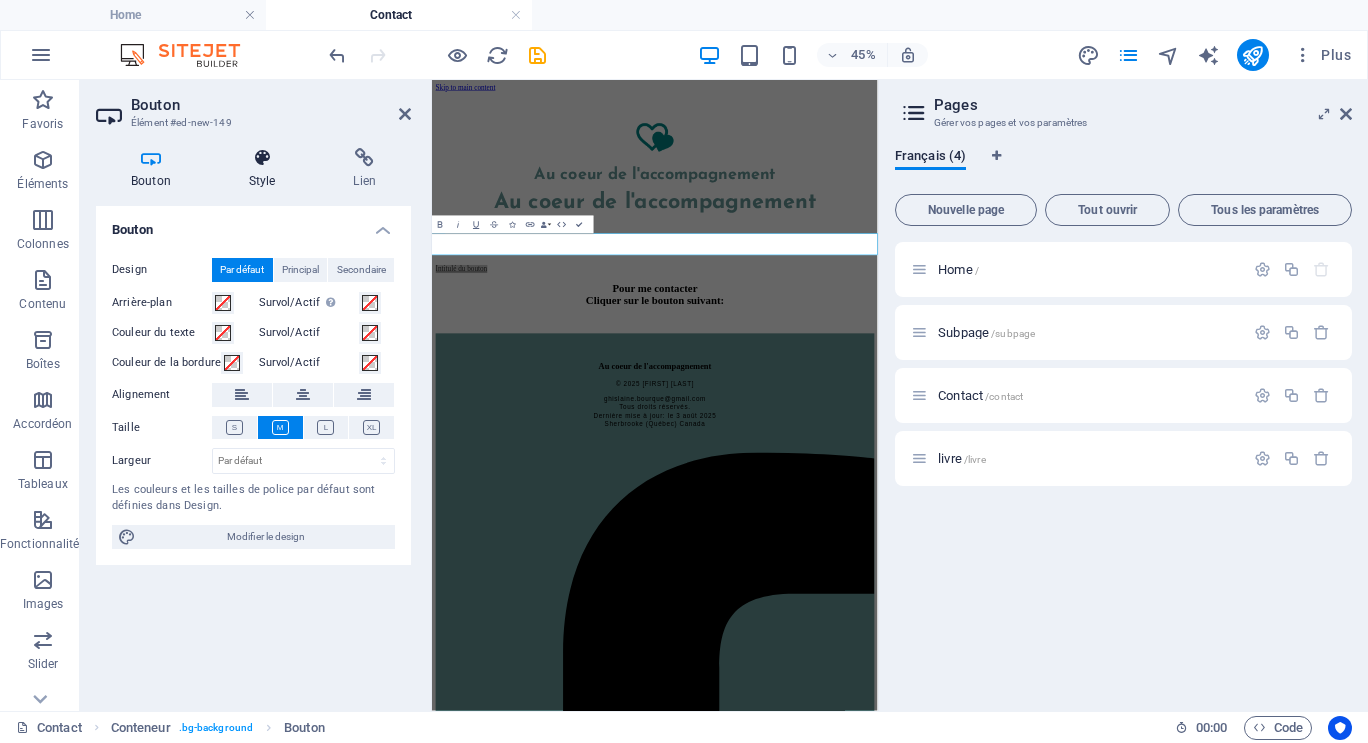 click at bounding box center [262, 158] 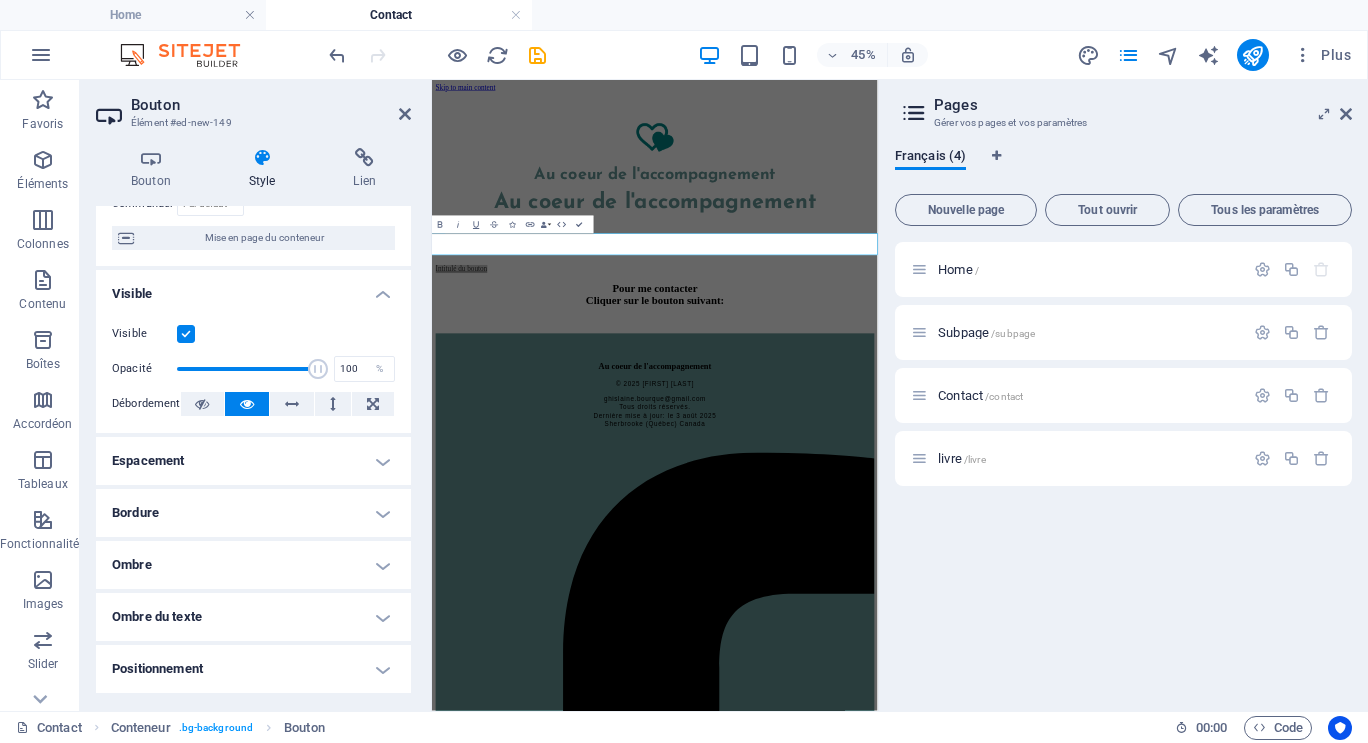 scroll, scrollTop: 0, scrollLeft: 0, axis: both 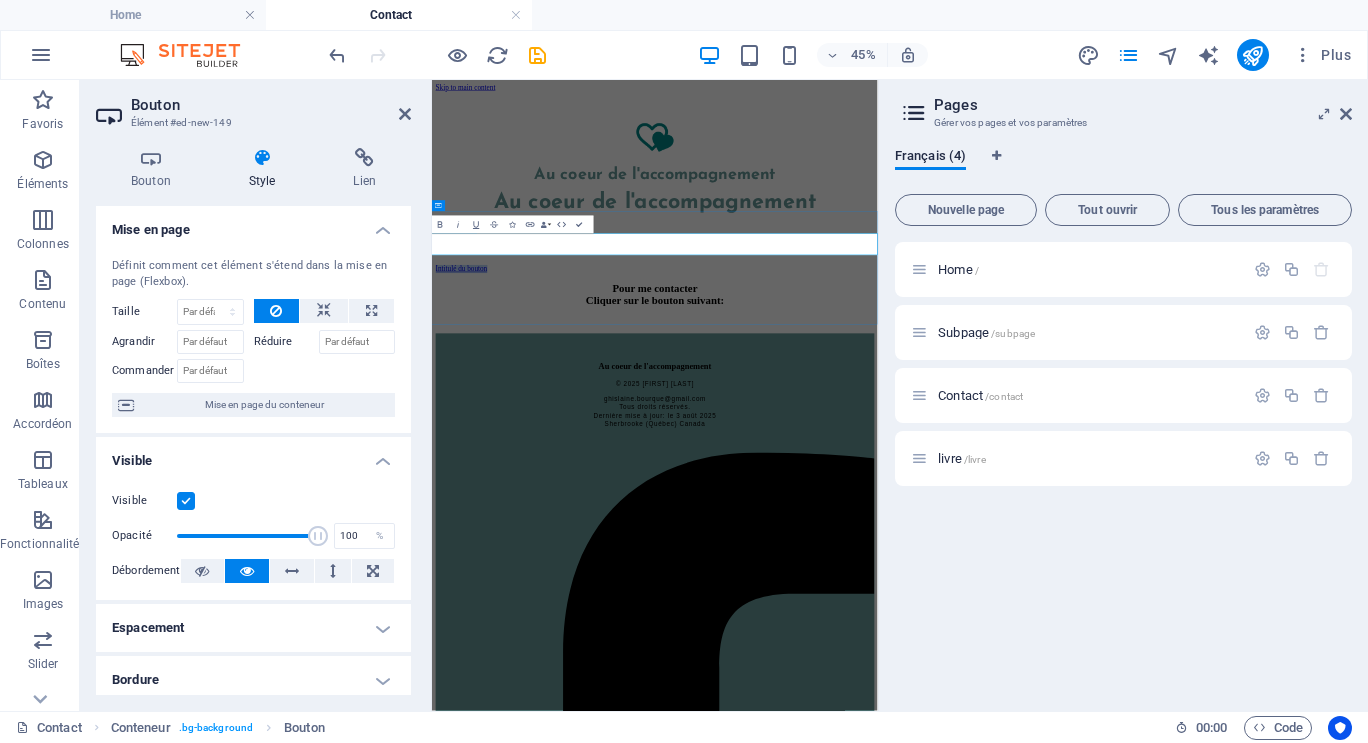 click on "Intitulé du bouton" at bounding box center [497, 499] 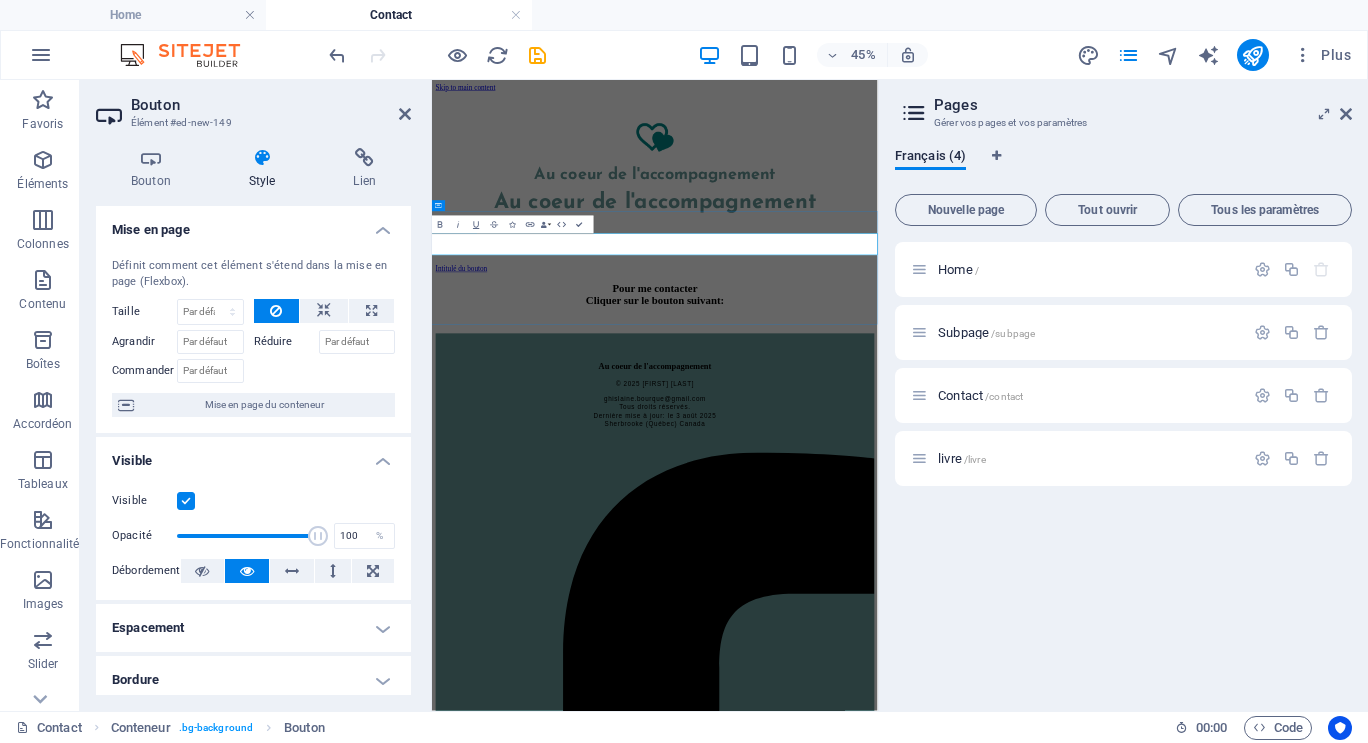 click on "Intitulé du bouton" at bounding box center [497, 499] 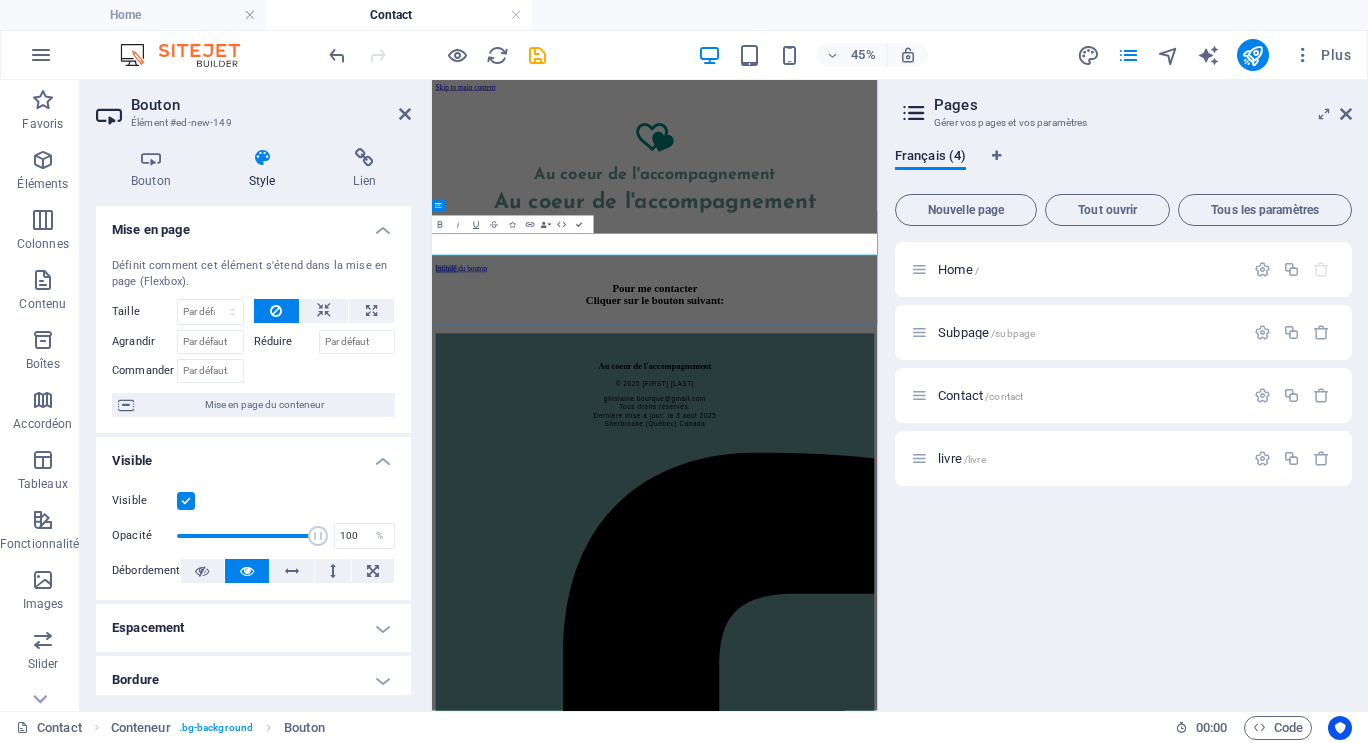 click on "Intitulé du bouton" at bounding box center [497, 499] 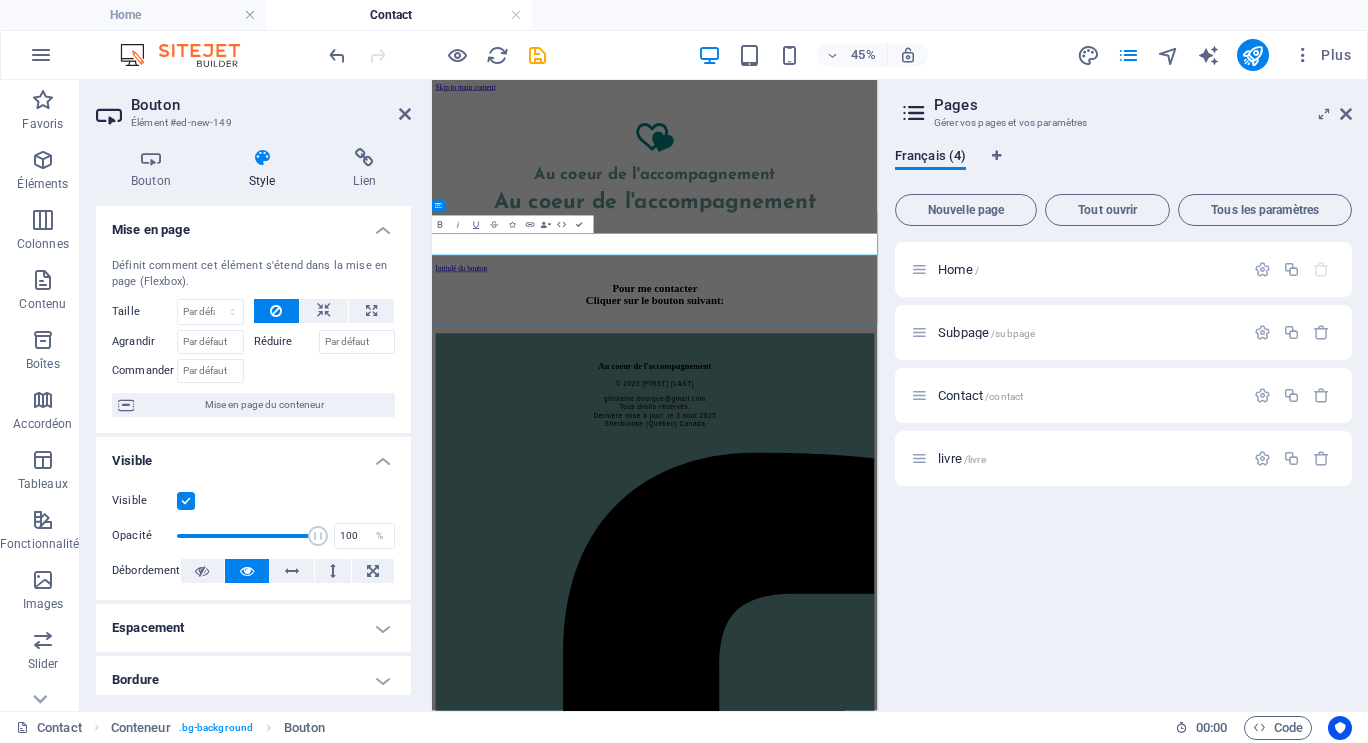 click on "Intitulé du bouton" at bounding box center (497, 499) 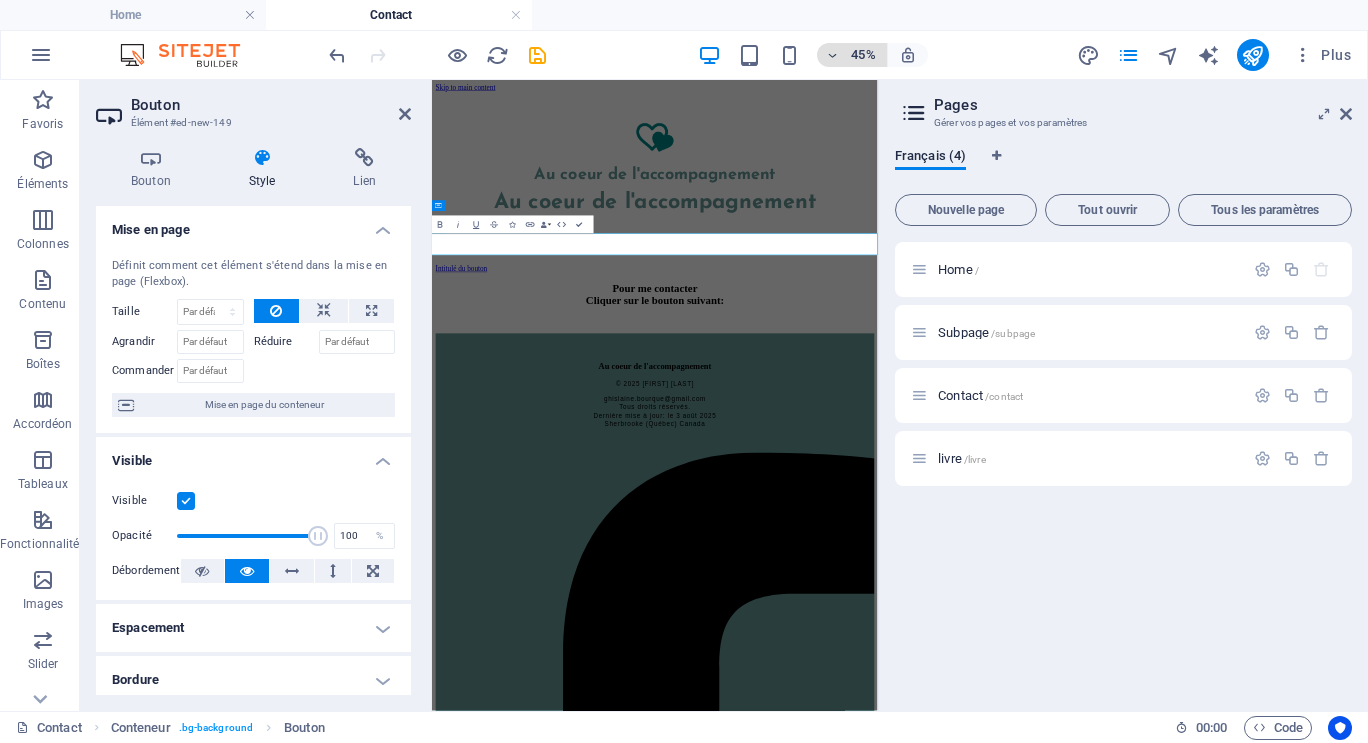 click at bounding box center (832, 55) 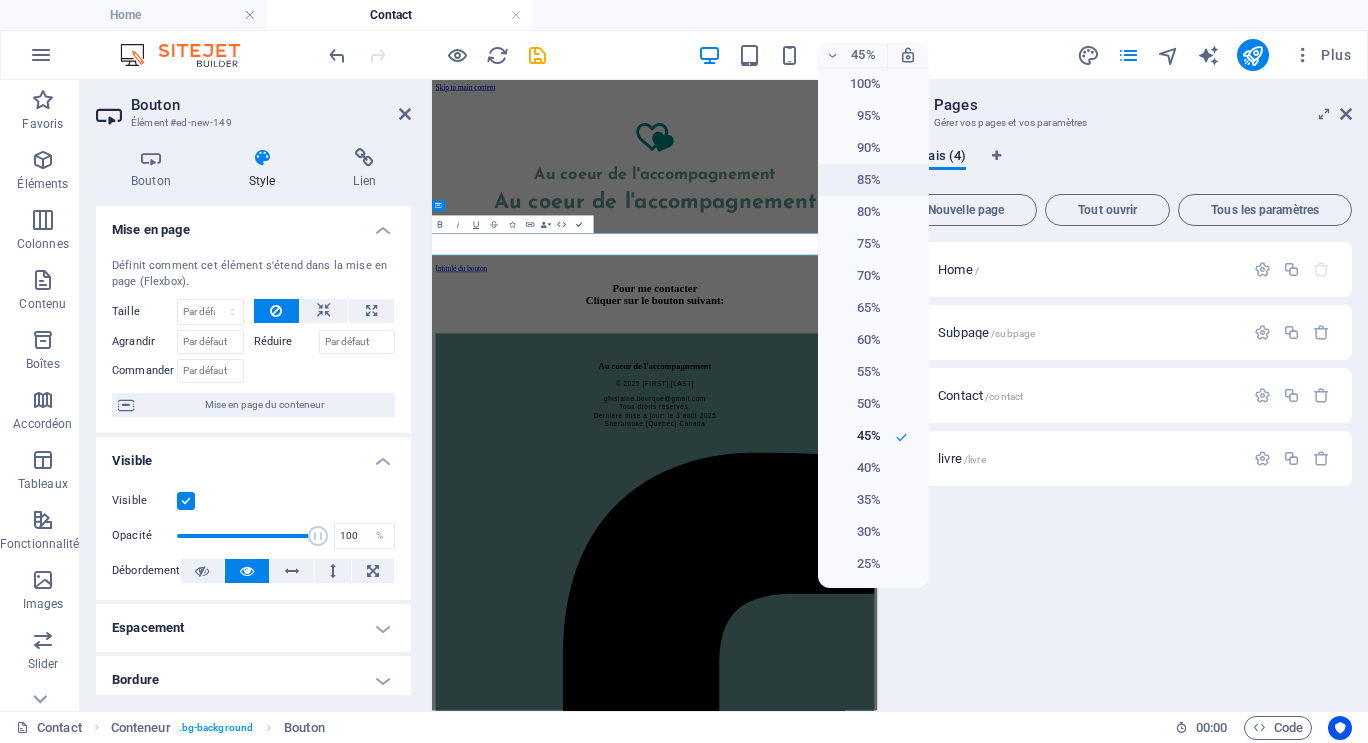 click on "85%" at bounding box center (855, 180) 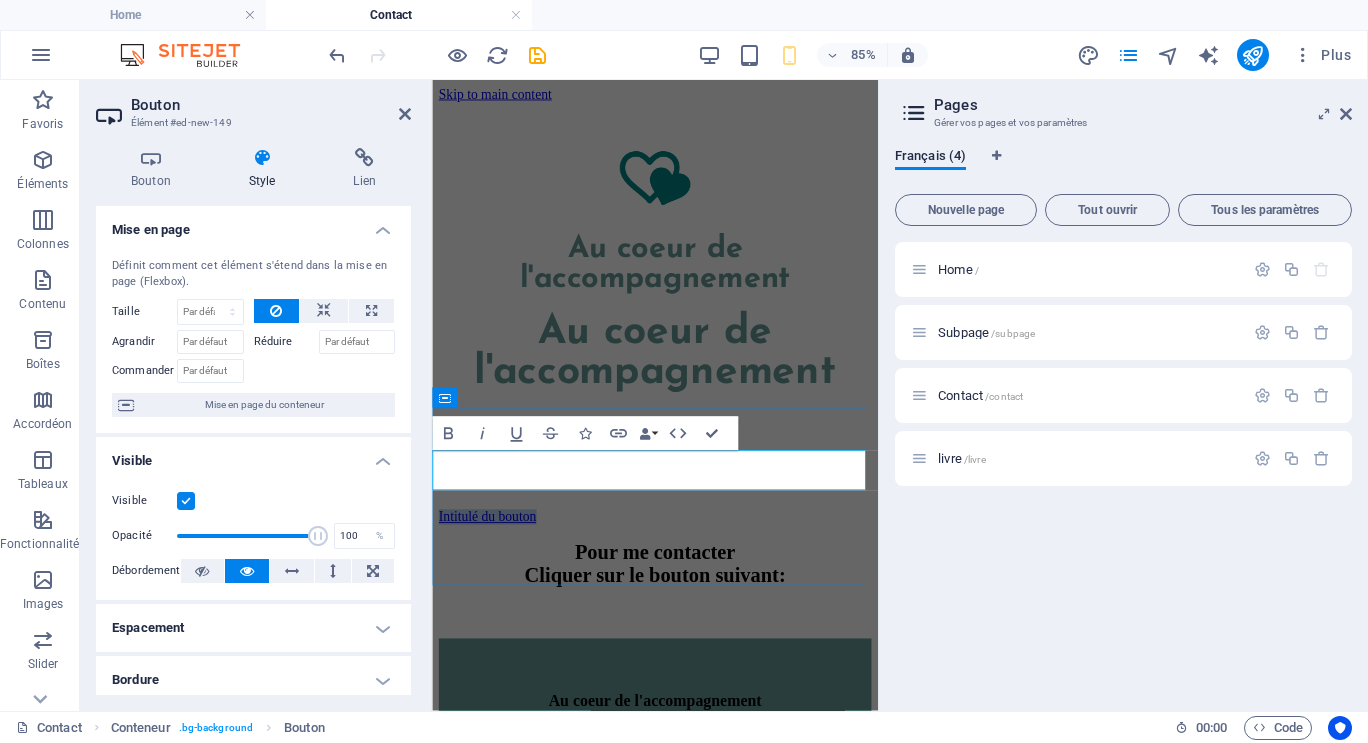 drag, startPoint x: 622, startPoint y: 535, endPoint x: 450, endPoint y: 548, distance: 172.49059 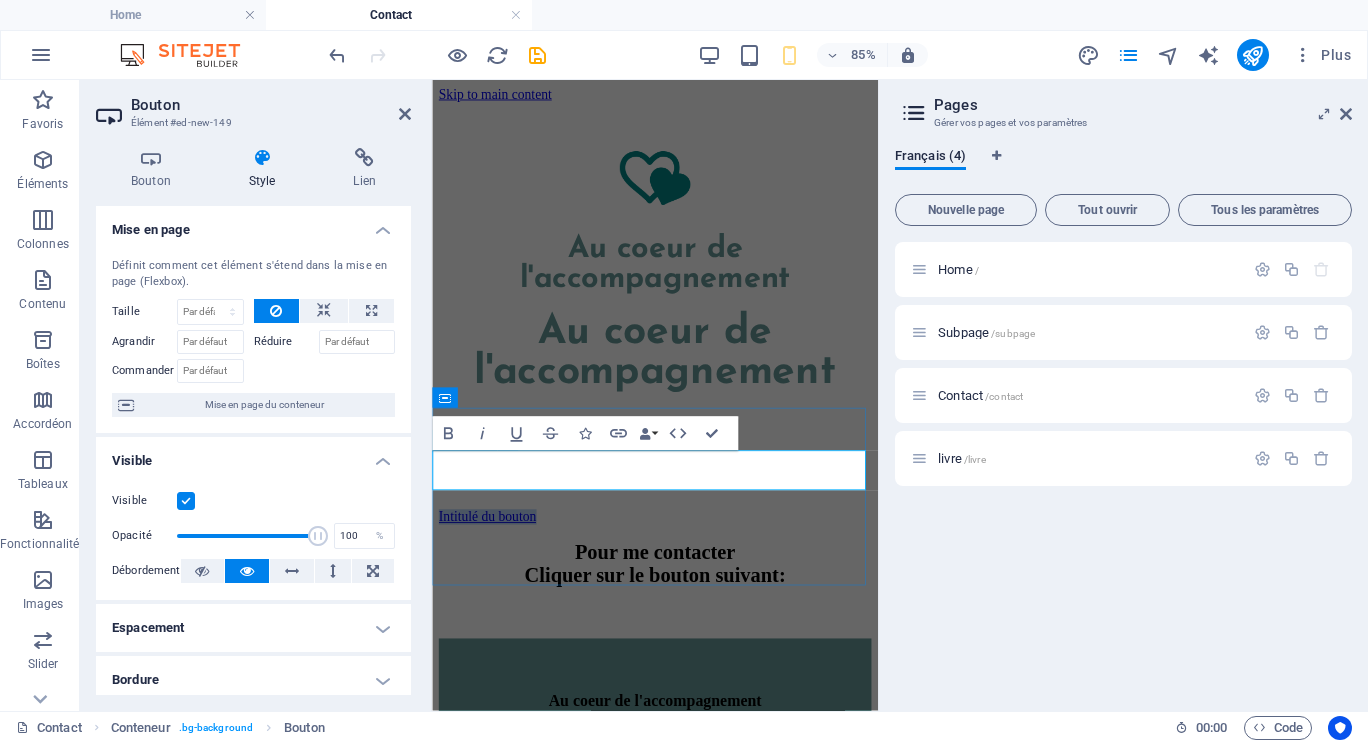 click on "Intitulé du bouton" at bounding box center (497, 593) 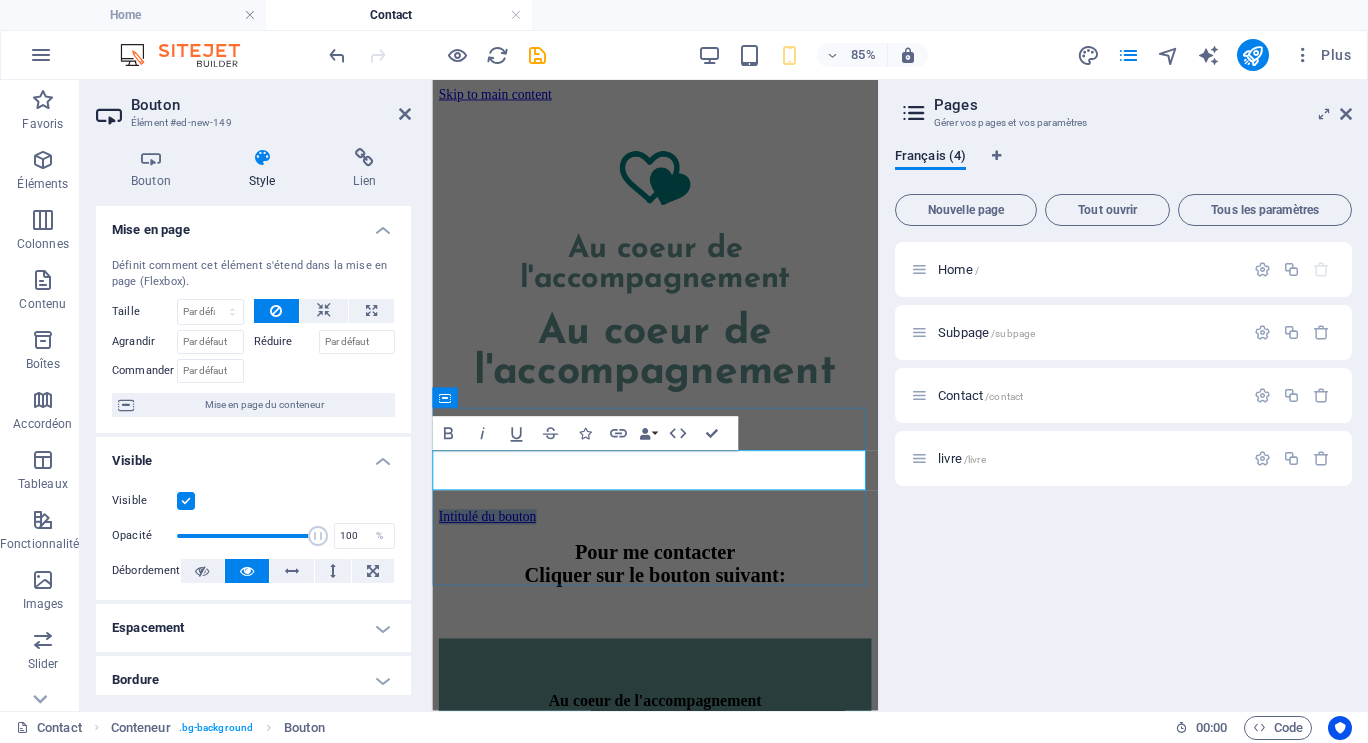 type 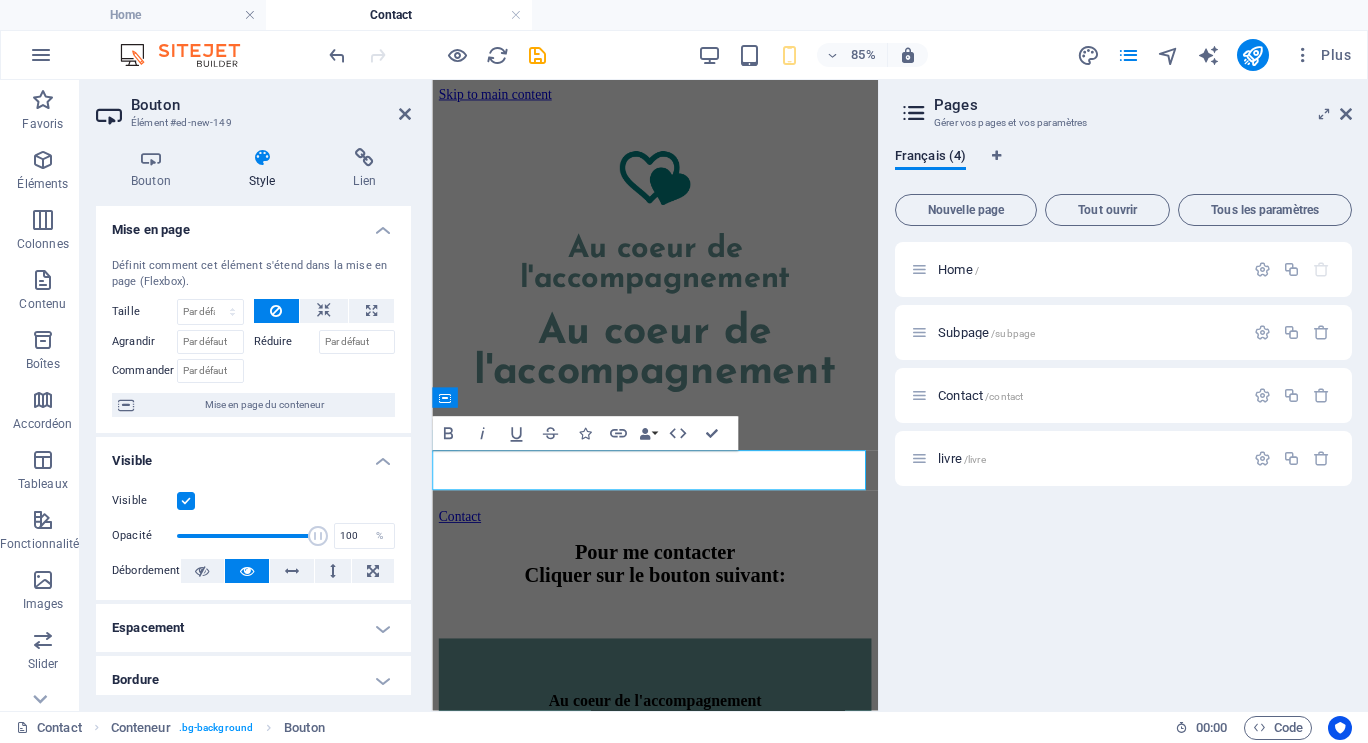 click at bounding box center (262, 158) 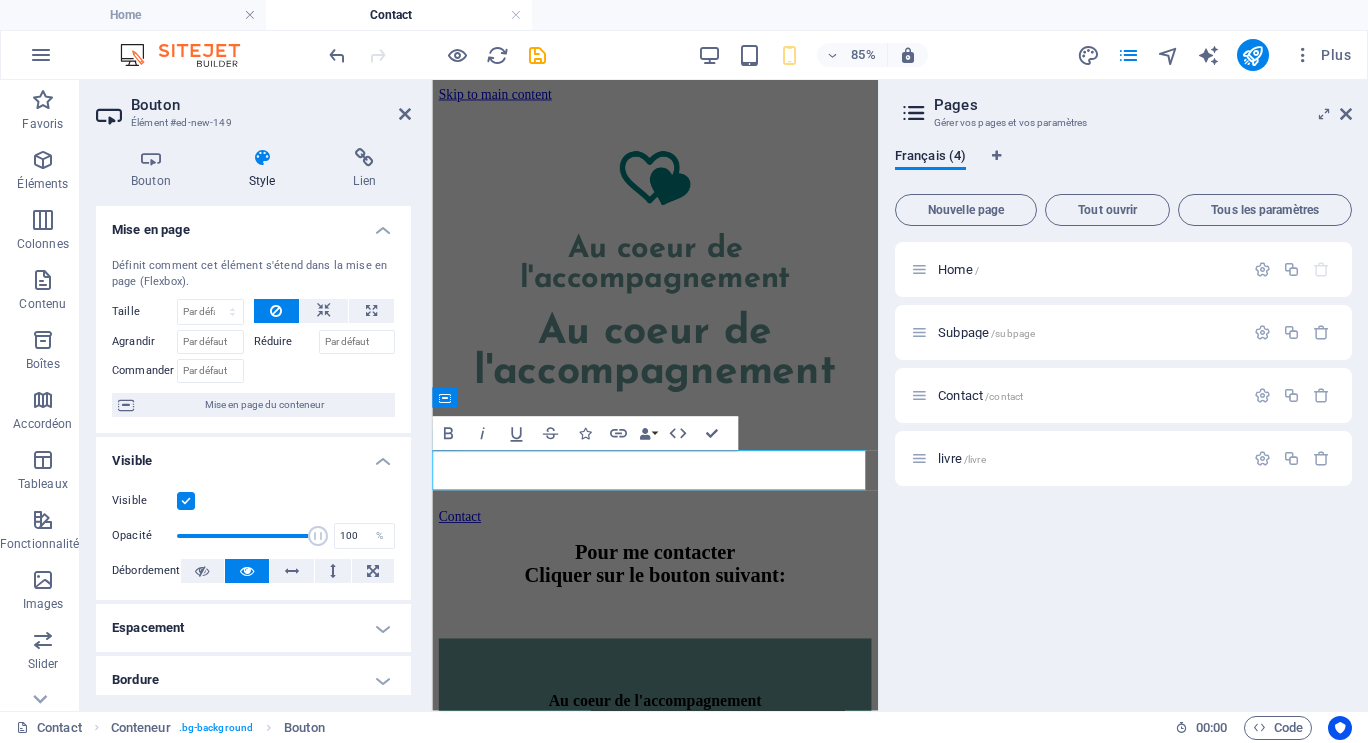 click at bounding box center [262, 158] 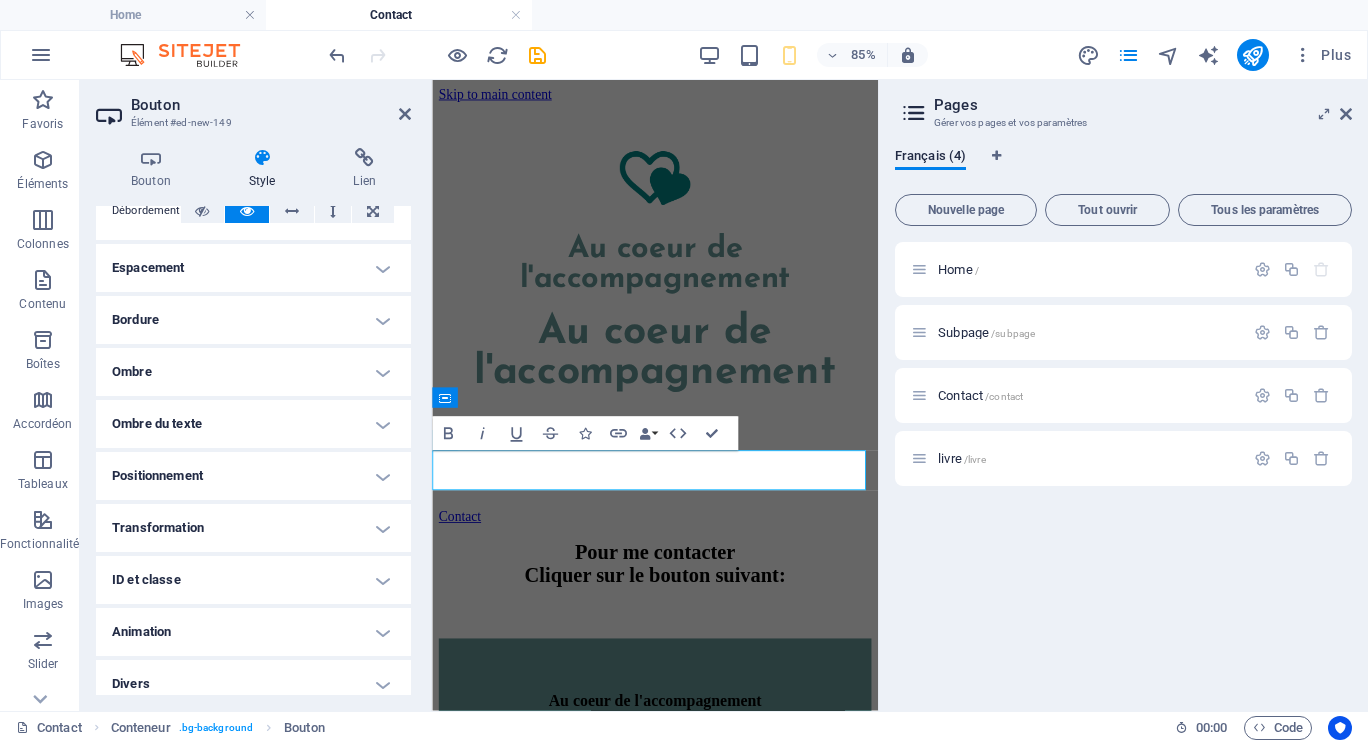 scroll, scrollTop: 372, scrollLeft: 0, axis: vertical 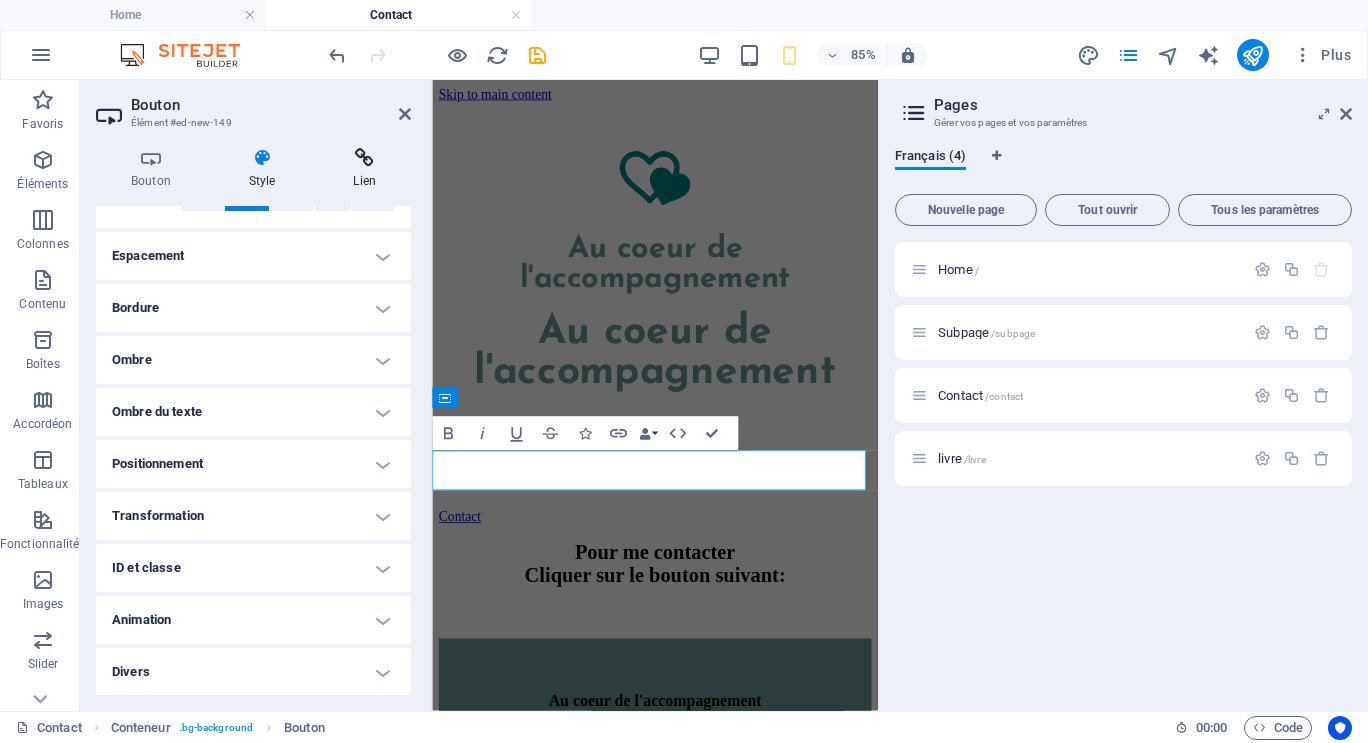 click at bounding box center [364, 158] 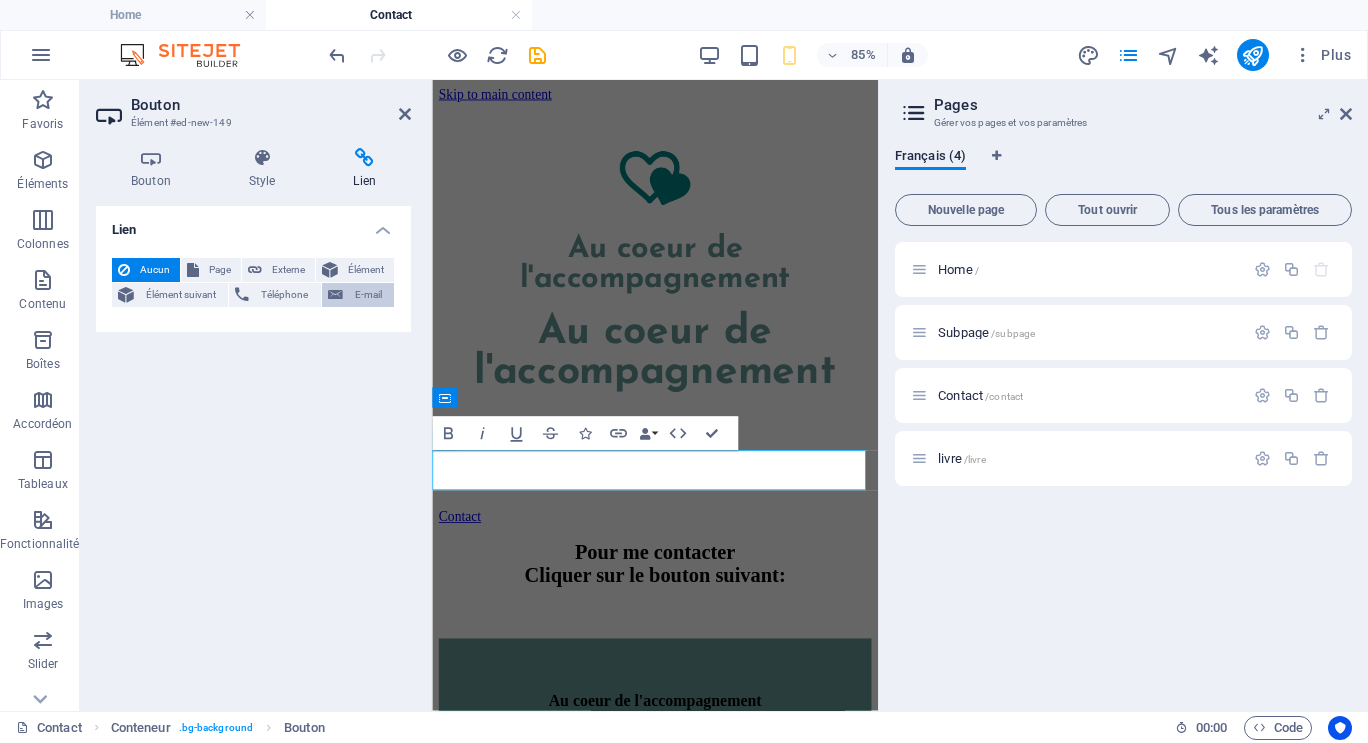 click on "E-mail" at bounding box center (368, 295) 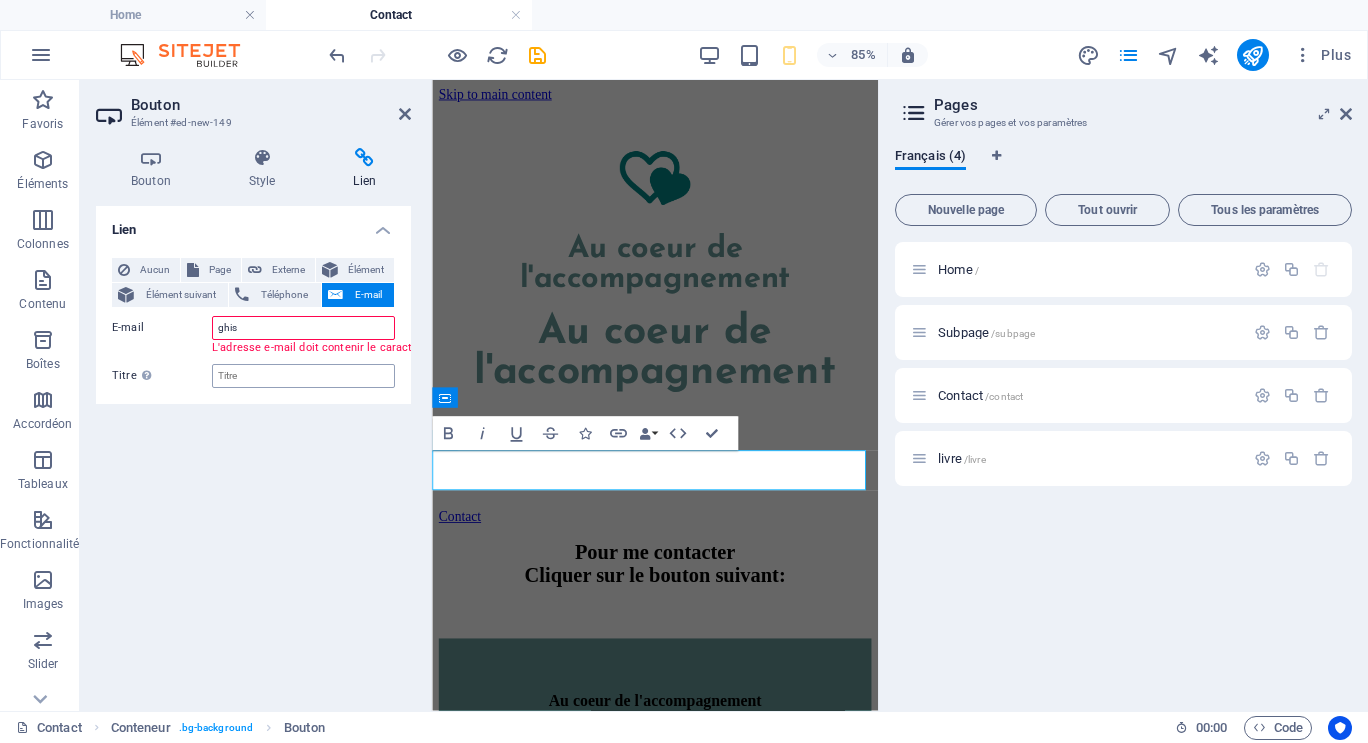 type on "ghislaine.bourque@gmail.com" 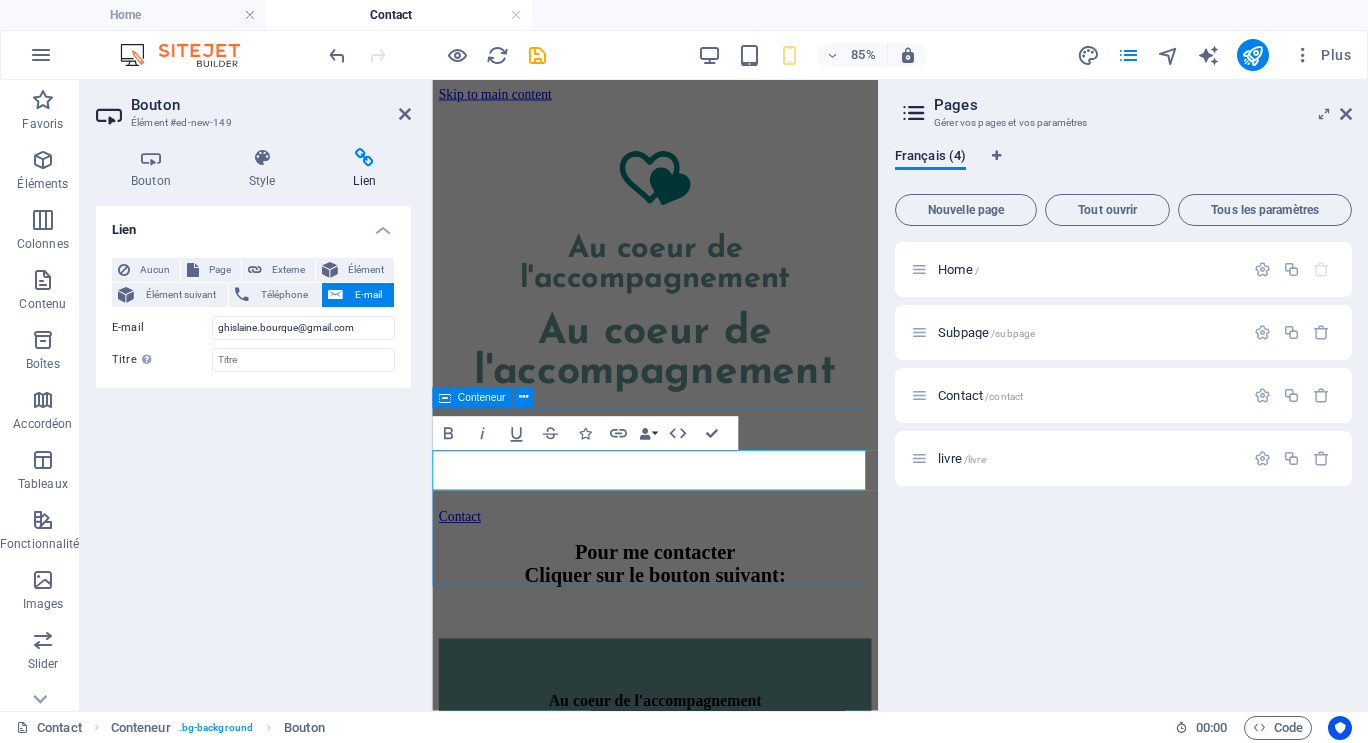 click on "Contact Pour me contacter Cliquer sur le bouton suivant:" at bounding box center (694, 636) 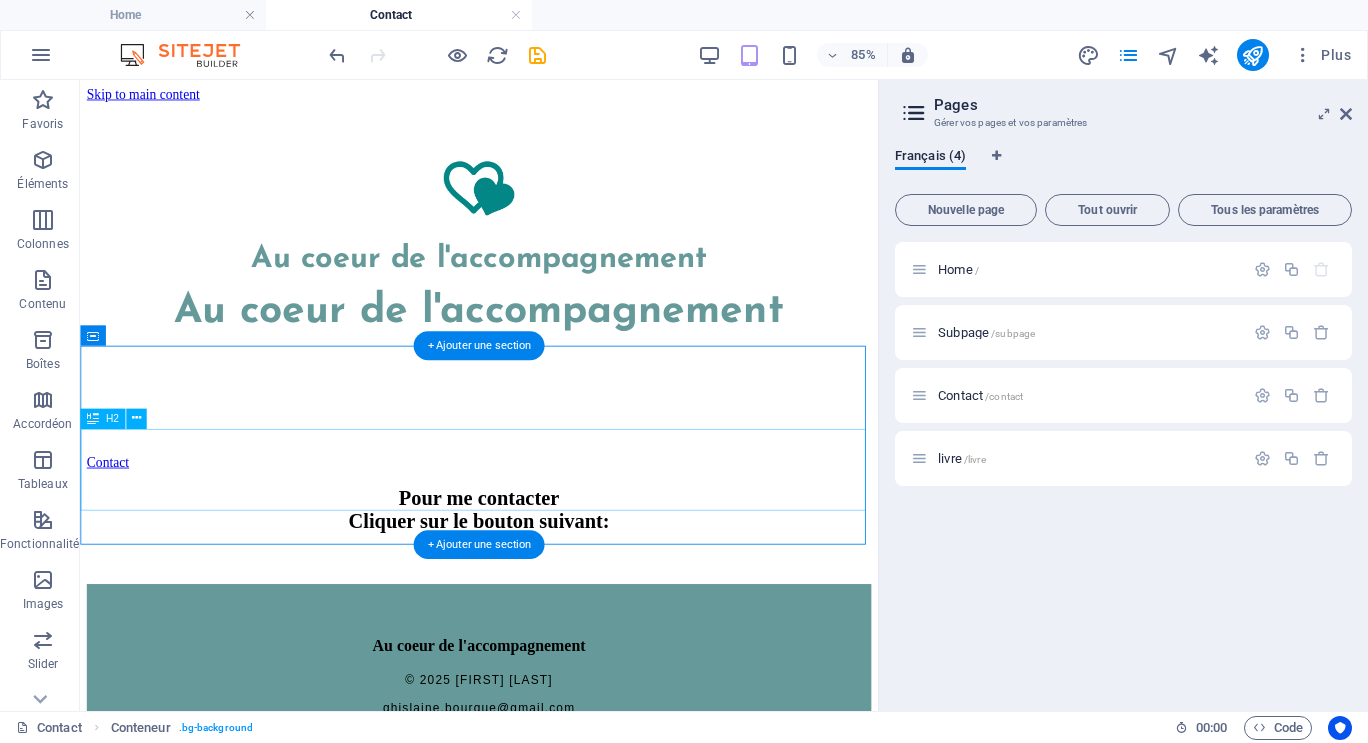 click on "Pour me contacter Cliquer sur le bouton suivant:" at bounding box center (549, 586) 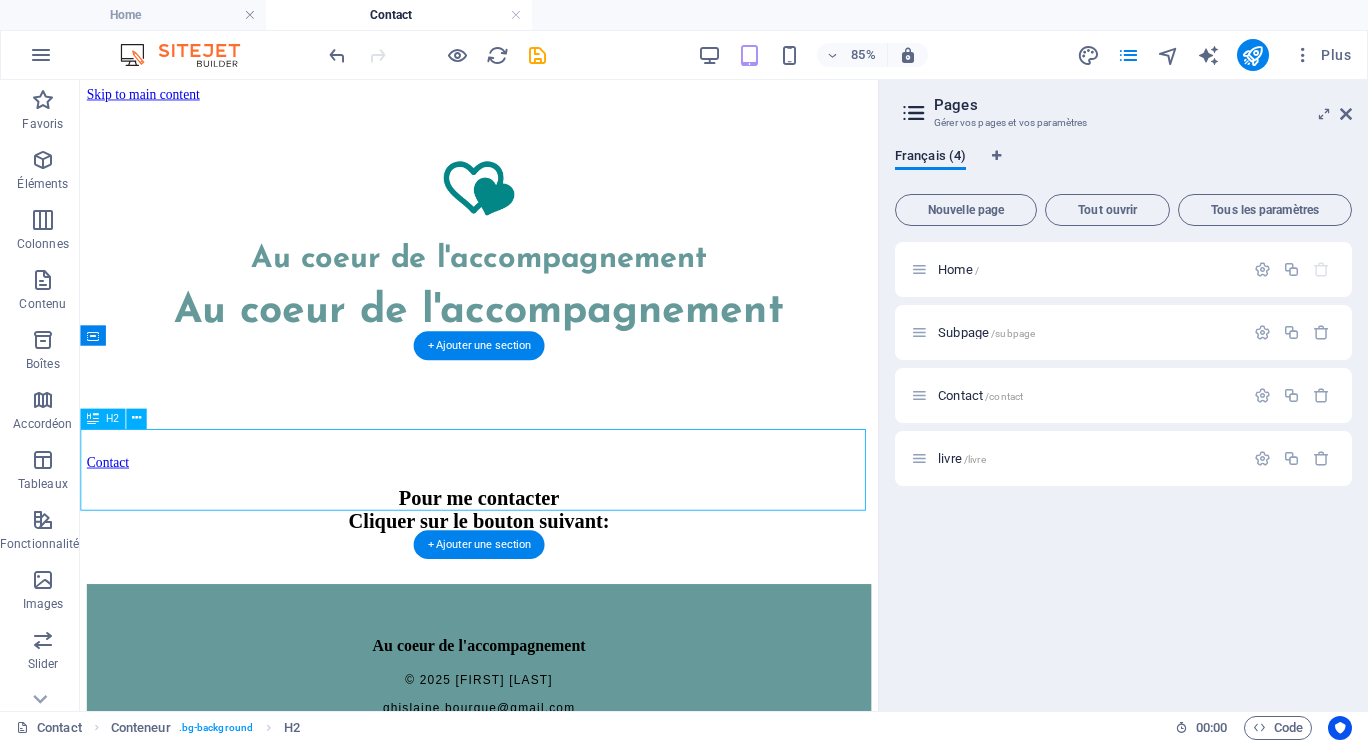 click on "Pour me contacter Cliquer sur le bouton suivant:" at bounding box center (549, 586) 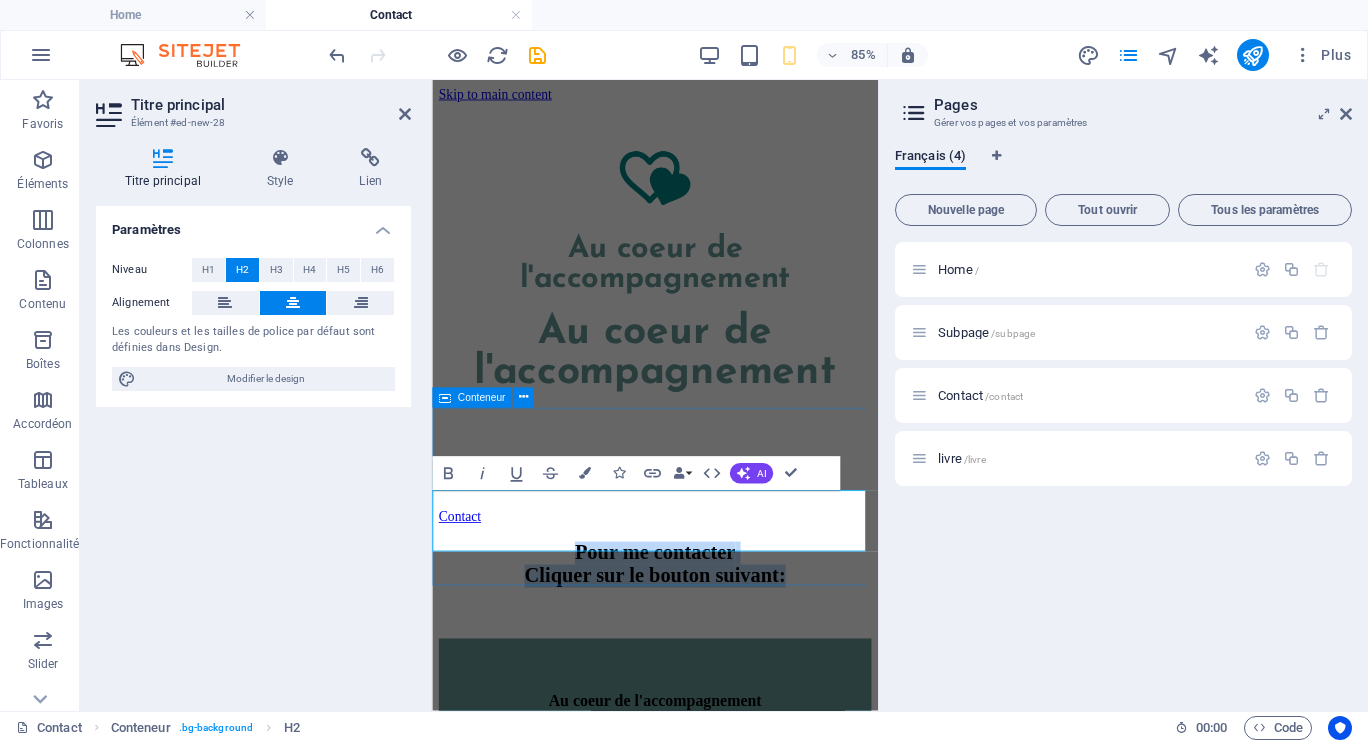 click on "Contact Pour me contacter Cliquer sur le bouton suivant:" at bounding box center (694, 636) 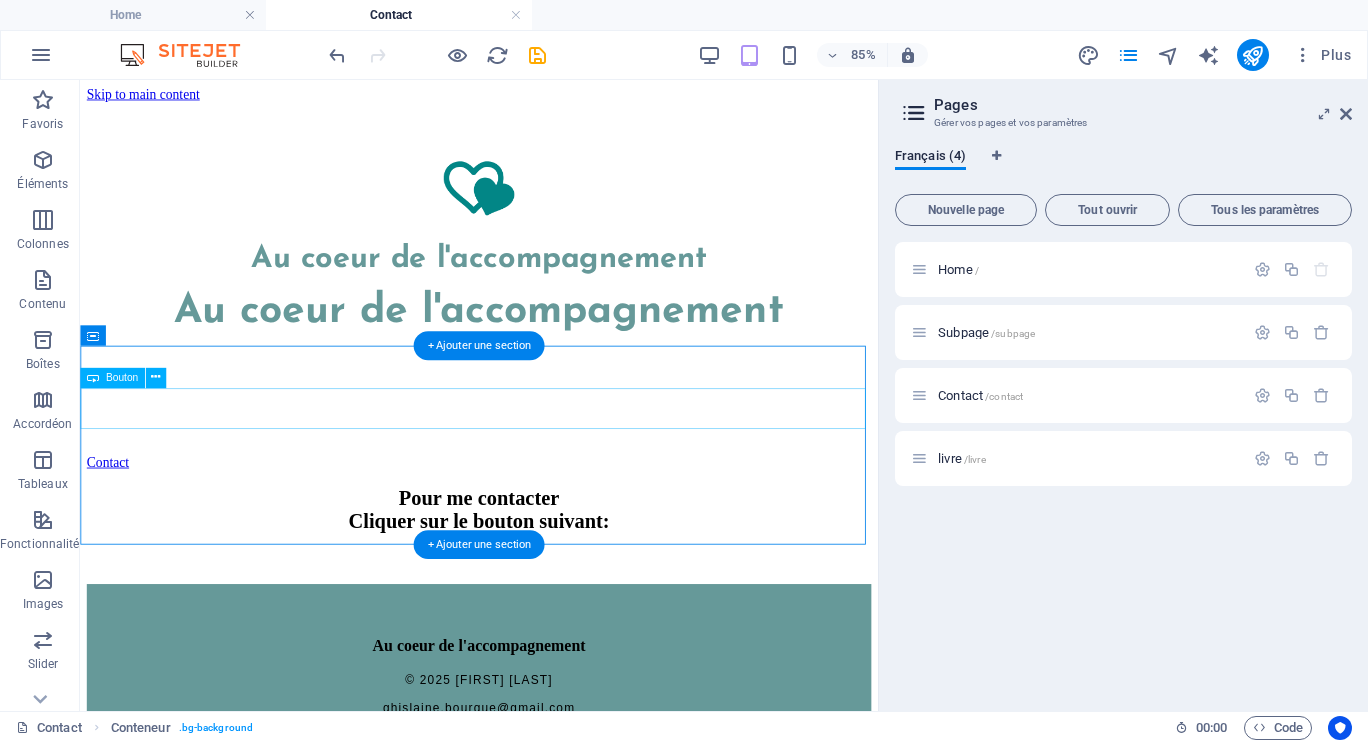 click on "Contact" at bounding box center [549, 530] 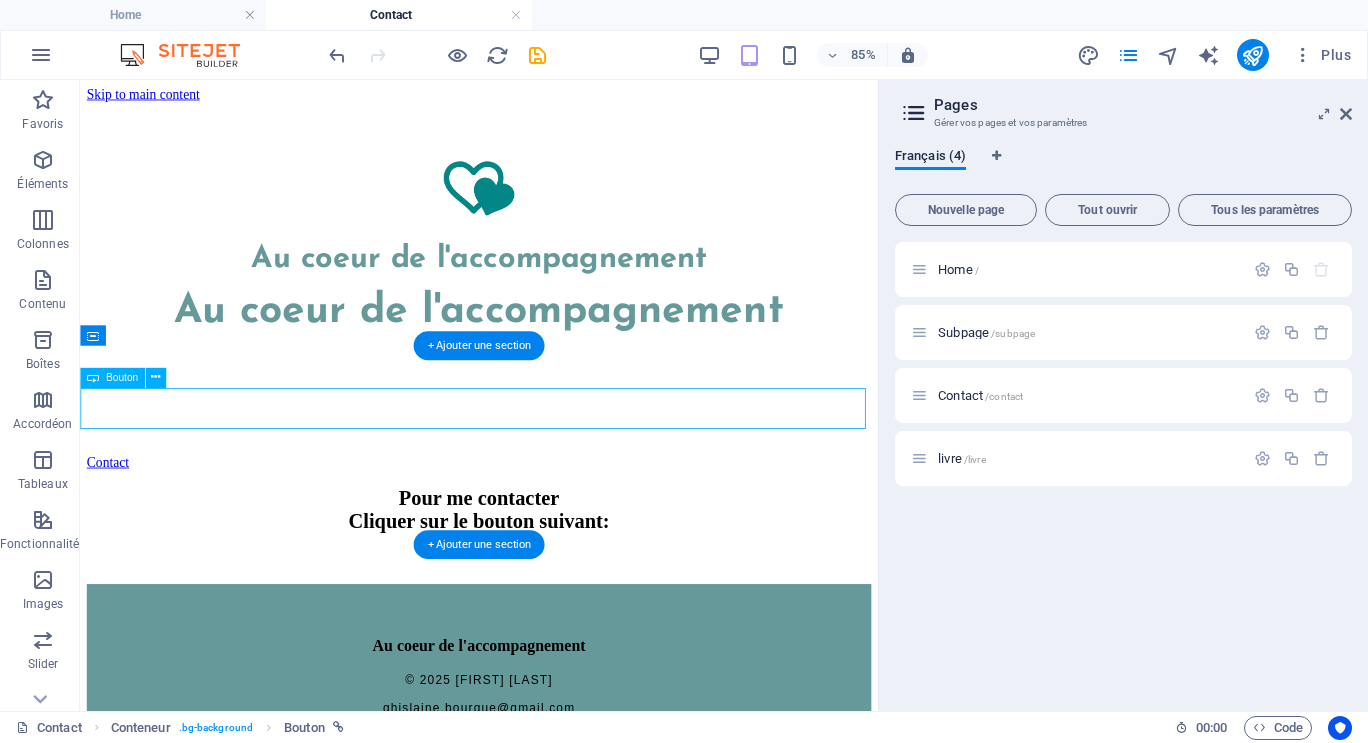 click on "Contact" at bounding box center [549, 530] 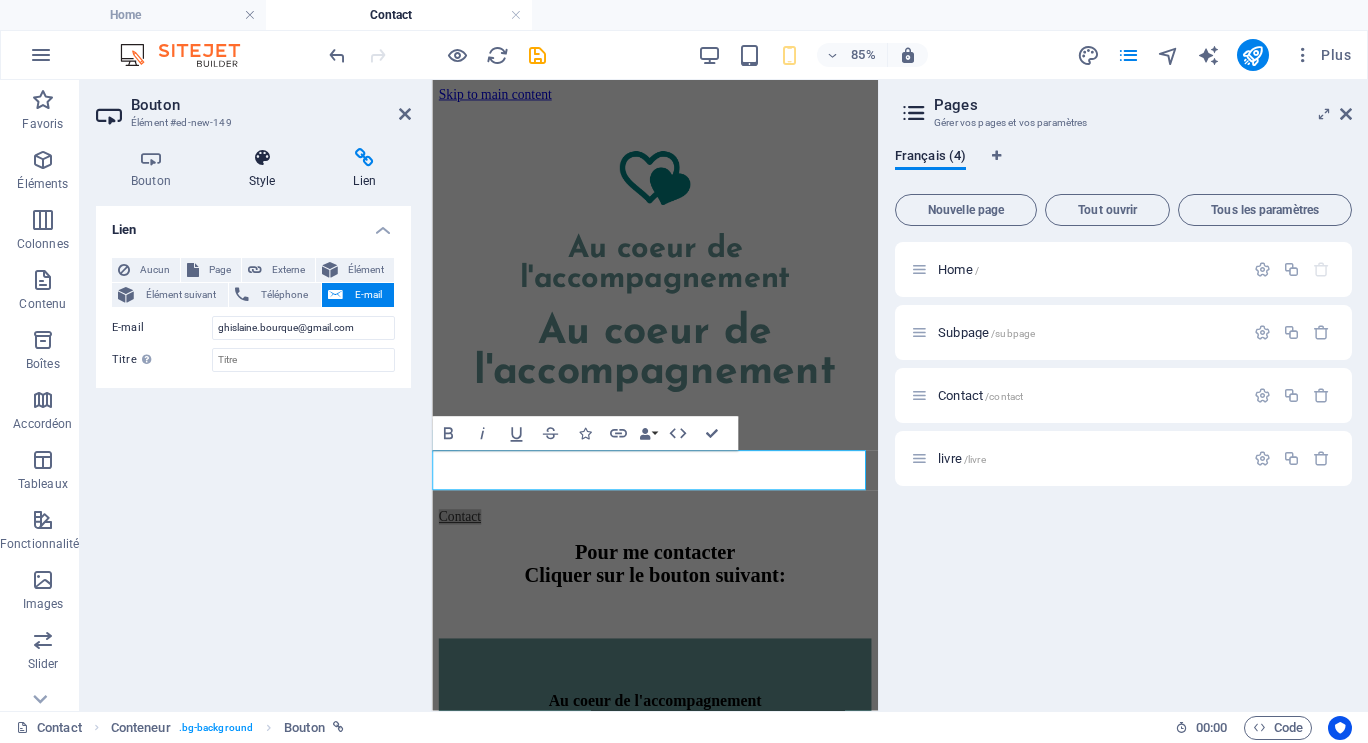 click at bounding box center [262, 158] 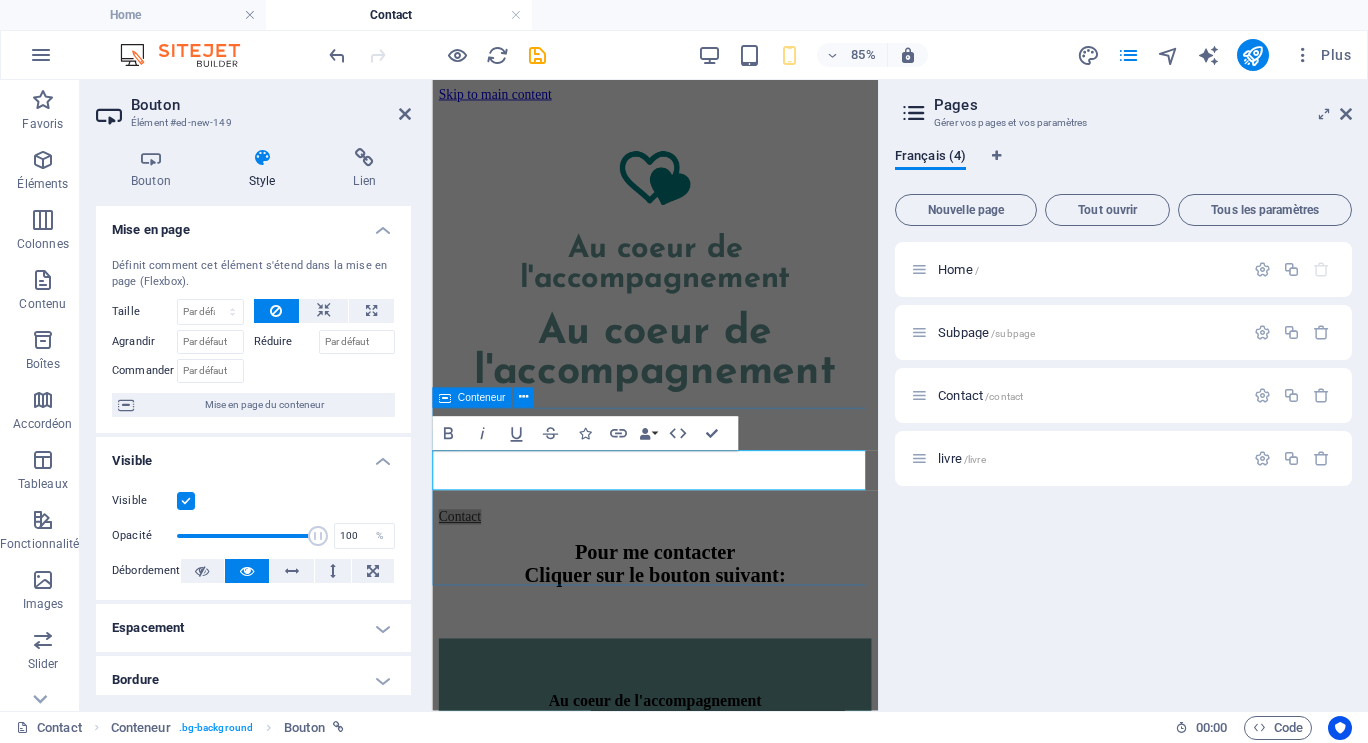 click on "Contact Pour me contacter Cliquer sur le bouton suivant:" at bounding box center [694, 636] 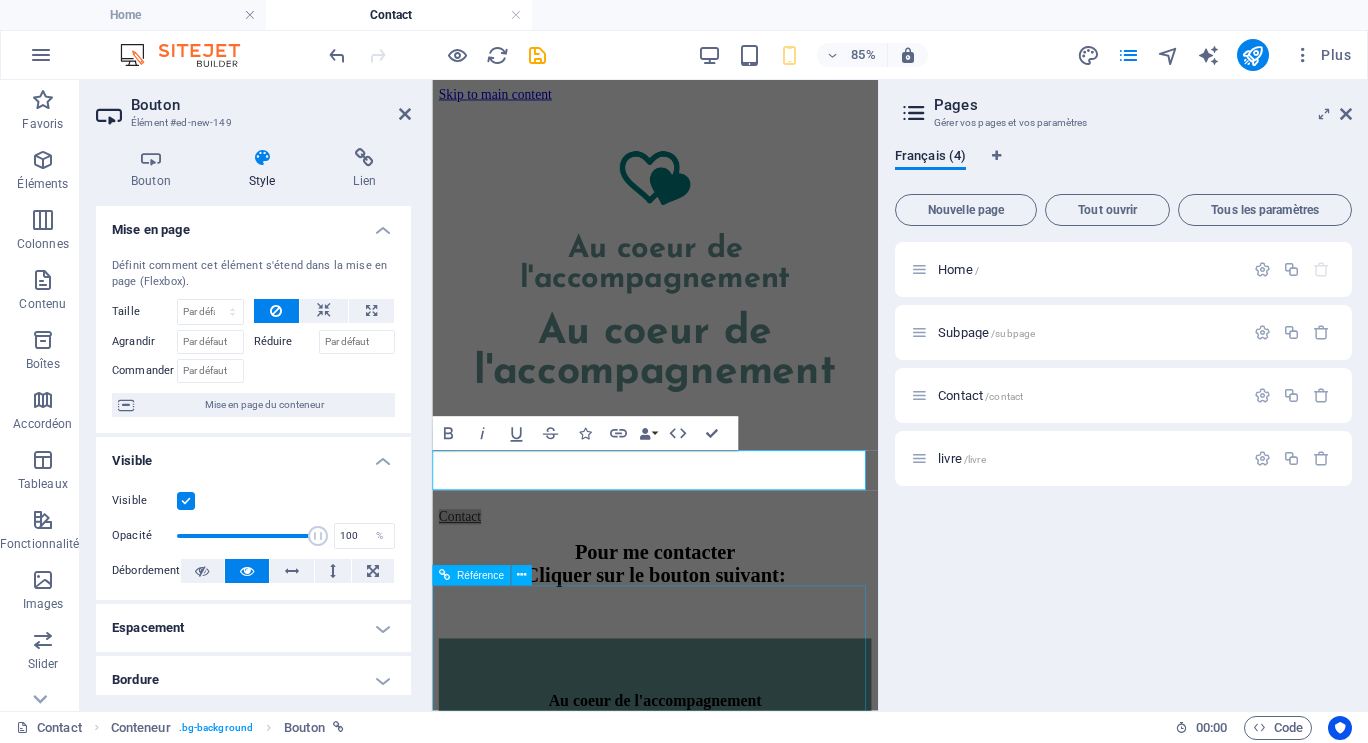 click at bounding box center [694, 769] 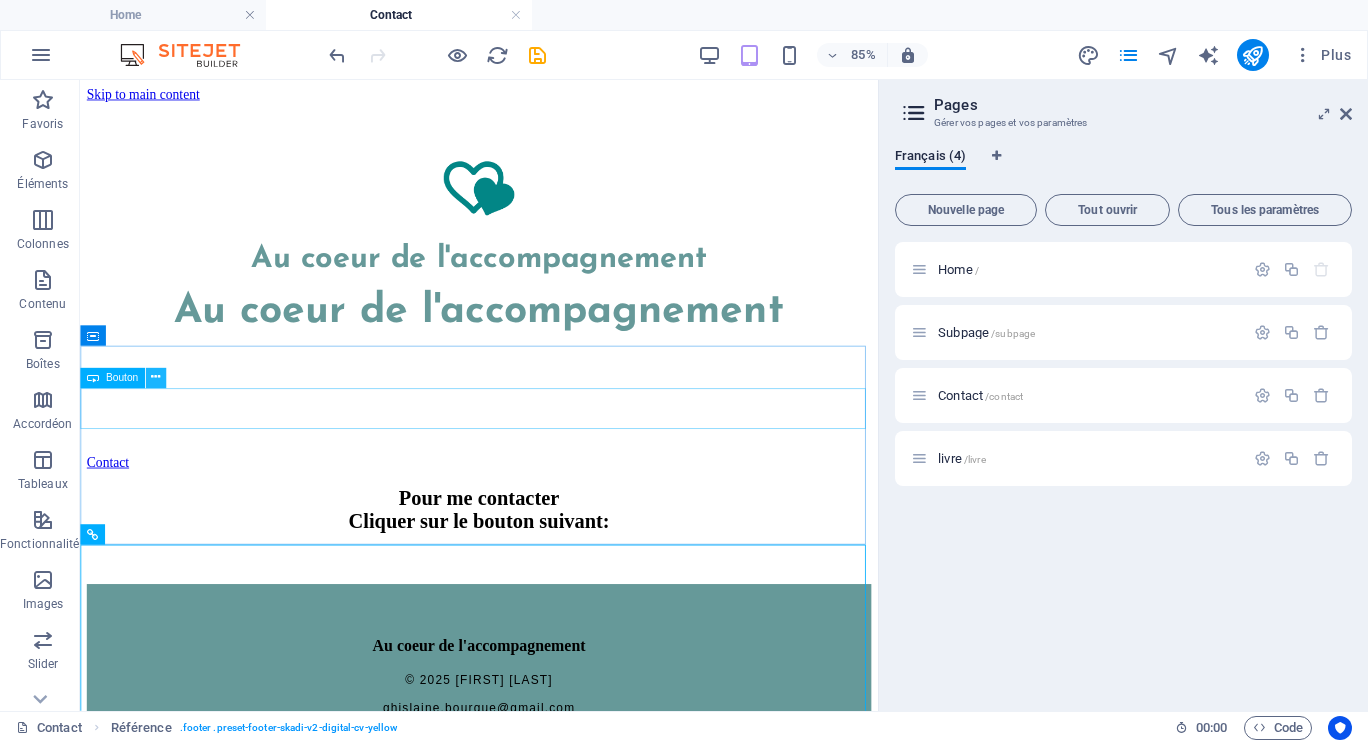 click at bounding box center (155, 378) 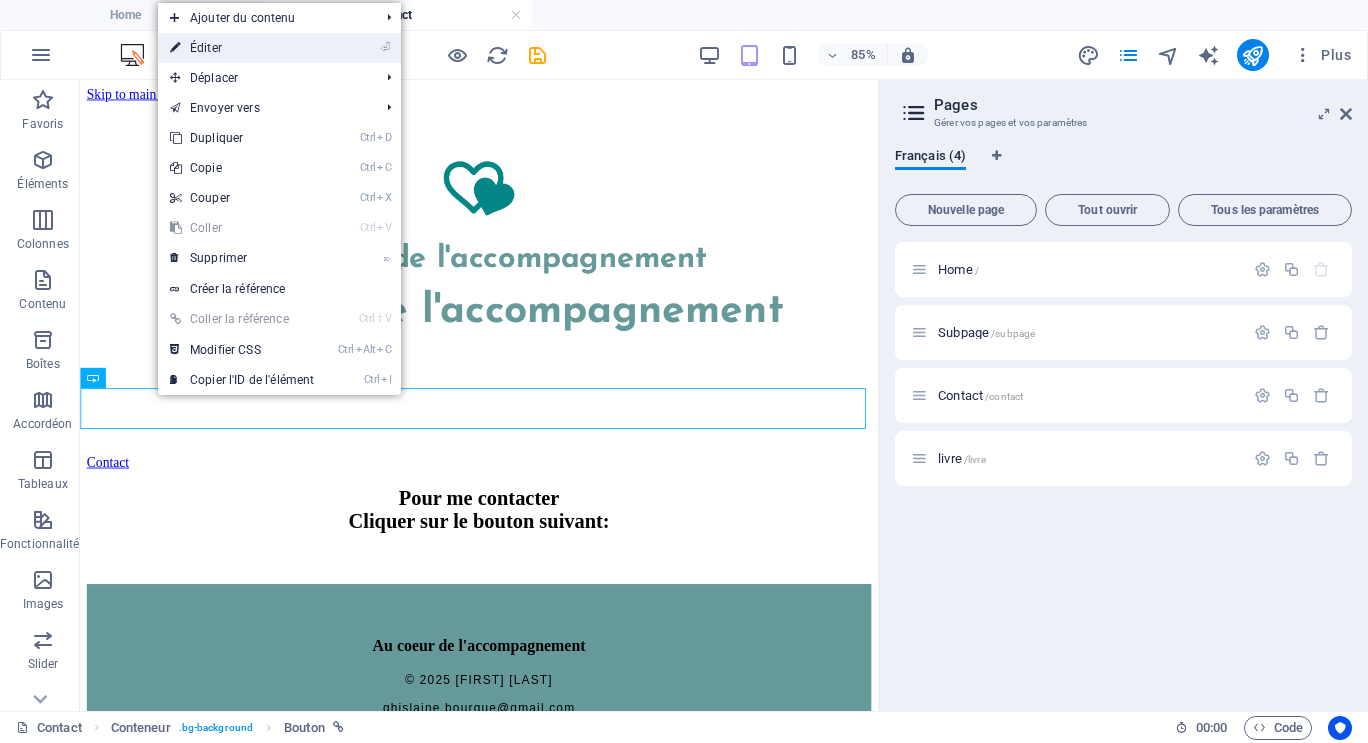 click on "⏎  Éditer" at bounding box center [242, 48] 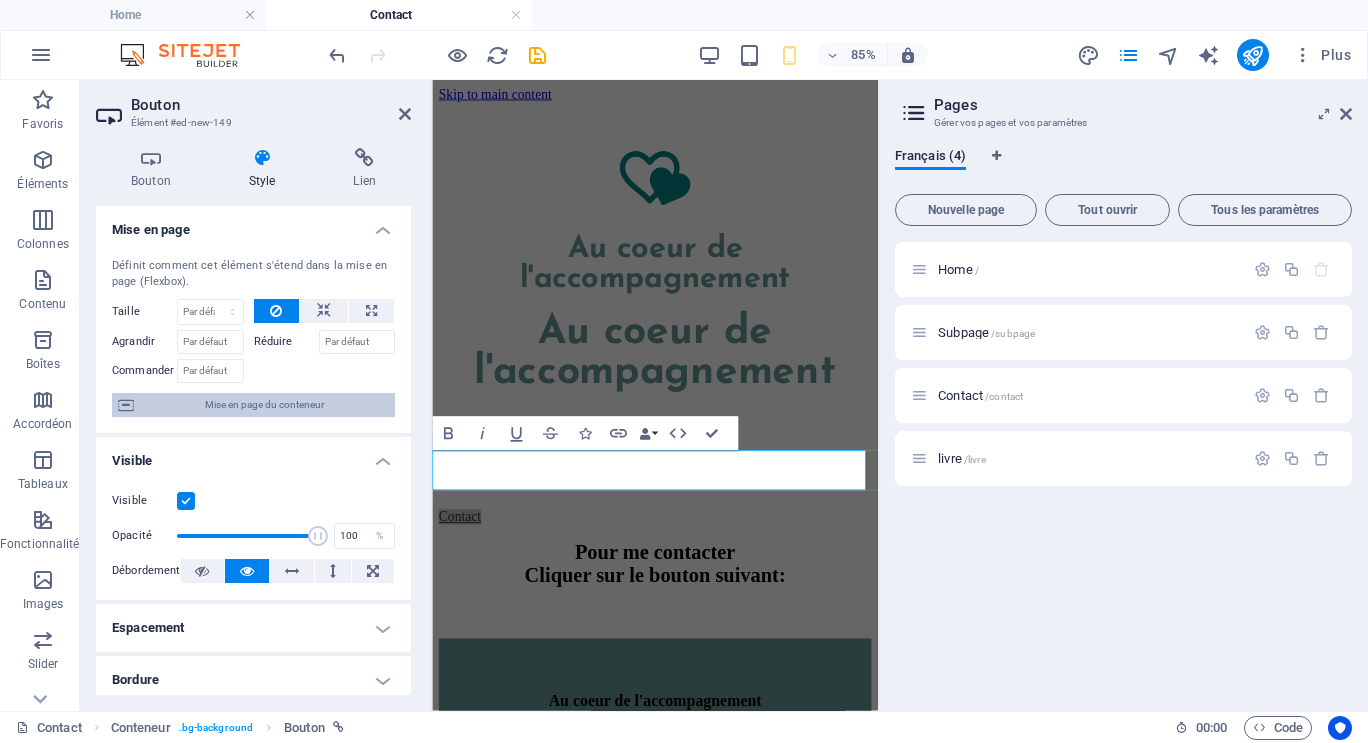 click on "Mise en page du conteneur" at bounding box center (264, 405) 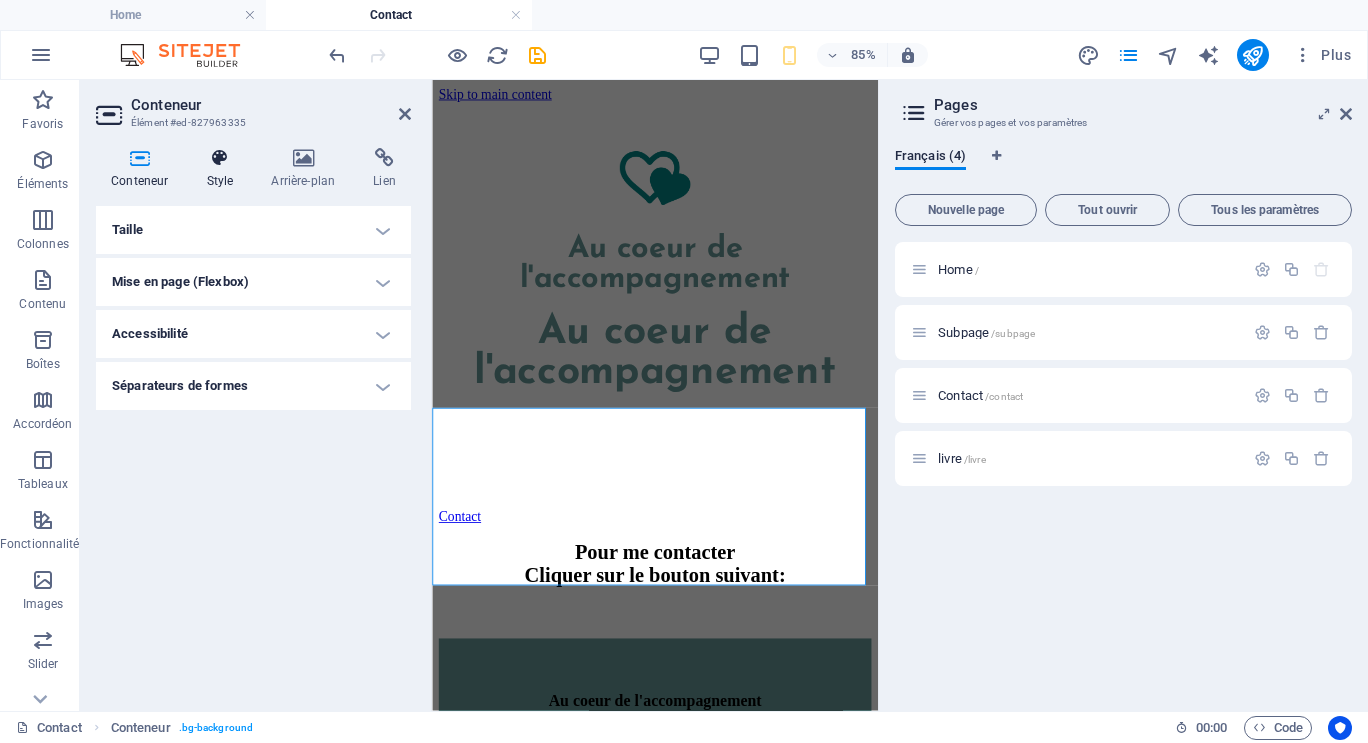 click at bounding box center (219, 158) 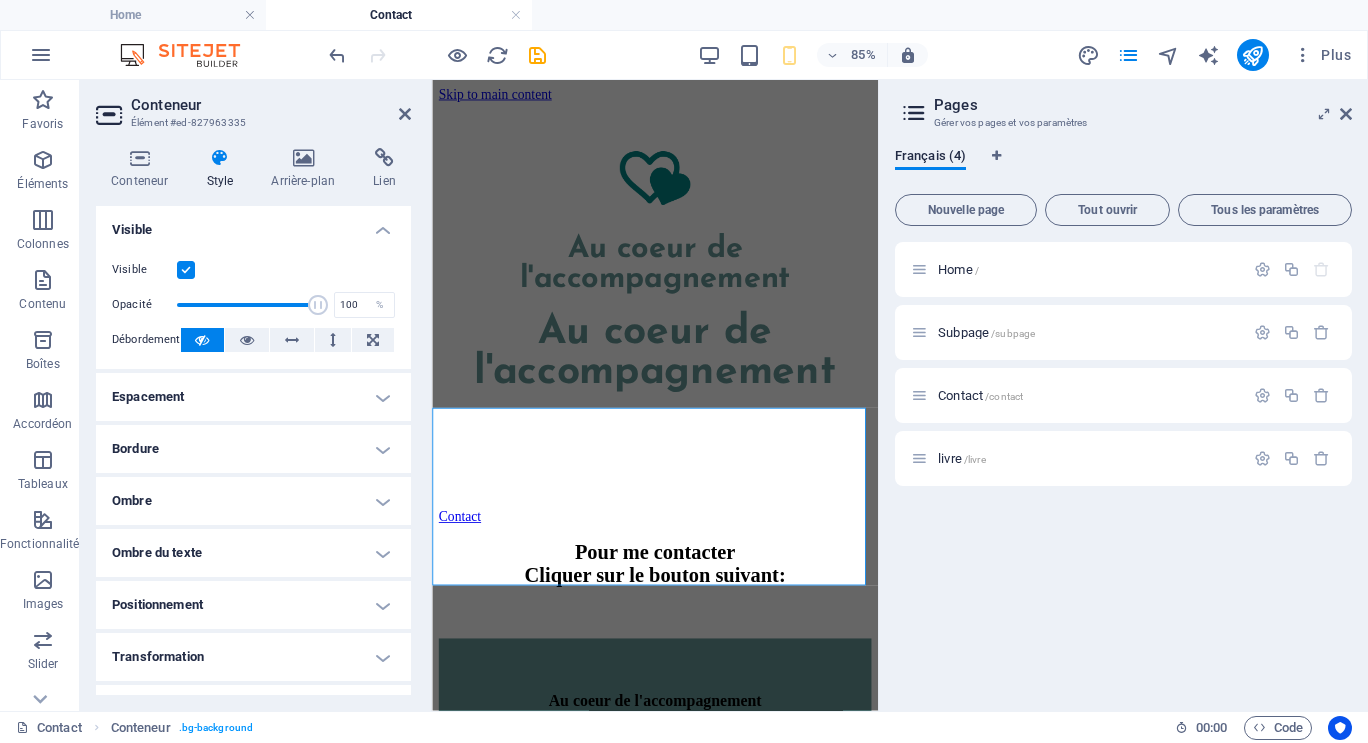 click on "Espacement" at bounding box center (253, 397) 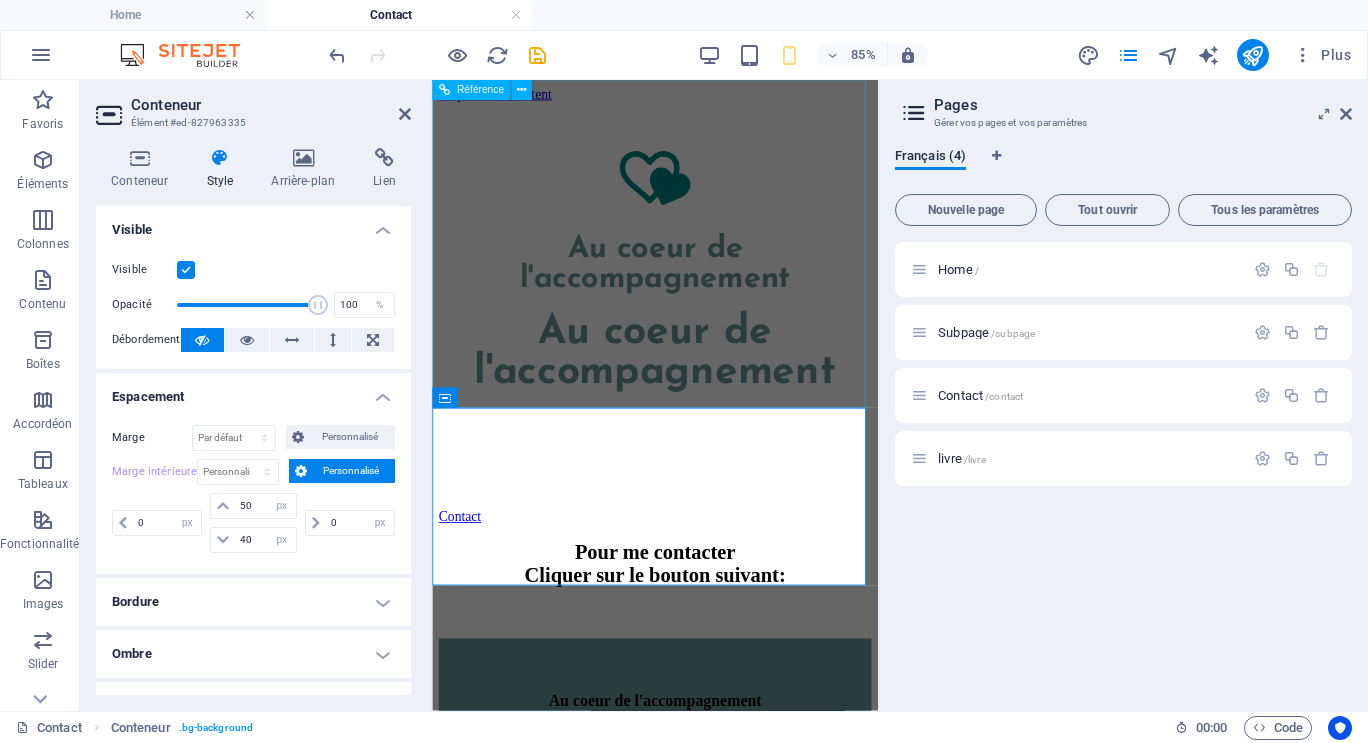 click on "Au coeur de l'accompagnement" at bounding box center [694, 420] 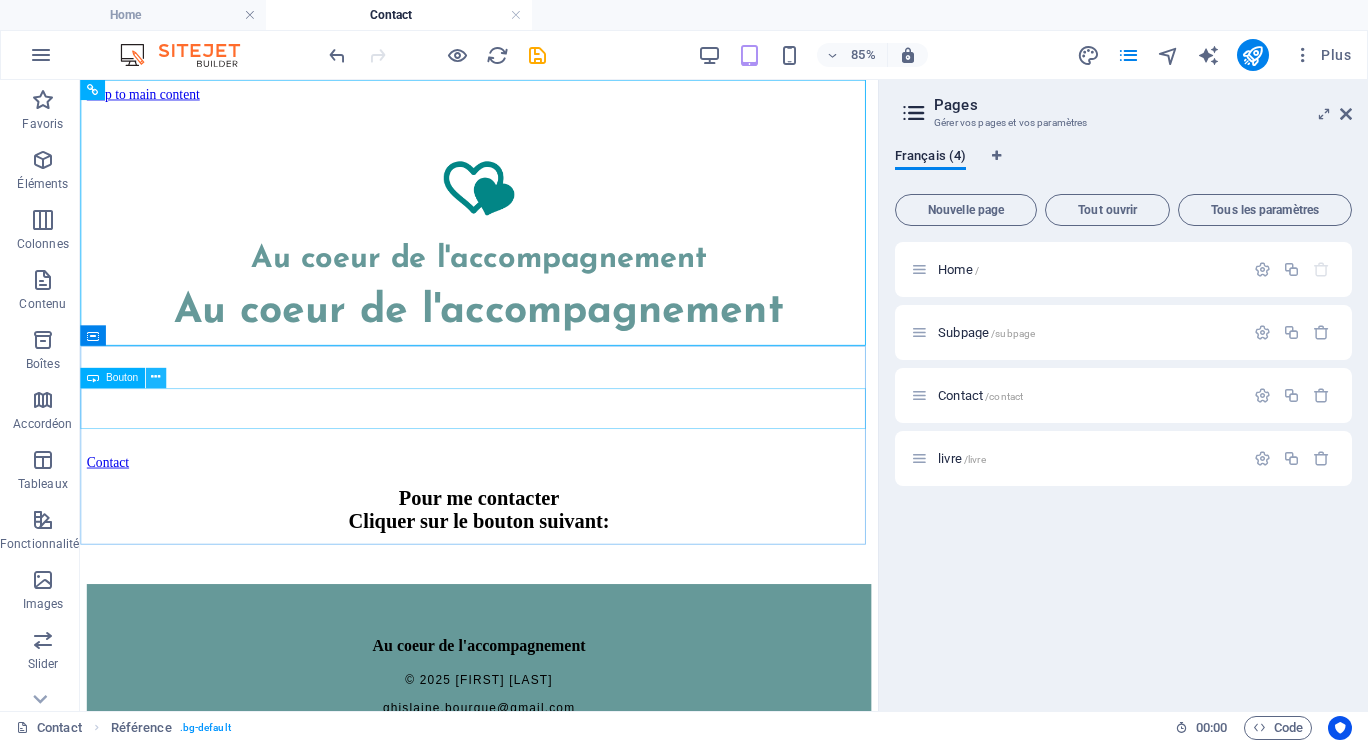 click at bounding box center [155, 378] 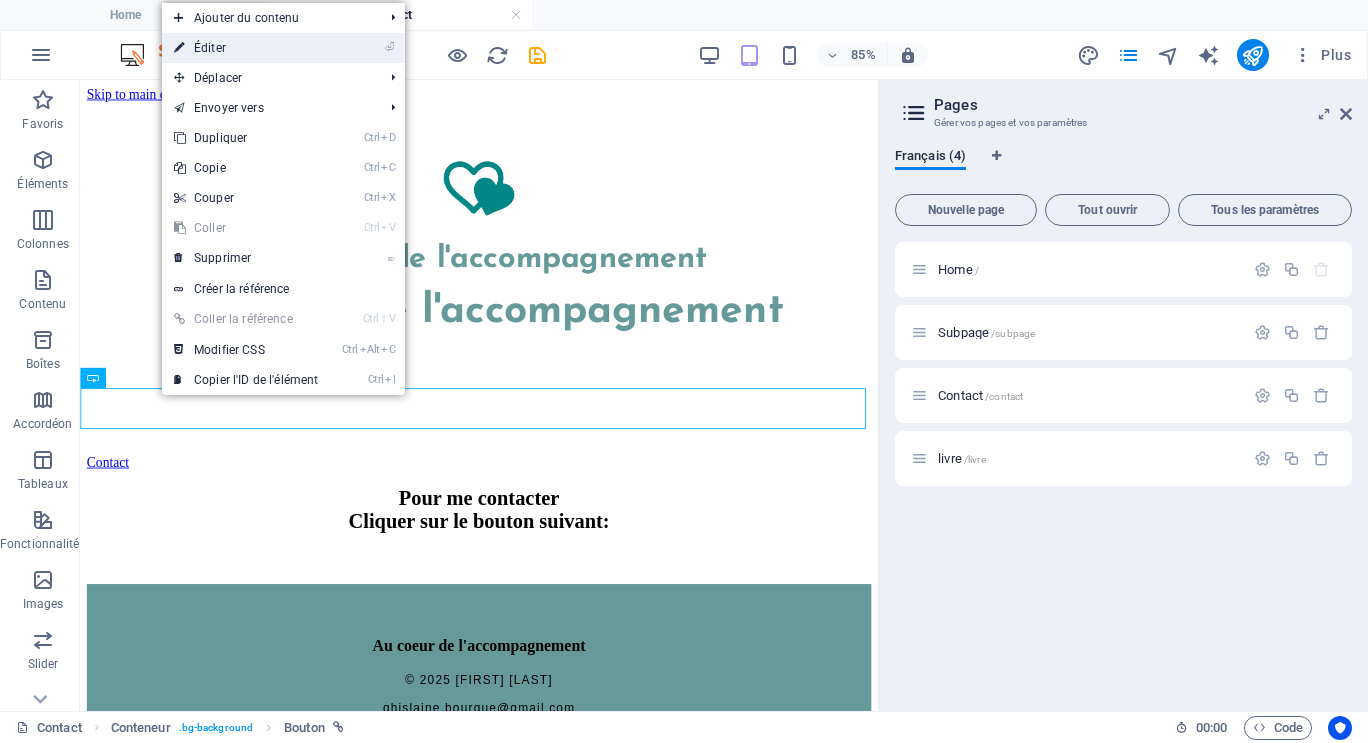 click on "⏎  Éditer" at bounding box center (246, 48) 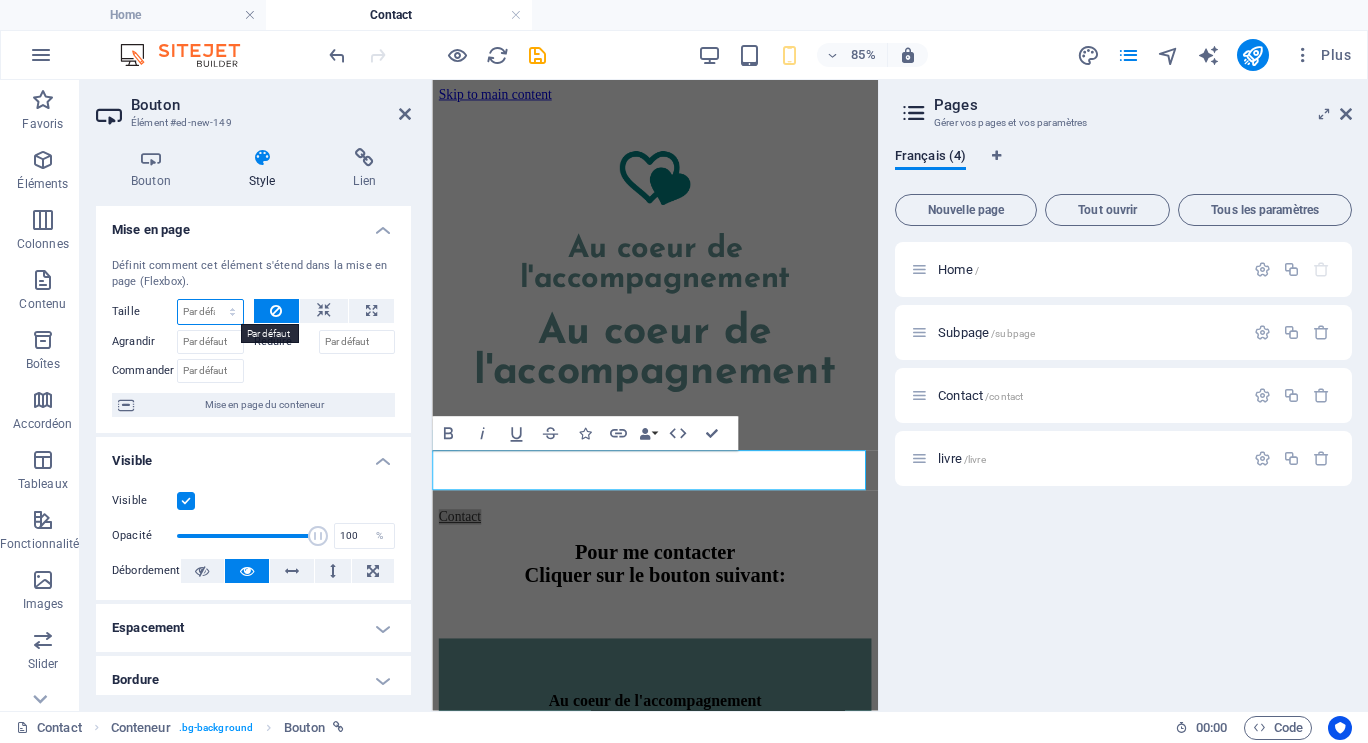click on "Par défaut auto px % 1/1 1/2 1/3 1/4 1/5 1/6 1/7 1/8 1/9 1/10" at bounding box center [210, 312] 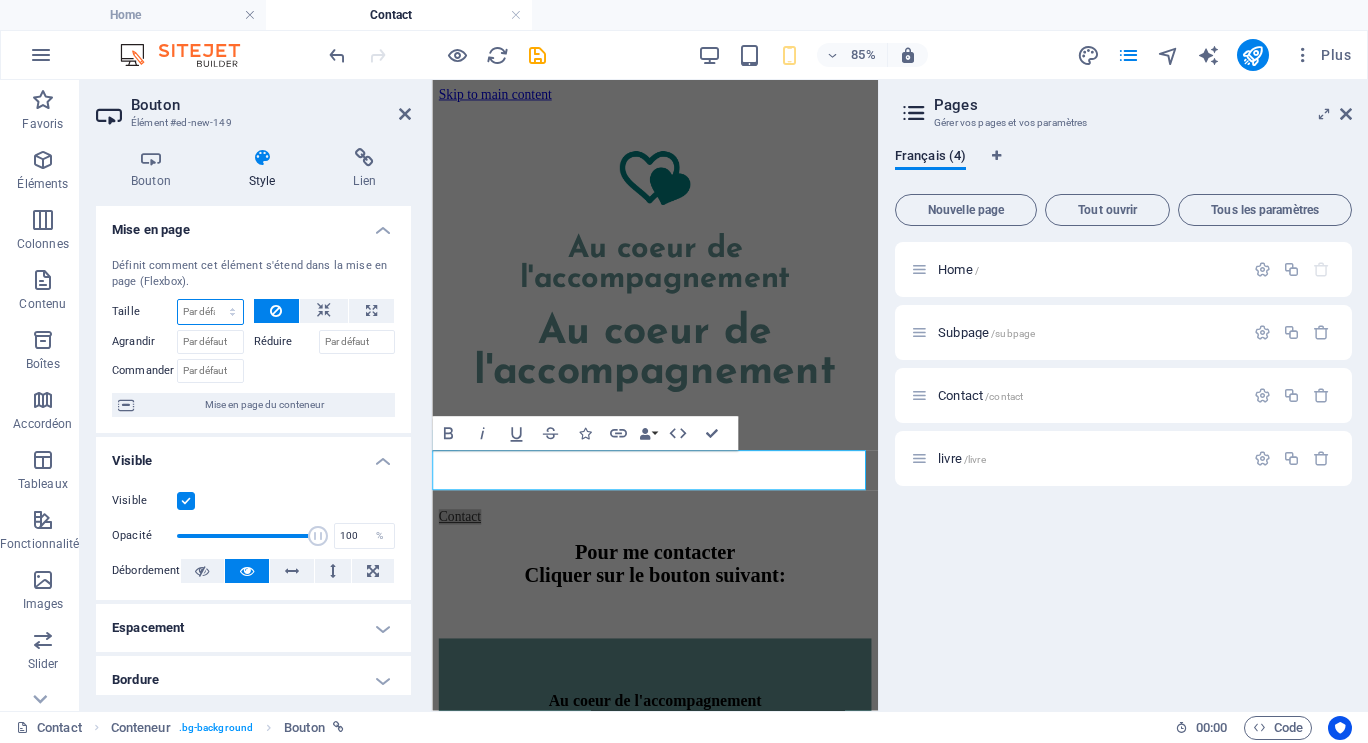 click on "Par défaut auto px % 1/1 1/2 1/3 1/4 1/5 1/6 1/7 1/8 1/9 1/10" at bounding box center [210, 312] 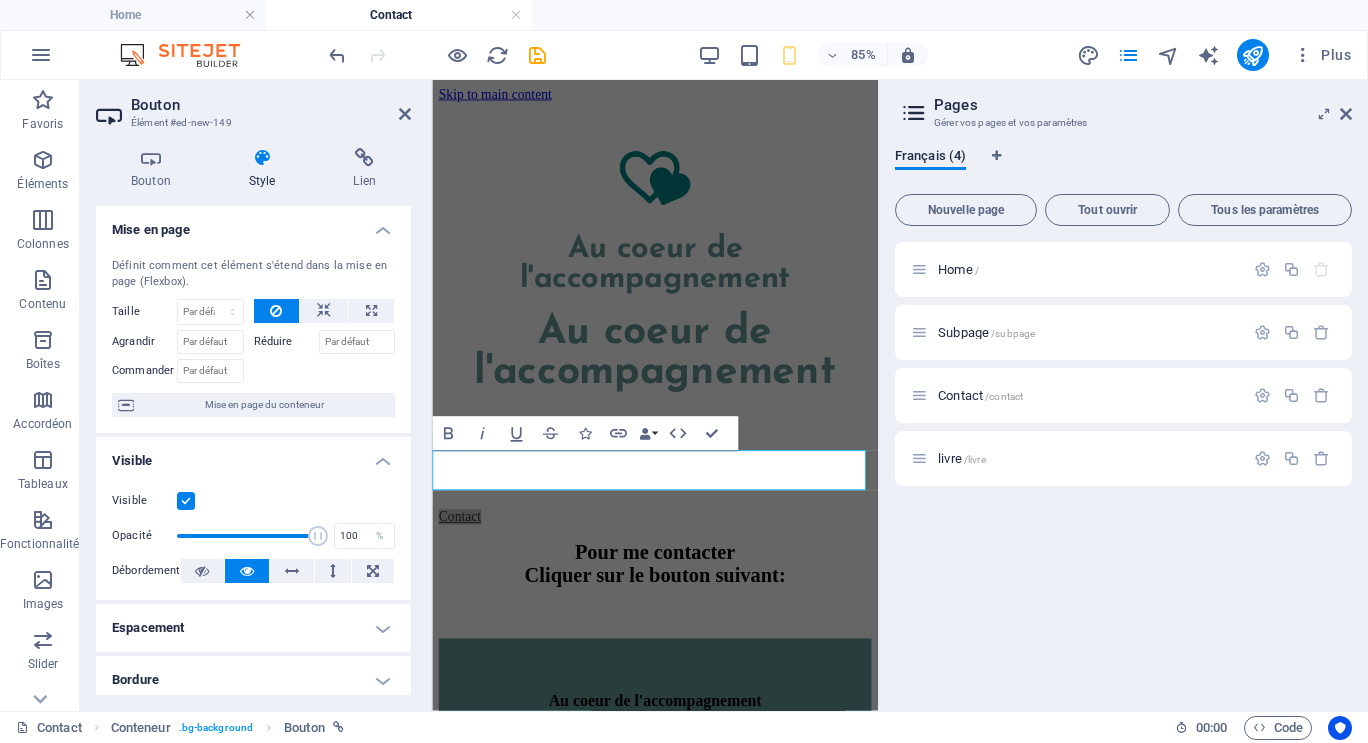drag, startPoint x: 406, startPoint y: 329, endPoint x: 411, endPoint y: 385, distance: 56.22277 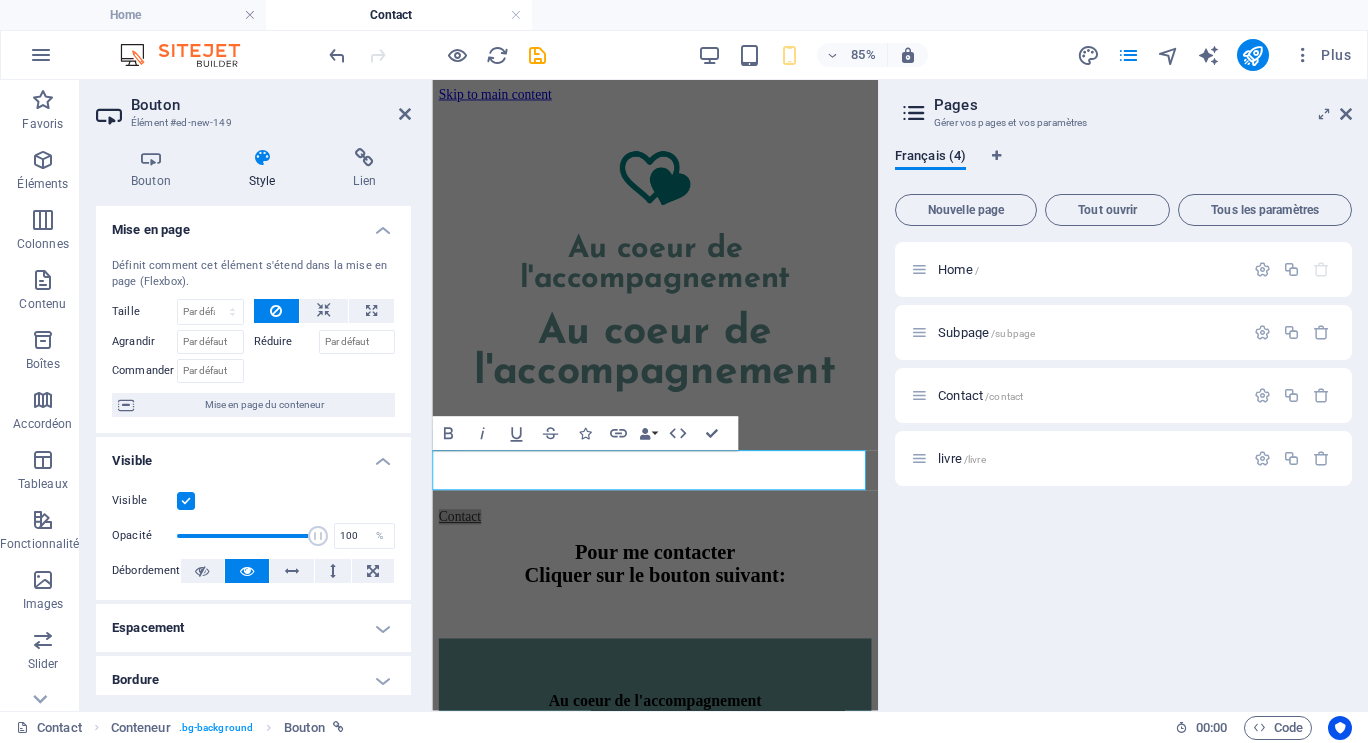 click on "Bouton Style Lien Bouton Design  Par défaut Principal Secondaire Arrière-plan Survol/Actif Passer en mode Aperçu pour tester le statut du bouton Survol/Actif Couleur du texte Survol/Actif Couleur de la bordure Survol/Actif Alignement Taille Largeur Par défaut px rem % em vh vw Les couleurs et les tailles de police par défaut sont définies dans Design. Modifier le design Présélection Element Mise en page Définit comment cet élément s'étend dans la mise en page (Flexbox). Taille Par défaut auto px % 1/1 1/2 1/3 1/4 1/5 1/6 1/7 1/8 1/9 1/10 Agrandir Réduire Commander Mise en page du conteneur Visible Visible Opacité 100 % Débordement Espacement Marge Par défaut auto px % rem vw vh Personnalisé Personnalisé auto px % rem vw vh auto px % rem vw vh auto px % rem vw vh auto px % rem vw vh Marge intérieure Par défaut px rem % vh vw Personnalisé Personnalisé px rem % vh vw px rem % vh vw px rem % vh vw px rem % vh vw Bordure Style              - Largeur 1 auto px rem % vh vw 1 auto px" at bounding box center [253, 421] 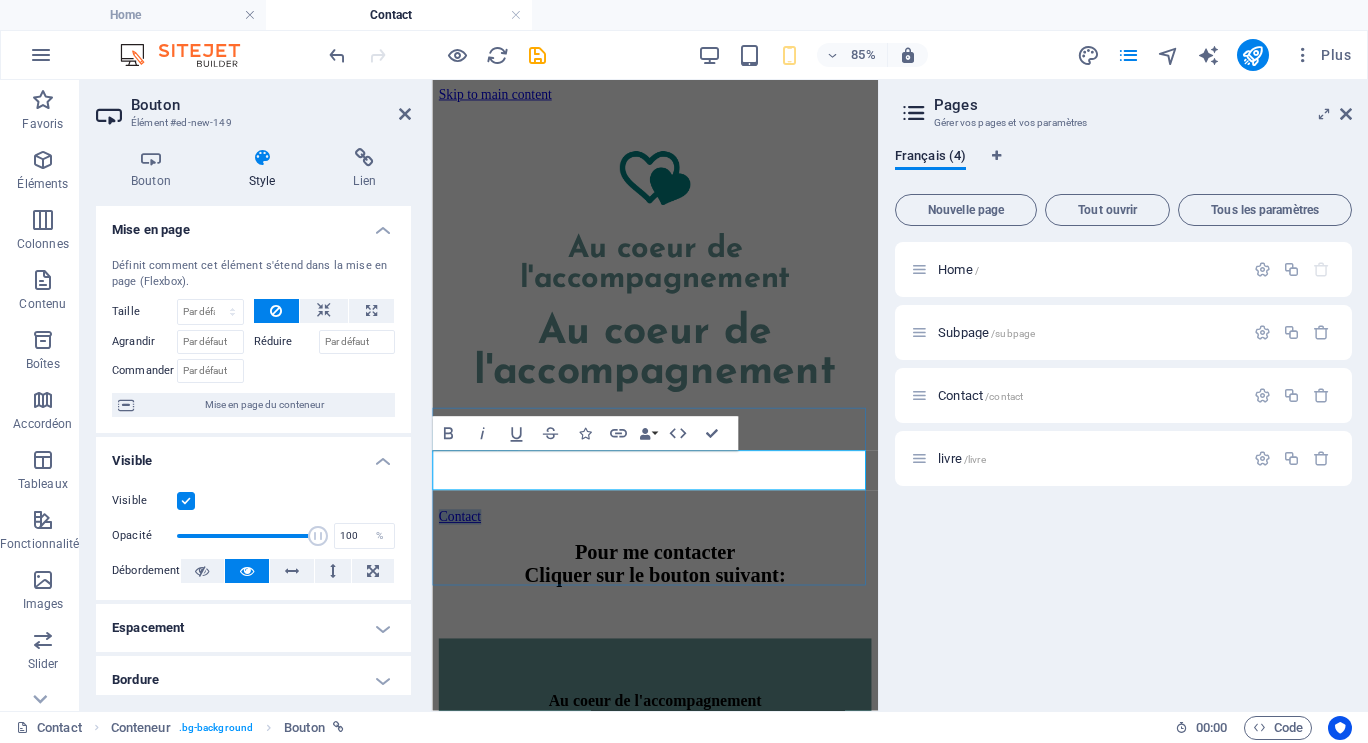 click on "Contact" at bounding box center (694, 594) 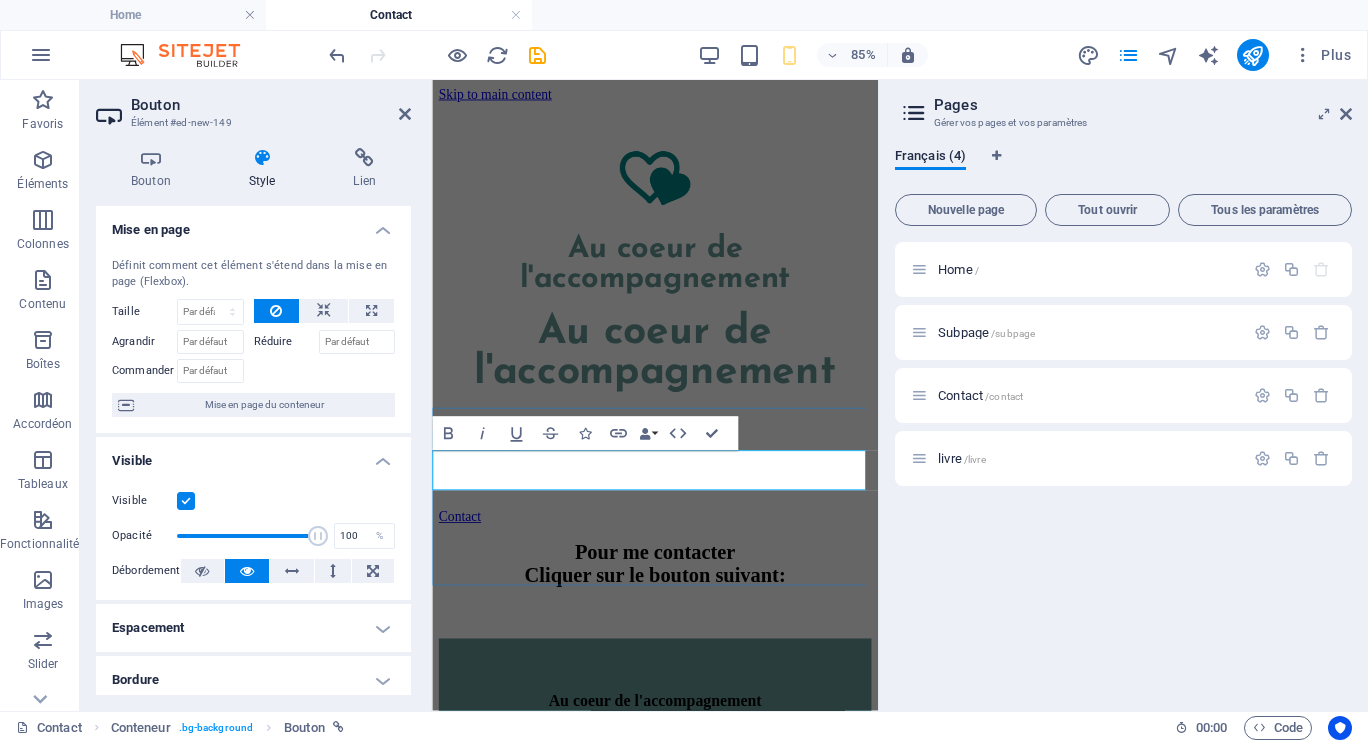 click on "Contact" at bounding box center (694, 594) 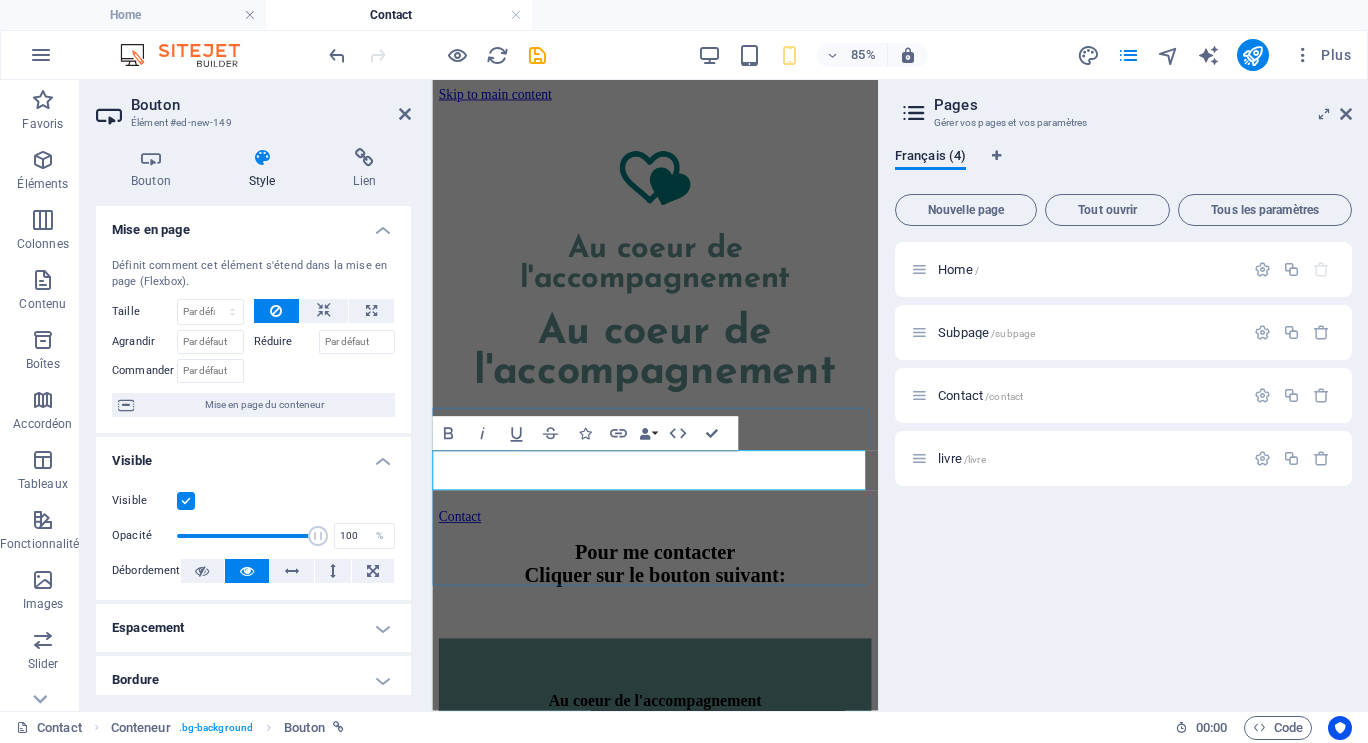 drag, startPoint x: 630, startPoint y: 523, endPoint x: 488, endPoint y: 552, distance: 144.93102 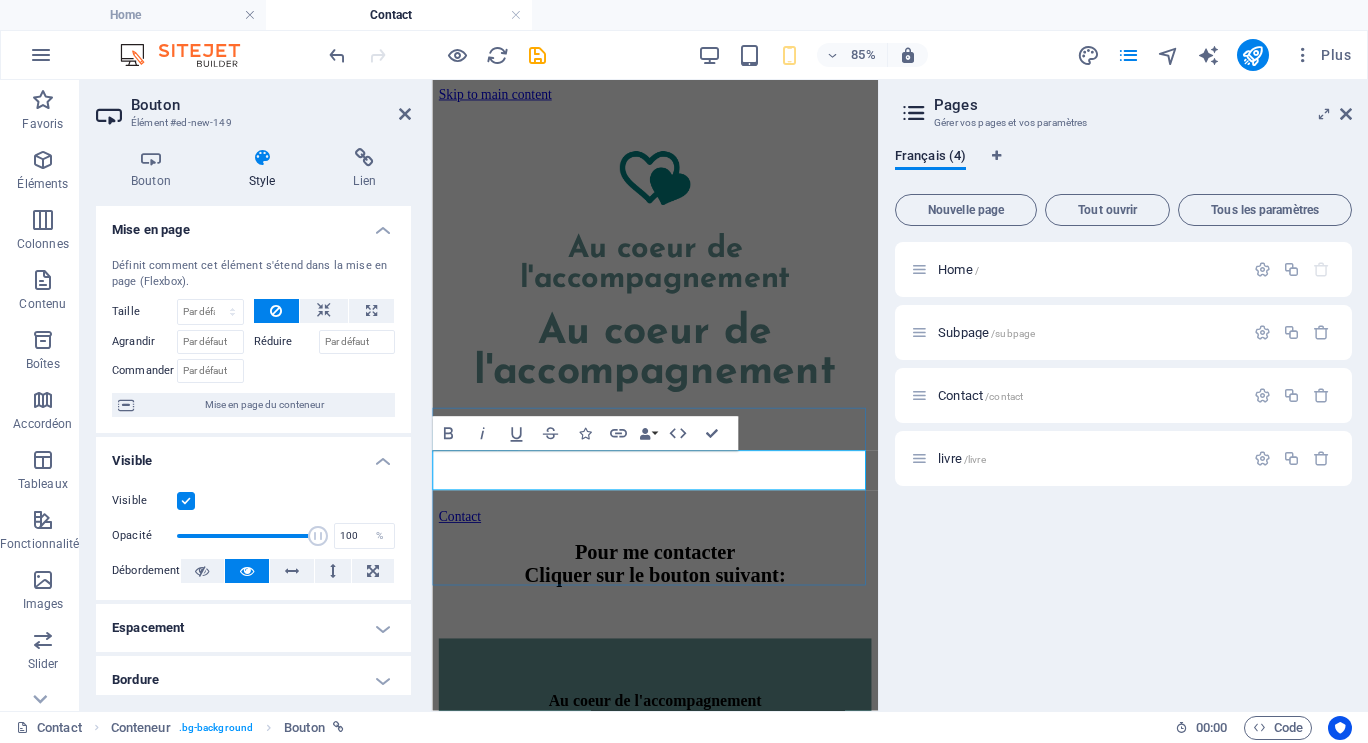 click on "Contact" at bounding box center [694, 594] 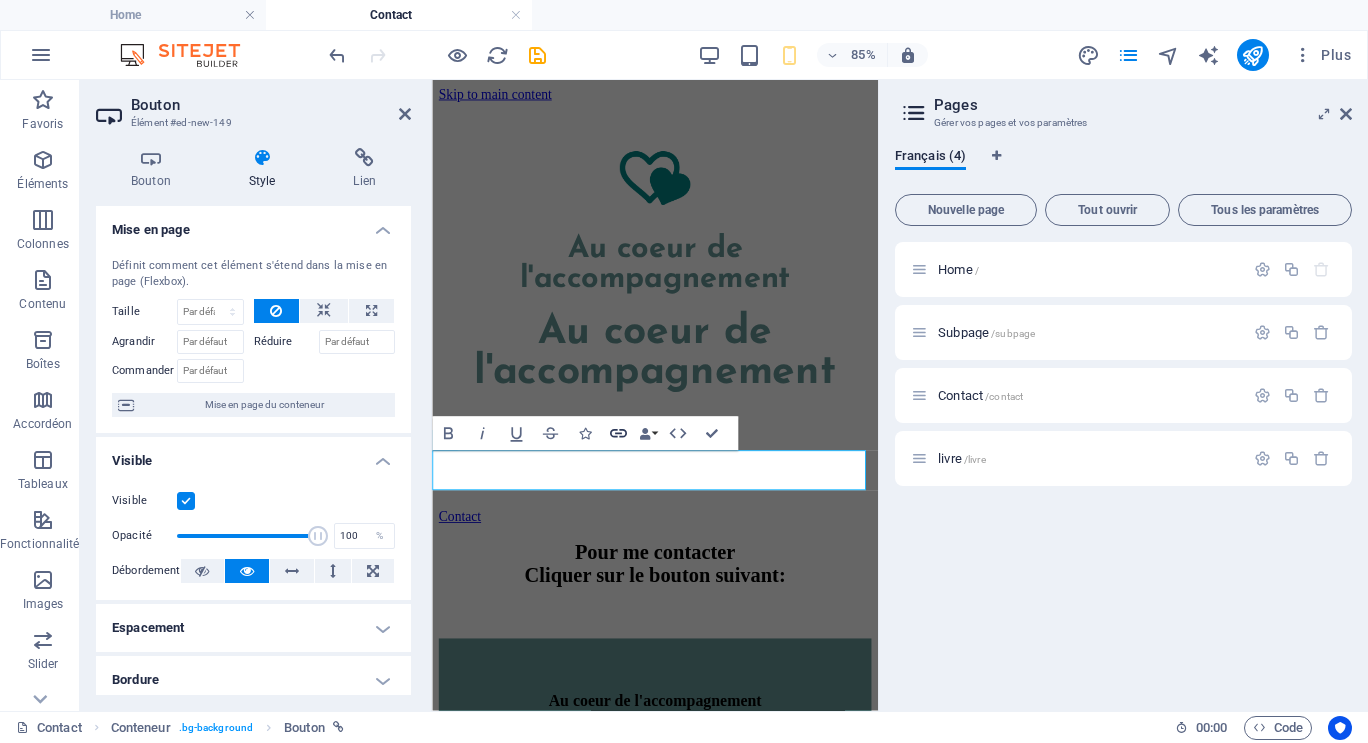 click on "Link" at bounding box center [618, 433] 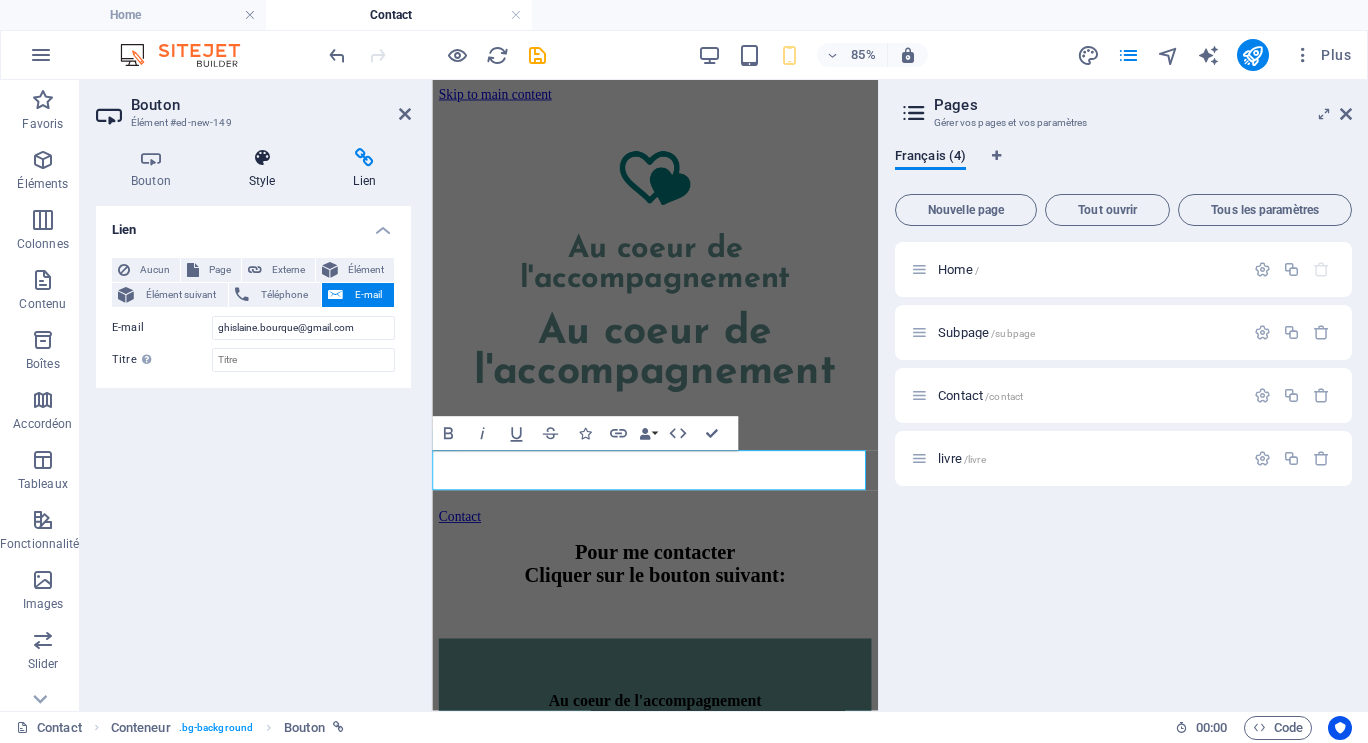 click at bounding box center [262, 158] 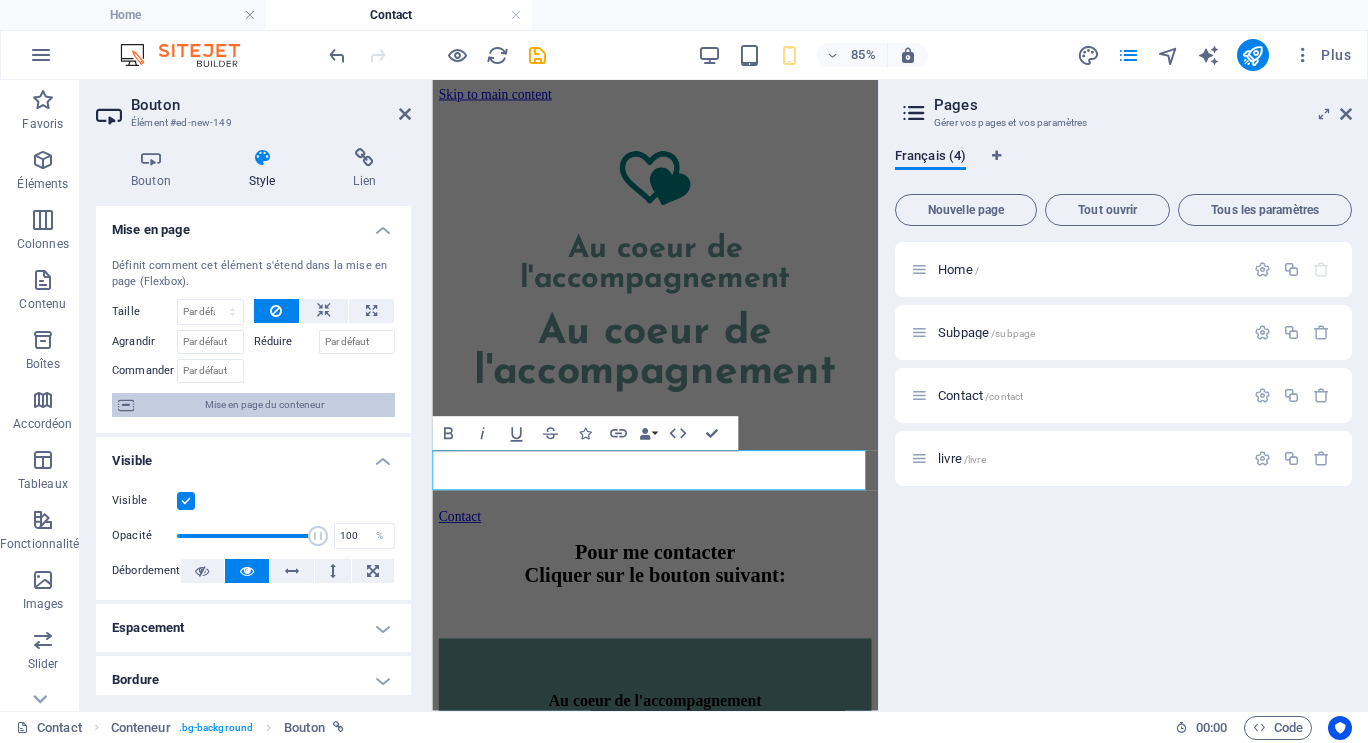 click on "Mise en page du conteneur" at bounding box center (264, 405) 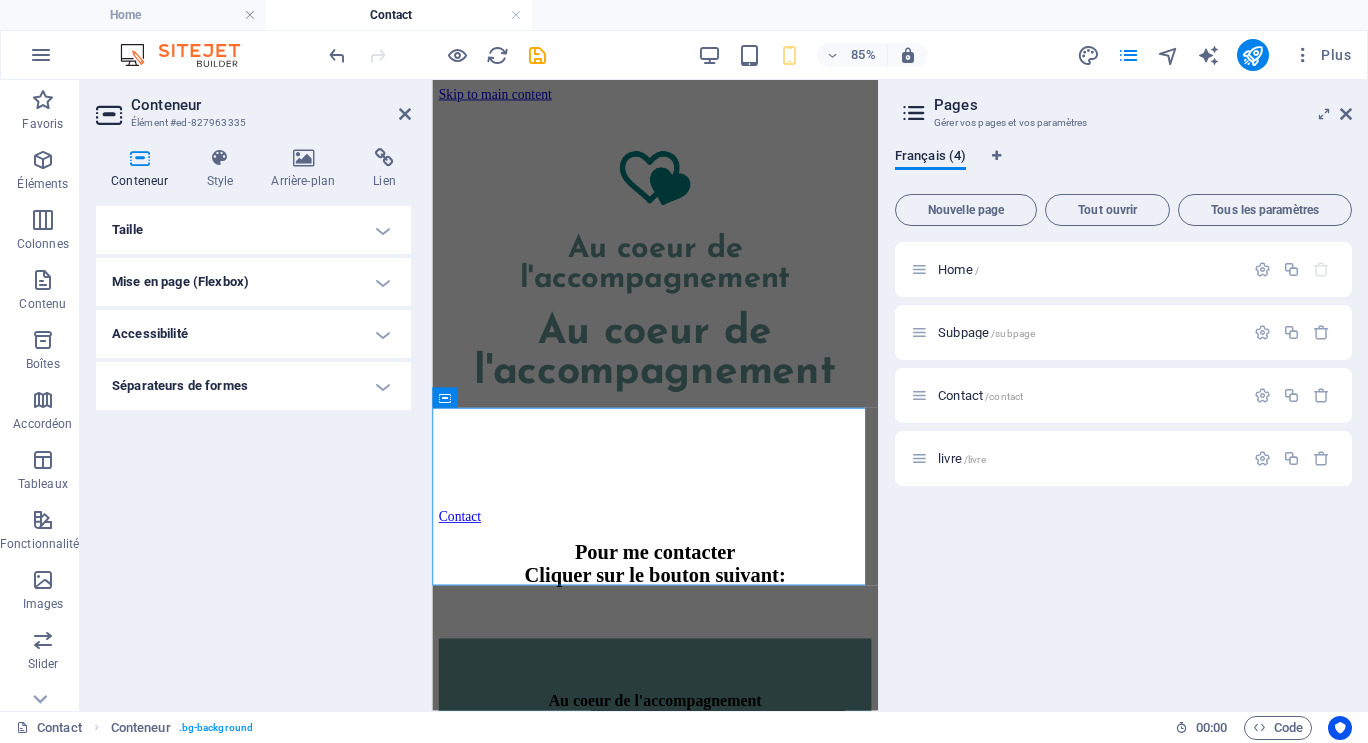 click on "Taille" at bounding box center (253, 230) 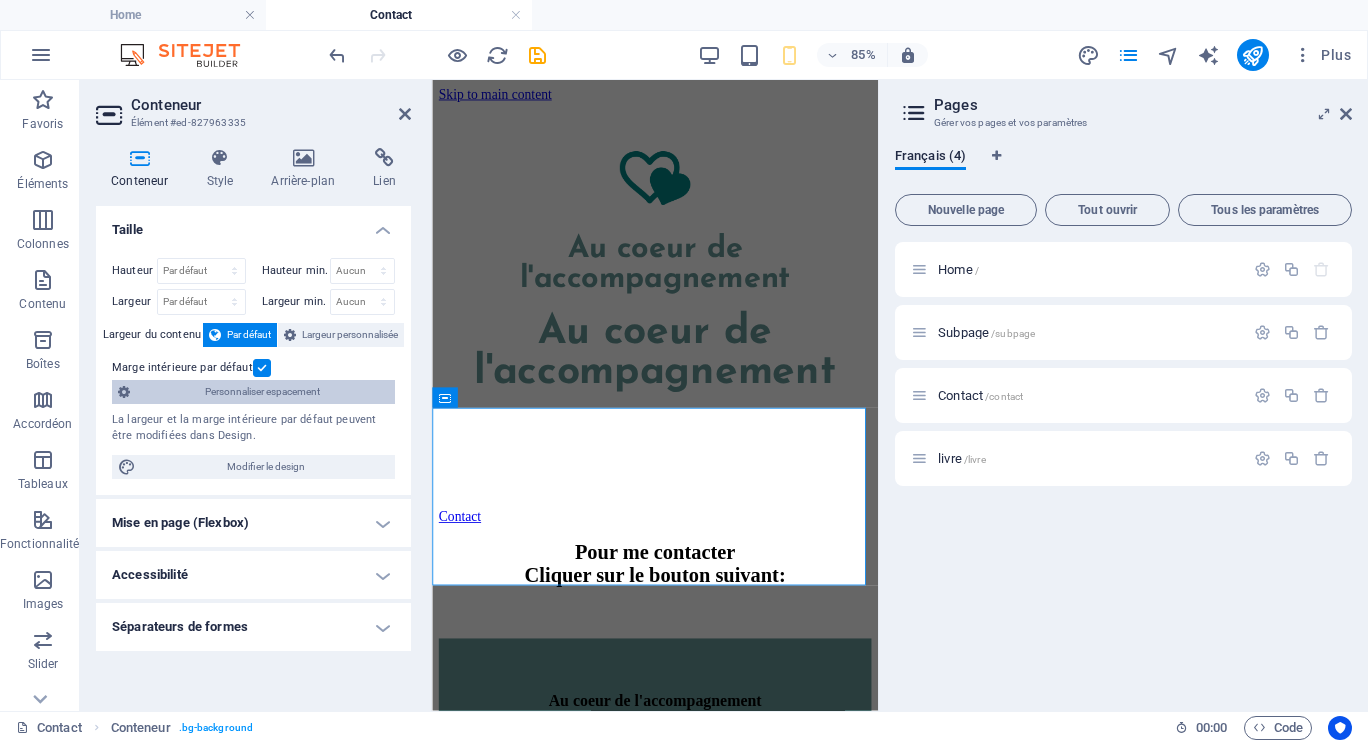 click on "Personnaliser espacement" at bounding box center [262, 392] 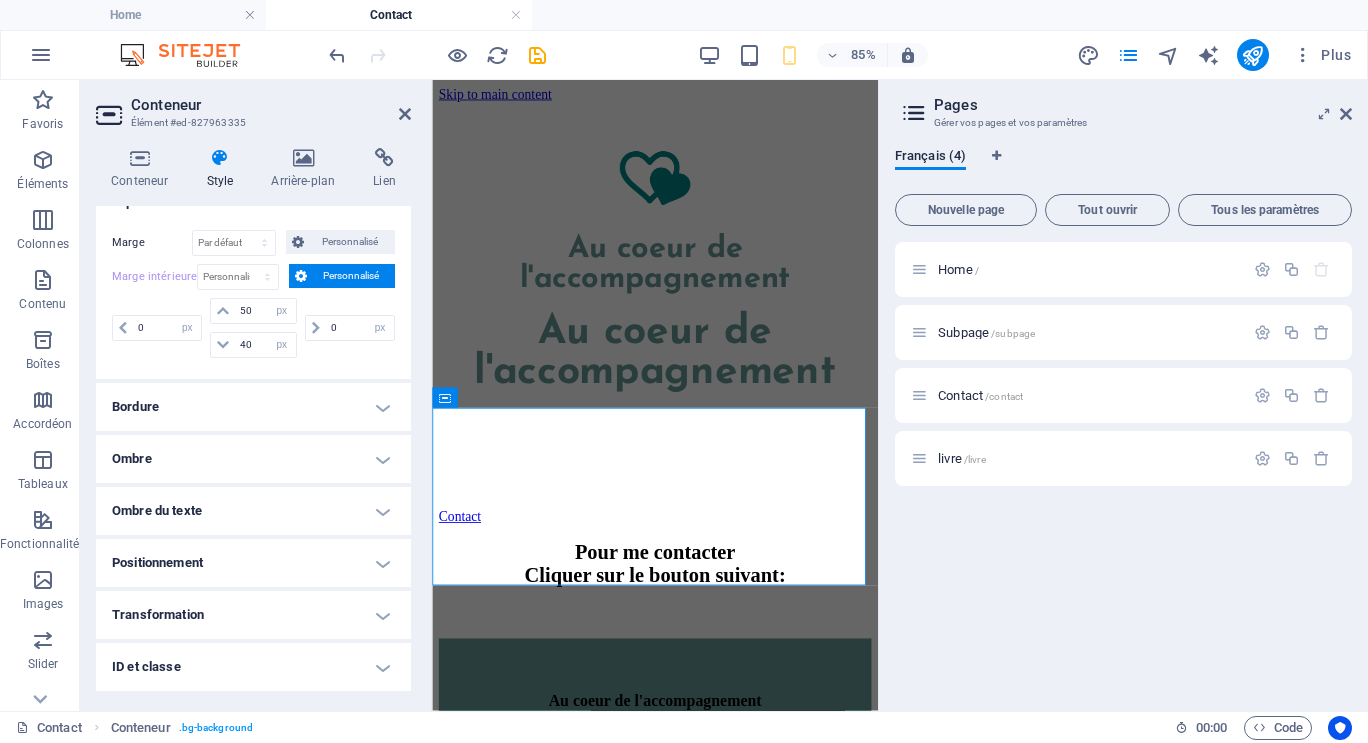 scroll, scrollTop: 100, scrollLeft: 0, axis: vertical 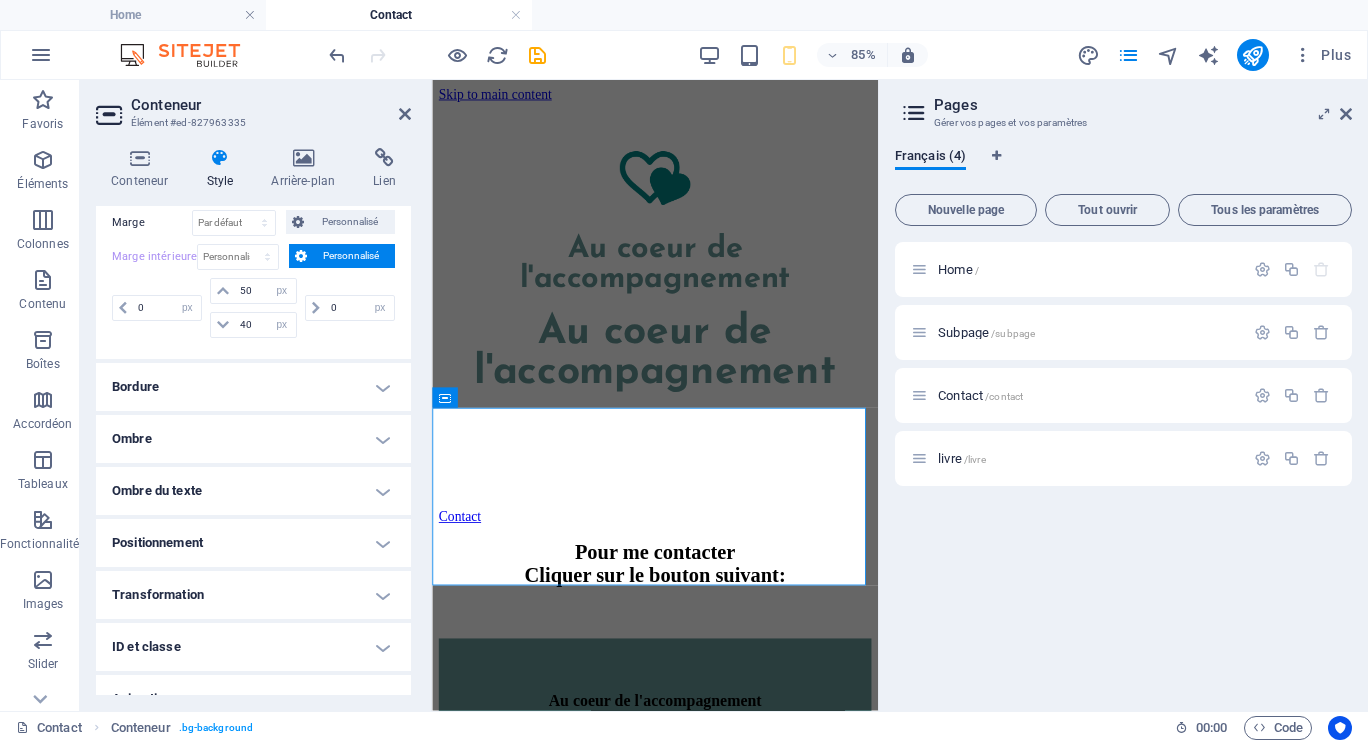 click on "Positionnement" at bounding box center (253, 543) 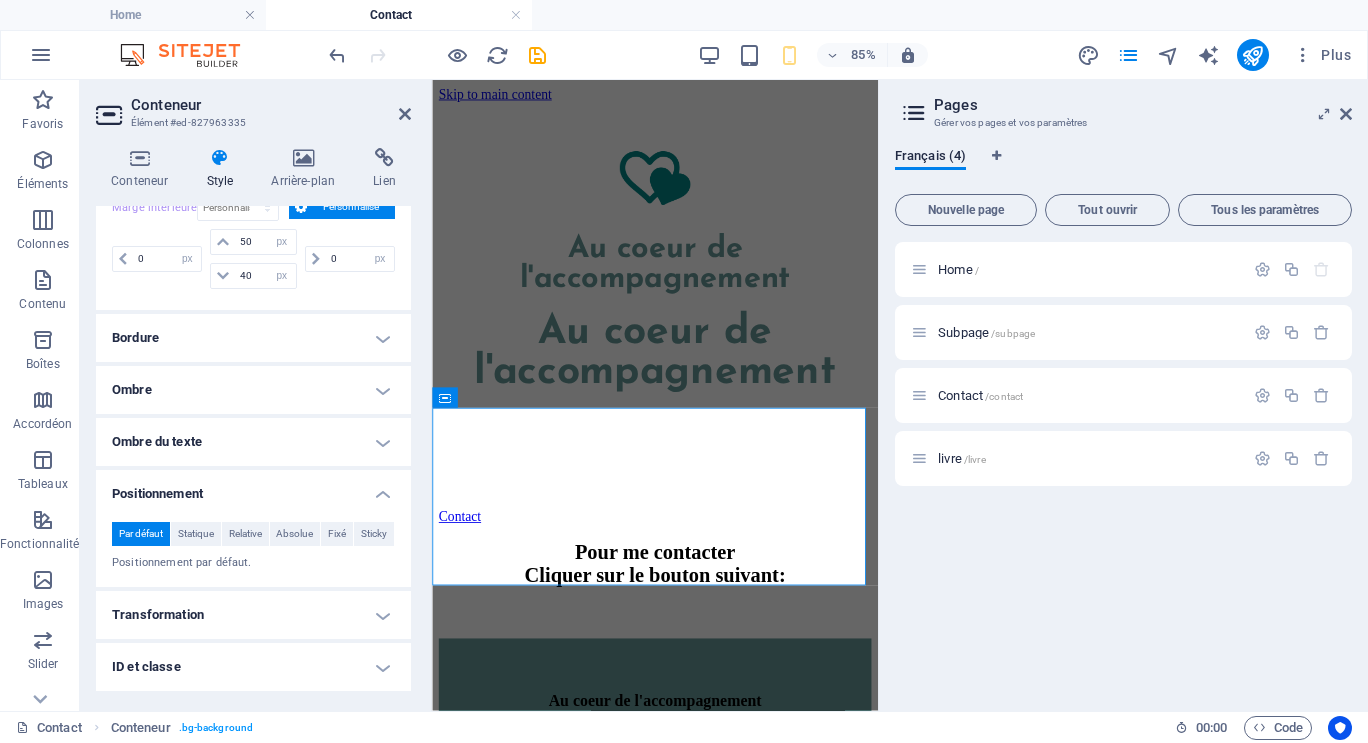 scroll, scrollTop: 49, scrollLeft: 0, axis: vertical 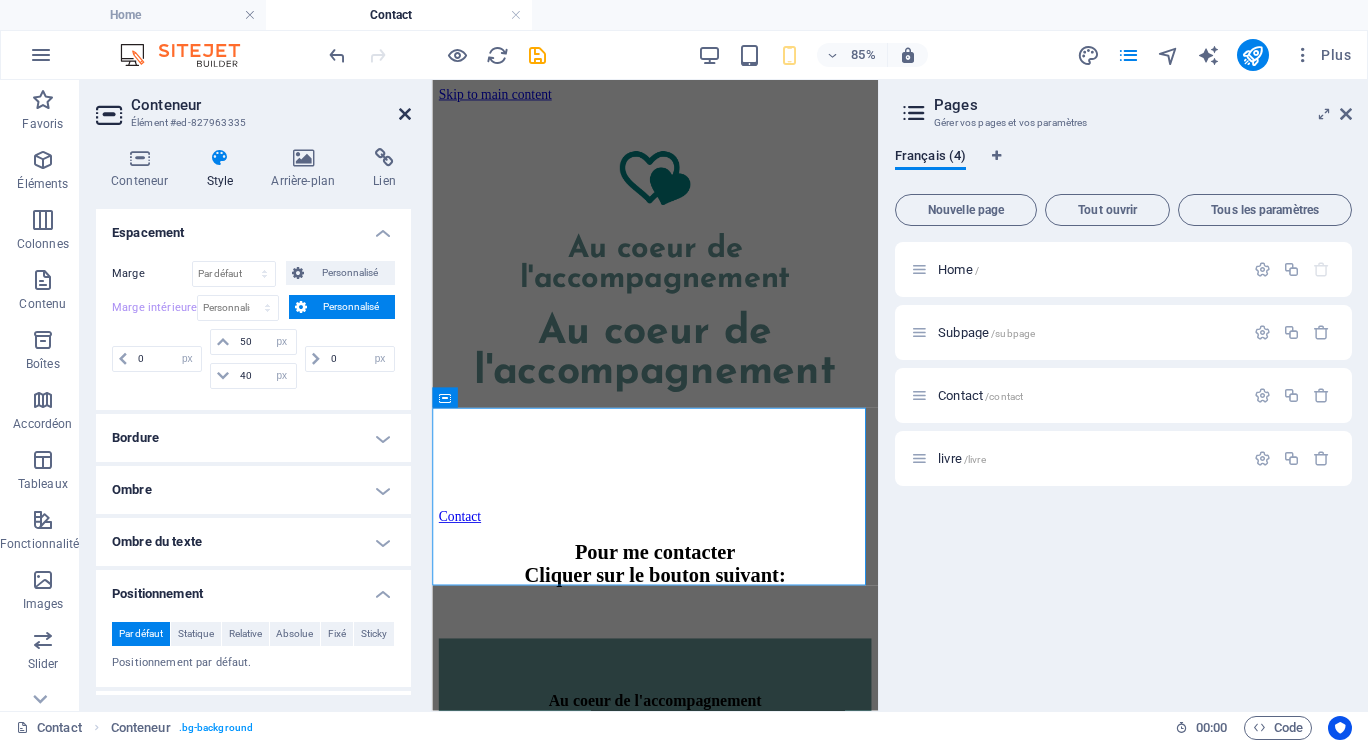 click at bounding box center [405, 114] 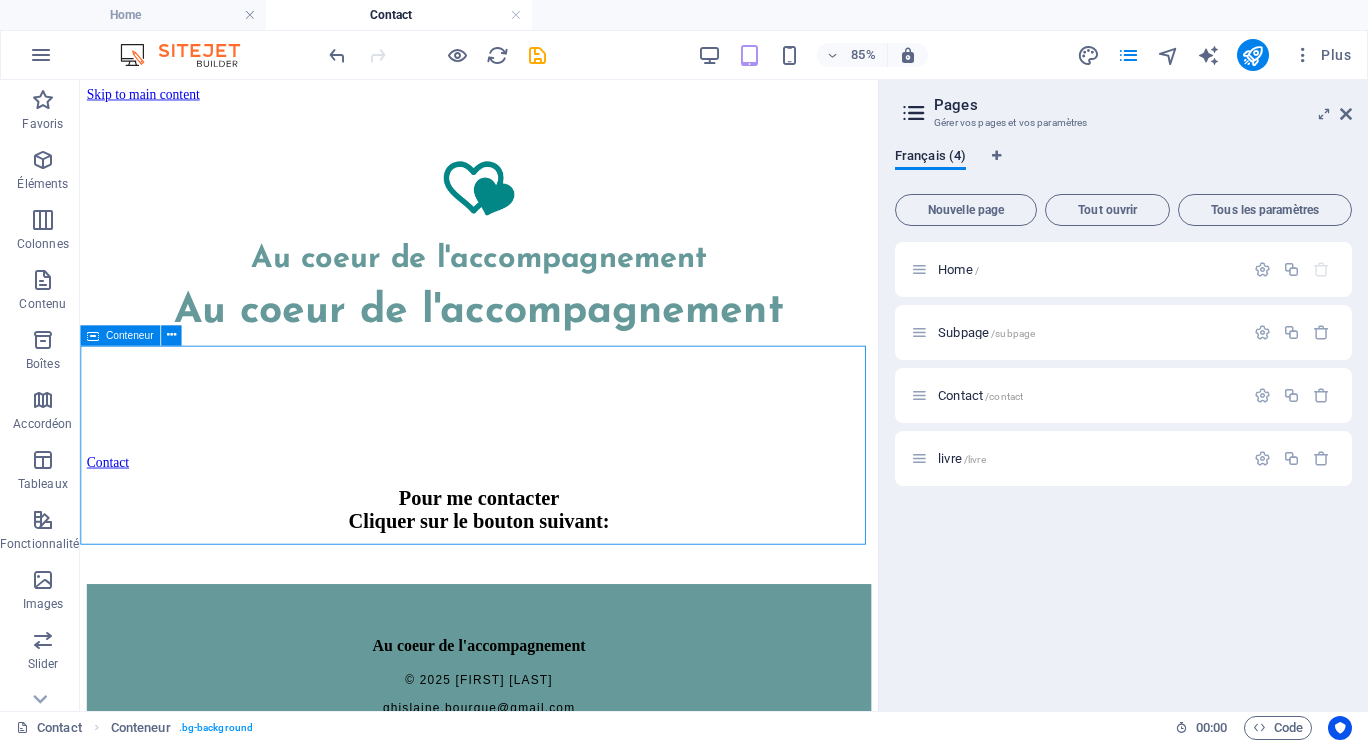 click at bounding box center [93, 335] 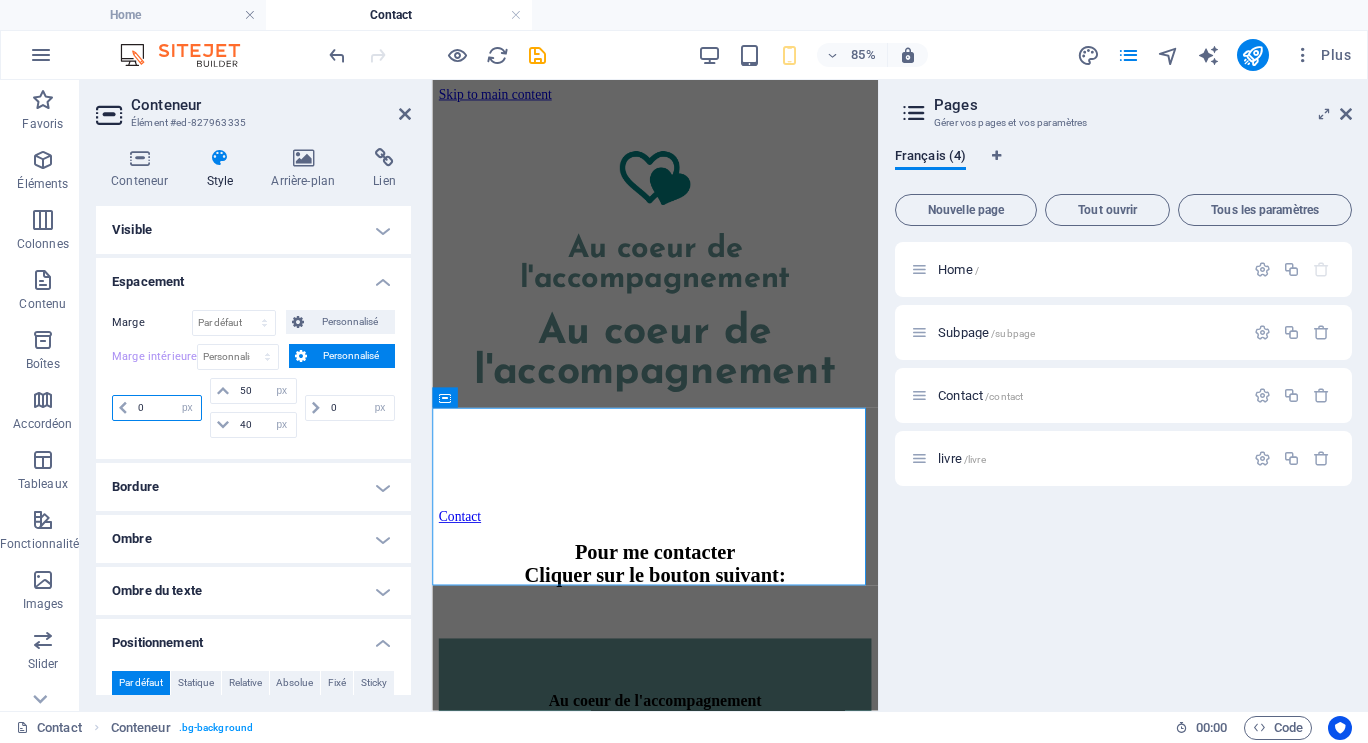 drag, startPoint x: 143, startPoint y: 405, endPoint x: 131, endPoint y: 406, distance: 12.0415945 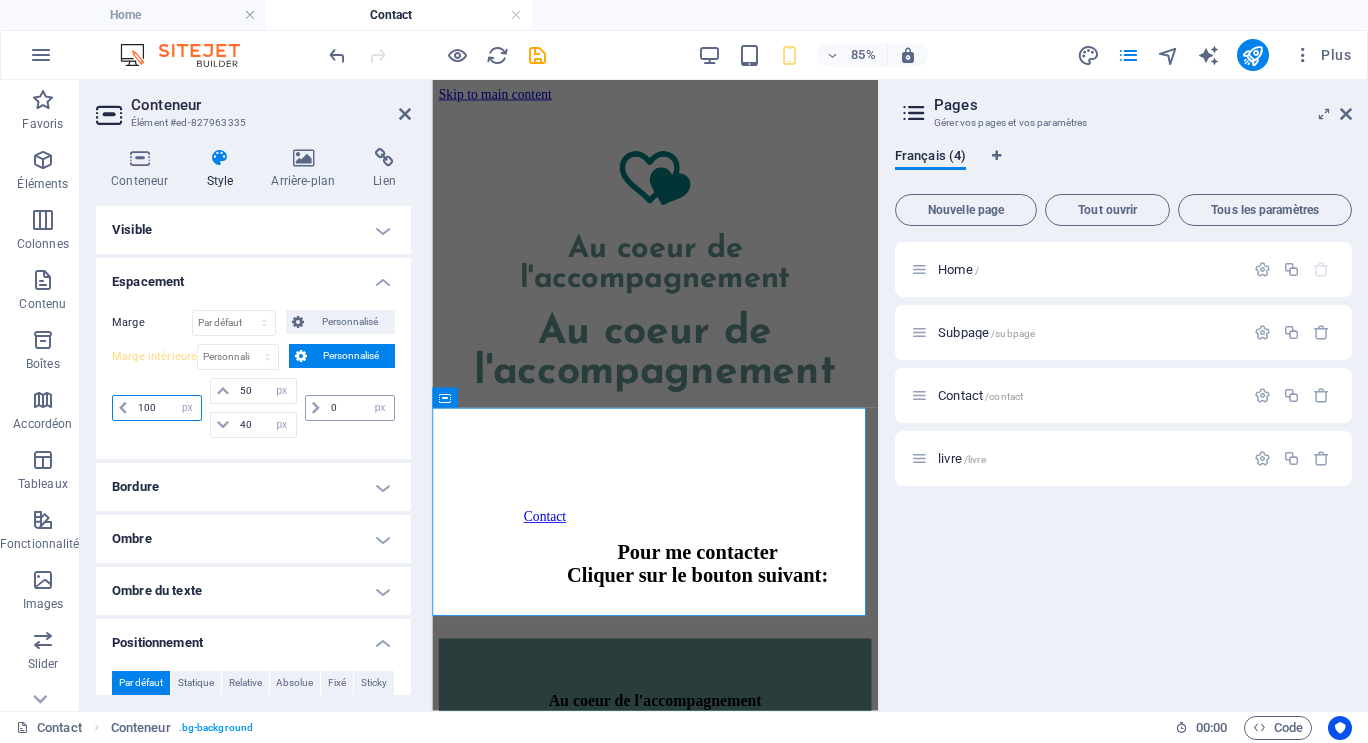 type on "100" 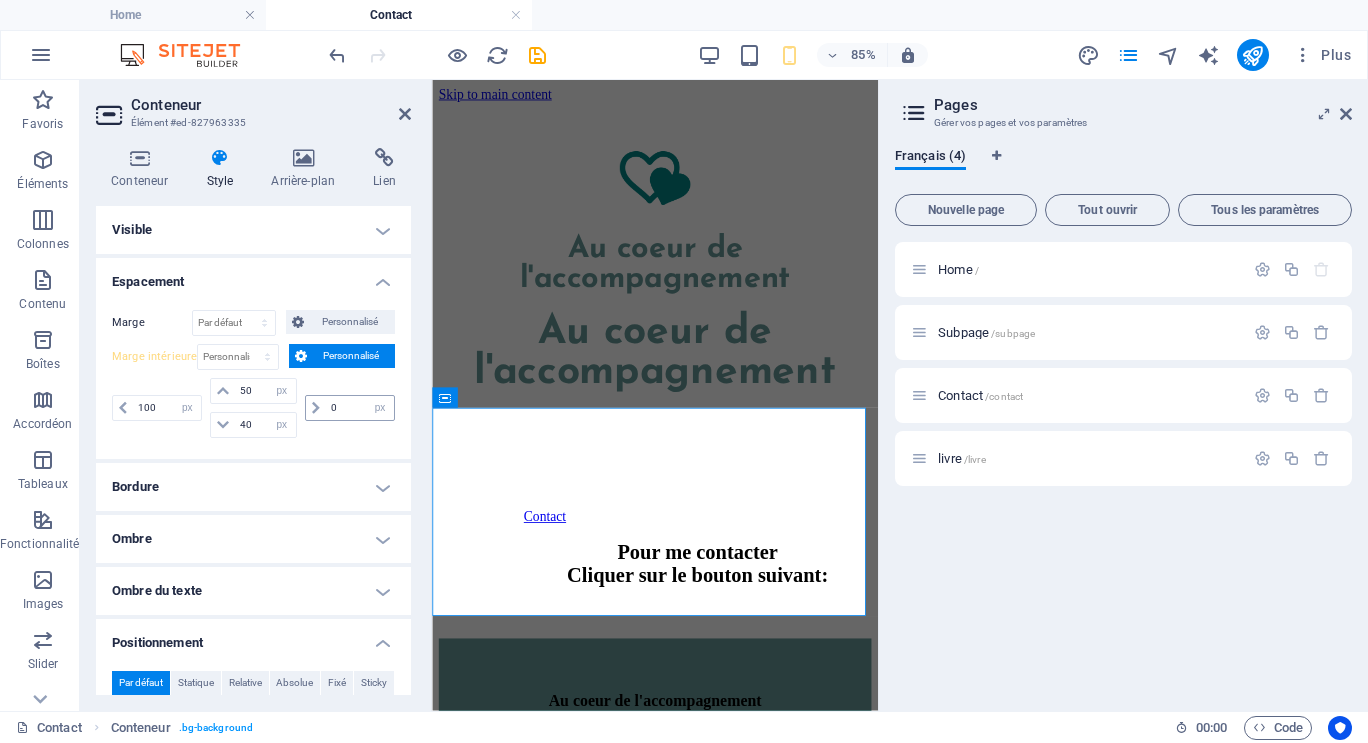 click on "0 px rem % vh vw" at bounding box center (350, 408) 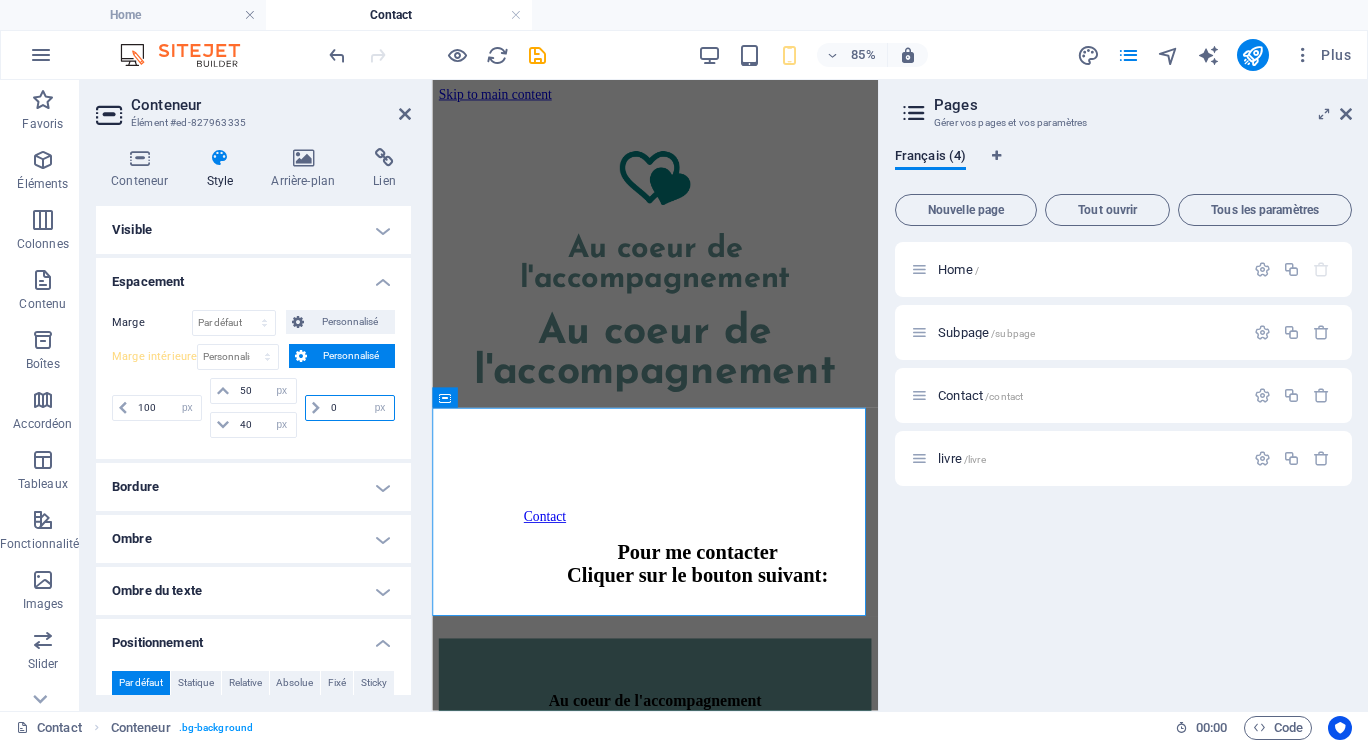 drag, startPoint x: 327, startPoint y: 405, endPoint x: 337, endPoint y: 407, distance: 10.198039 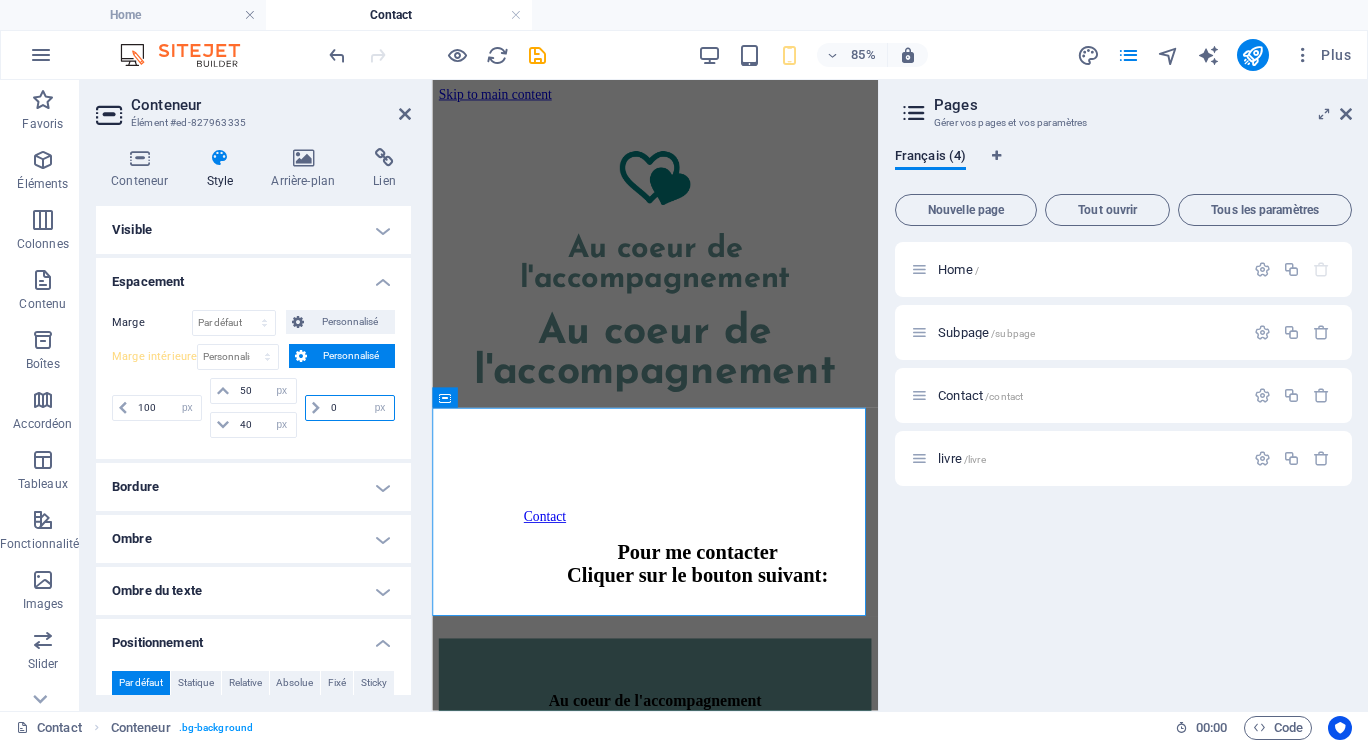 click on "0" at bounding box center (360, 408) 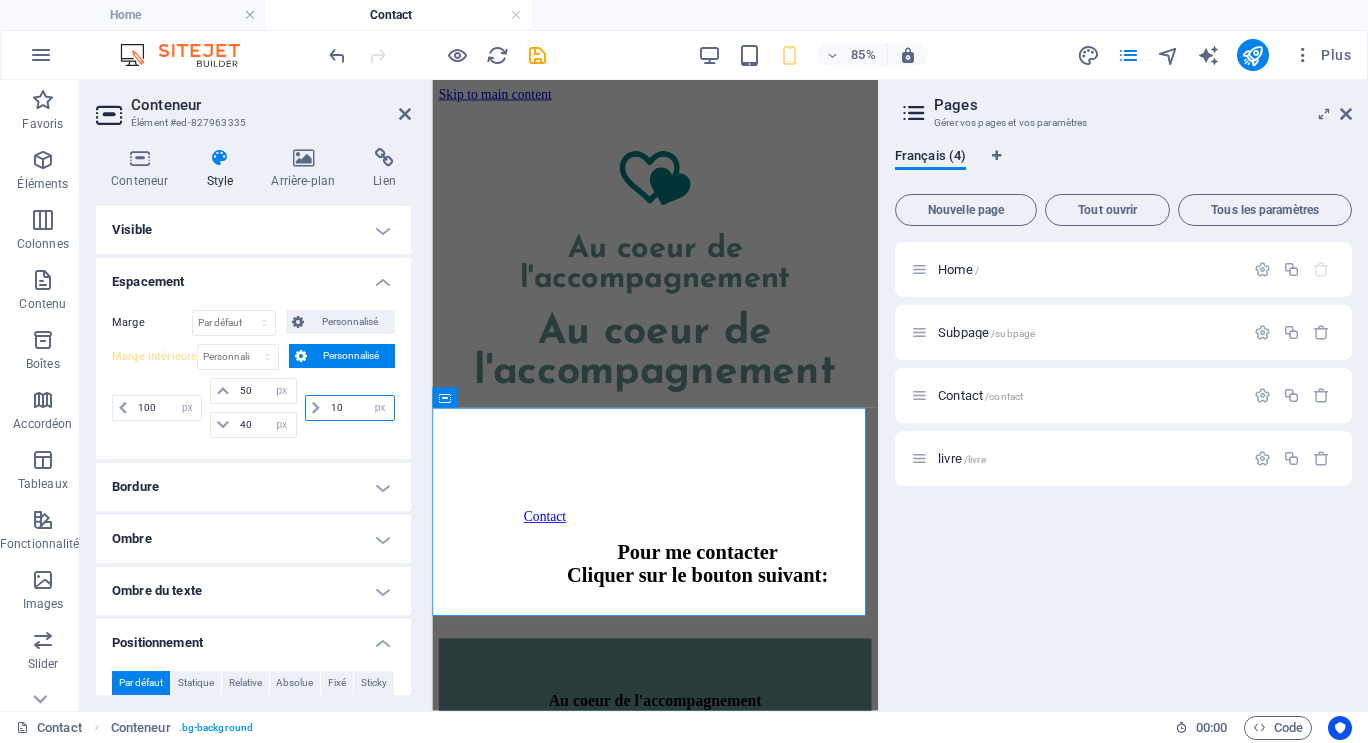 type on "100" 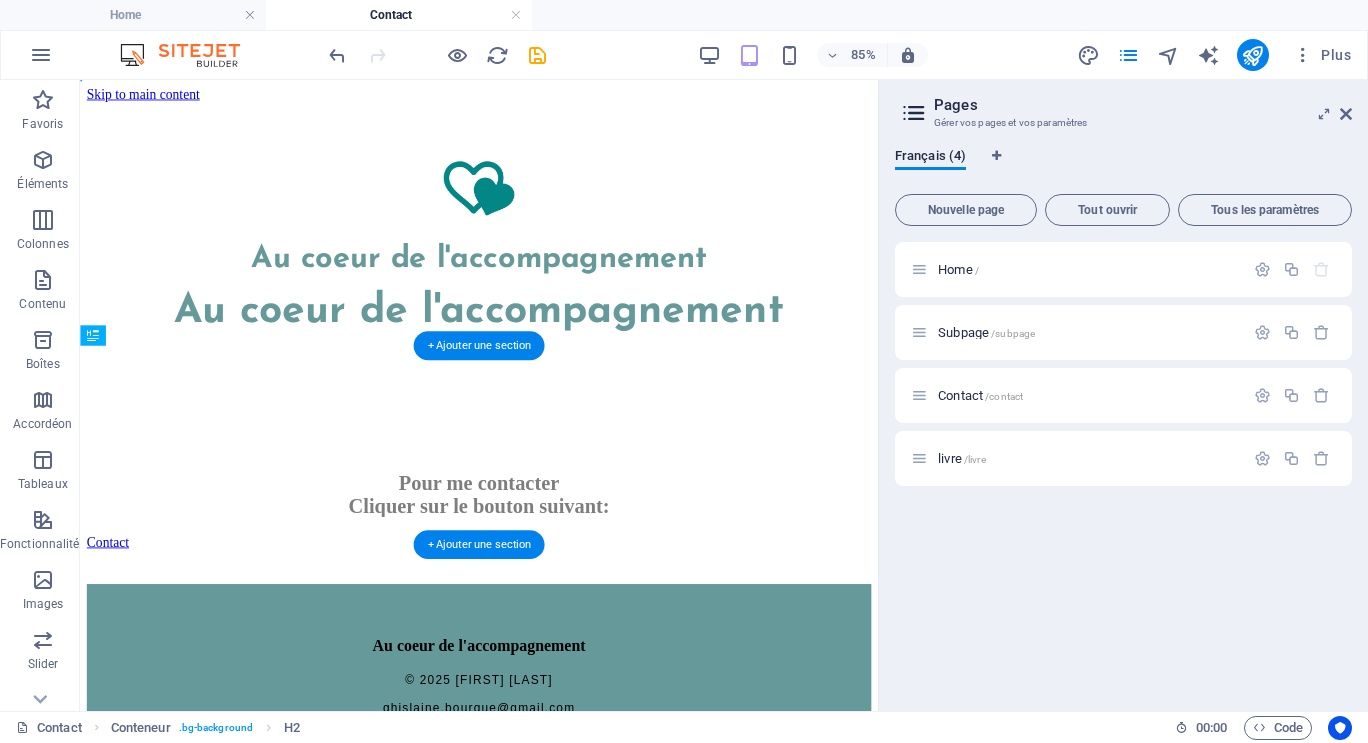 drag, startPoint x: 402, startPoint y: 618, endPoint x: 700, endPoint y: 489, distance: 324.72296 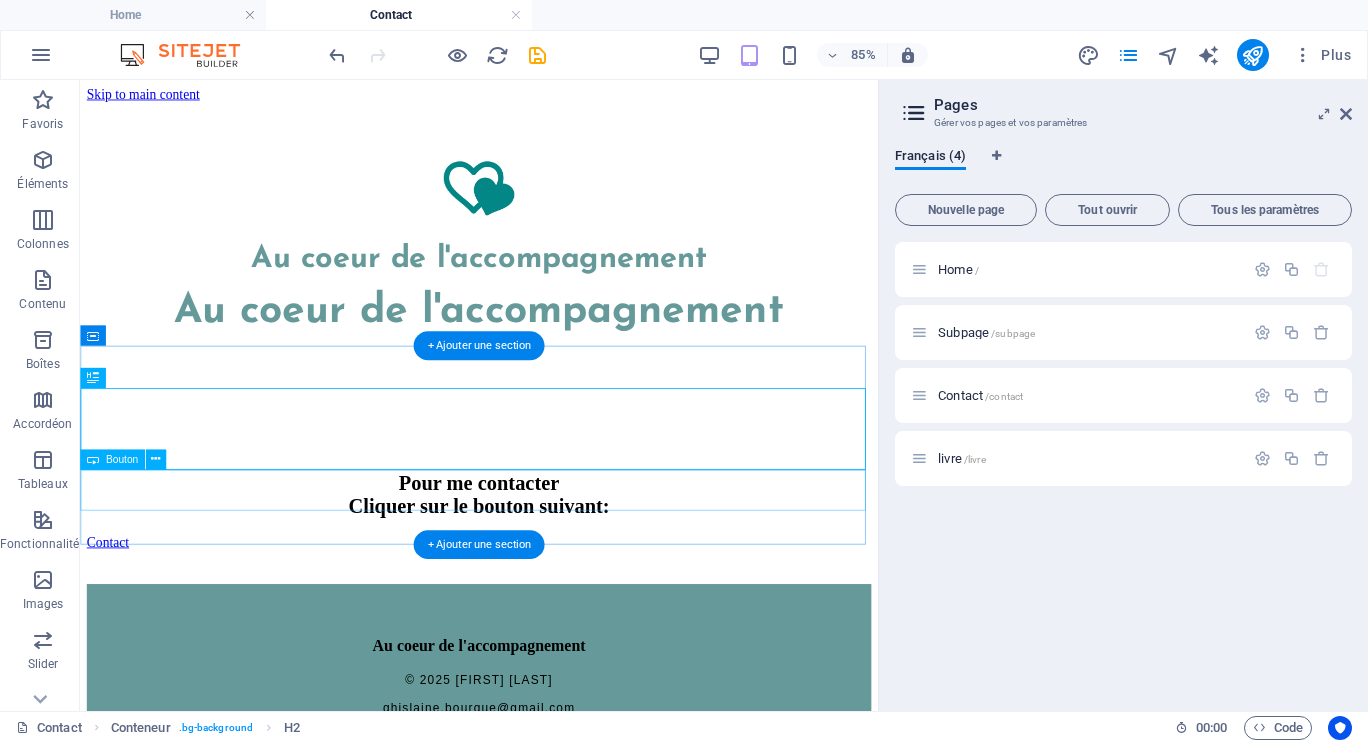 click on "Contact" at bounding box center [549, 624] 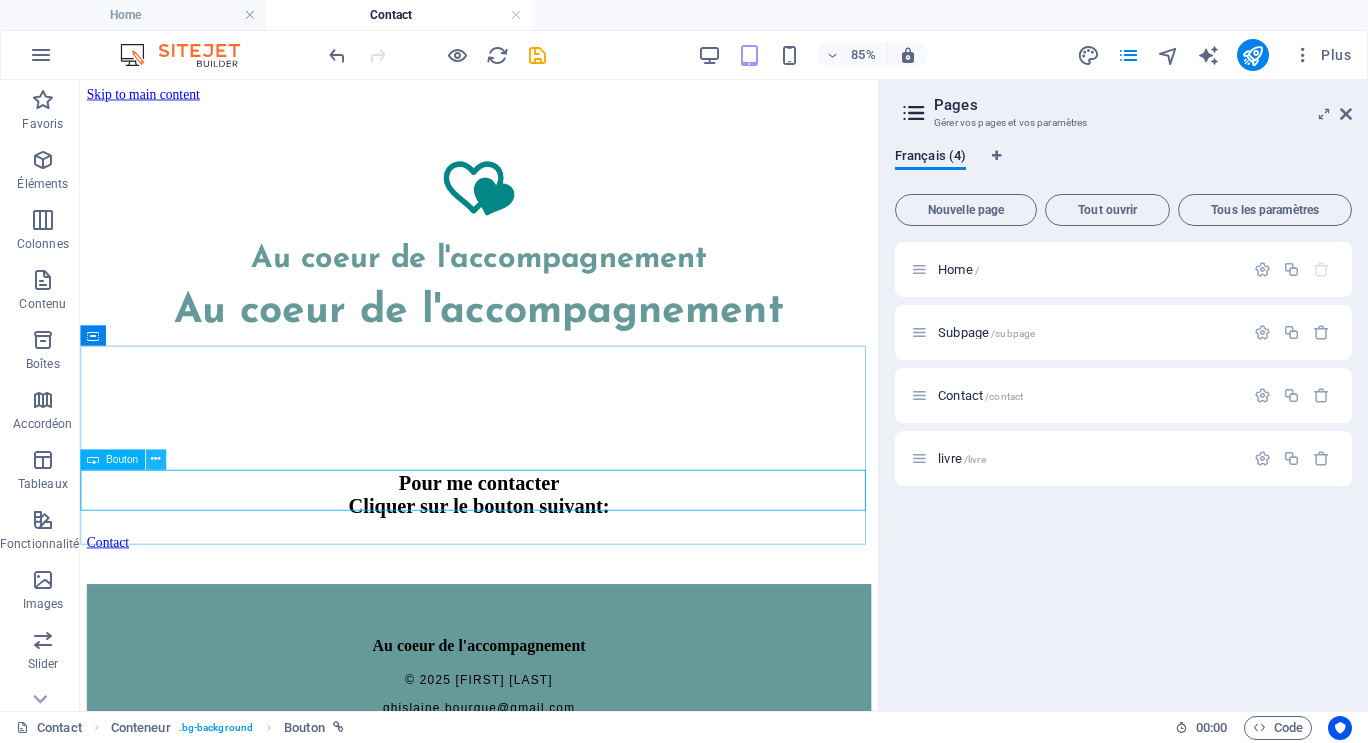 click at bounding box center (155, 460) 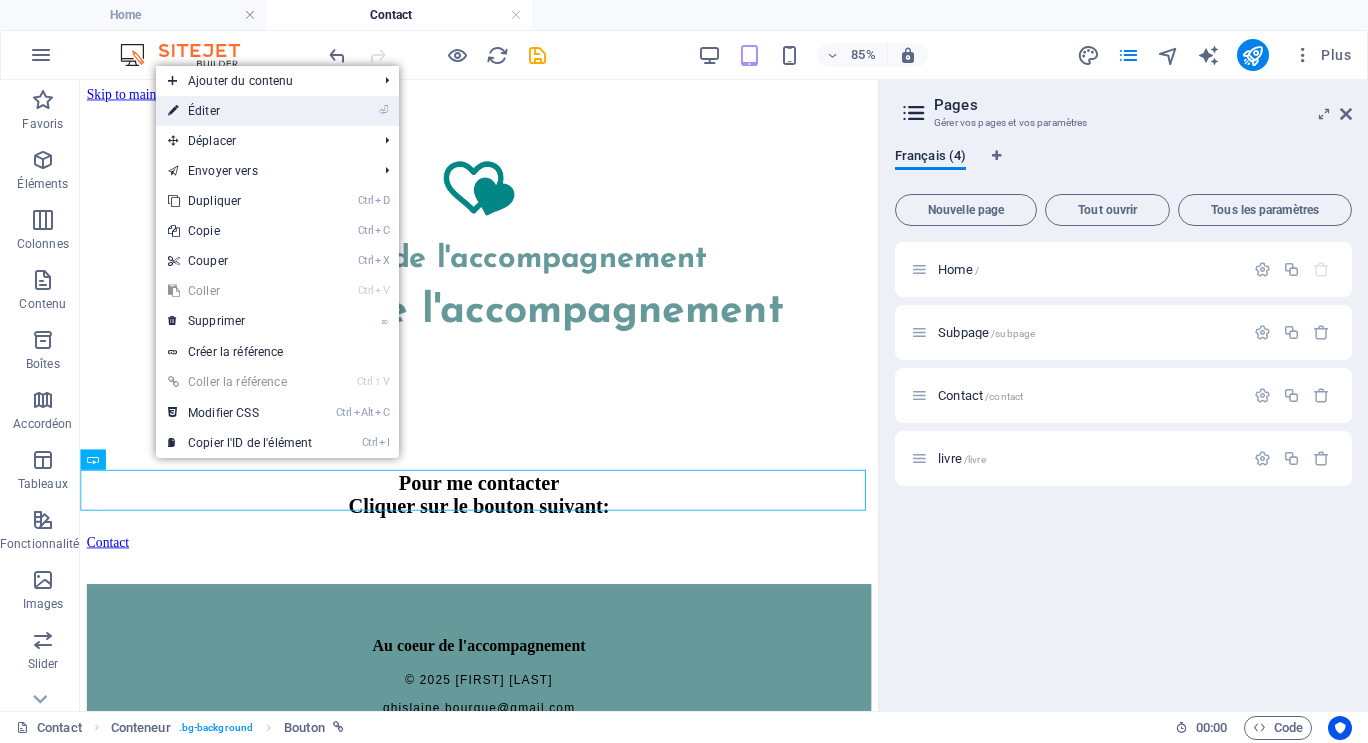 click on "⏎  Éditer" at bounding box center (240, 111) 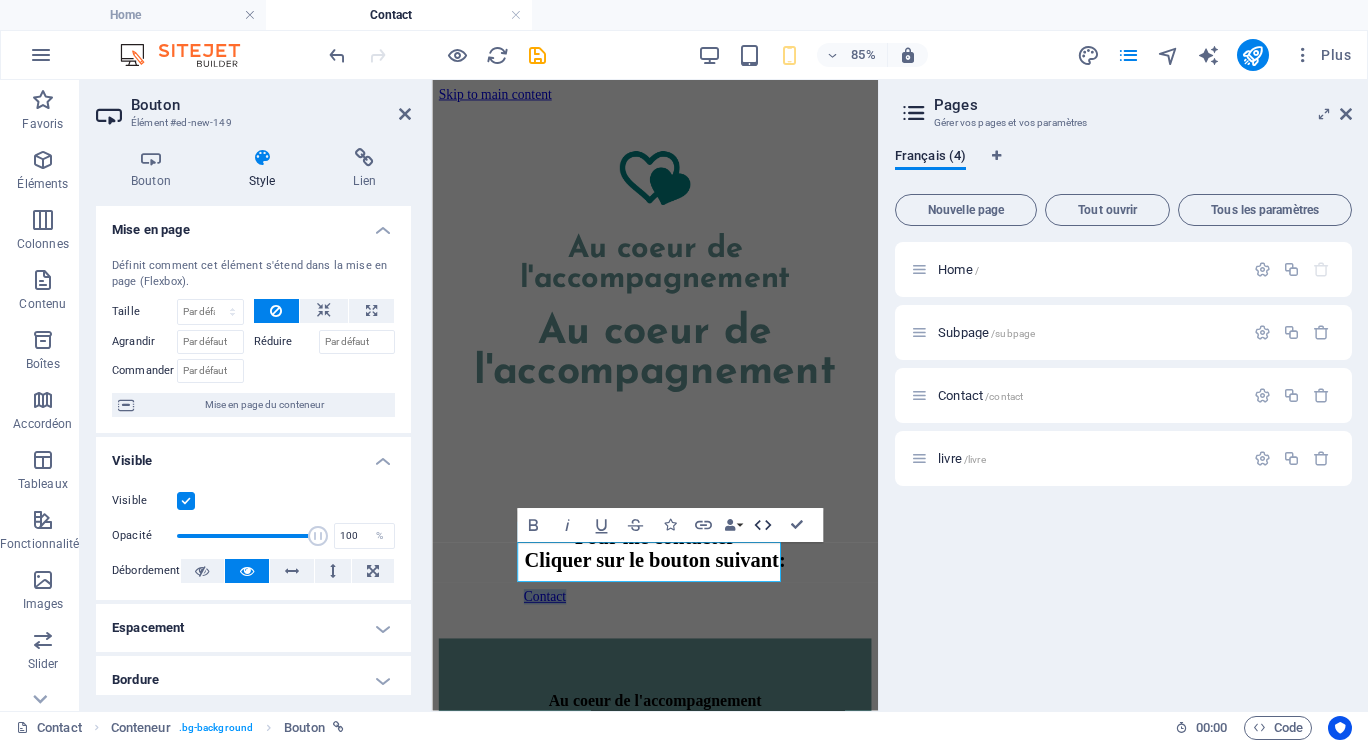 click 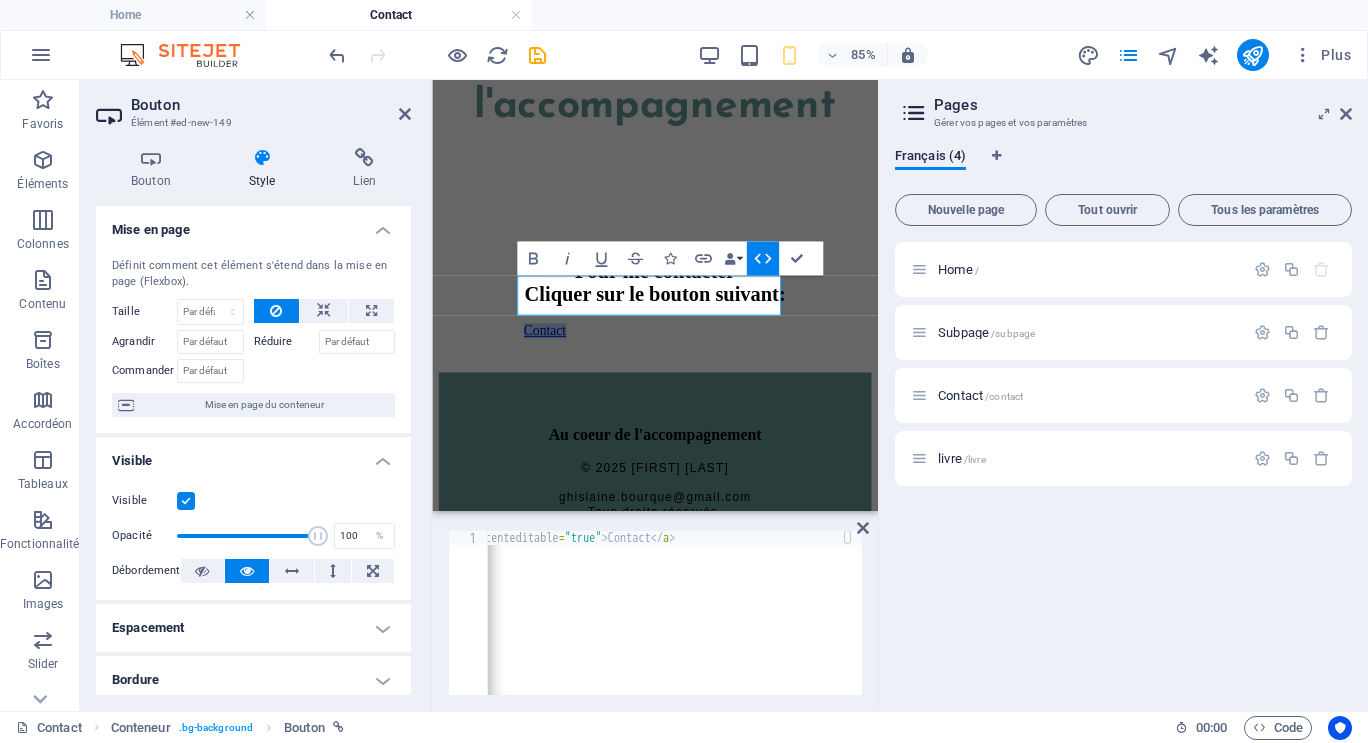 scroll, scrollTop: 0, scrollLeft: 0, axis: both 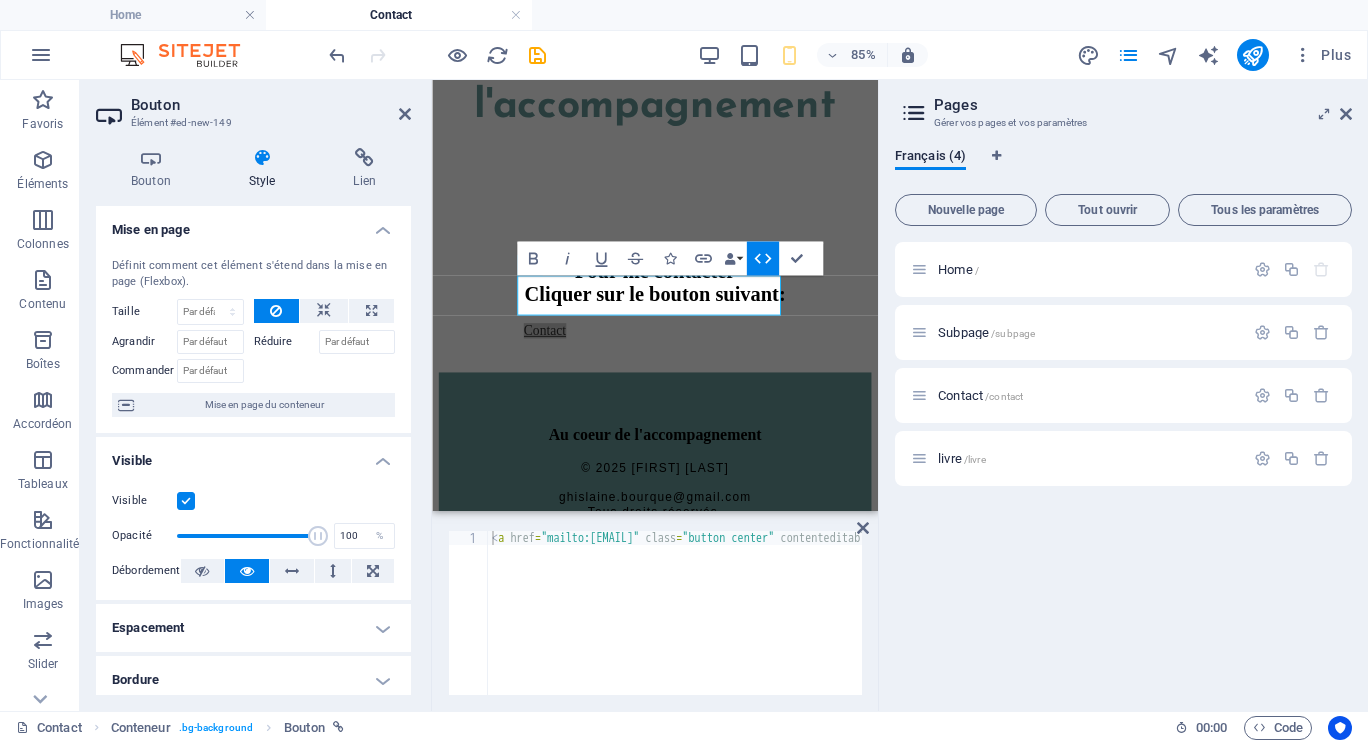 type on "<a href="mailto:[EMAIL]" class="button center" contenteditable="true">Contact</a>" 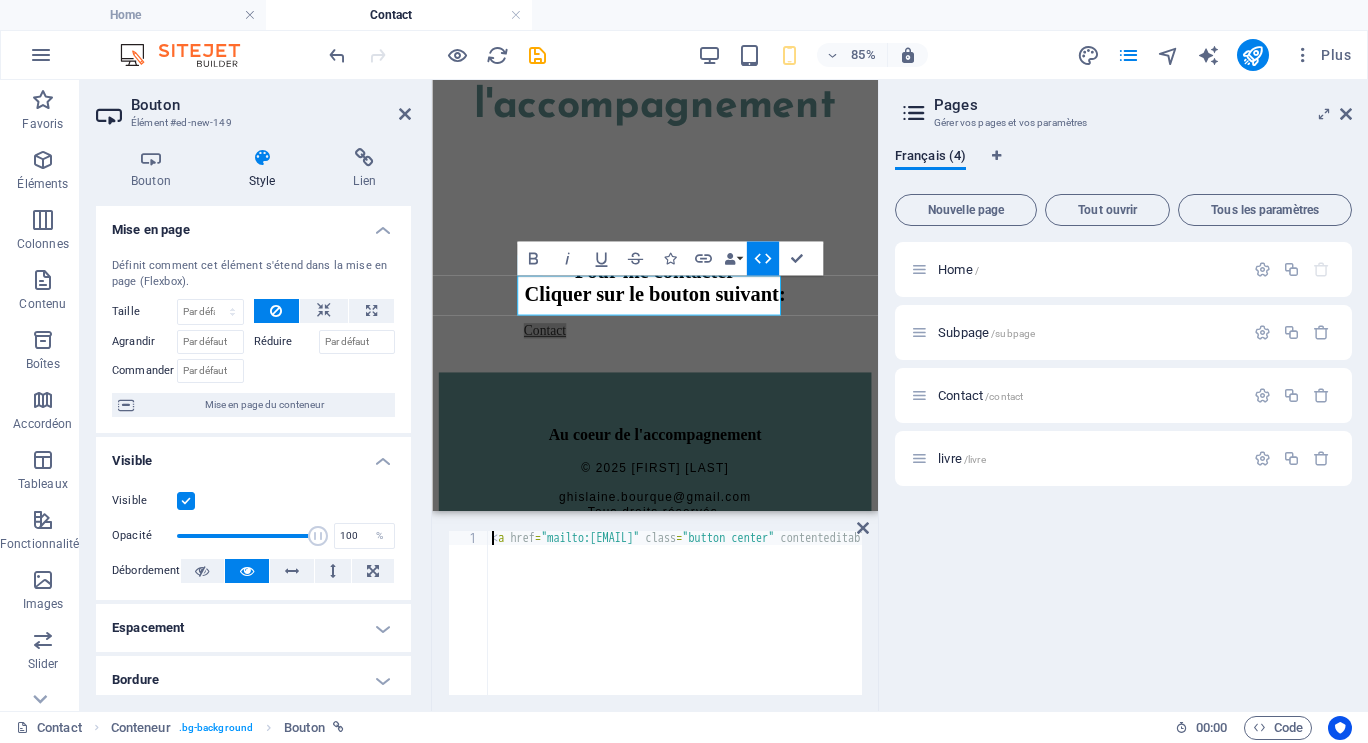 click on "< a   href = "mailto:[EMAIL]"   class = "button center"   contenteditable = "true" > Contact </ a >" at bounding box center (832, 625) 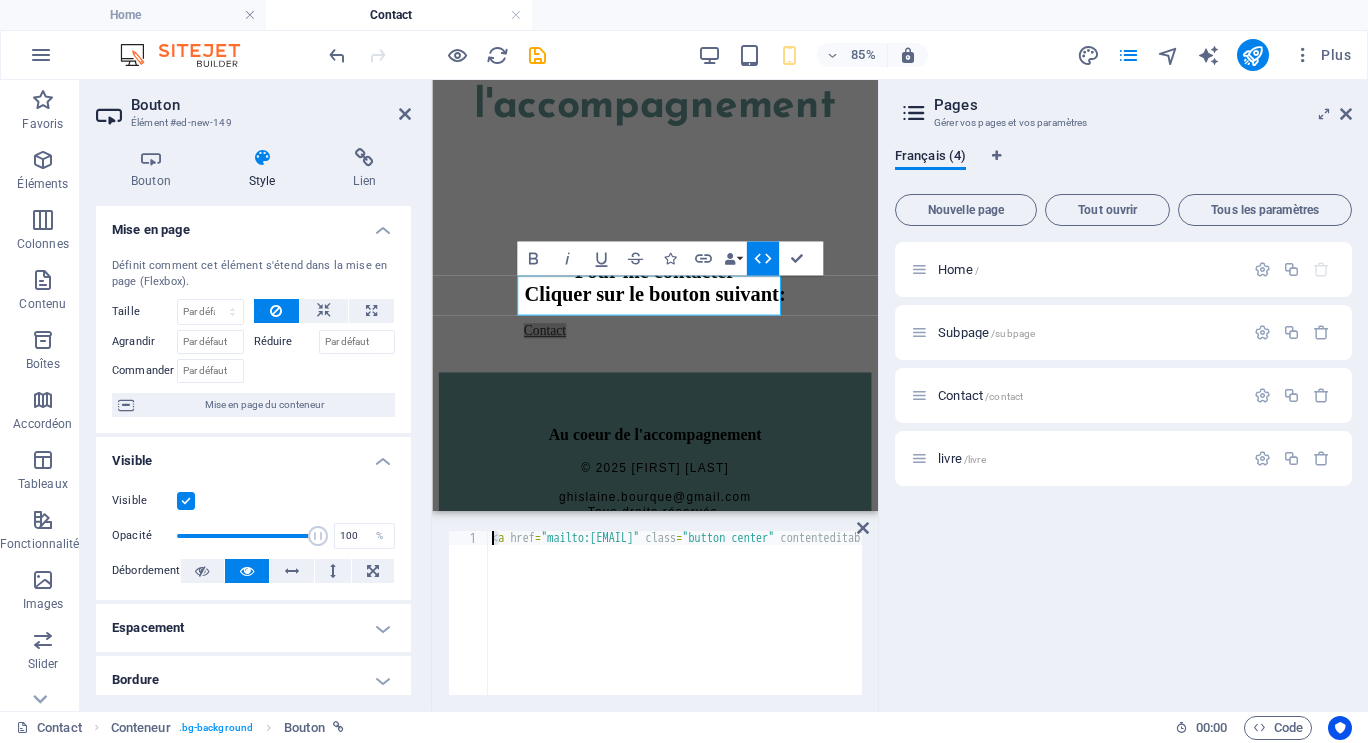 click on "< a   href = "mailto:[EMAIL]"   class = "button center"   contenteditable = "true" > Contact </ a >" at bounding box center [832, 625] 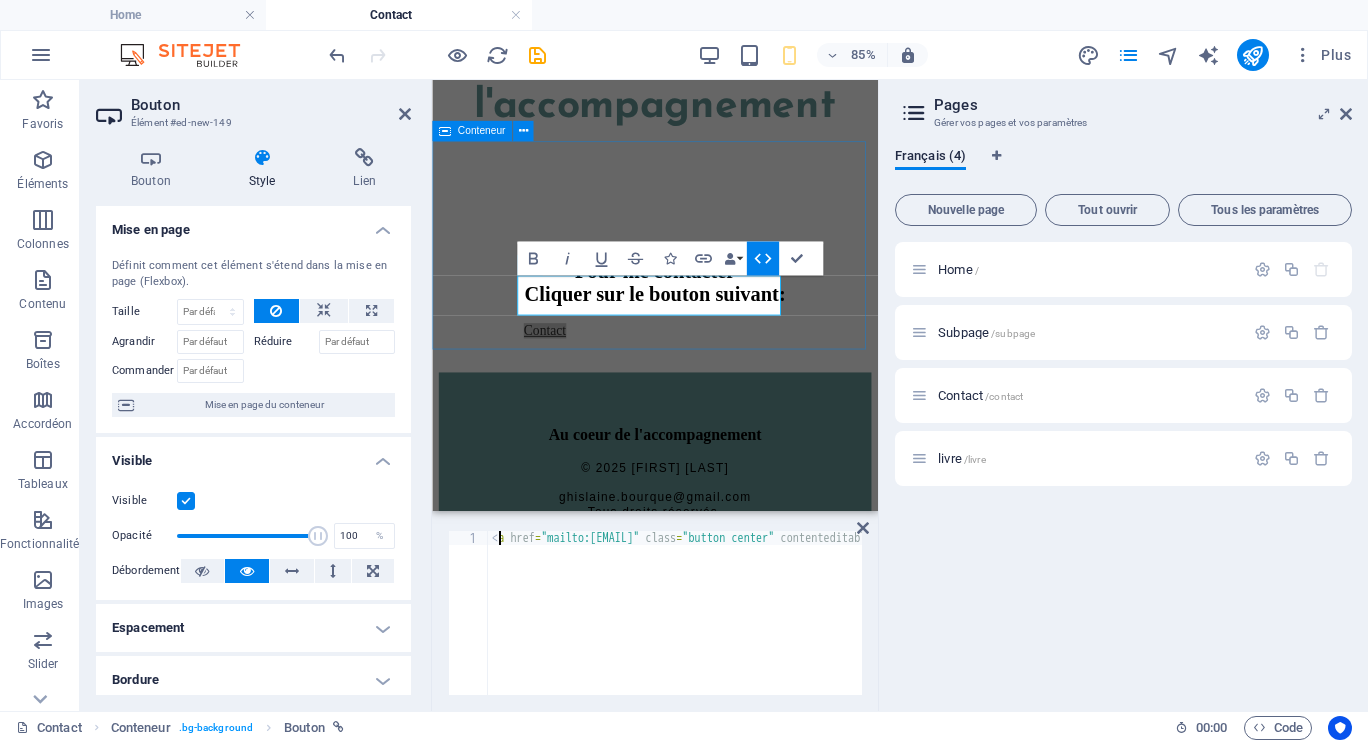 click on "Pour me contacter Cliquer sur le bouton suivant: Contact" at bounding box center [694, 323] 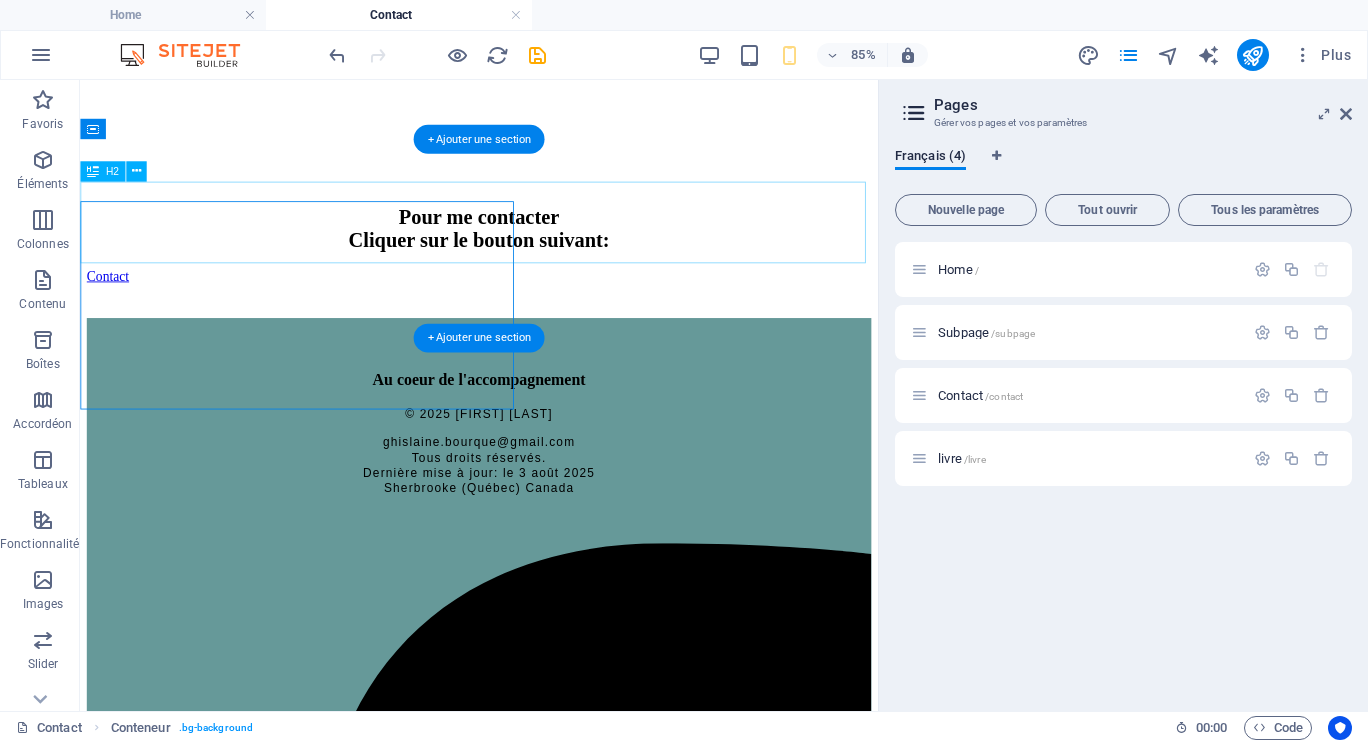 scroll, scrollTop: 243, scrollLeft: 0, axis: vertical 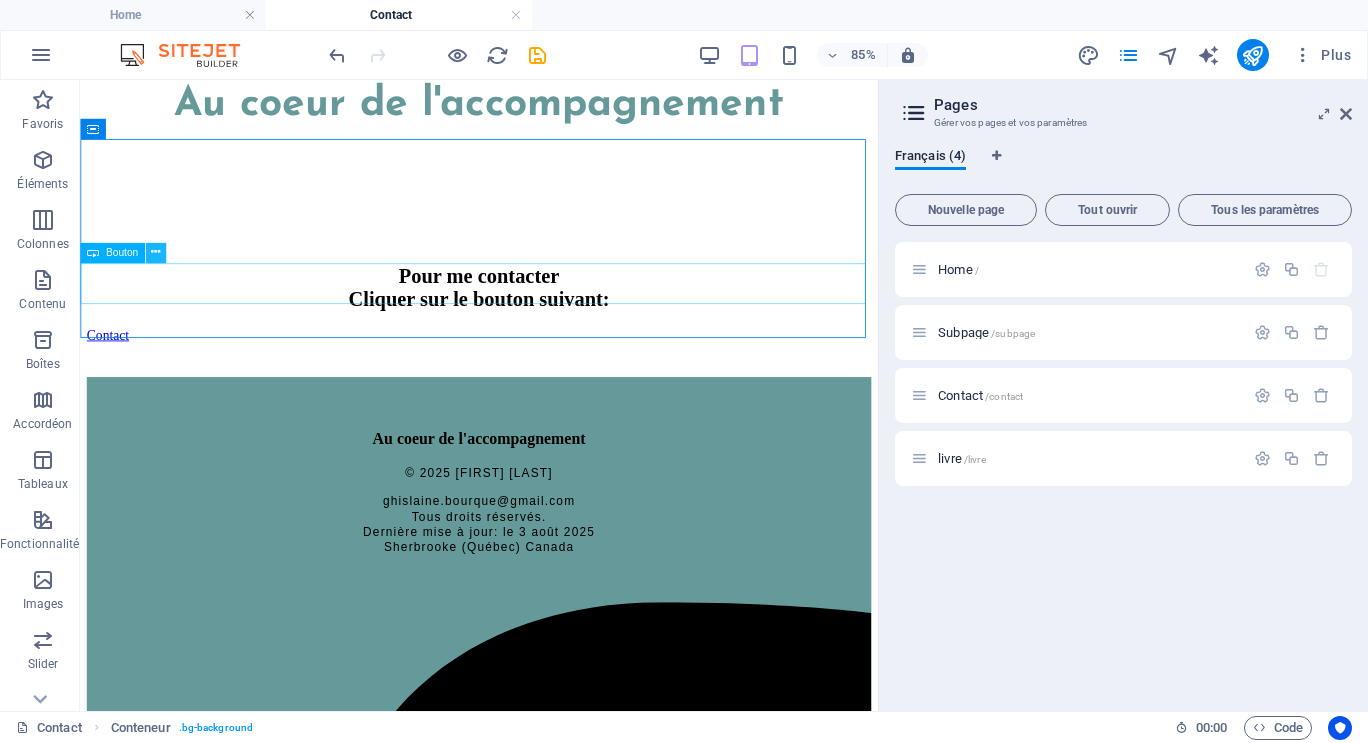click at bounding box center (155, 253) 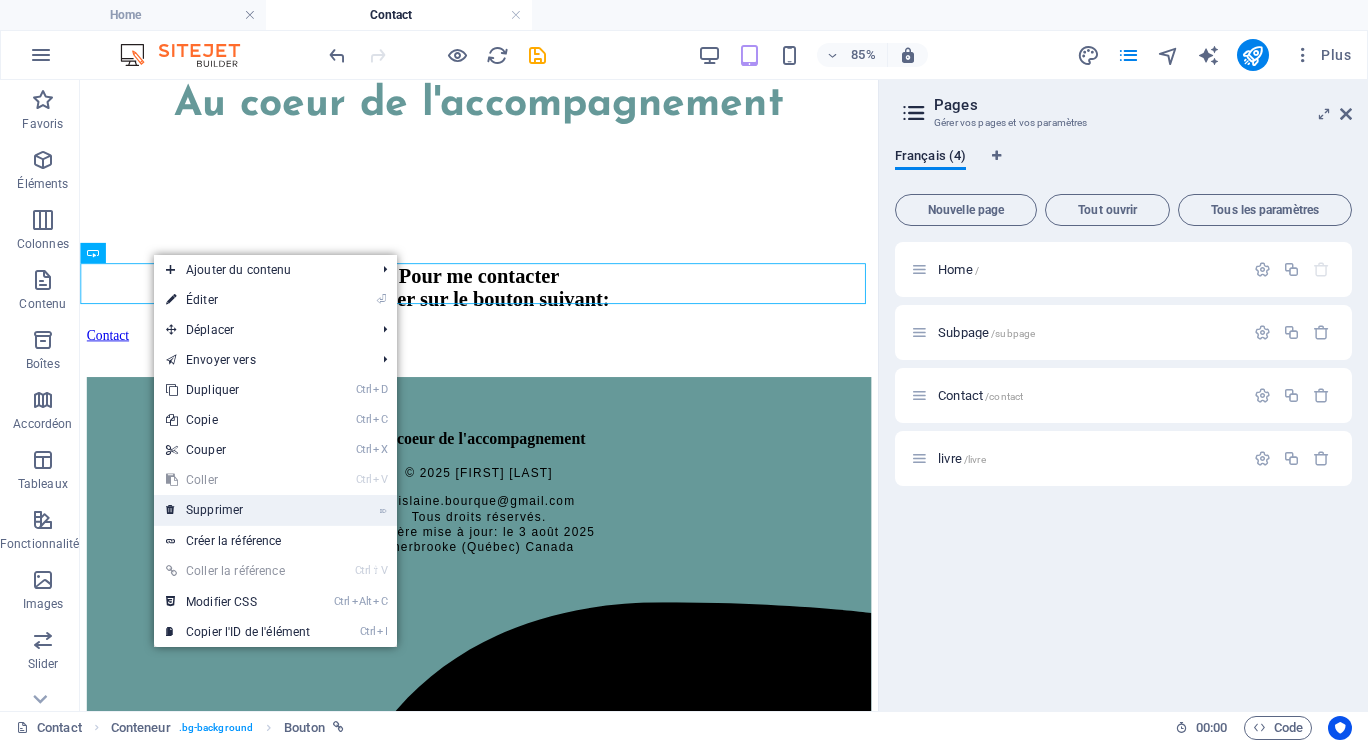 click on "⌦  Supprimer" at bounding box center [238, 510] 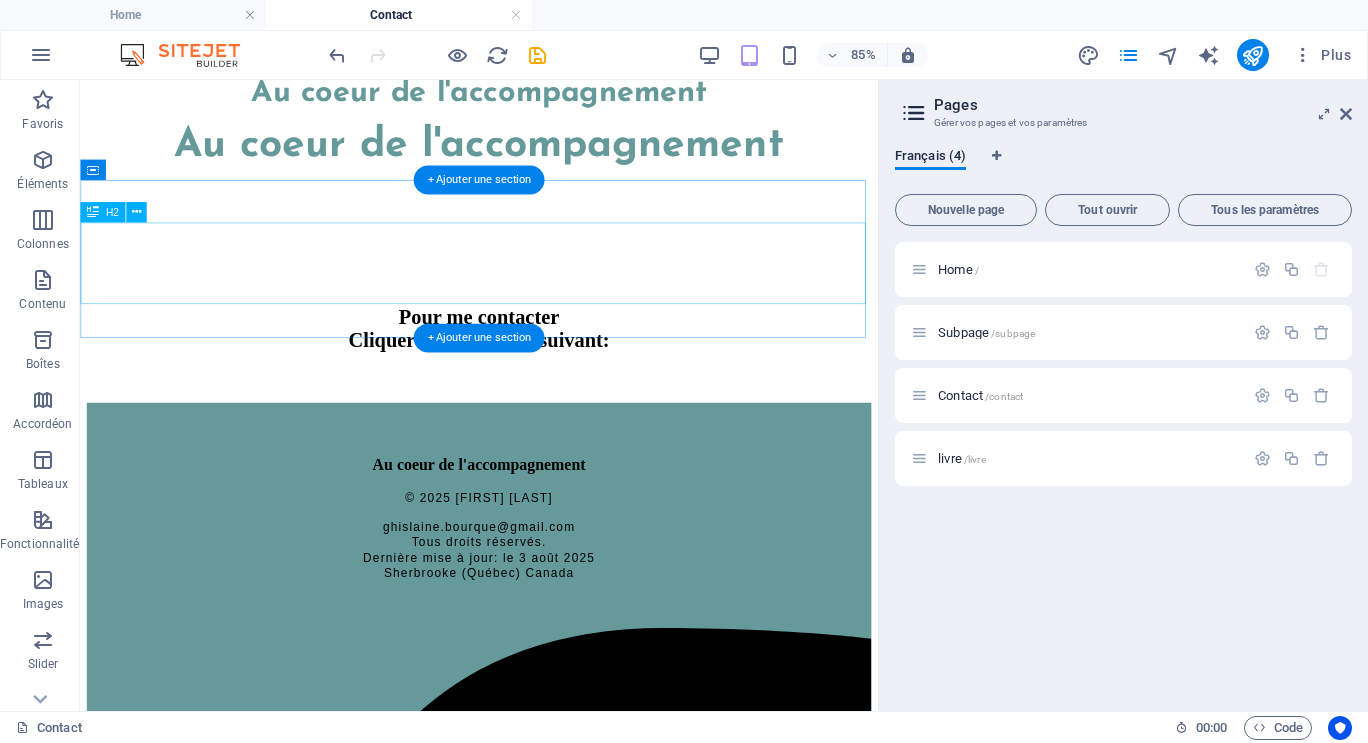 click on "Pour me contacter Cliquer sur le bouton suivant:" at bounding box center [549, 373] 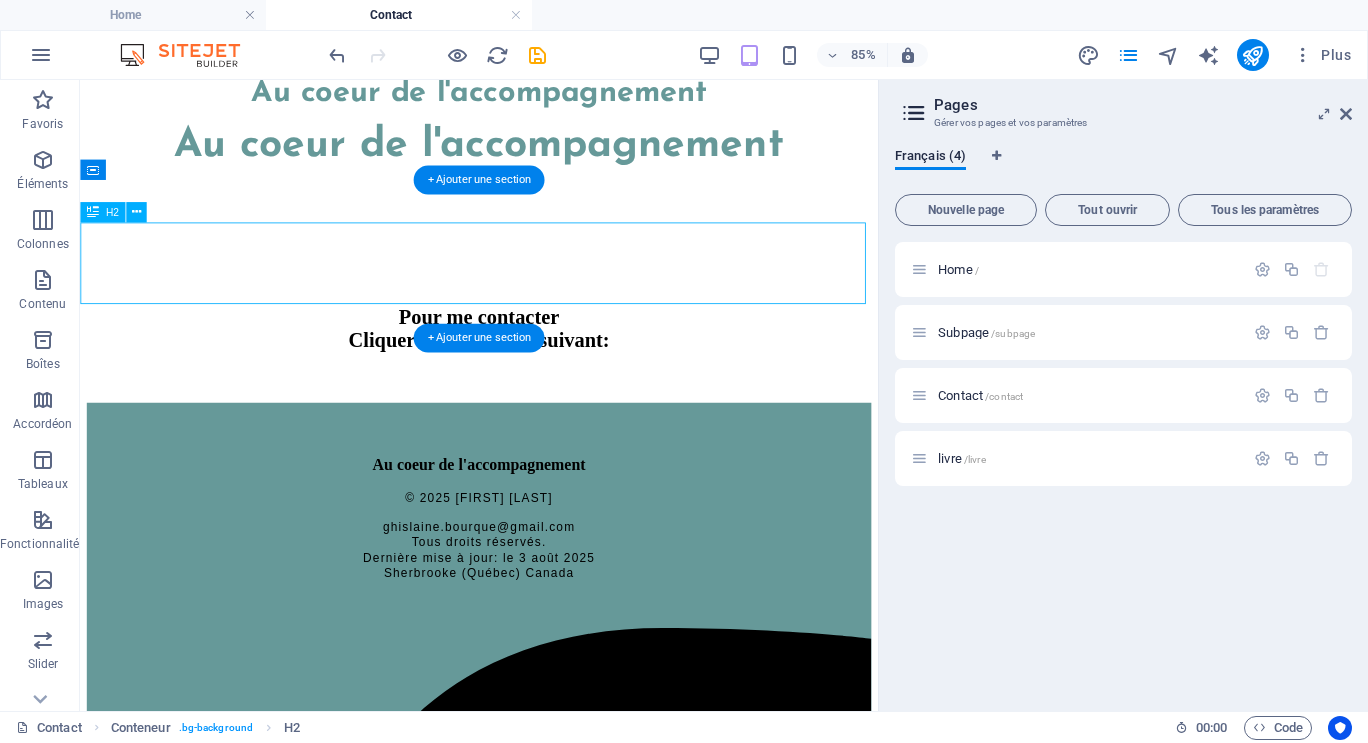click on "Pour me contacter Cliquer sur le bouton suivant:" at bounding box center (549, 373) 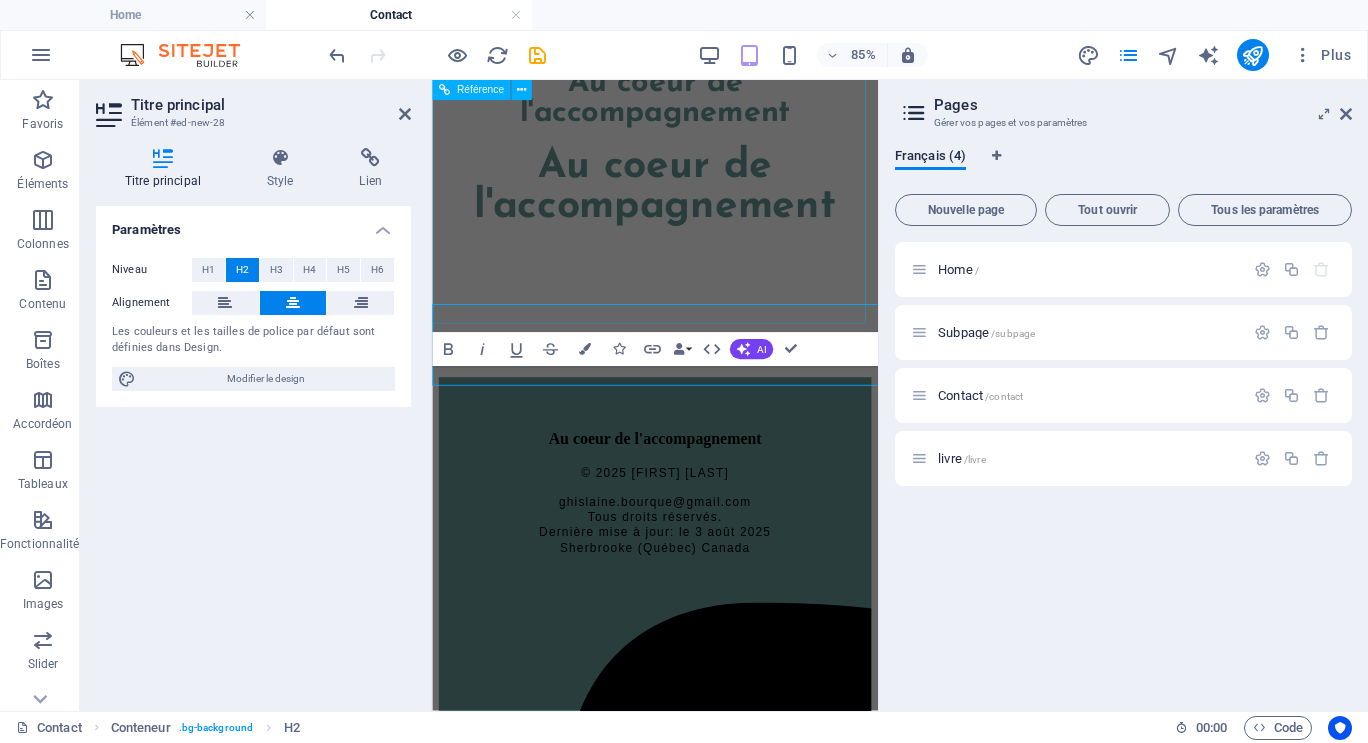scroll, scrollTop: 99, scrollLeft: 0, axis: vertical 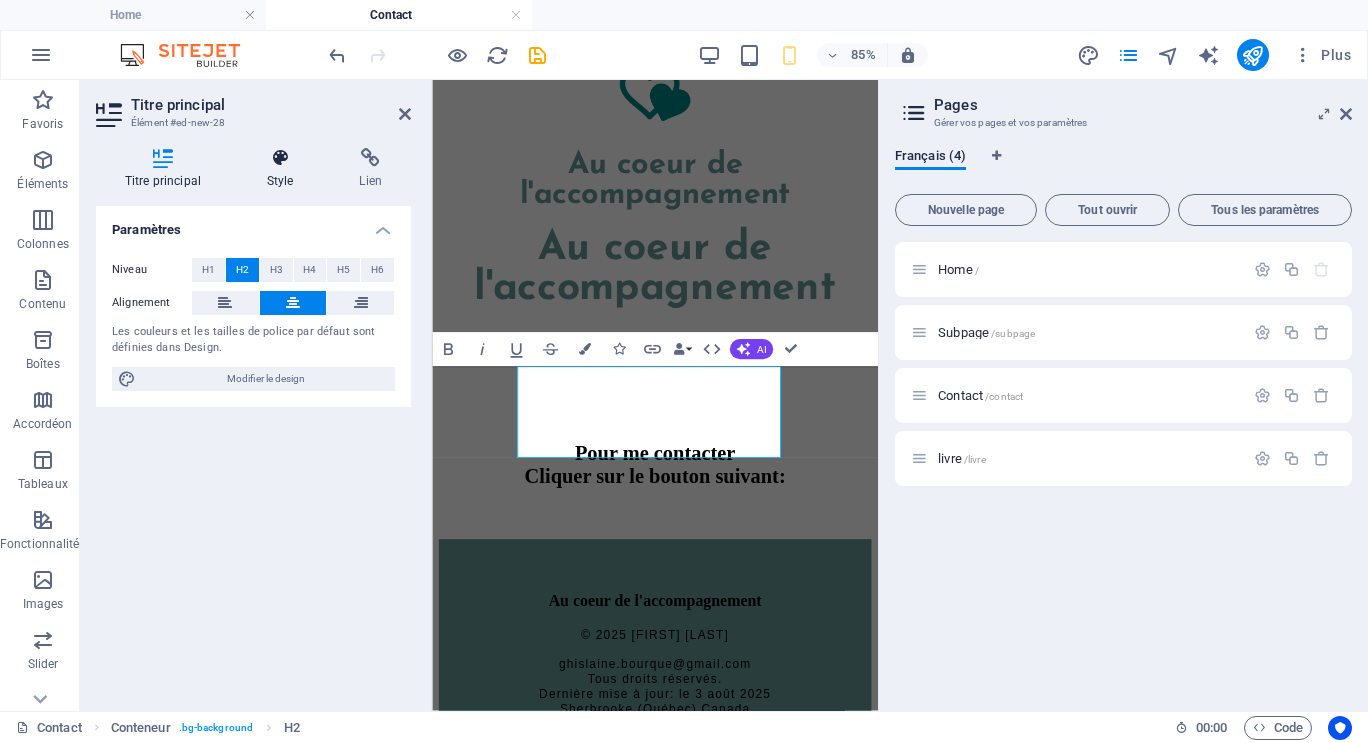 click at bounding box center (280, 158) 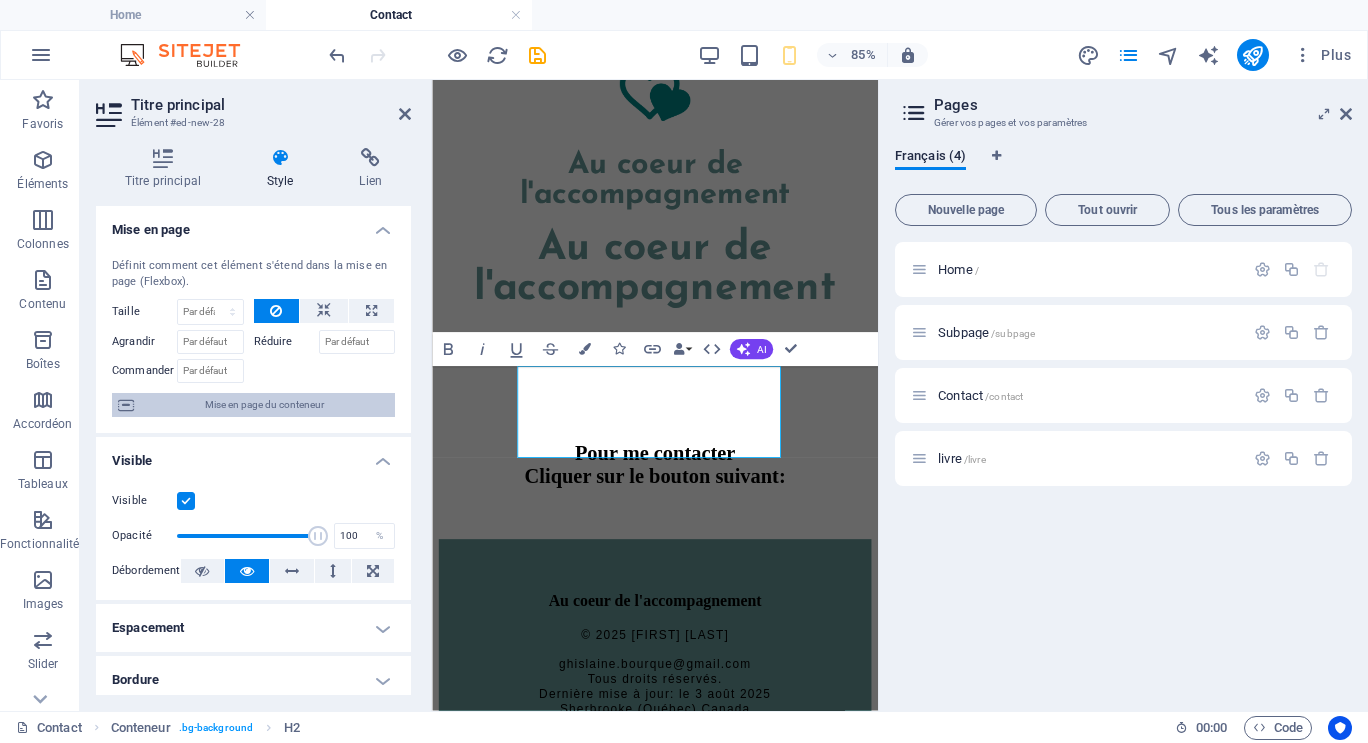 click on "Mise en page du conteneur" at bounding box center [264, 405] 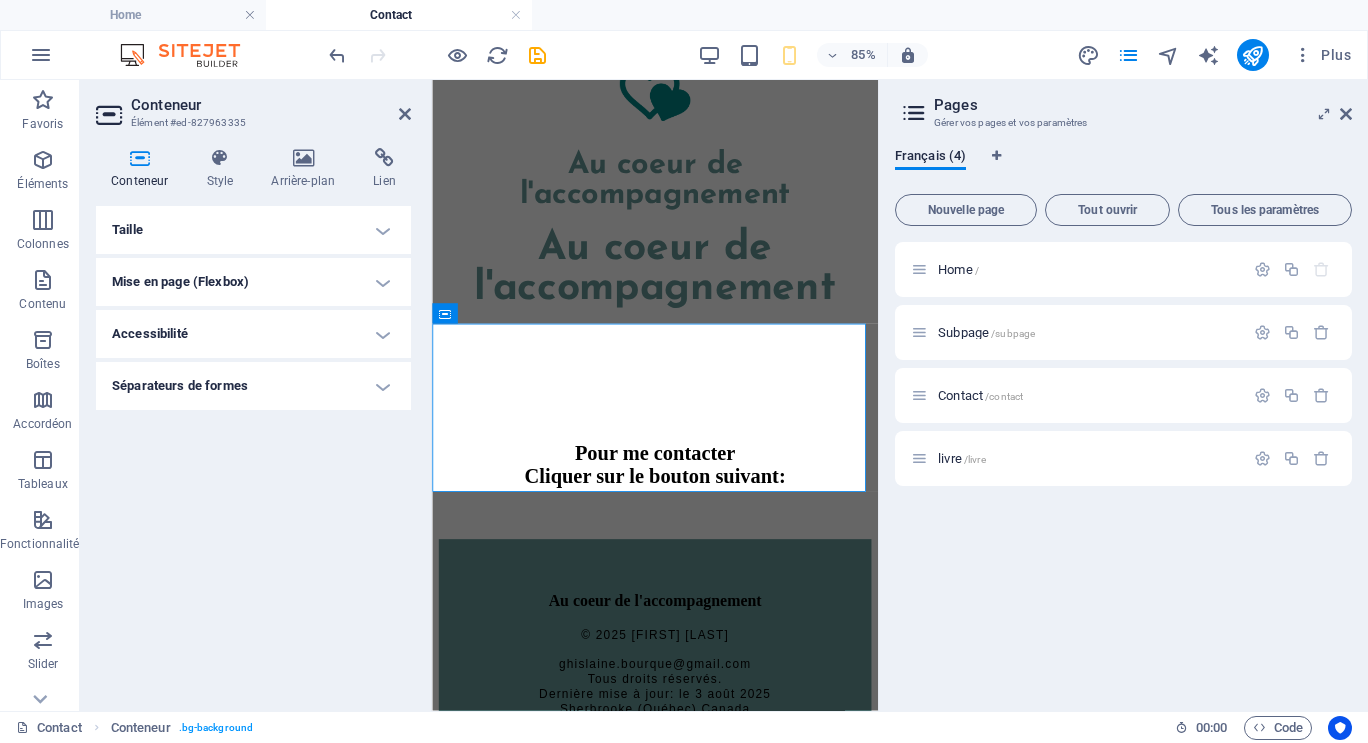 click on "Taille" at bounding box center (253, 230) 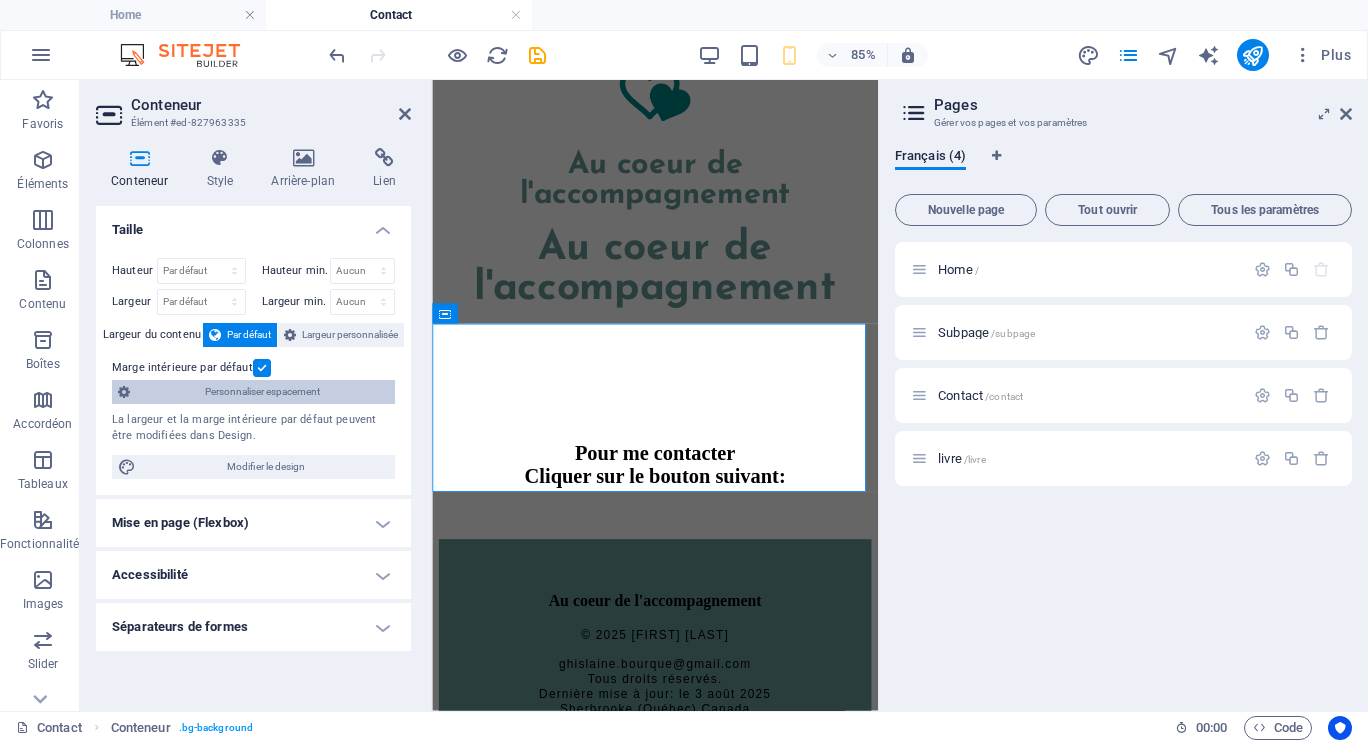click on "Personnaliser espacement" at bounding box center (262, 392) 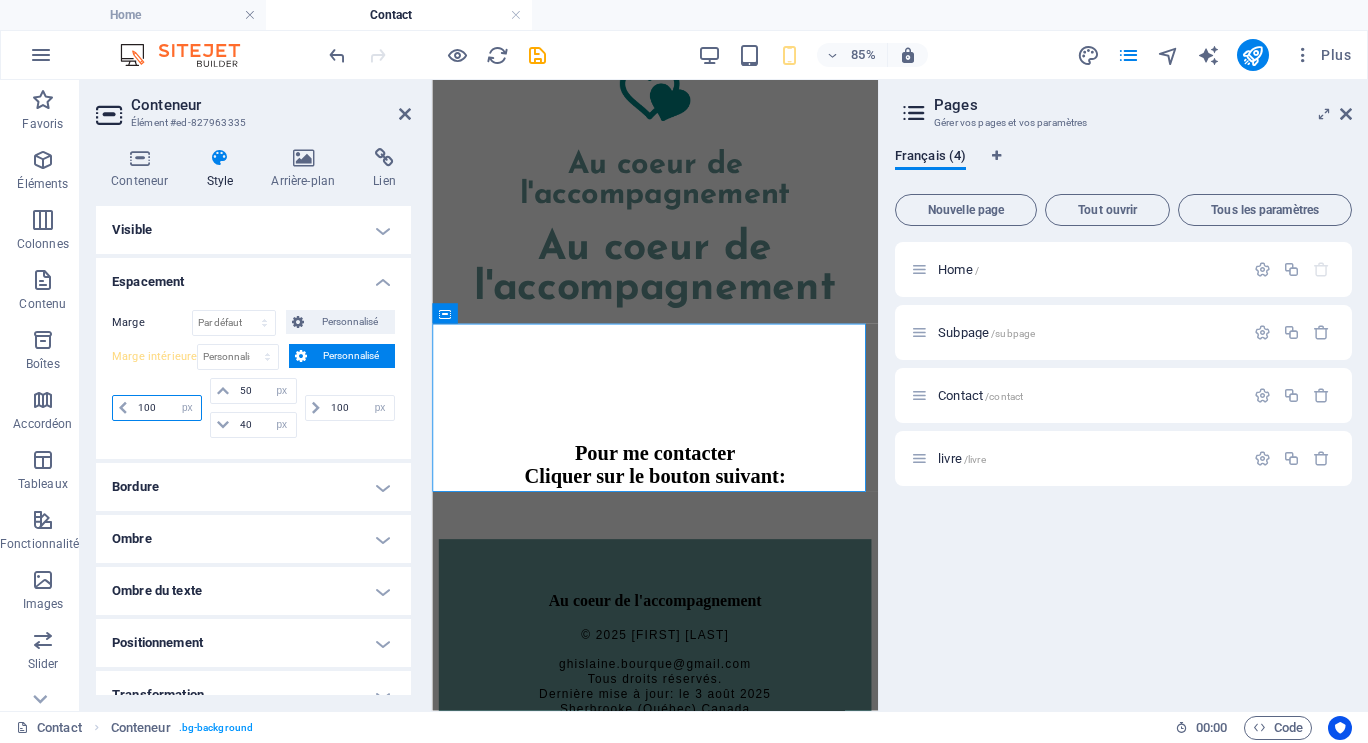 drag, startPoint x: 169, startPoint y: 404, endPoint x: 125, endPoint y: 406, distance: 44.04543 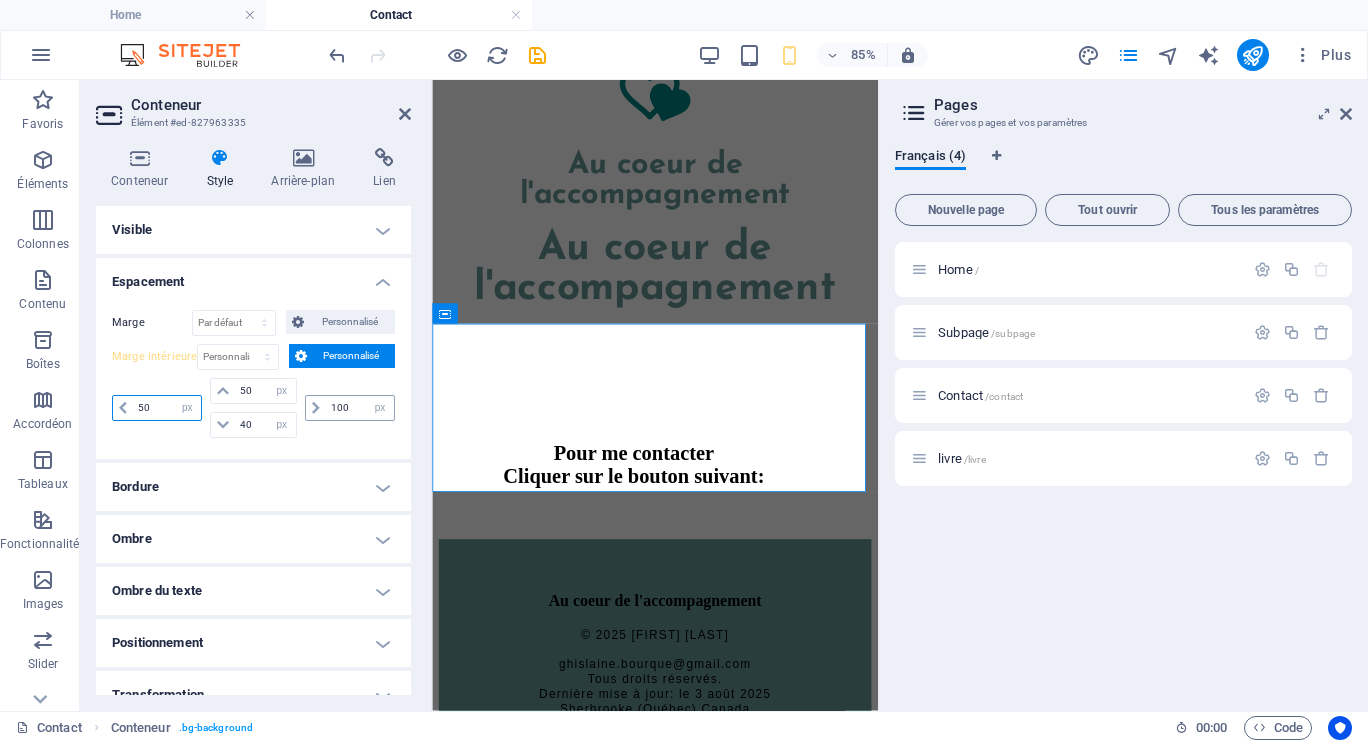 type on "50" 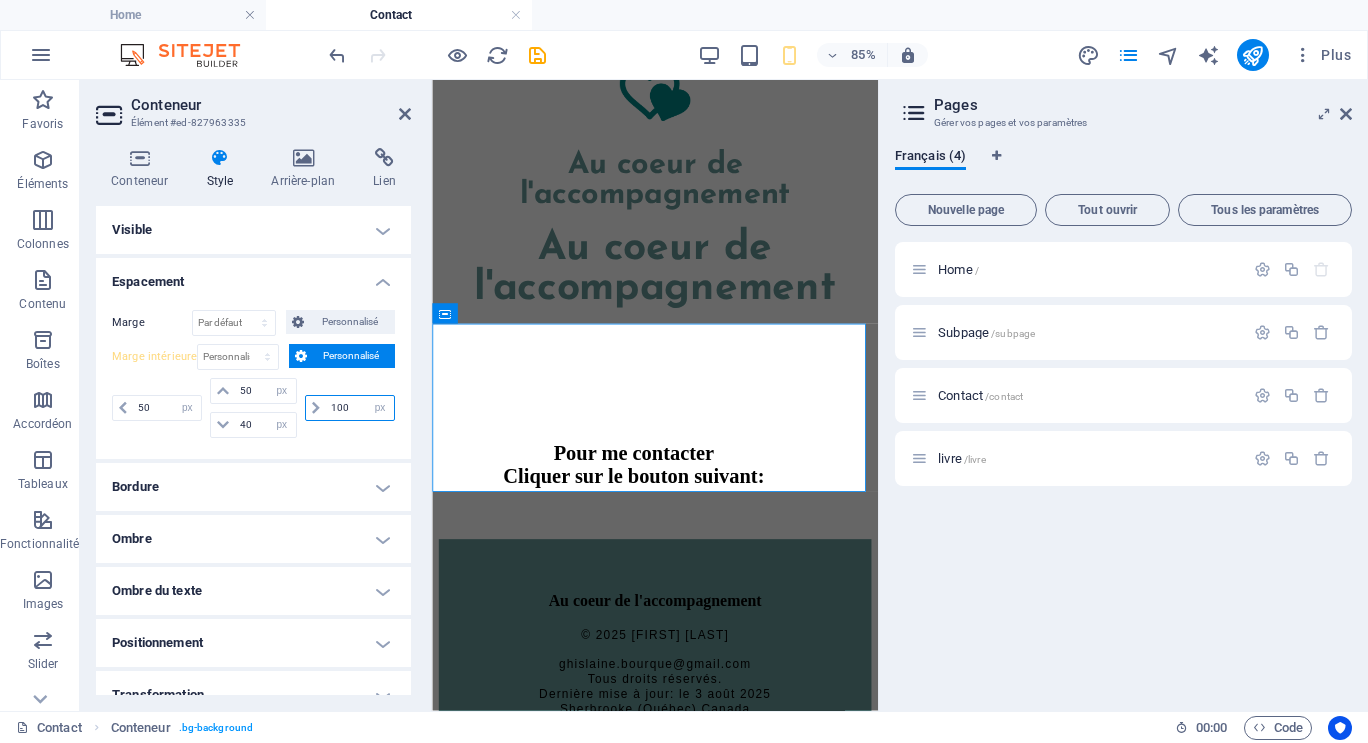 drag, startPoint x: 345, startPoint y: 409, endPoint x: 319, endPoint y: 423, distance: 29.529646 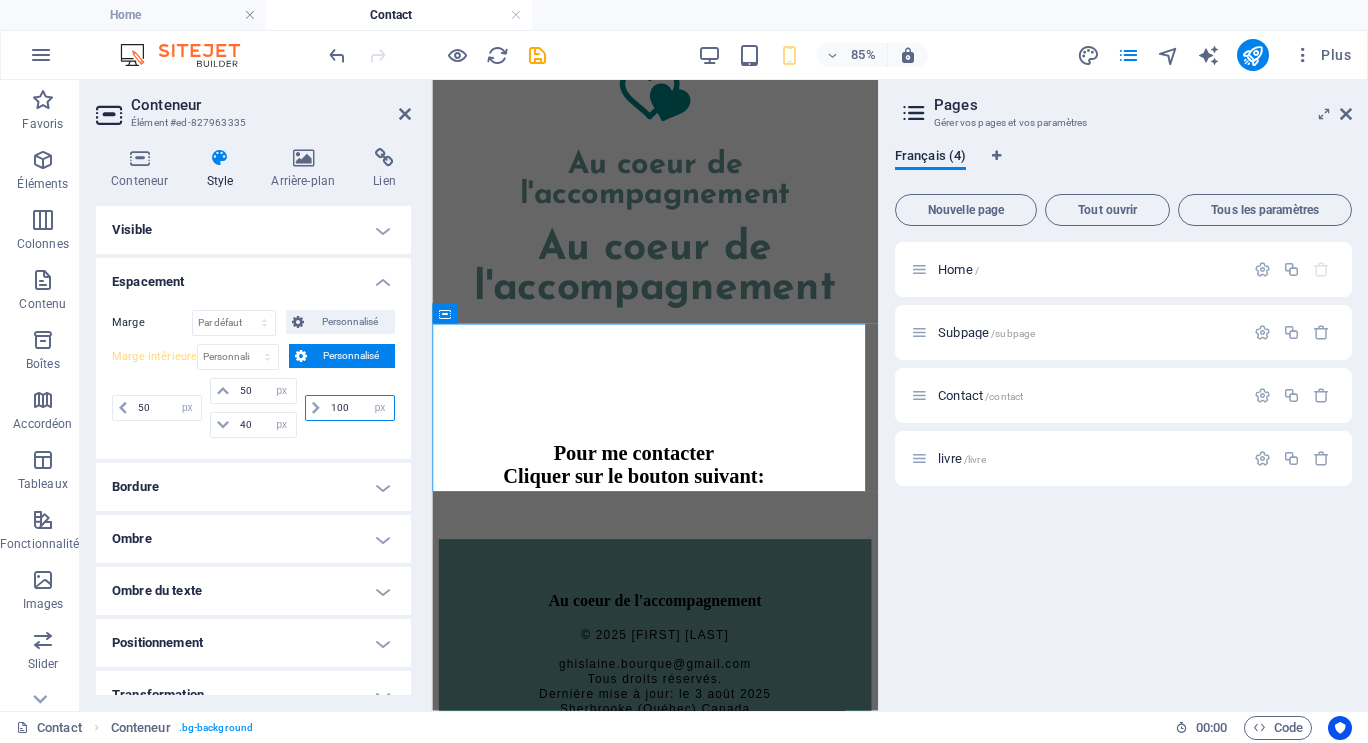 click on "100 px rem % vh vw" at bounding box center (348, 408) 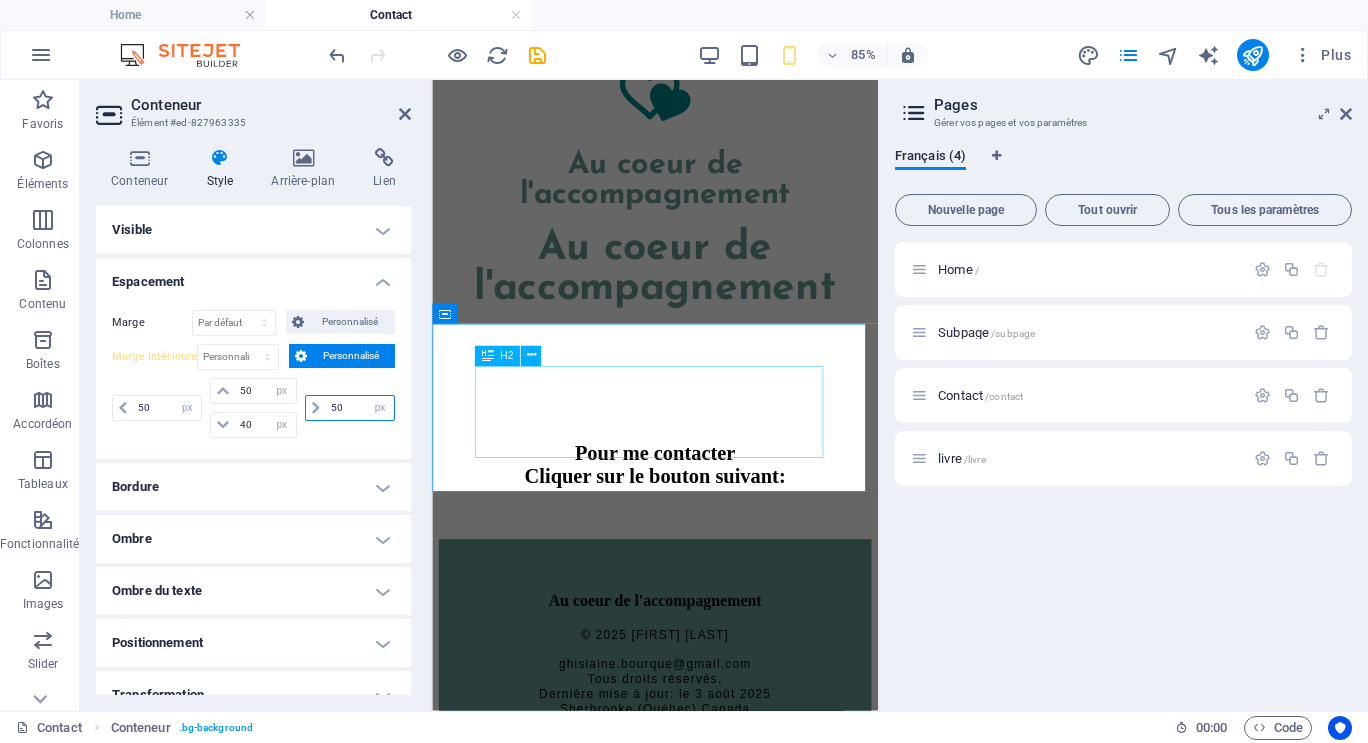 type on "50" 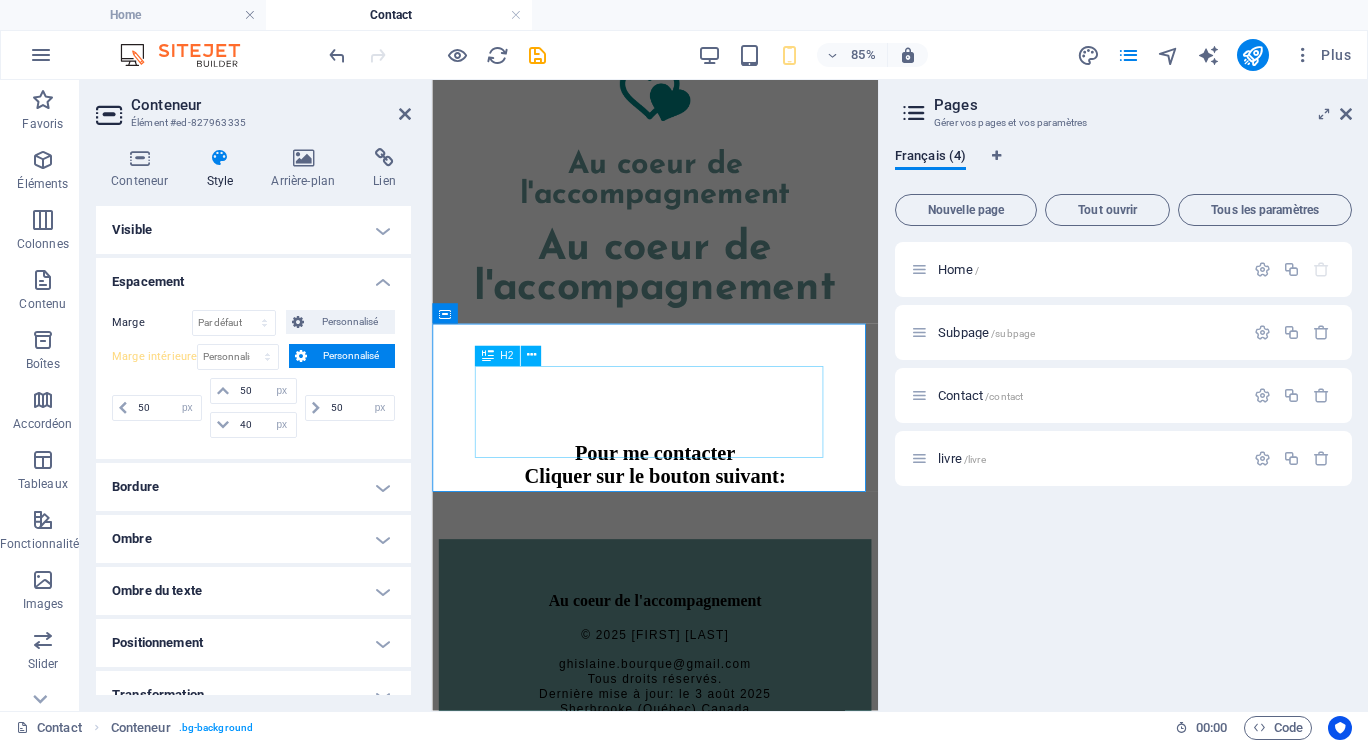 click on "Pour me contacter Cliquer sur le bouton suivant:" at bounding box center [694, 533] 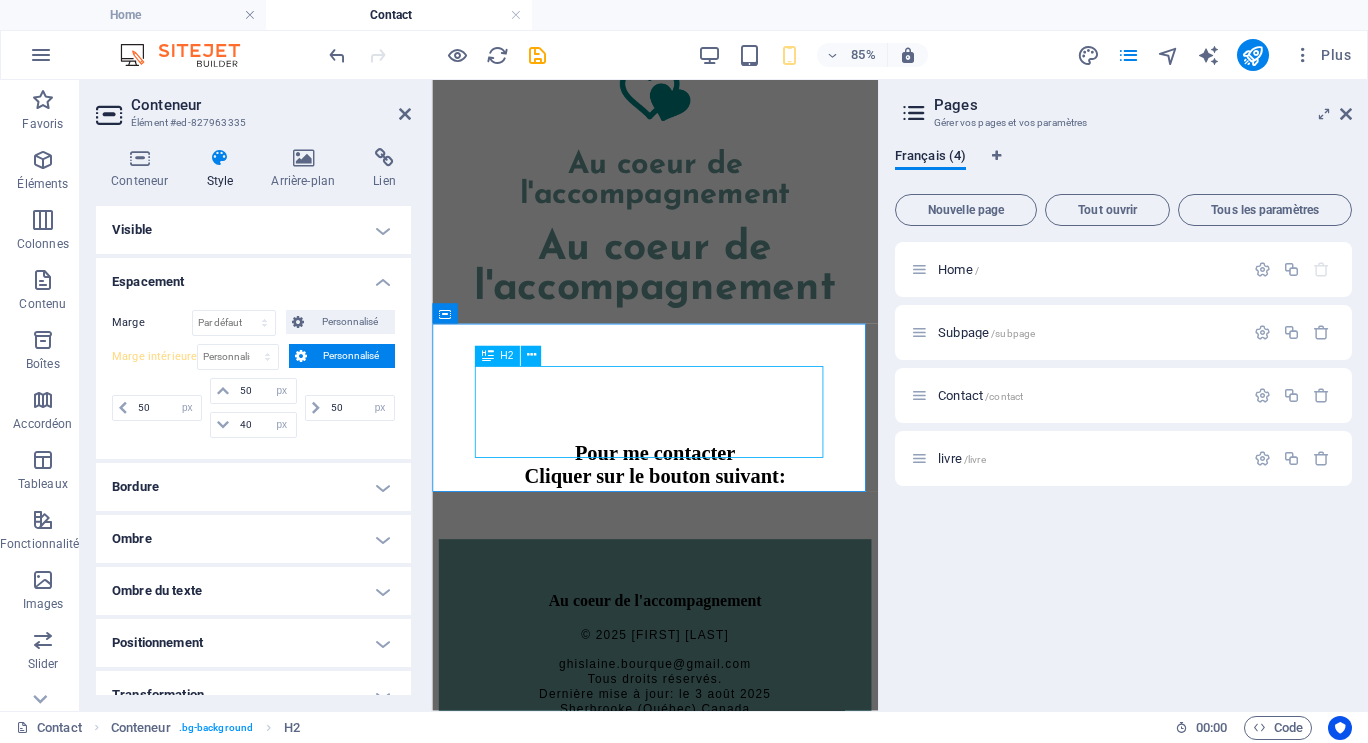 click on "Pour me contacter Cliquer sur le bouton suivant:" at bounding box center [694, 533] 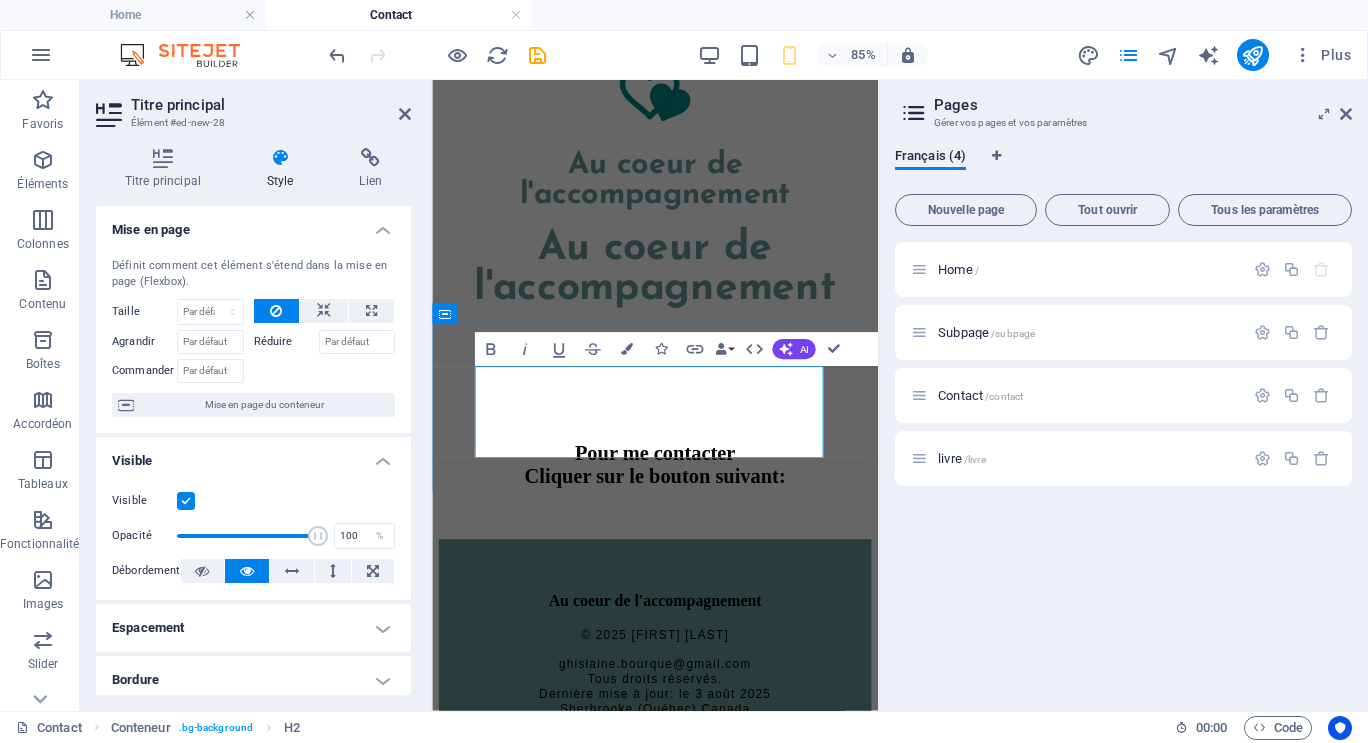 click on "Pour me contacter Cliquer sur le bouton suivant:" at bounding box center [694, 533] 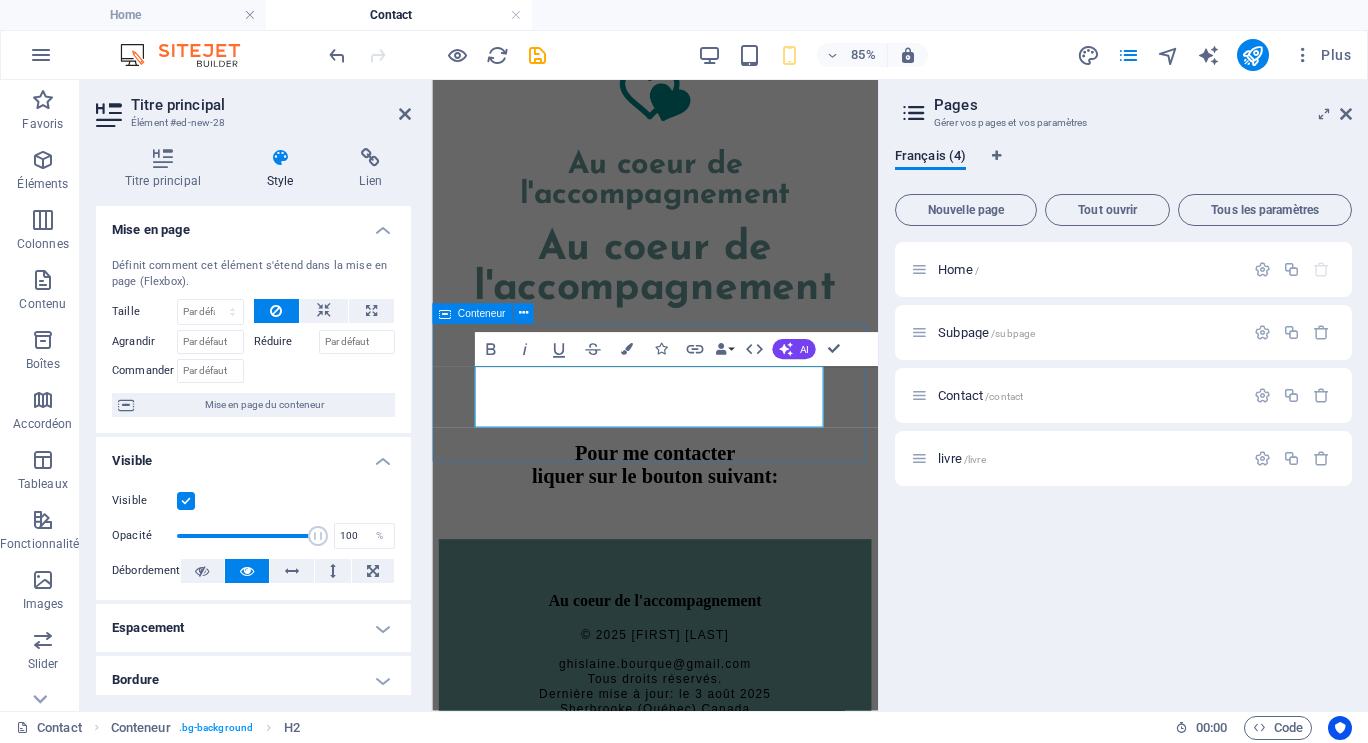 type 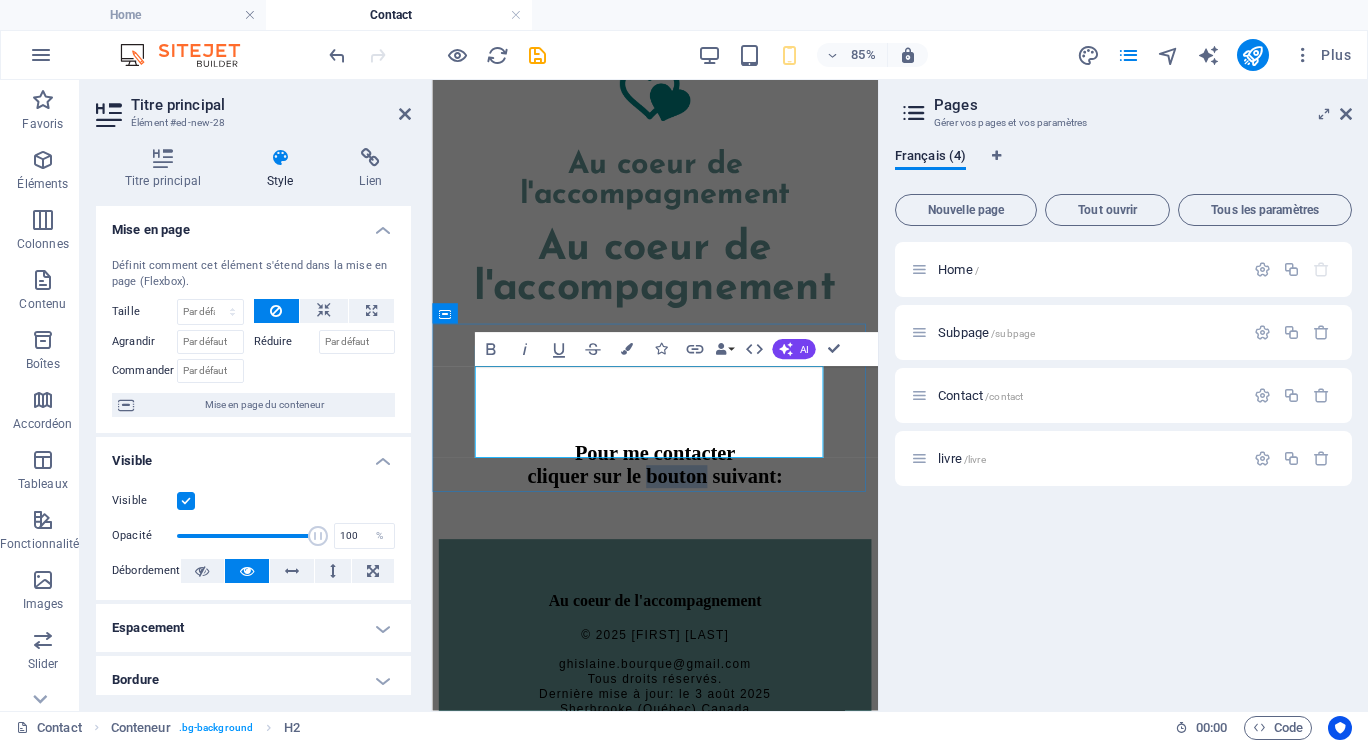 drag, startPoint x: 737, startPoint y: 468, endPoint x: 839, endPoint y: 462, distance: 102.176315 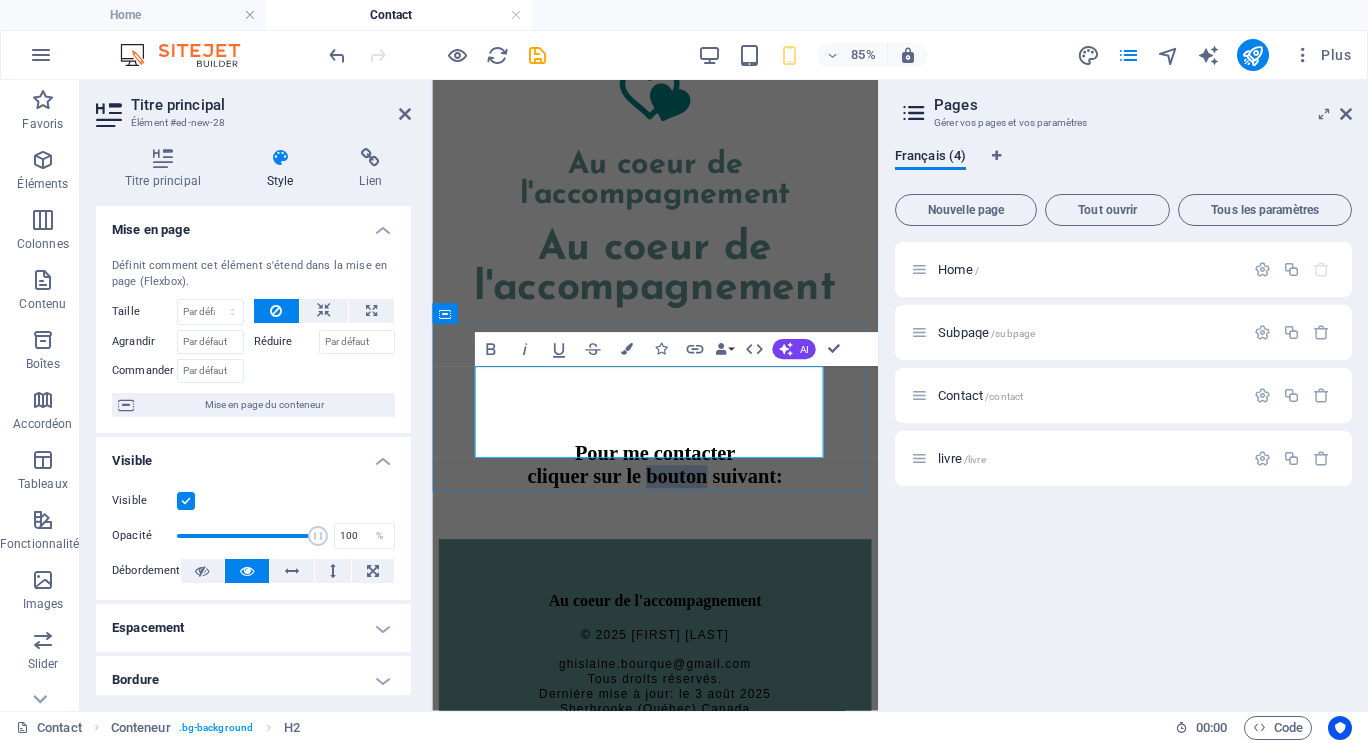 click on "Pour me contacter cliquer sur le bouton suivant:" at bounding box center [694, 533] 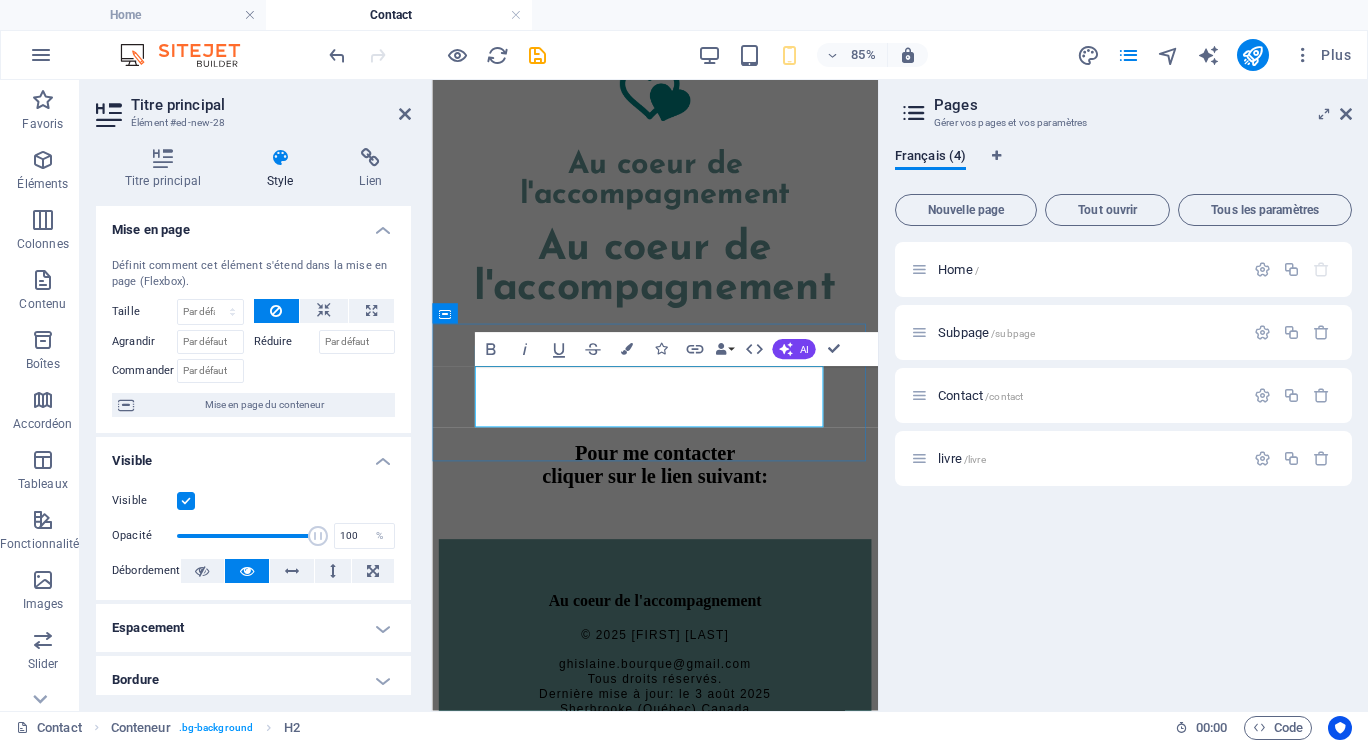 click on "Pour me contacter cliquer sur le lien suivant:" at bounding box center [694, 533] 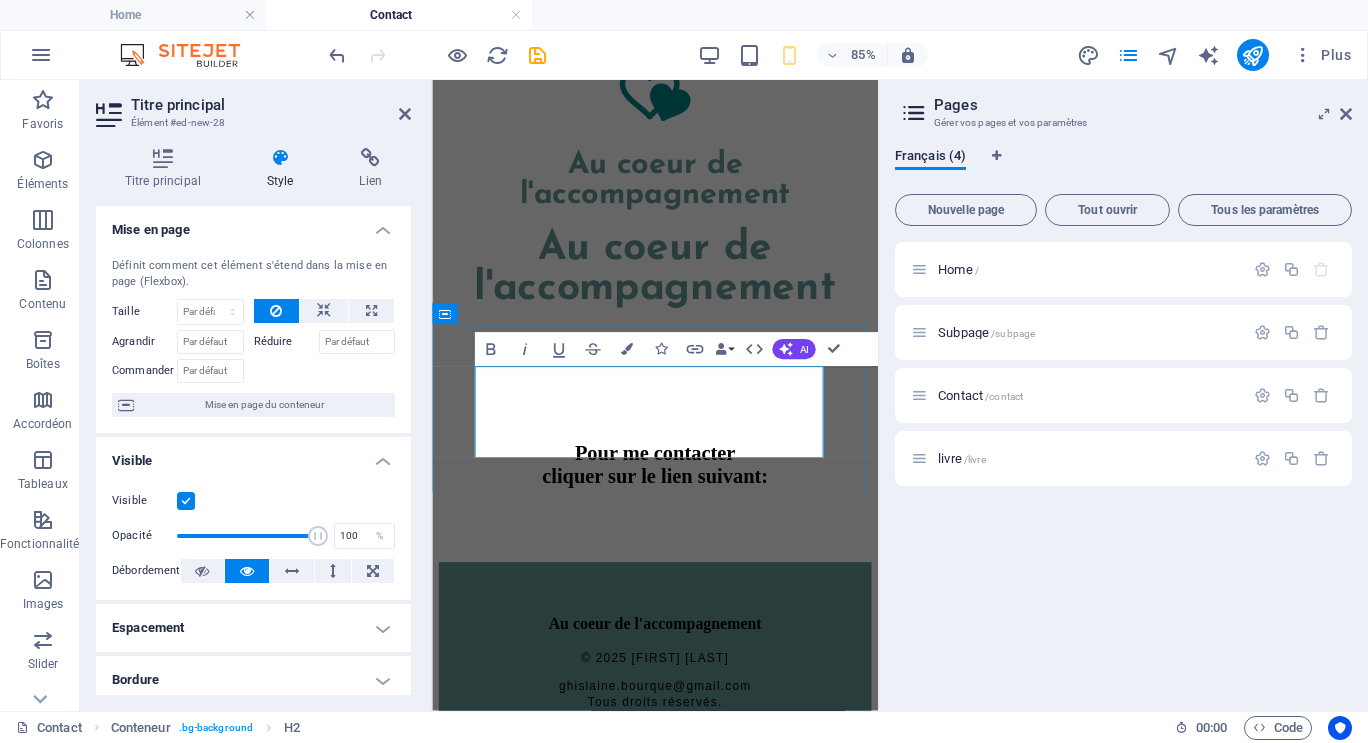 click on "Pour me contacter cliquer sur le lien suivant: ‌" at bounding box center [694, 546] 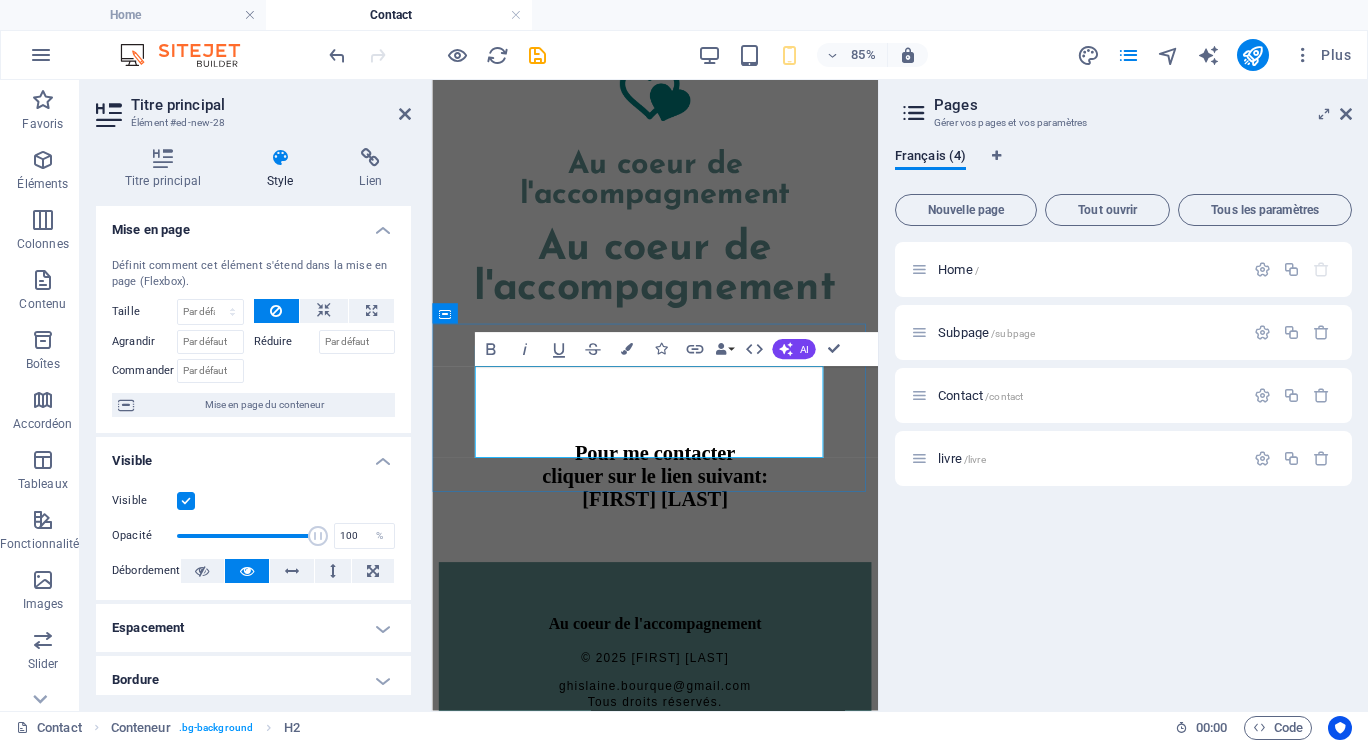 click on "Pour me contacter cliquer sur le lien suivant: ‌[FIRST] [LAST]" at bounding box center [694, 546] 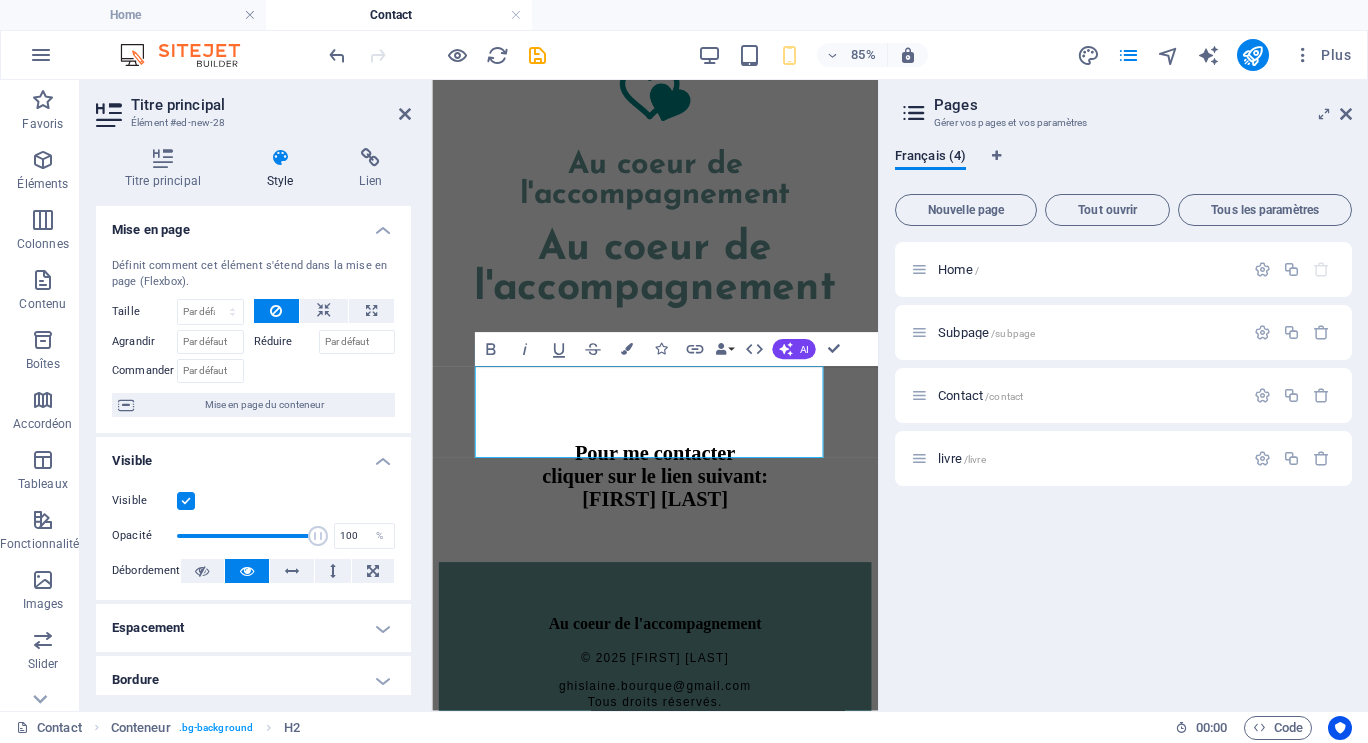 click on "Titre principal Élément #ed-new-28" at bounding box center (253, 106) 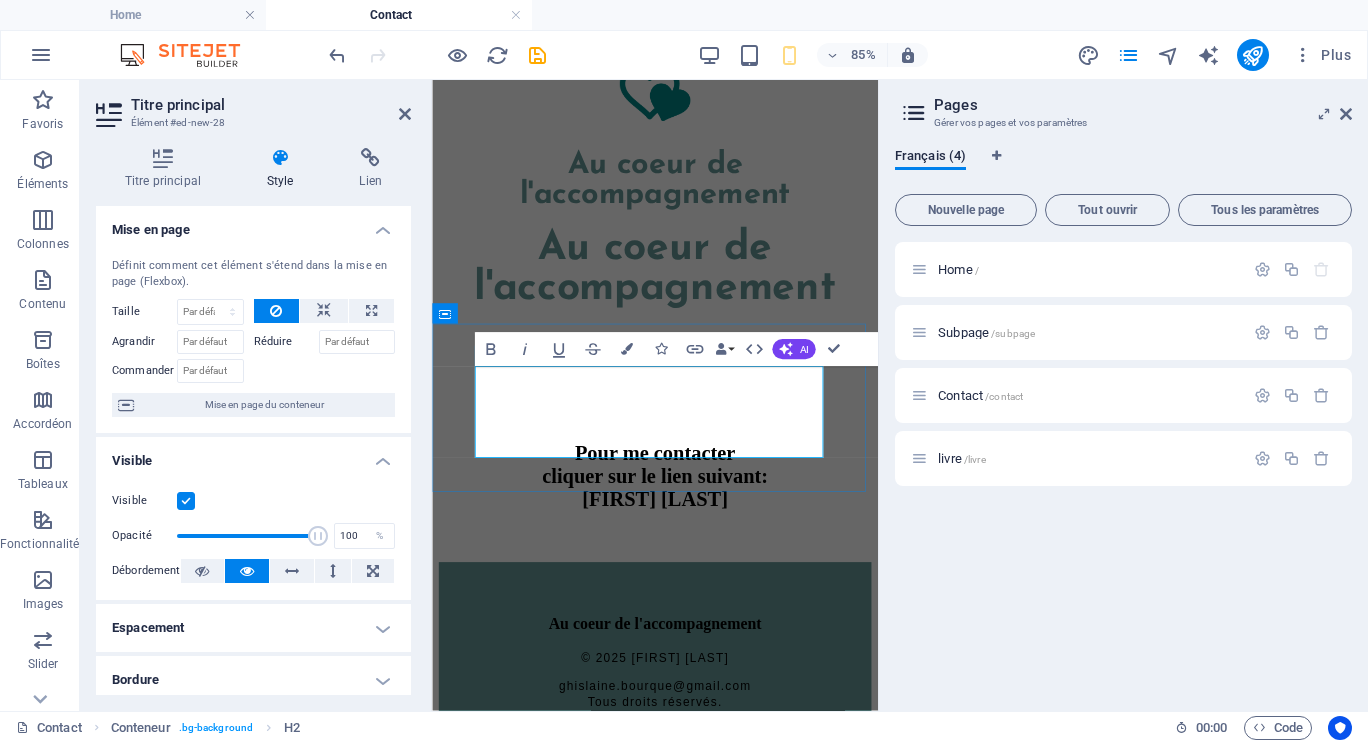 click on "Pour me contacter cliquer sur le lien suivant: ‌[FIRST] [LAST]" at bounding box center (694, 546) 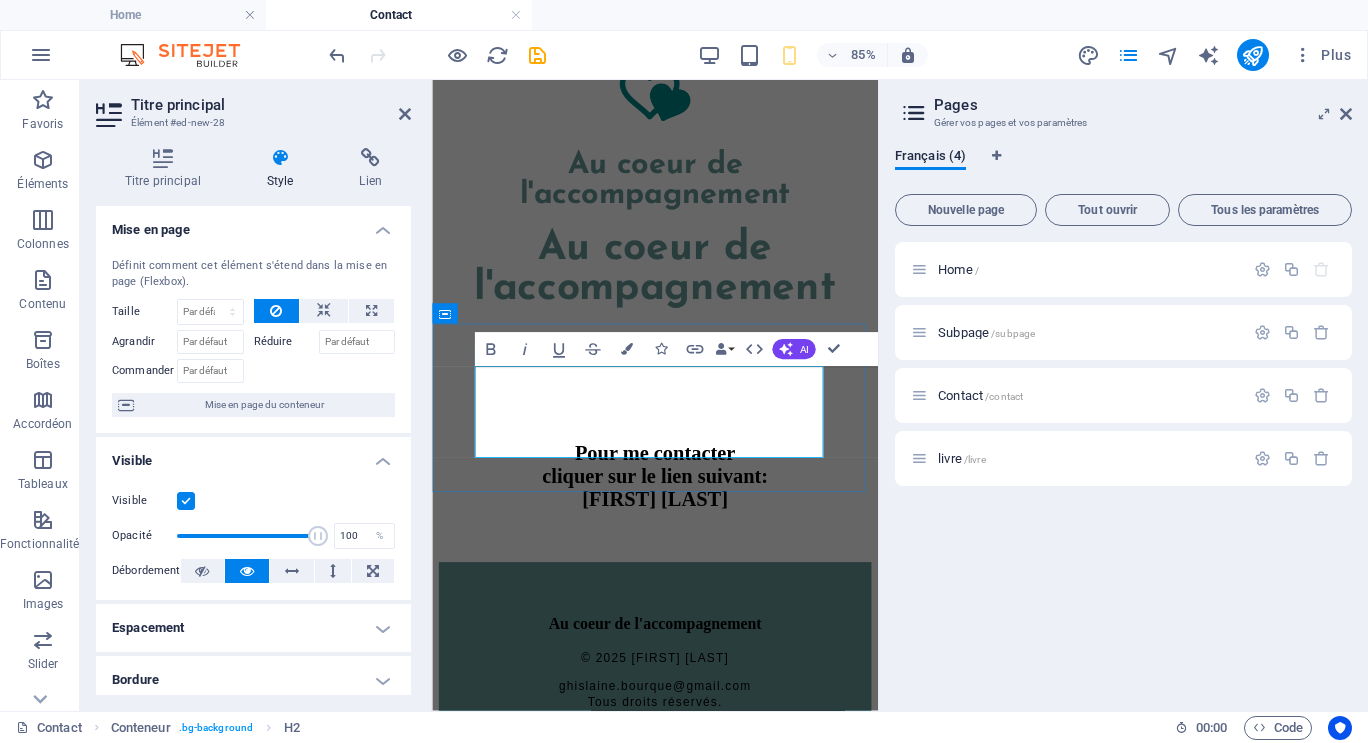 drag, startPoint x: 557, startPoint y: 425, endPoint x: 841, endPoint y: 489, distance: 291.12198 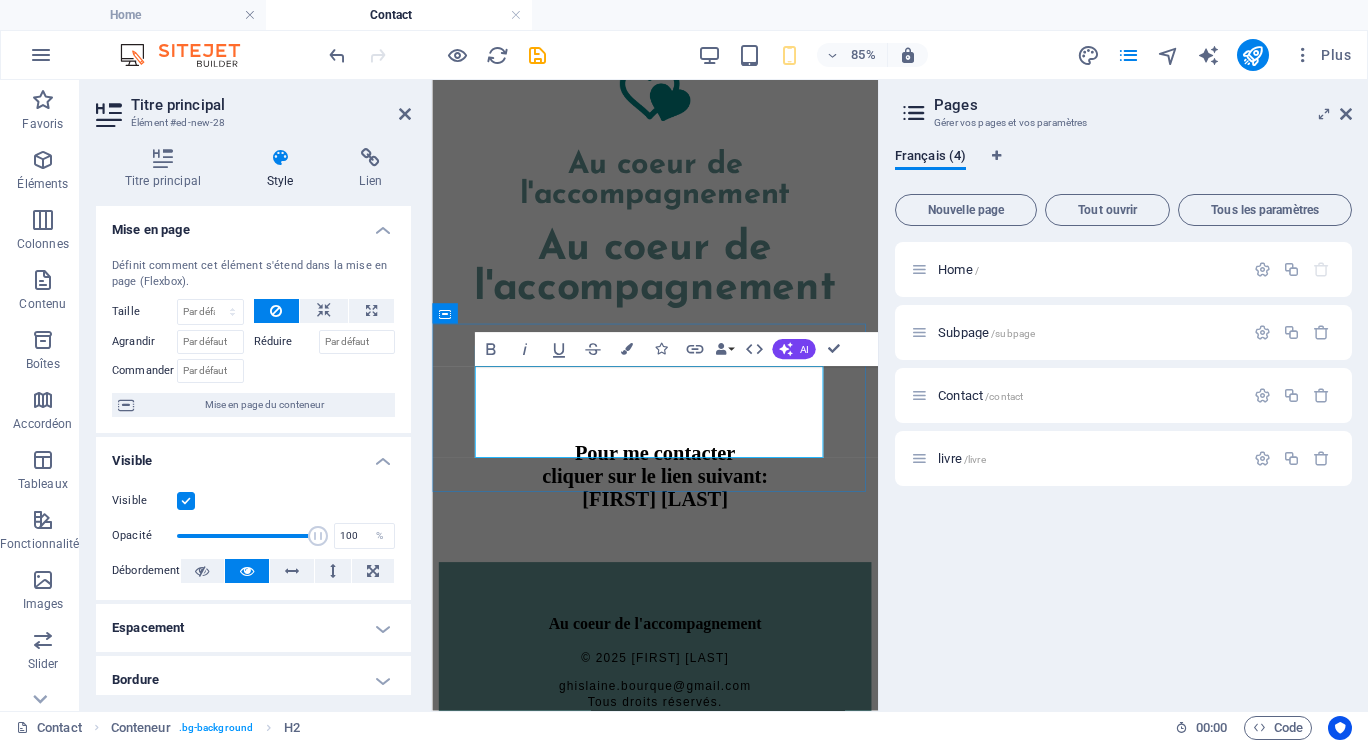 click on "Pour me contacter cliquer sur le lien suivant: ‌[FIRST] [LAST]" at bounding box center (694, 546) 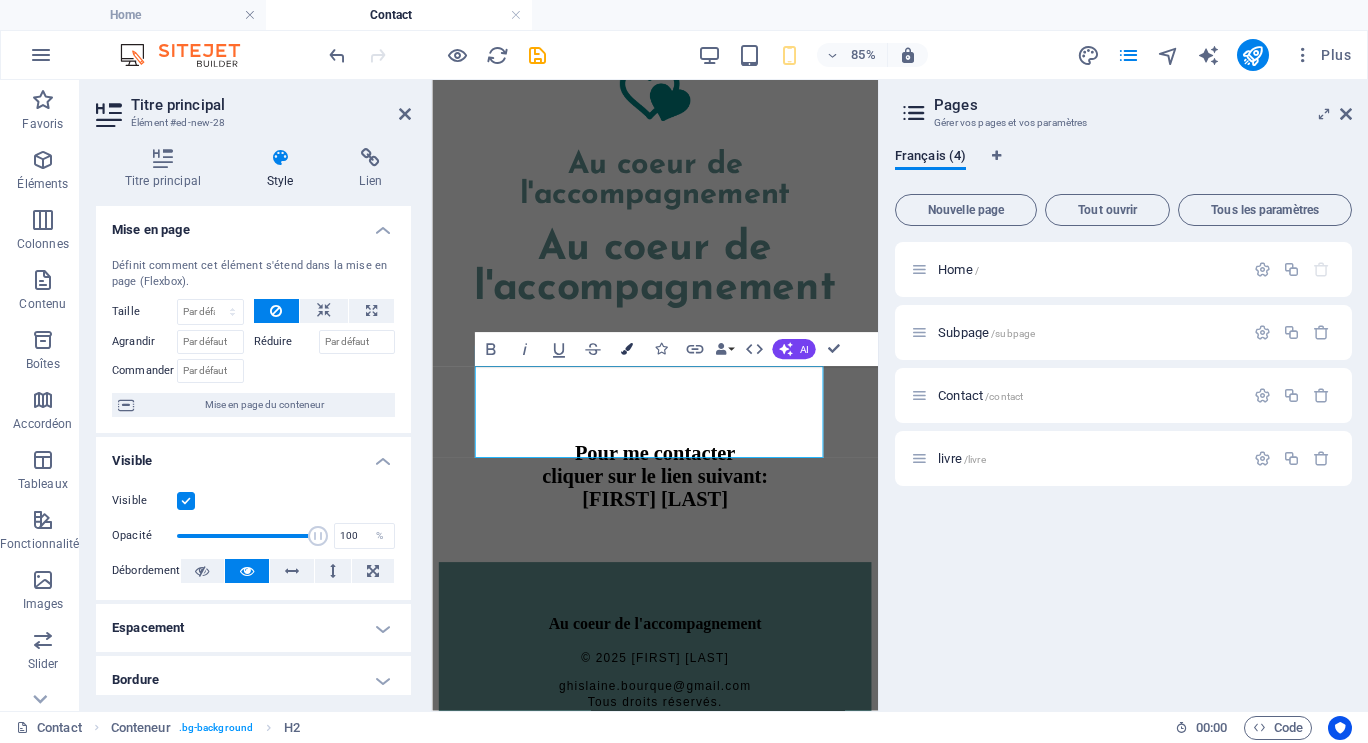 click at bounding box center [627, 349] 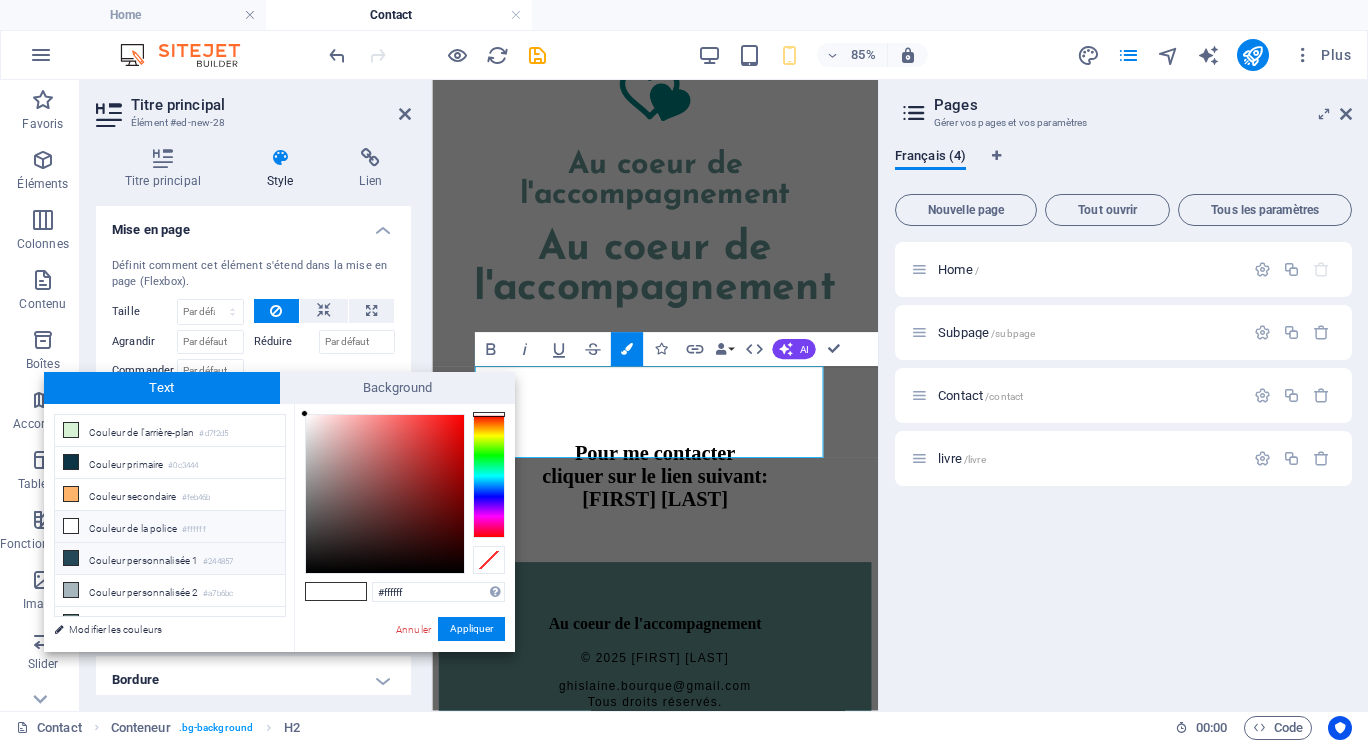 click on "Couleur personnalisée 1
#244857" at bounding box center (170, 559) 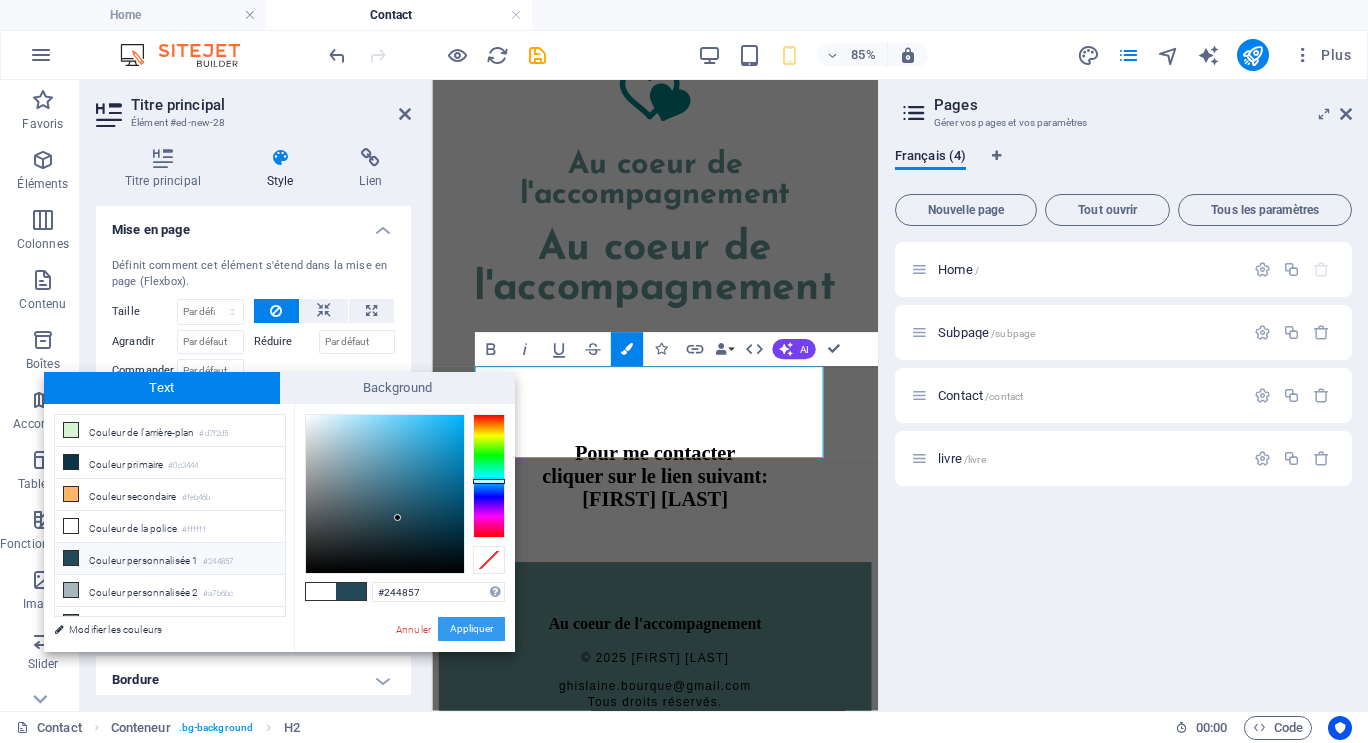 click on "Appliquer" at bounding box center (471, 629) 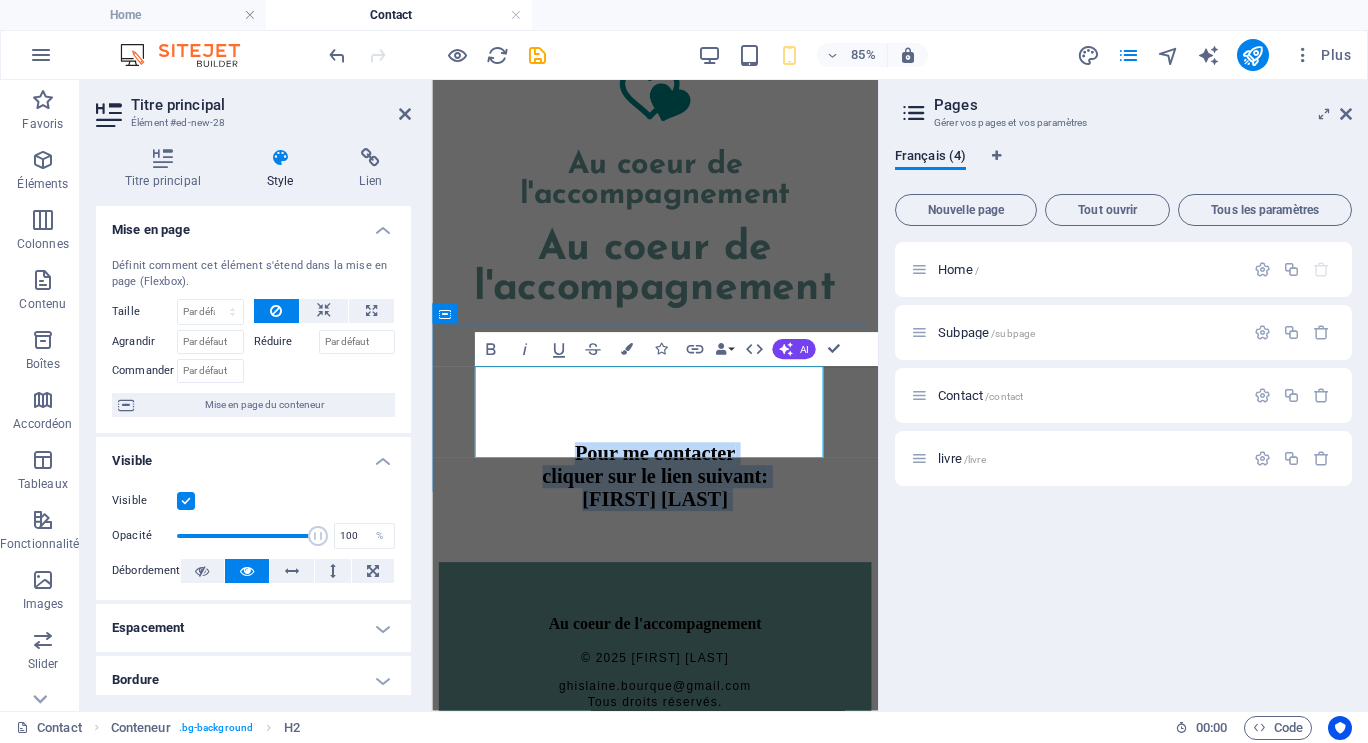 click on "Pour me contacter cliquer sur le lien suivant: ‌[FIRST] [LAST]" at bounding box center (695, 546) 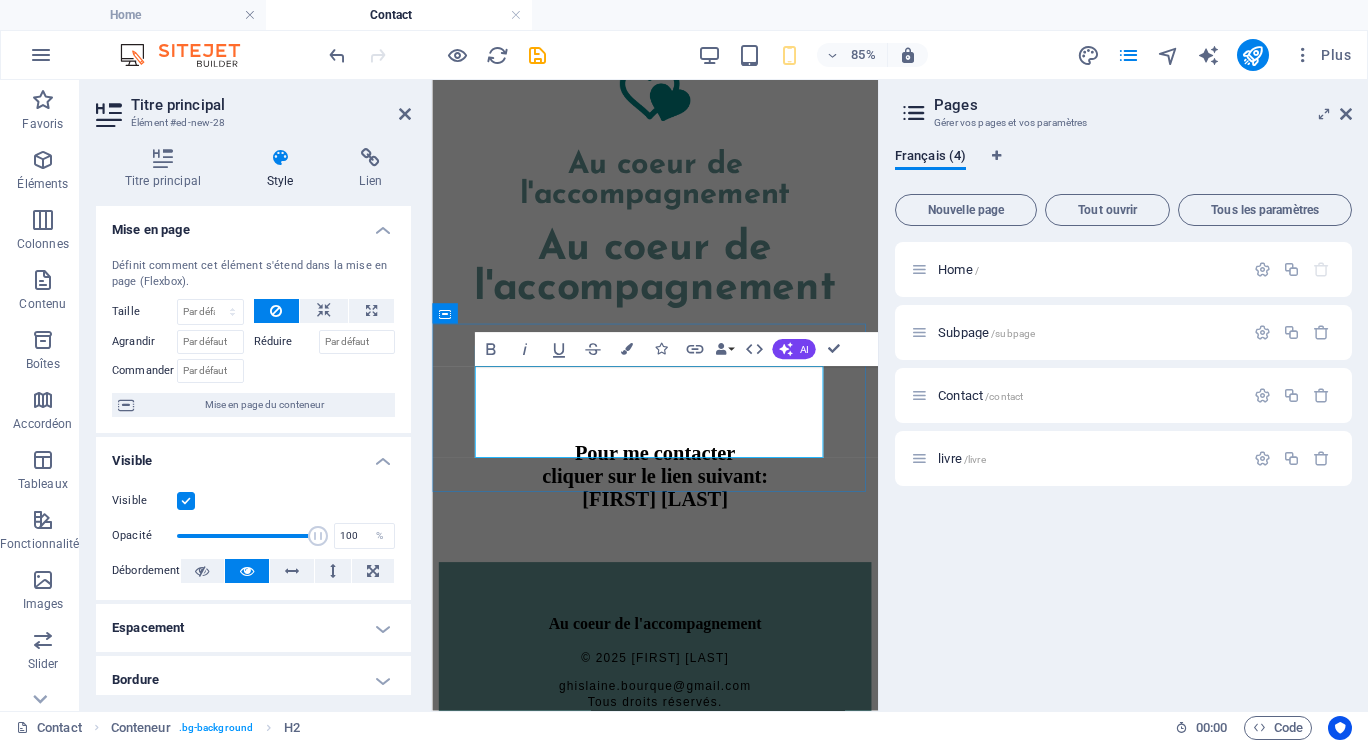 drag, startPoint x: 559, startPoint y: 504, endPoint x: 823, endPoint y: 502, distance: 264.00757 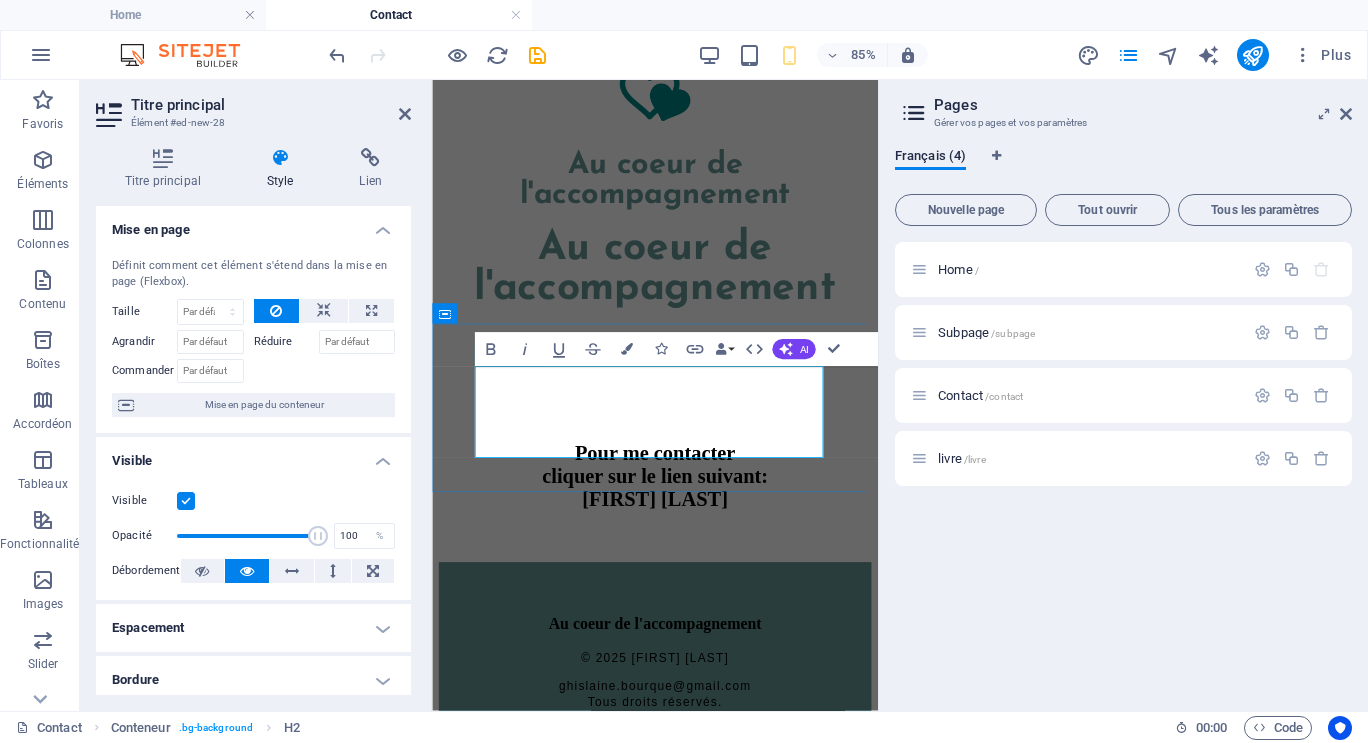 click on "Pour me contacter cliquer sur le lien suivant: ‌[FIRST] [LAST]" at bounding box center [694, 546] 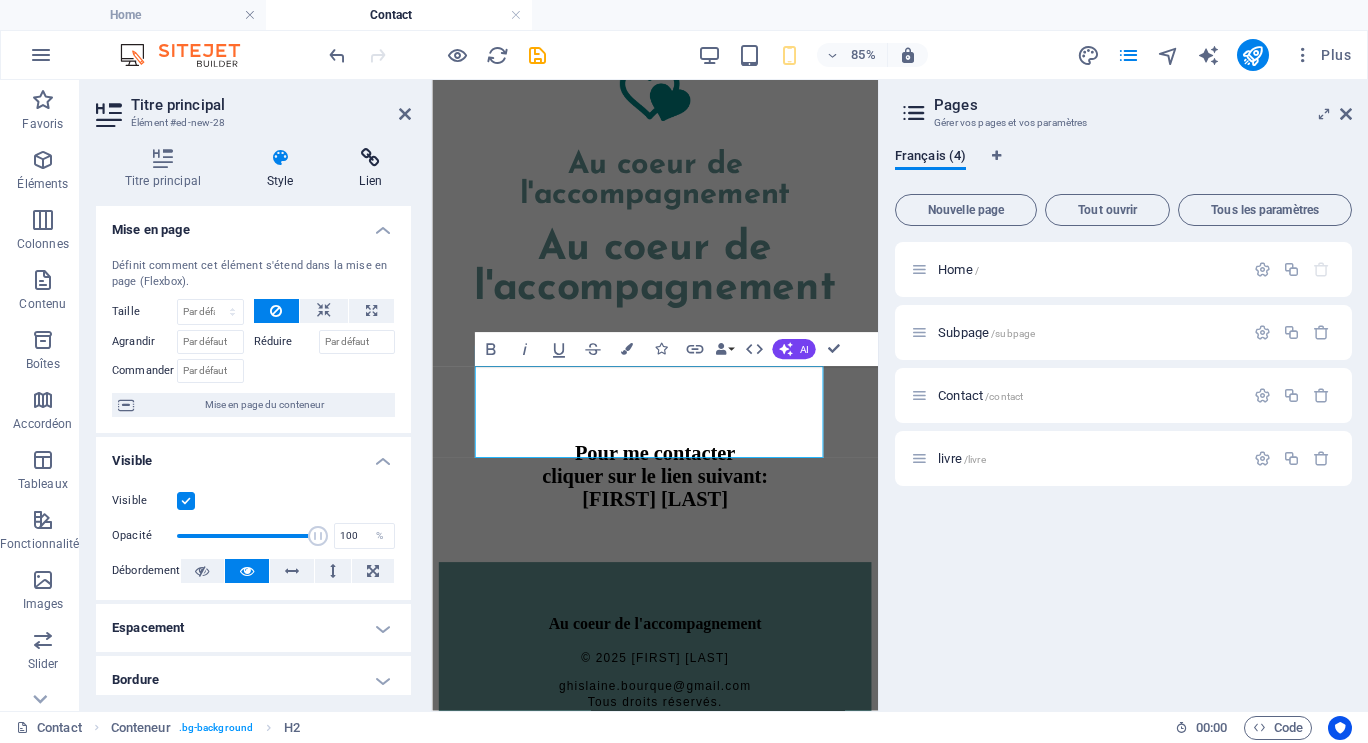 click at bounding box center [371, 158] 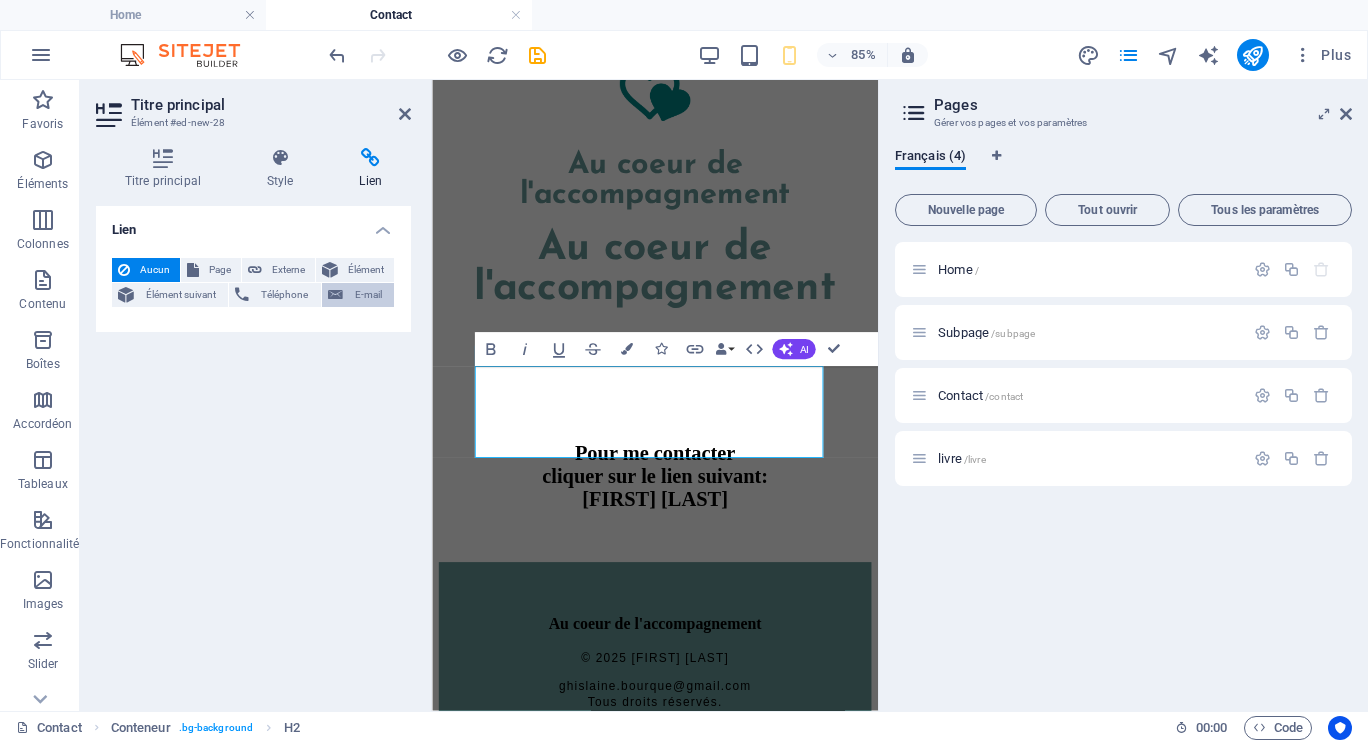 click on "E-mail" at bounding box center (368, 295) 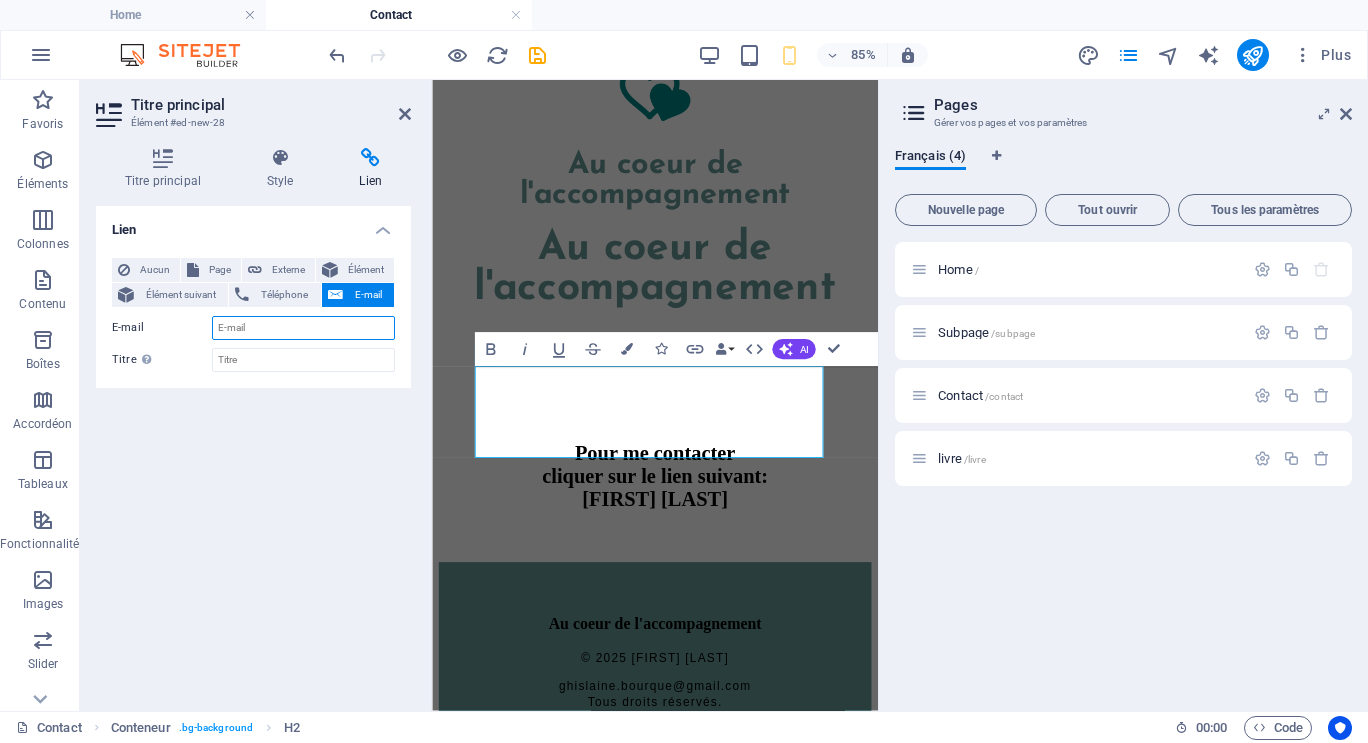 click on "E-mail" at bounding box center (303, 328) 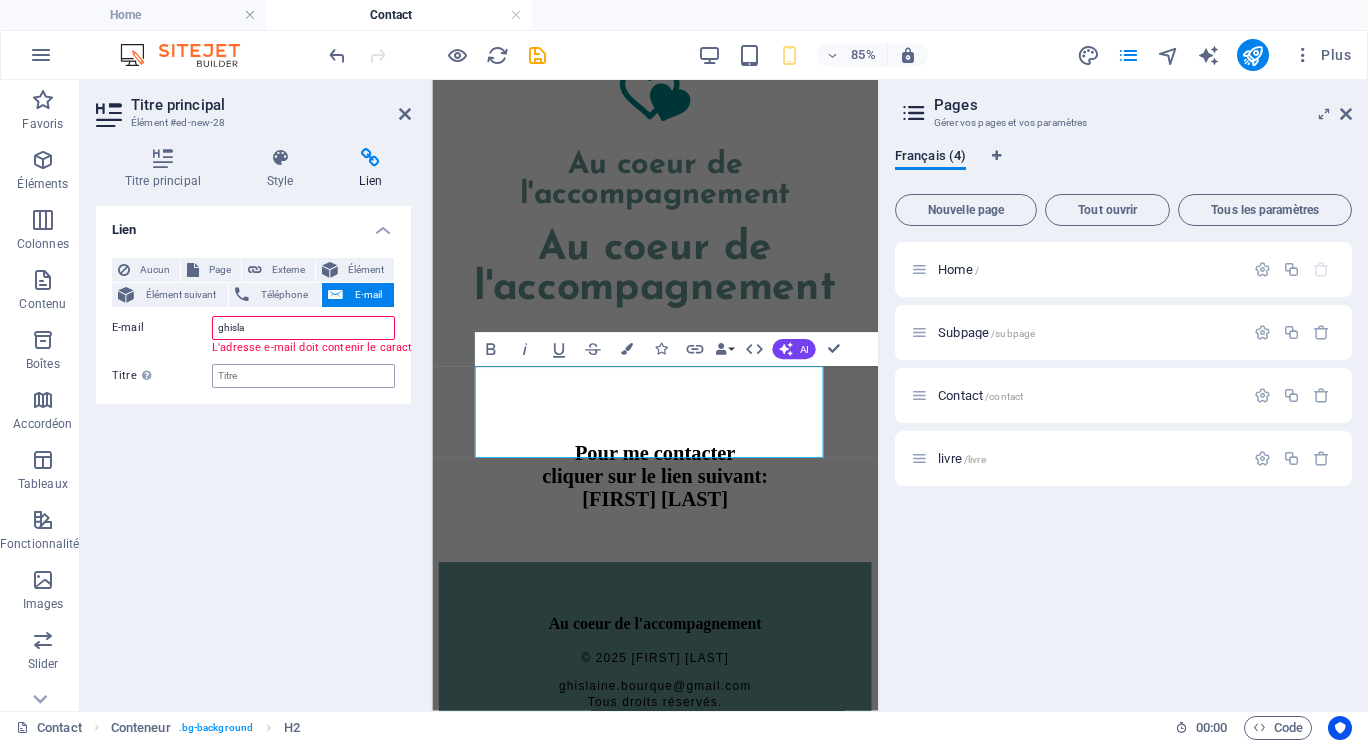 type on "ghislaine.bourque@gmail.com" 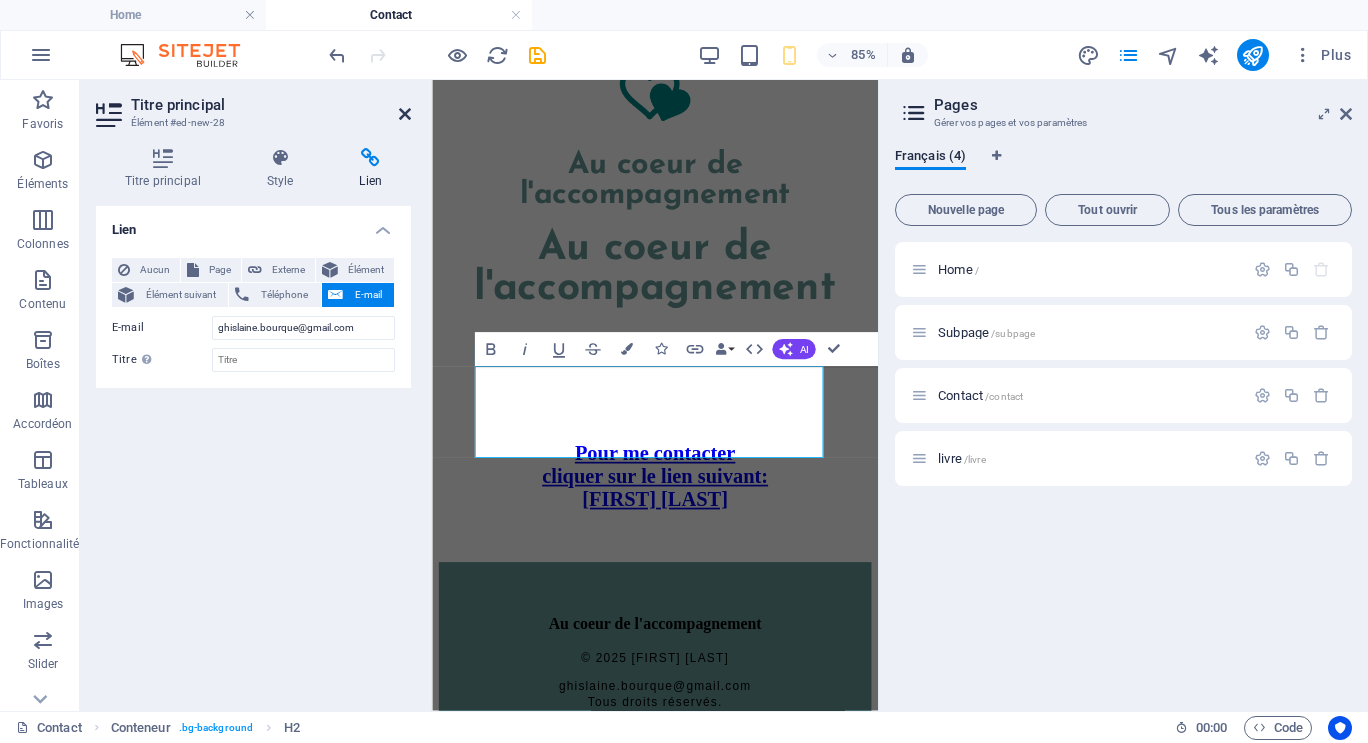 click at bounding box center (405, 114) 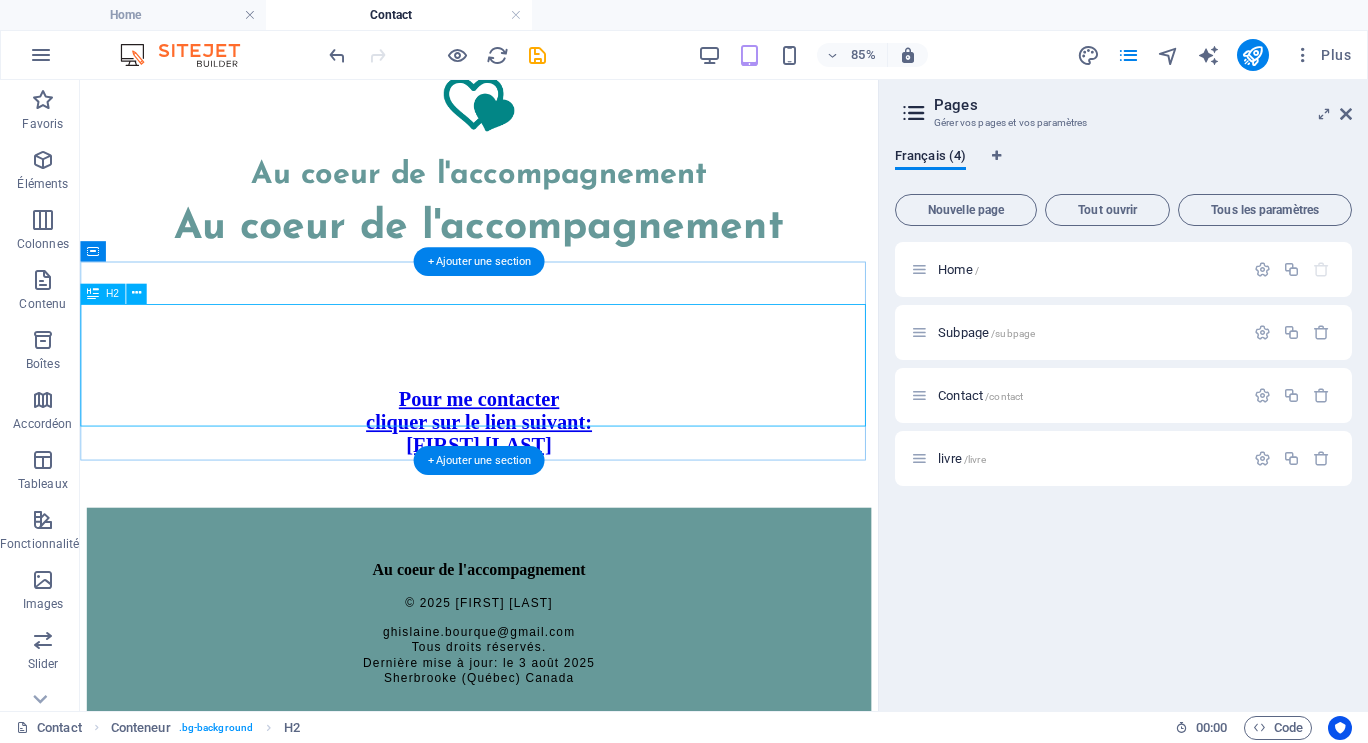 click on "Pour me contacter cliquer sur le lien suivant: [FIRST] [LAST]" at bounding box center [549, 482] 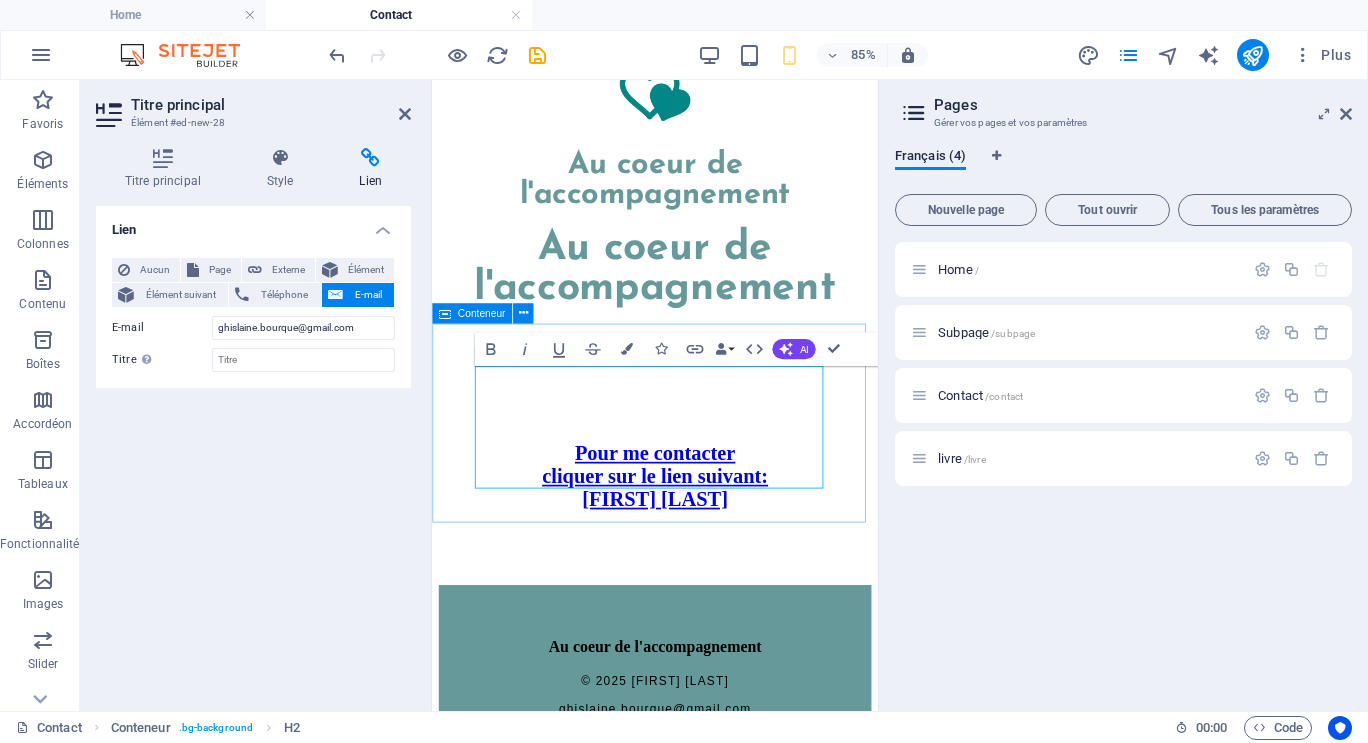 drag, startPoint x: 831, startPoint y: 499, endPoint x: 525, endPoint y: 395, distance: 323.19034 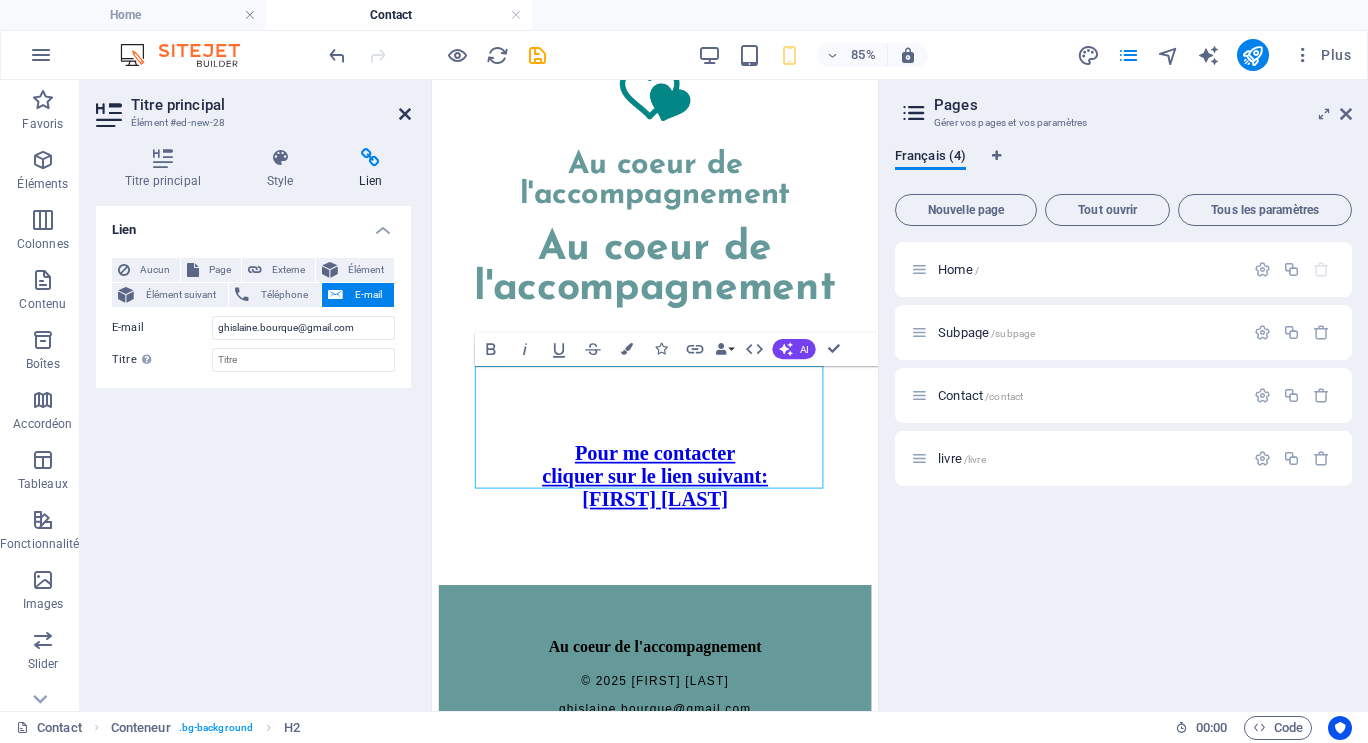 click at bounding box center (405, 114) 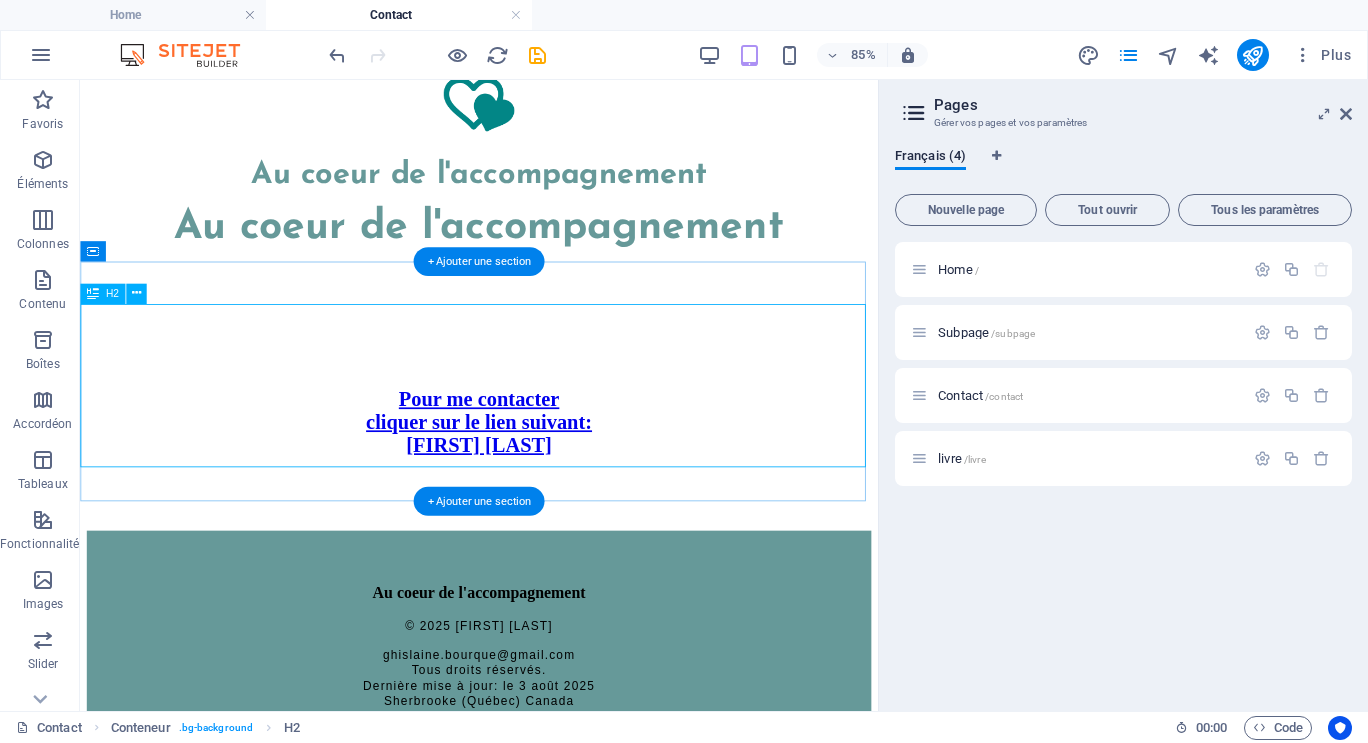 click on "Pour me contacter cliquer sur le lien suivant: [FIRST] [LAST]" at bounding box center [549, 496] 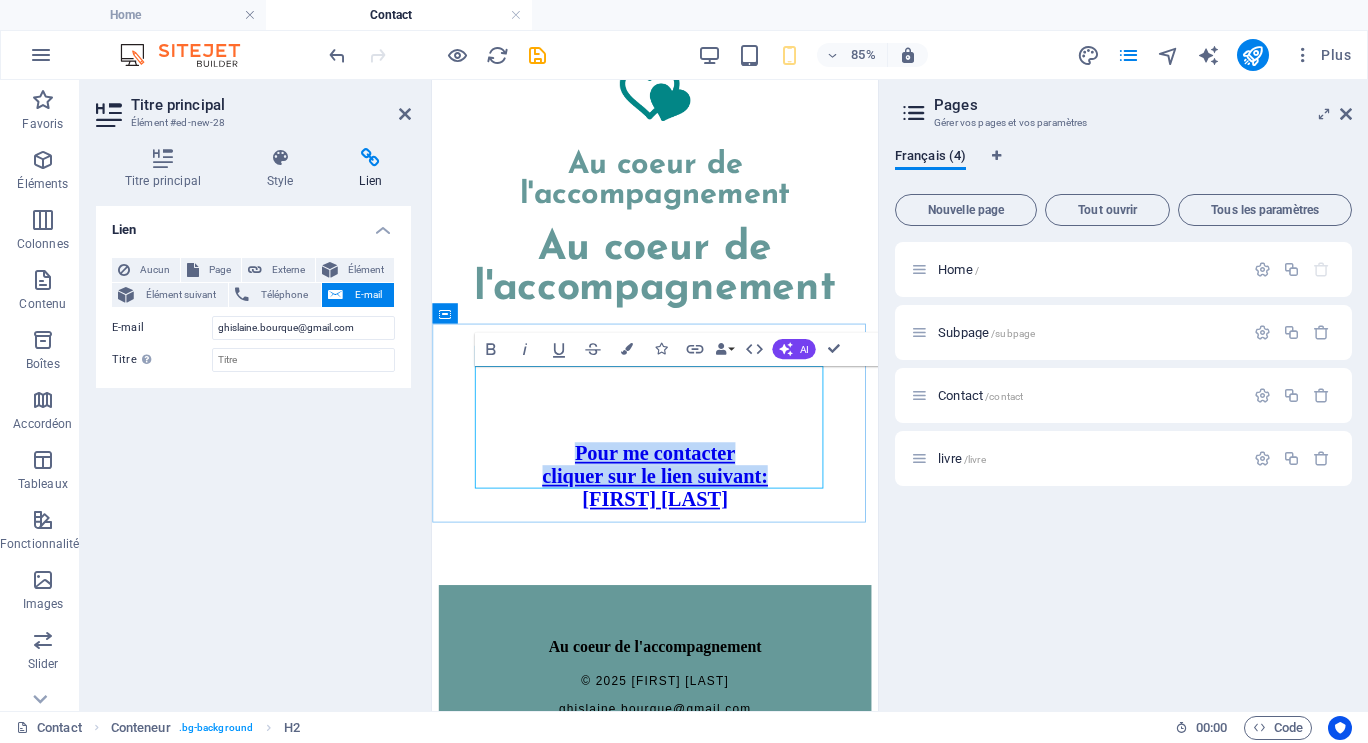 drag, startPoint x: 558, startPoint y: 428, endPoint x: 876, endPoint y: 458, distance: 319.41196 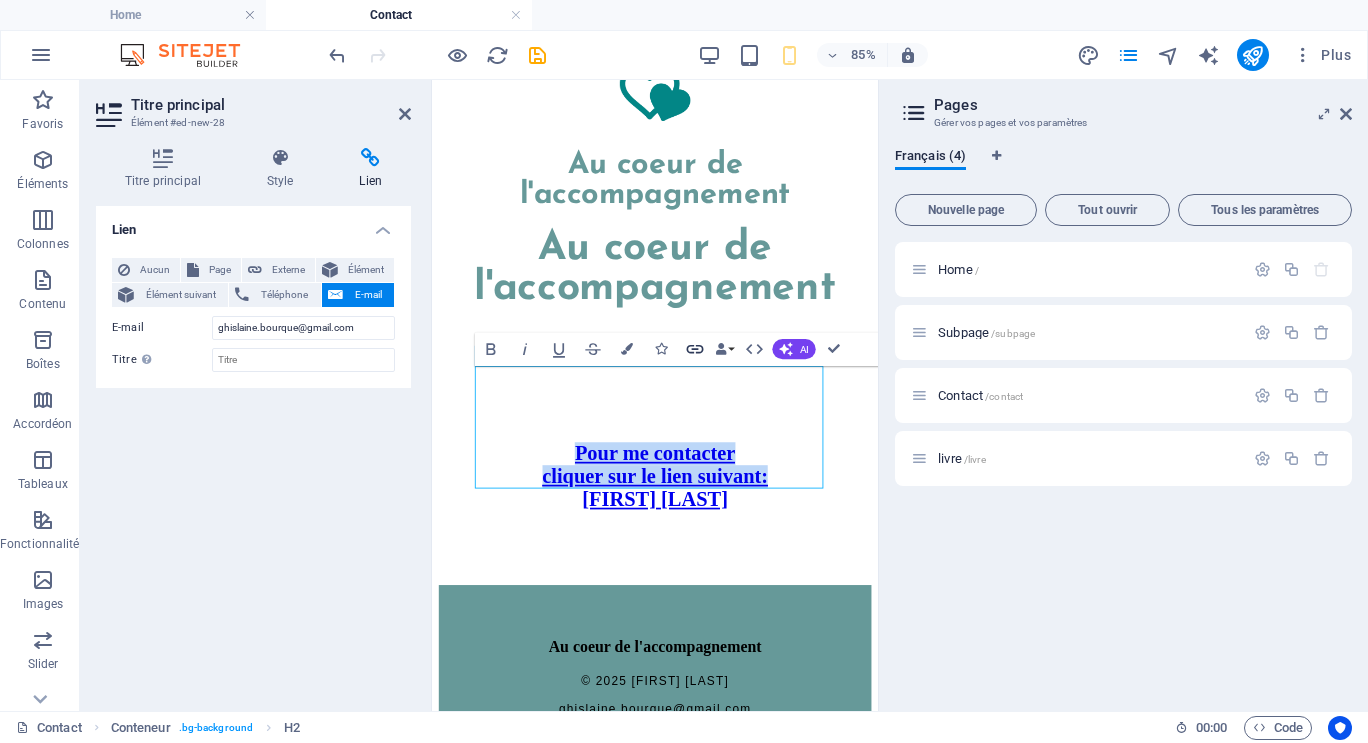 click 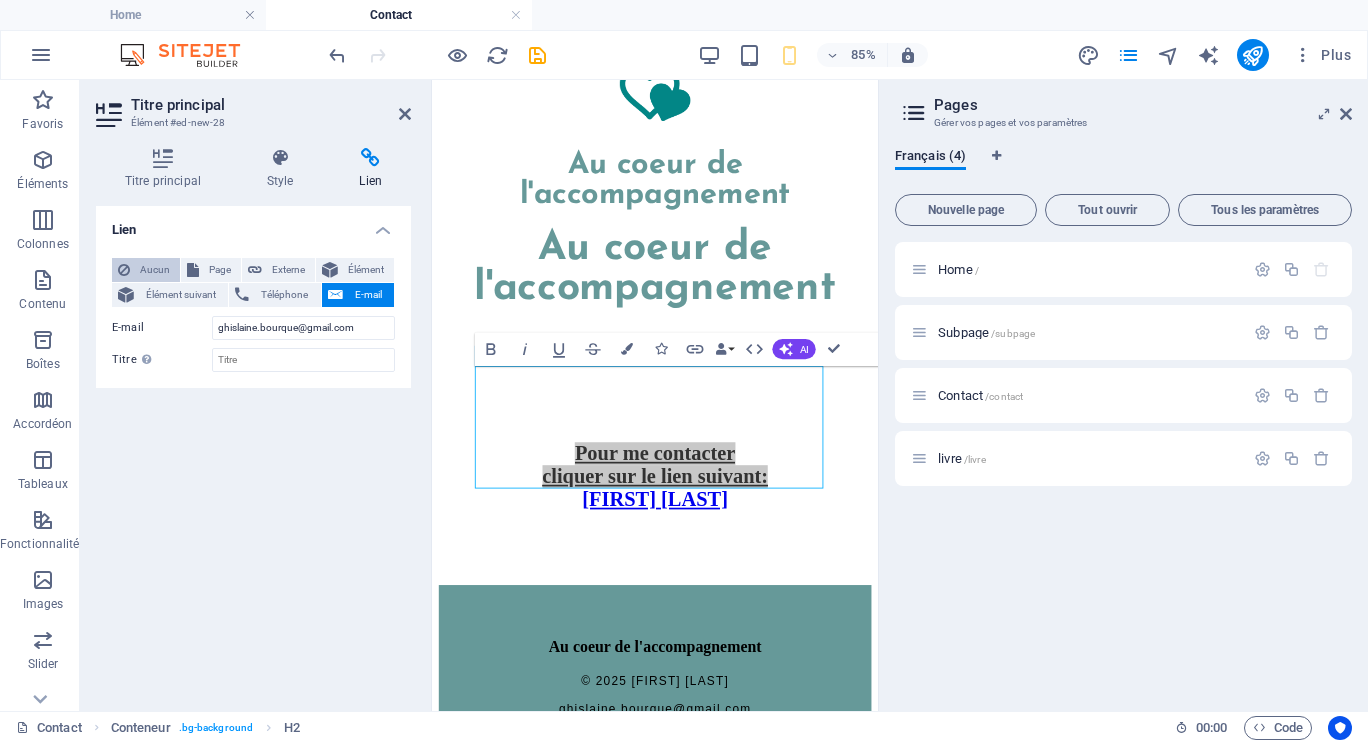 click on "Aucun" at bounding box center [155, 270] 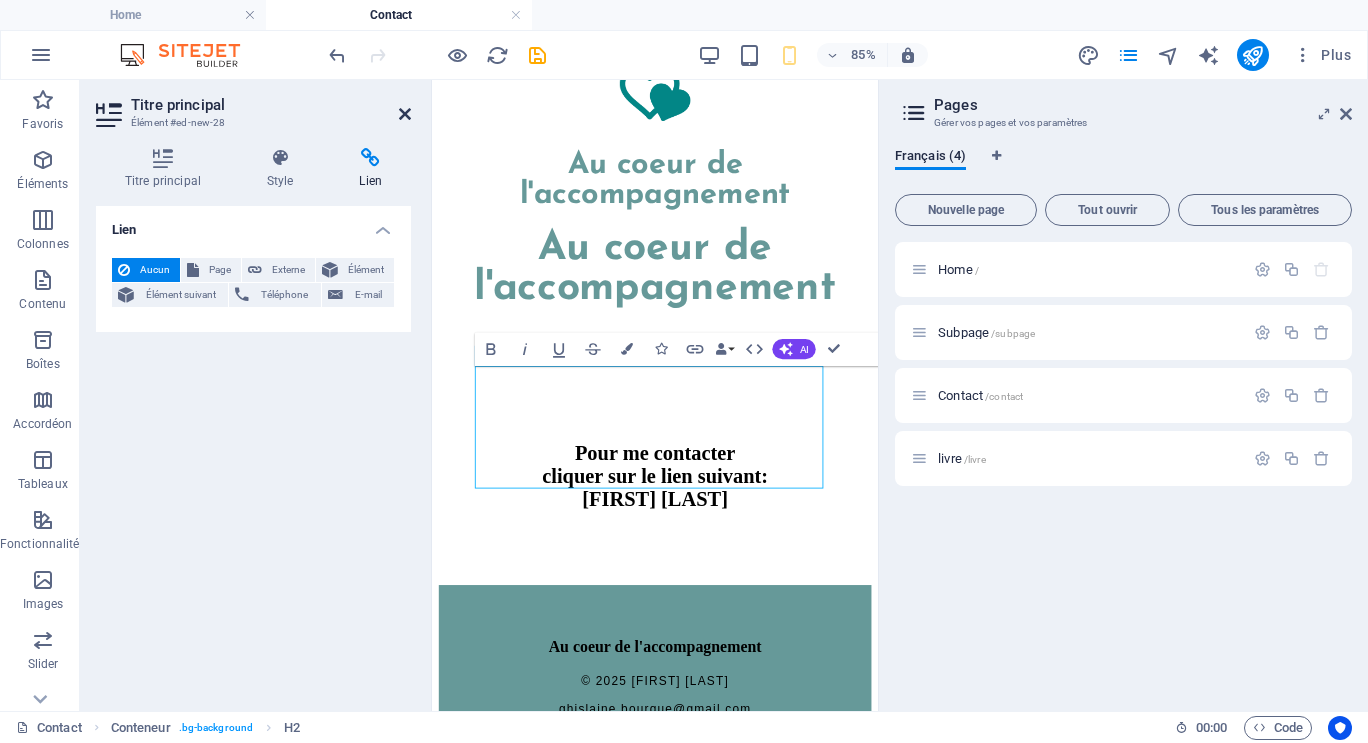 drag, startPoint x: 406, startPoint y: 108, endPoint x: 374, endPoint y: 33, distance: 81.5414 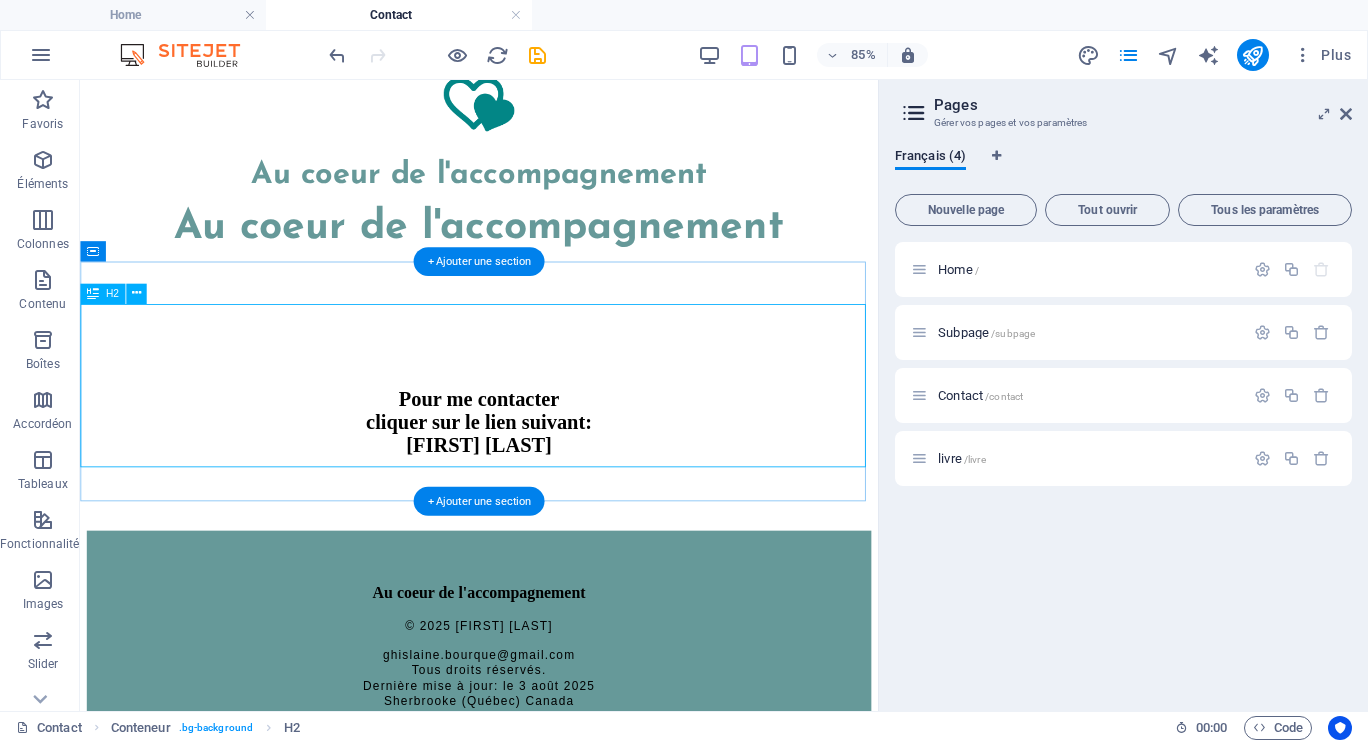 click on "Pour me contacter cliquer sur le lien suivant: [FIRST] [LAST]" at bounding box center (549, 496) 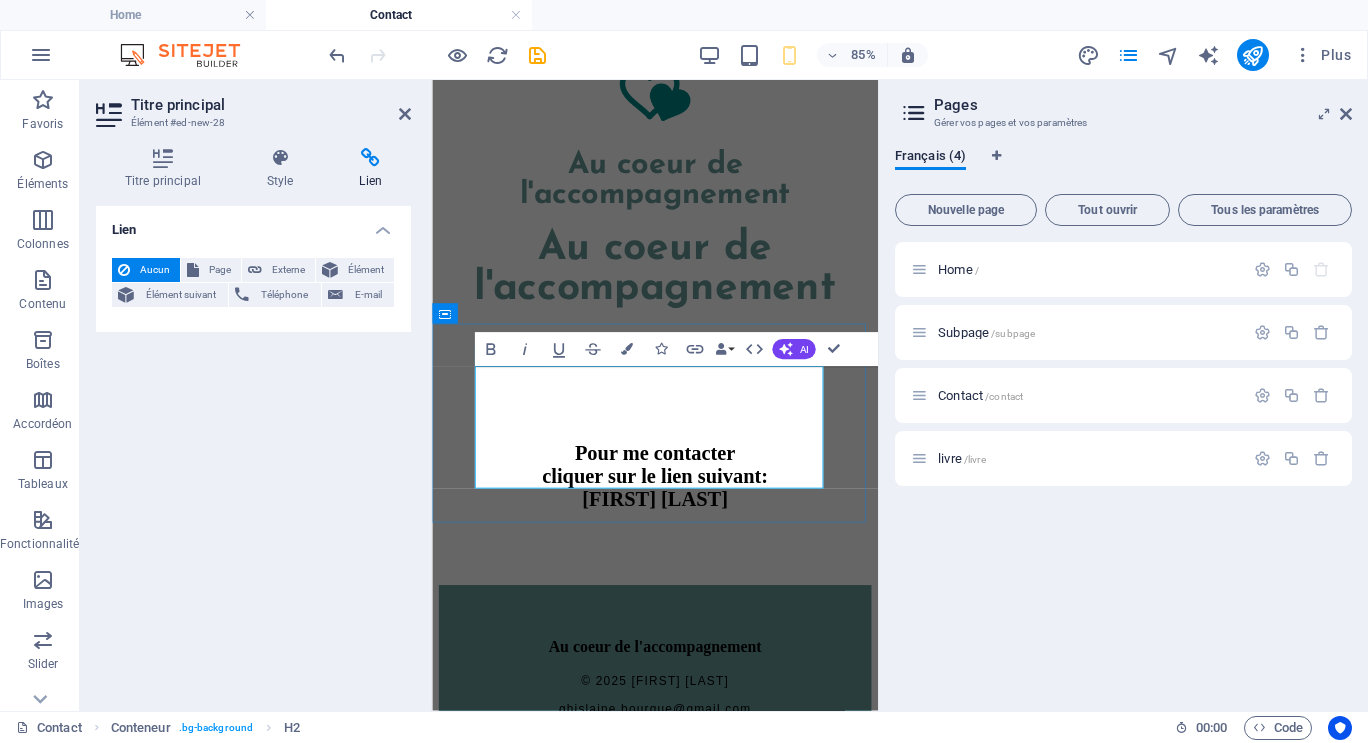 click on "Pour me contacter cliquer sur le lien suivant: [FIRST] [LAST]" at bounding box center (694, 560) 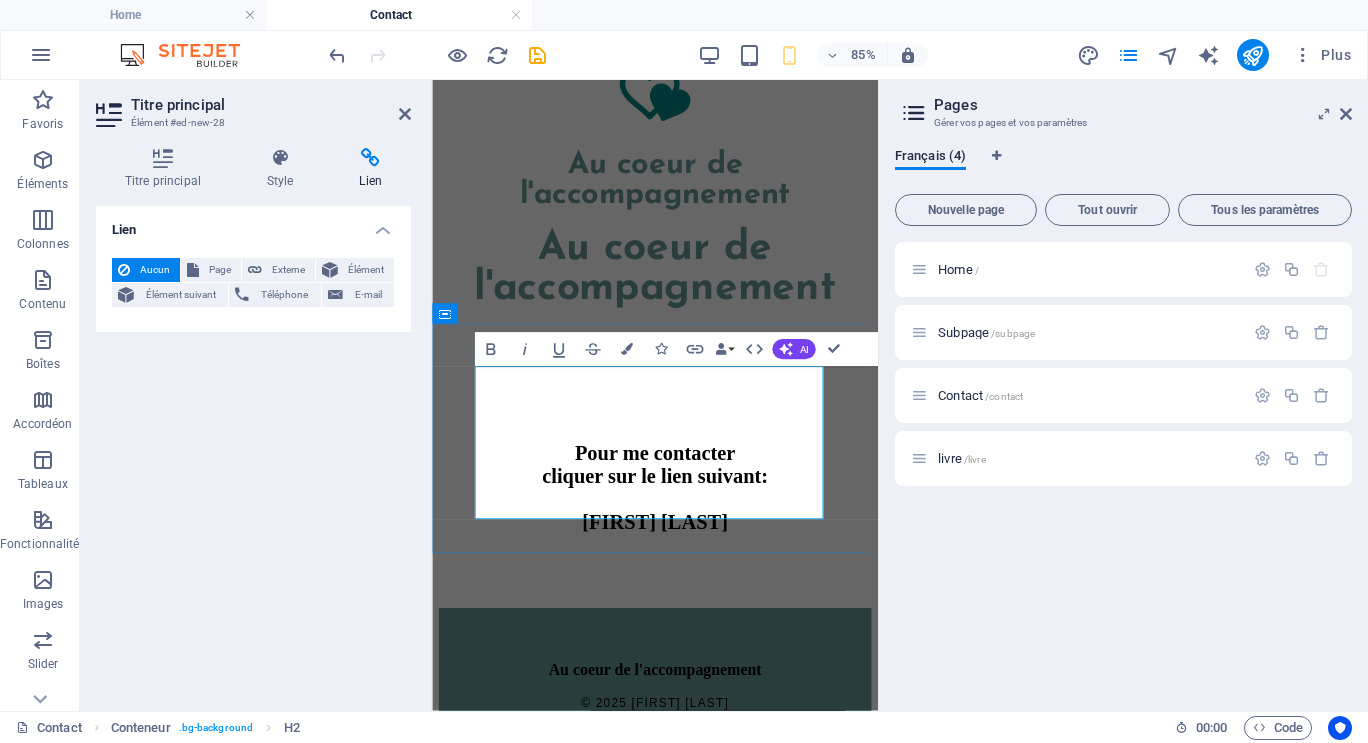 drag, startPoint x: 556, startPoint y: 539, endPoint x: 822, endPoint y: 535, distance: 266.03006 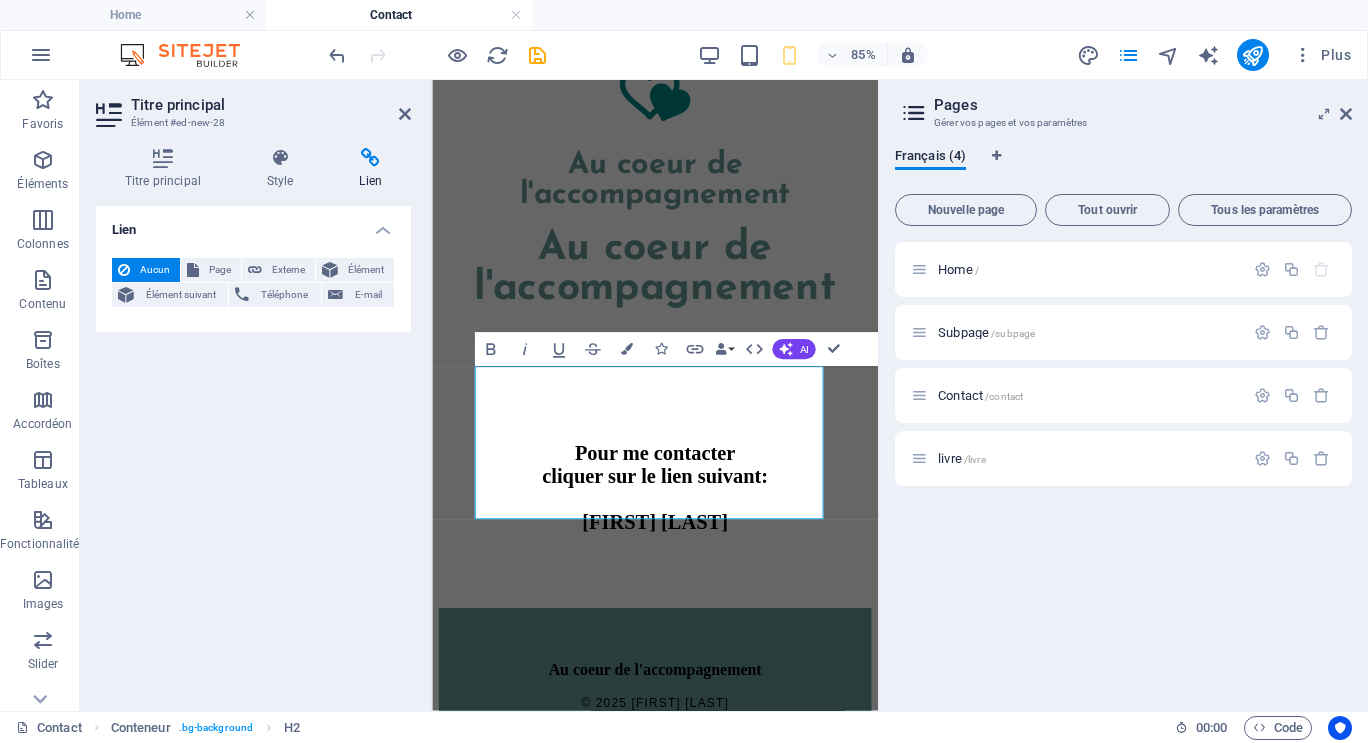 click at bounding box center (371, 158) 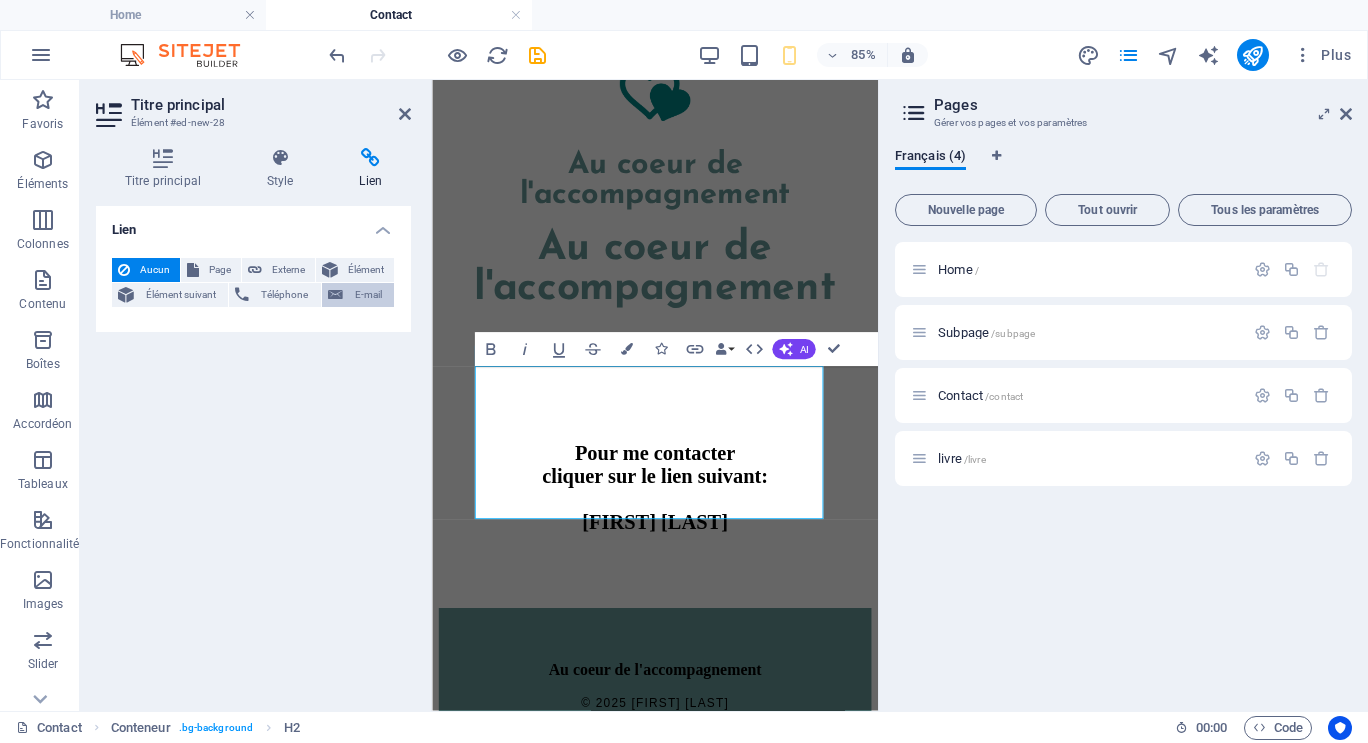 click on "E-mail" at bounding box center (368, 295) 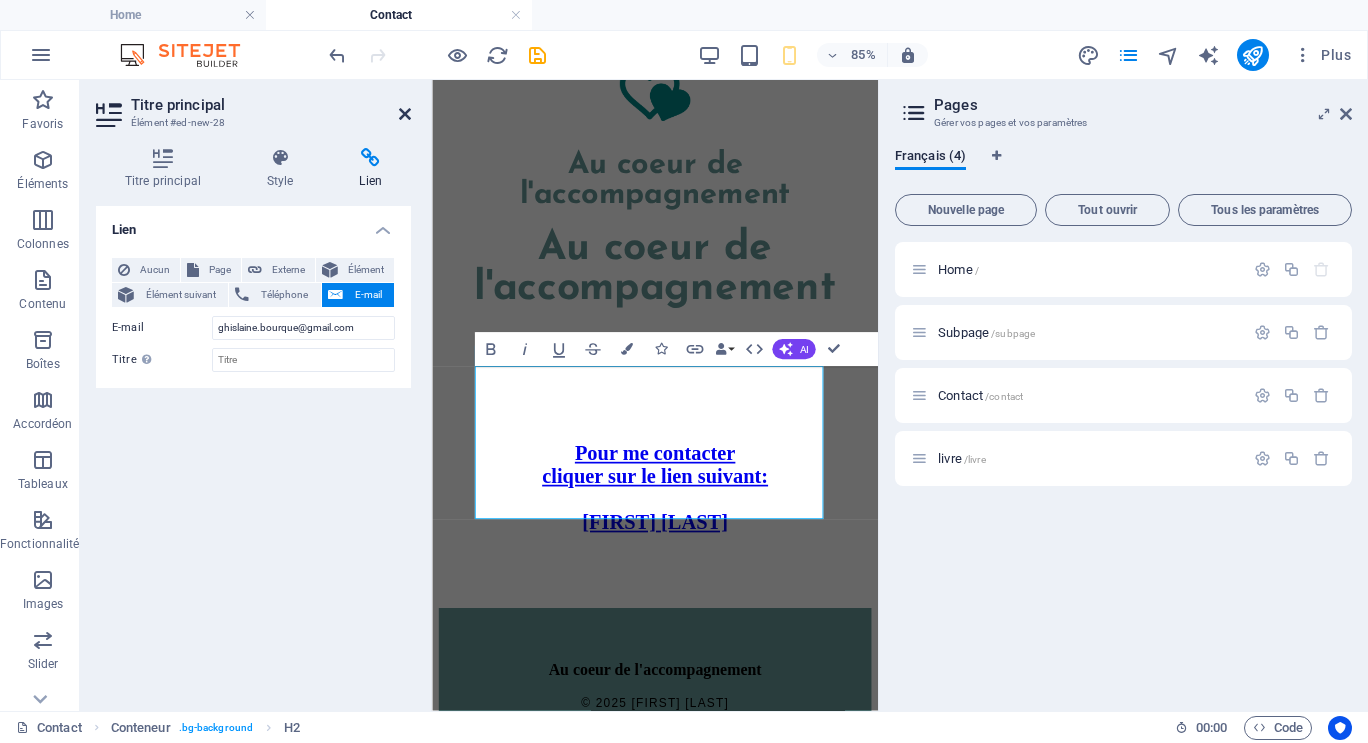 click on "Titre principal" at bounding box center (271, 105) 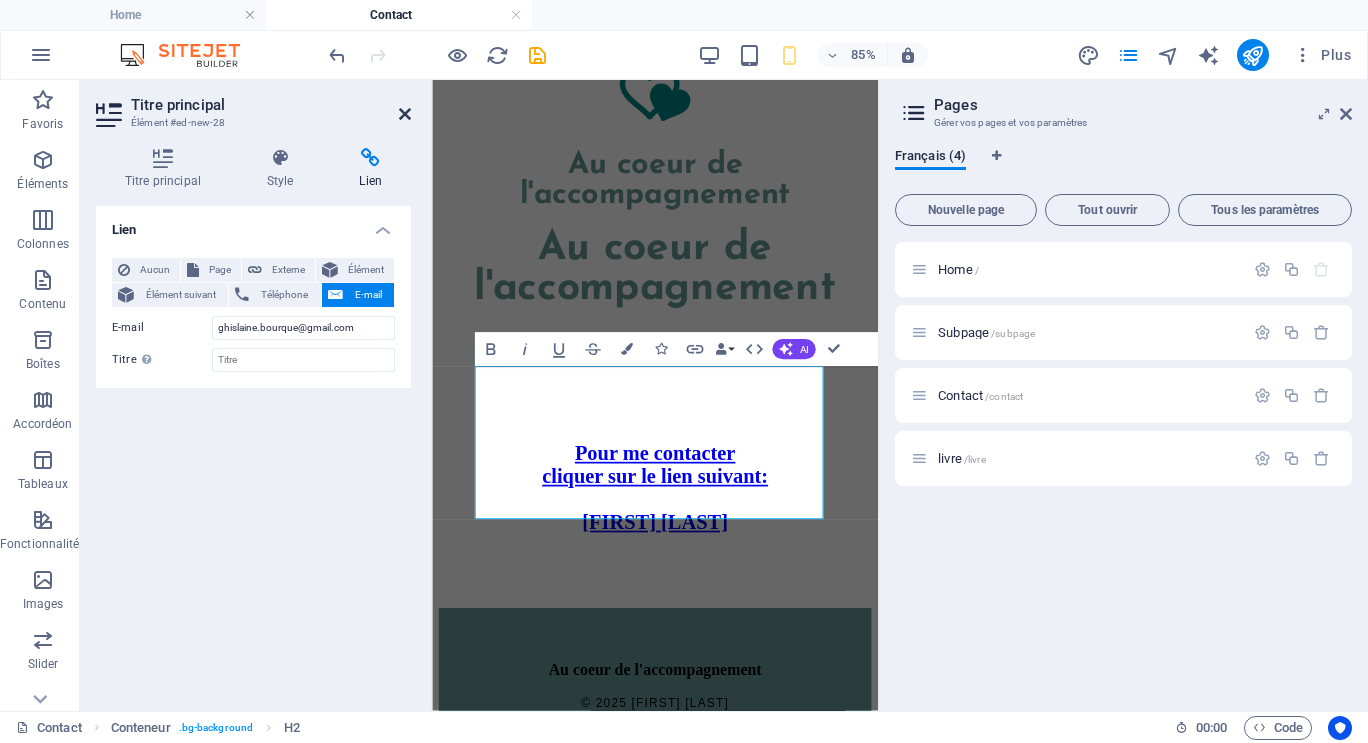 click at bounding box center [405, 114] 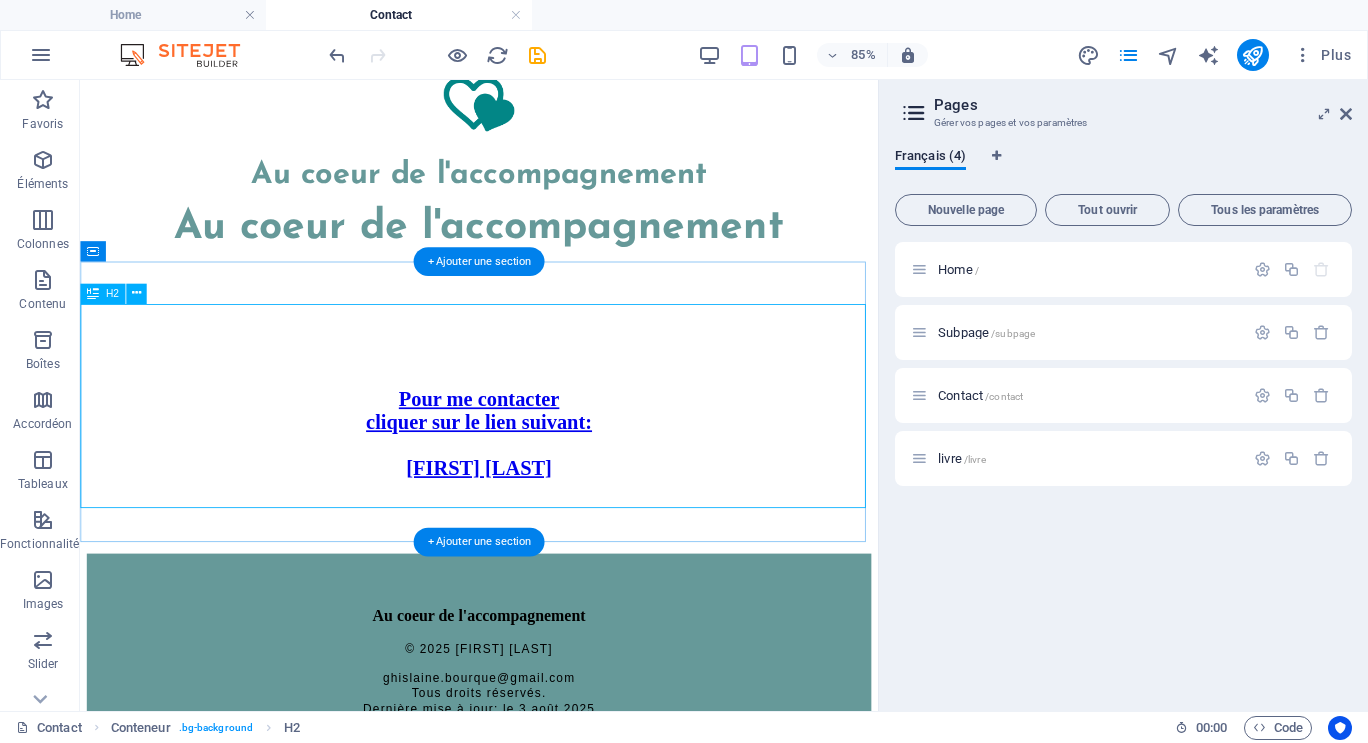 click on "Pour me contacter cliquer sur le lien suivant: [FIRST] [LAST]" at bounding box center [549, 509] 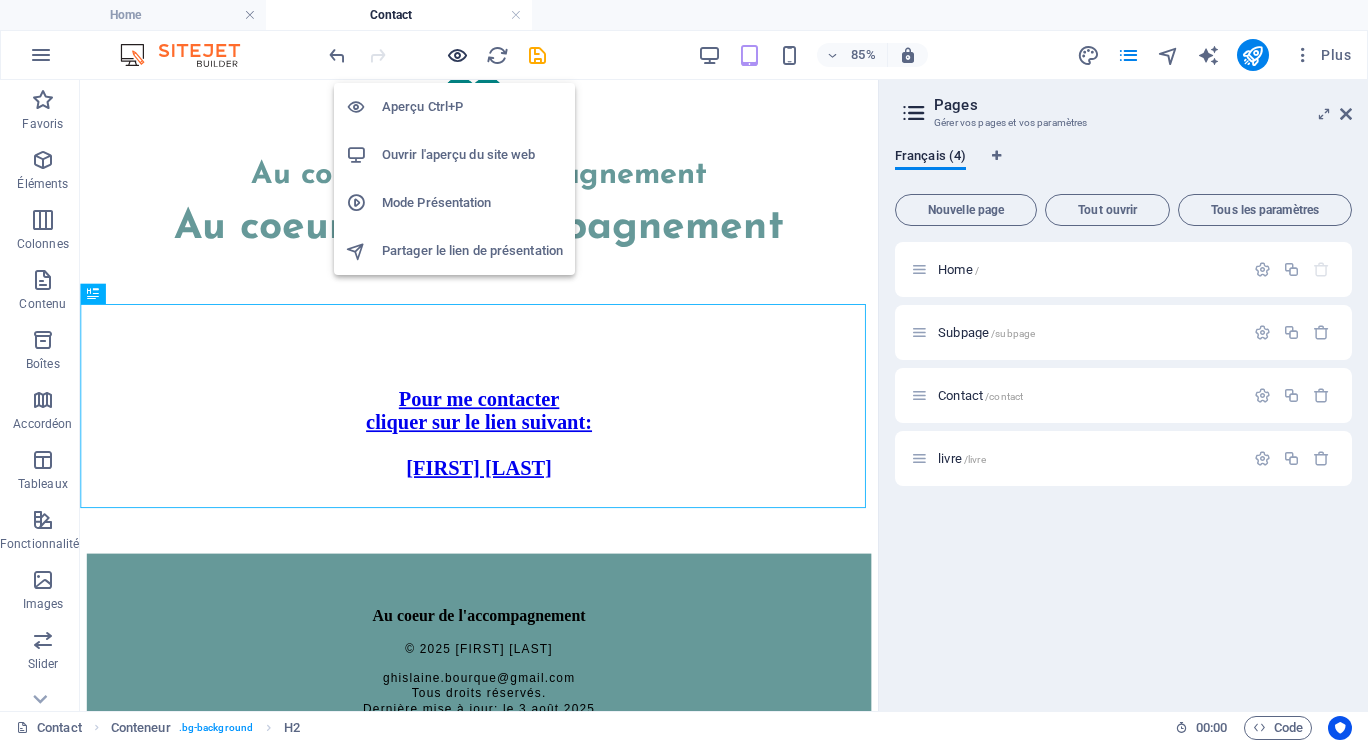 click at bounding box center [457, 55] 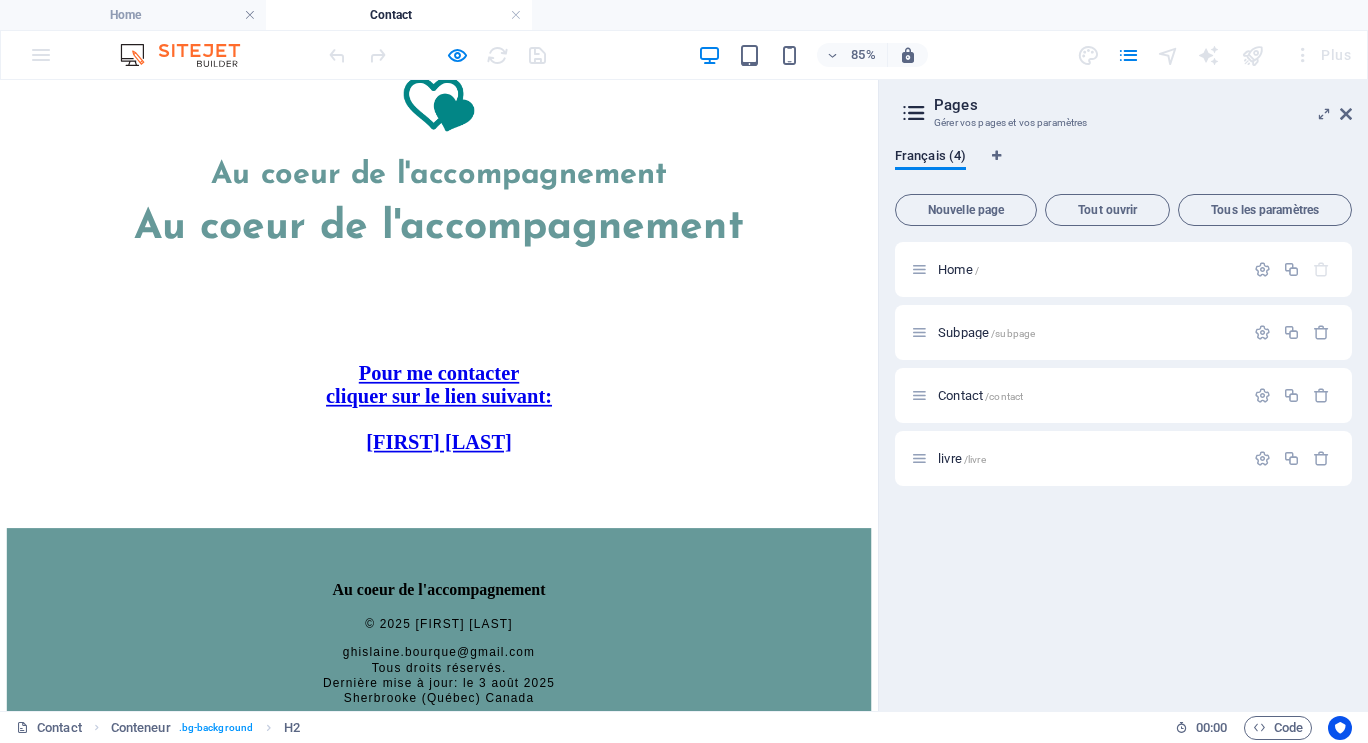 click on "Pour me contacter cliquer sur le lien suivant: [FIRST] [LAST]" at bounding box center (517, 465) 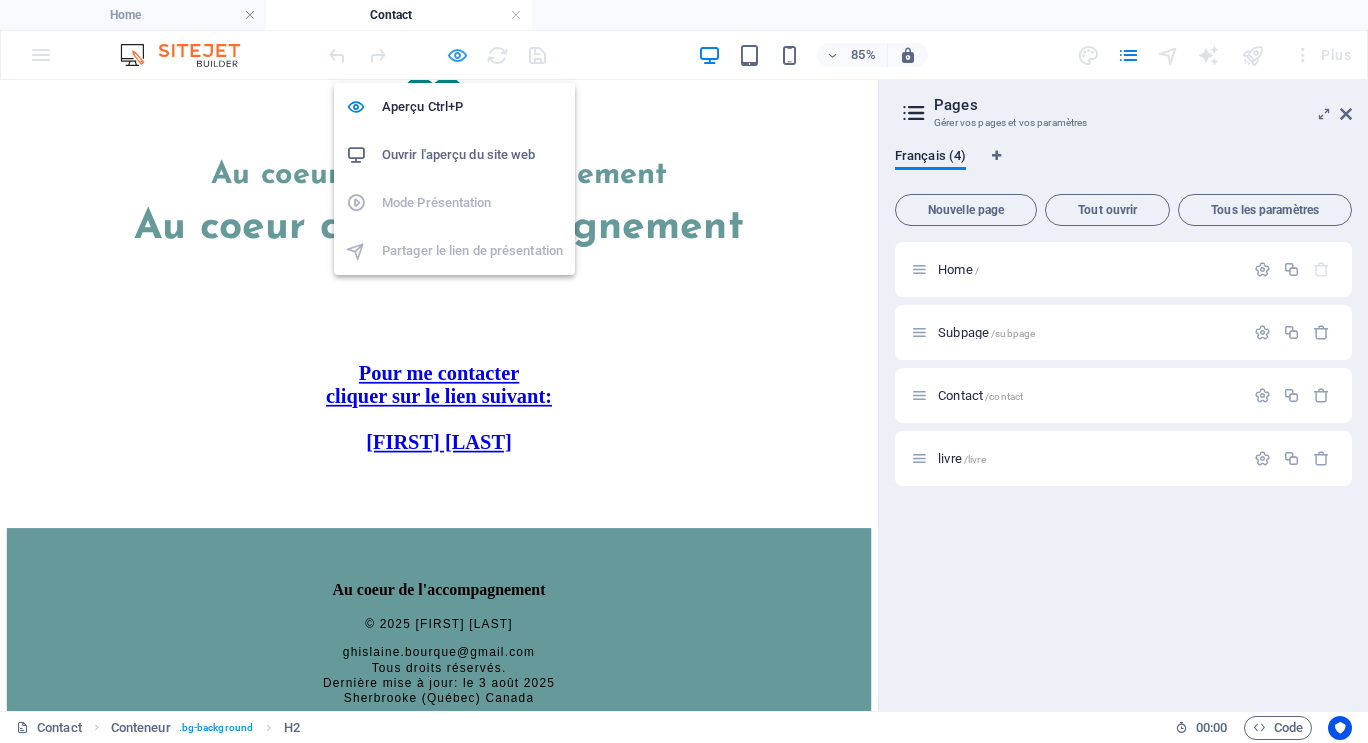 click at bounding box center [457, 55] 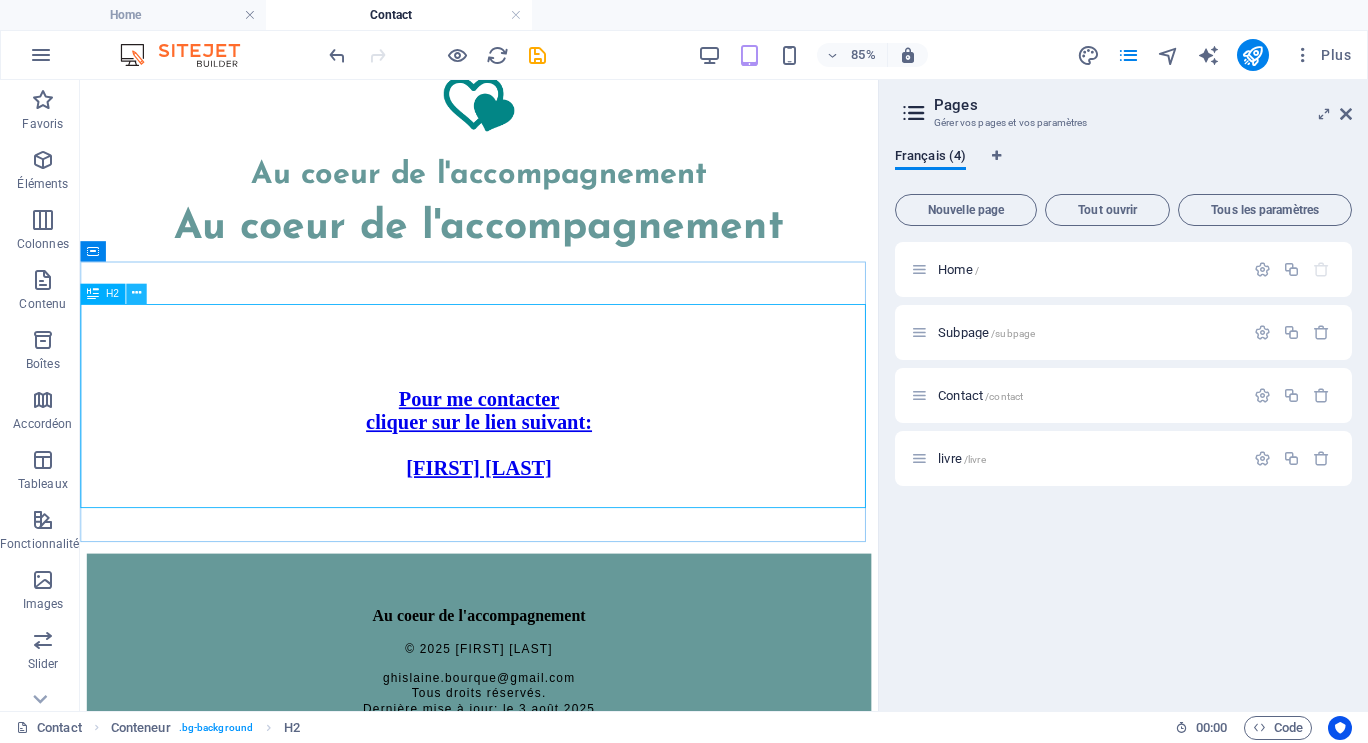 click at bounding box center (136, 294) 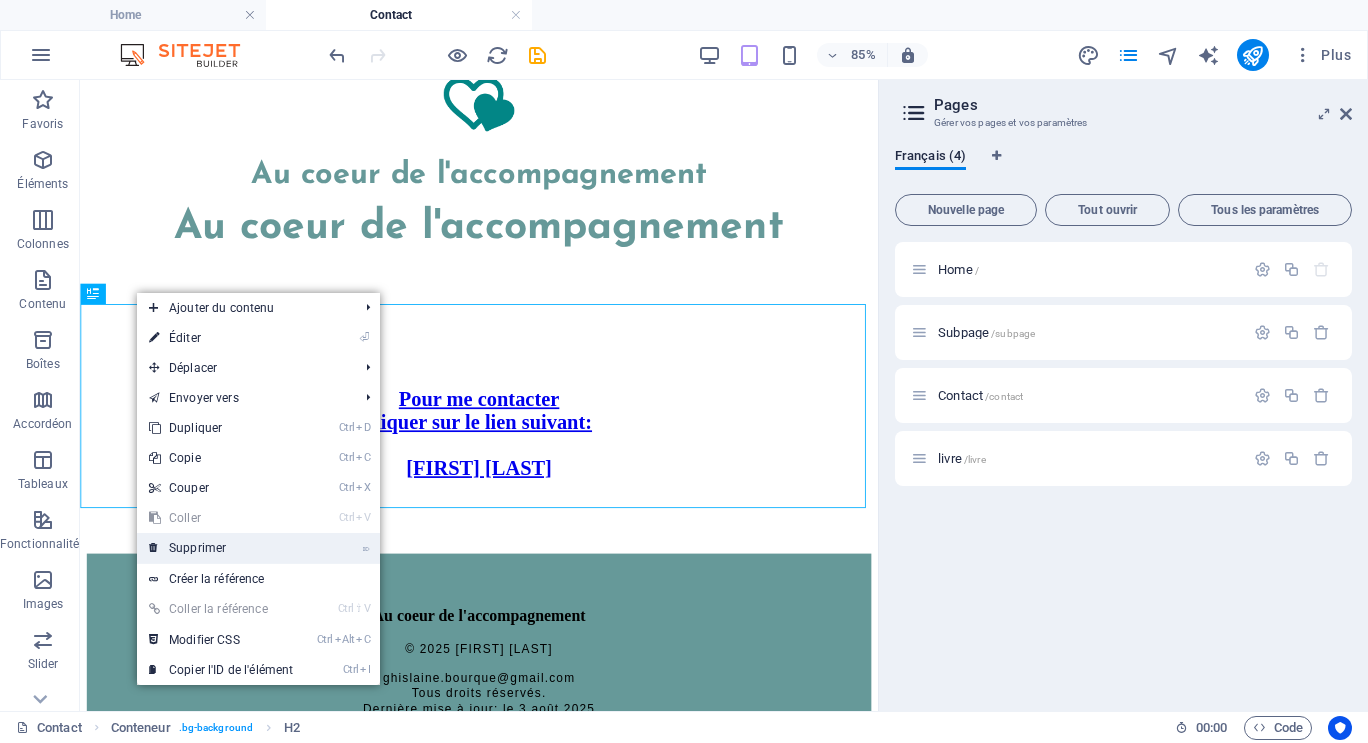 click on "⌦  Supprimer" at bounding box center [221, 548] 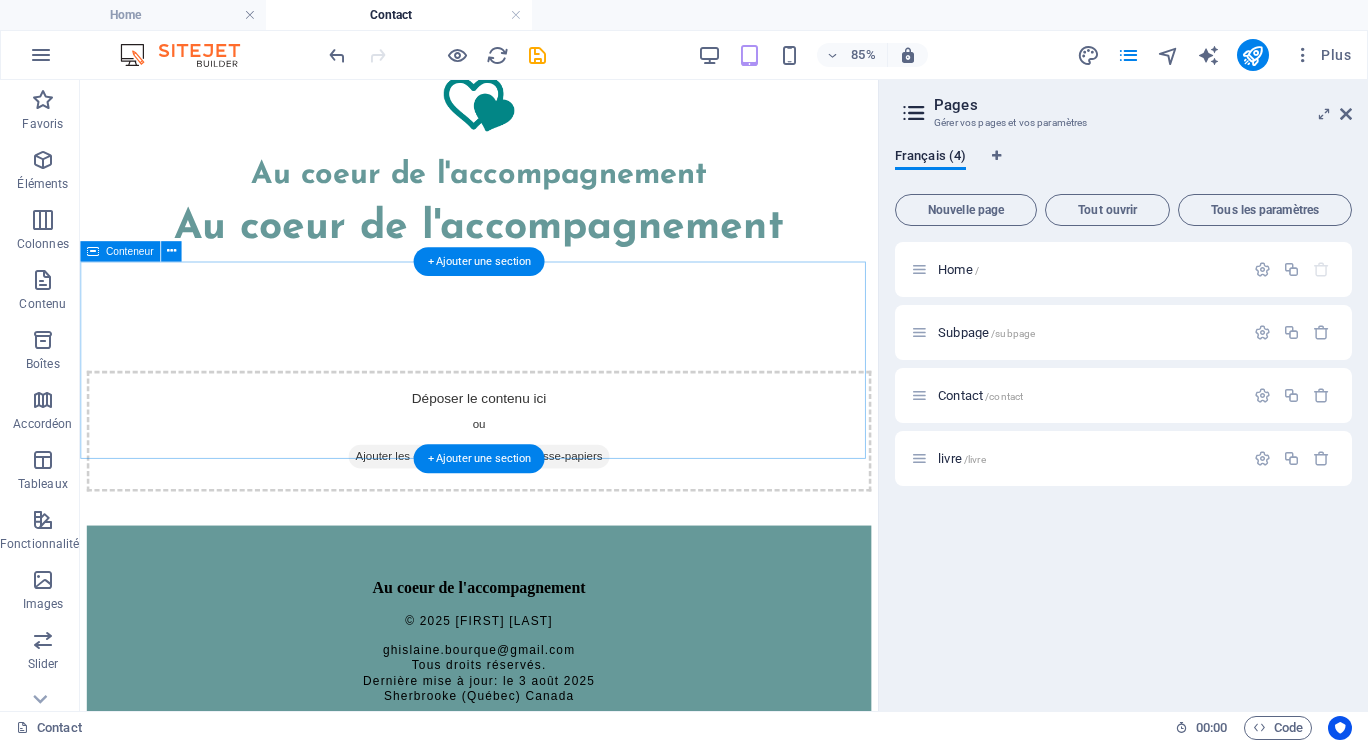 click on "Déposer le contenu ici ou  Ajouter les éléments  Coller le presse-papiers" at bounding box center (549, 493) 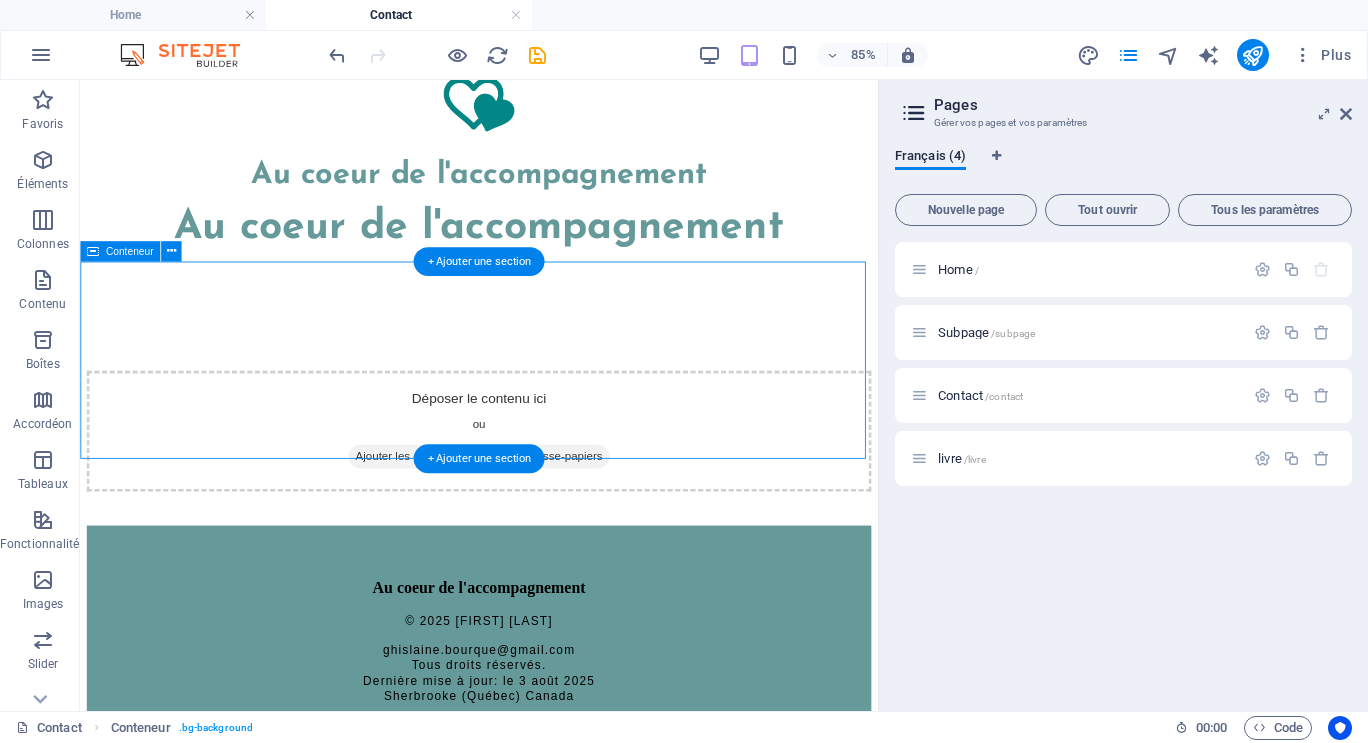 click on "Déposer le contenu ici ou  Ajouter les éléments  Coller le presse-papiers" at bounding box center (549, 493) 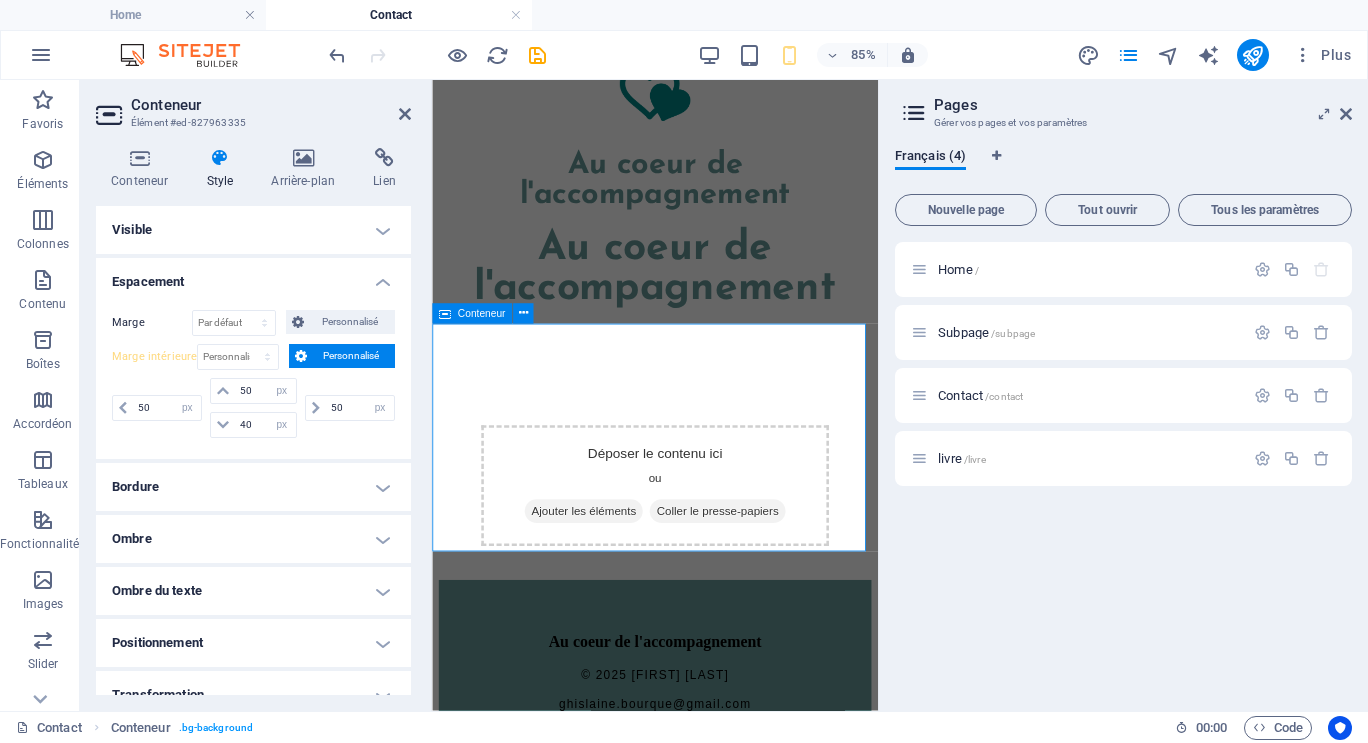 click on "Déposer le contenu ici ou  Ajouter les éléments  Coller le presse-papiers" at bounding box center (694, 557) 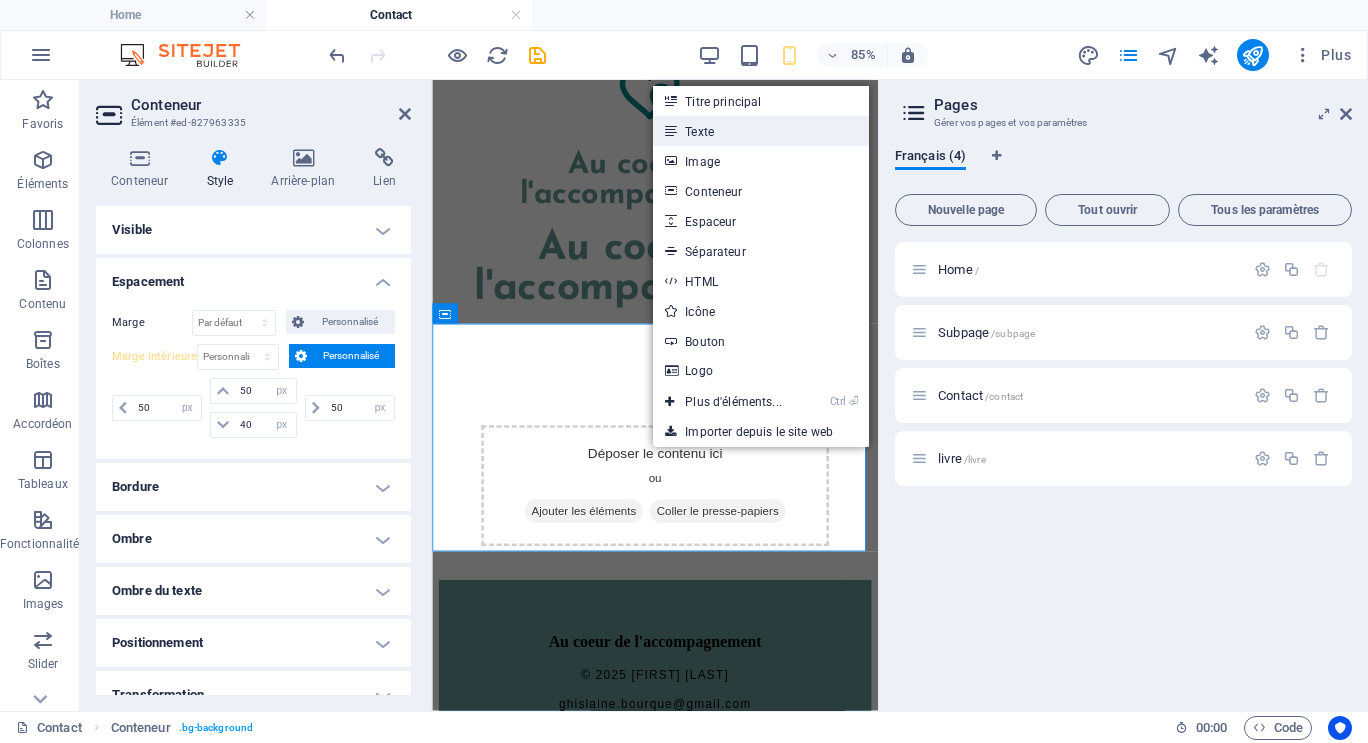 click on "Texte" at bounding box center (761, 131) 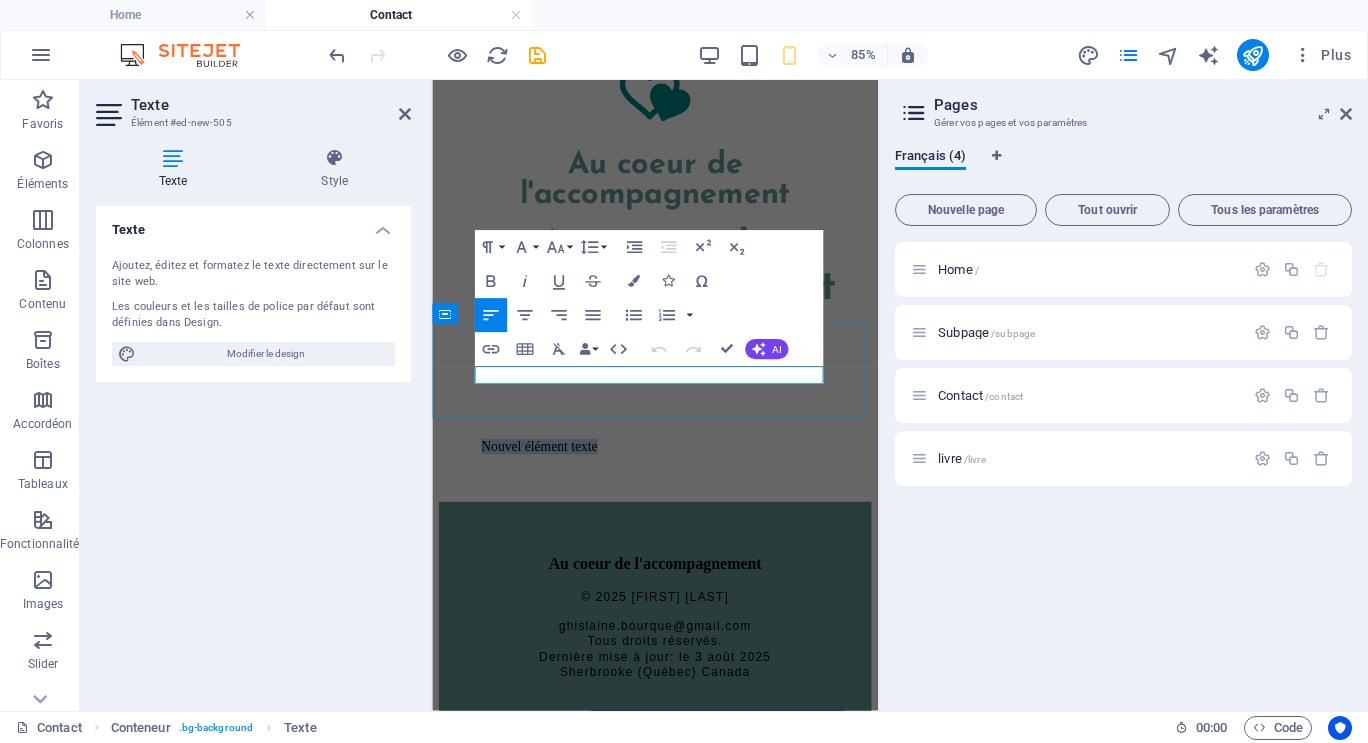 click on "Nouvel élément texte" at bounding box center [694, 511] 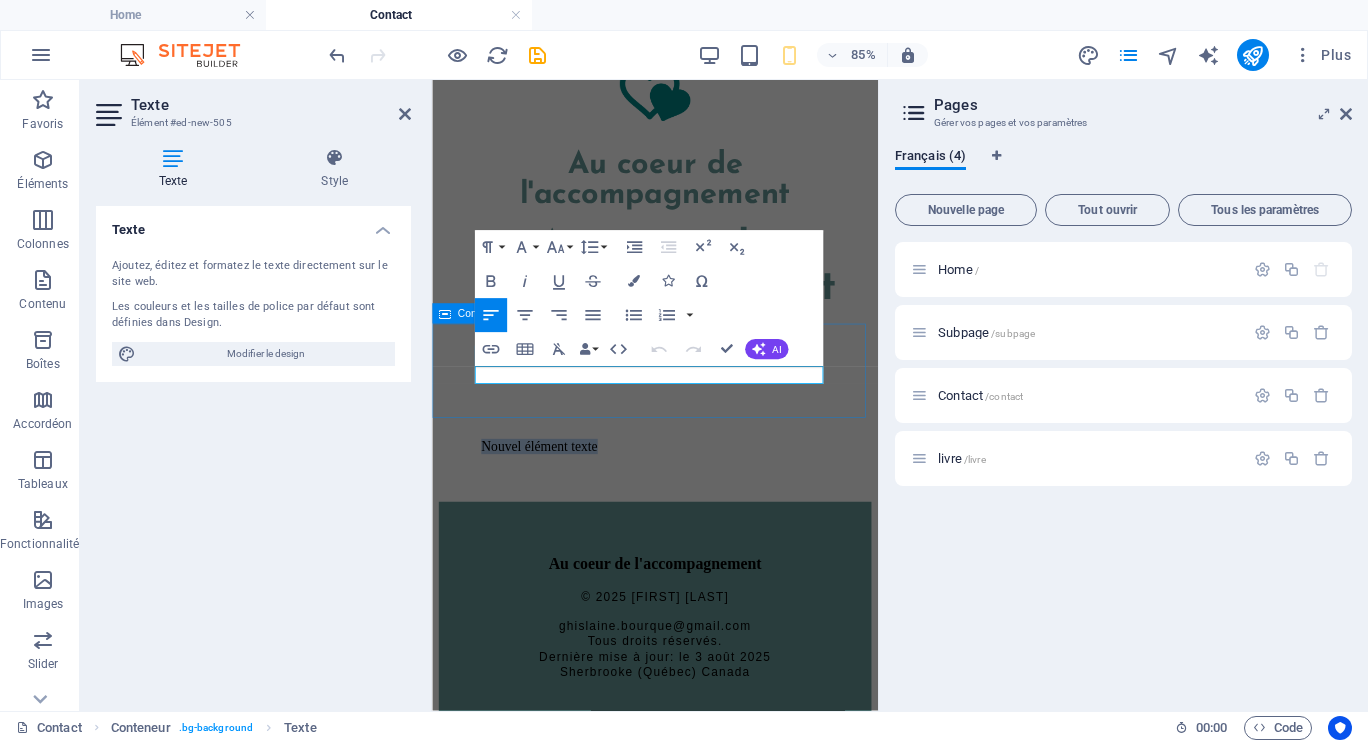drag, startPoint x: 639, startPoint y: 421, endPoint x: 460, endPoint y: 429, distance: 179.17868 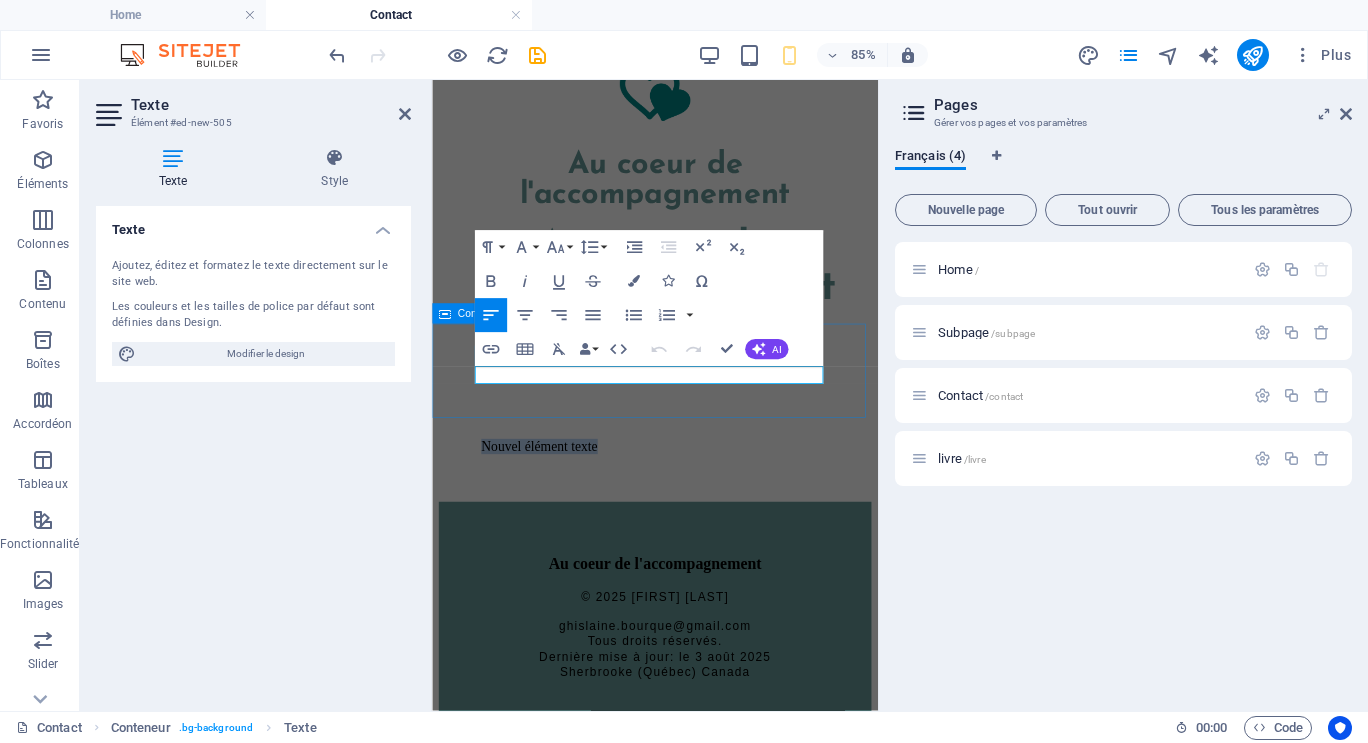 type 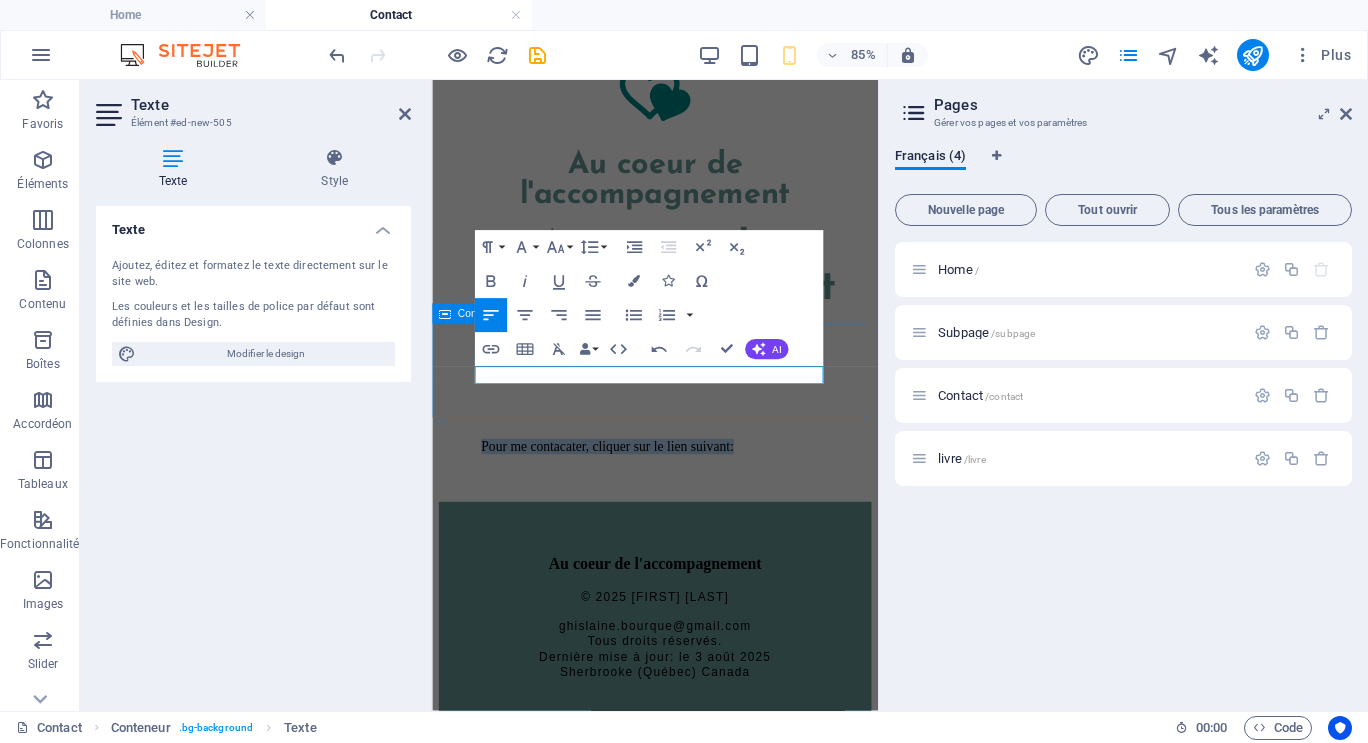 drag, startPoint x: 825, startPoint y: 419, endPoint x: 479, endPoint y: 436, distance: 346.4174 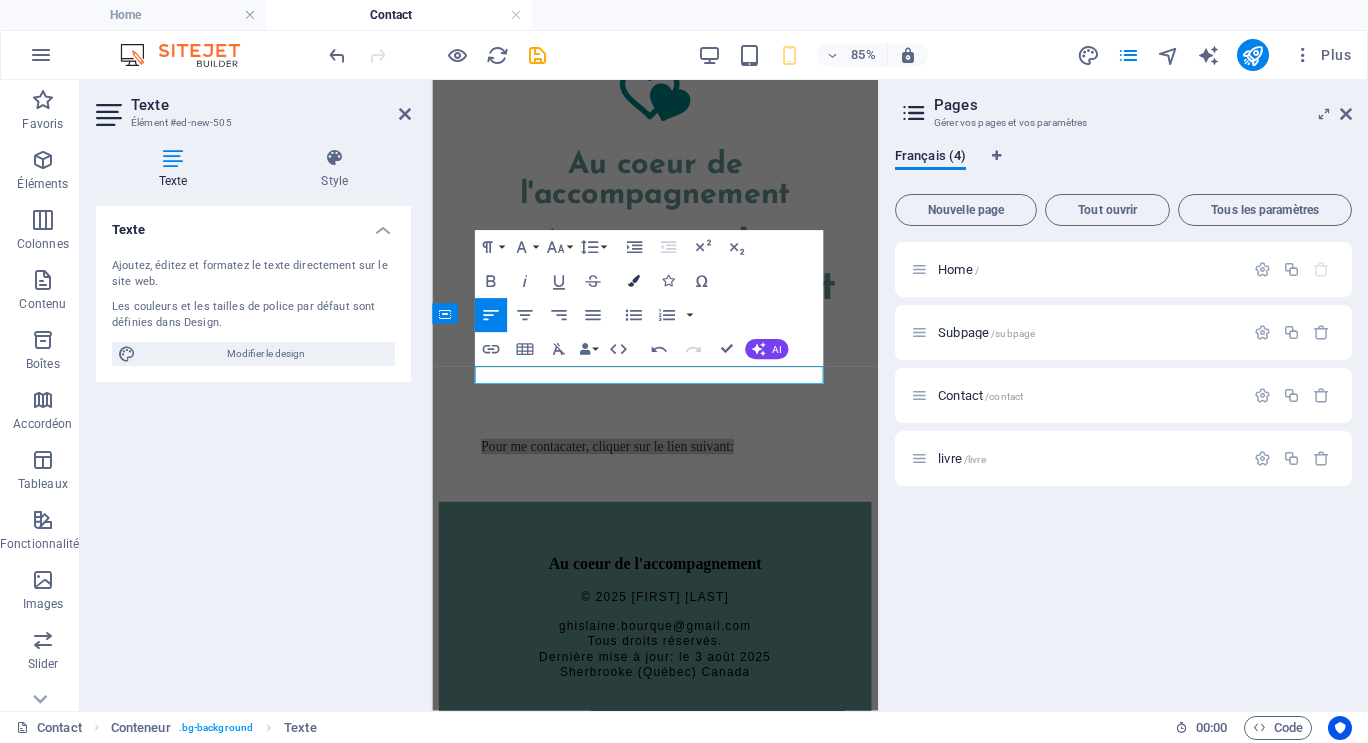 click at bounding box center (634, 281) 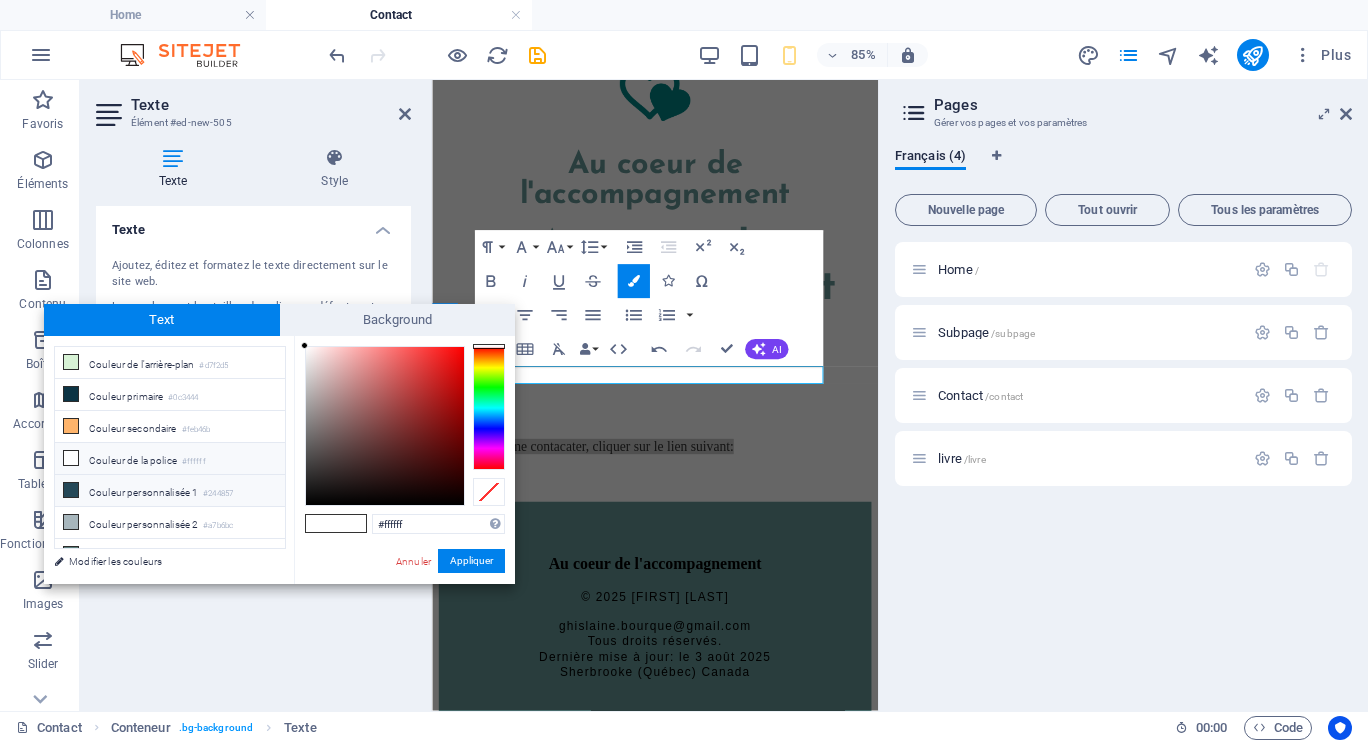 click on "Couleur personnalisée 1
#244857" at bounding box center [170, 491] 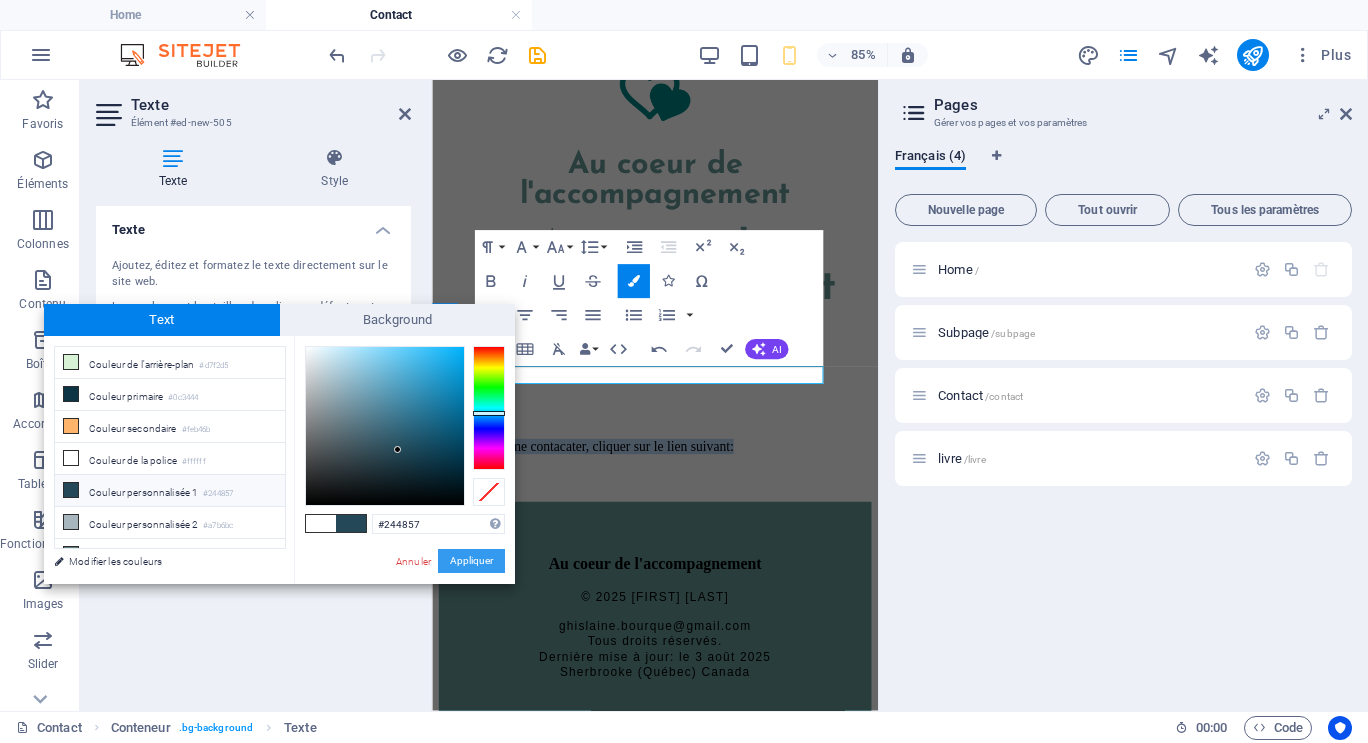 click on "Appliquer" at bounding box center [471, 561] 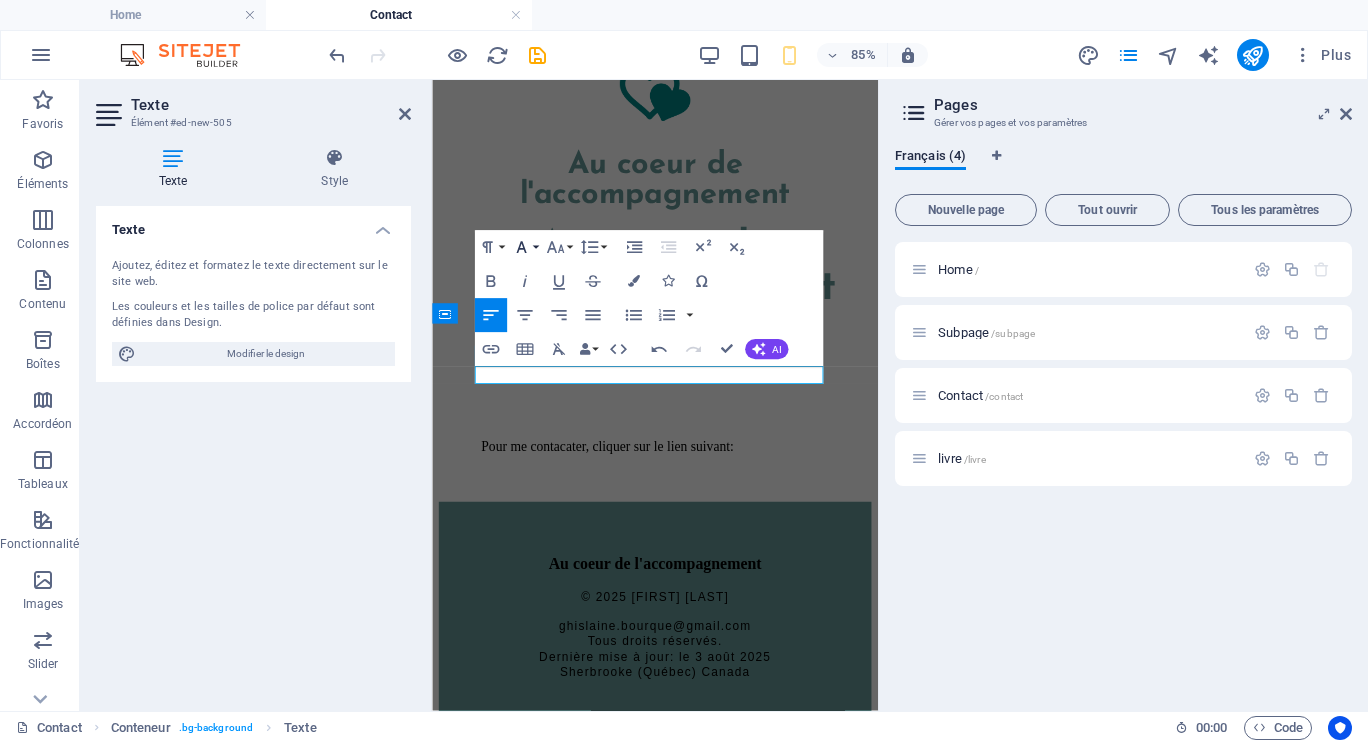 click on "Font Family" at bounding box center (525, 247) 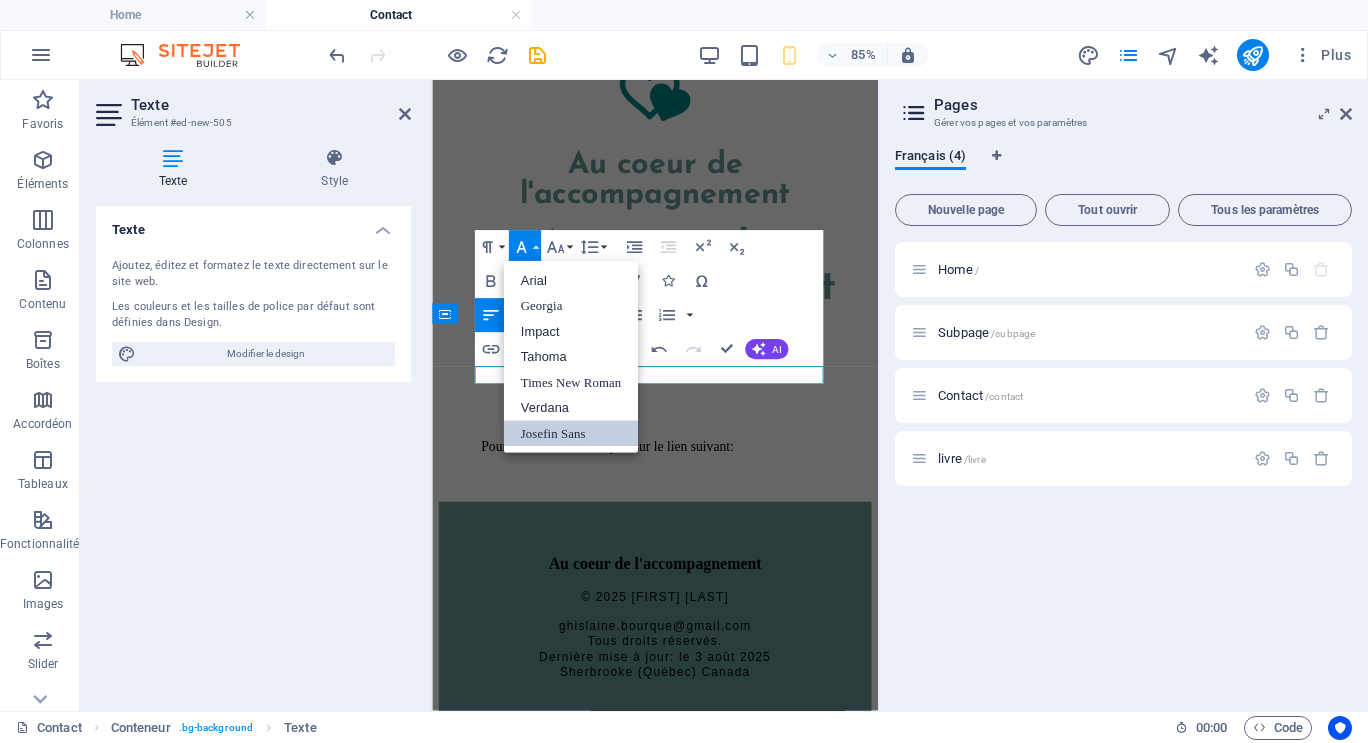 scroll, scrollTop: 0, scrollLeft: 0, axis: both 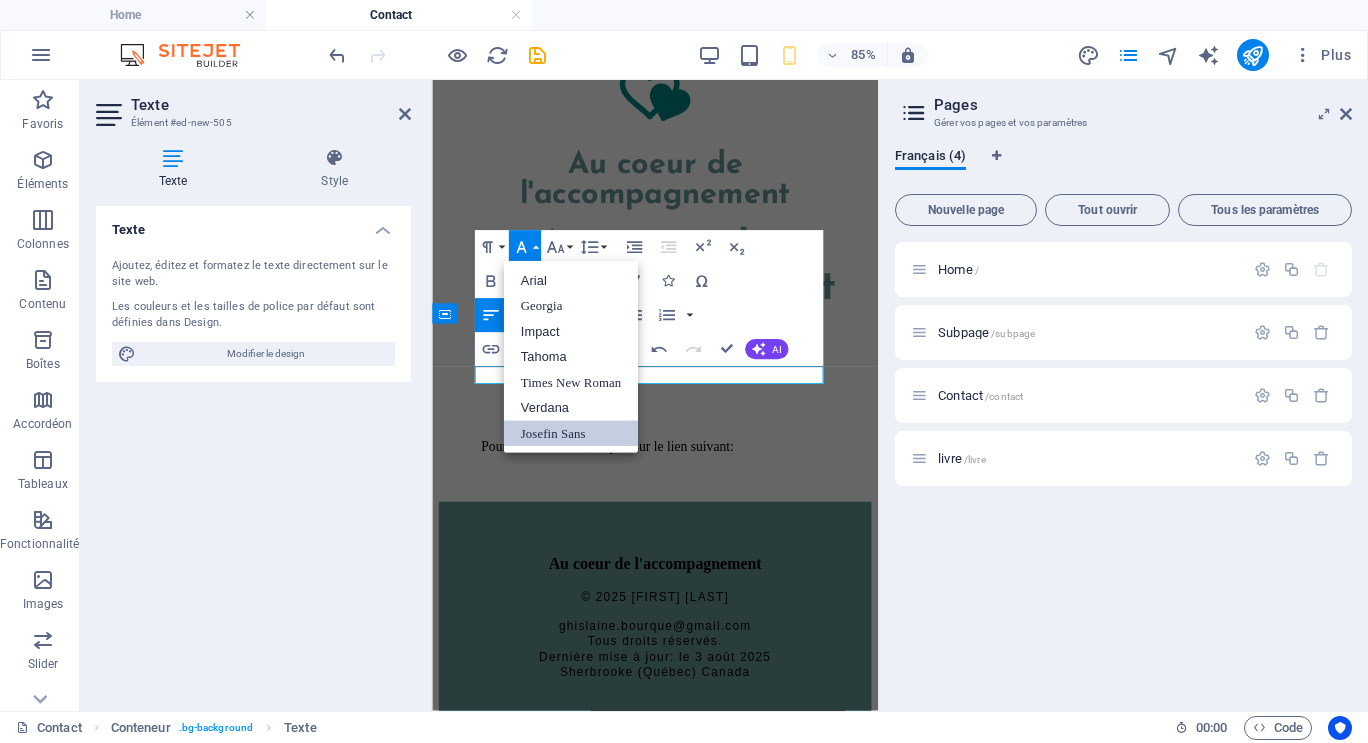 click on "Josefin Sans" at bounding box center [570, 433] 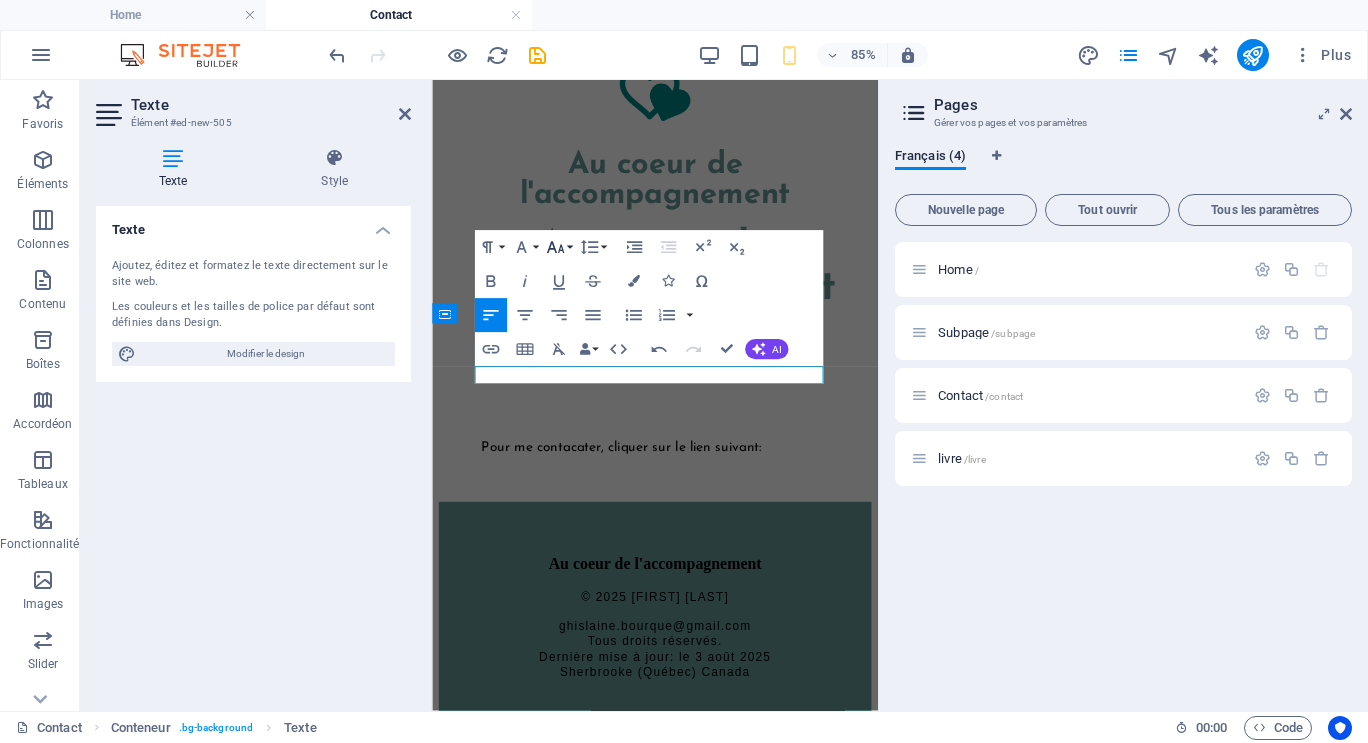 click on "Font Size" at bounding box center (559, 247) 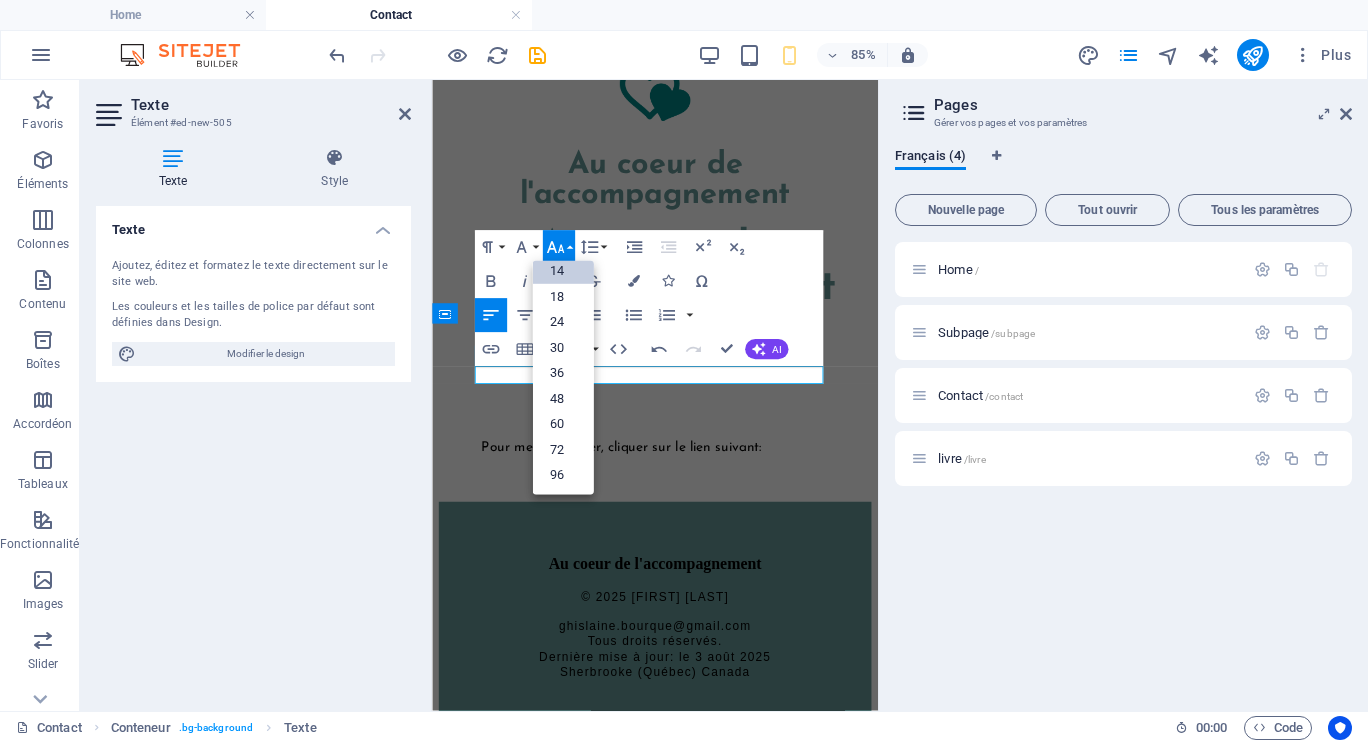 scroll, scrollTop: 161, scrollLeft: 0, axis: vertical 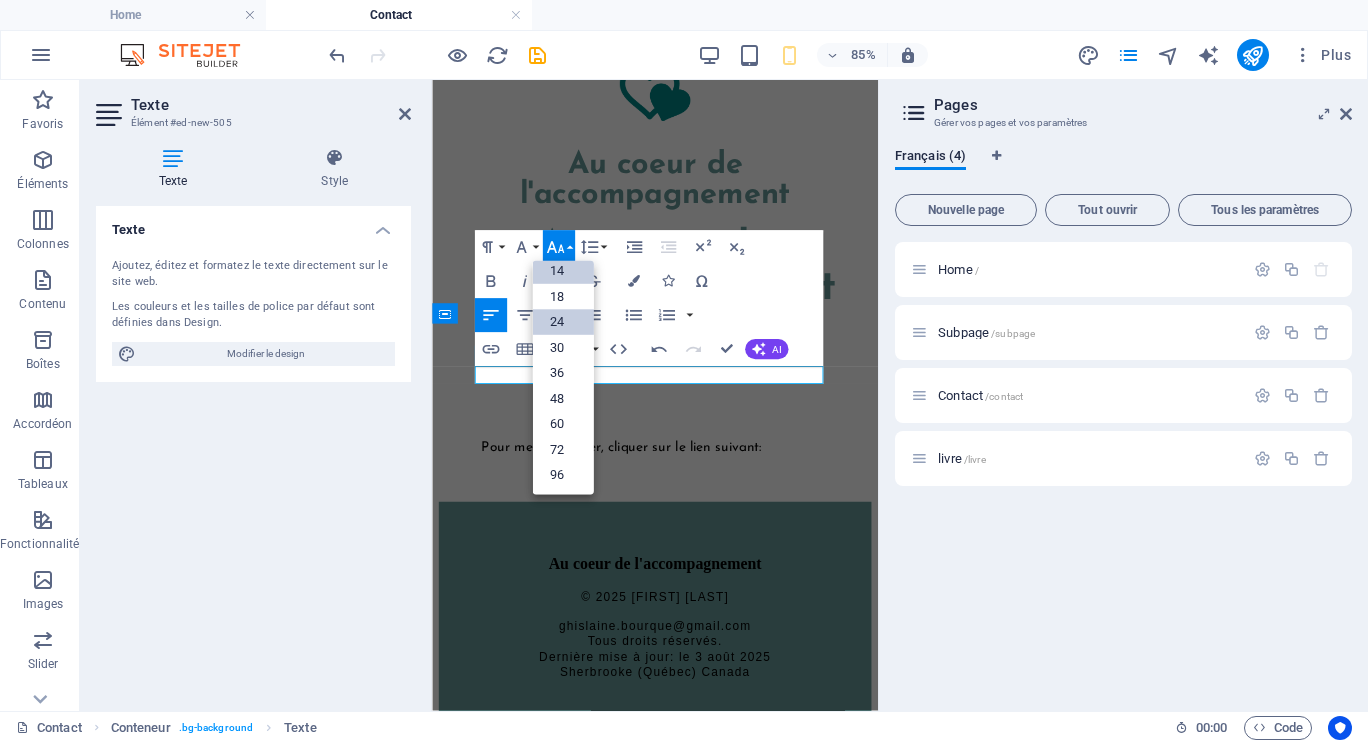 click on "24" at bounding box center (562, 322) 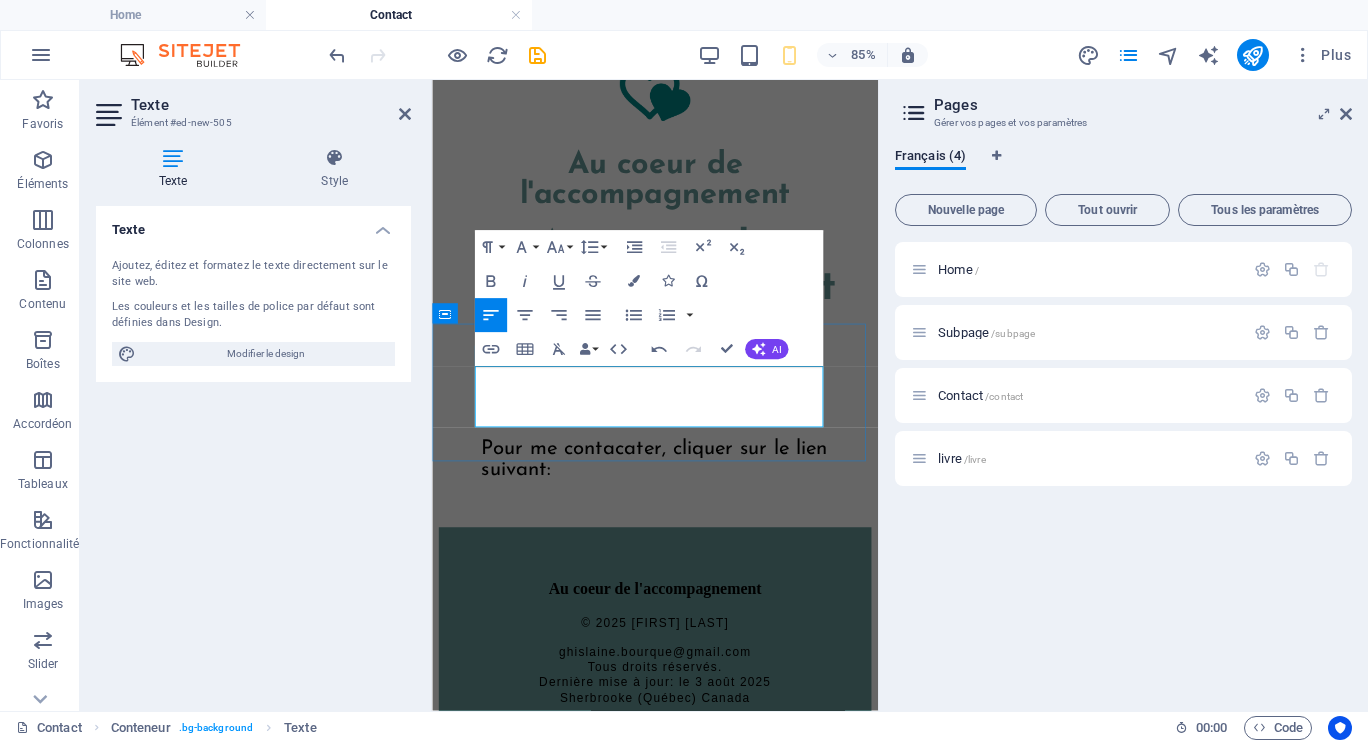 click on "Pour me contacater, cliquer sur le lien suivant:" at bounding box center [693, 526] 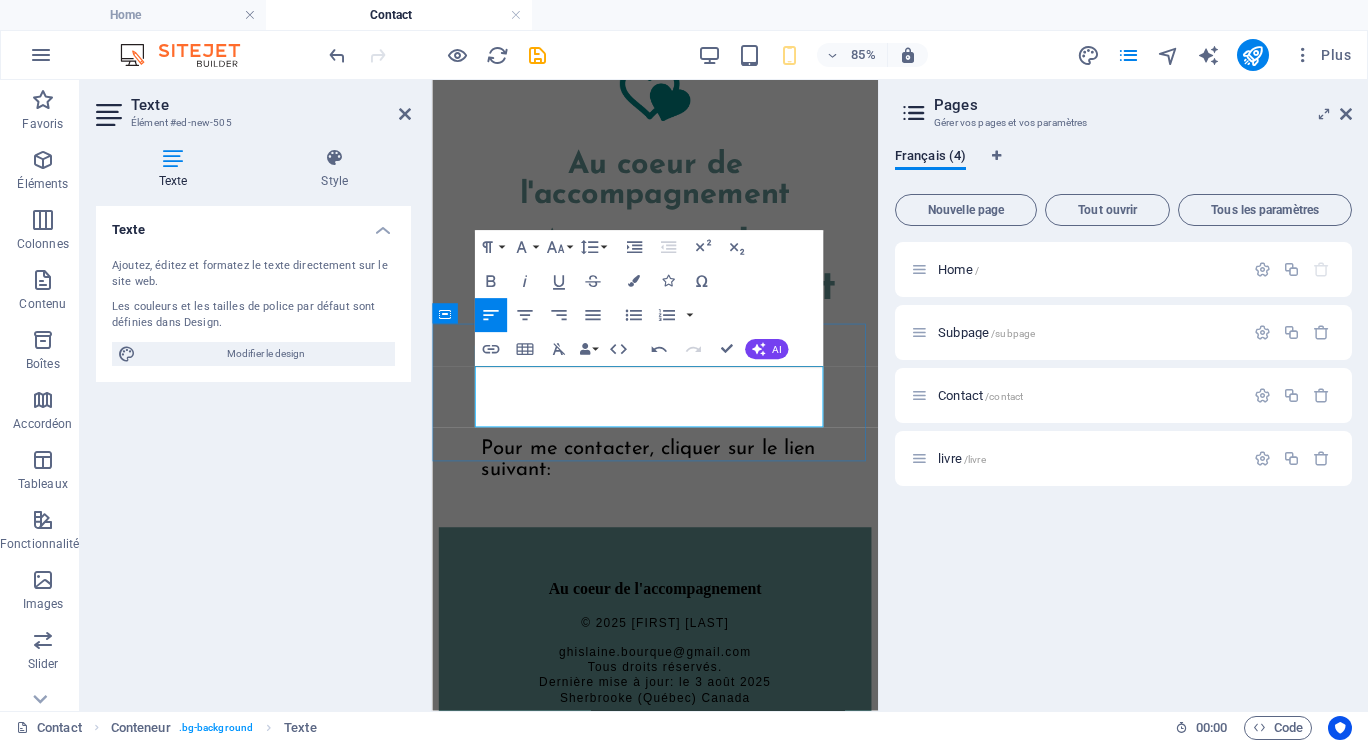click on "Pour me contacter, cliquer sur le lien suivant:" at bounding box center [694, 526] 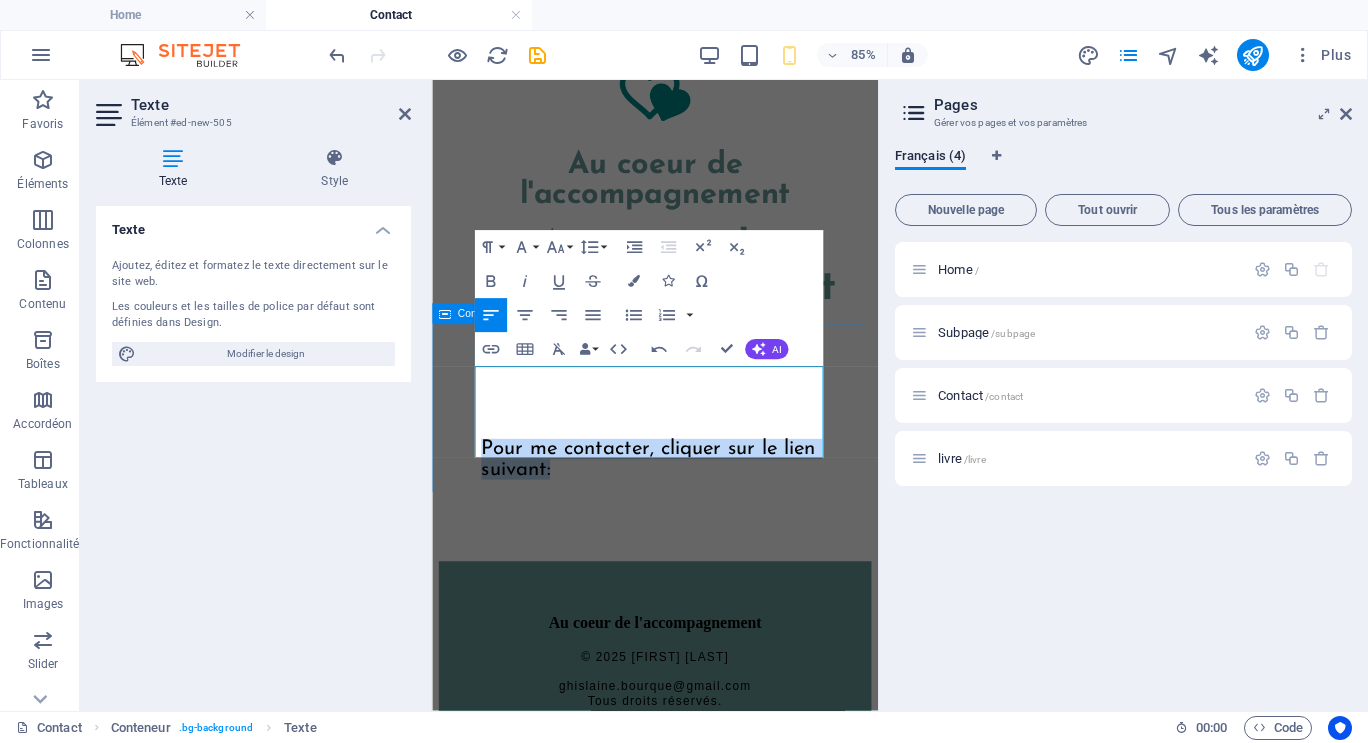 drag, startPoint x: 594, startPoint y: 469, endPoint x: 474, endPoint y: 436, distance: 124.45481 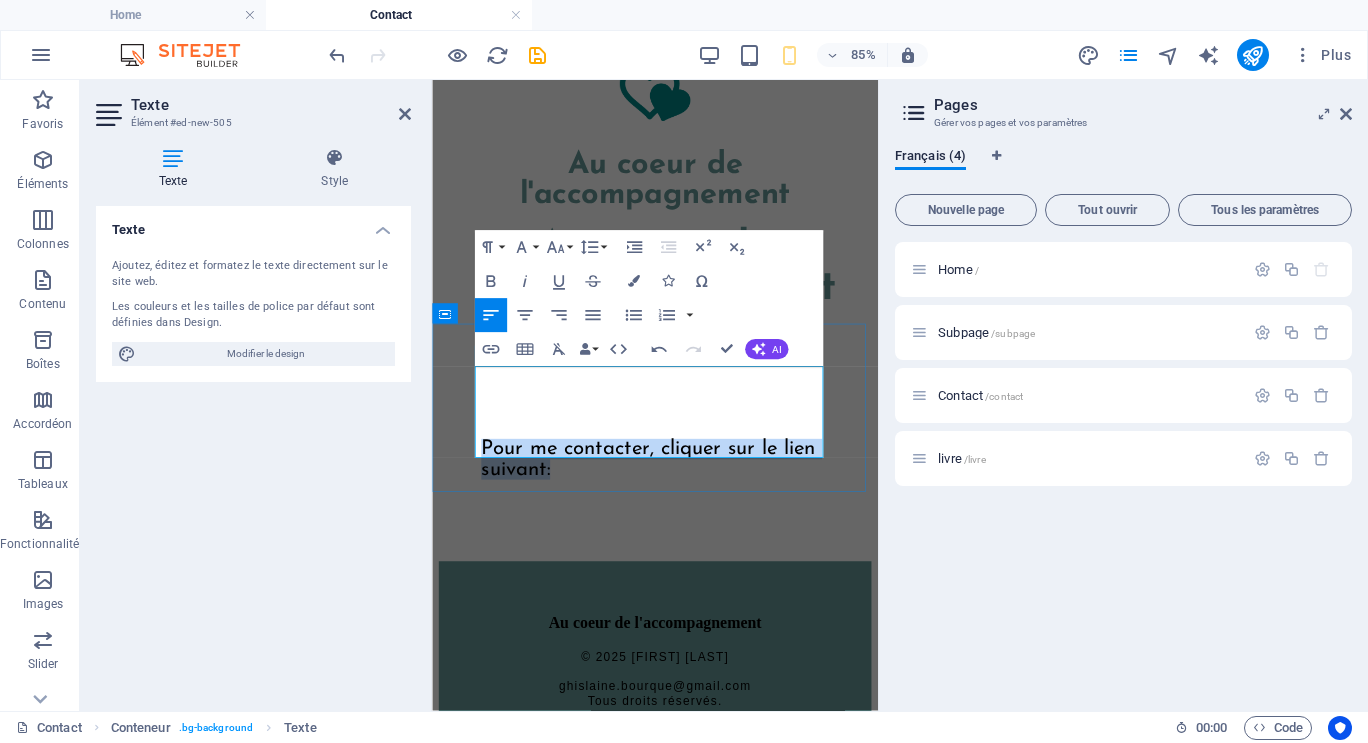 click on "Pour me contacter, cliquer sur le lien suivant:" at bounding box center [694, 526] 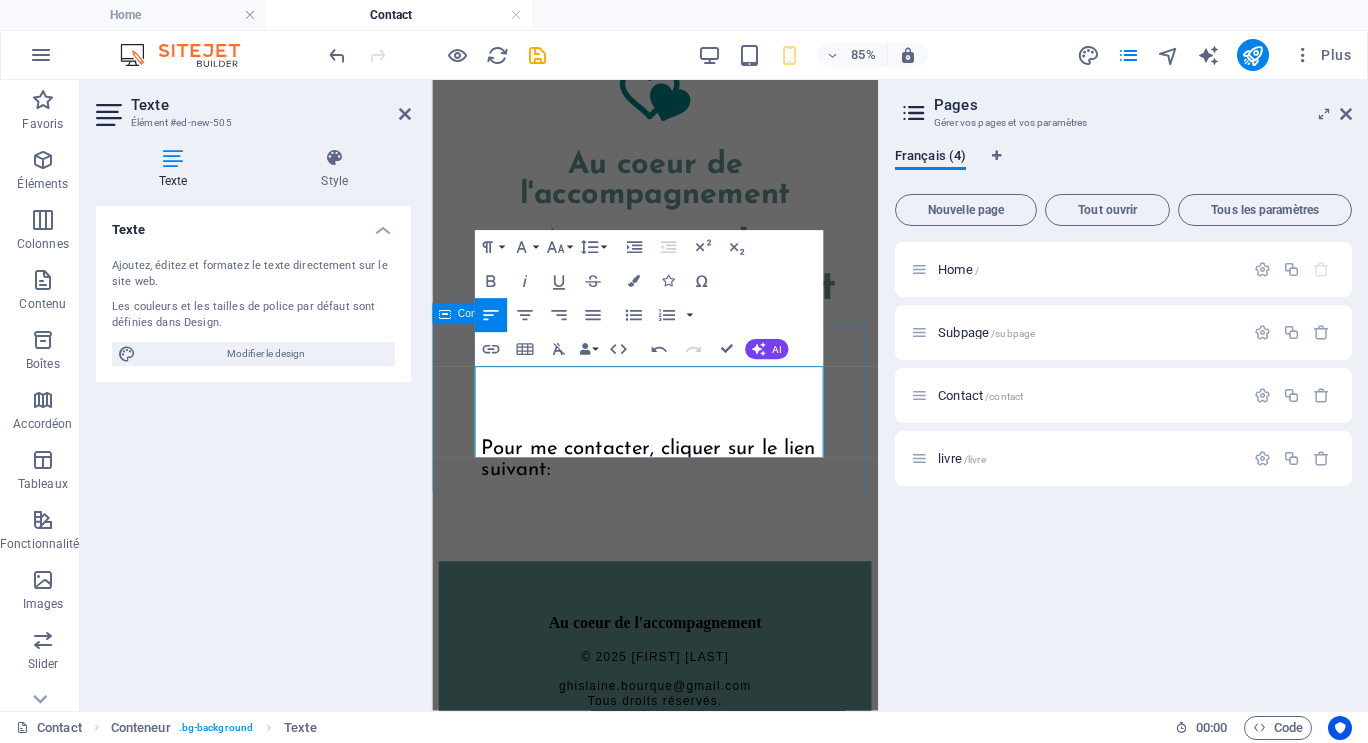 click on "Pour me contacter, cliquer sur le lien suivant: ​" at bounding box center [694, 541] 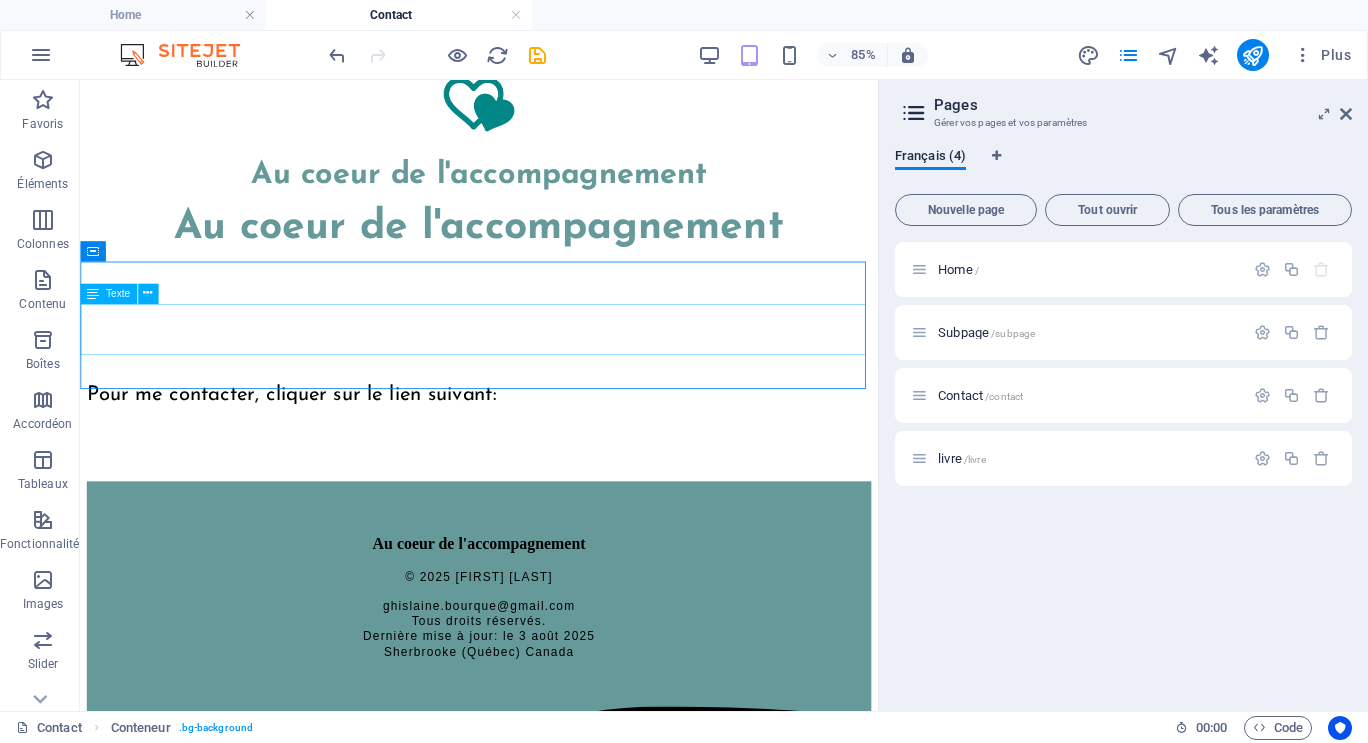click at bounding box center [93, 294] 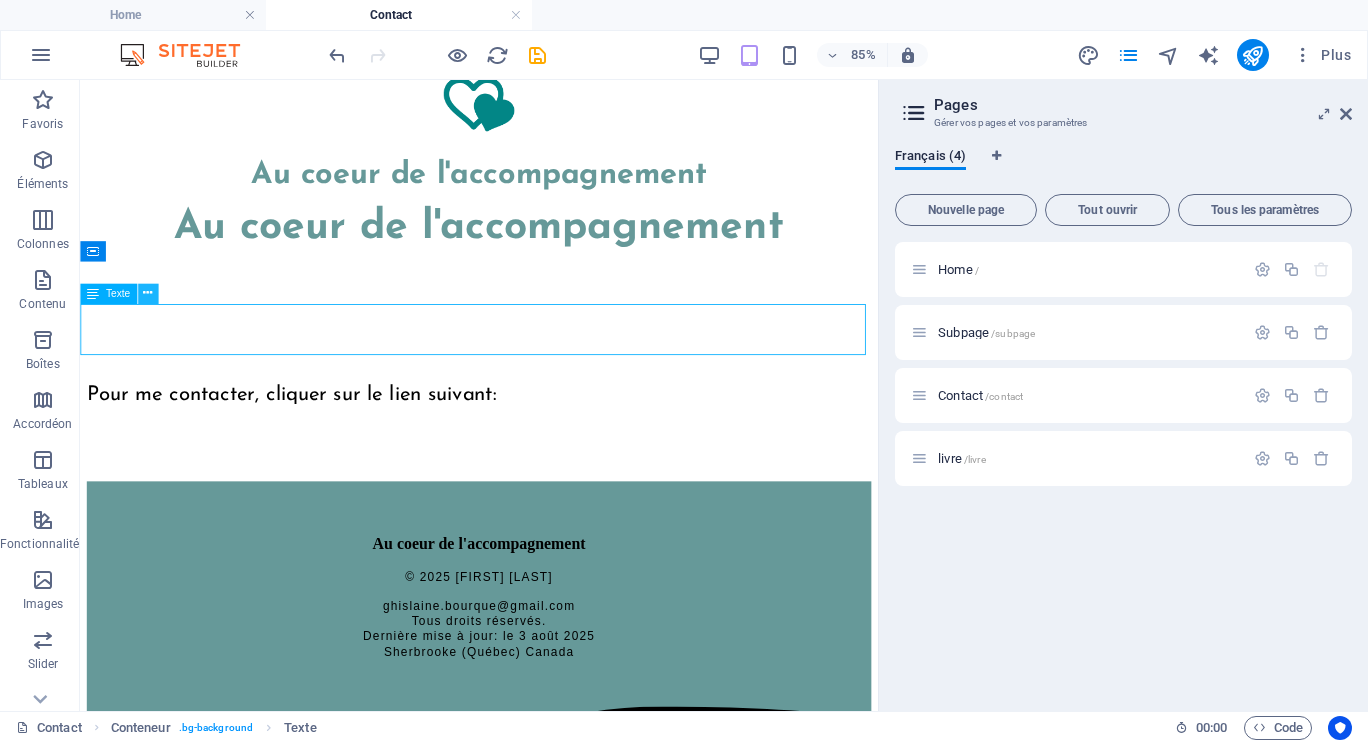 click at bounding box center (147, 294) 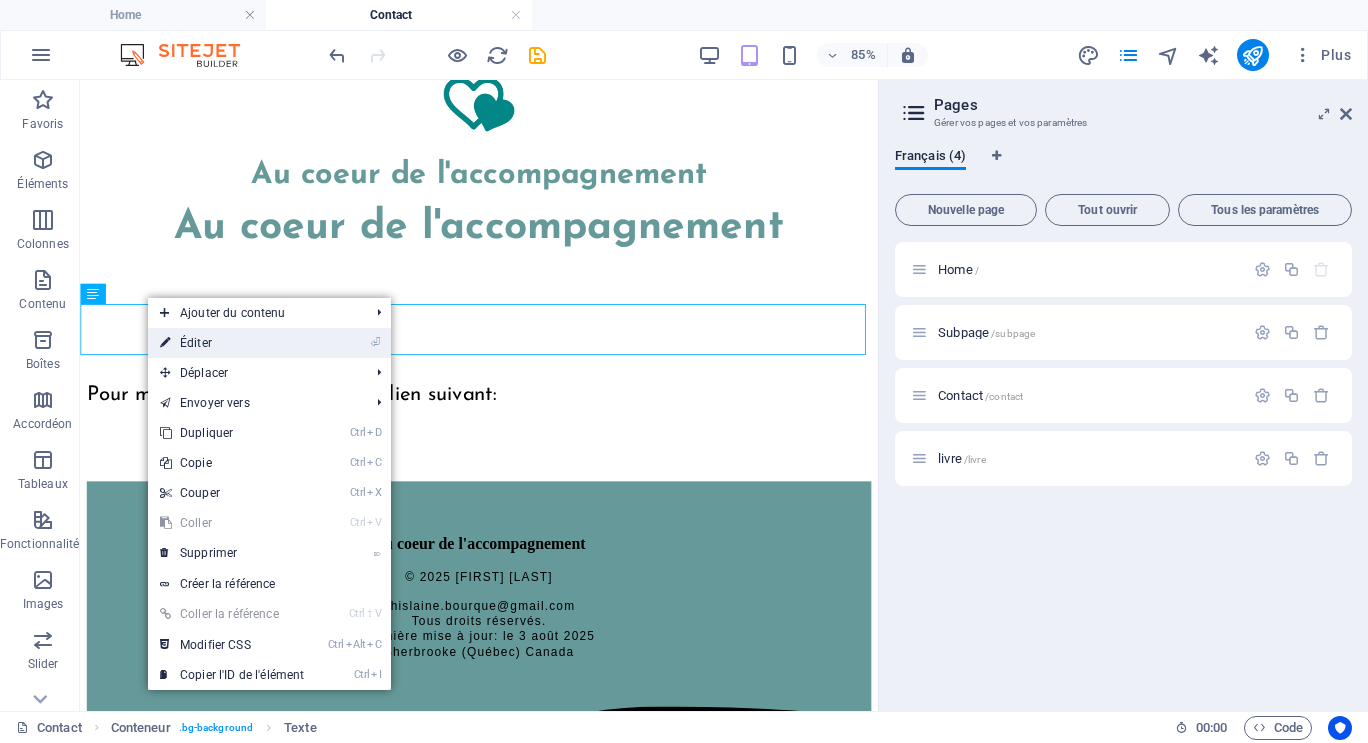 click on "⏎  Éditer" at bounding box center [232, 343] 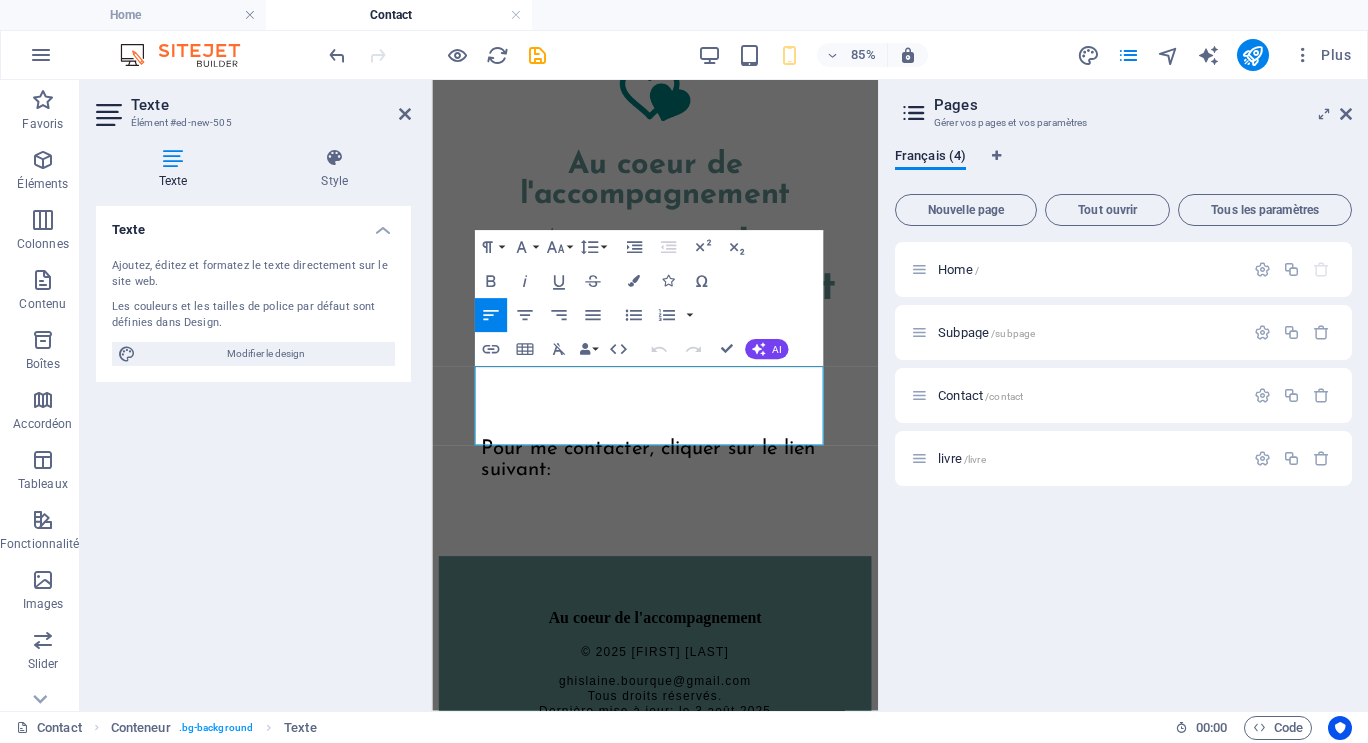 click at bounding box center [173, 158] 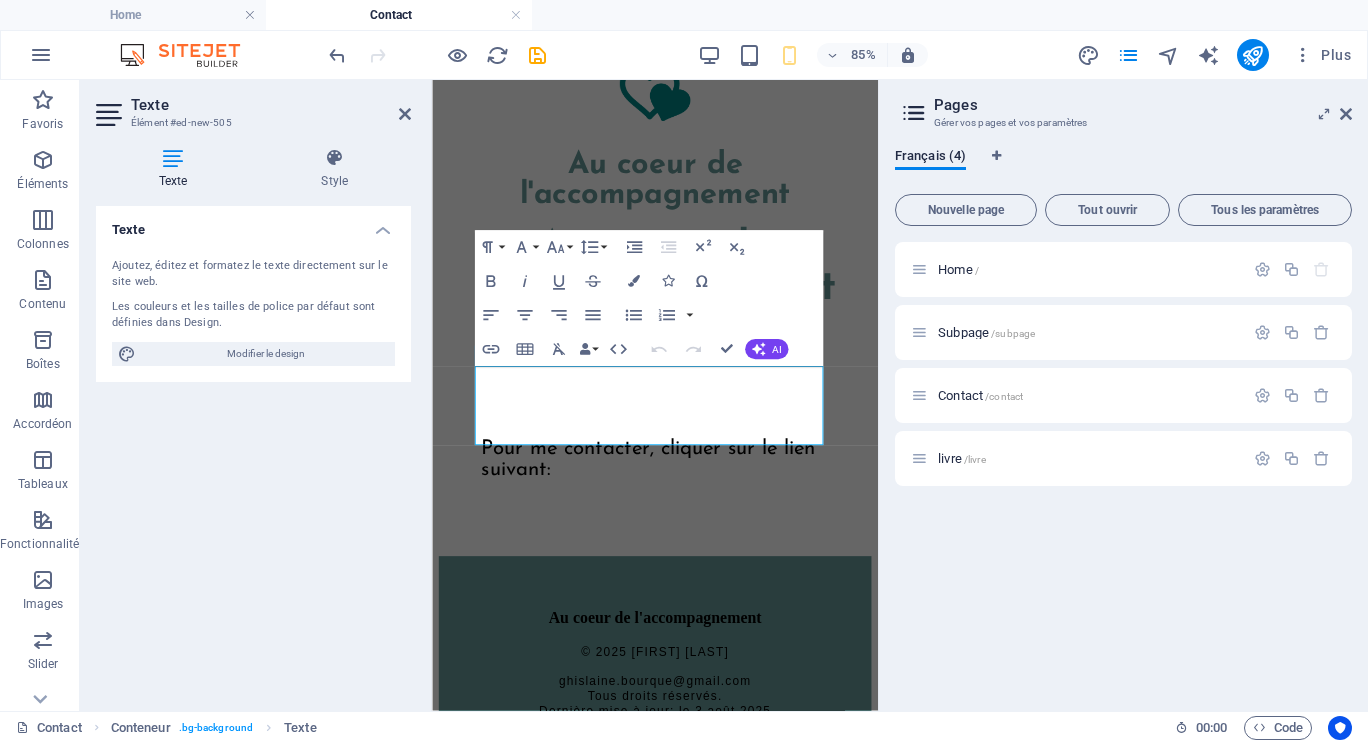 click at bounding box center (173, 158) 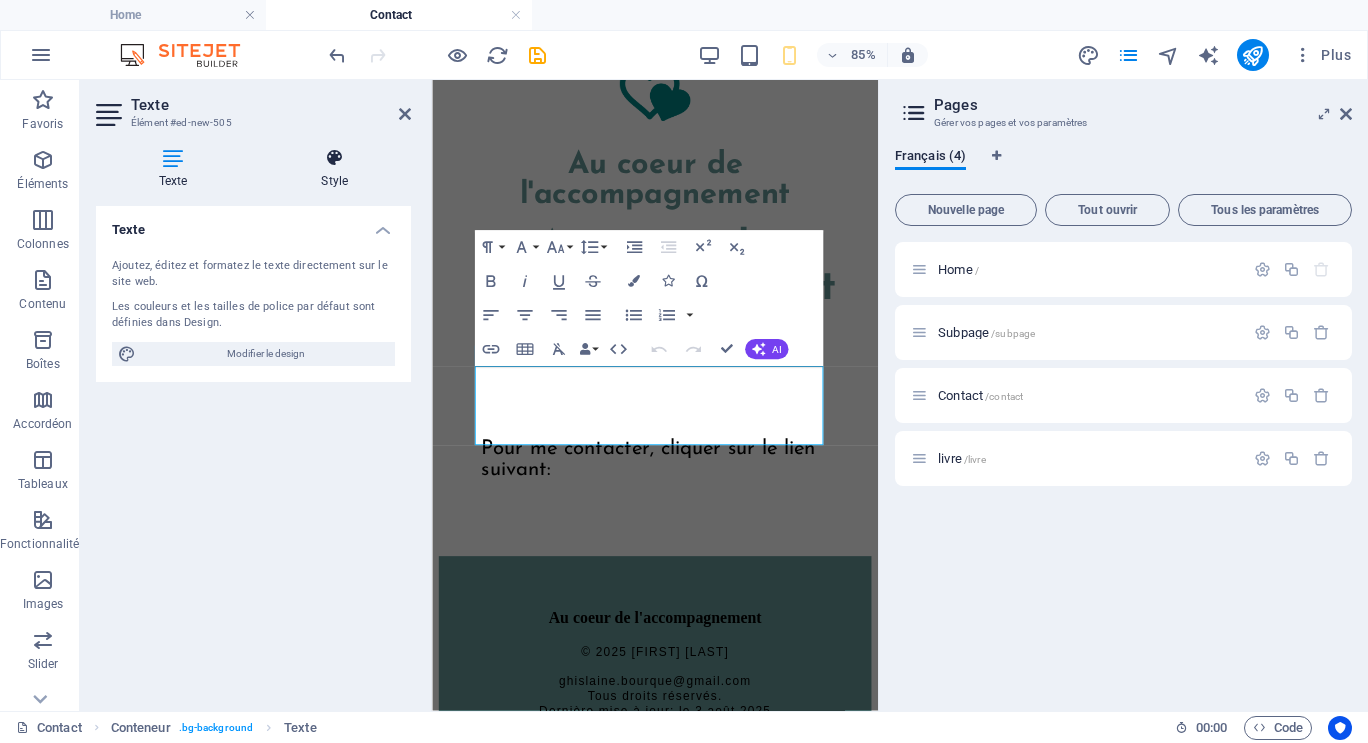 click at bounding box center [335, 158] 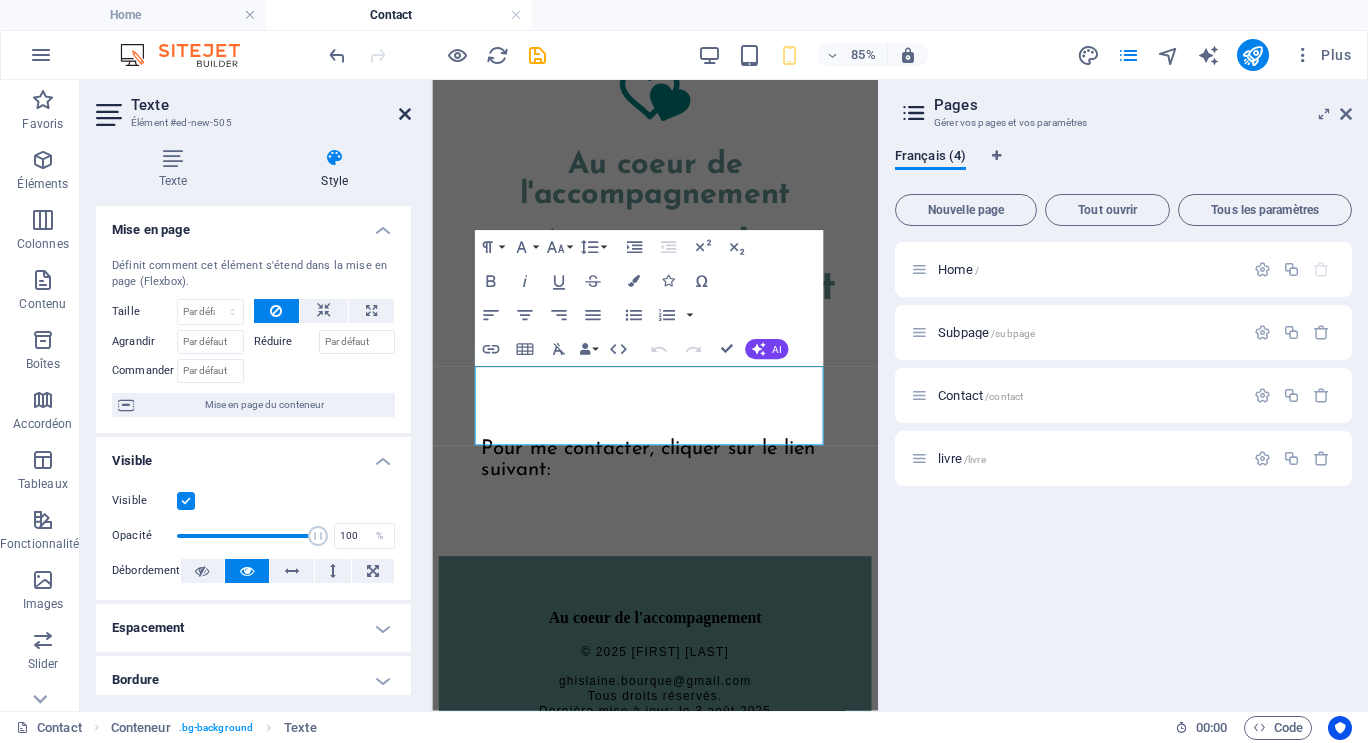 drag, startPoint x: 400, startPoint y: 111, endPoint x: 406, endPoint y: 71, distance: 40.4475 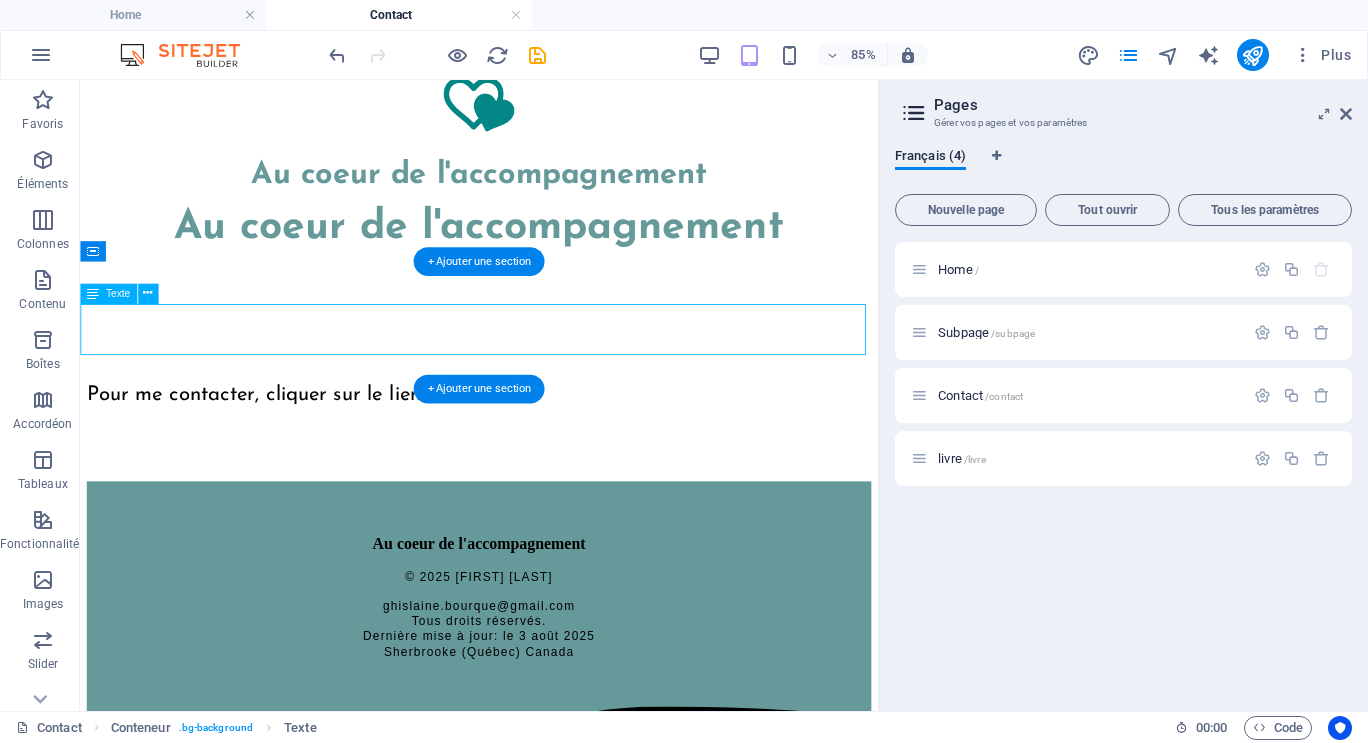 drag, startPoint x: 605, startPoint y: 359, endPoint x: 501, endPoint y: 361, distance: 104.019226 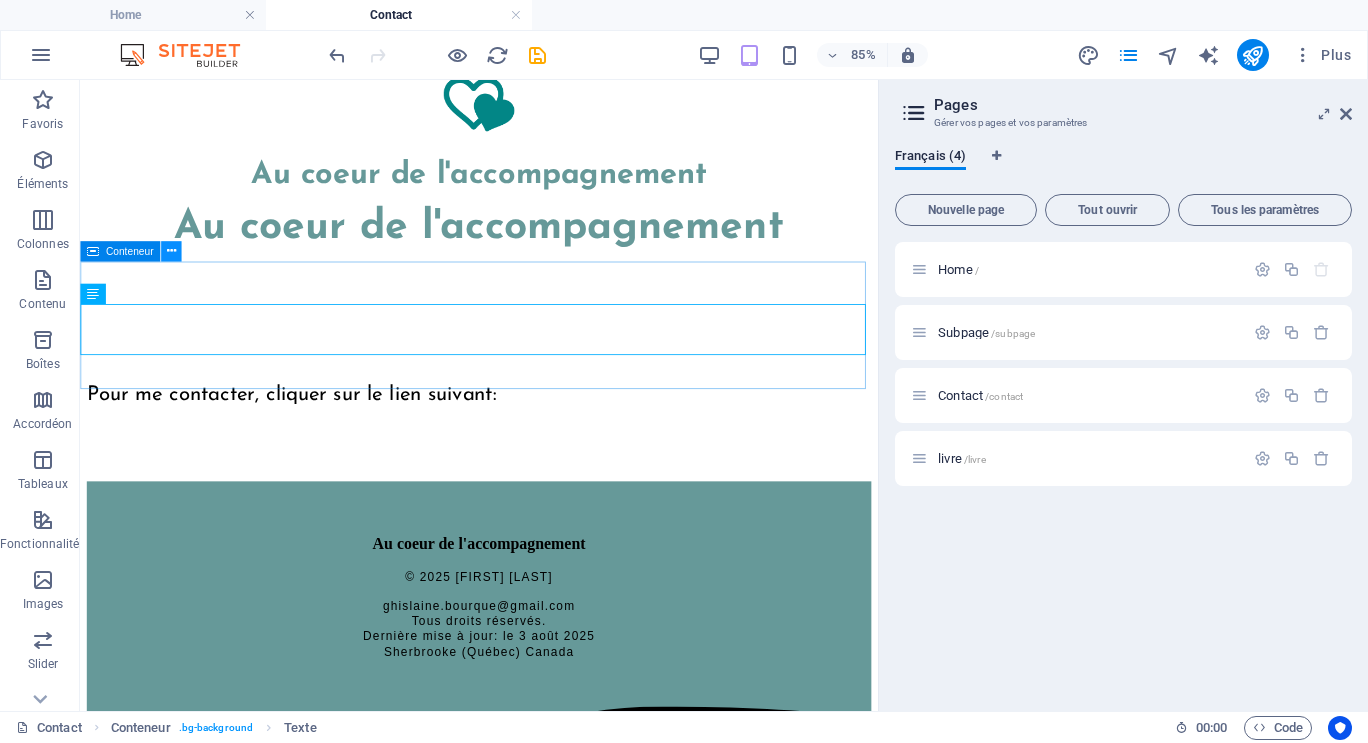 click at bounding box center (170, 251) 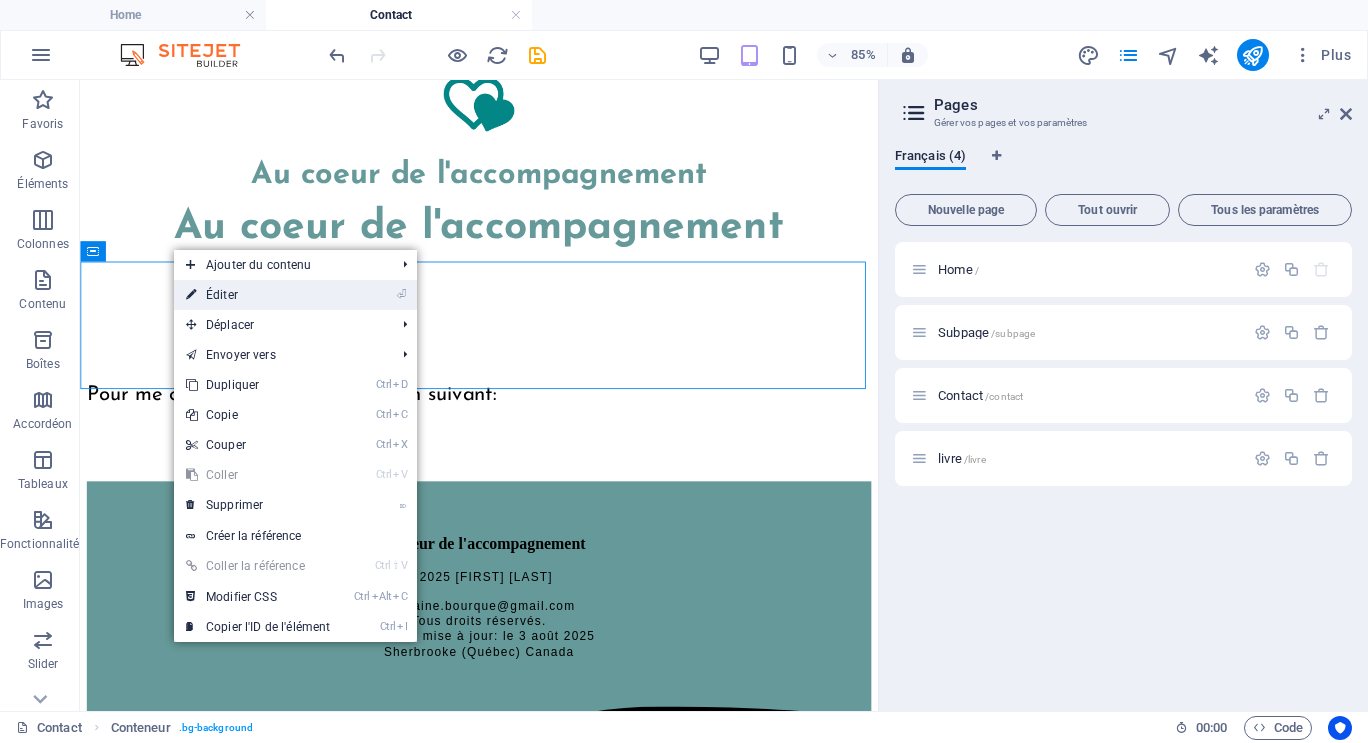 click on "⏎  Éditer" at bounding box center [258, 295] 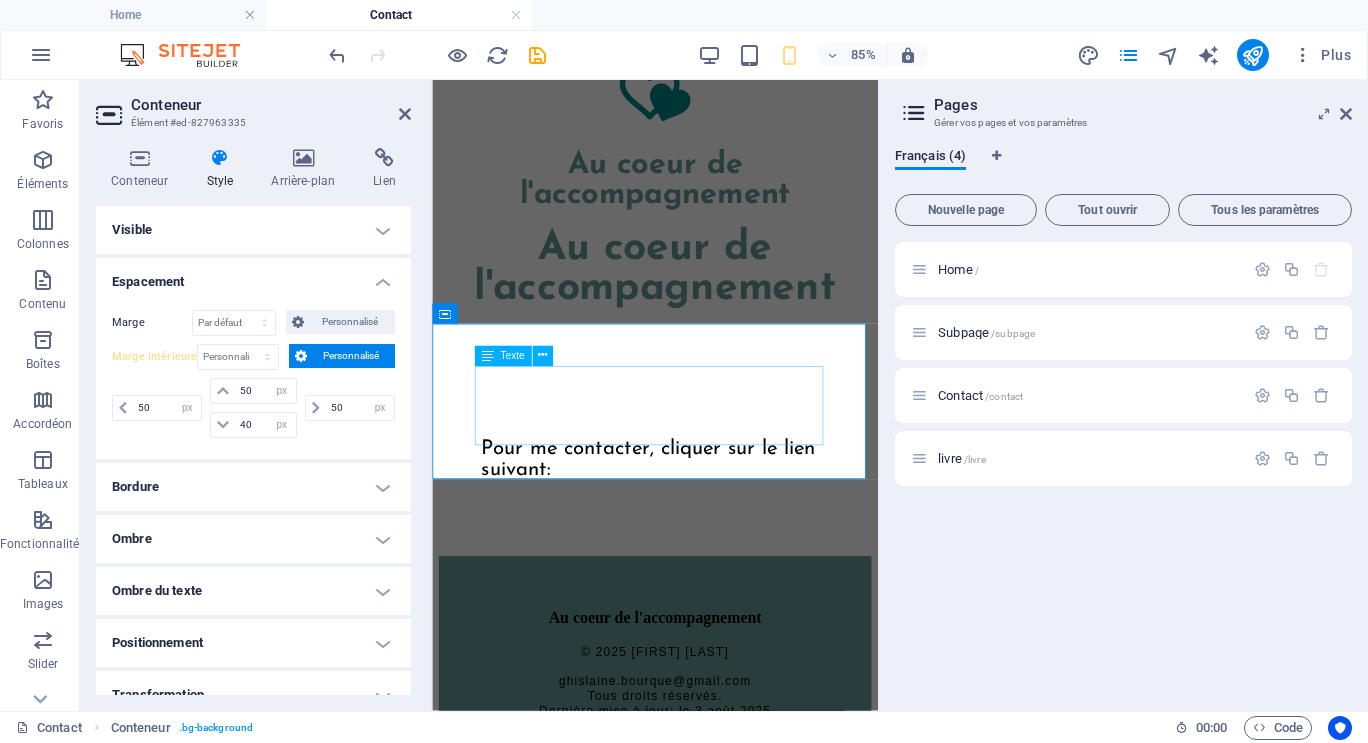 click on "Pour me contacter, cliquer sur le lien suivant:" at bounding box center (694, 543) 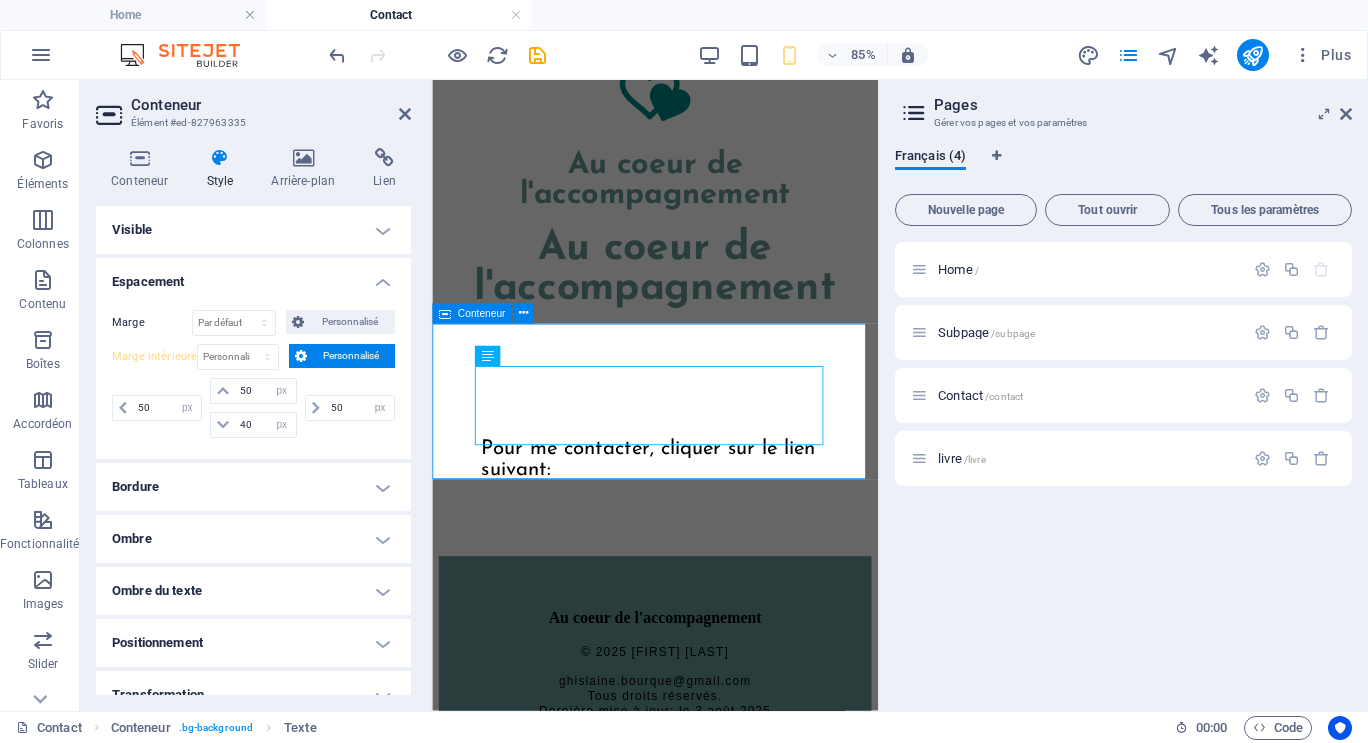 click on "Pour me contacter, cliquer sur le lien suivant:" at bounding box center (694, 538) 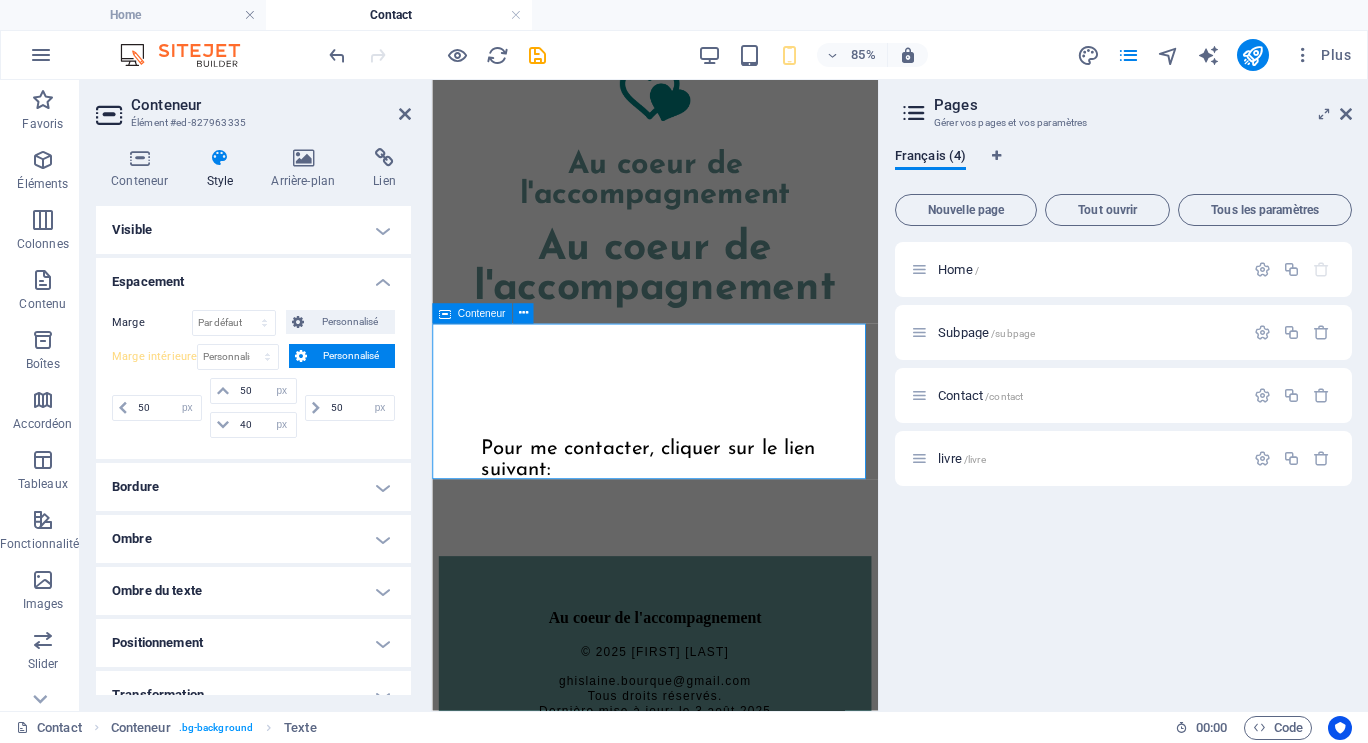 click on "Pour me contacter, cliquer sur le lien suivant:" at bounding box center [694, 538] 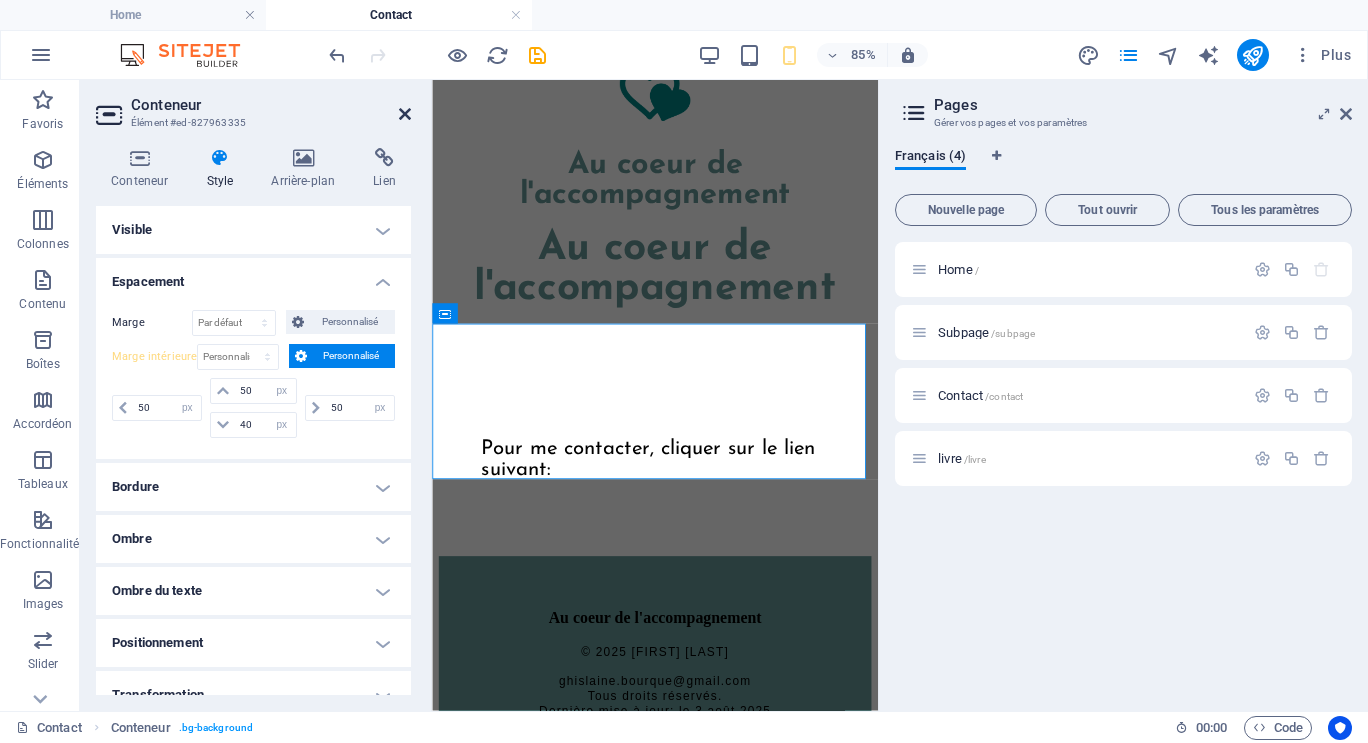drag, startPoint x: 404, startPoint y: 107, endPoint x: 493, endPoint y: 178, distance: 113.85078 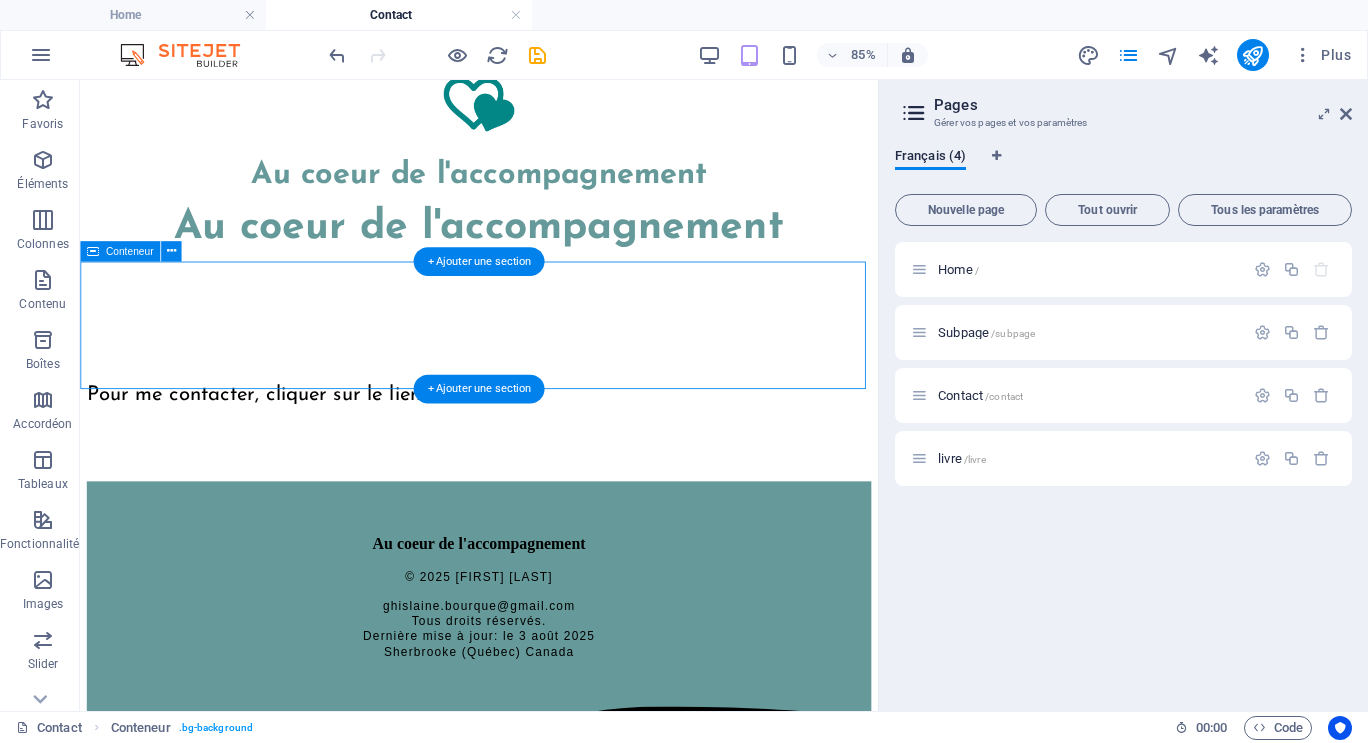 click on "Pour me contacter, cliquer sur le lien suivant:" at bounding box center (549, 462) 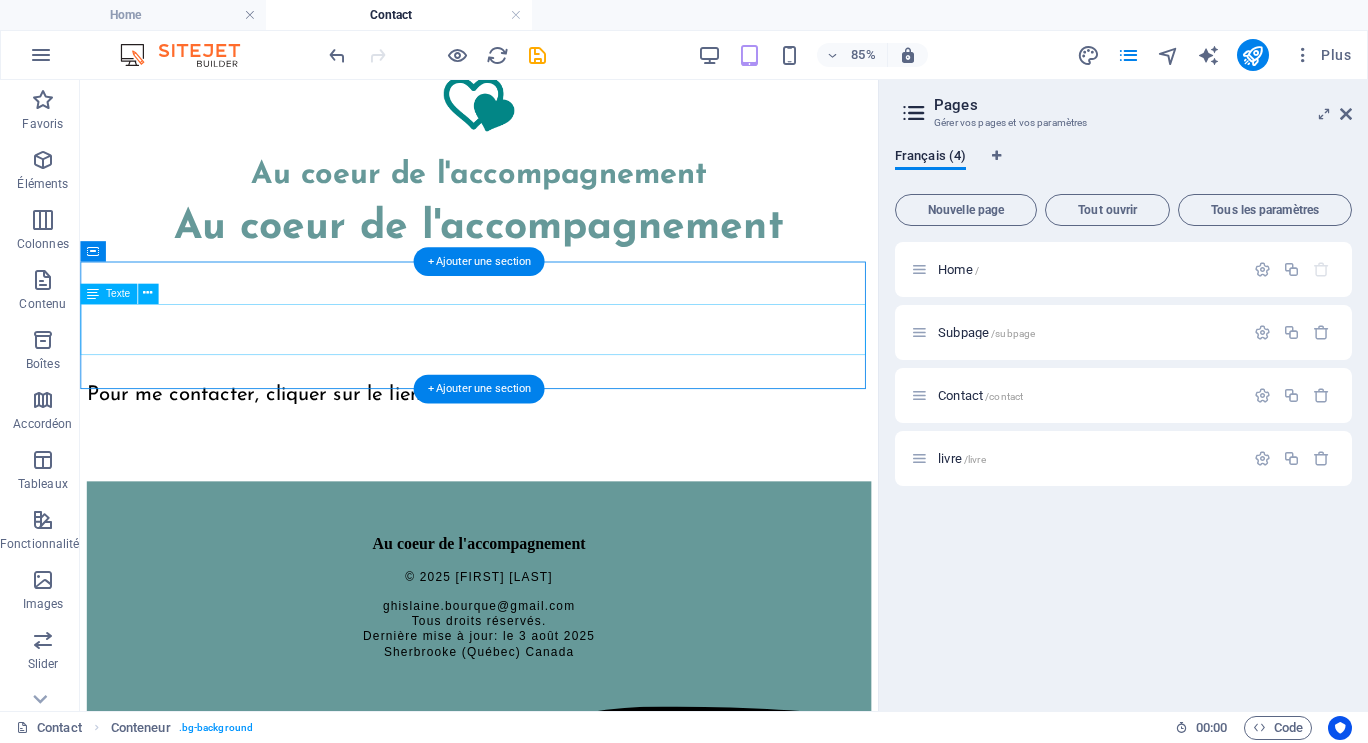 click on "Pour me contacter, cliquer sur le lien suivant:" at bounding box center [549, 467] 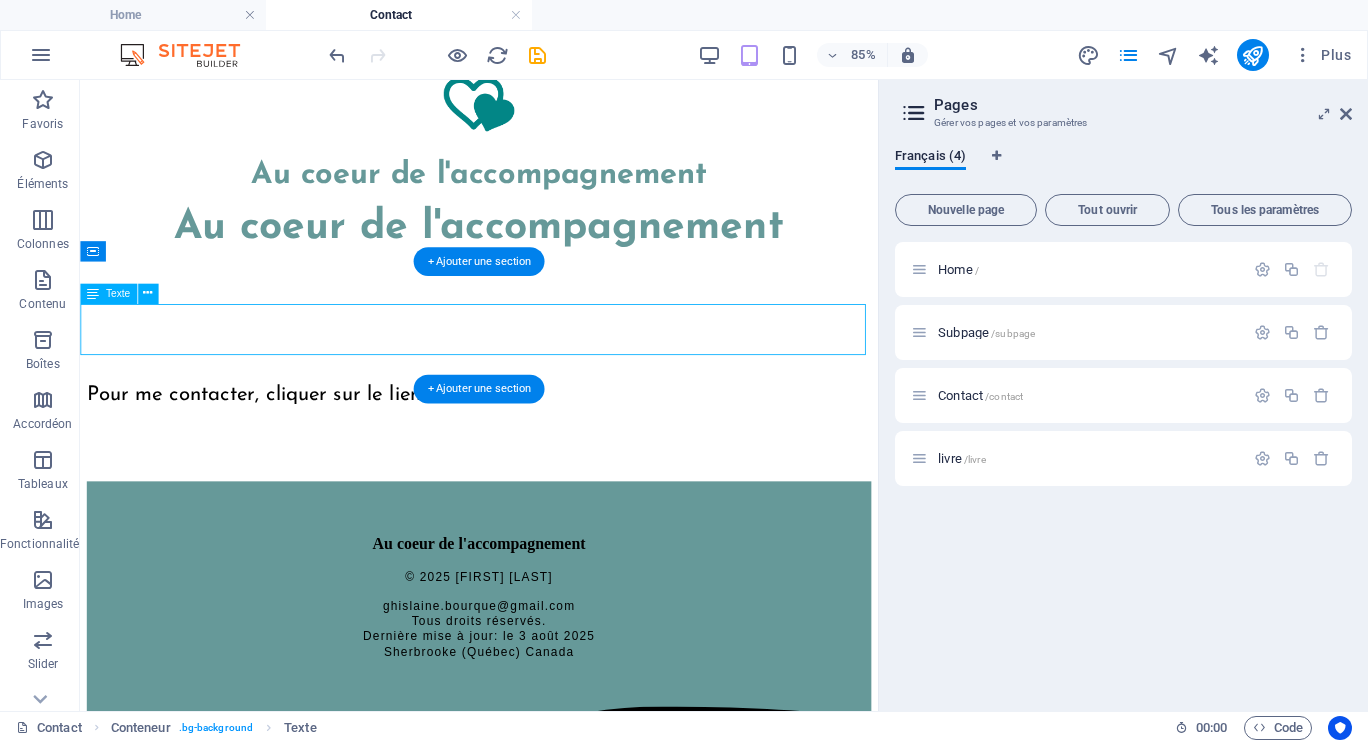 click on "Pour me contacter, cliquer sur le lien suivant:" at bounding box center [549, 467] 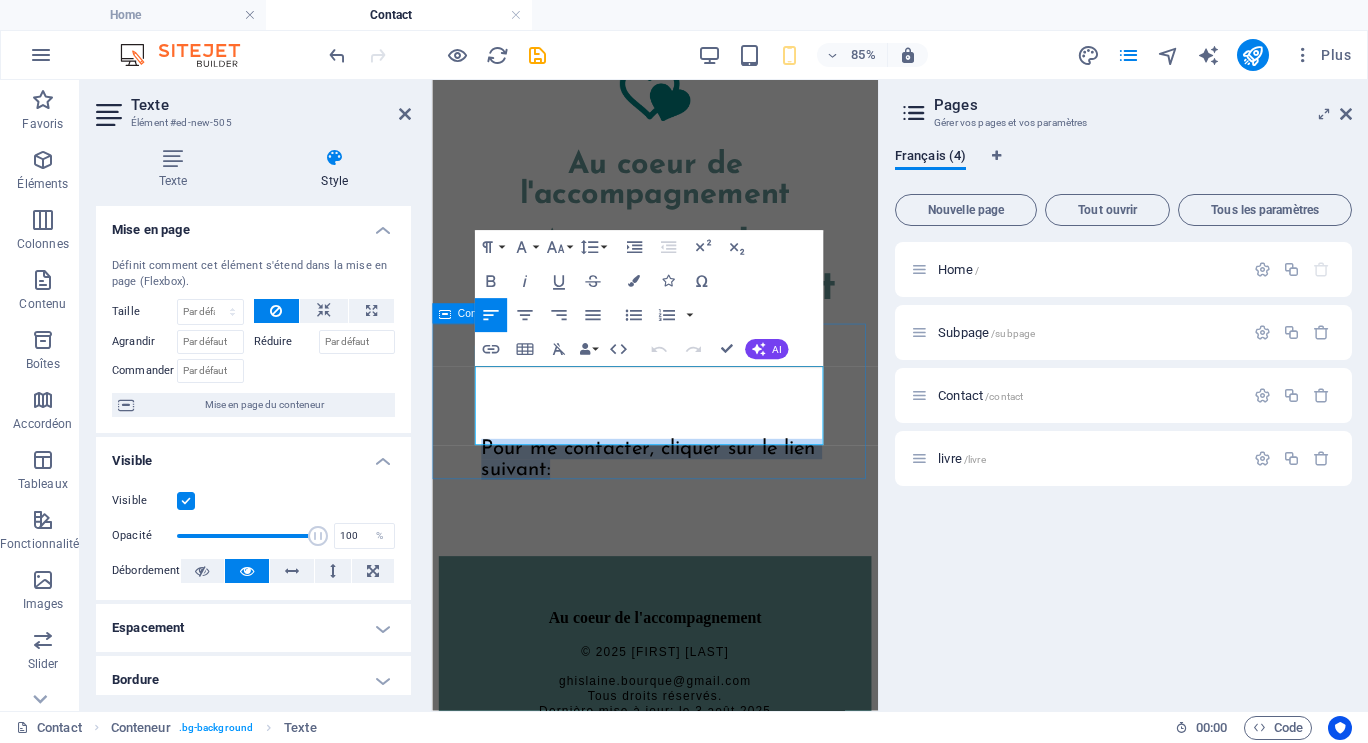drag, startPoint x: 601, startPoint y: 472, endPoint x: 479, endPoint y: 422, distance: 131.8484 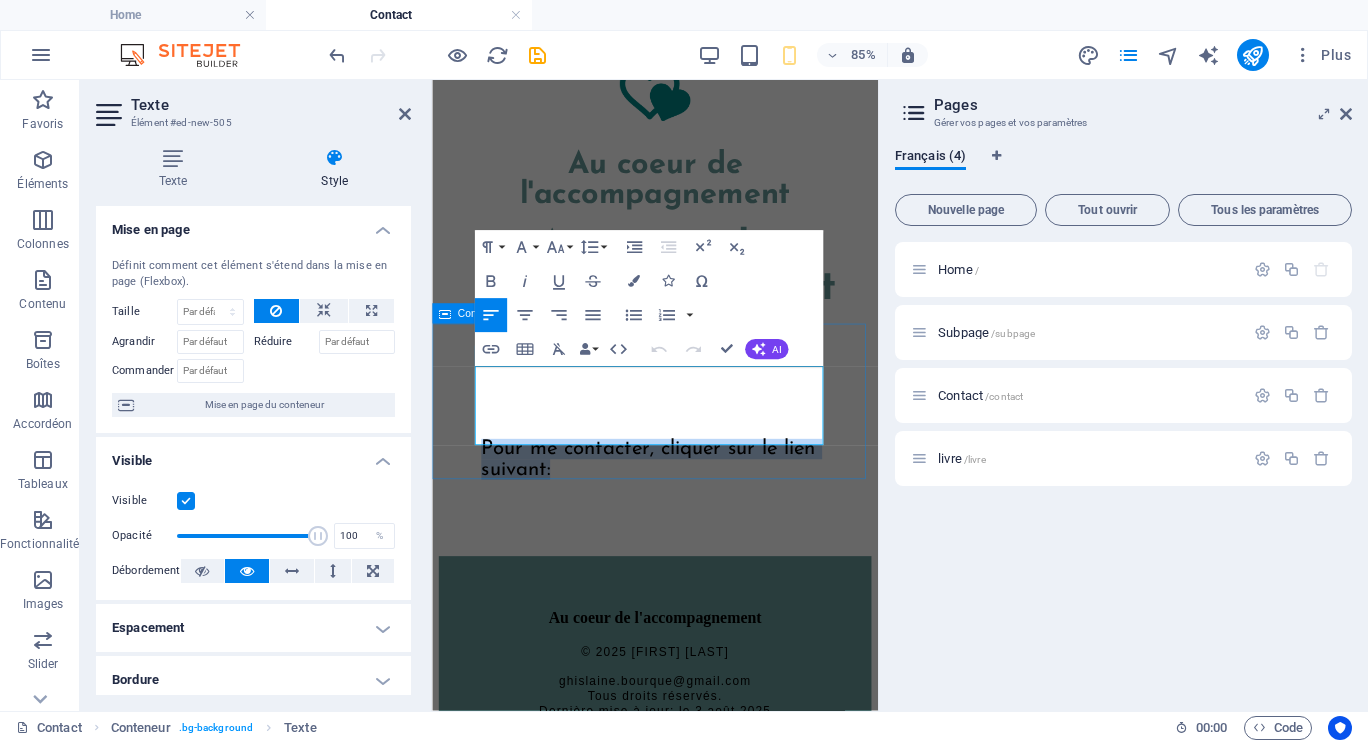 click on "Pour me contacter, cliquer sur le lien suivant:" at bounding box center (694, 538) 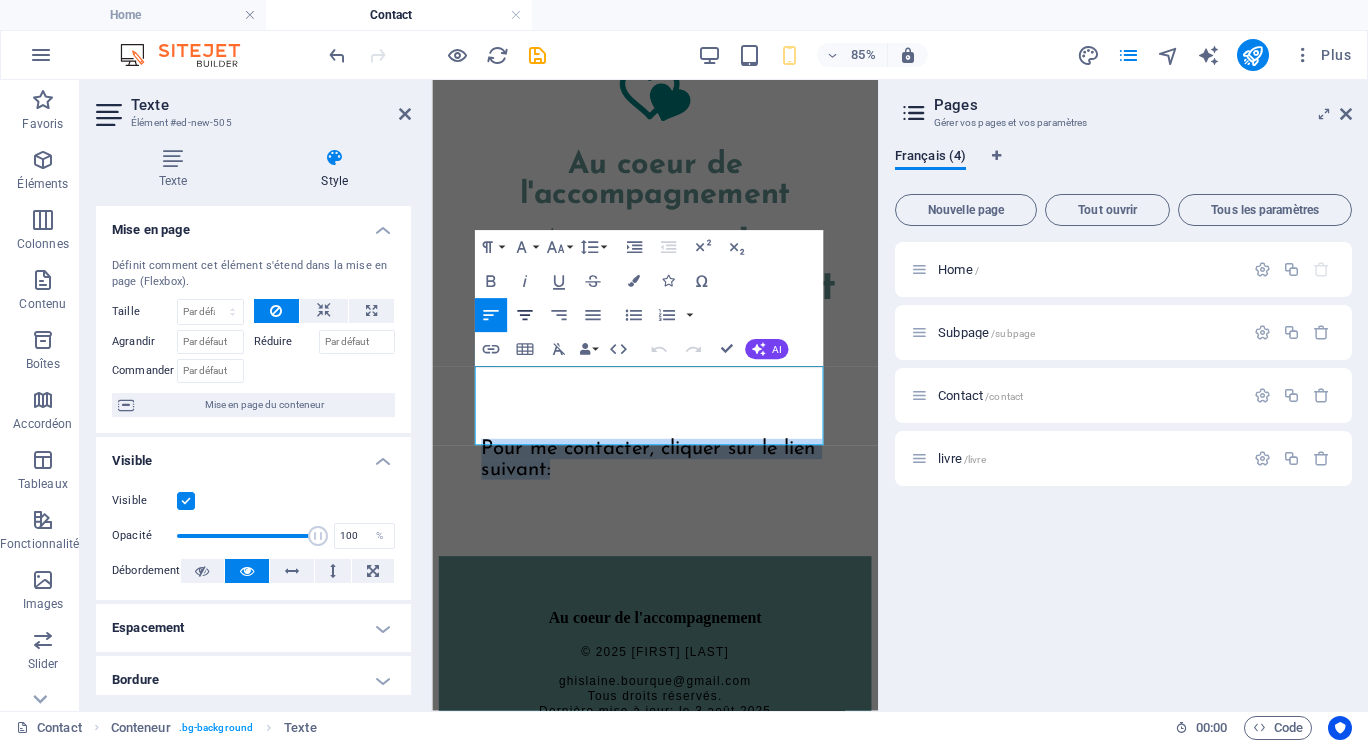 click 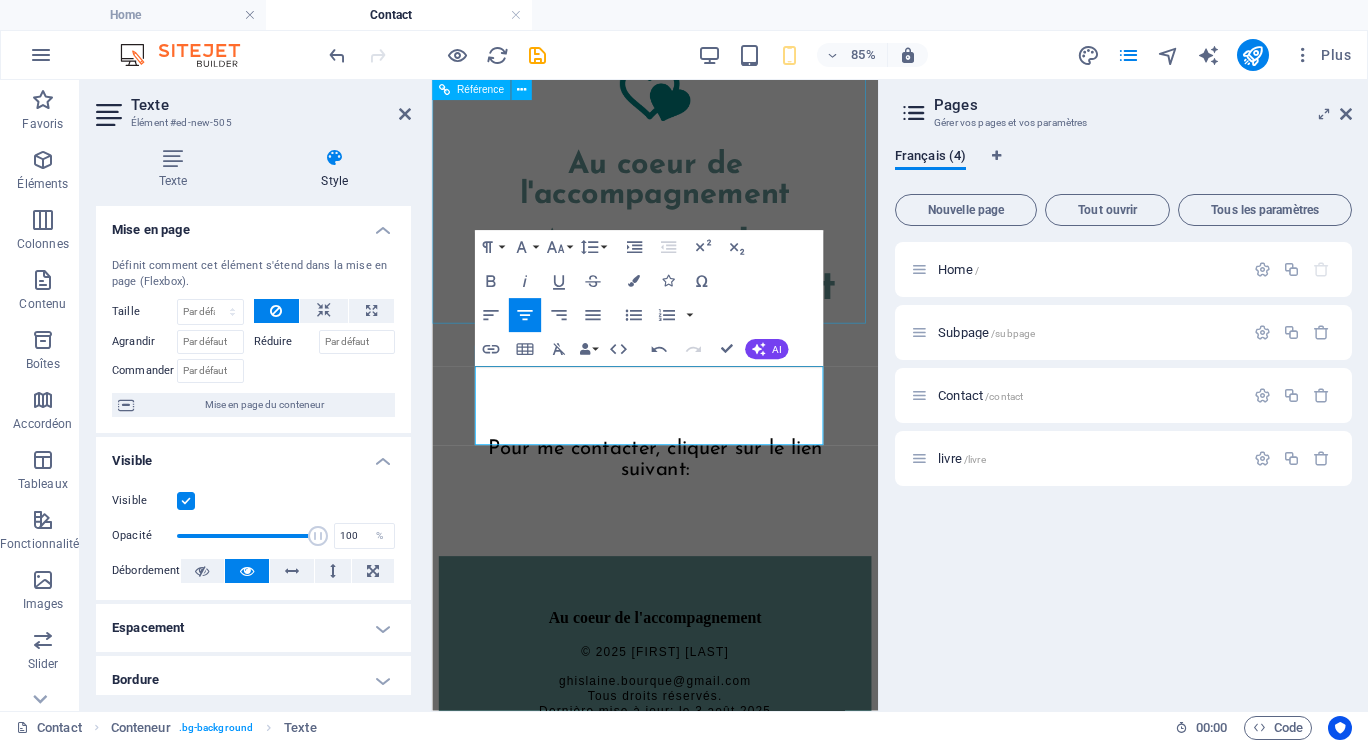 drag, startPoint x: 881, startPoint y: 228, endPoint x: 1286, endPoint y: 232, distance: 405.01974 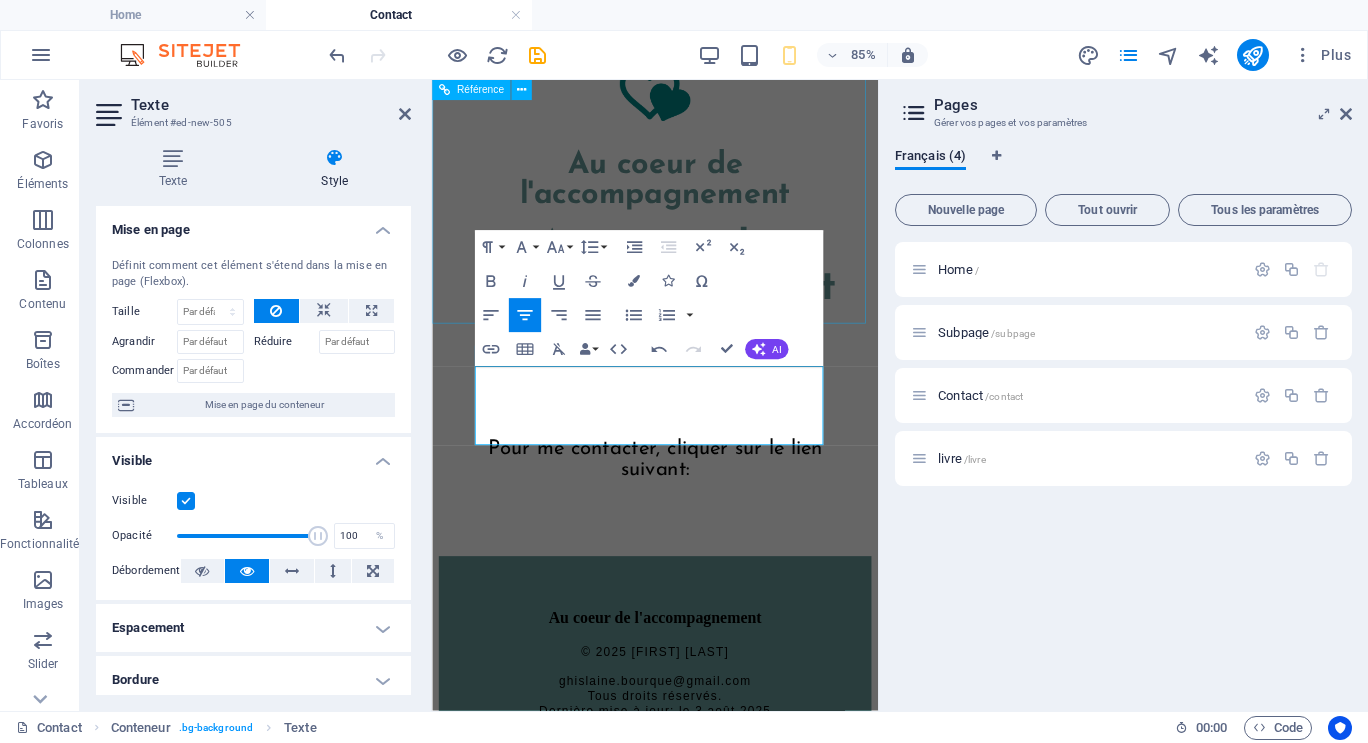 click on "Au coeur de l'accompagnement" at bounding box center [694, 321] 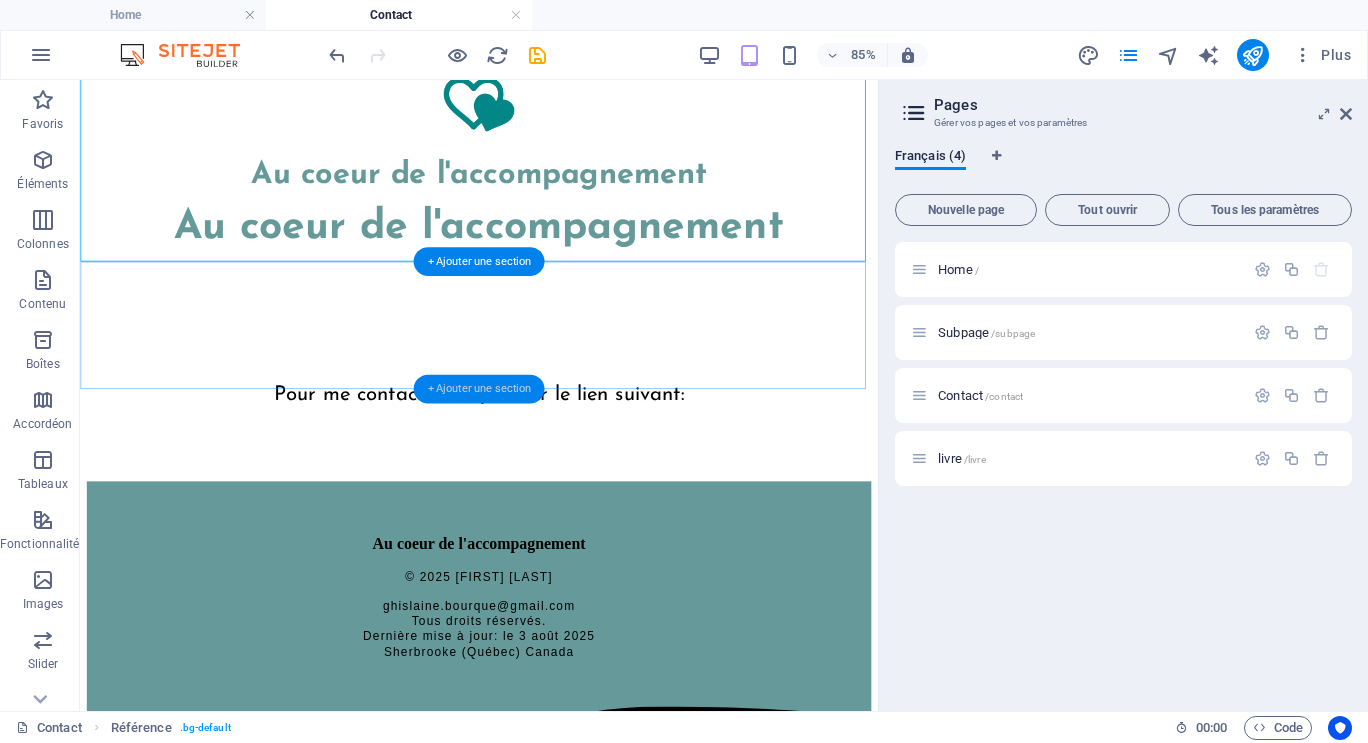 drag, startPoint x: 475, startPoint y: 385, endPoint x: 59, endPoint y: 362, distance: 416.63535 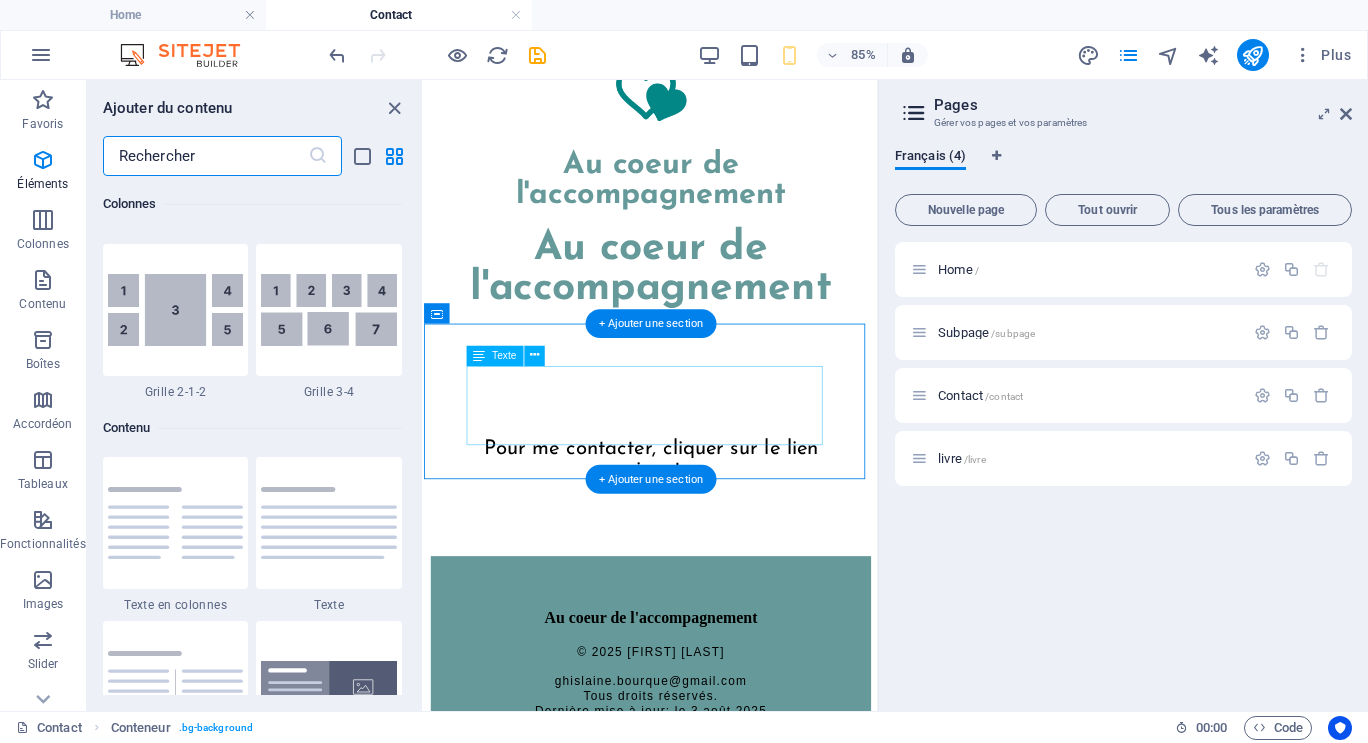 scroll, scrollTop: 3499, scrollLeft: 0, axis: vertical 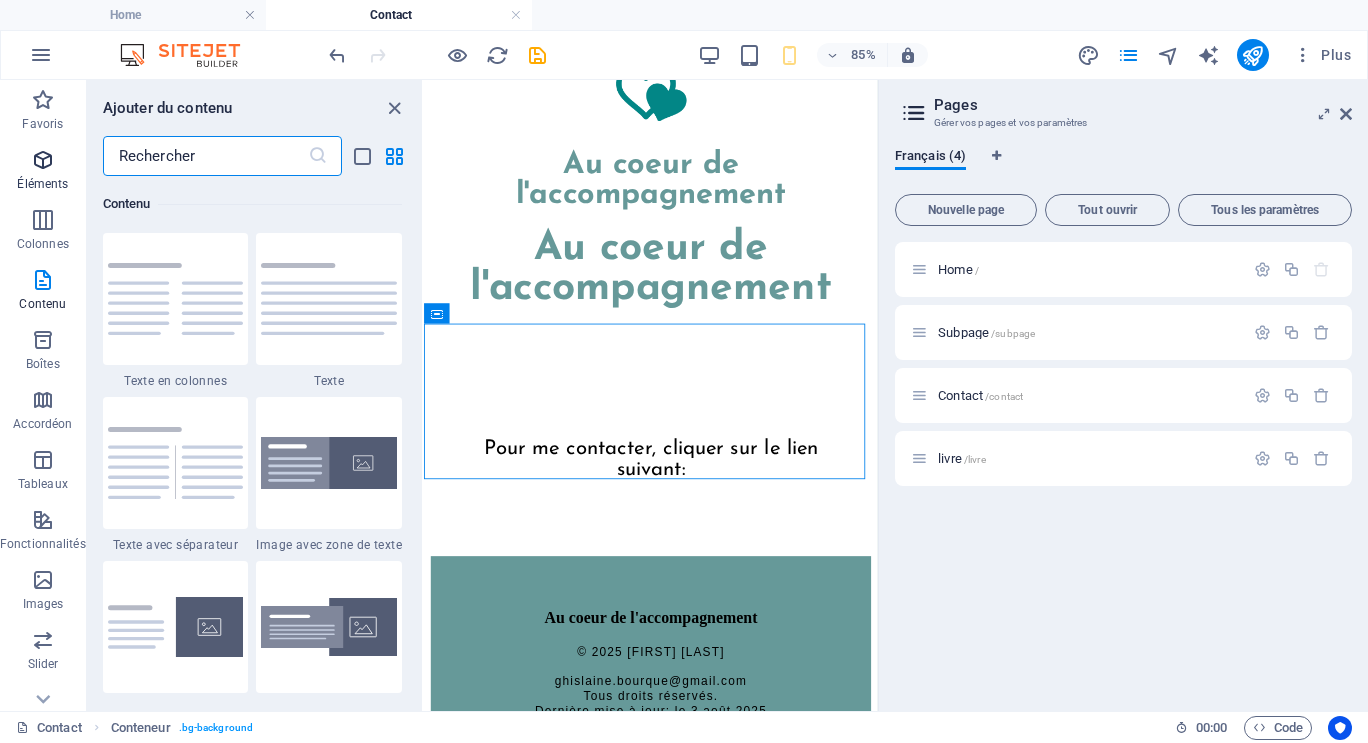 click at bounding box center (43, 160) 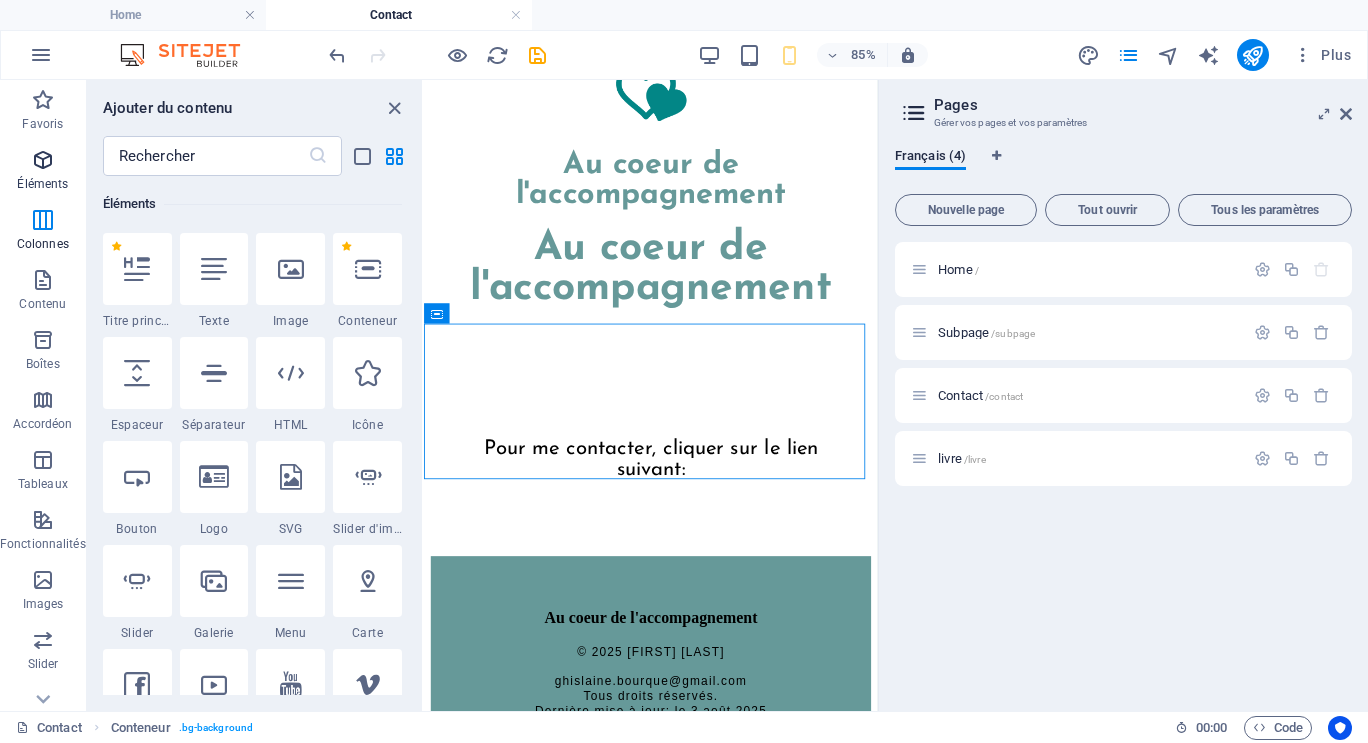 scroll, scrollTop: 213, scrollLeft: 0, axis: vertical 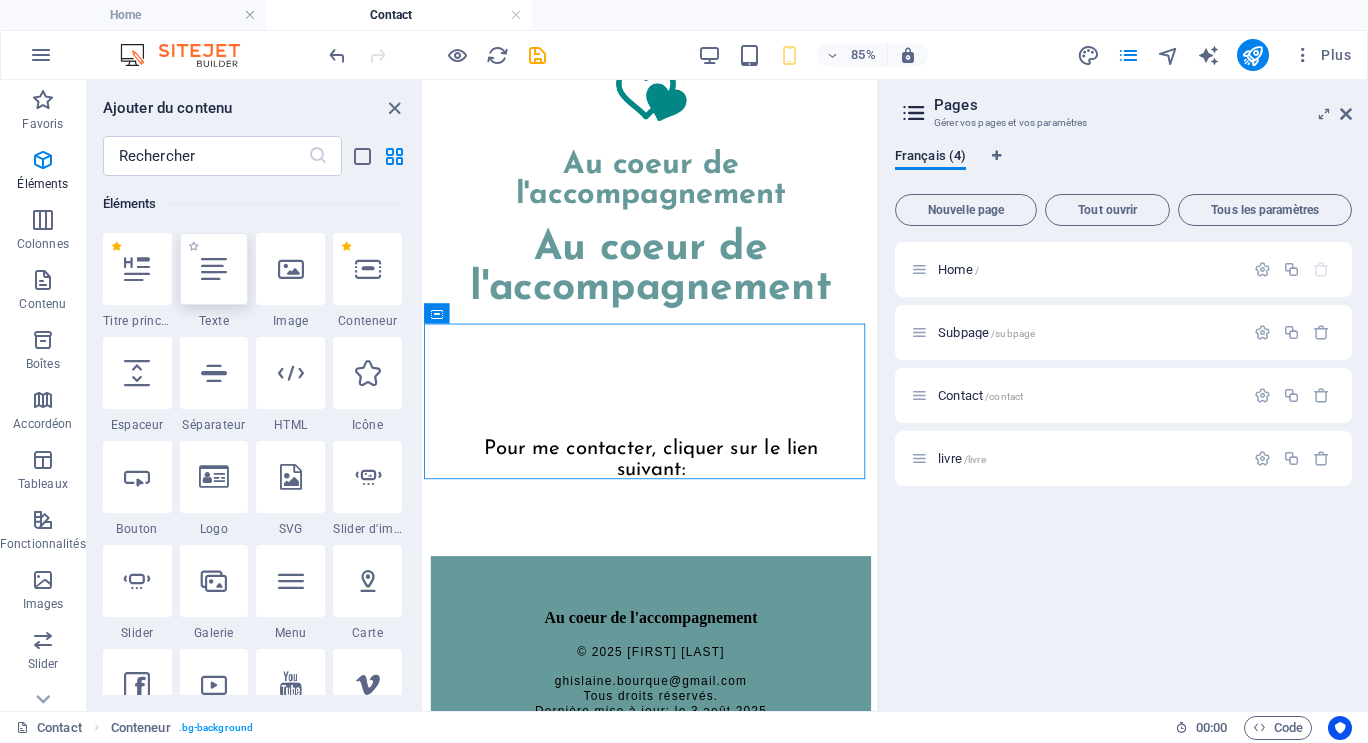 click at bounding box center (214, 269) 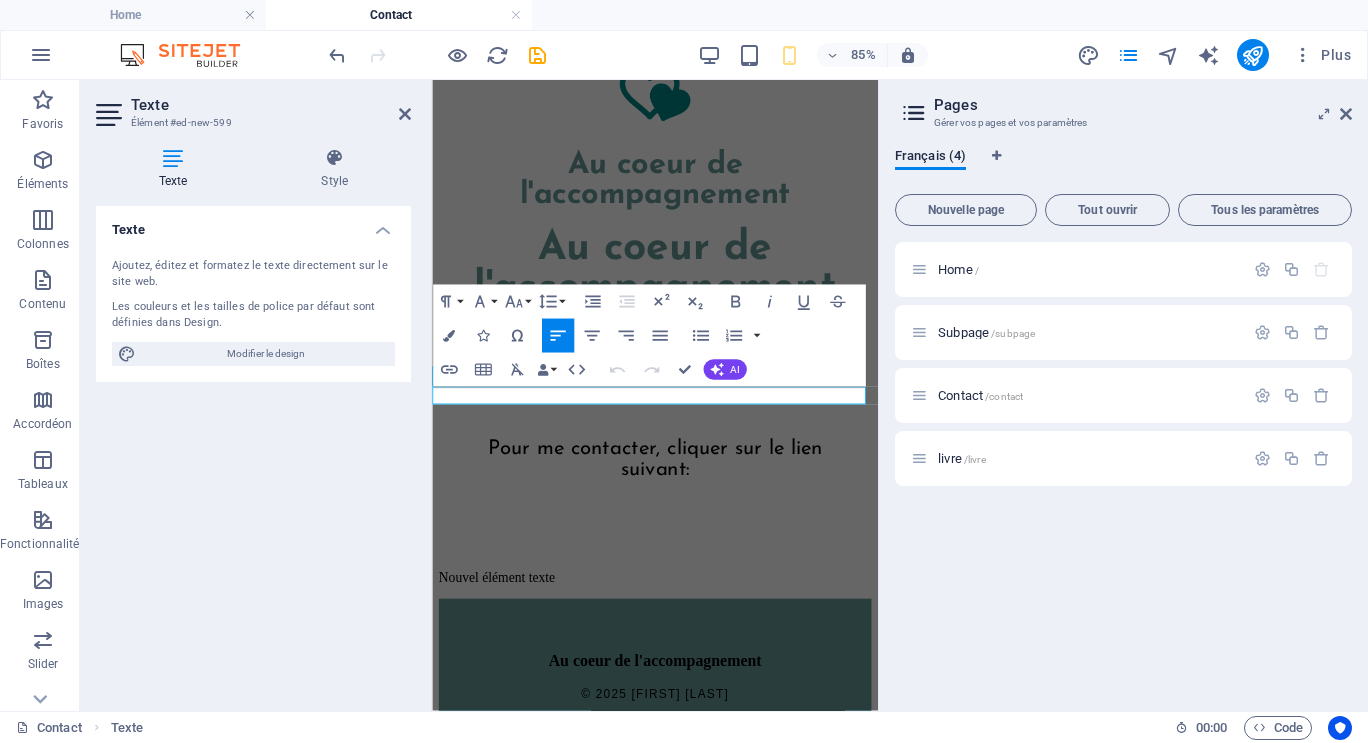 scroll, scrollTop: 208, scrollLeft: 0, axis: vertical 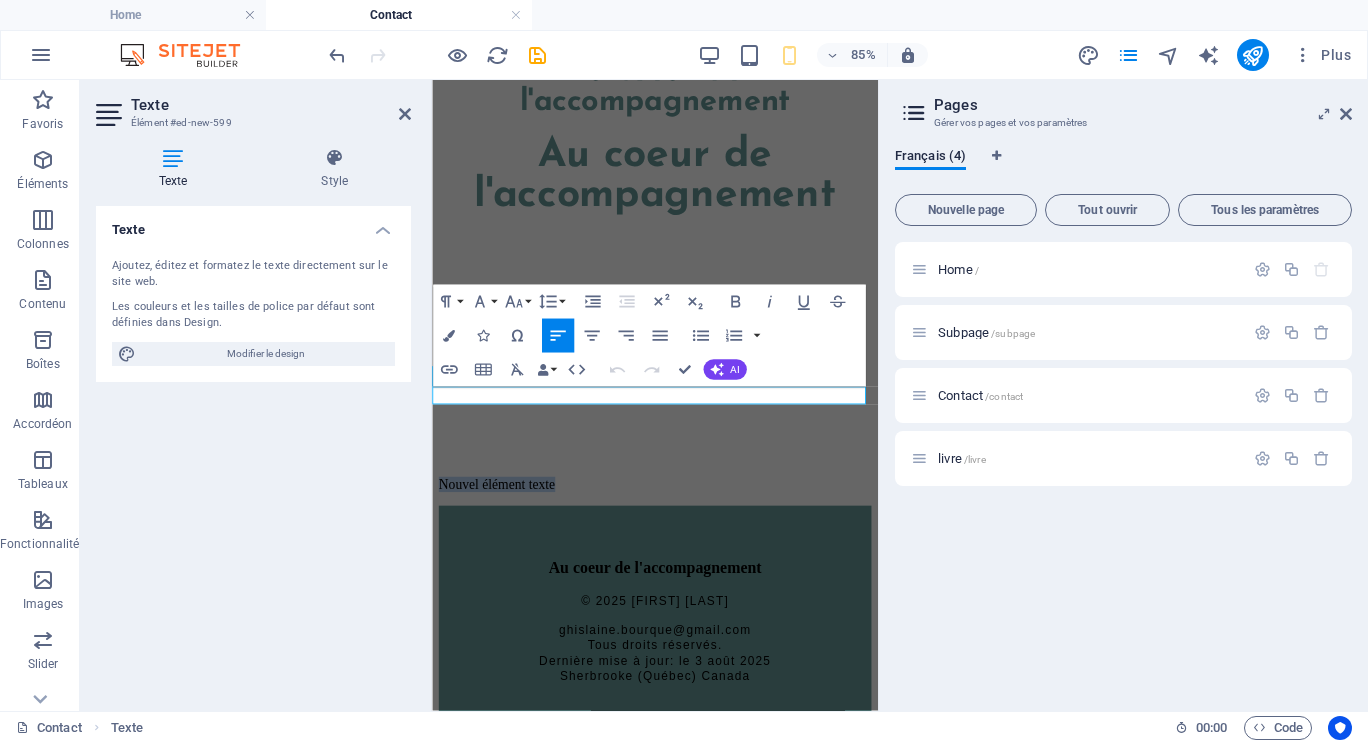 type 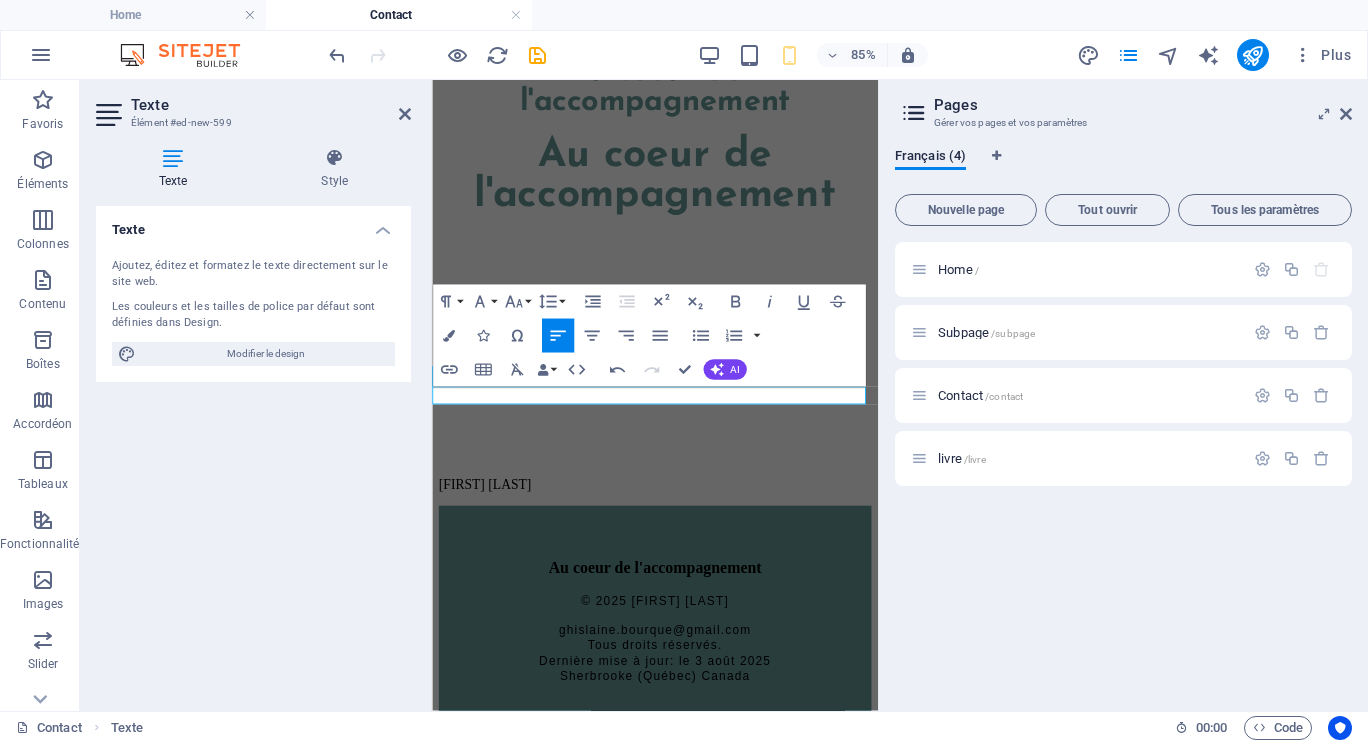 drag, startPoint x: 602, startPoint y: 441, endPoint x: 412, endPoint y: 455, distance: 190.51509 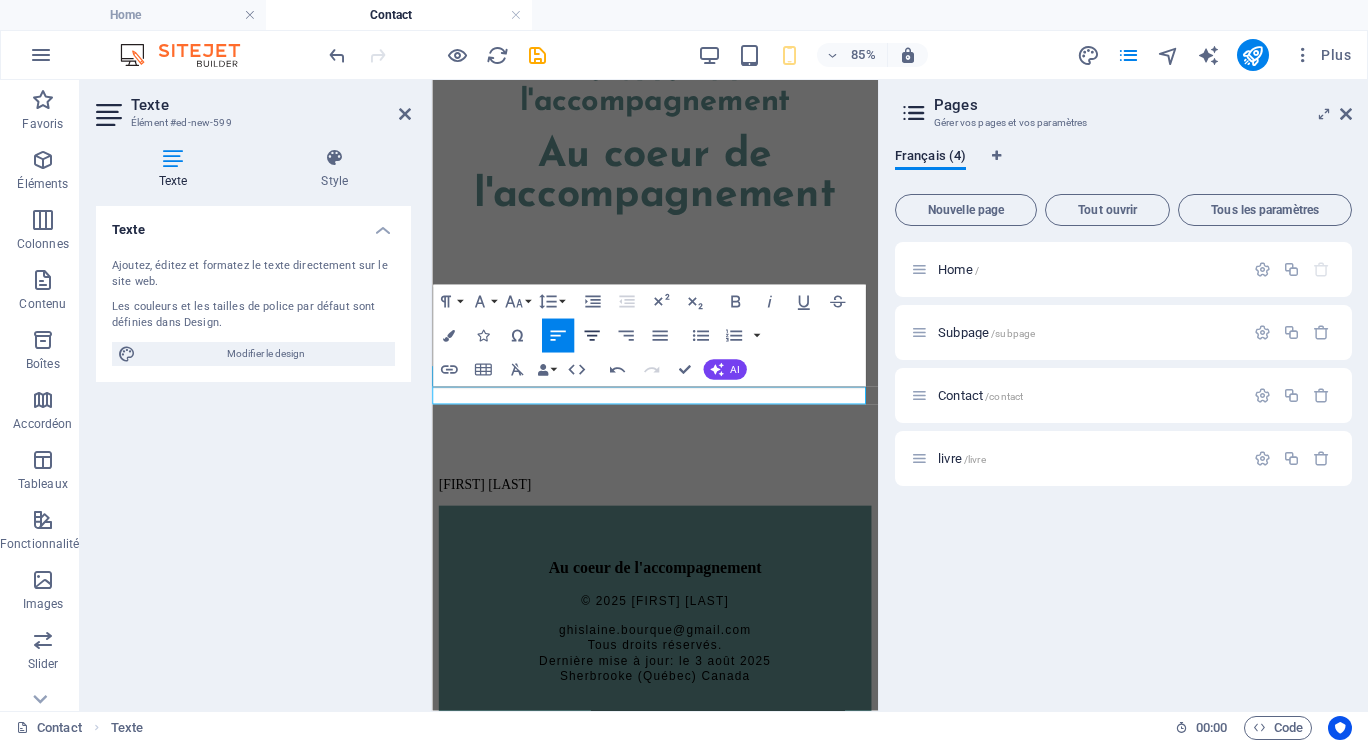 click 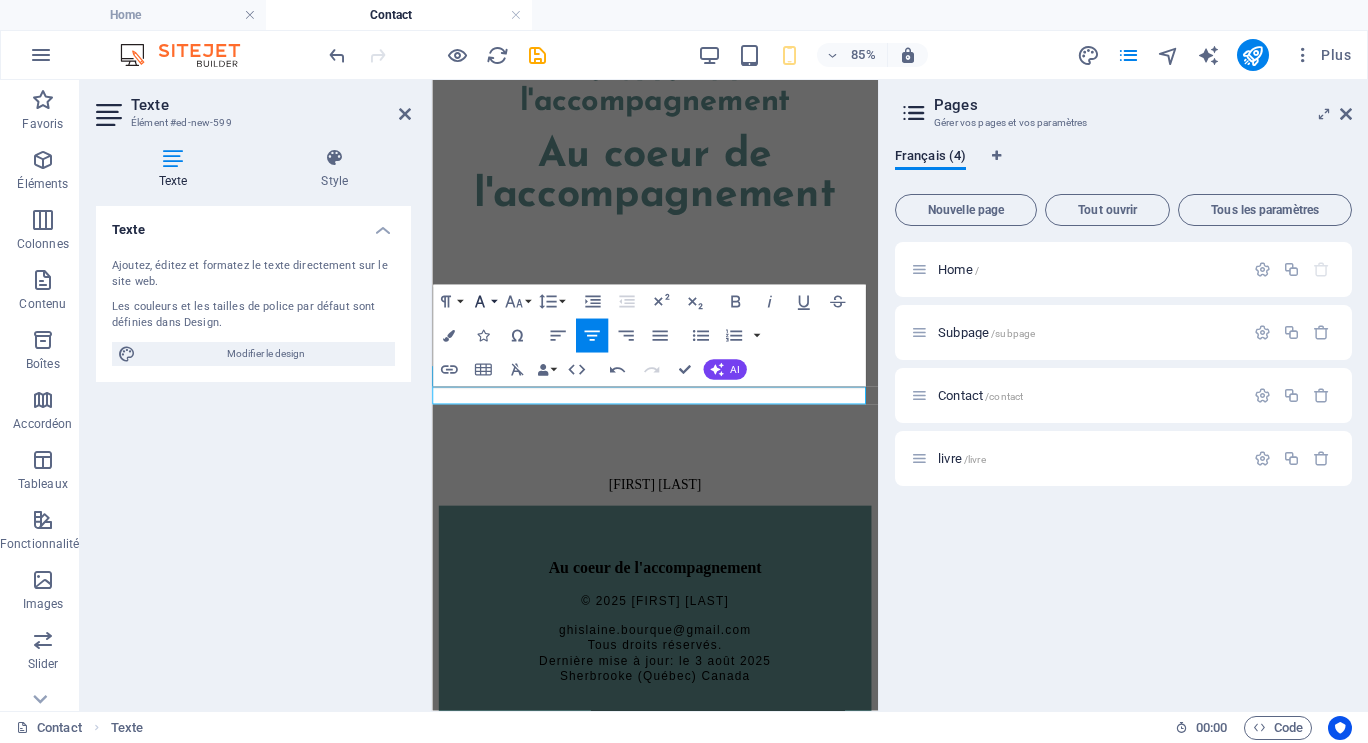click on "Font Family" at bounding box center (482, 301) 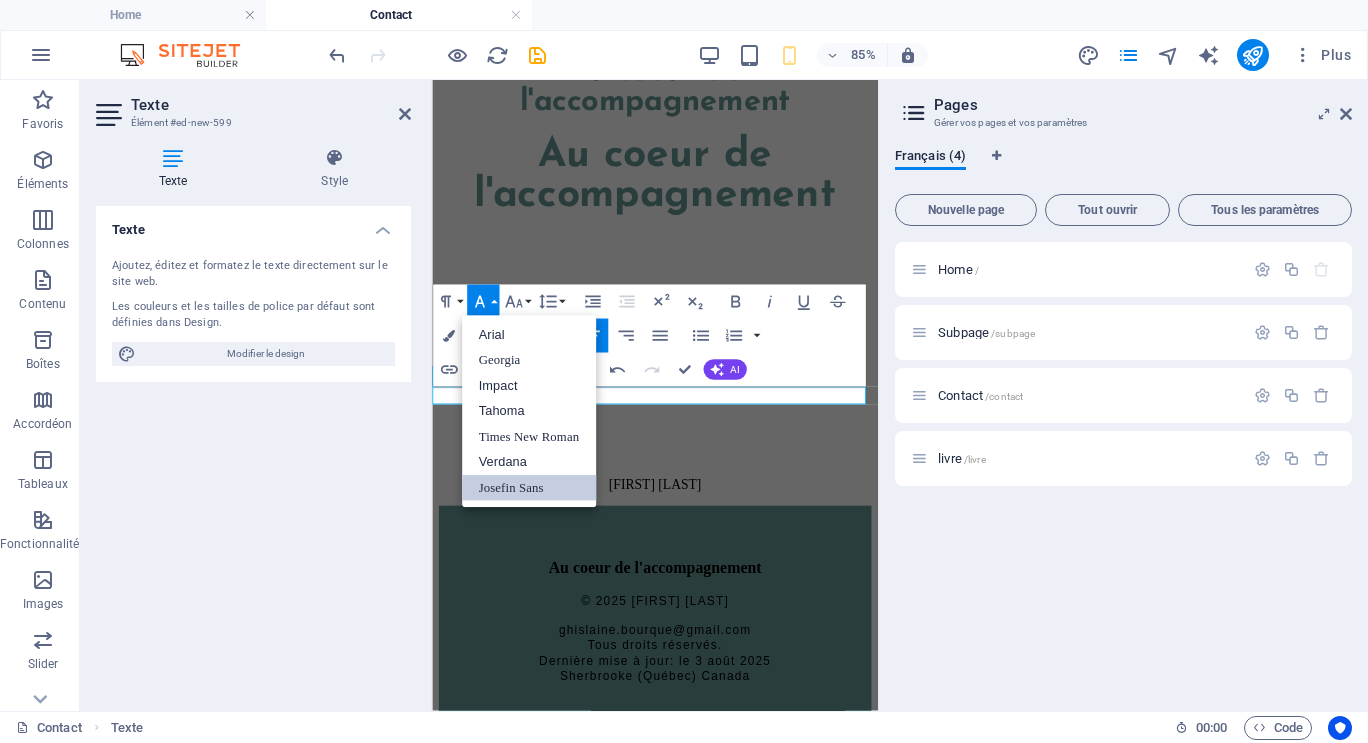 scroll, scrollTop: 0, scrollLeft: 0, axis: both 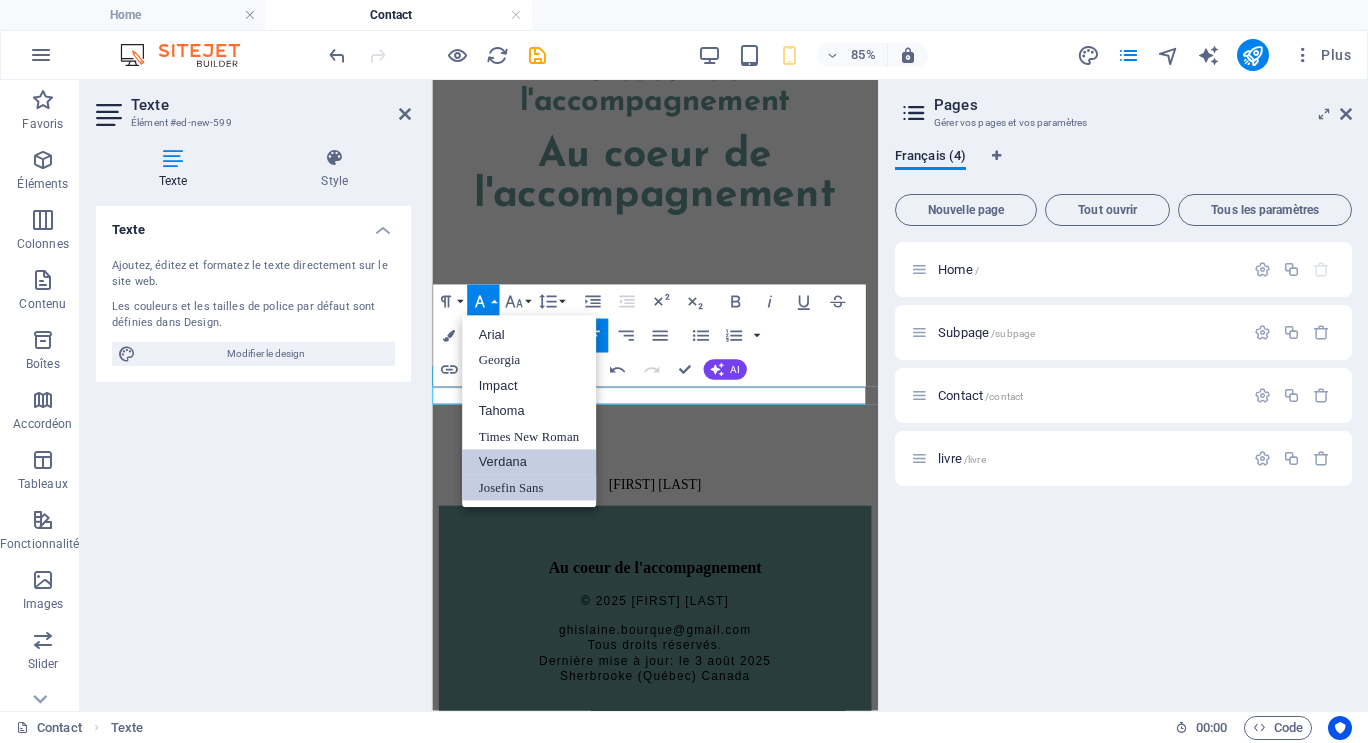 click on "Verdana" at bounding box center (528, 462) 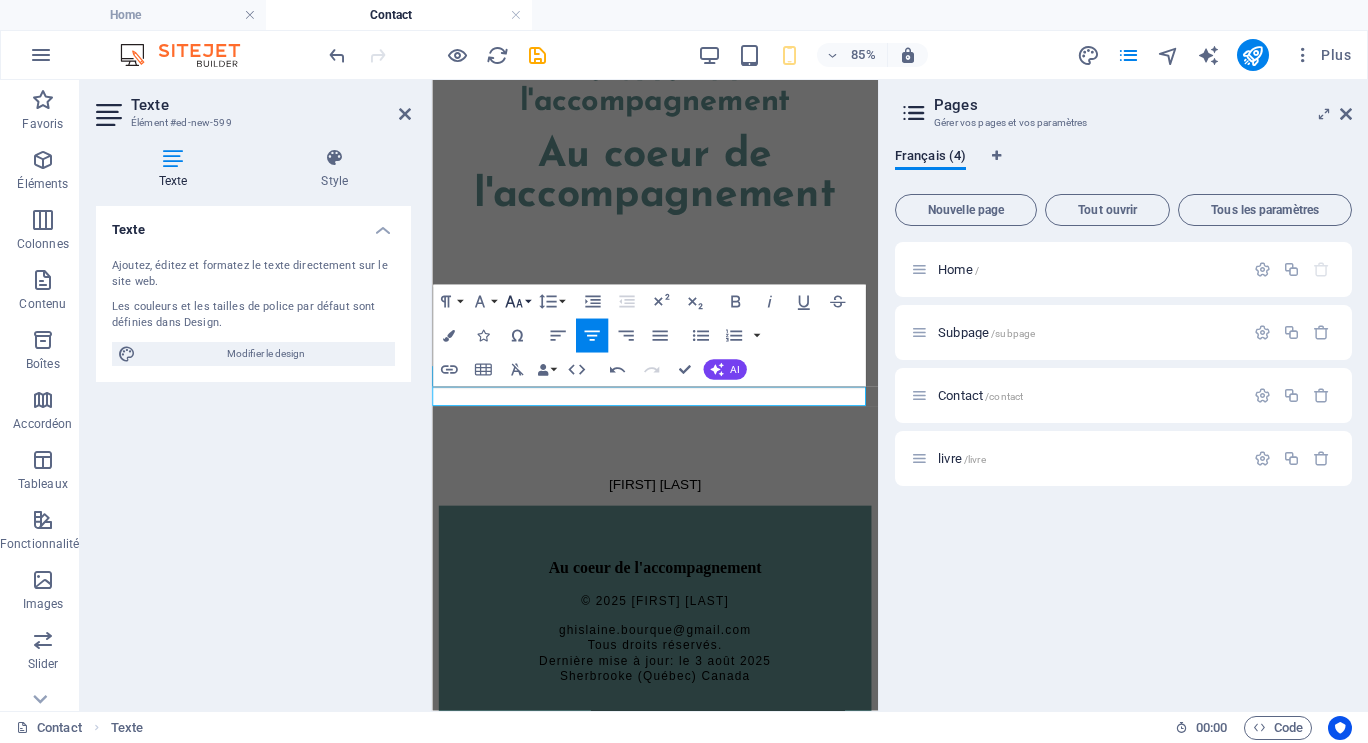 click on "Font Size" at bounding box center (516, 301) 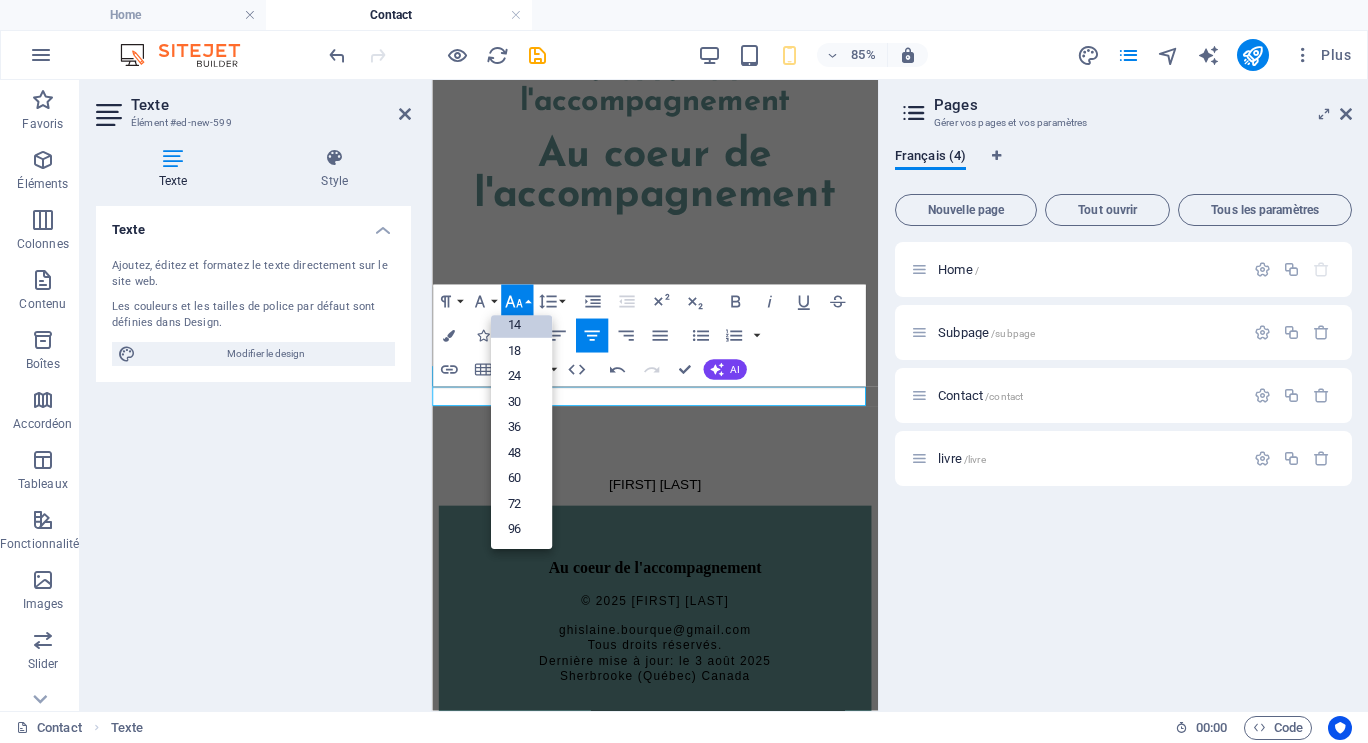 scroll, scrollTop: 161, scrollLeft: 0, axis: vertical 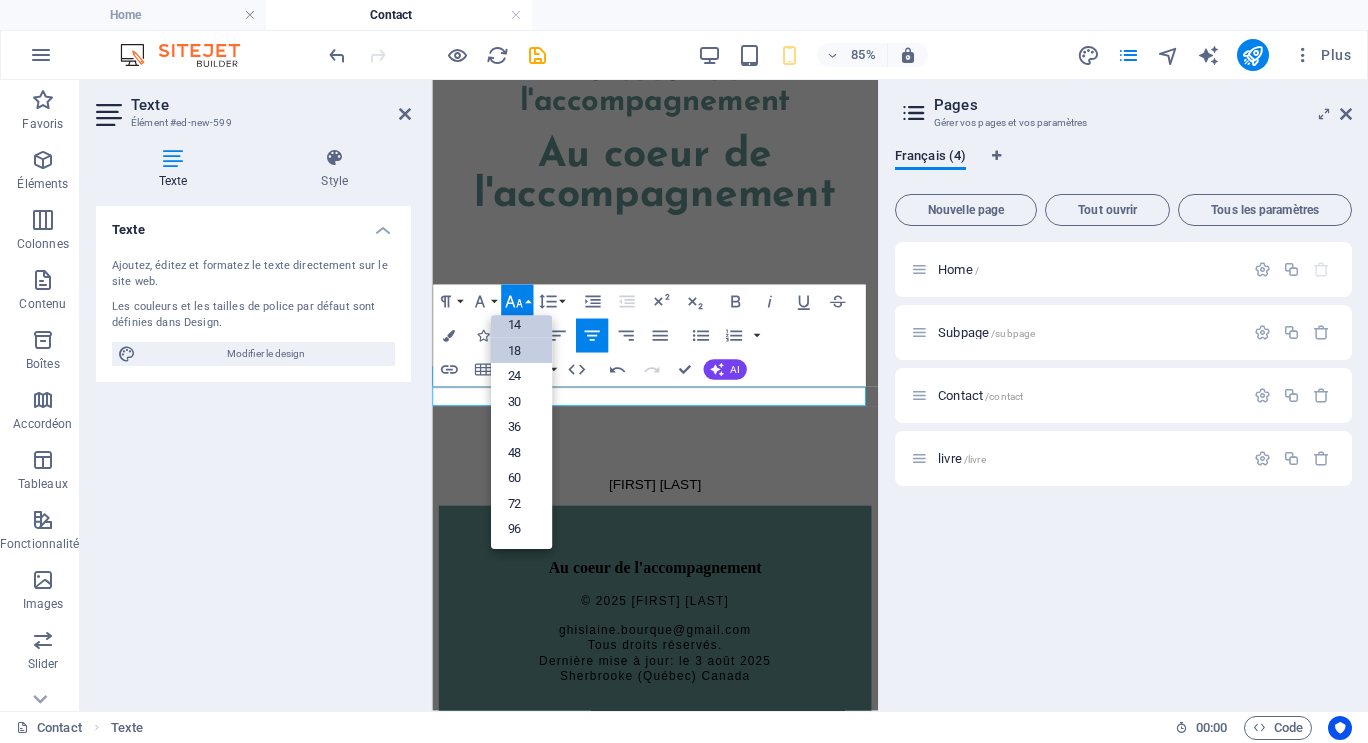 click on "18" at bounding box center (520, 351) 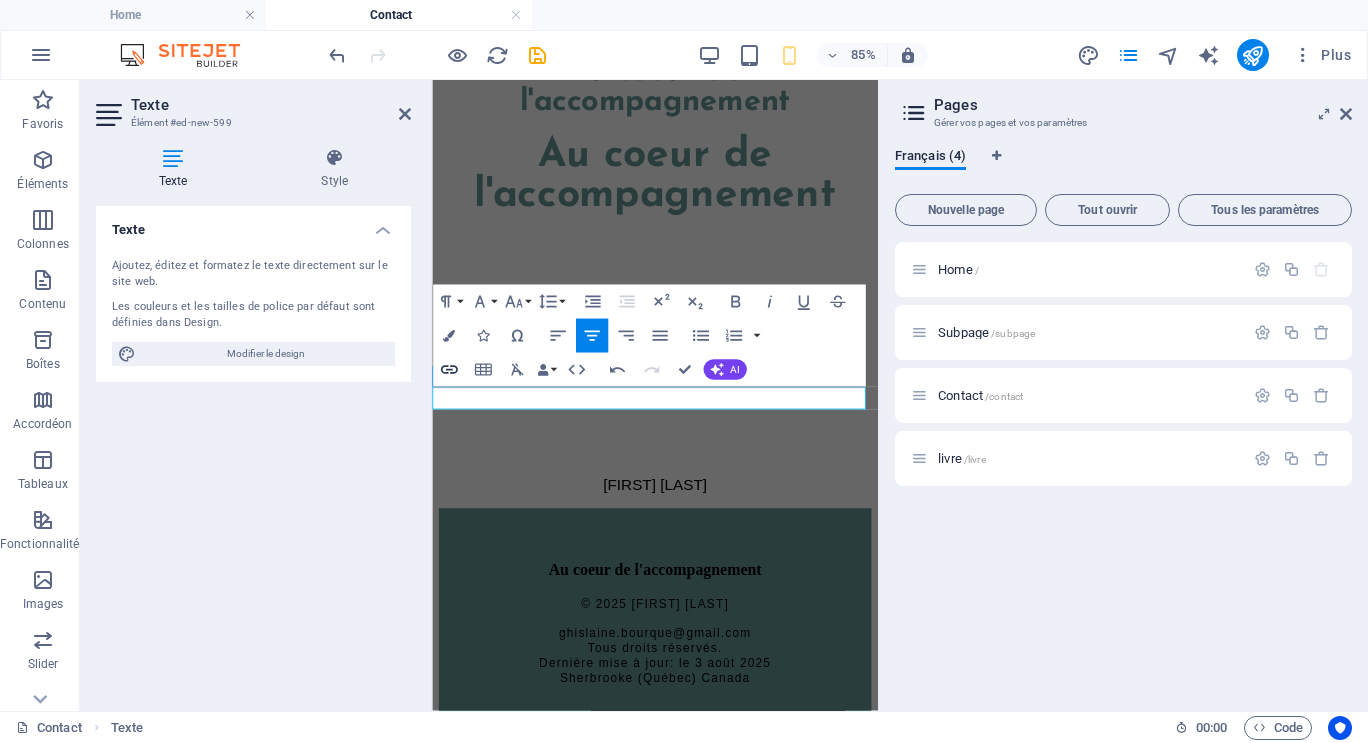 click 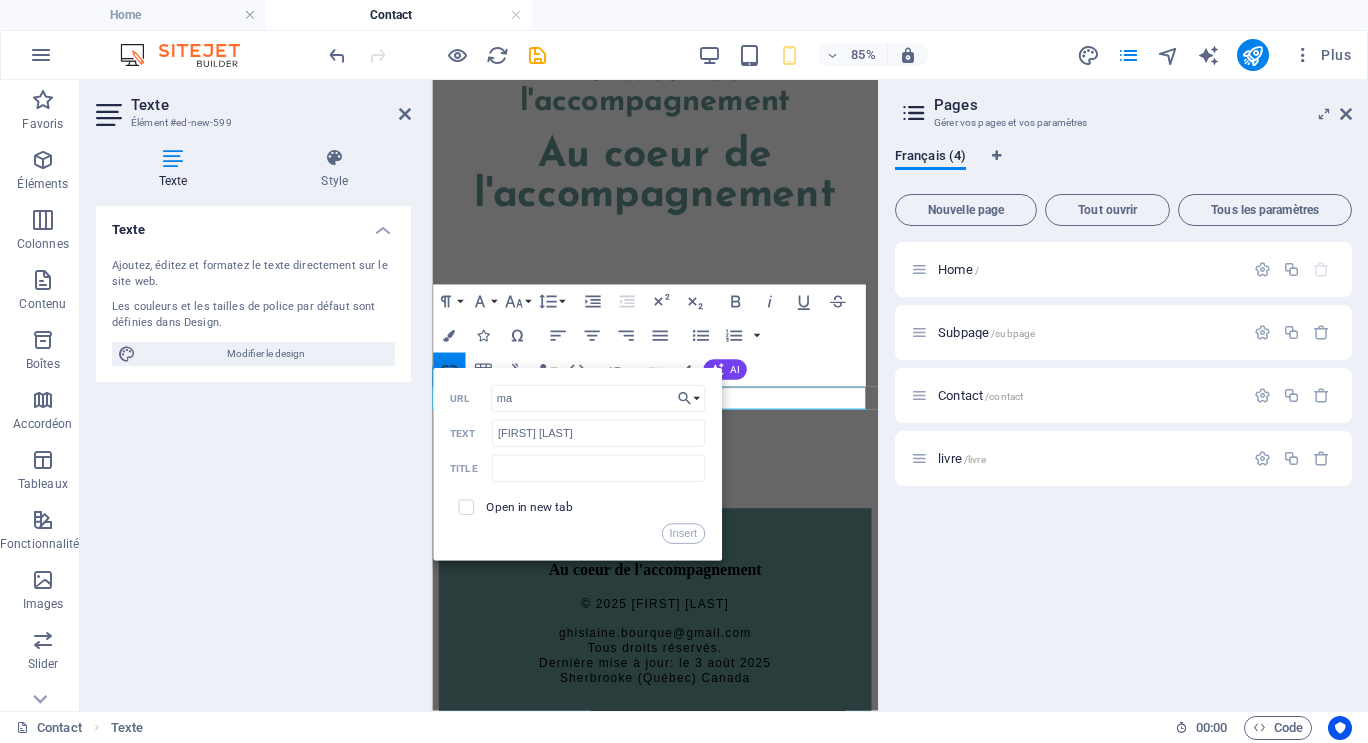 type on "m" 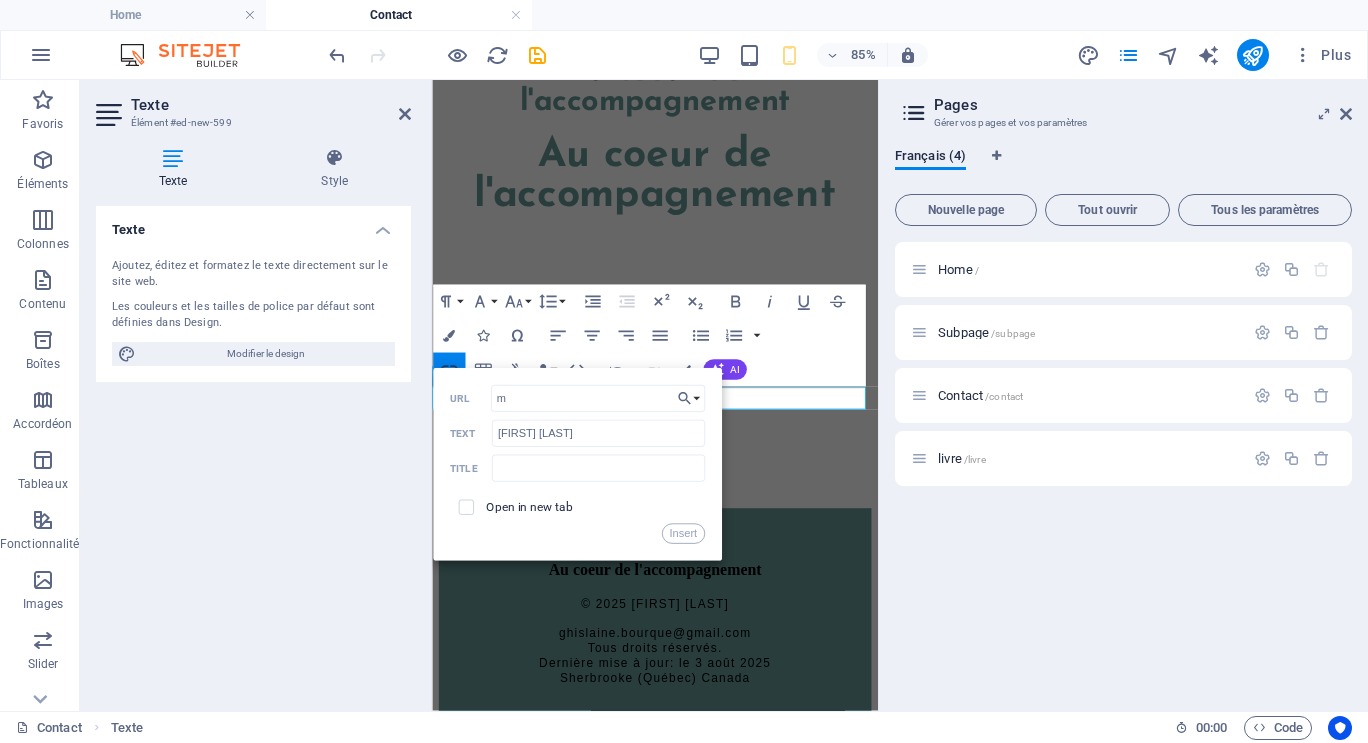 type 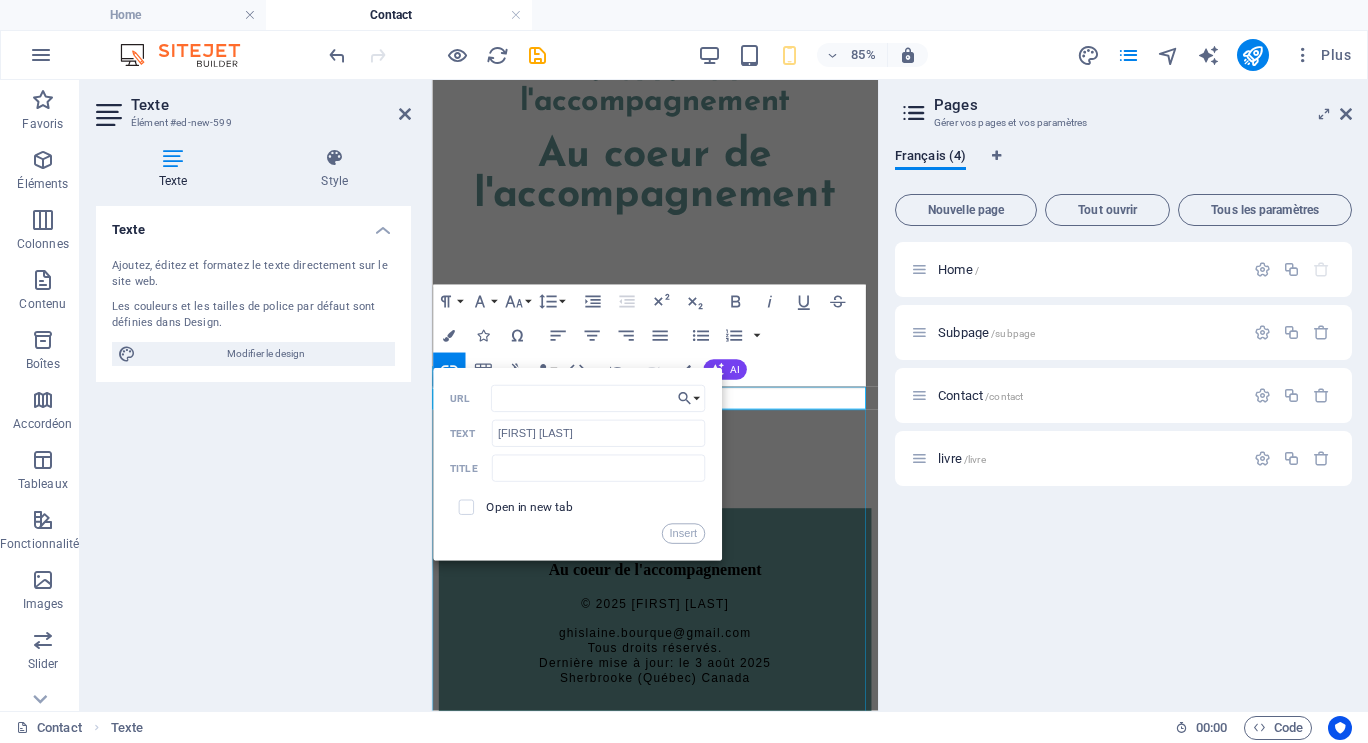 click on "Au coeur de l'accompagnement © 2025 [FIRST] [LAST] [EMAIL] Tous droits réservés. Dernière mise à jour: le 3 août 2025 [CITY] ([STATE]) [COUNTRY]" at bounding box center (694, 719) 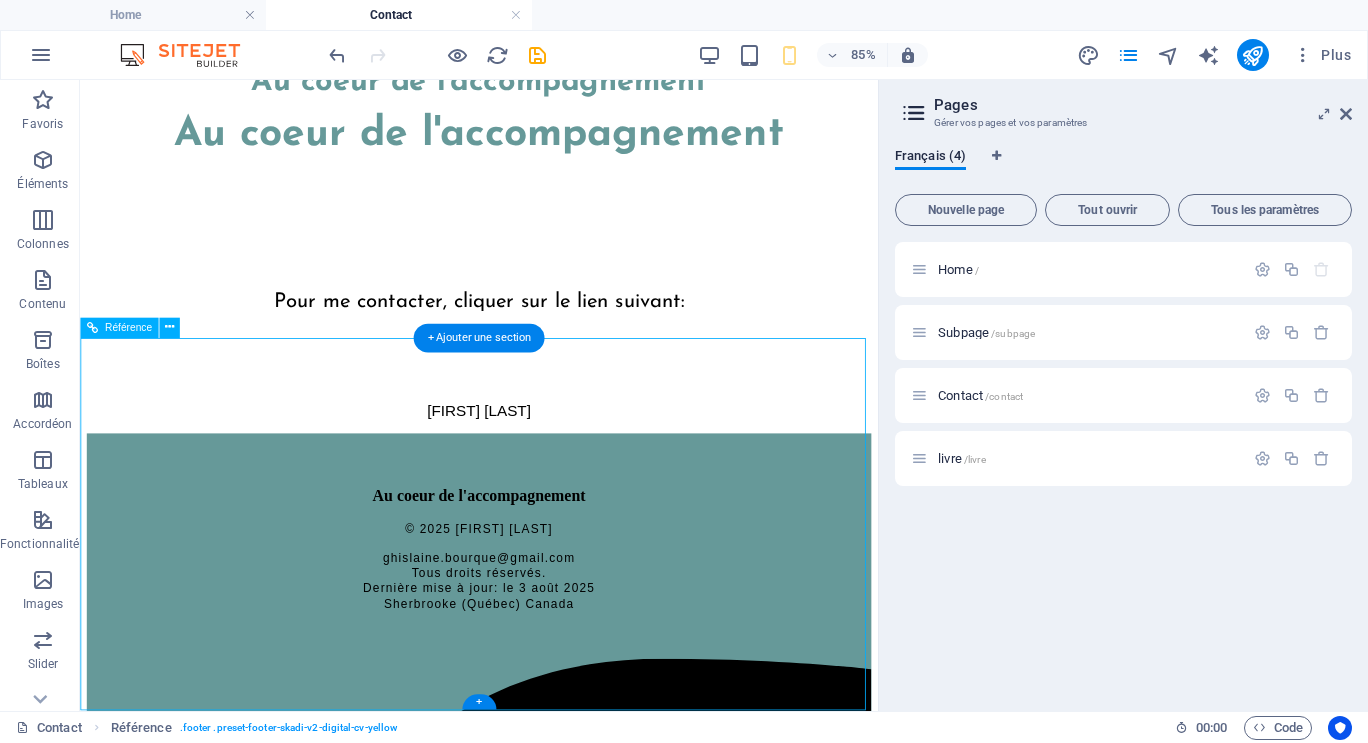 scroll, scrollTop: 187, scrollLeft: 0, axis: vertical 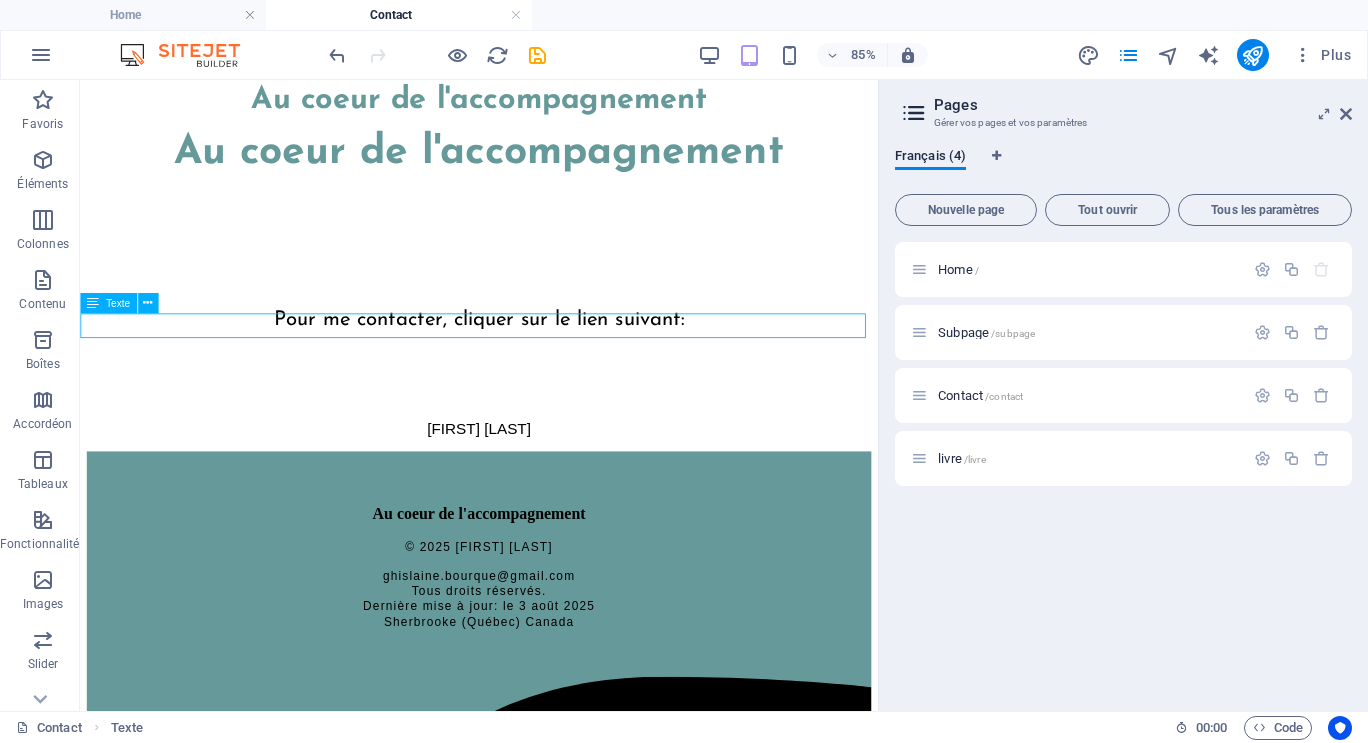 drag, startPoint x: 443, startPoint y: 367, endPoint x: 467, endPoint y: 367, distance: 24 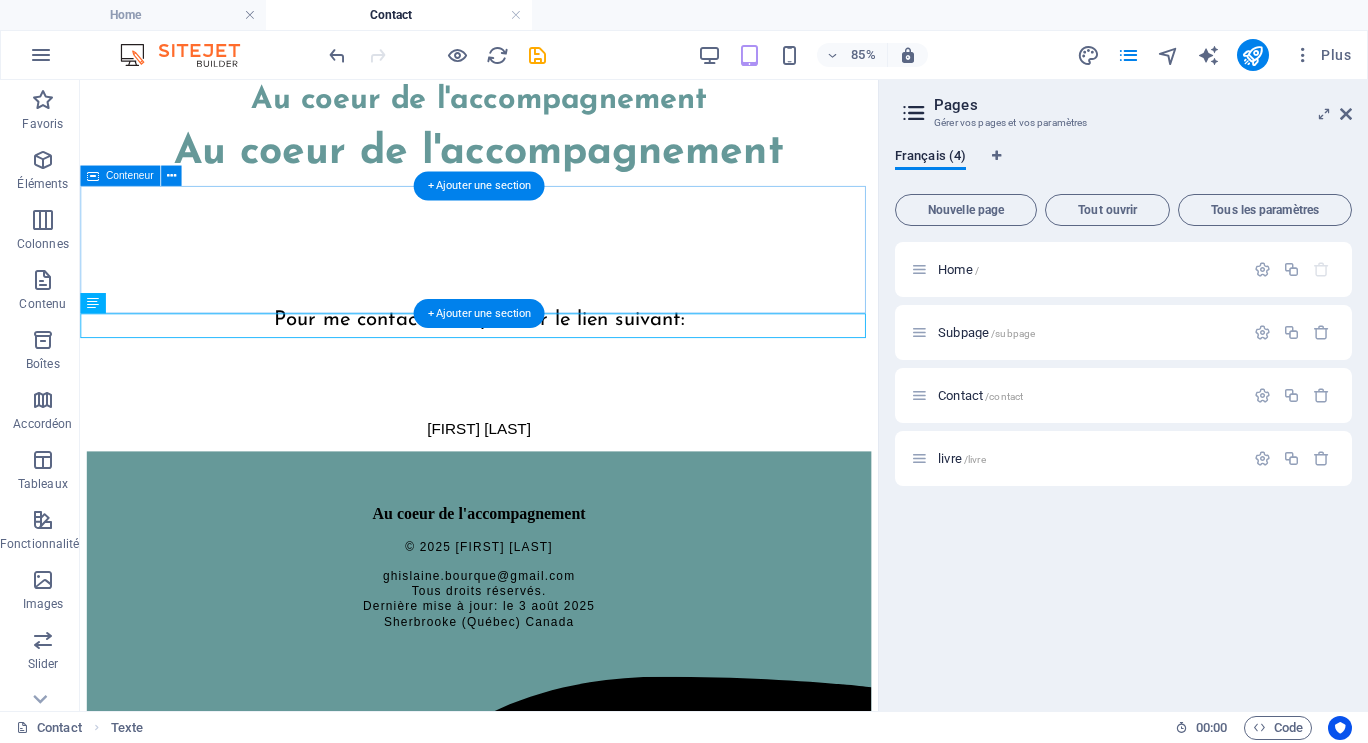 click on "Pour me contacter, cliquer sur le lien suivant:" at bounding box center [549, 374] 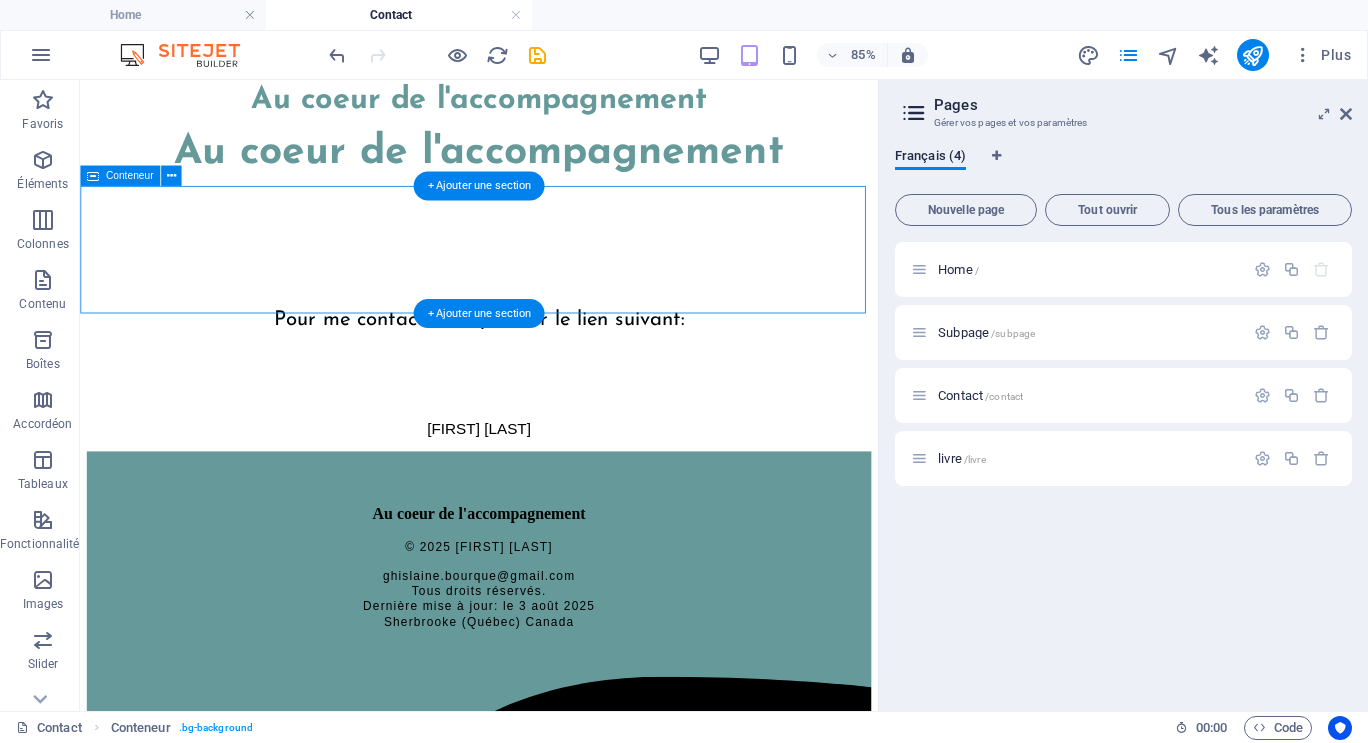 click on "Pour me contacter, cliquer sur le lien suivant:" at bounding box center (549, 374) 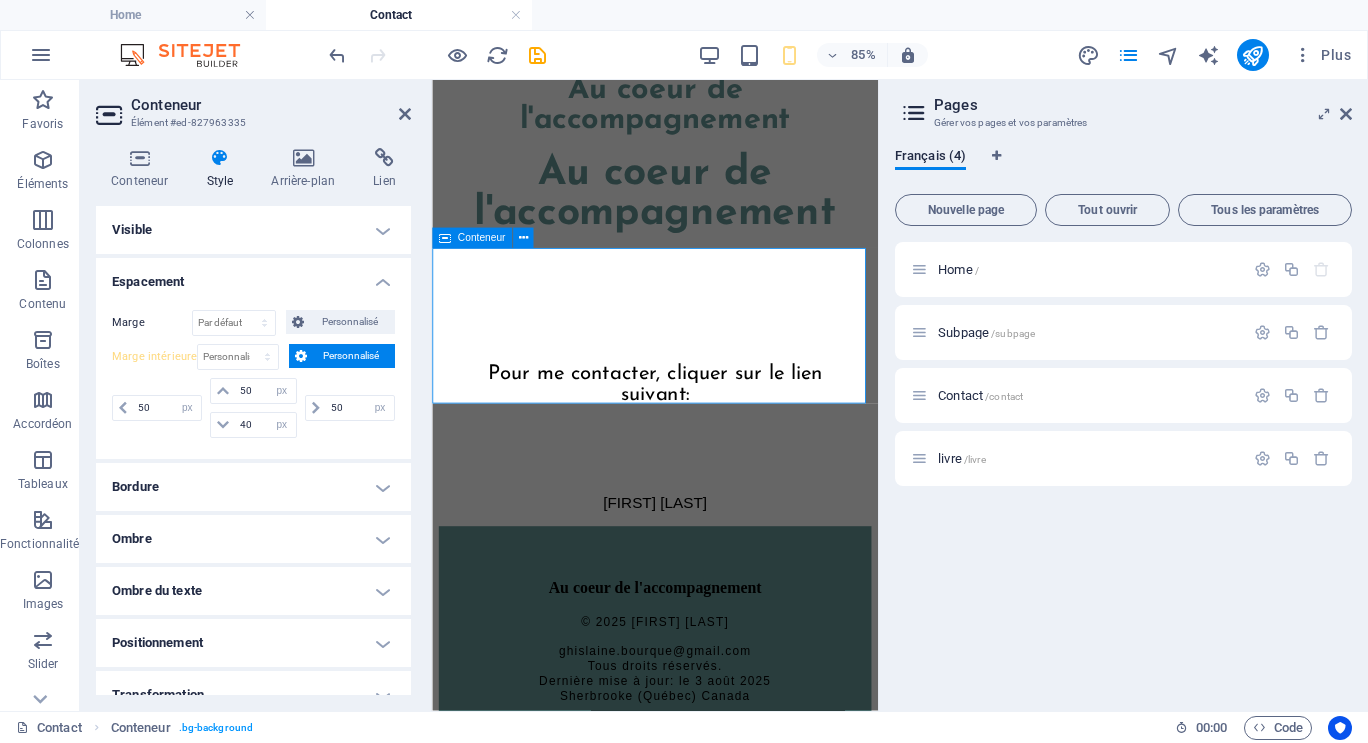 click on "Pour me contacter, cliquer sur le lien suivant:" at bounding box center (694, 450) 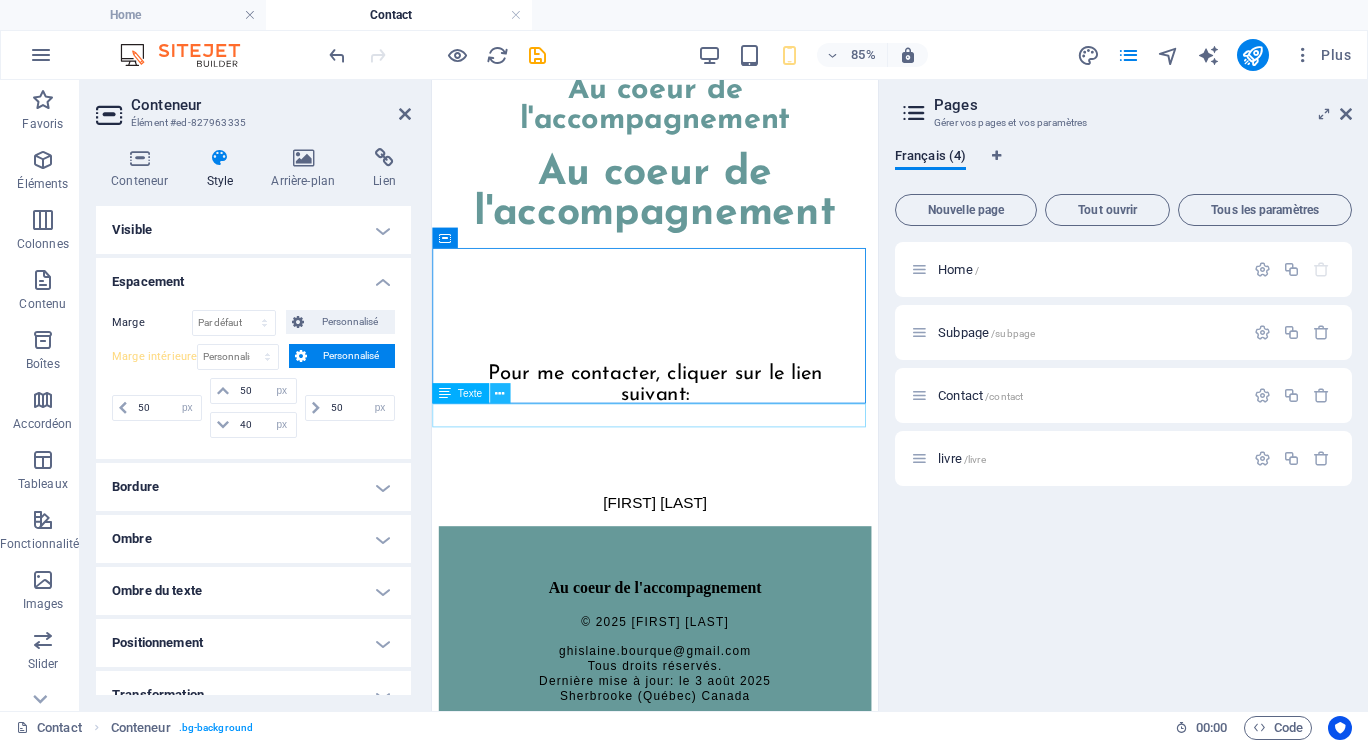 click at bounding box center (499, 394) 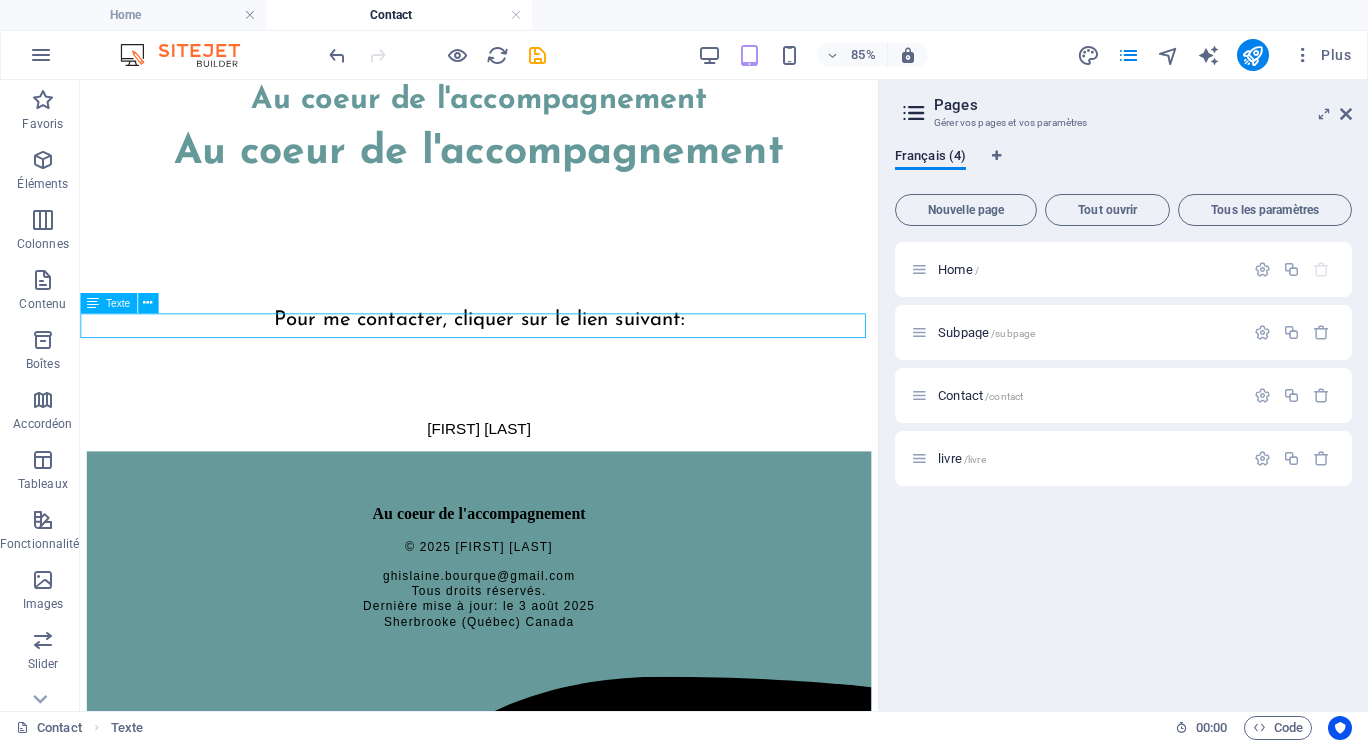 click on "[FIRST] [LAST]" at bounding box center [549, 490] 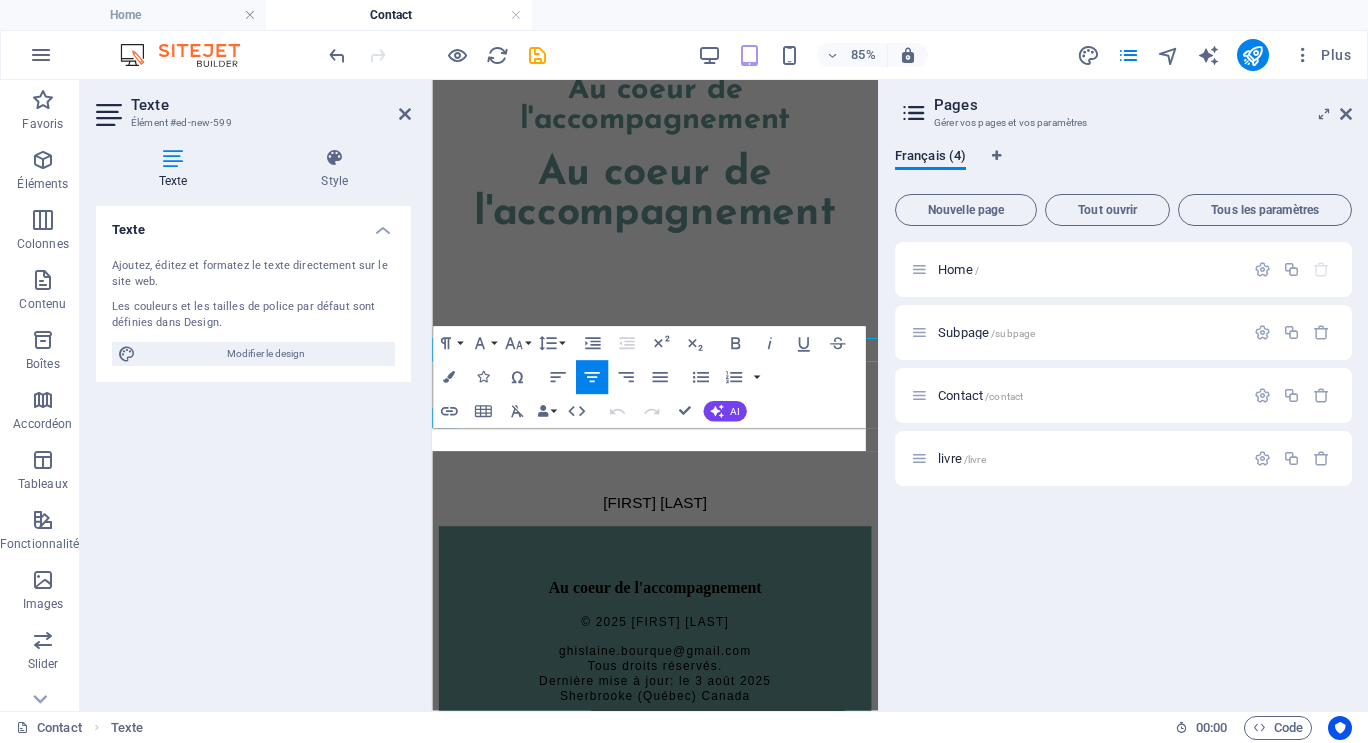 scroll, scrollTop: 159, scrollLeft: 0, axis: vertical 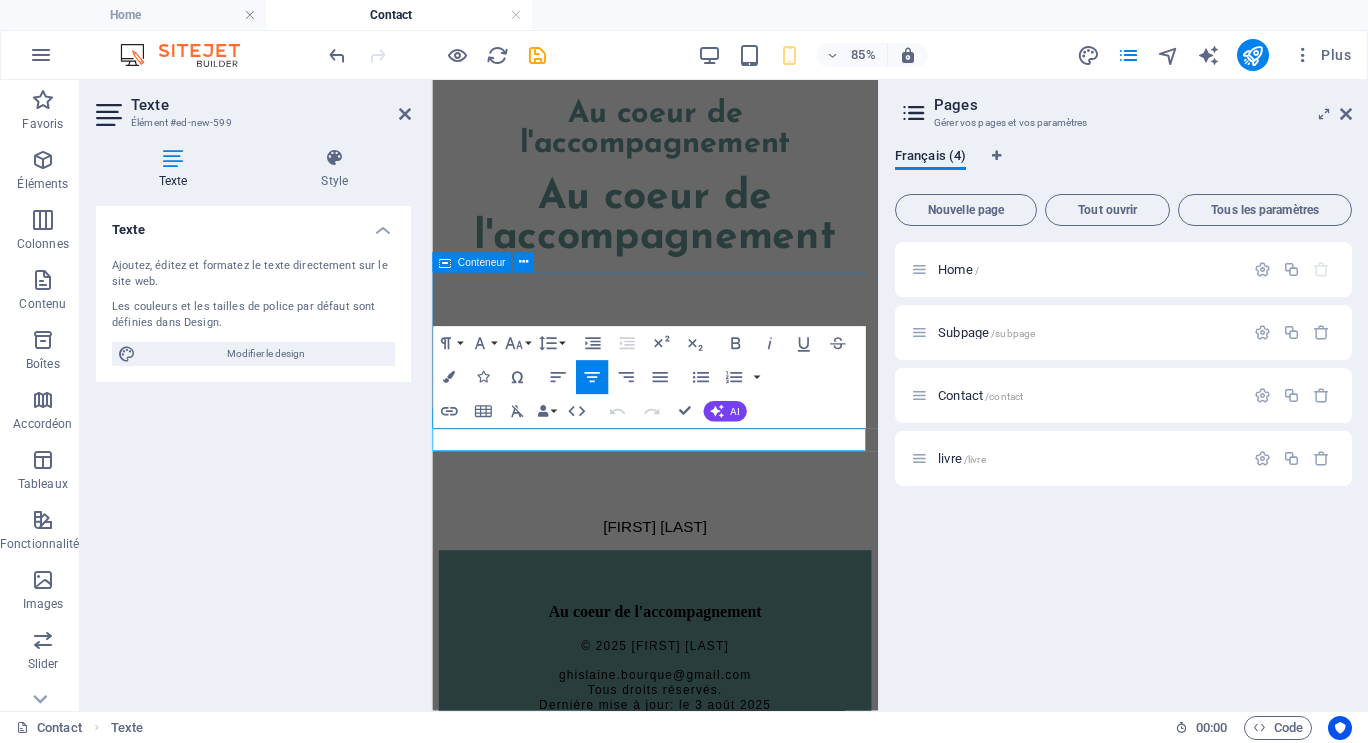 click on "Pour me contacter, cliquer sur le lien suivant:" at bounding box center [694, 478] 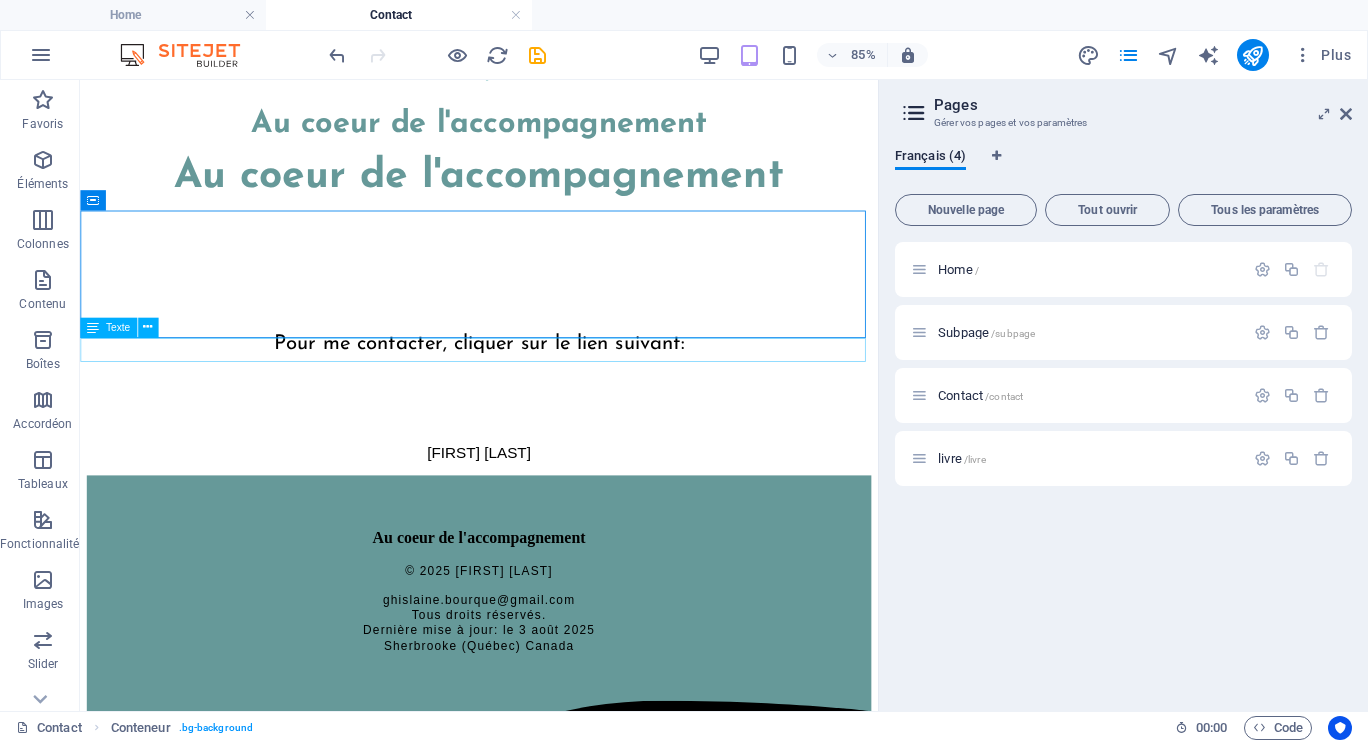 click on "[FIRST] [LAST]" at bounding box center [549, 518] 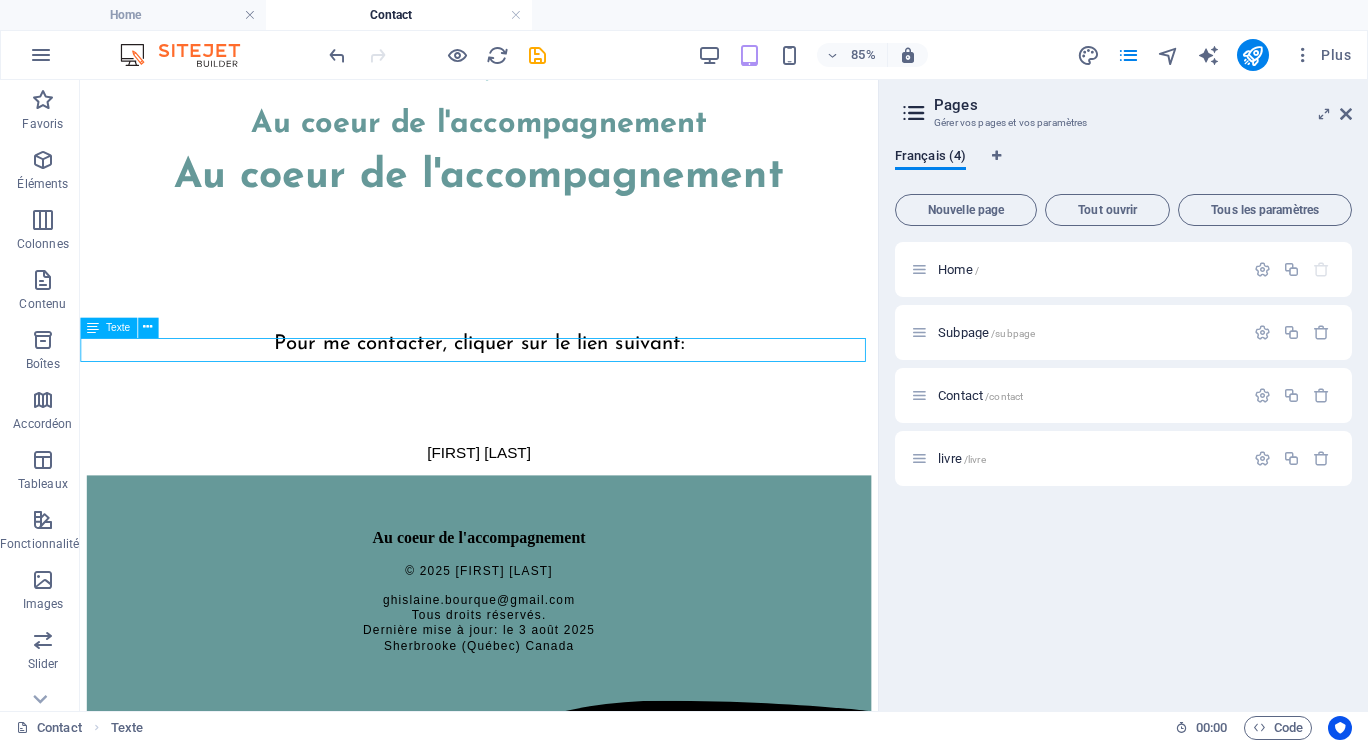 click on "[FIRST] [LAST]" at bounding box center (549, 518) 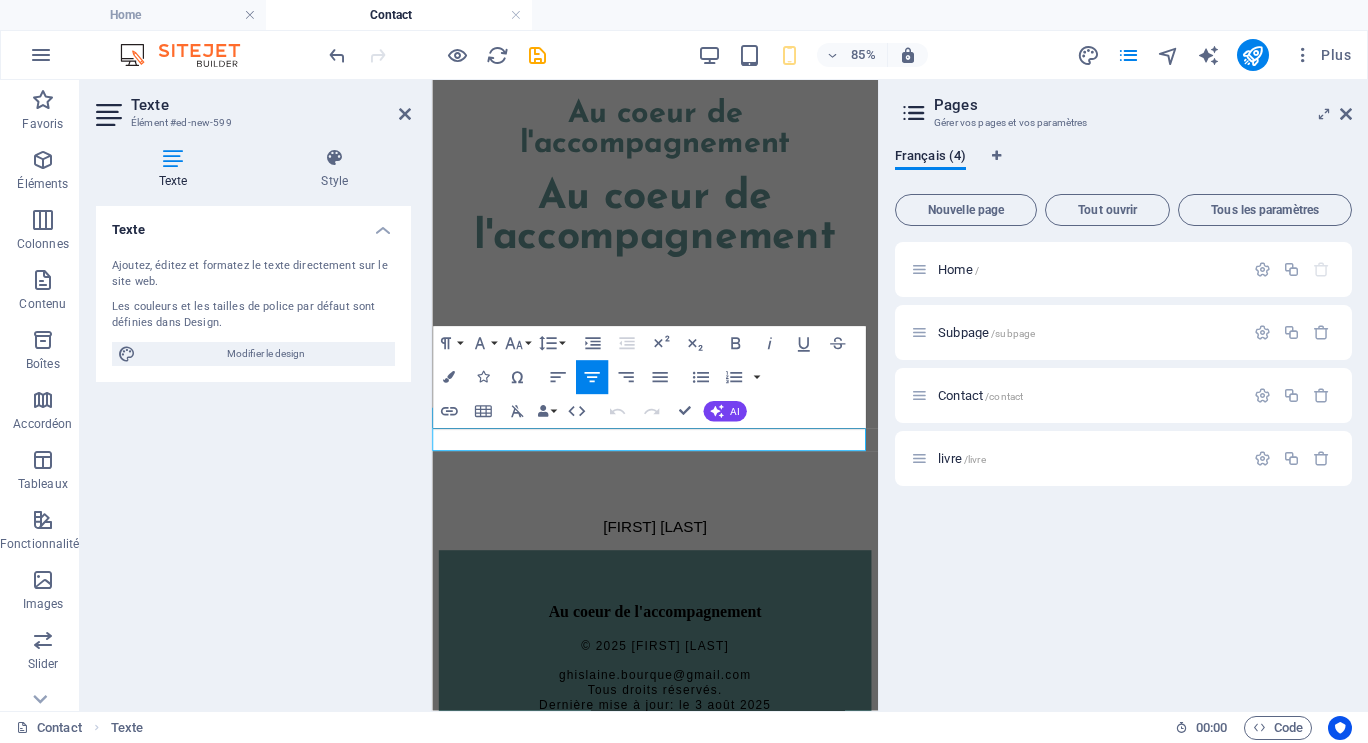 drag, startPoint x: 603, startPoint y: 502, endPoint x: 783, endPoint y: 492, distance: 180.27756 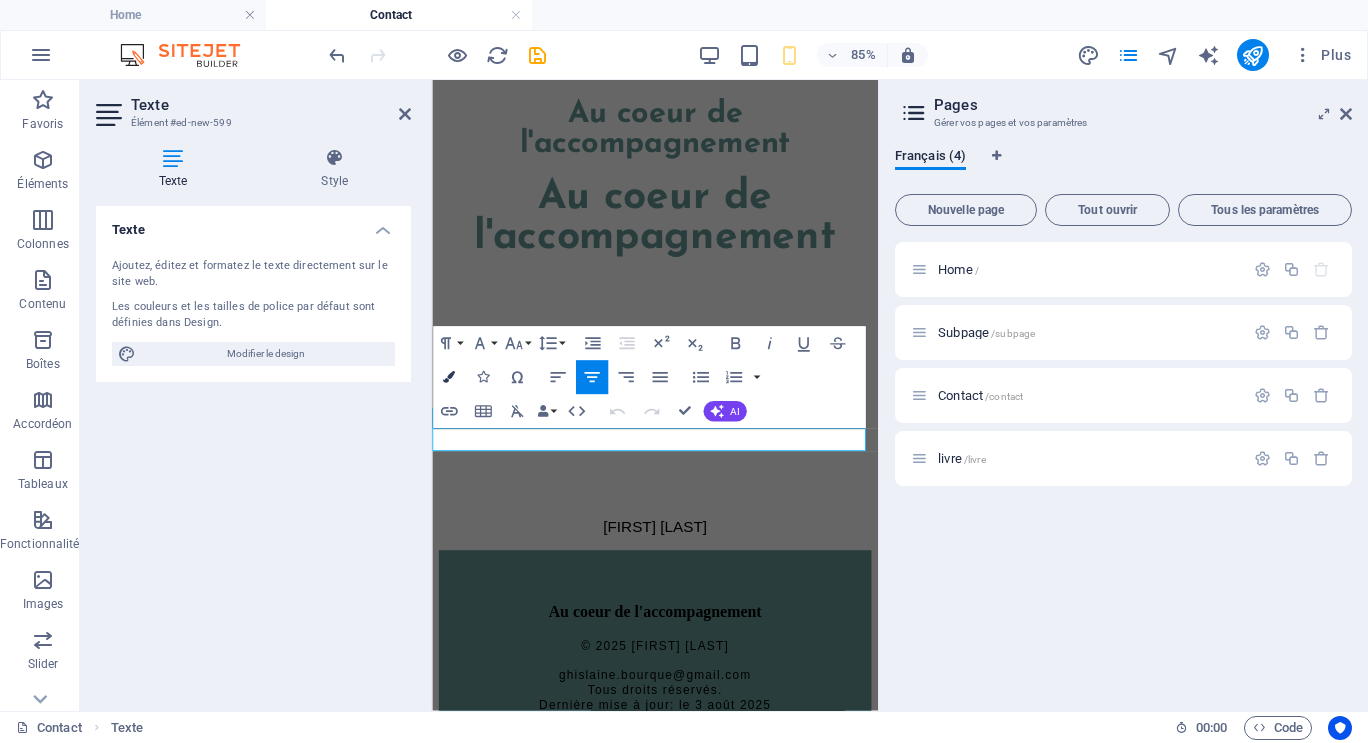 click at bounding box center (449, 377) 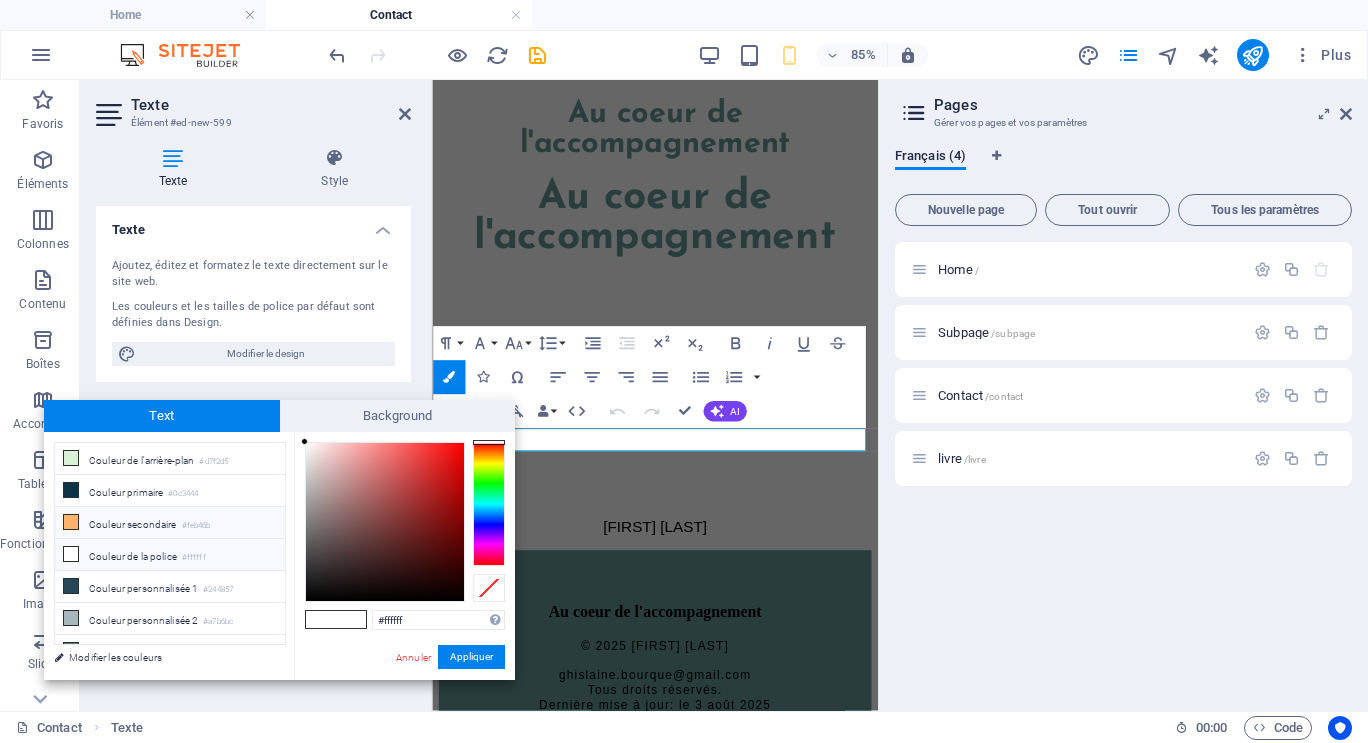 click on "Couleur secondaire
#feb46b" at bounding box center (170, 523) 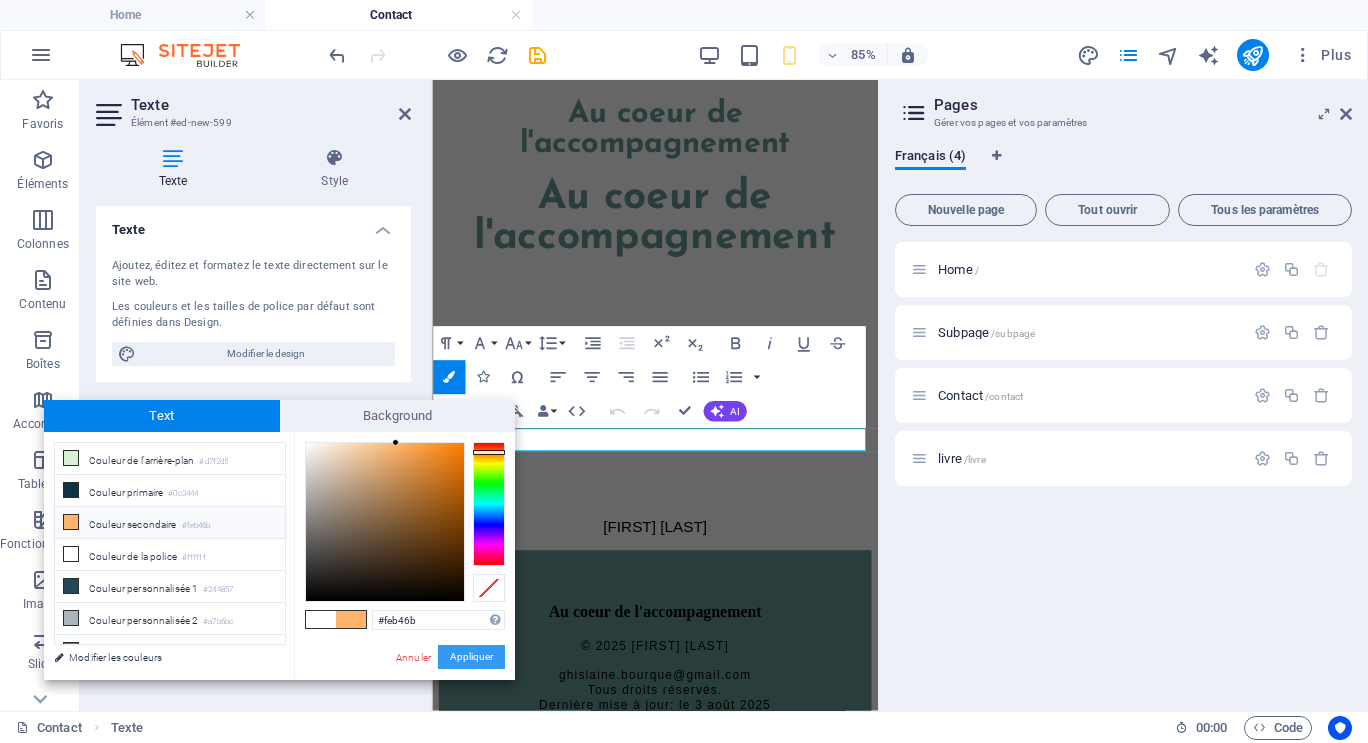 click on "Appliquer" at bounding box center (471, 657) 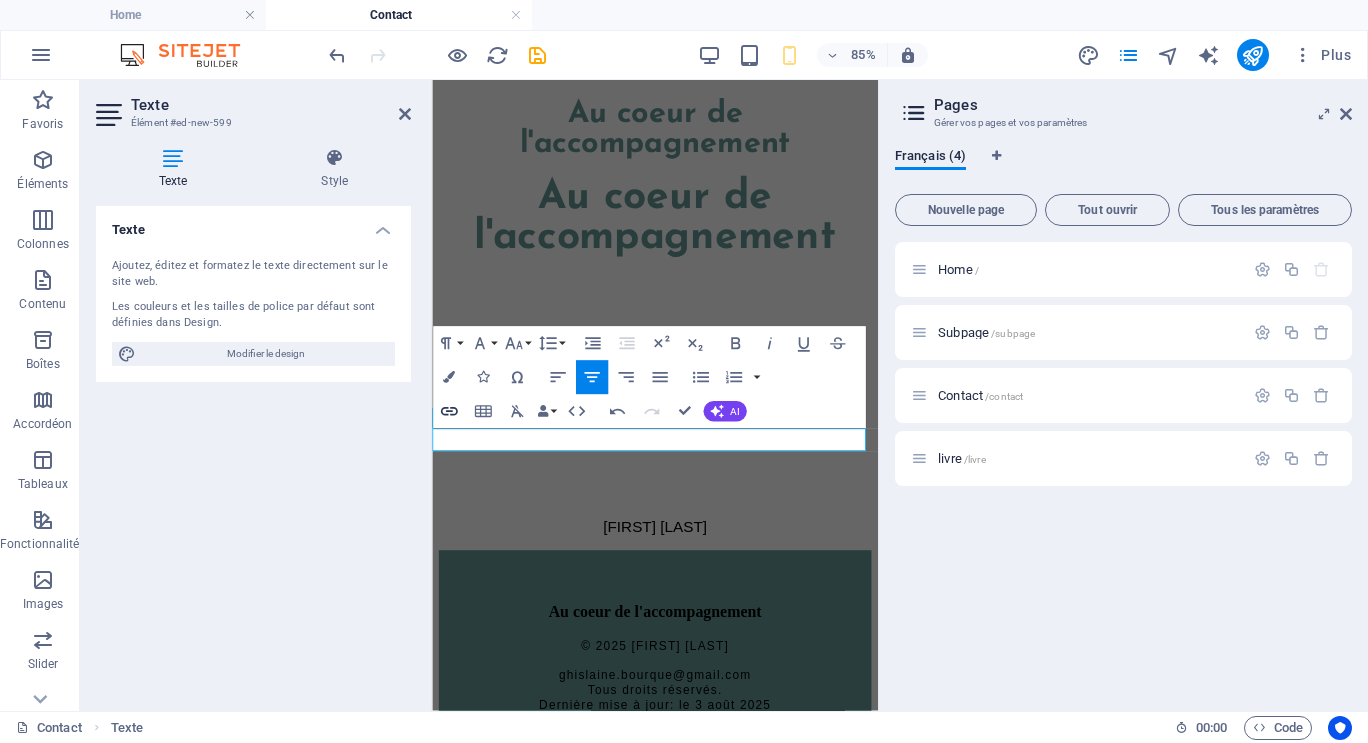 click 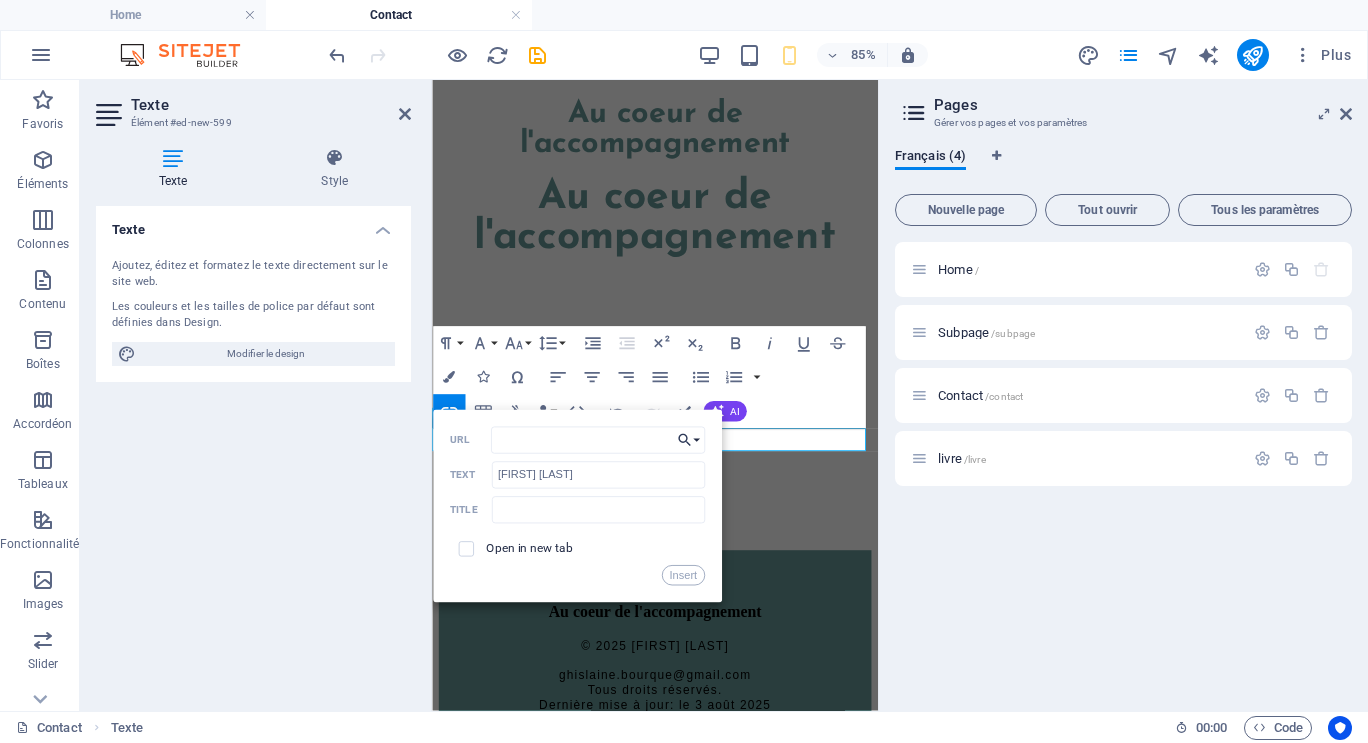 click on "Choose Link" at bounding box center [688, 439] 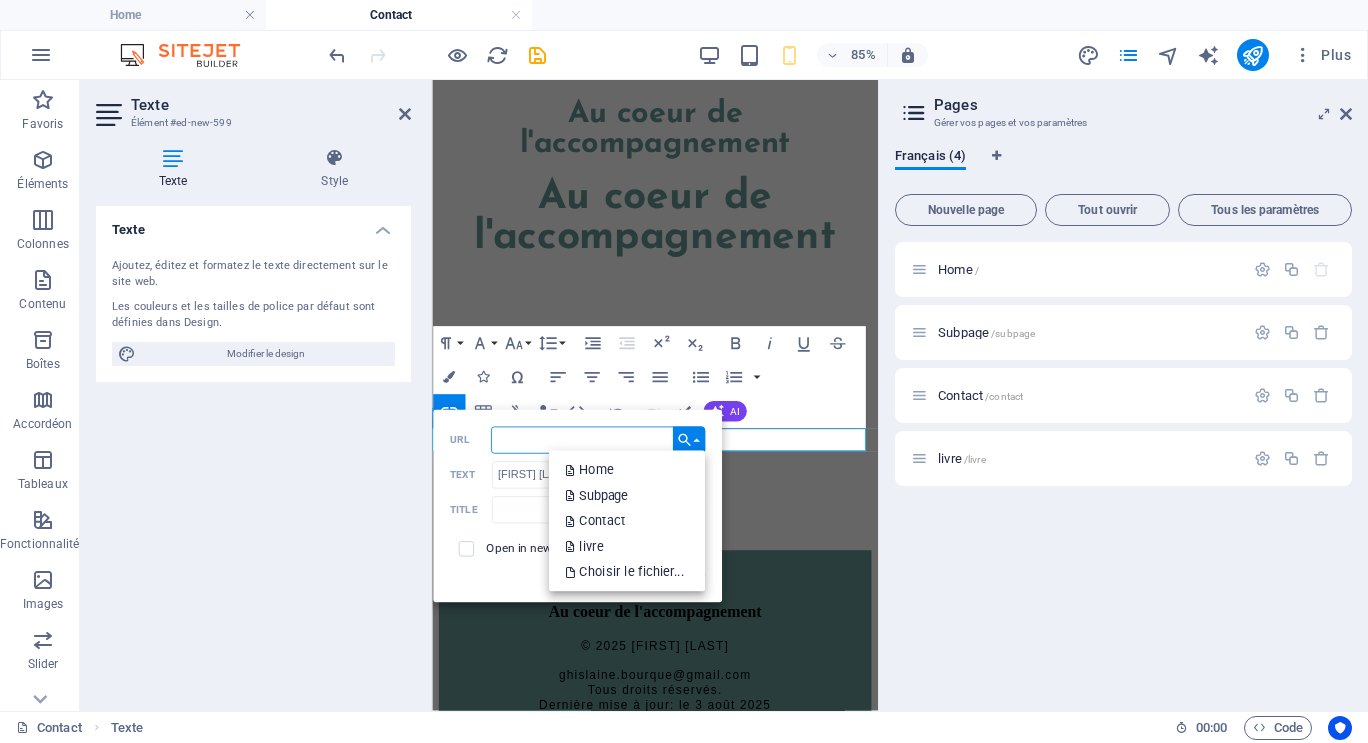 click on "URL" at bounding box center (598, 439) 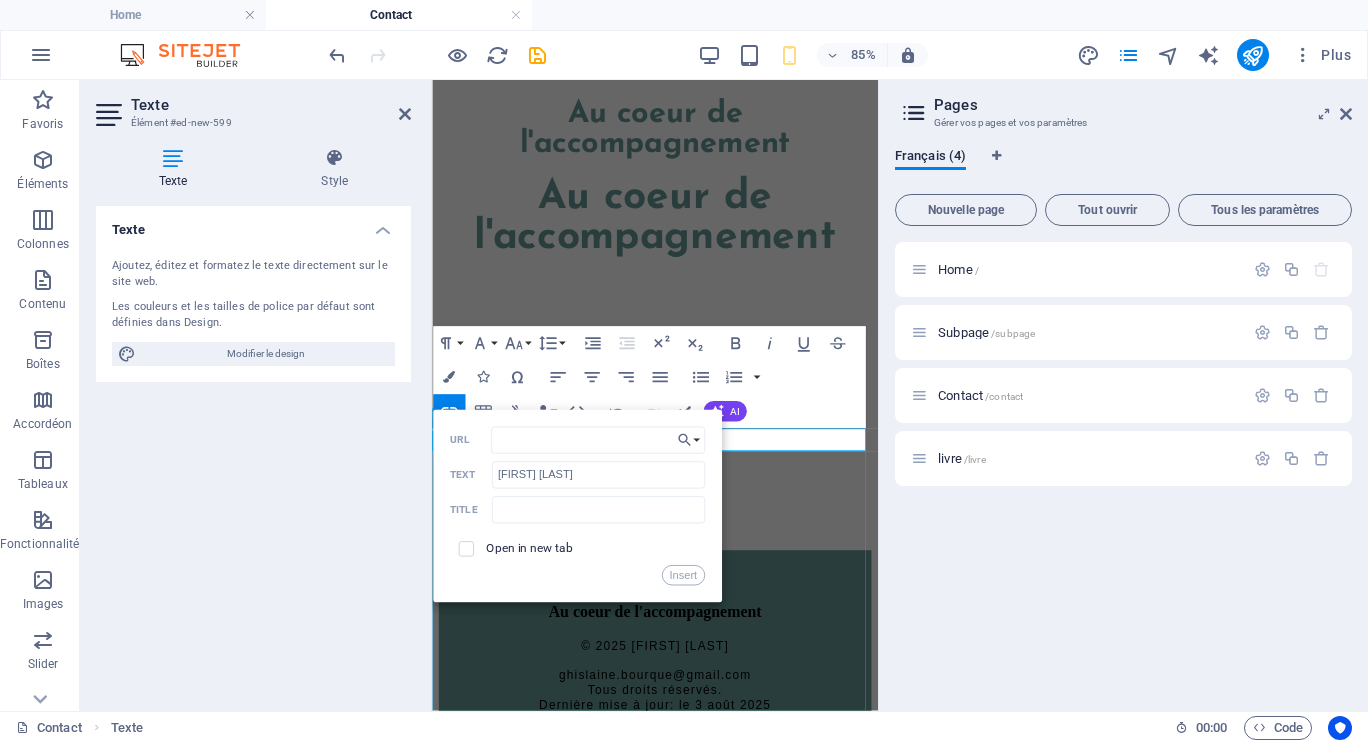 click at bounding box center [694, 665] 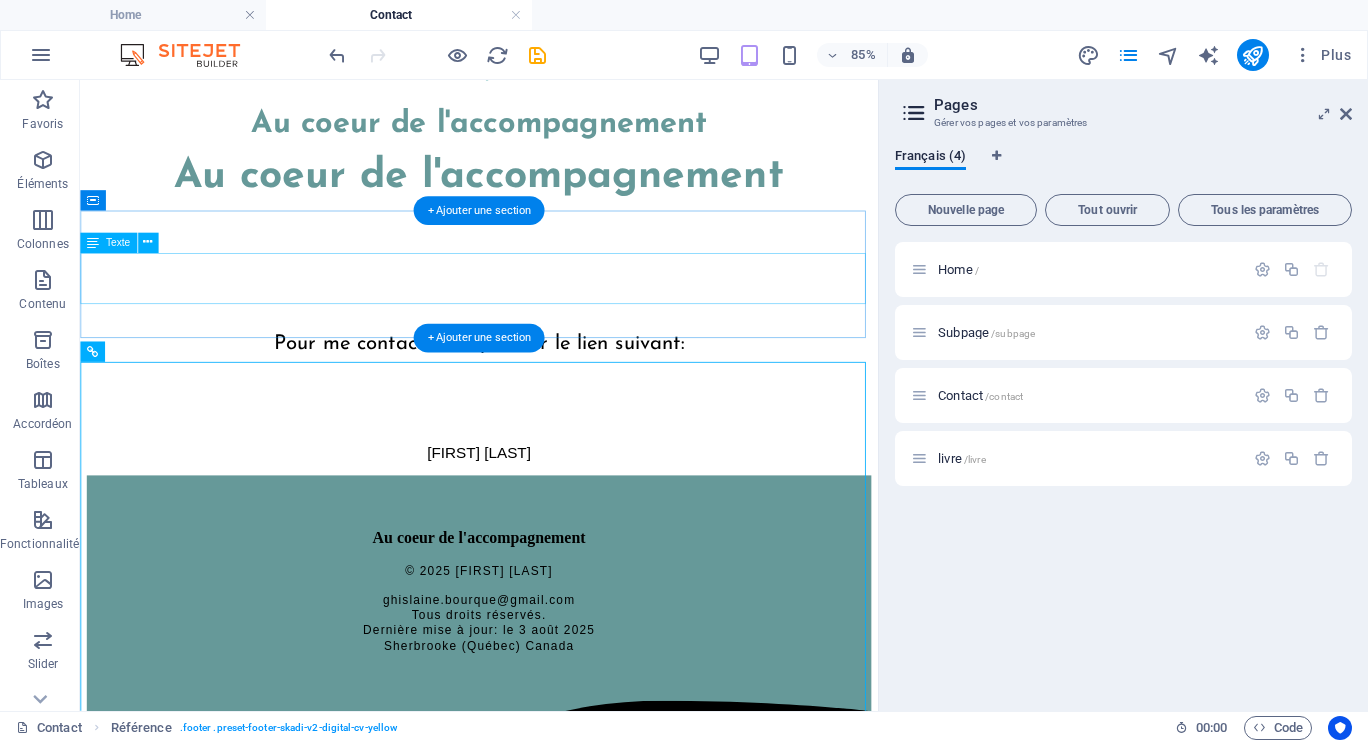 click on "Pour me contacter, cliquer sur le lien suivant:" at bounding box center [549, 407] 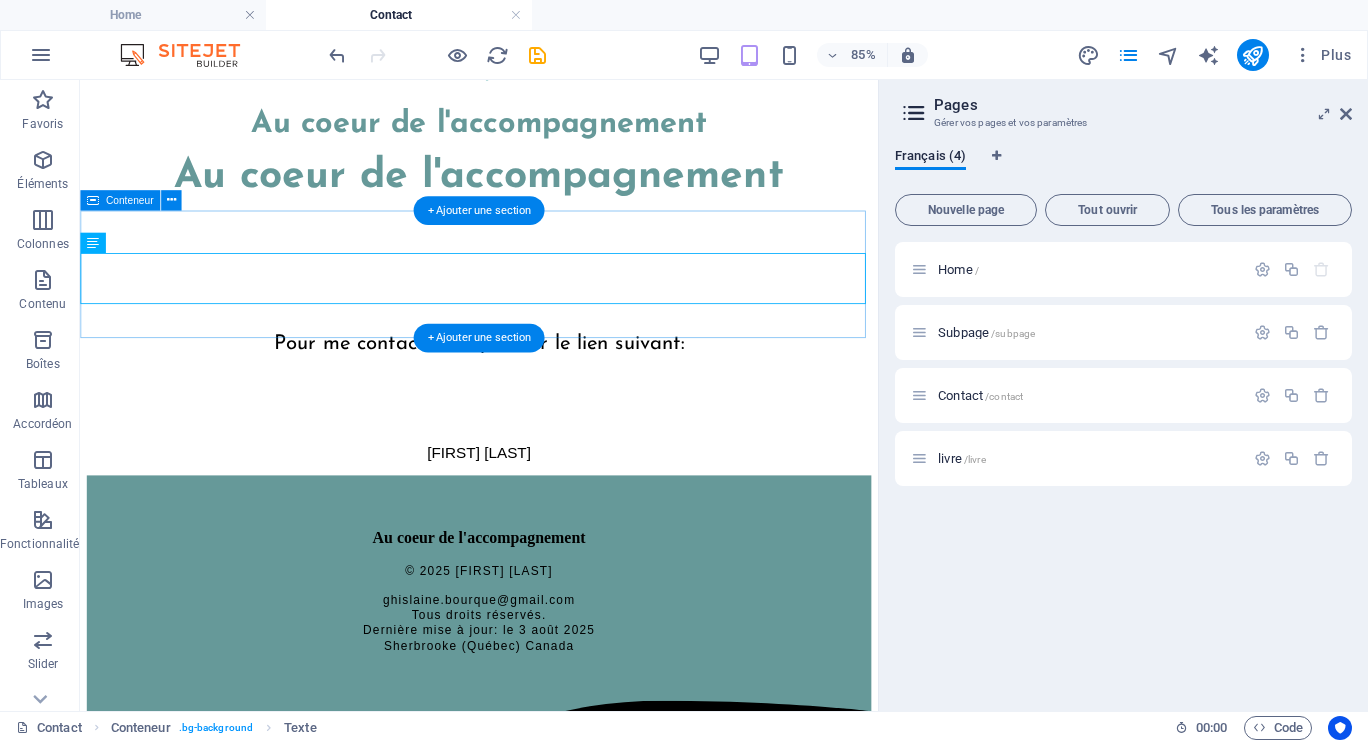 click on "Pour me contacter, cliquer sur le lien suivant:" at bounding box center (549, 402) 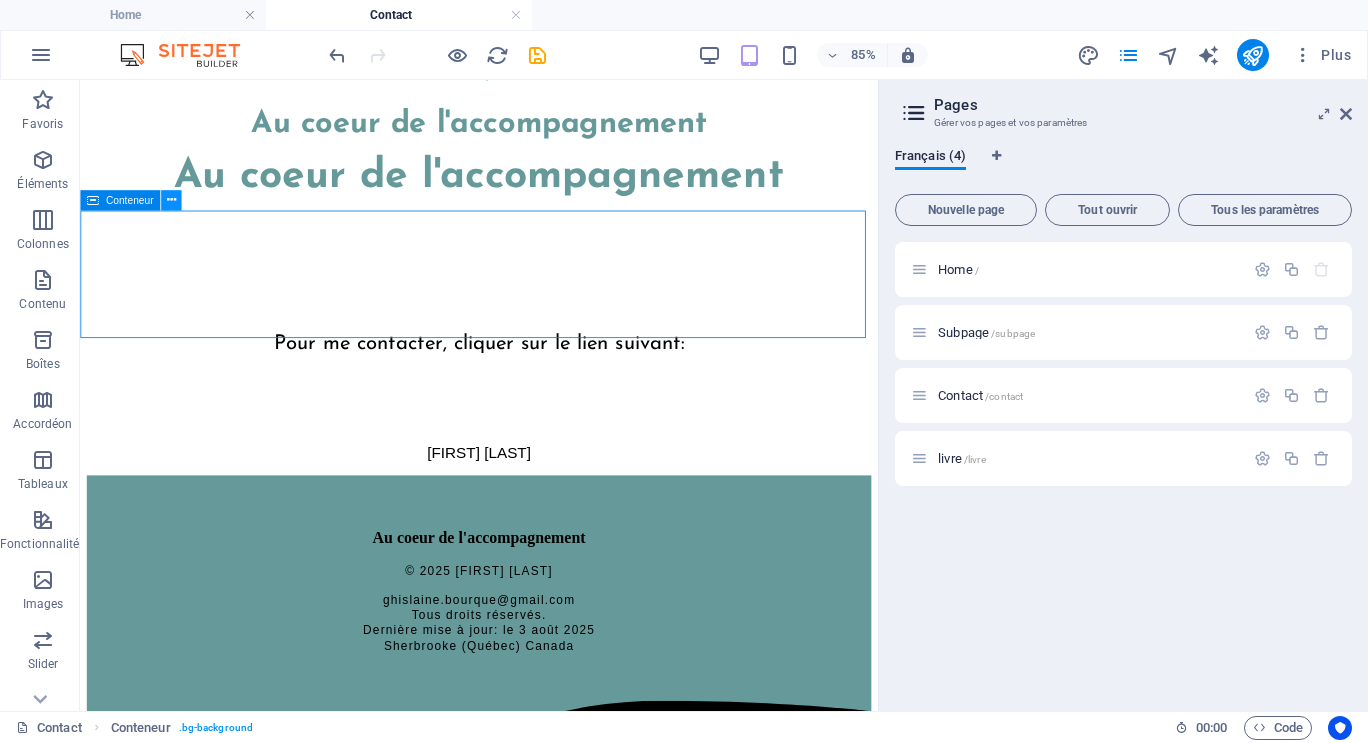 click at bounding box center [170, 200] 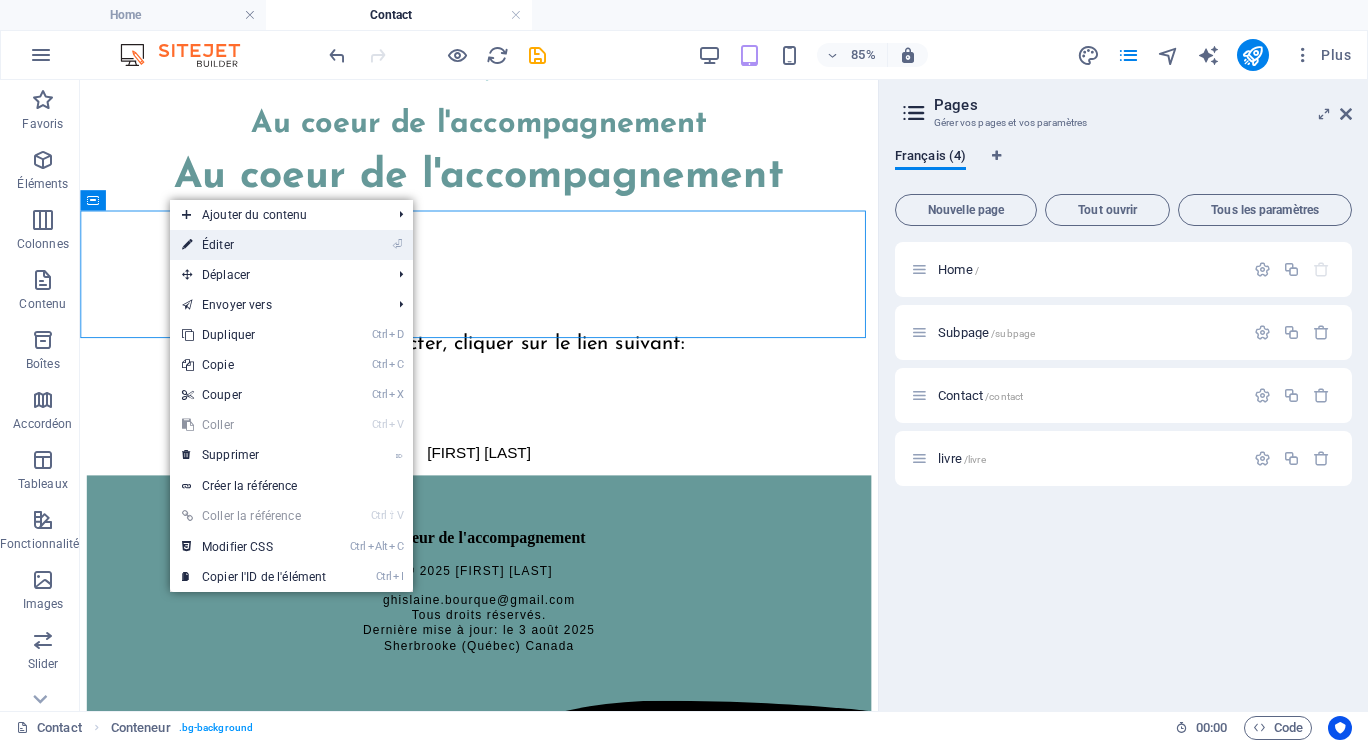 click on "⏎  Éditer" at bounding box center (254, 245) 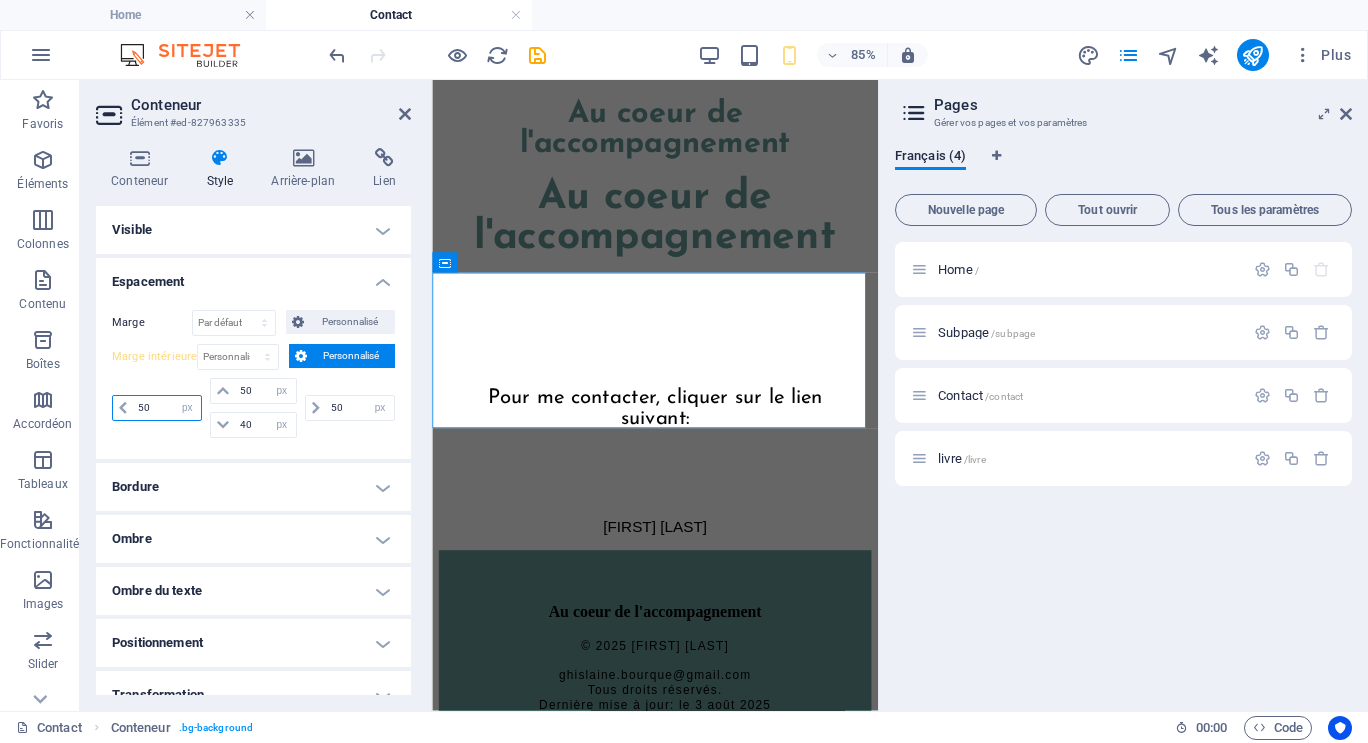 click on "50" at bounding box center [167, 408] 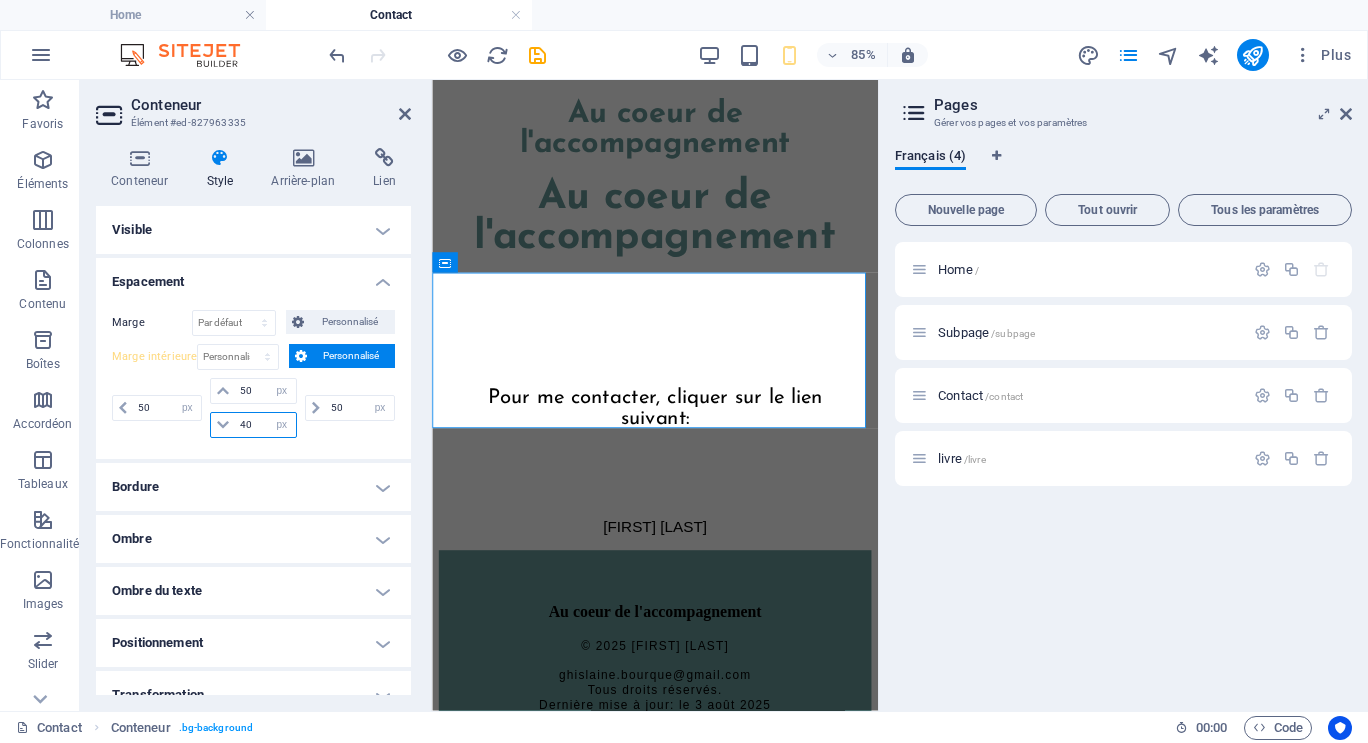 drag, startPoint x: 255, startPoint y: 426, endPoint x: 234, endPoint y: 432, distance: 21.84033 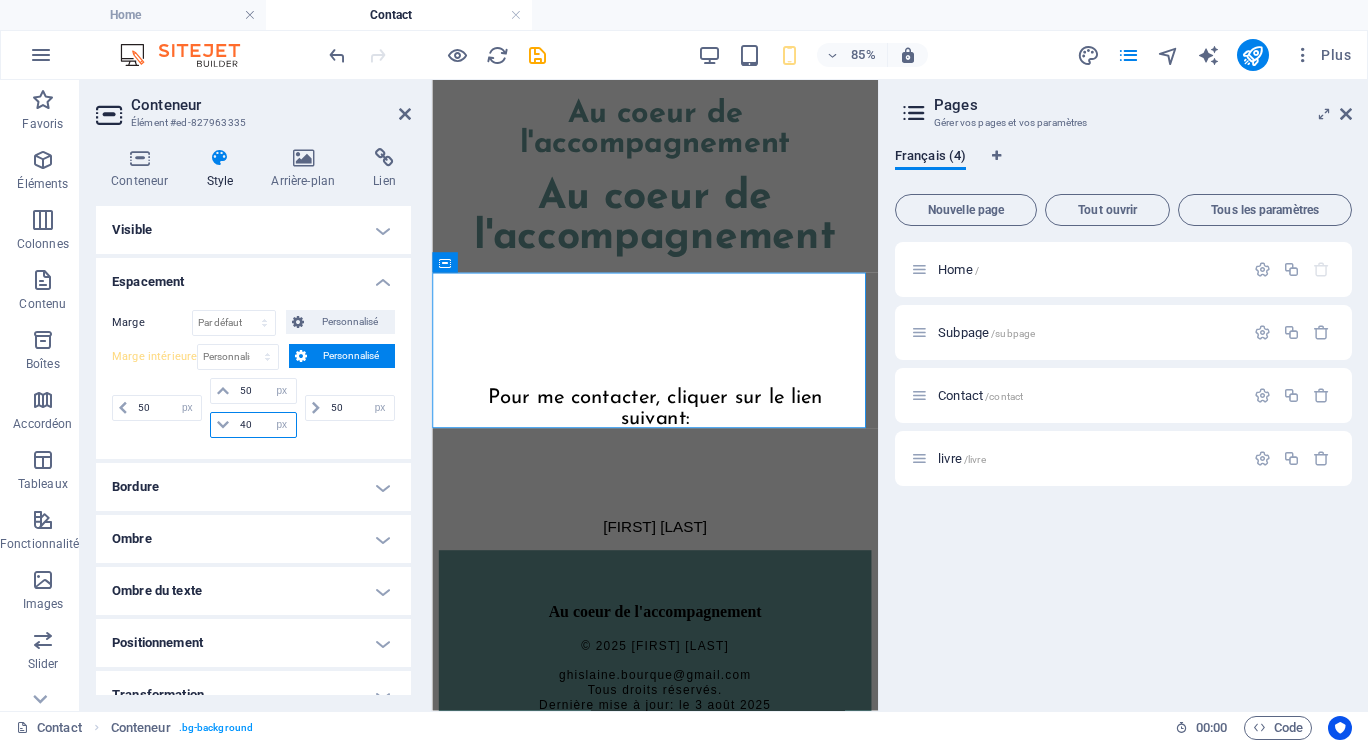click on "40" at bounding box center [265, 425] 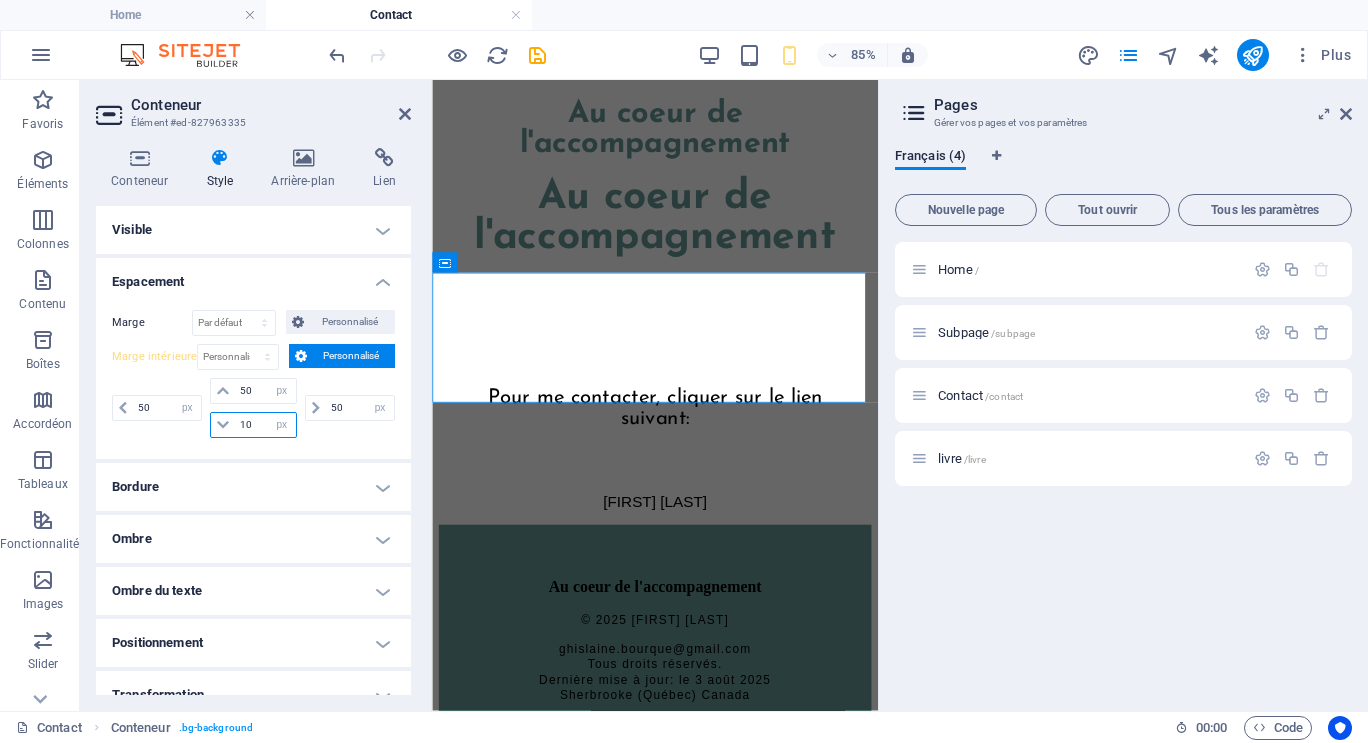 drag, startPoint x: 253, startPoint y: 420, endPoint x: 237, endPoint y: 423, distance: 16.27882 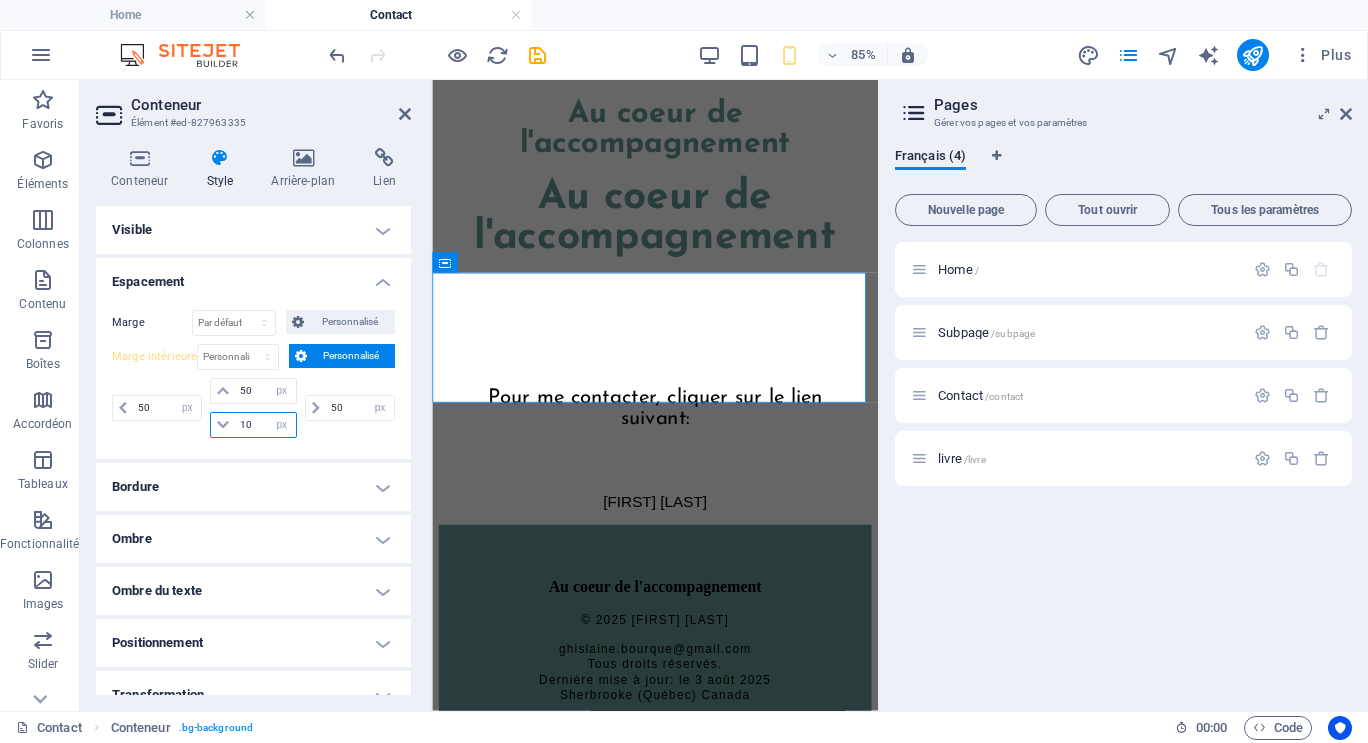 click on "10" at bounding box center [265, 425] 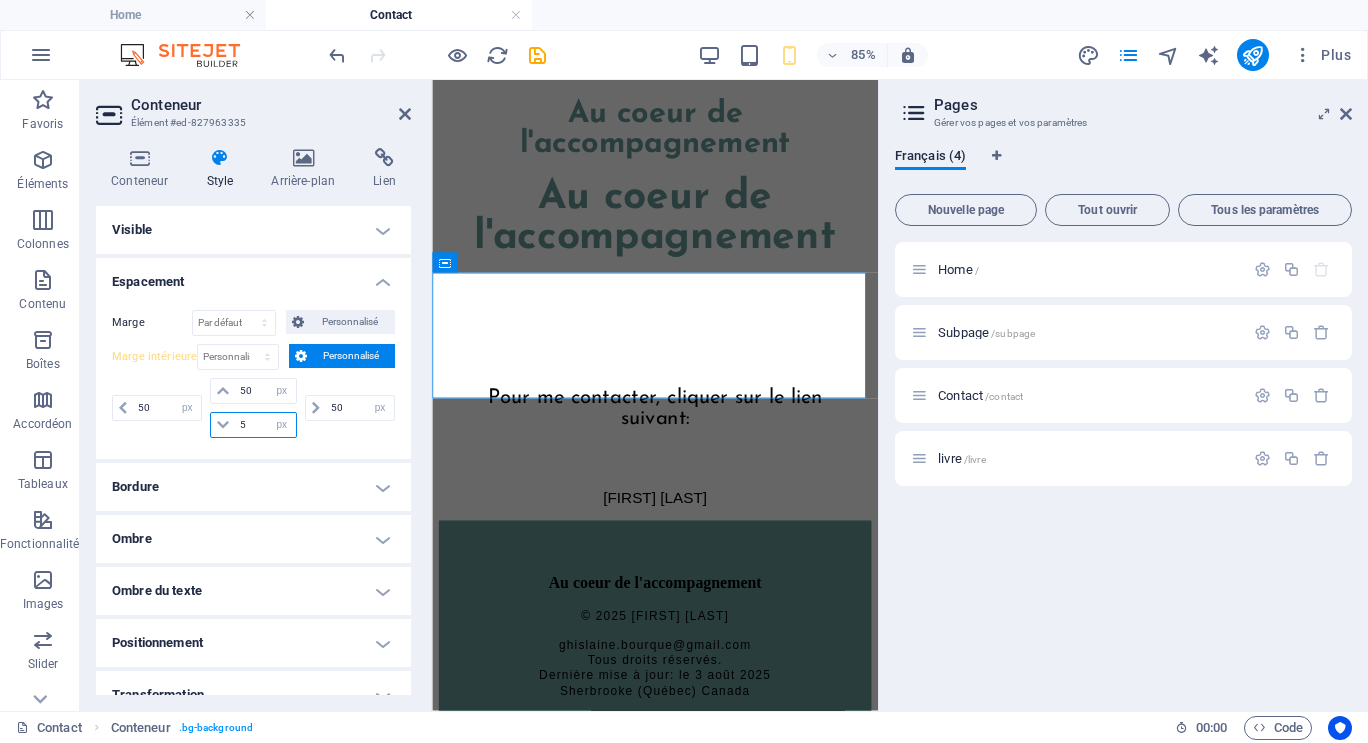 drag, startPoint x: 250, startPoint y: 426, endPoint x: 236, endPoint y: 426, distance: 14 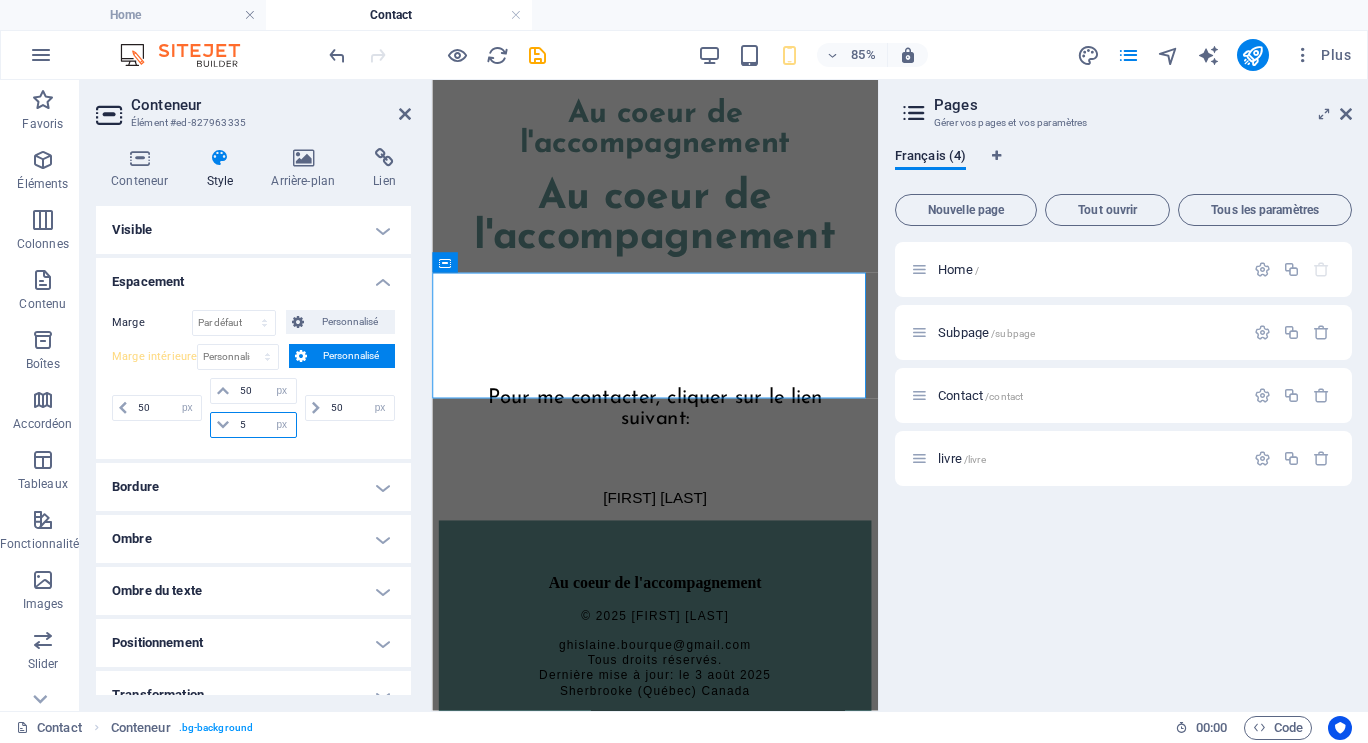 click on "5" at bounding box center (265, 425) 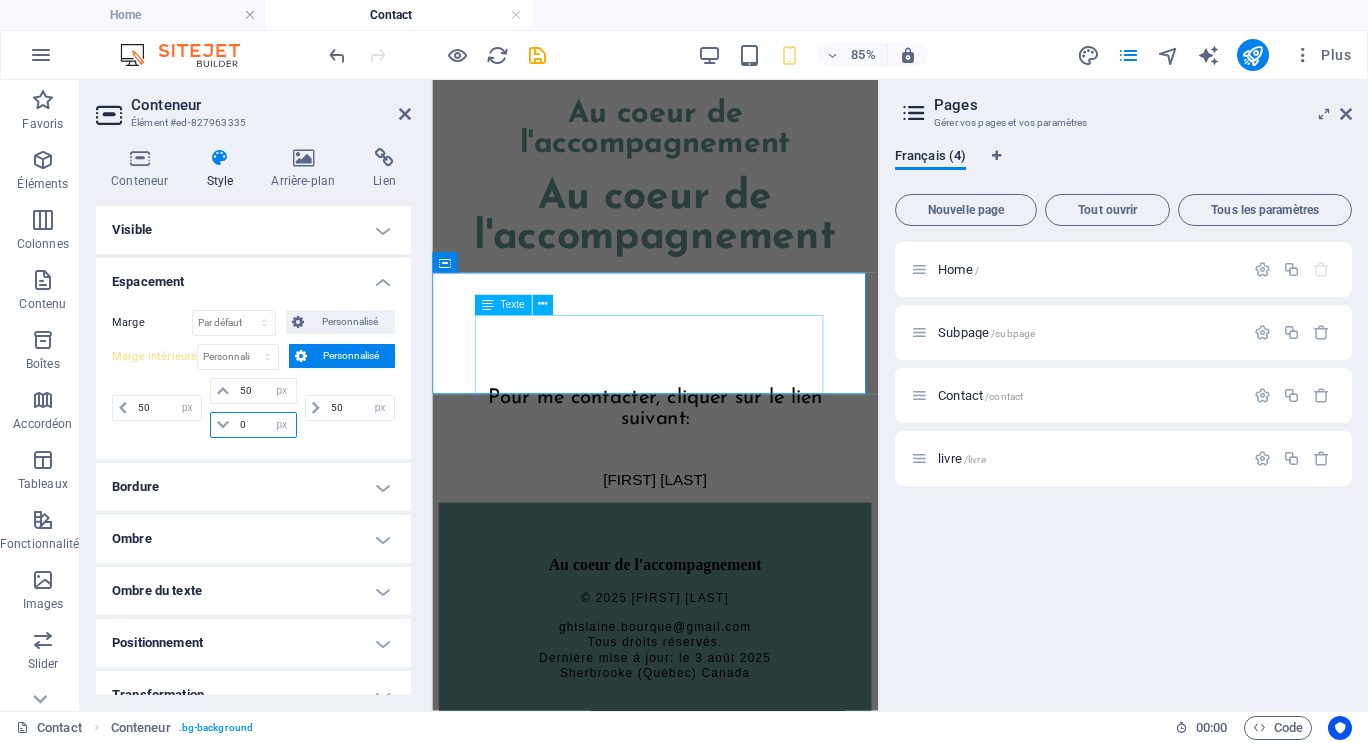 type on "0" 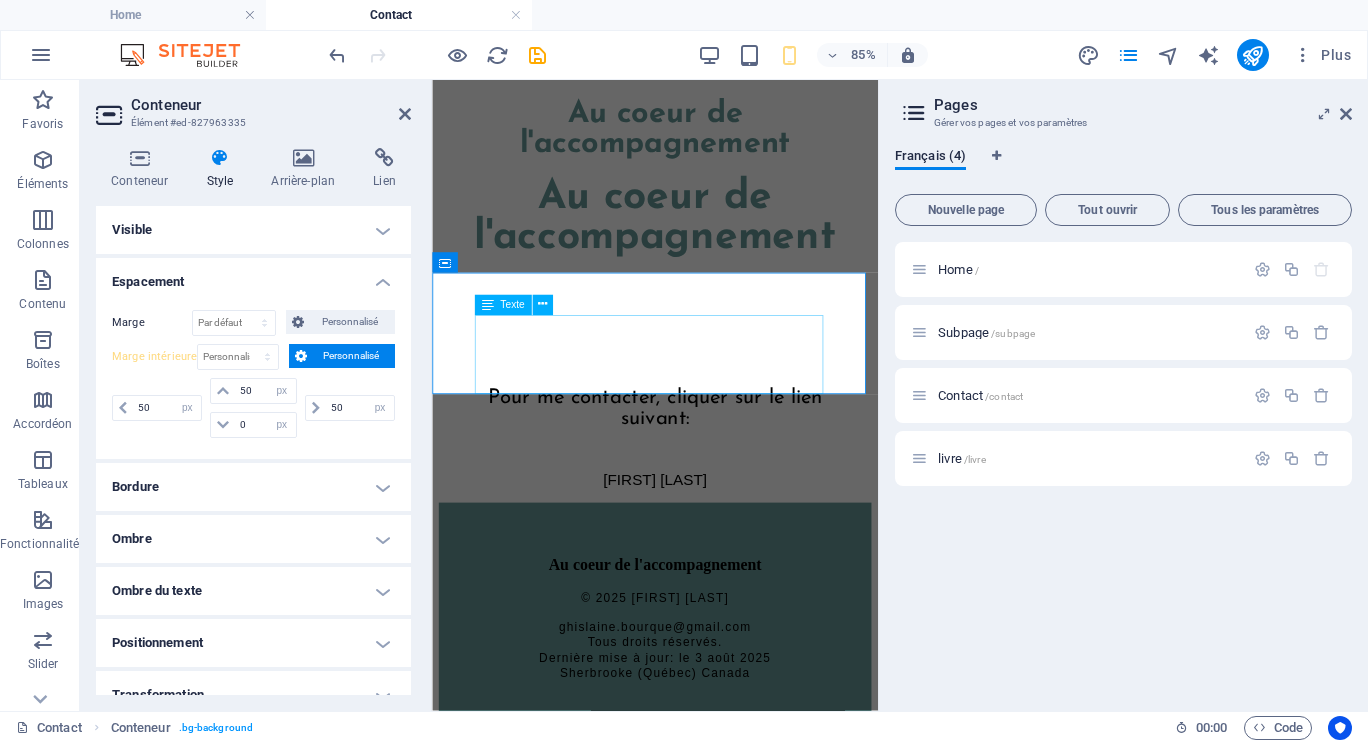 click on "Pour me contacter, cliquer sur le lien suivant:" at bounding box center [694, 483] 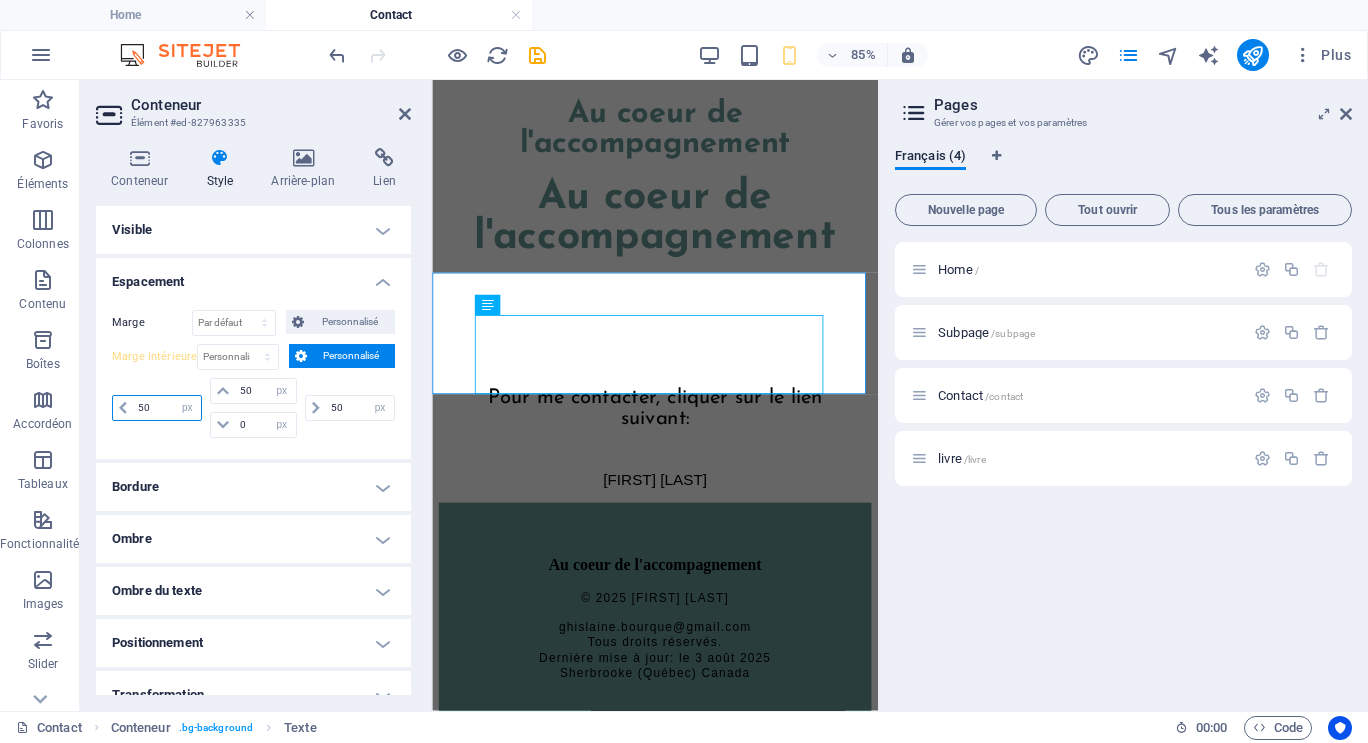 drag, startPoint x: 150, startPoint y: 408, endPoint x: 133, endPoint y: 408, distance: 17 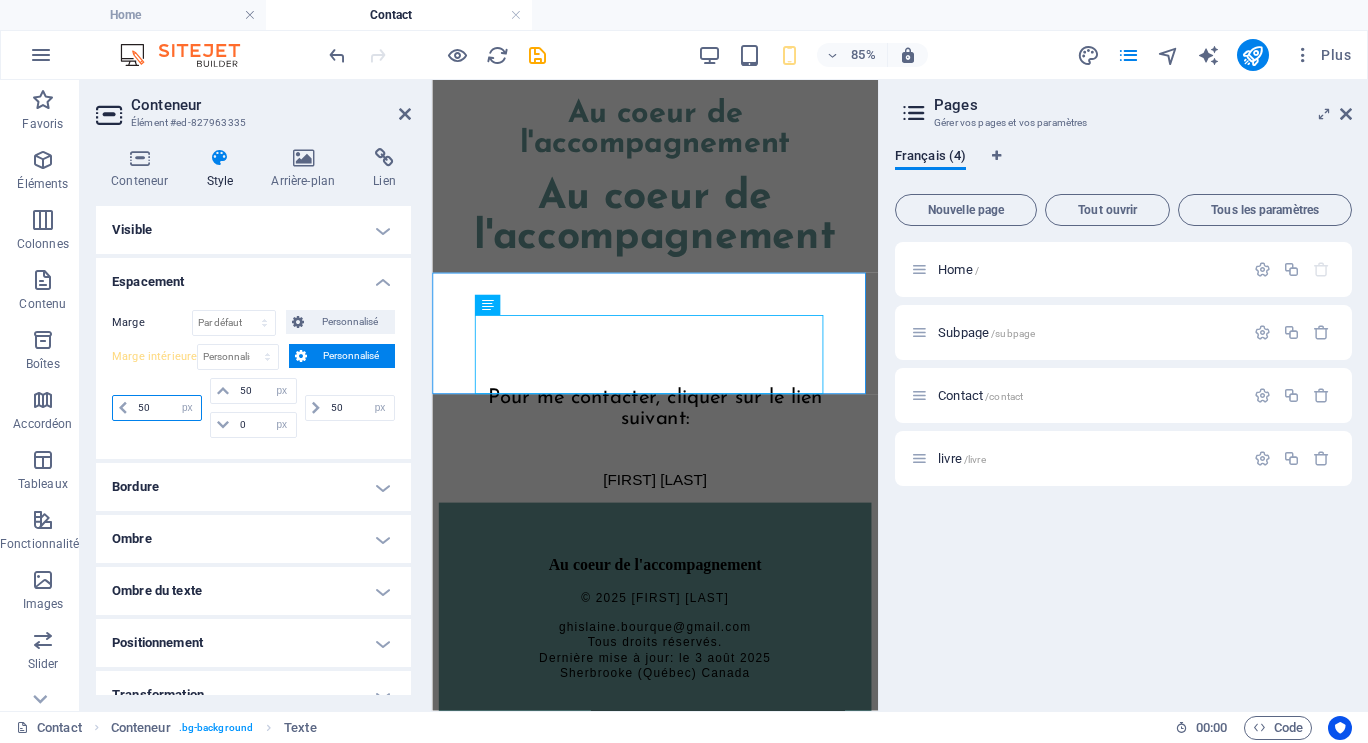click on "50" at bounding box center (167, 408) 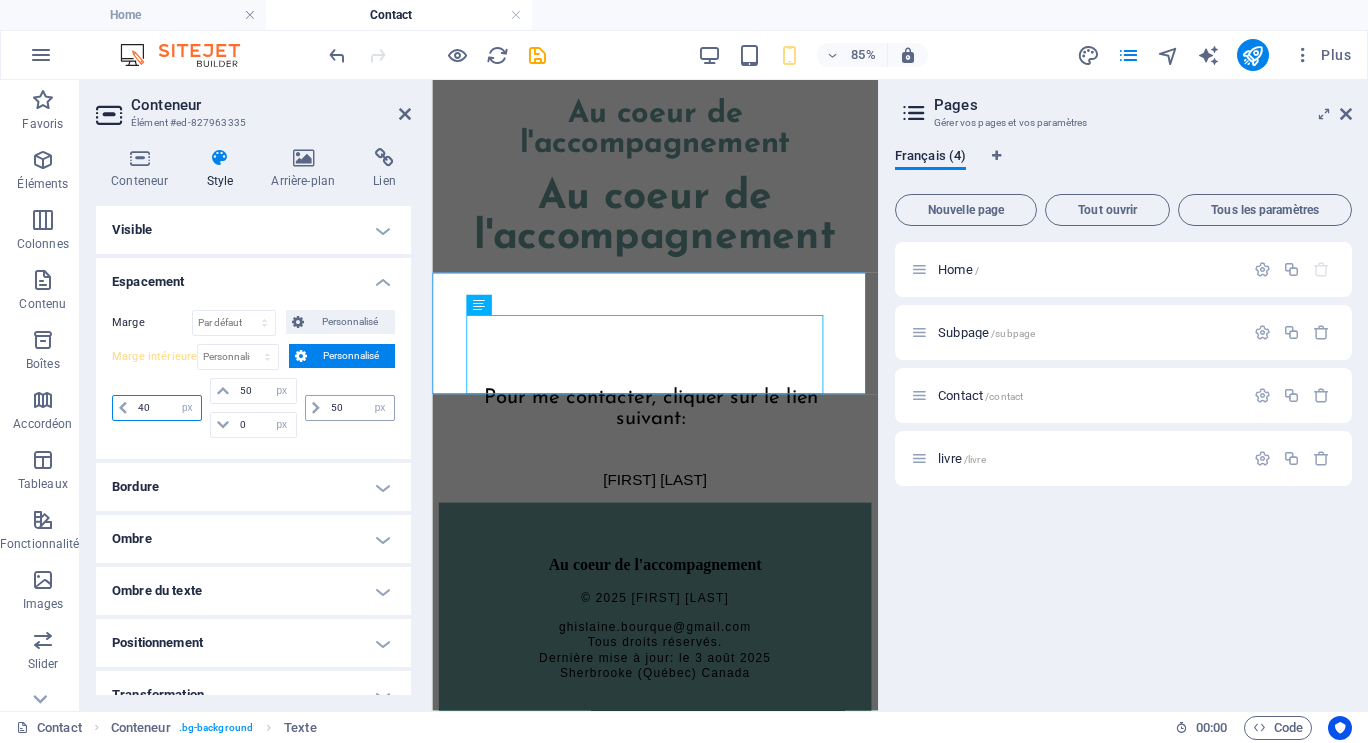 type on "40" 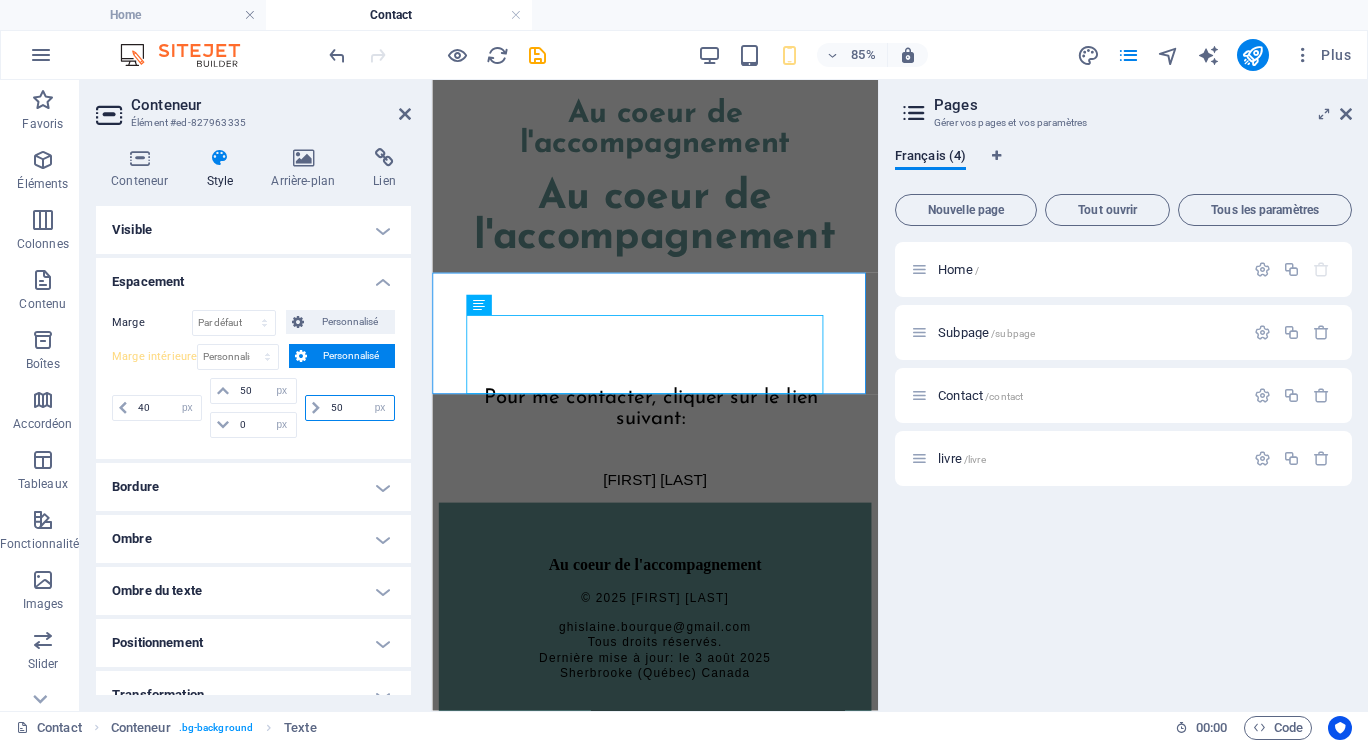 drag, startPoint x: 339, startPoint y: 409, endPoint x: 316, endPoint y: 415, distance: 23.769728 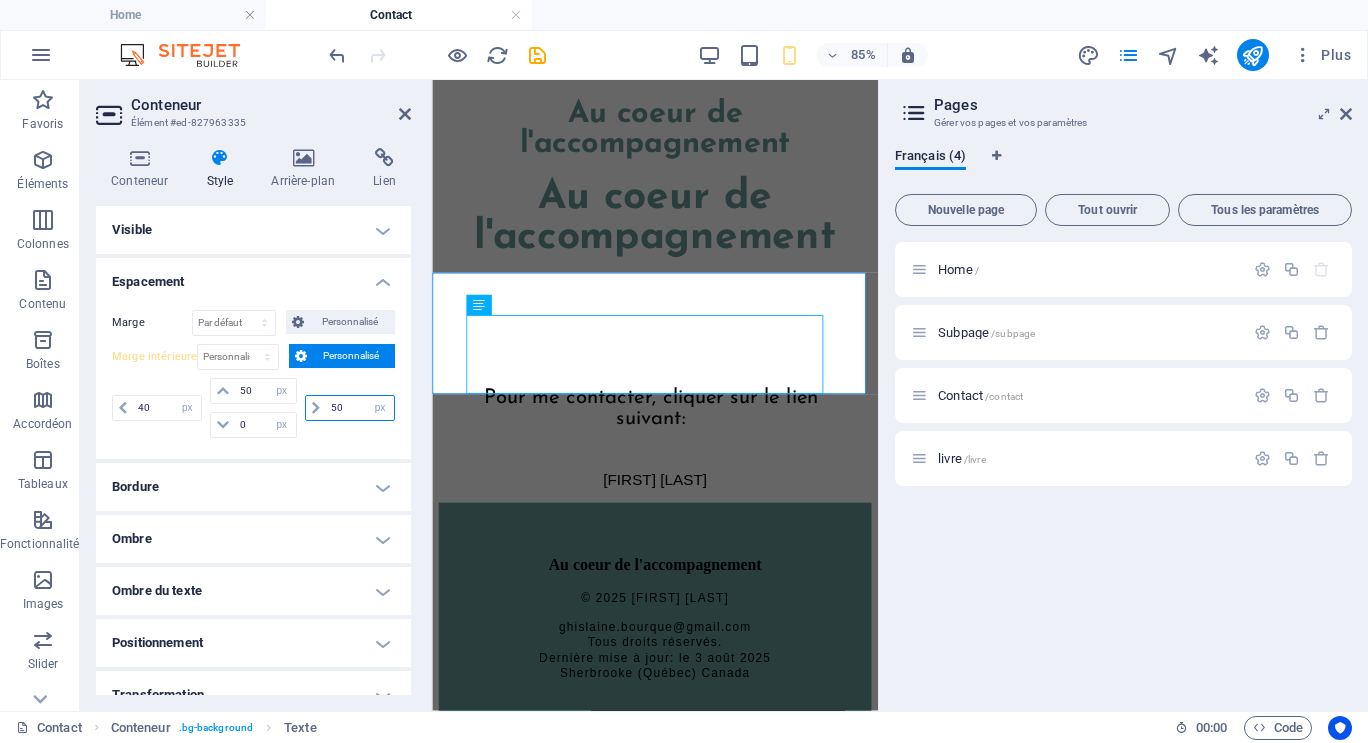 click on "50 px rem % vh vw" at bounding box center (350, 408) 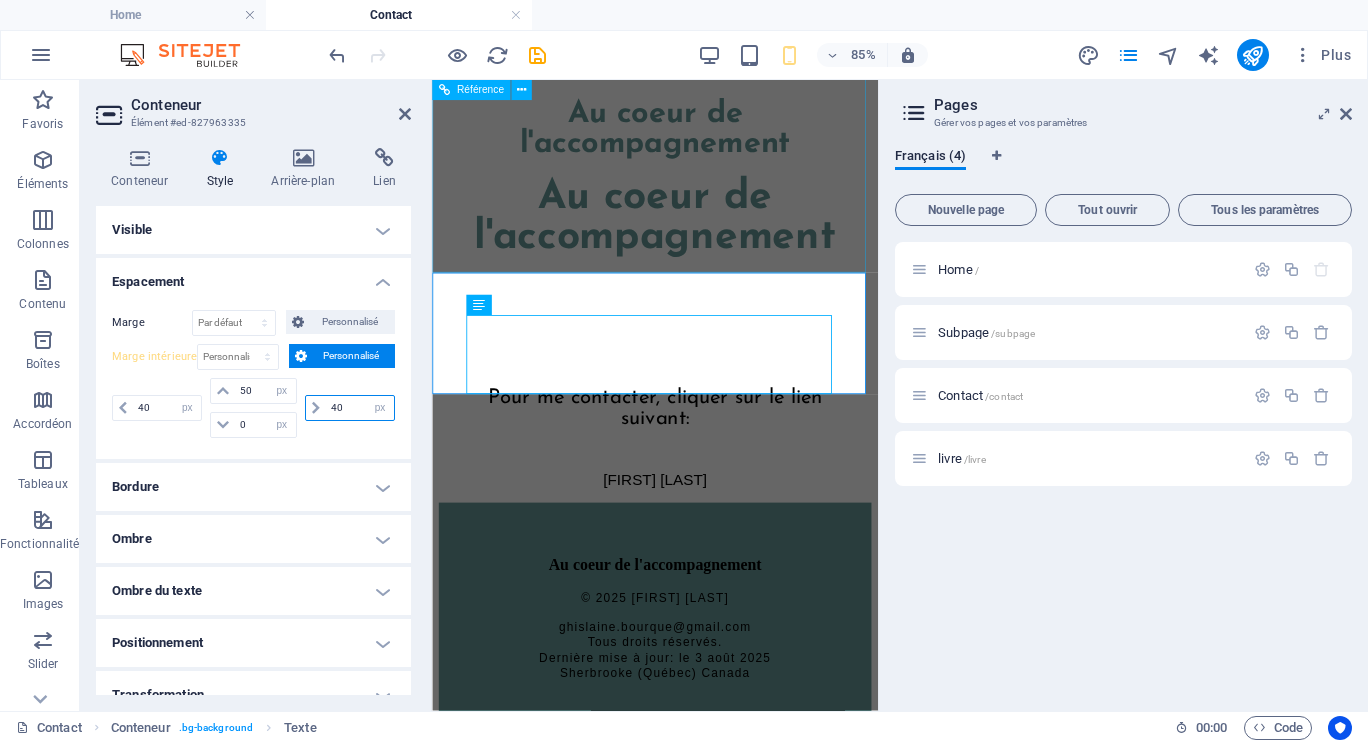 type on "40" 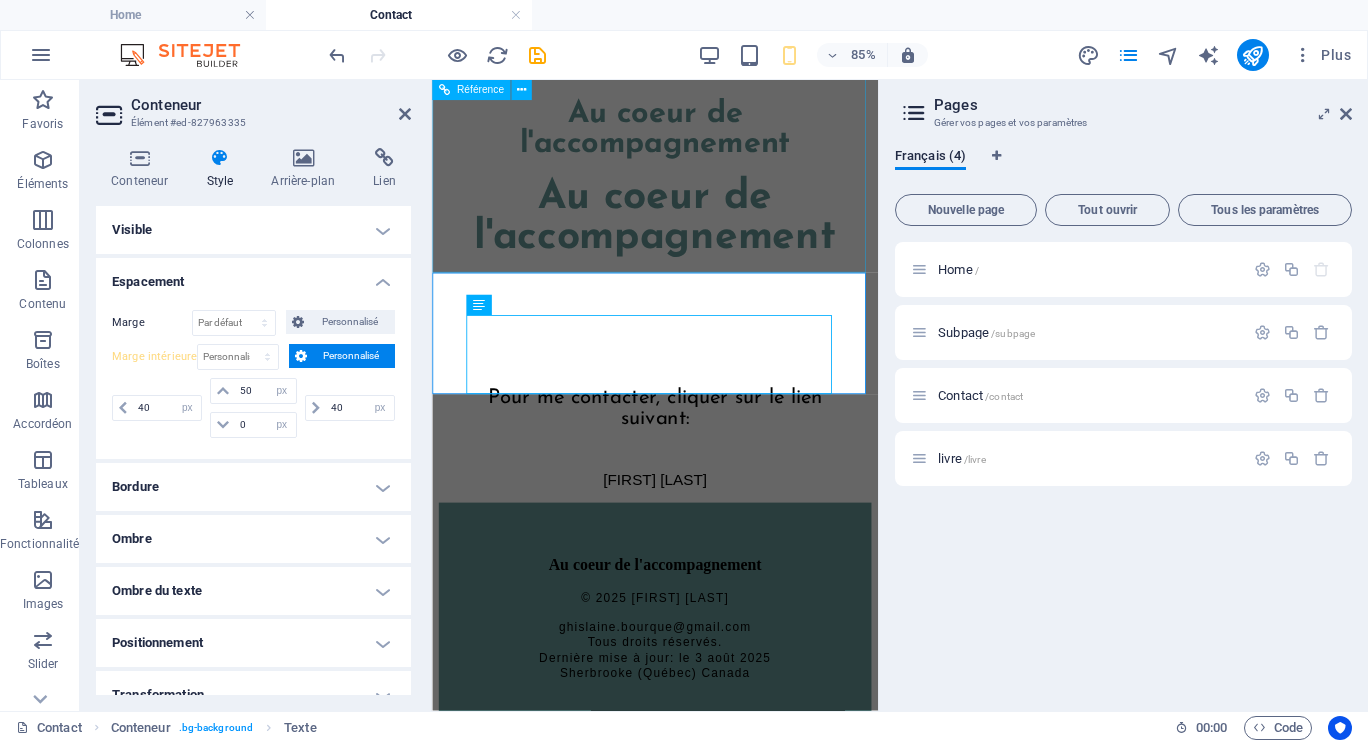click on "Au coeur de l'accompagnement" at bounding box center [694, 261] 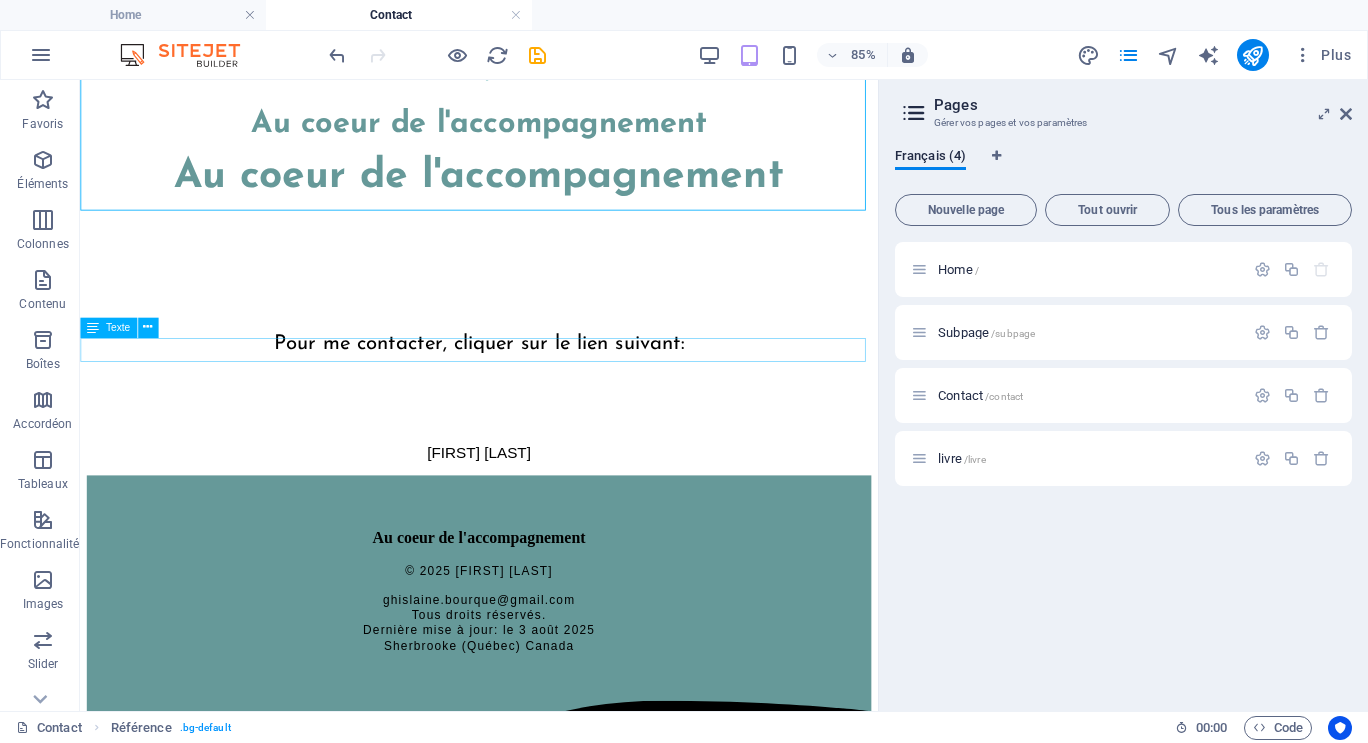 click on "[FIRST] [LAST]" at bounding box center (549, 518) 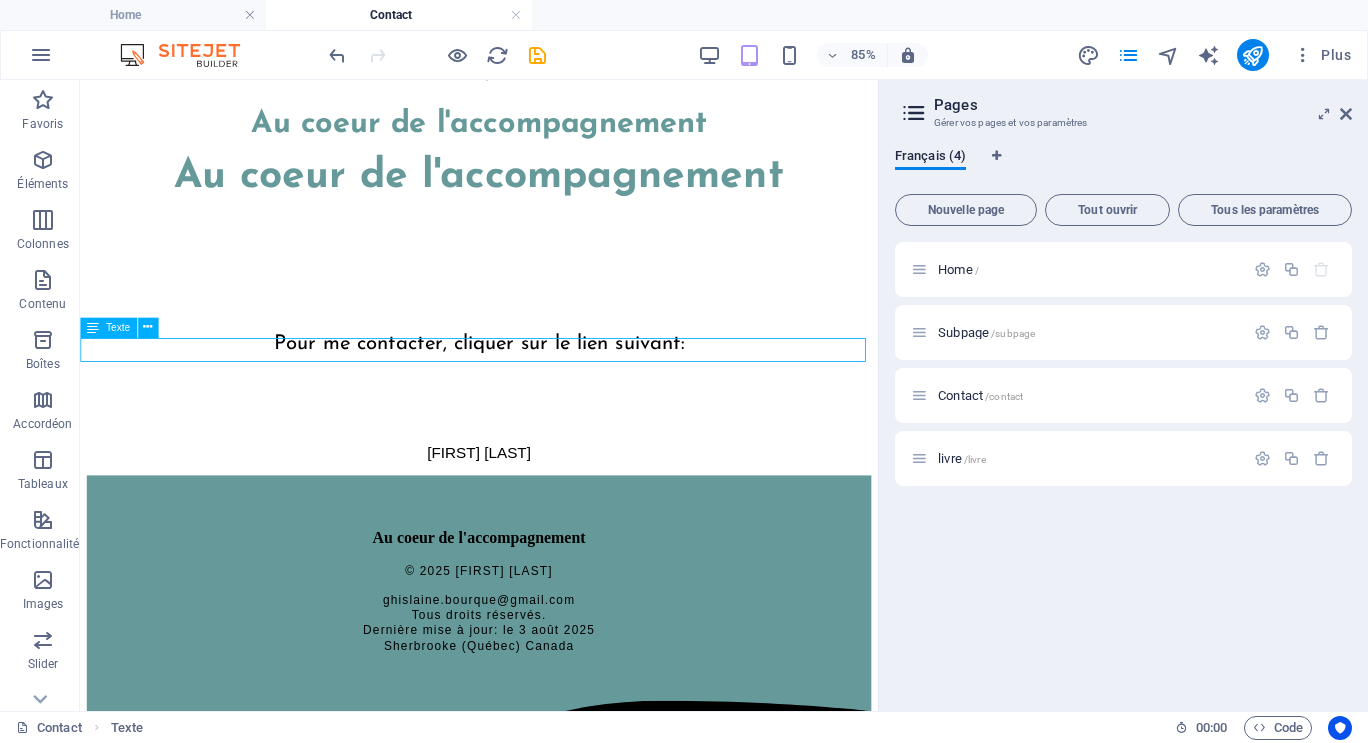 click on "[FIRST] [LAST]" at bounding box center (549, 518) 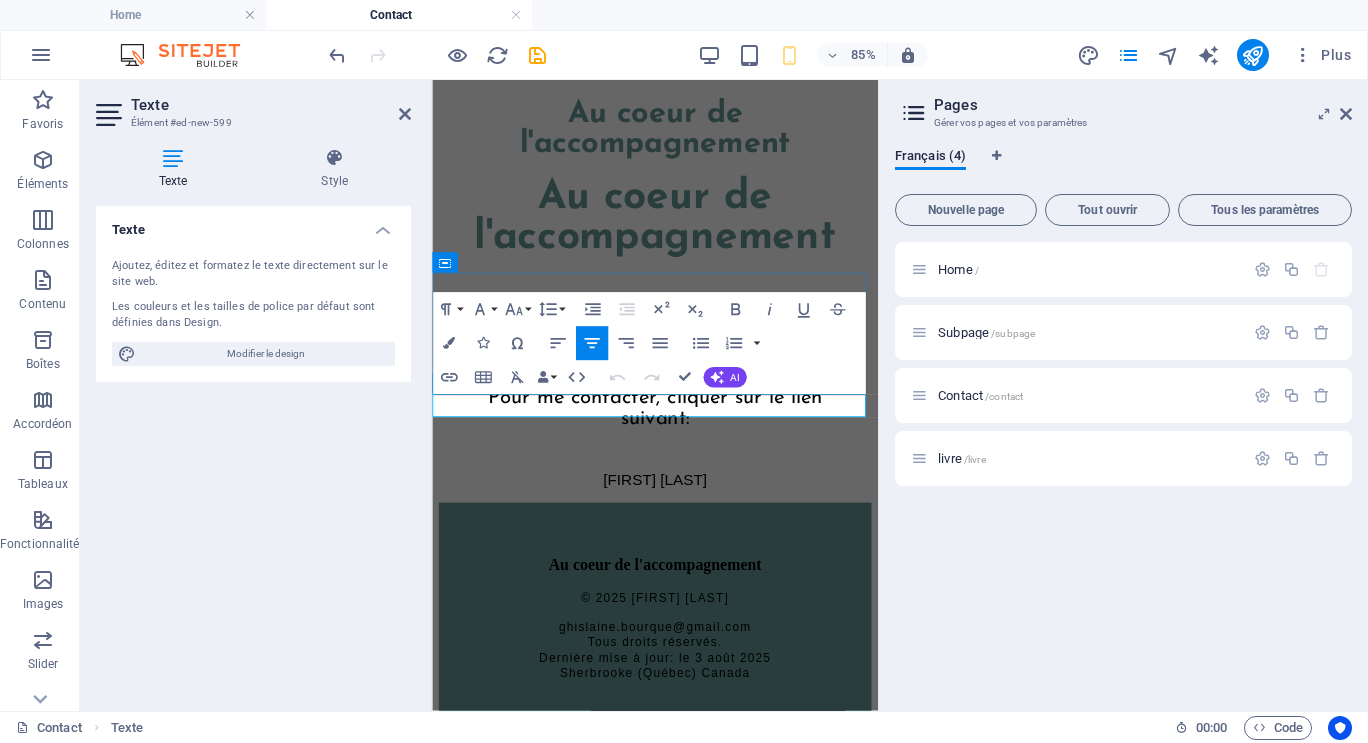 drag, startPoint x: 604, startPoint y: 463, endPoint x: 827, endPoint y: 431, distance: 225.28427 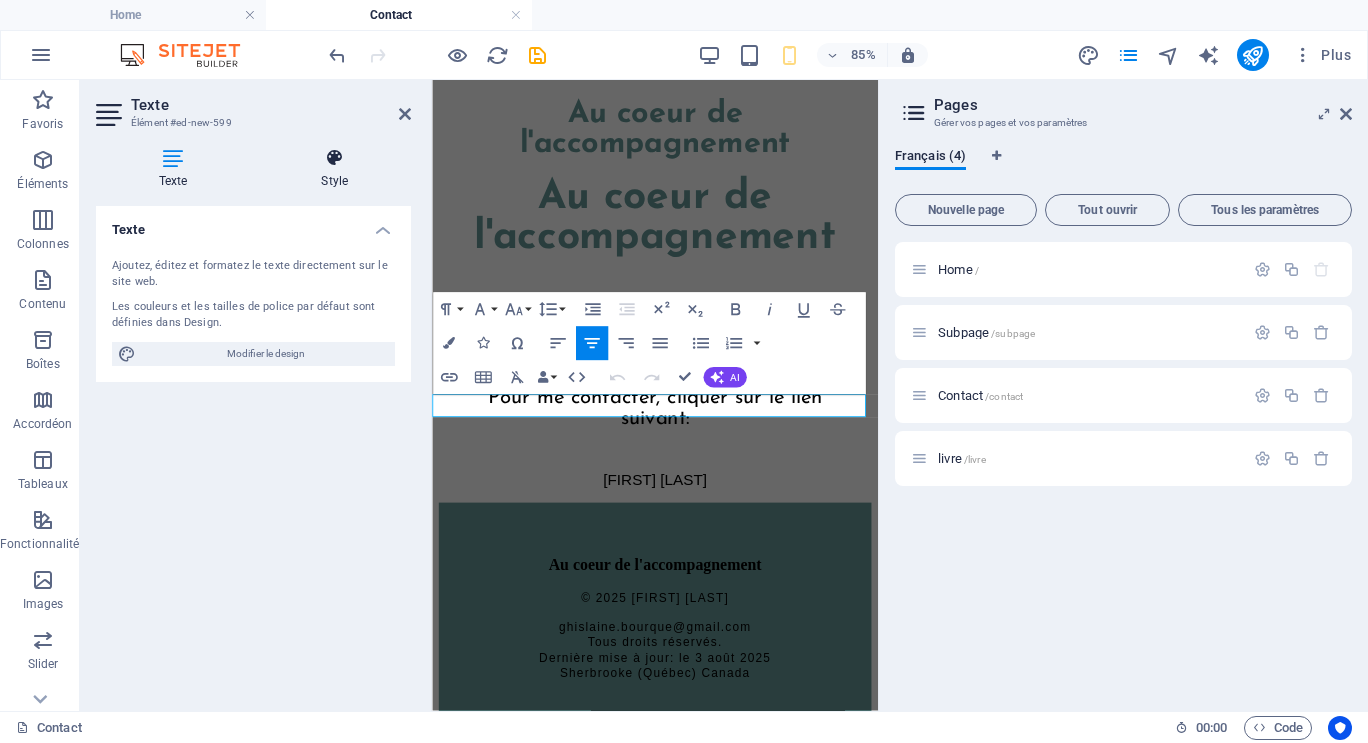 click at bounding box center (335, 158) 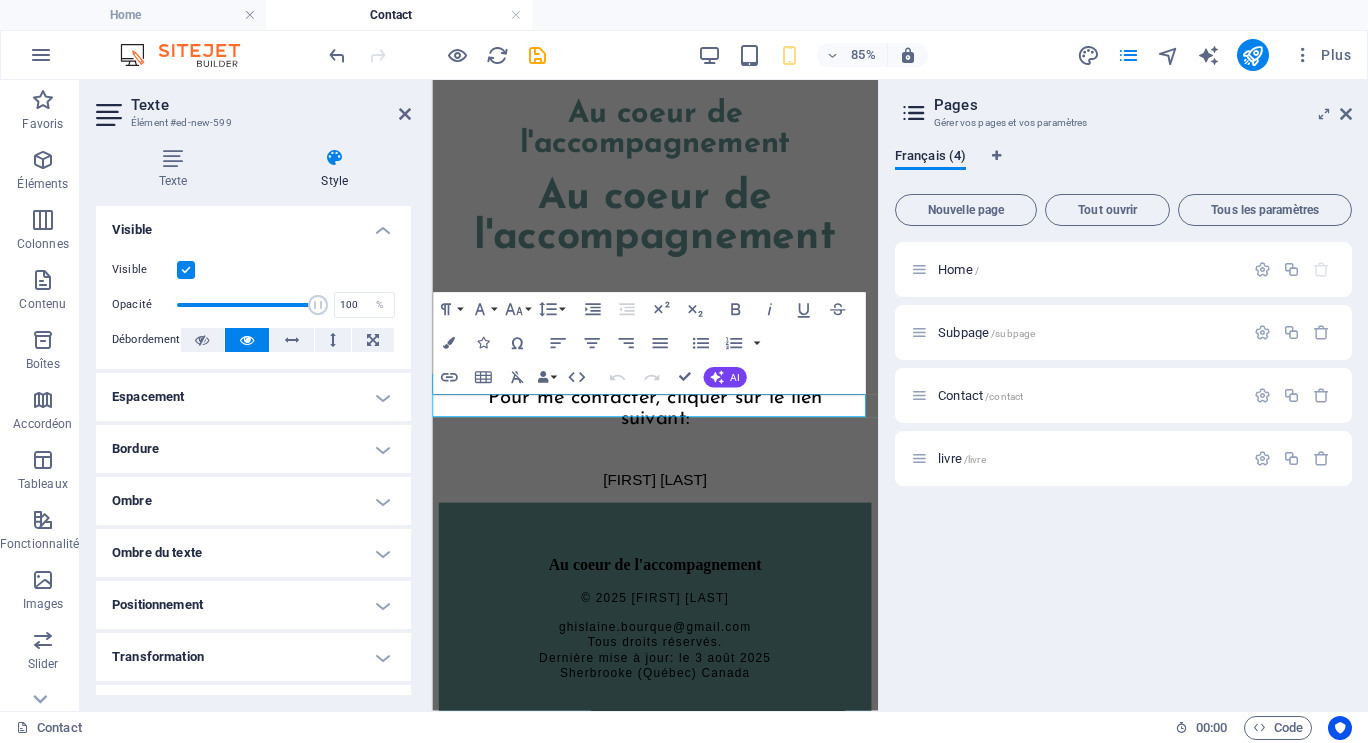 click on "[FIRST] [LAST]" at bounding box center [694, 550] 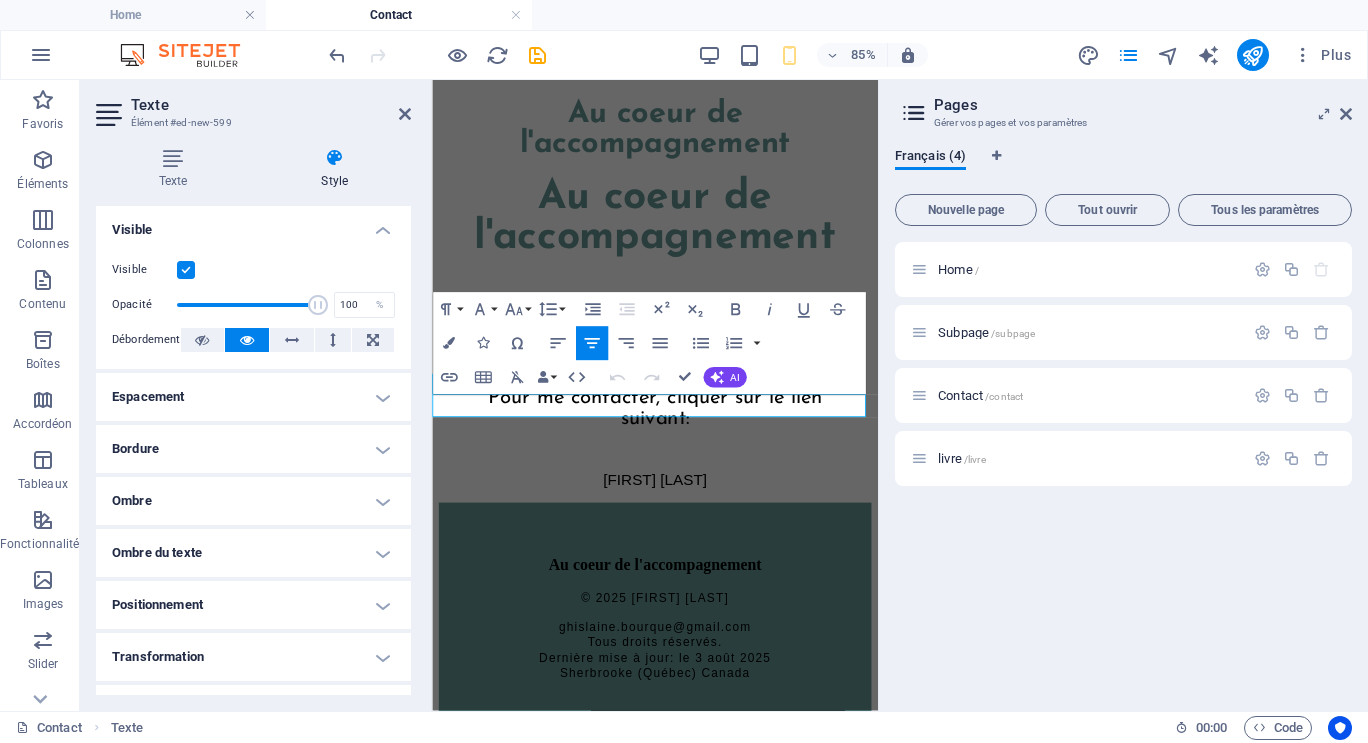 drag, startPoint x: 604, startPoint y: 464, endPoint x: 832, endPoint y: 455, distance: 228.17757 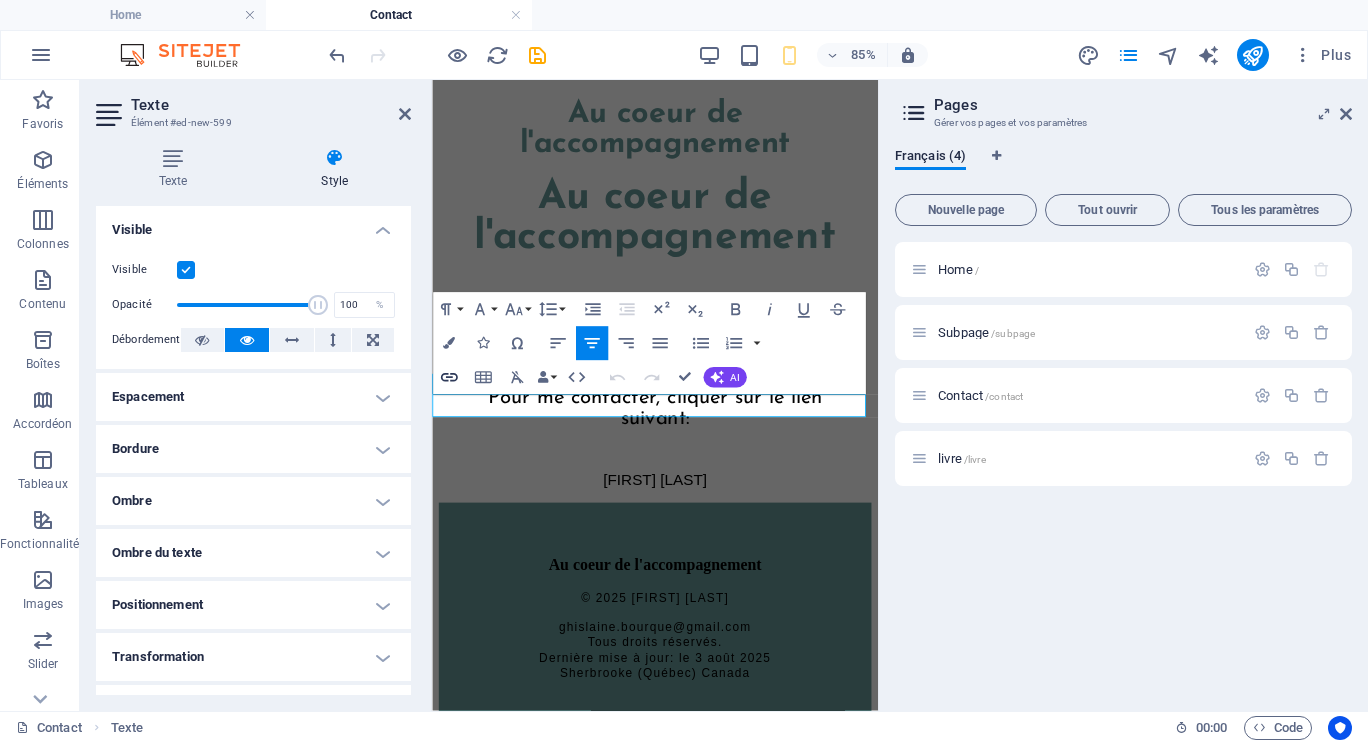 click 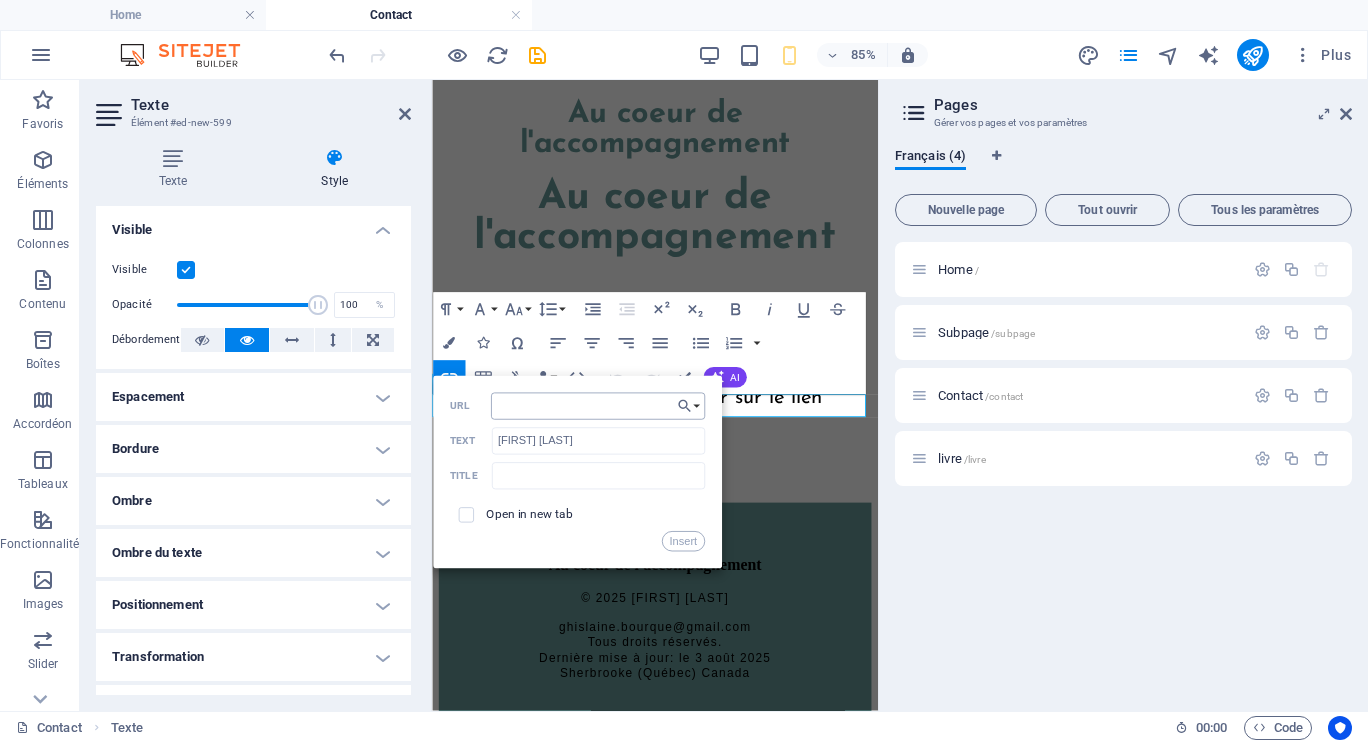 click on "URL" at bounding box center (598, 405) 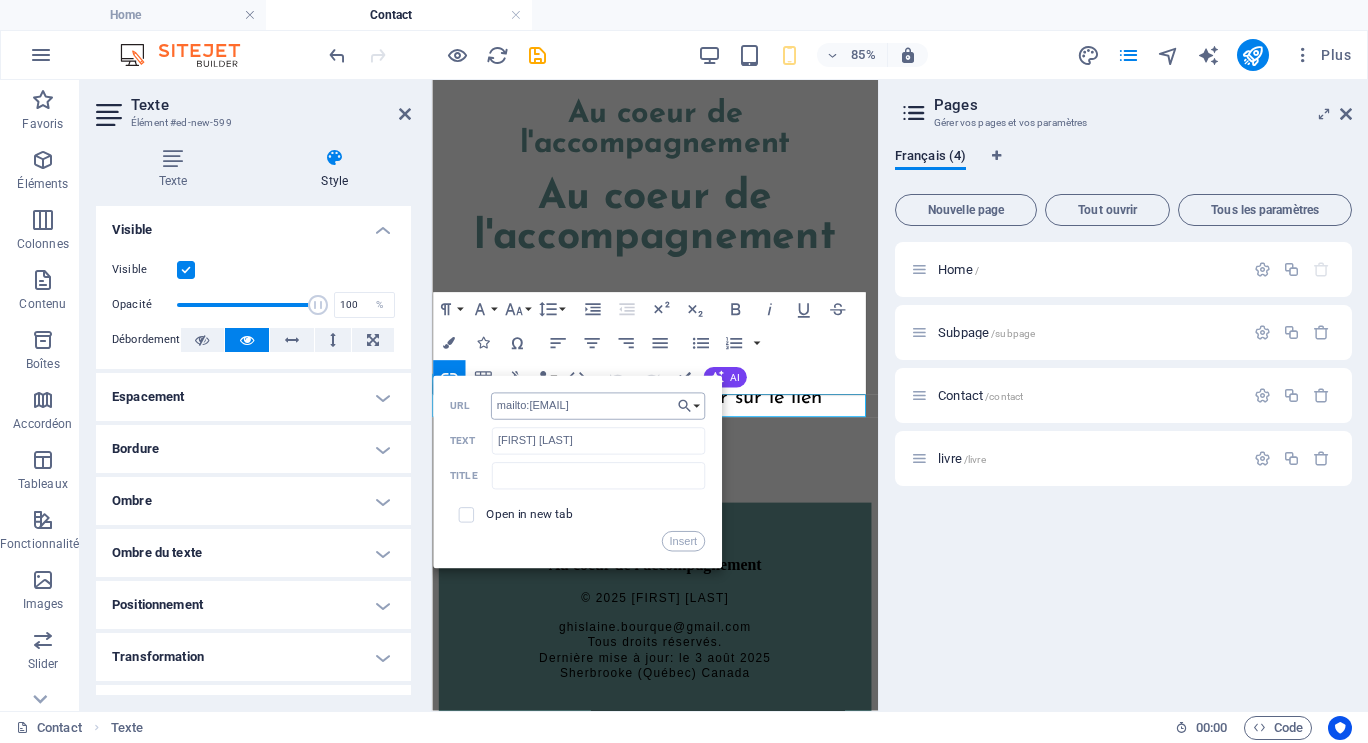 type on "mailto:[EMAIL]" 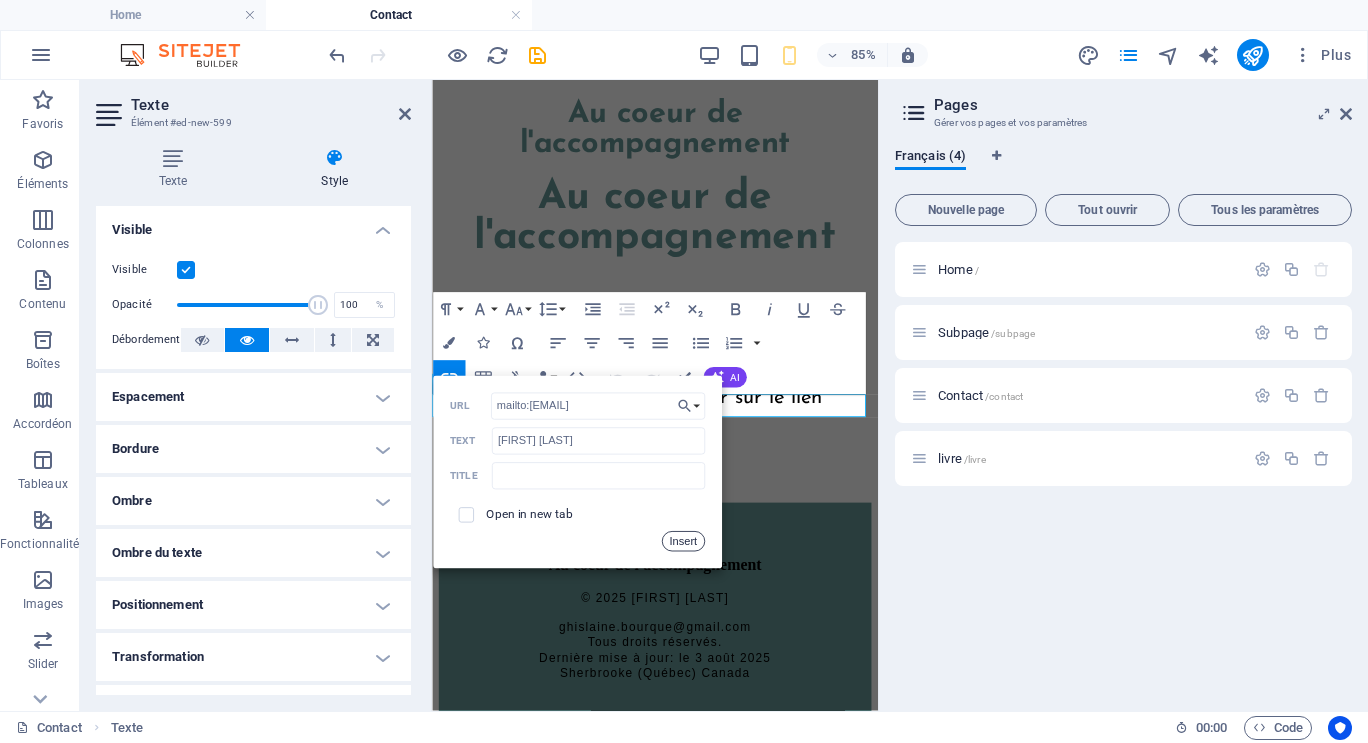 drag, startPoint x: 674, startPoint y: 540, endPoint x: 281, endPoint y: 539, distance: 393.00128 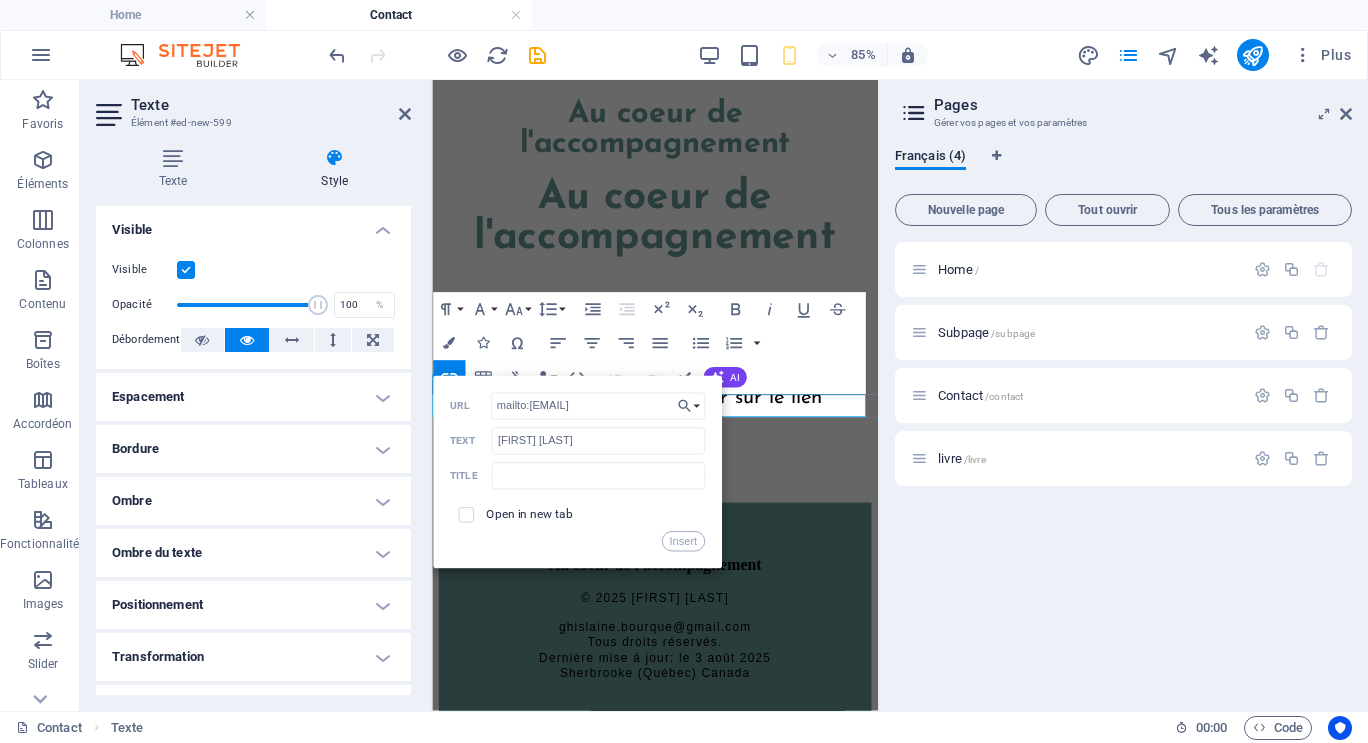 scroll, scrollTop: 0, scrollLeft: 0, axis: both 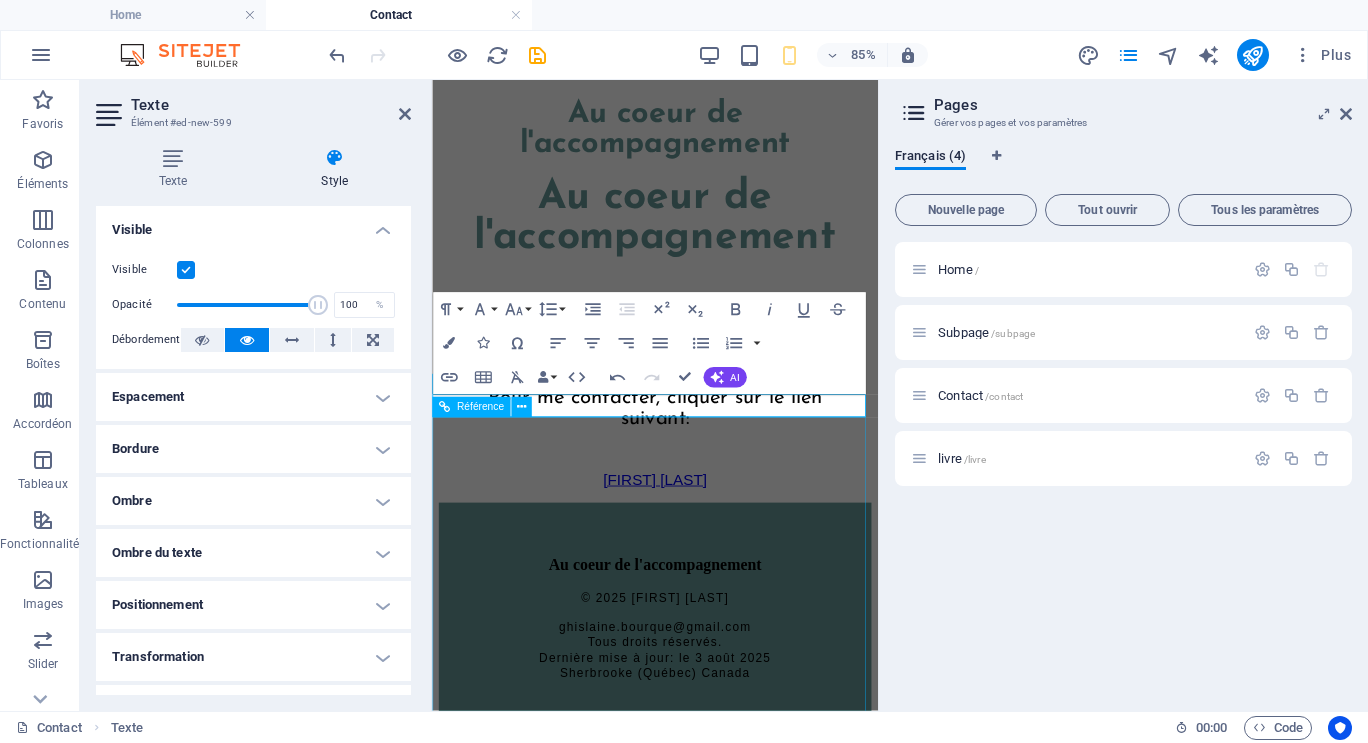click at bounding box center (694, 609) 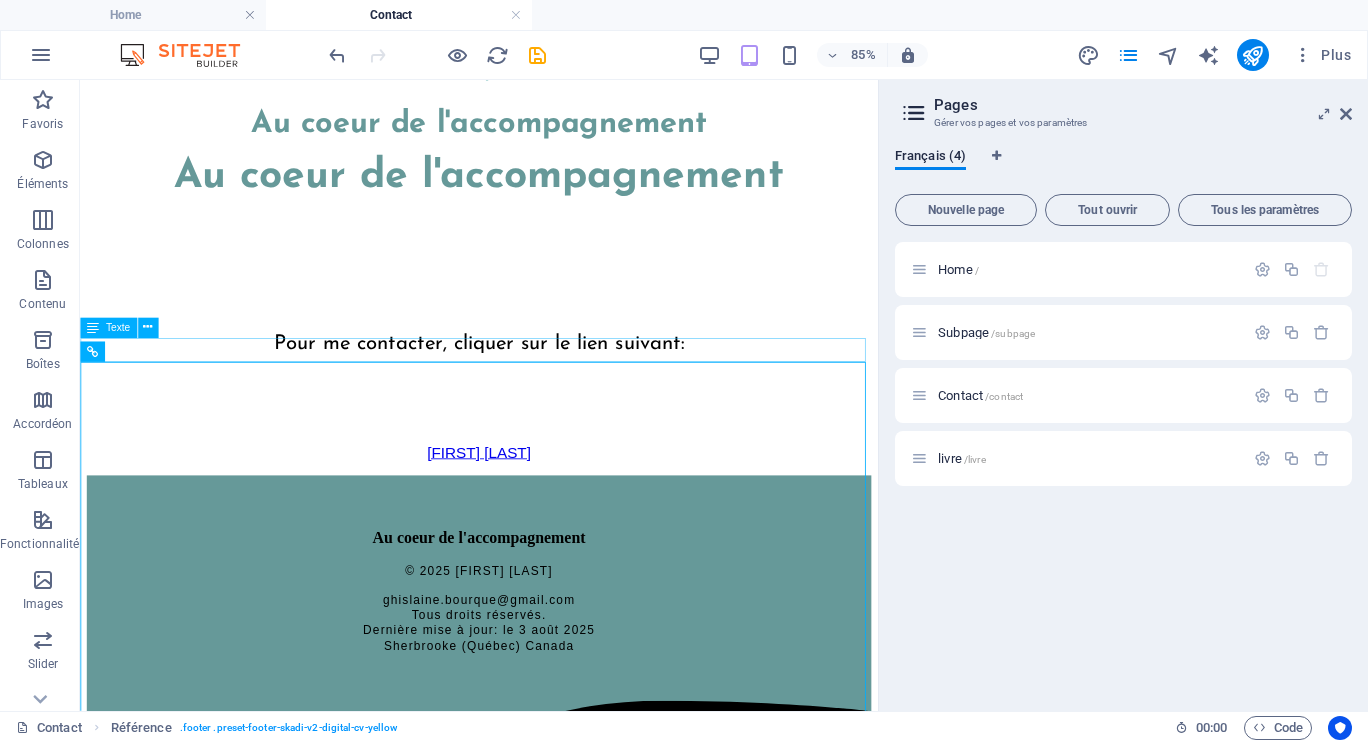 click on "[FIRST] [LAST]" at bounding box center (549, 518) 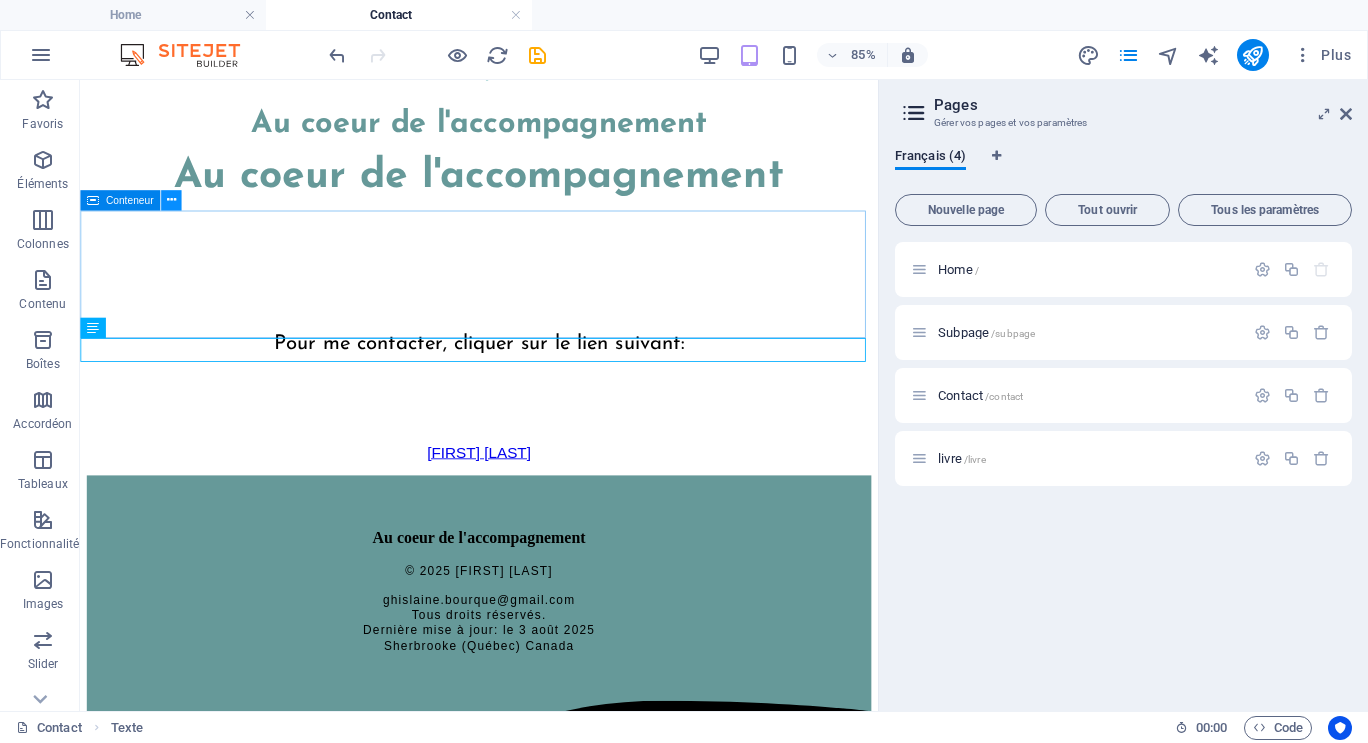 click at bounding box center [170, 200] 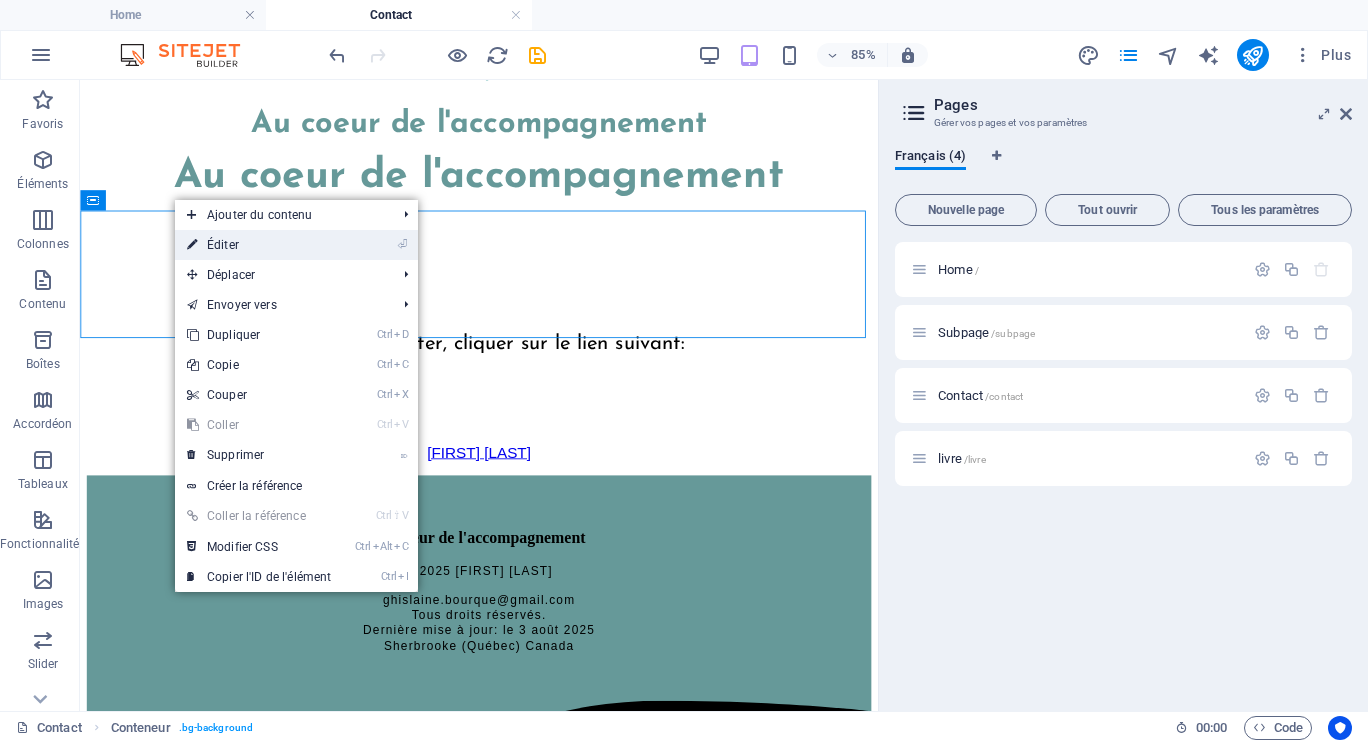 click on "⏎  Éditer" at bounding box center (259, 245) 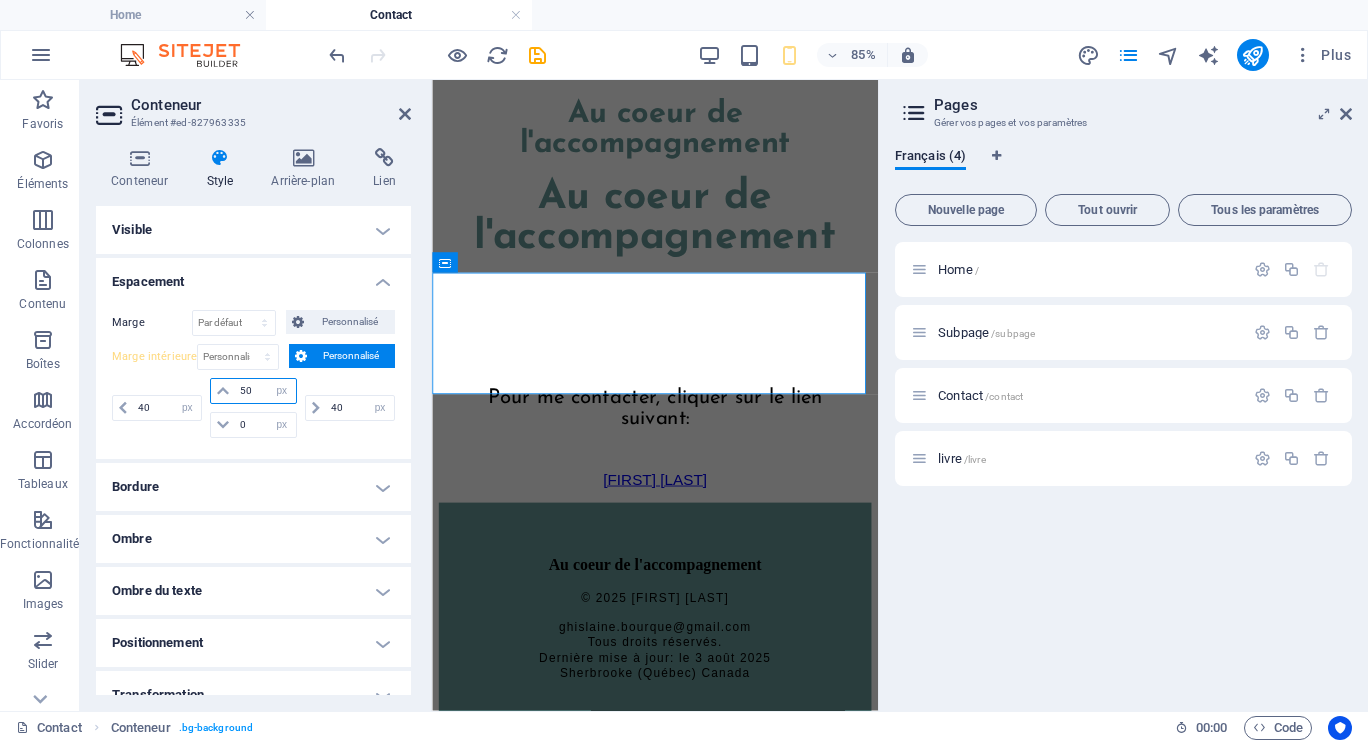 click on "50" at bounding box center [265, 391] 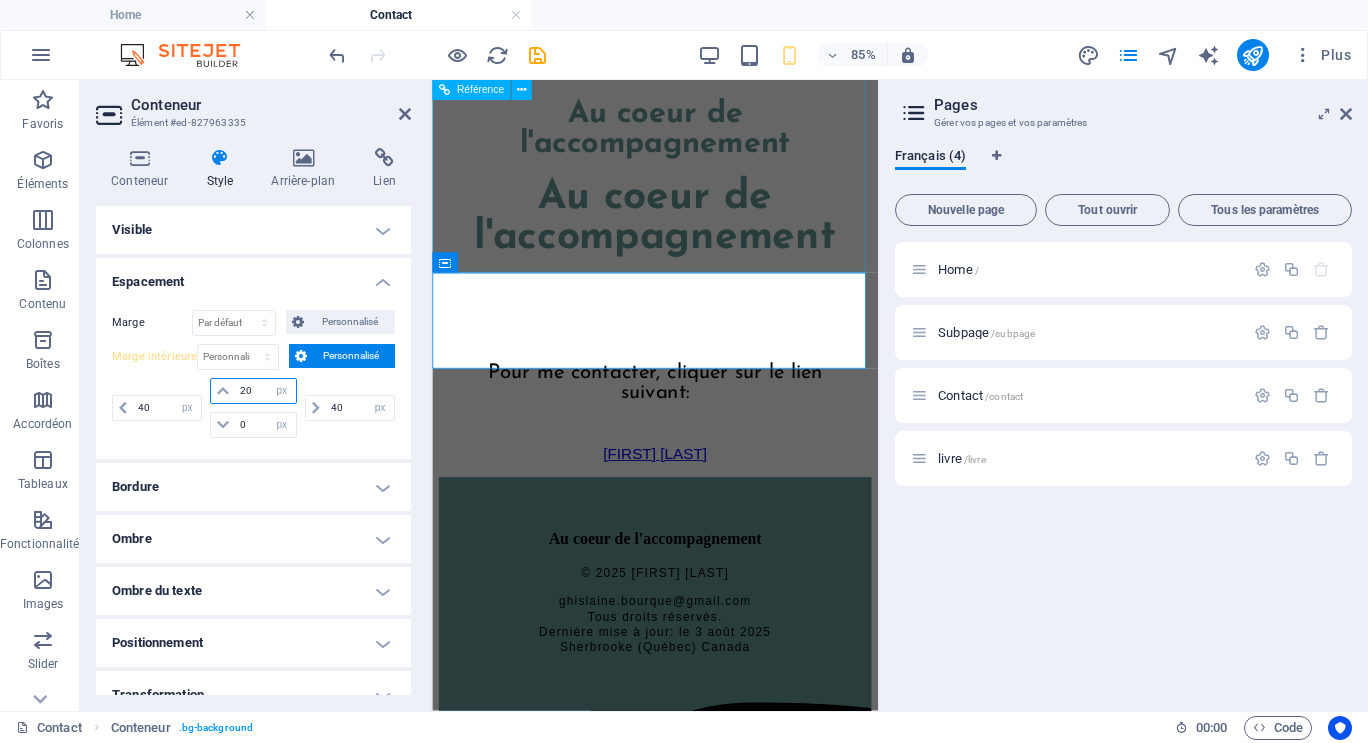 type on "20" 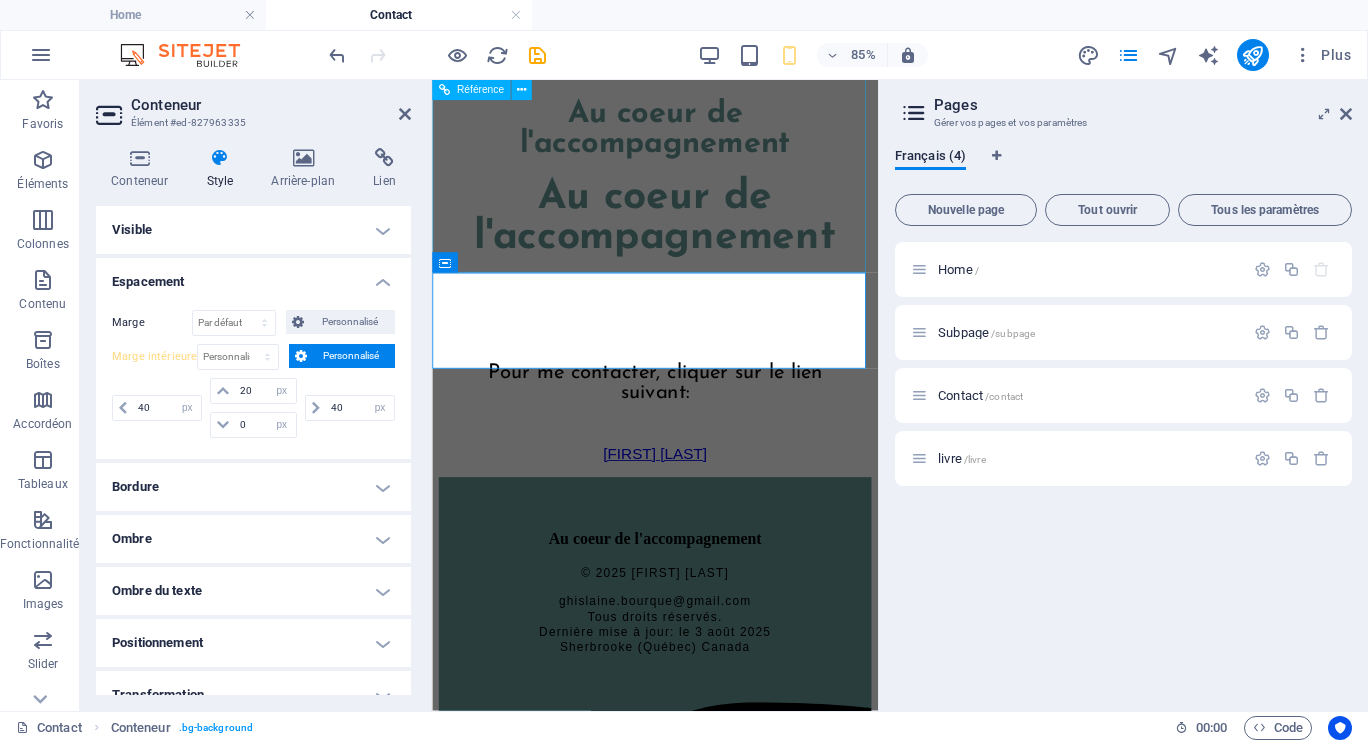 click on "Au coeur de l'accompagnement Au coeur de l'accompagnement" at bounding box center (694, 161) 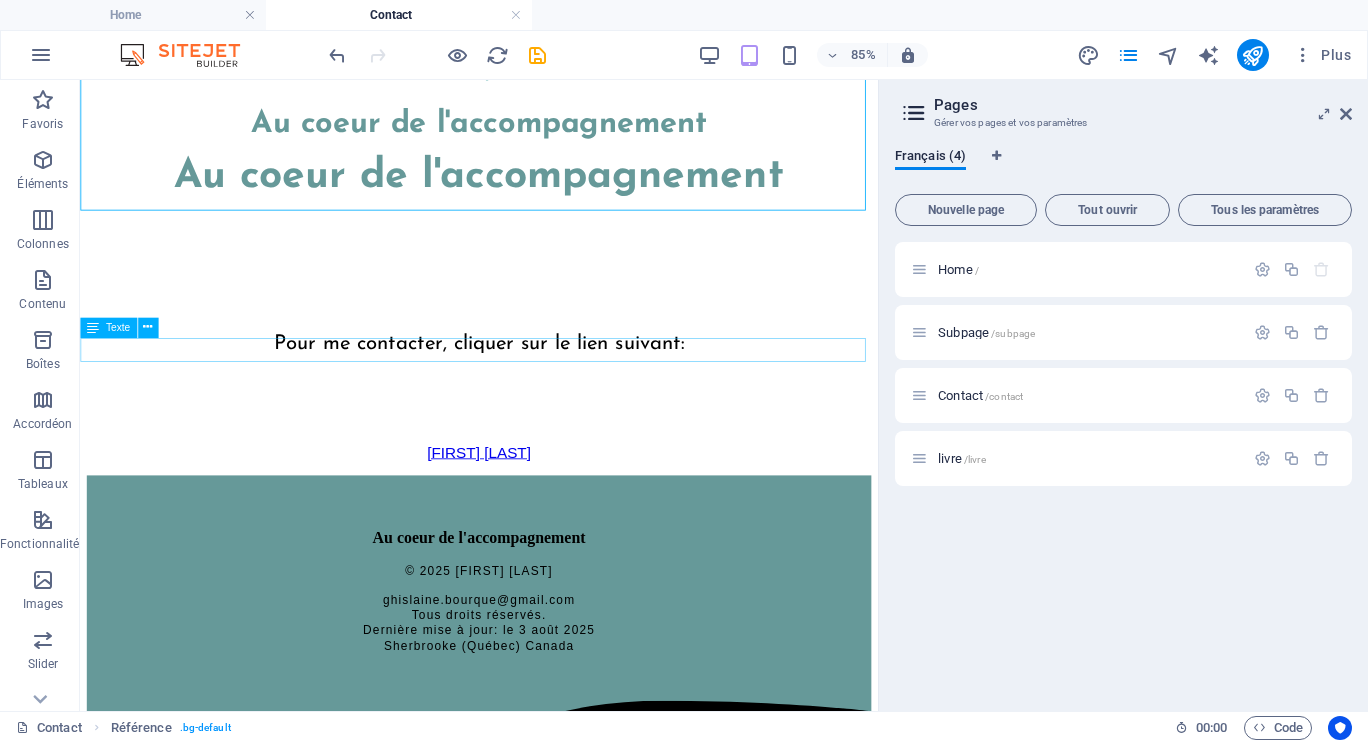 click on "[FIRST] [LAST]" at bounding box center [549, 518] 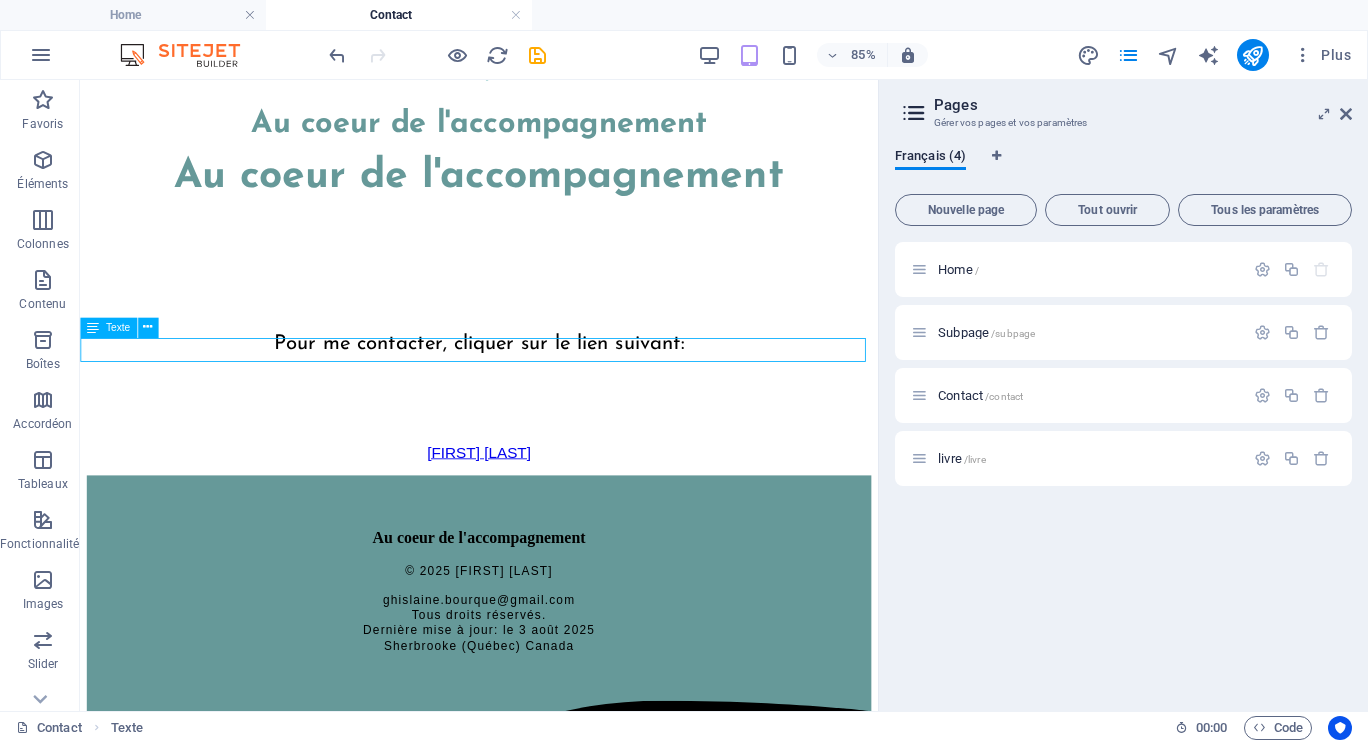 click on "[FIRST] [LAST]" at bounding box center (549, 518) 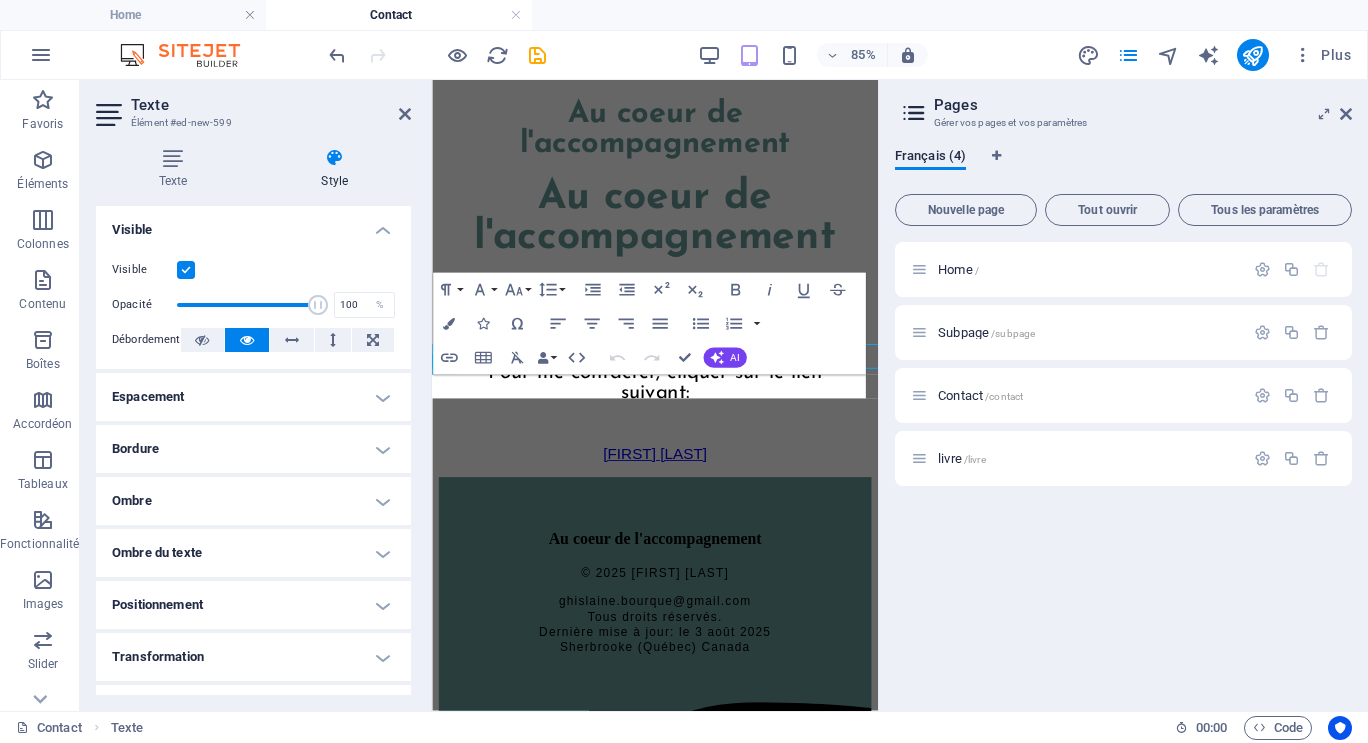 scroll, scrollTop: 151, scrollLeft: 0, axis: vertical 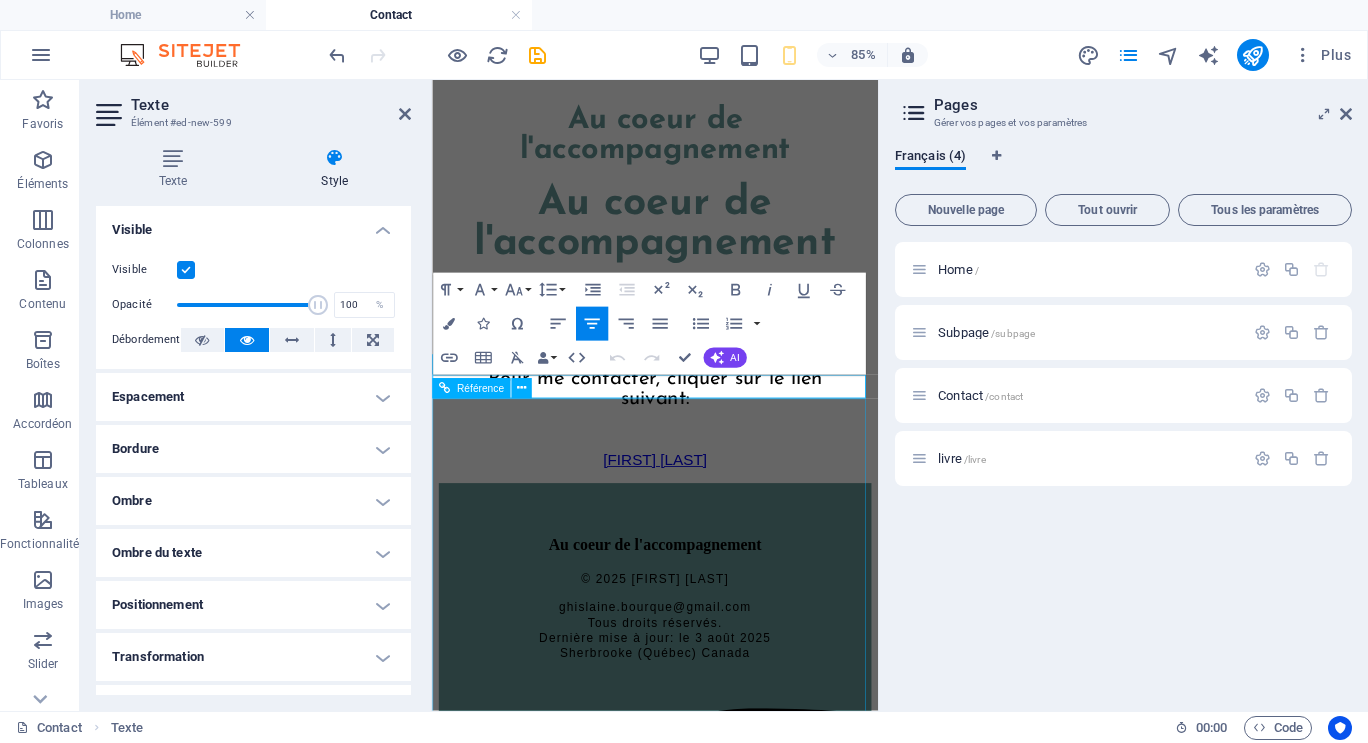 click on "Au coeur de l'accompagnement © 2025 [FIRST] [LAST] [EMAIL] Tous droits réservés. Dernière mise à jour: le 3 août 2025 [CITY] ([STATE]) [COUNTRY]" at bounding box center (694, 690) 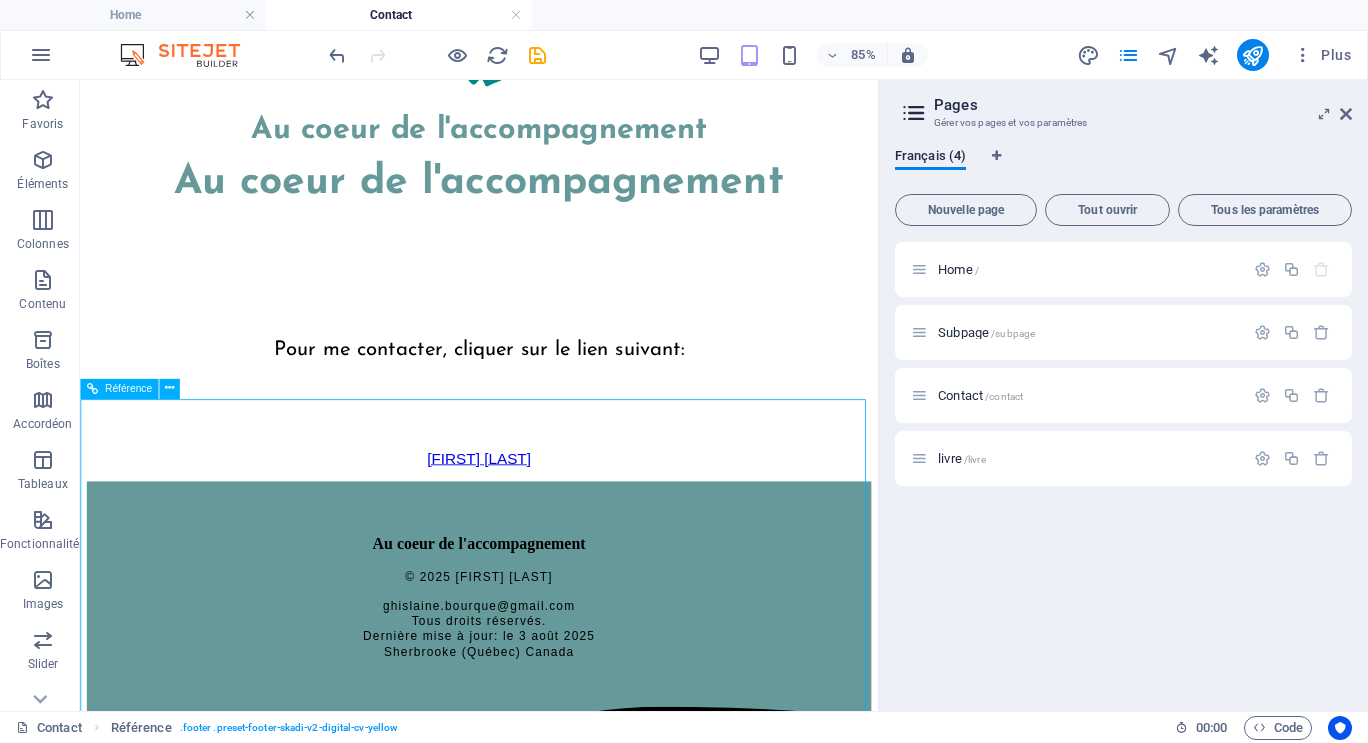 scroll, scrollTop: 115, scrollLeft: 0, axis: vertical 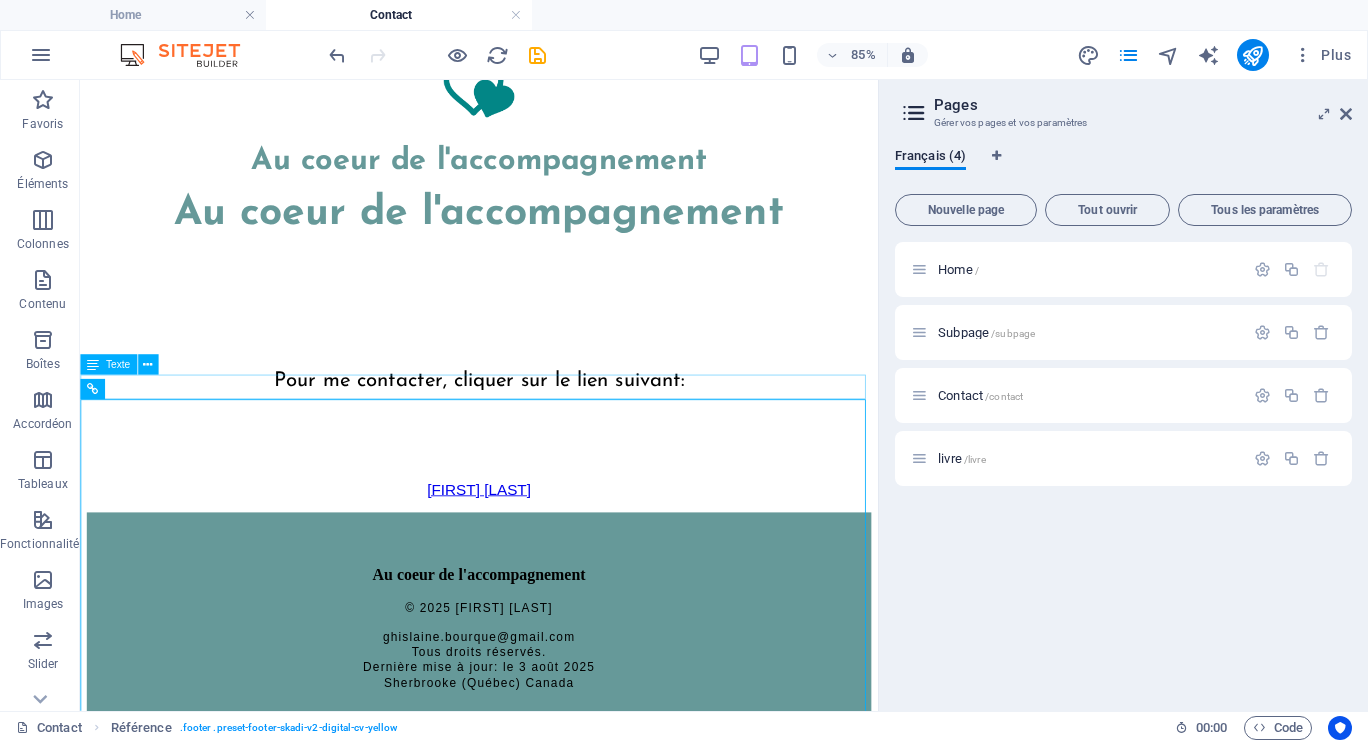 click on "[FIRST] [LAST]" at bounding box center (549, 562) 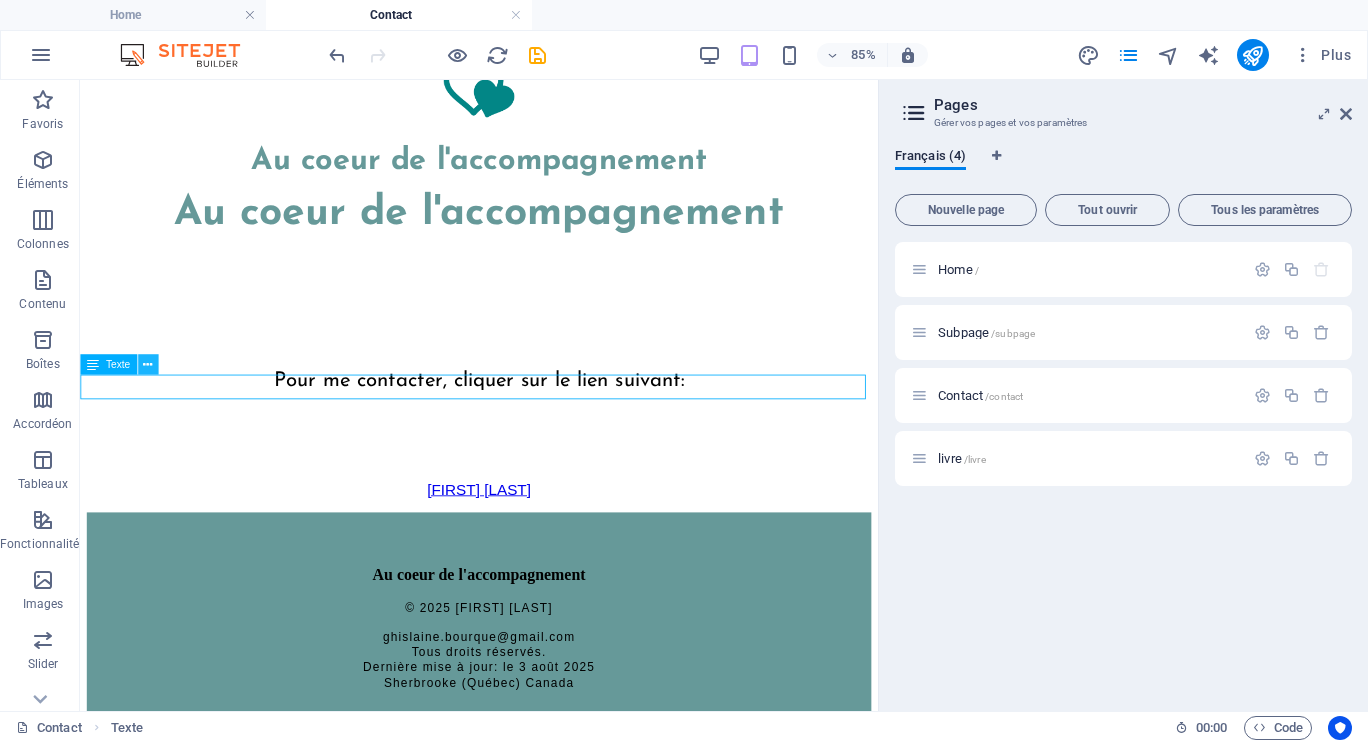 click at bounding box center [147, 365] 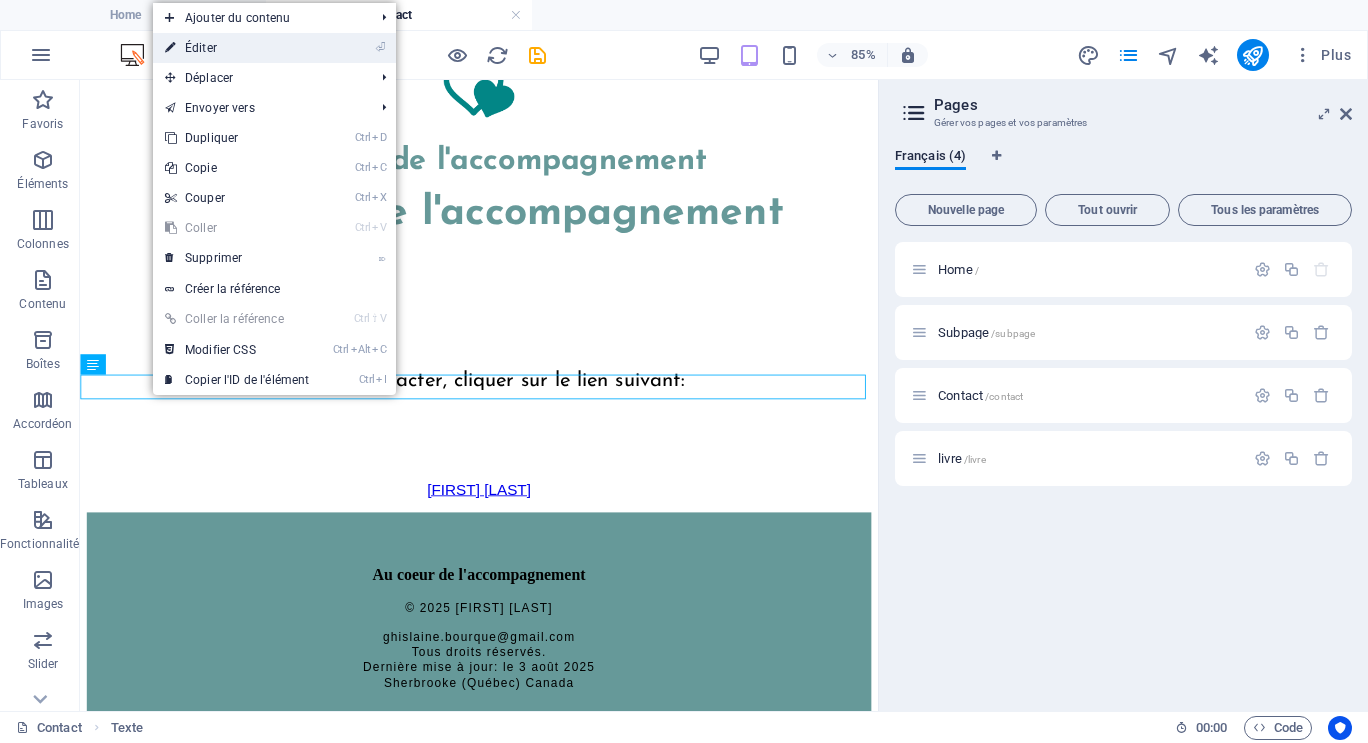 click on "⏎  Éditer" at bounding box center (237, 48) 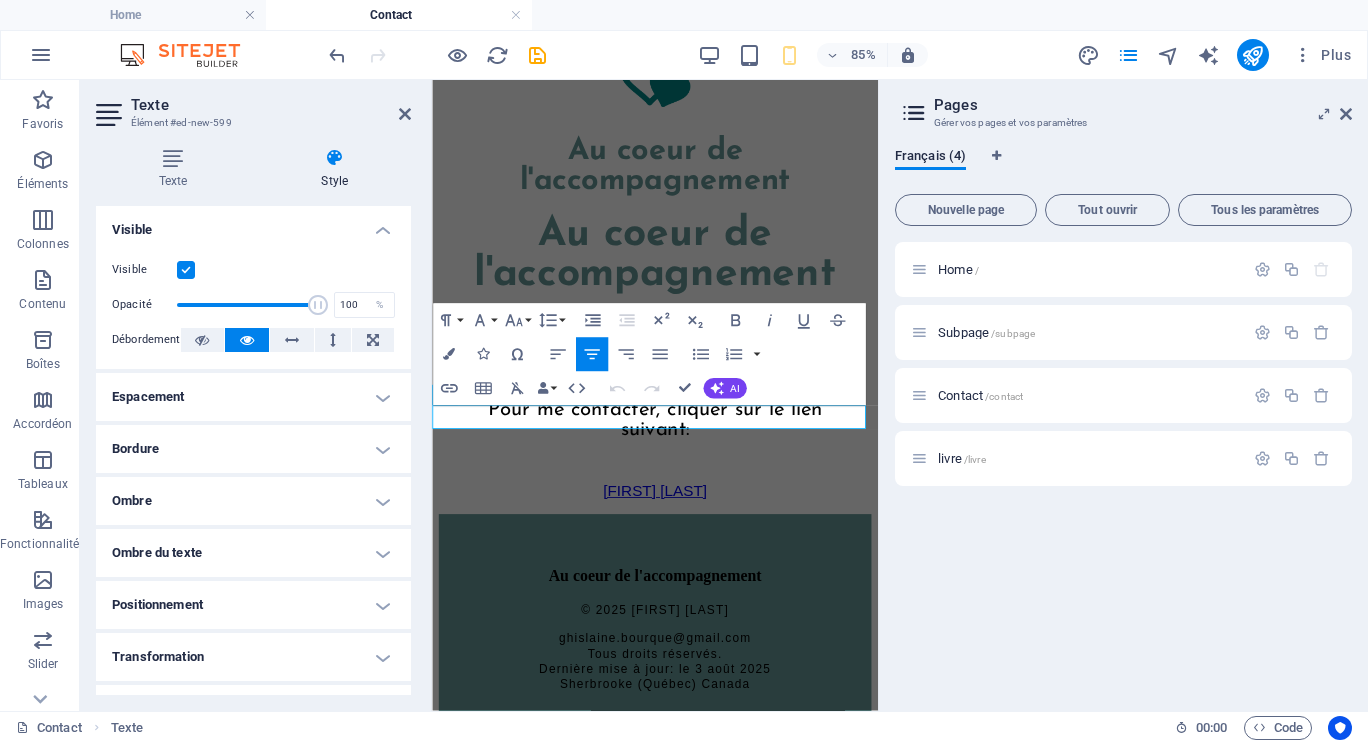 click on "Espacement" at bounding box center [253, 397] 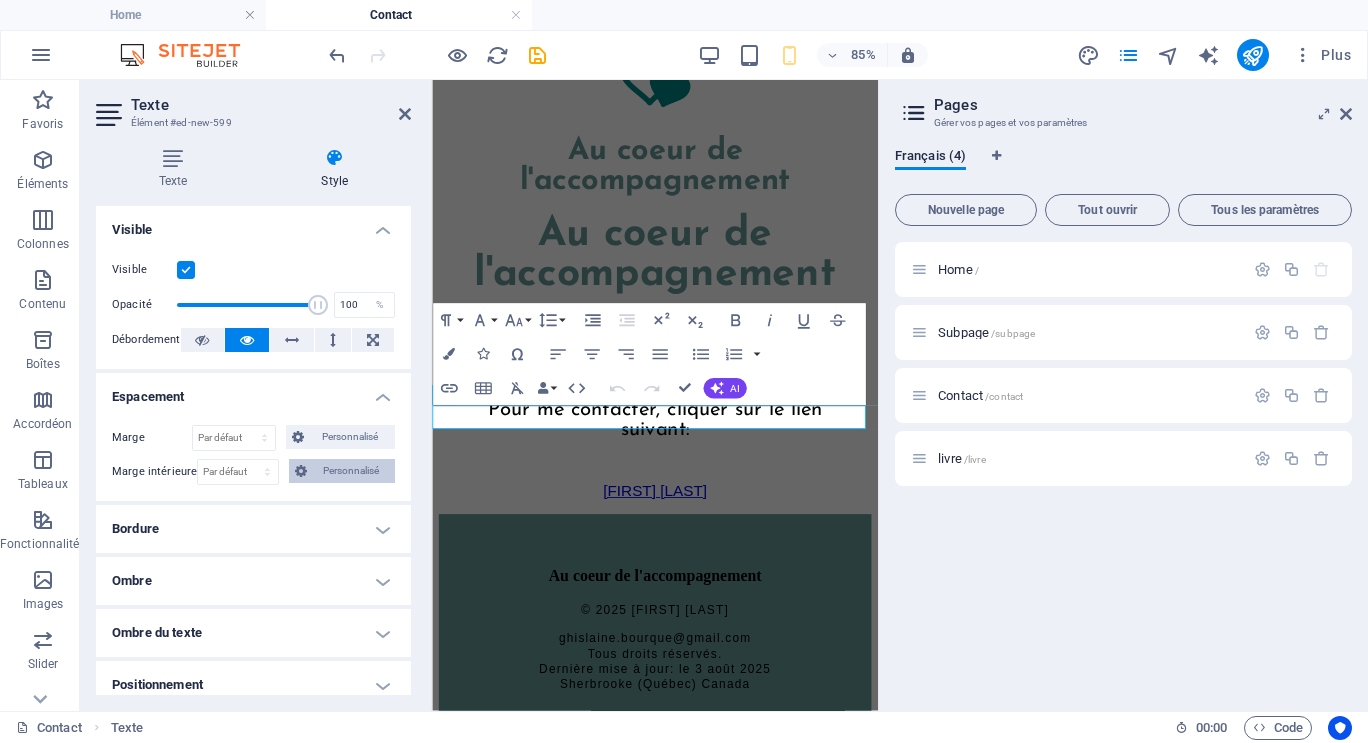 click on "Personnalisé" at bounding box center [351, 471] 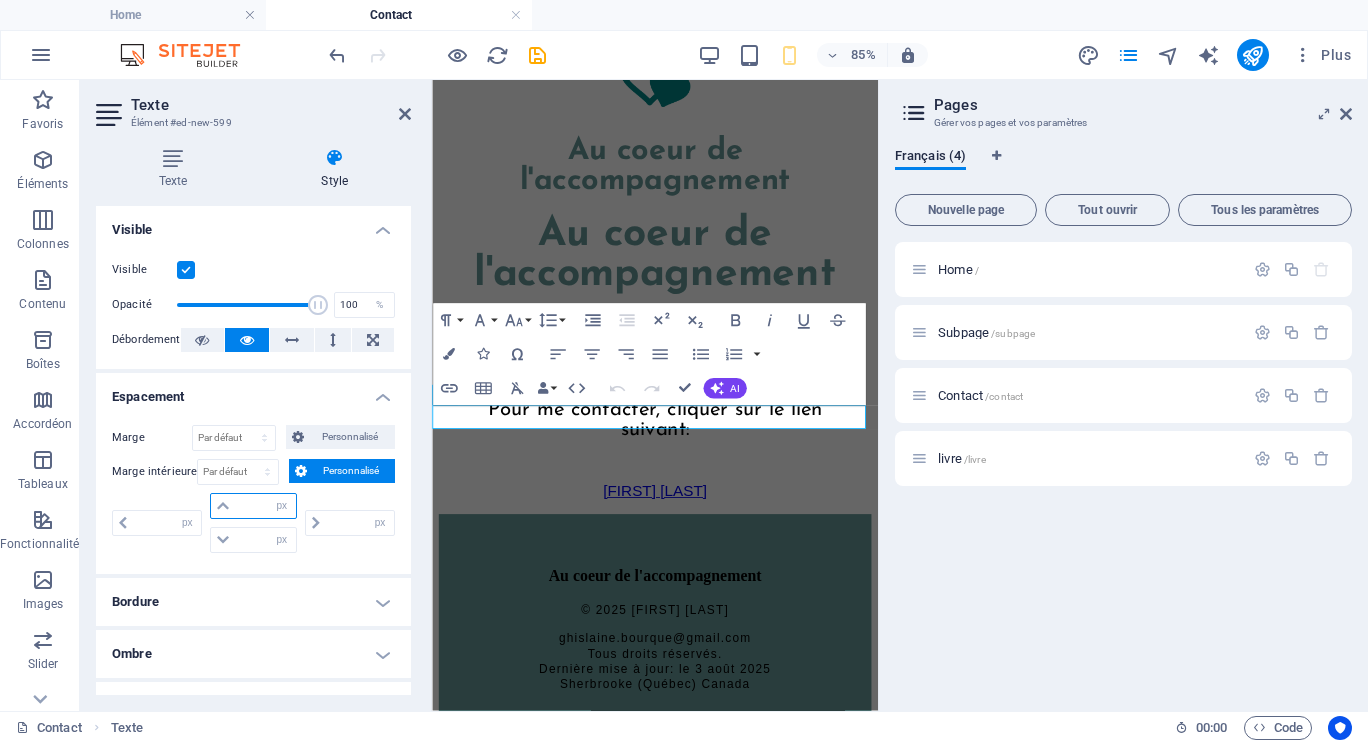 click at bounding box center (265, 506) 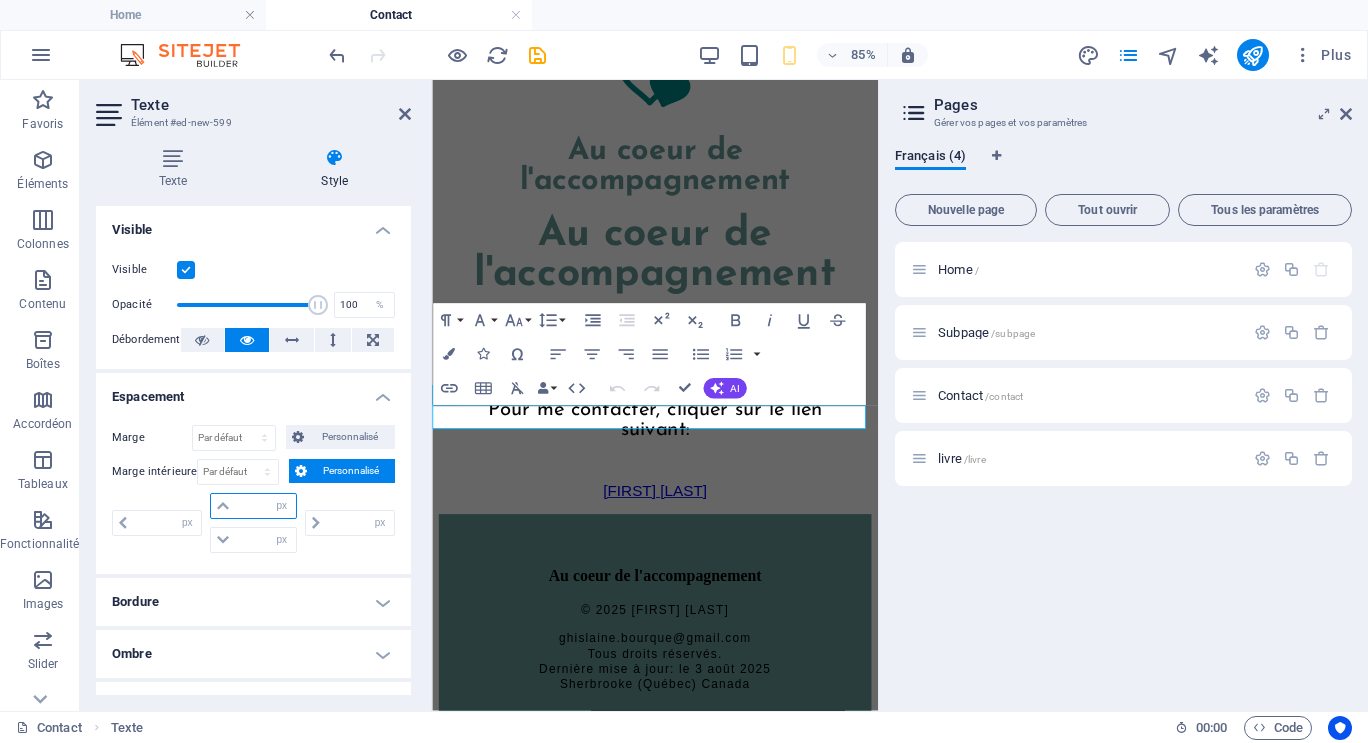 type on "5" 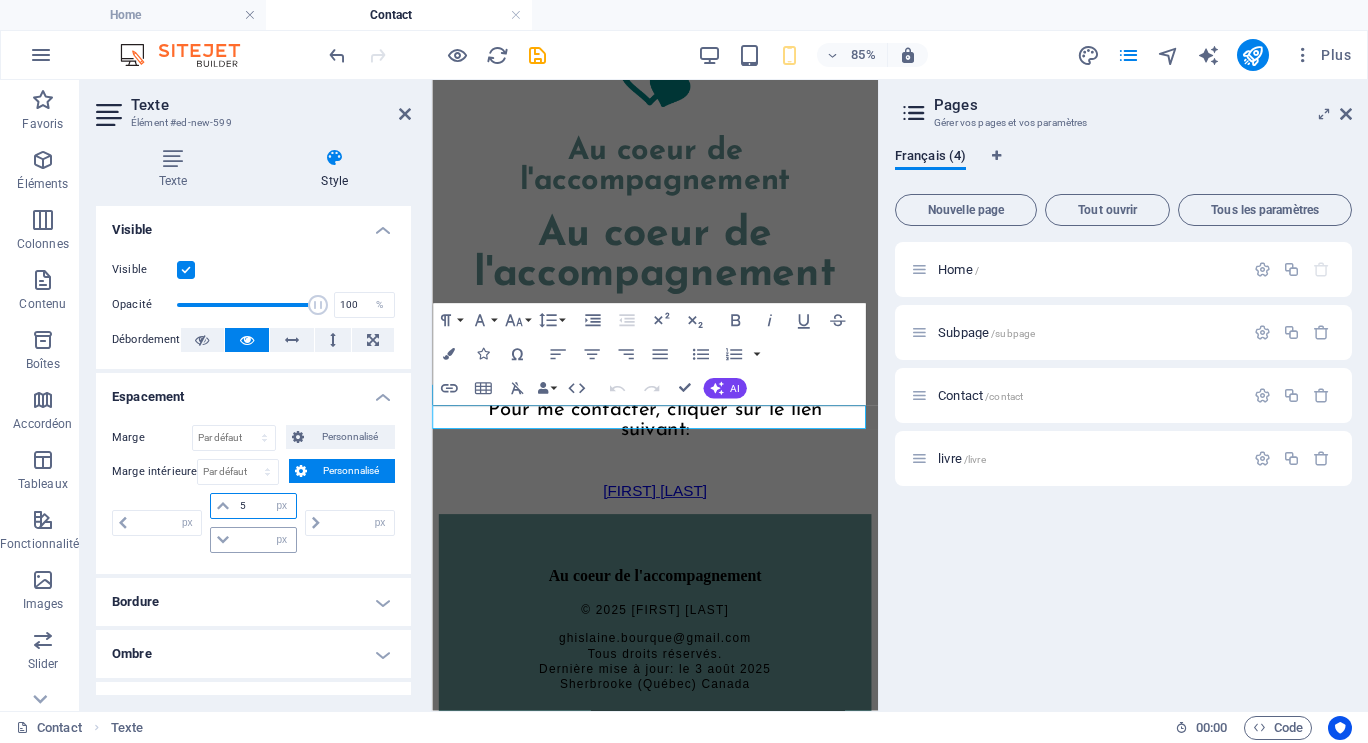 type on "0" 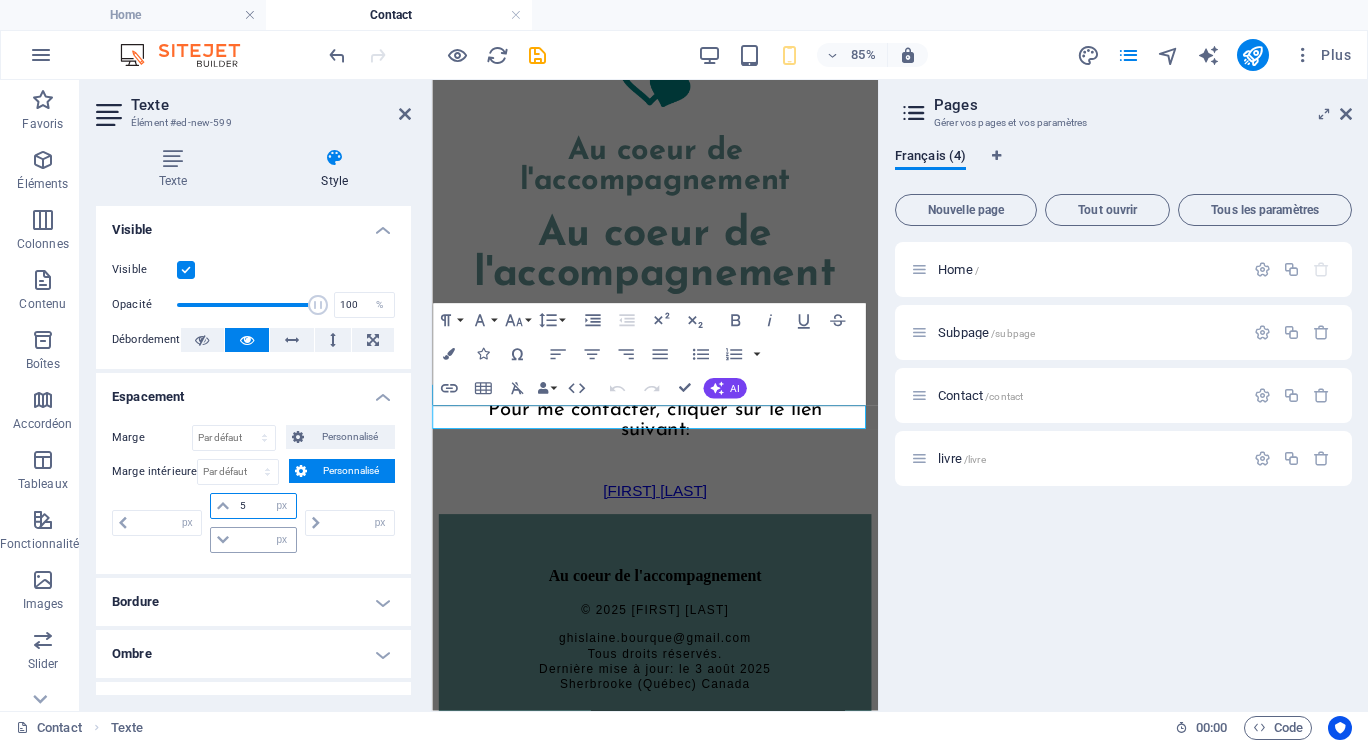type on "0" 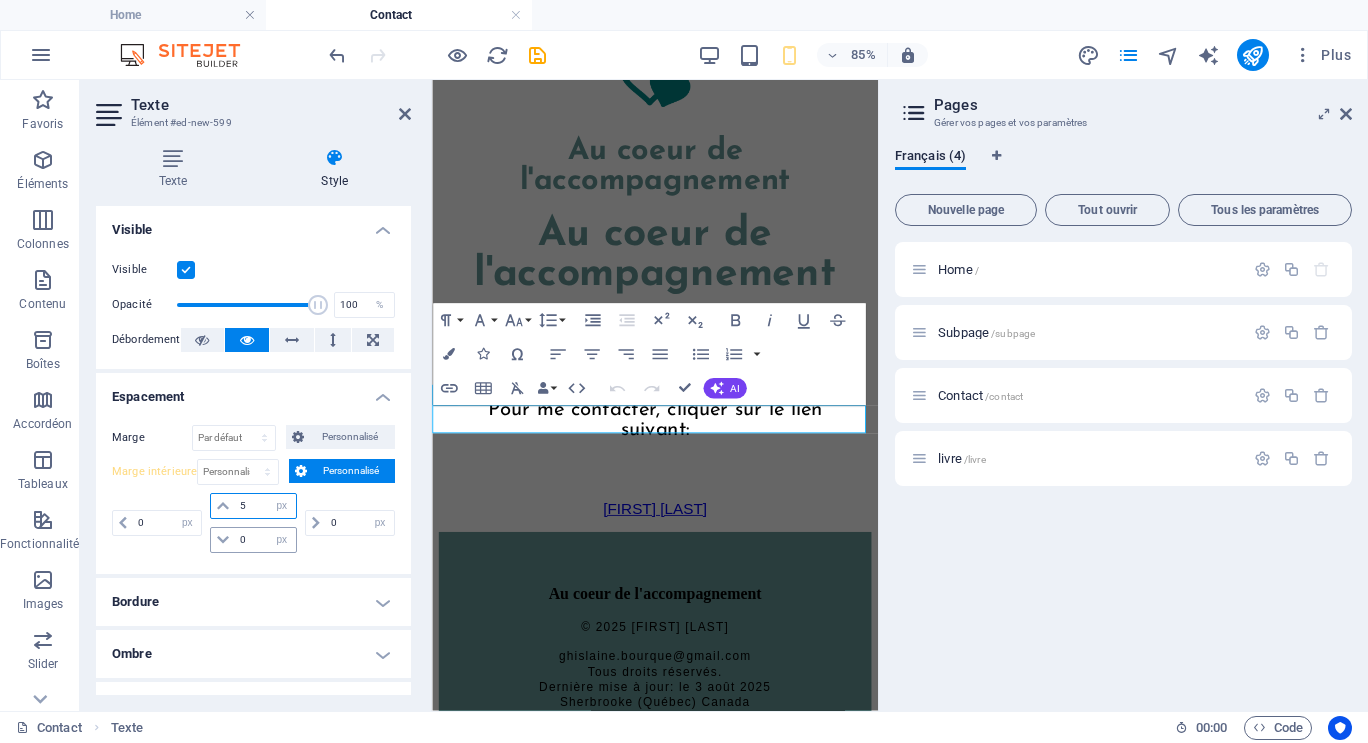 type on "5" 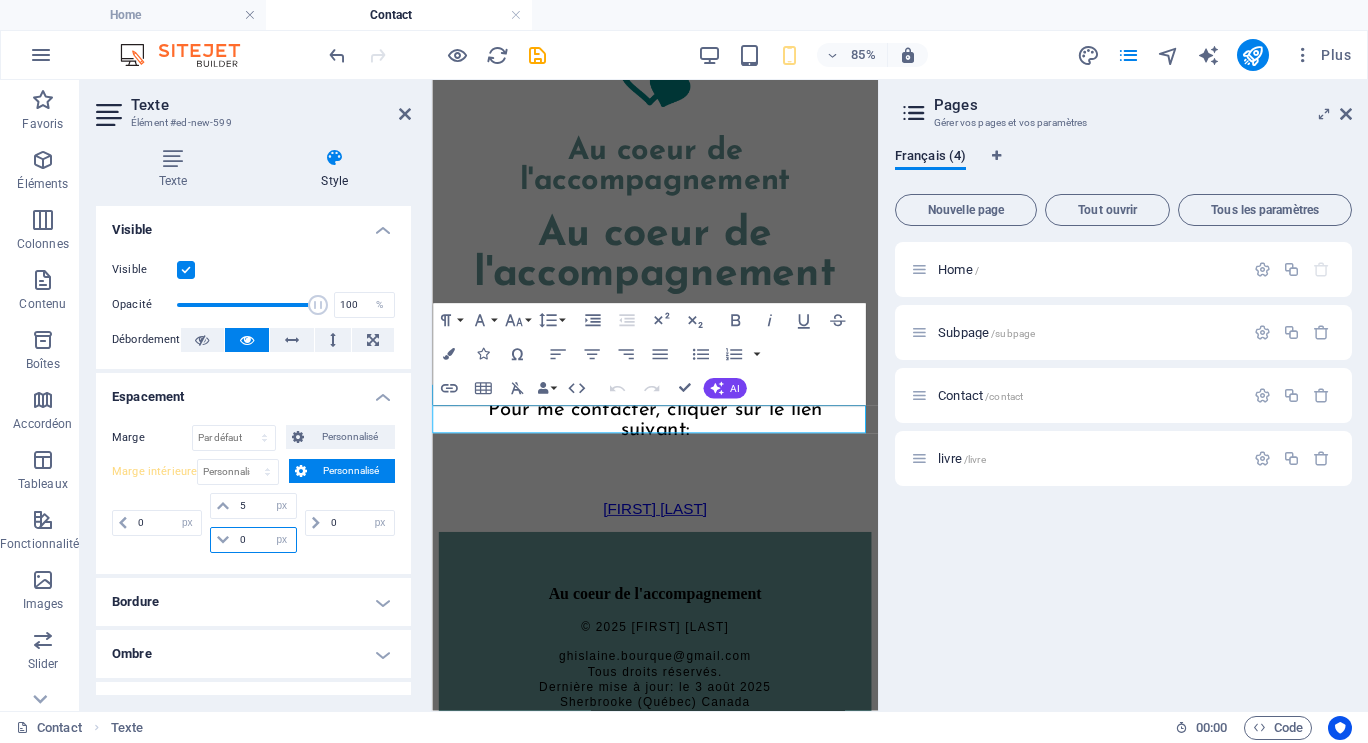 drag, startPoint x: 255, startPoint y: 536, endPoint x: 243, endPoint y: 534, distance: 12.165525 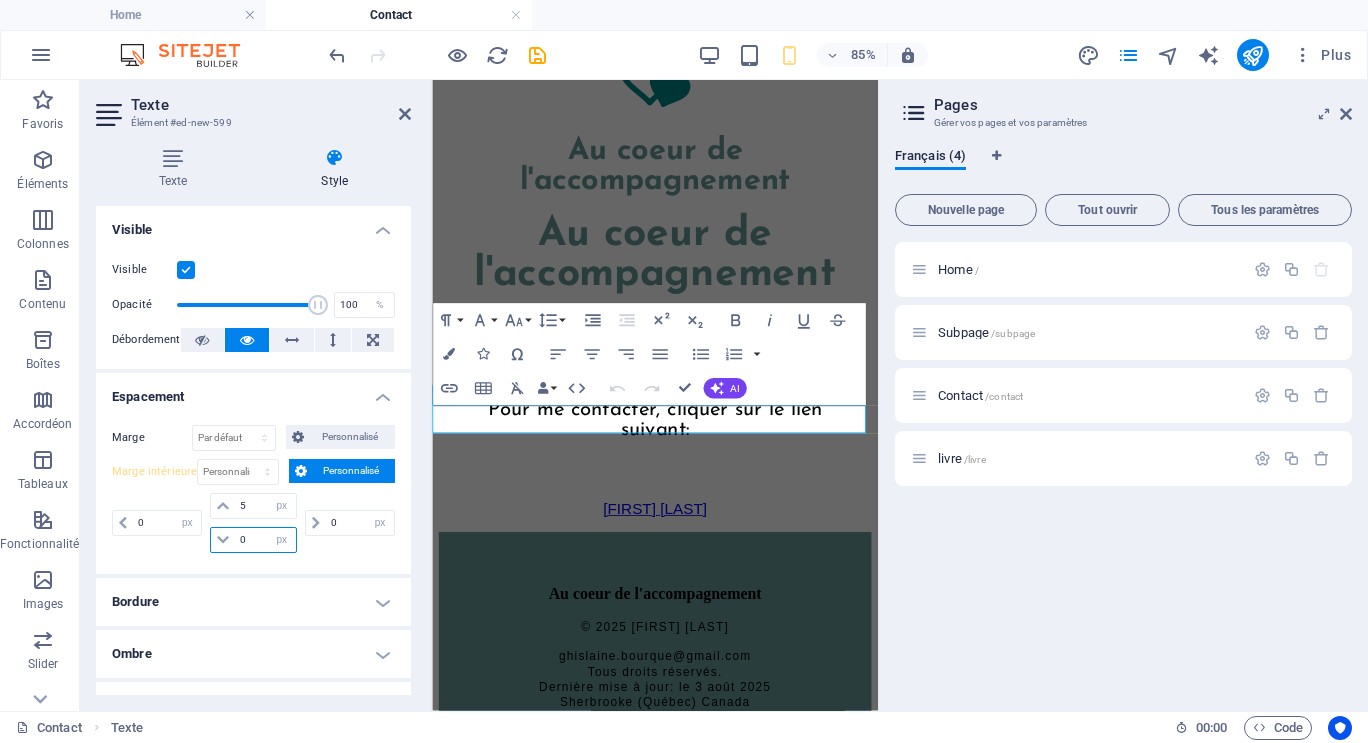 click on "0" at bounding box center [265, 540] 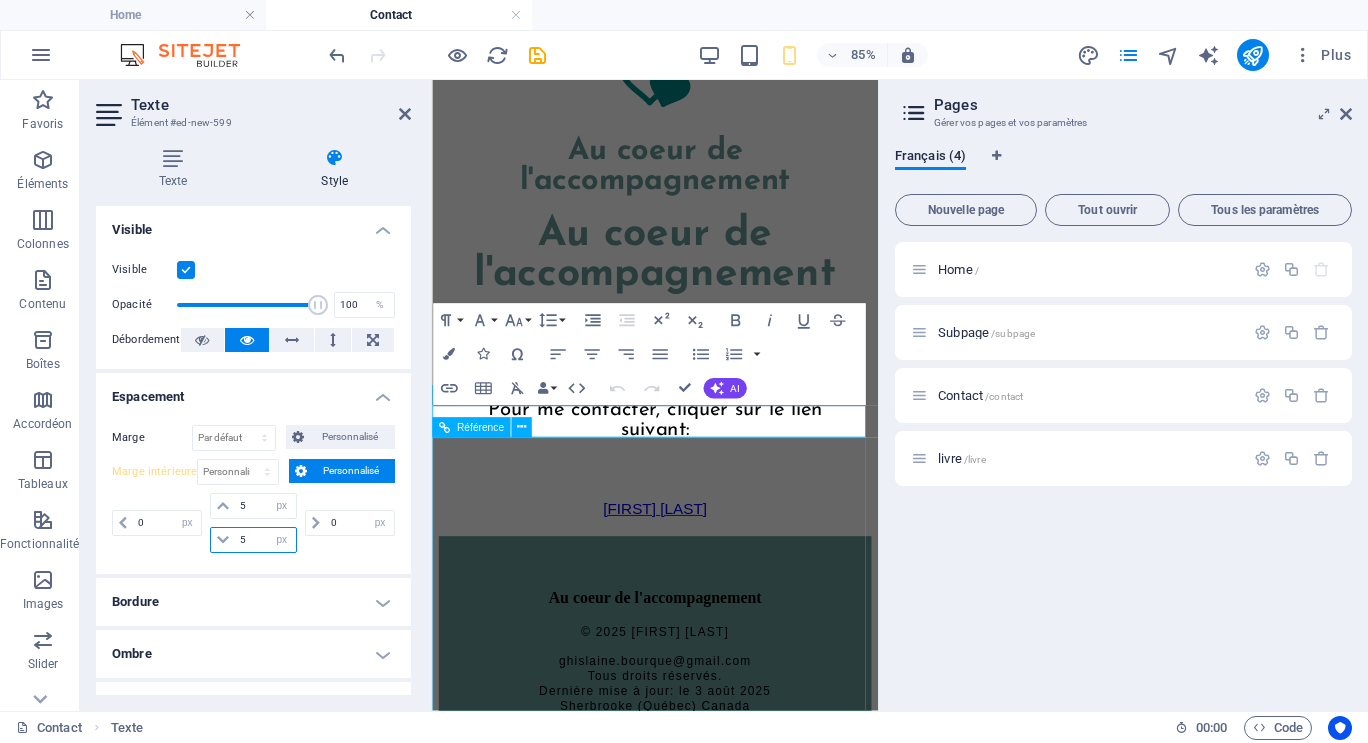type on "5" 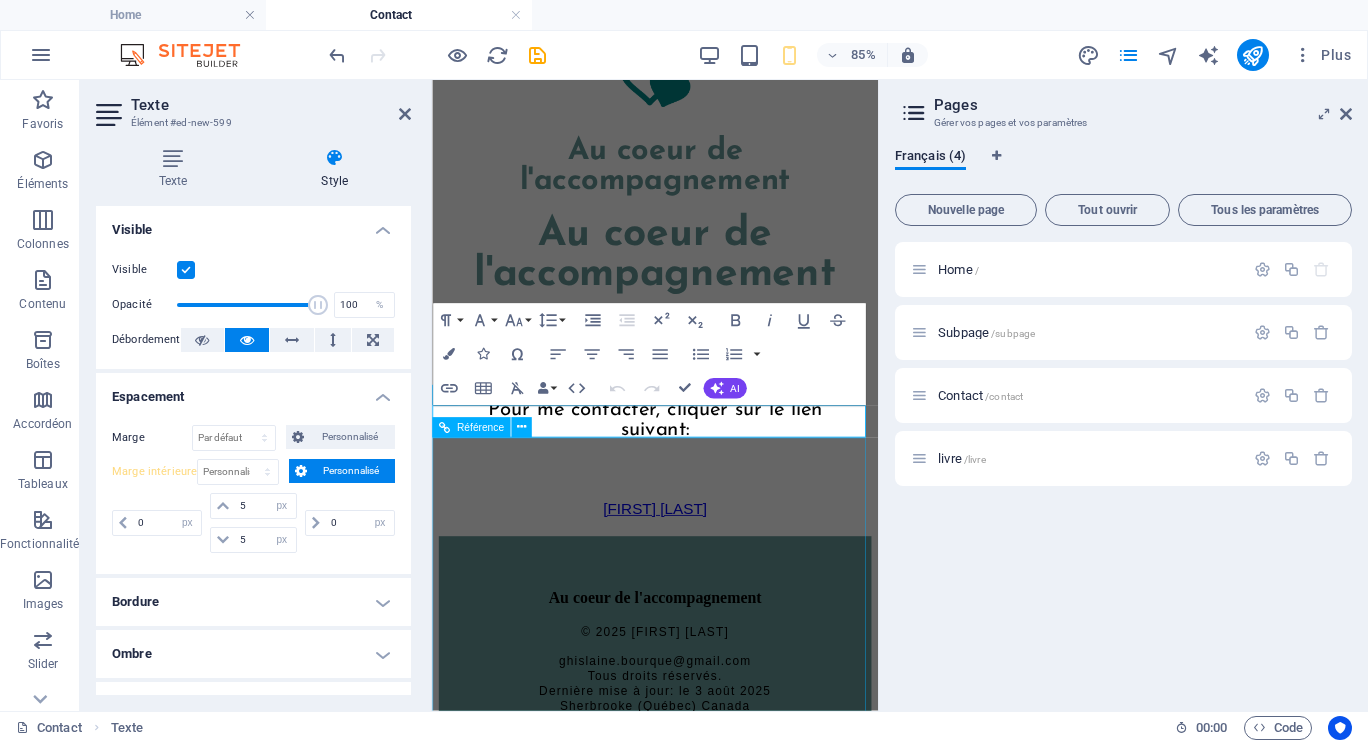 click on "Au coeur de l'accompagnement © 2025 [FIRST] [LAST] [EMAIL] Tous droits réservés. Dernière mise à jour: le 3 août 2025 [CITY] ([STATE]) [COUNTRY]" at bounding box center [694, 752] 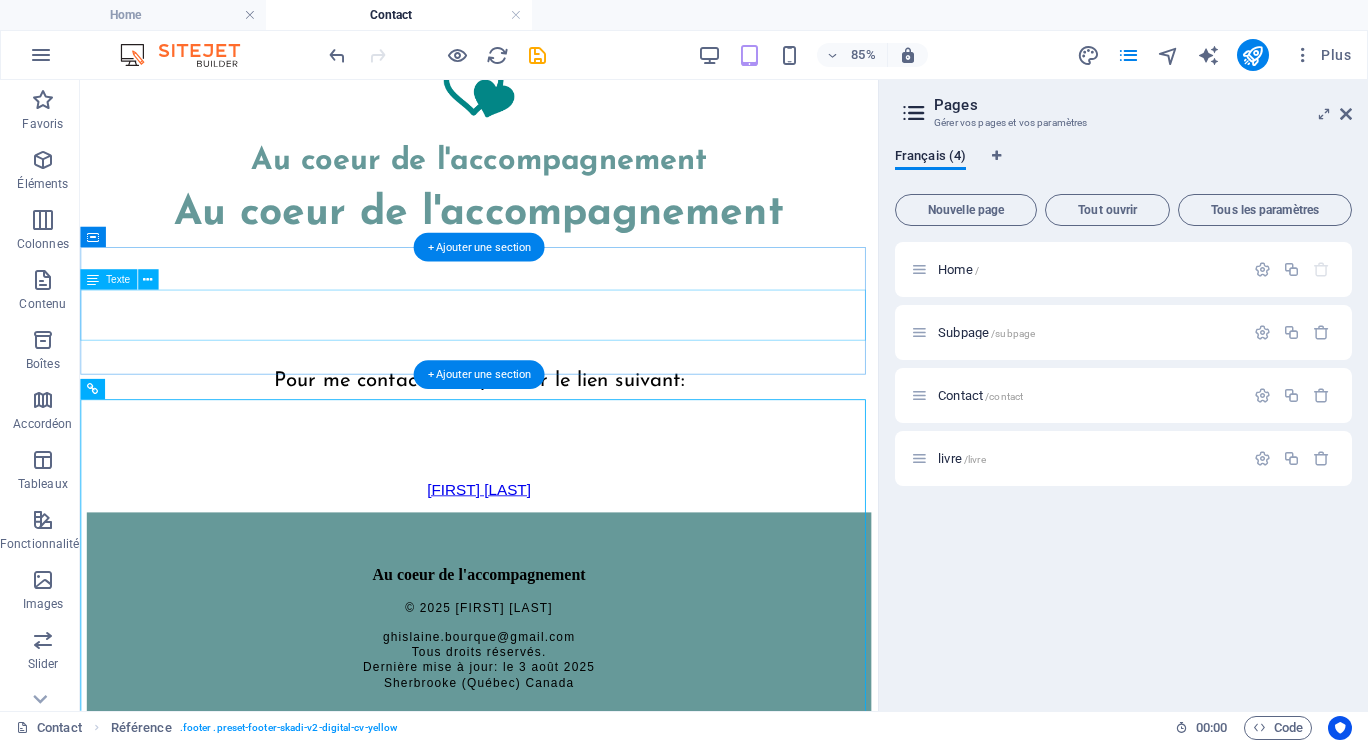 click on "Pour me contacter, cliquer sur le lien suivant:" at bounding box center (549, 451) 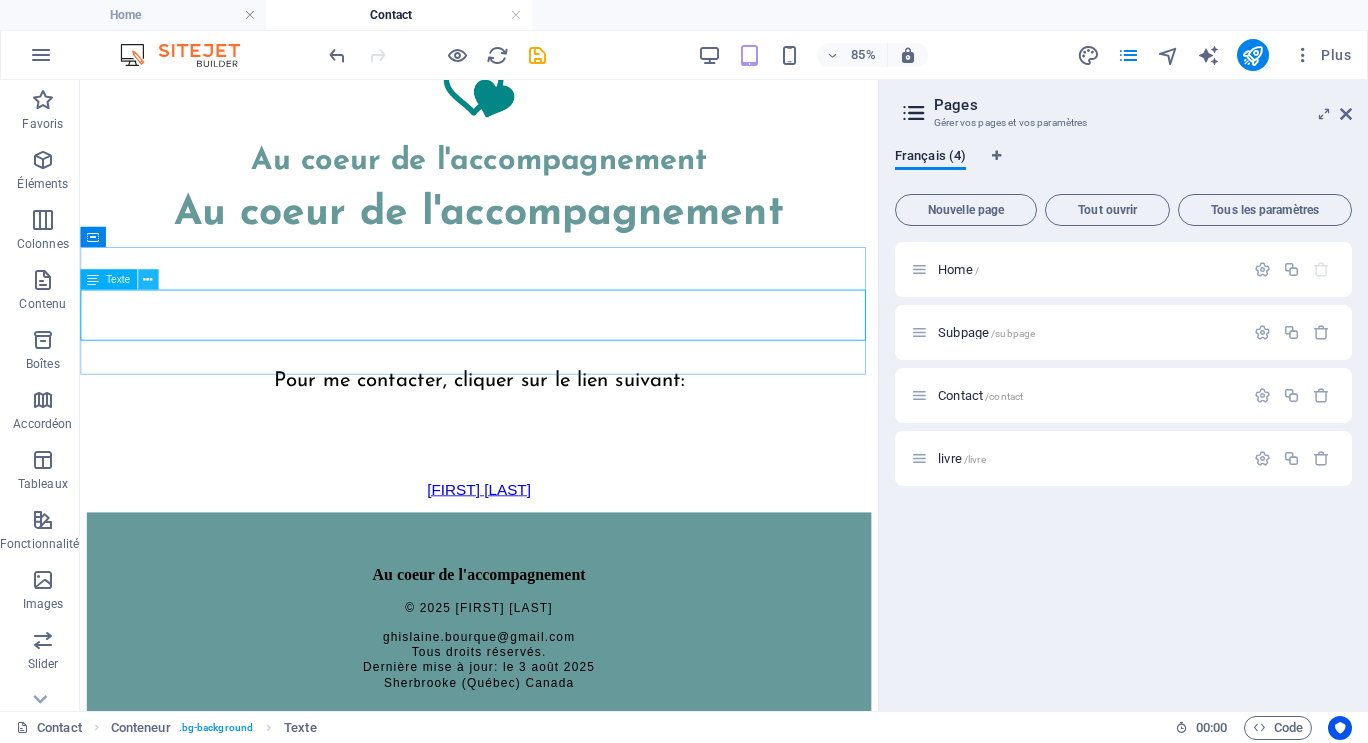 click at bounding box center [147, 280] 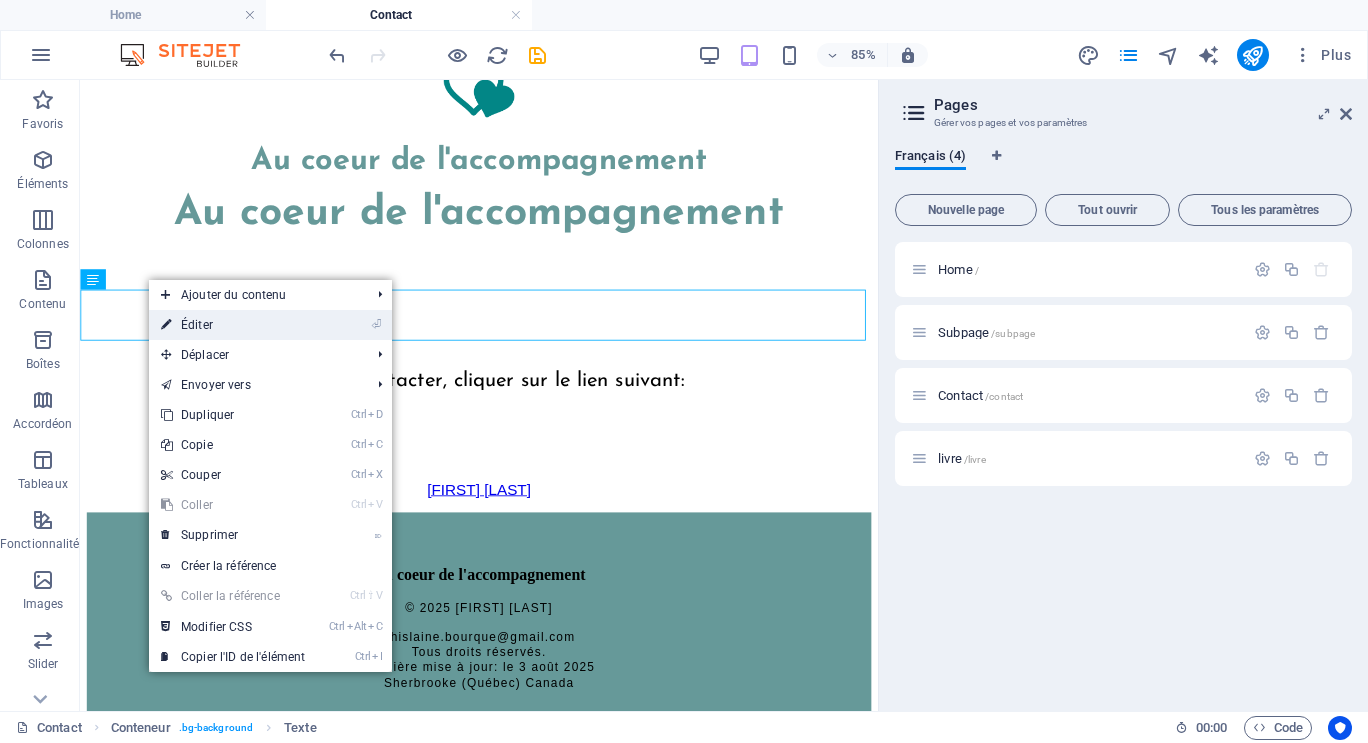 click on "⏎  Éditer" at bounding box center [233, 325] 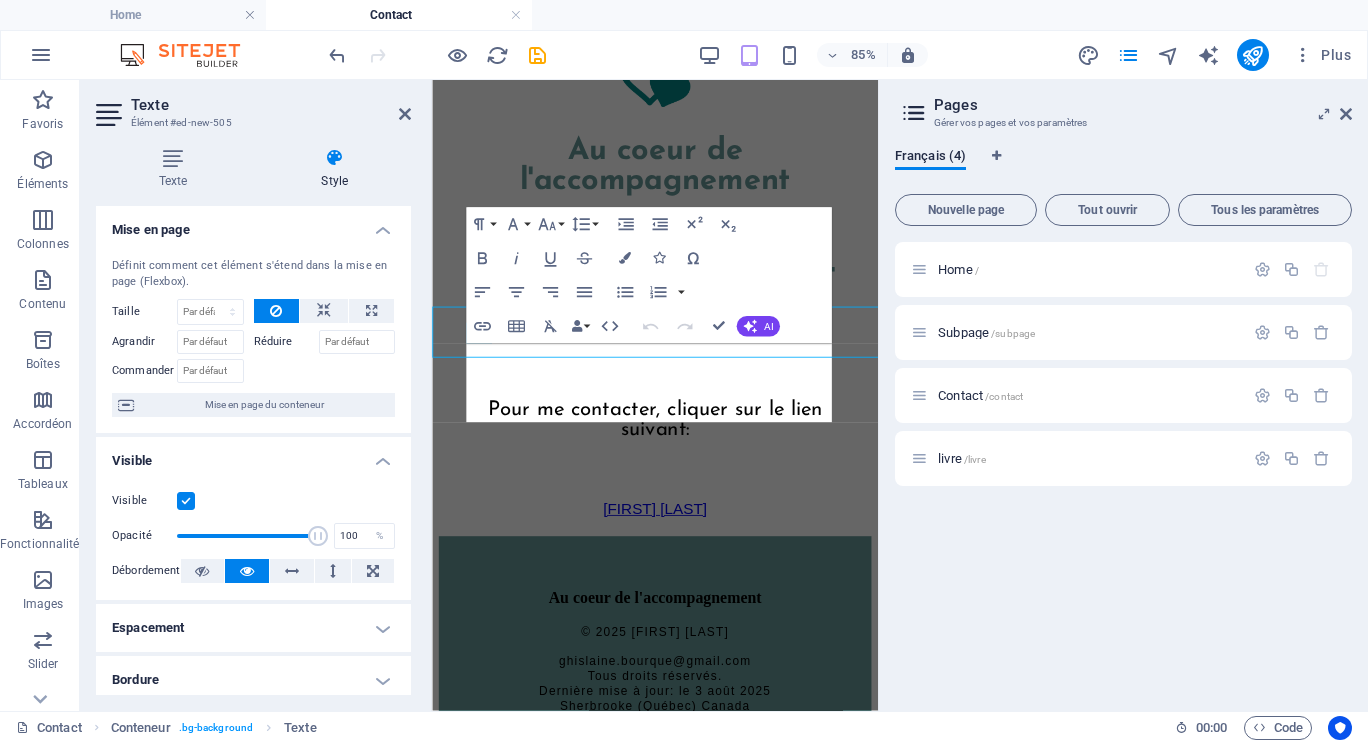 scroll, scrollTop: 96, scrollLeft: 0, axis: vertical 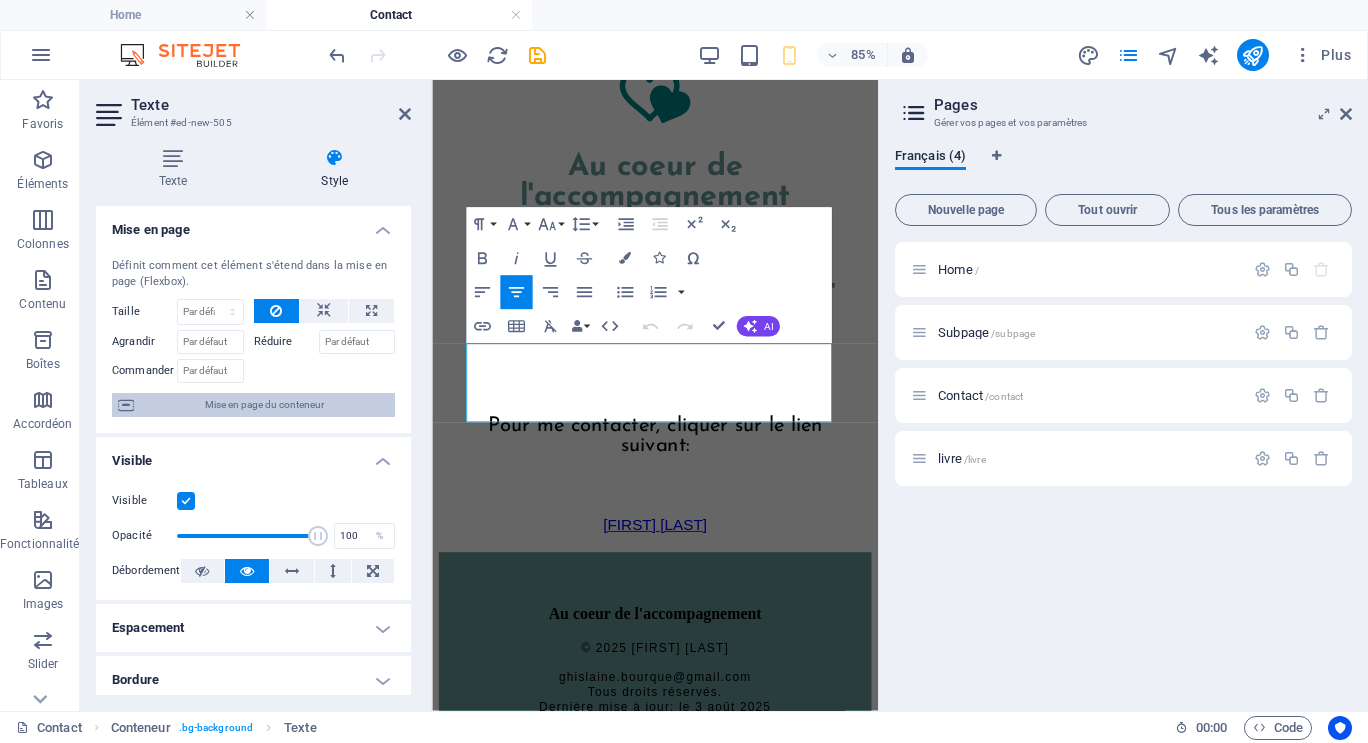 click on "Mise en page du conteneur" at bounding box center (264, 405) 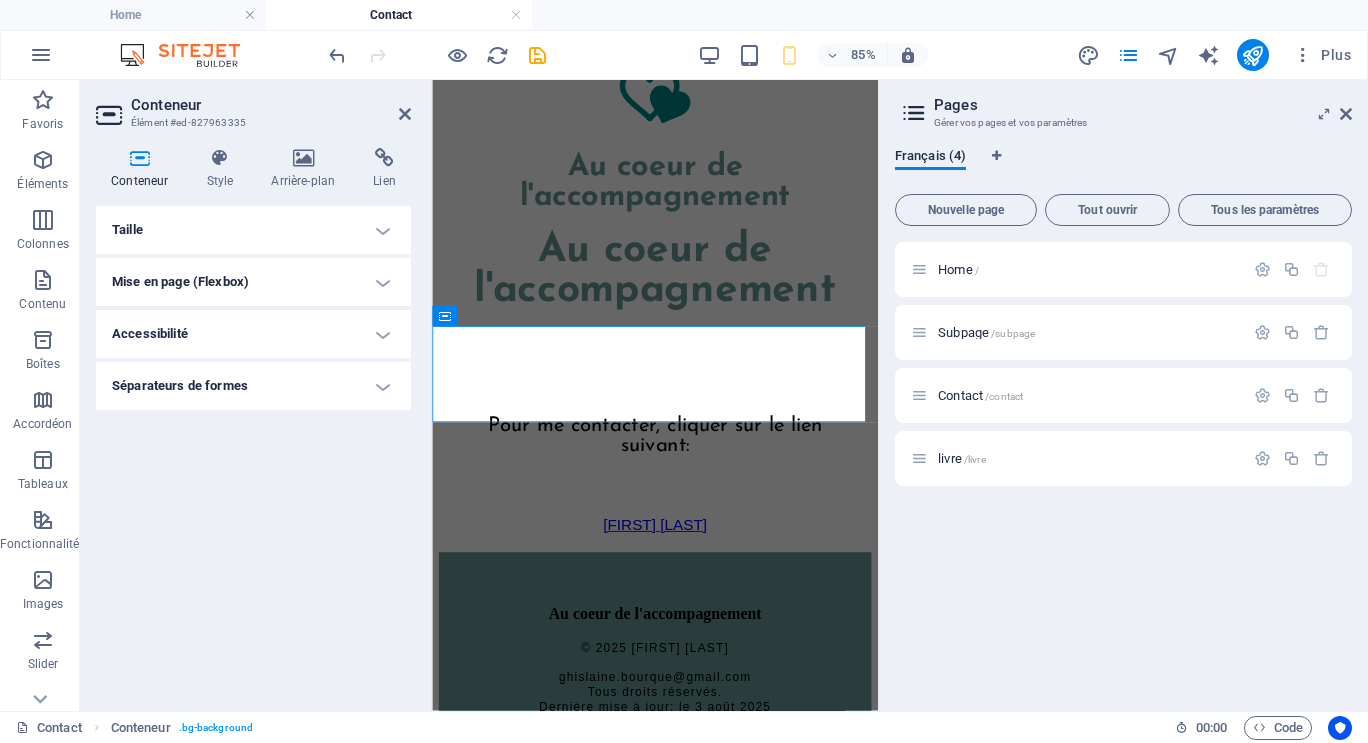 click on "Taille" at bounding box center [253, 230] 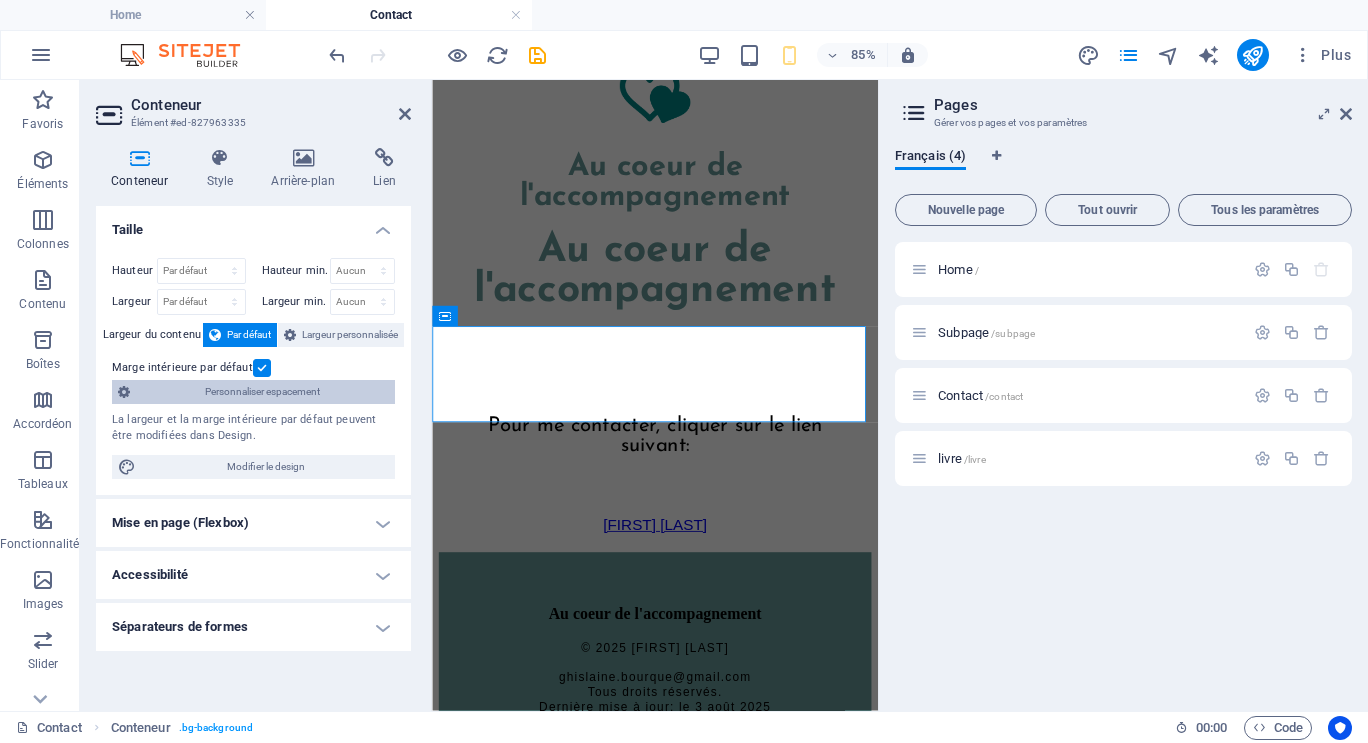 click on "Personnaliser espacement" at bounding box center [262, 392] 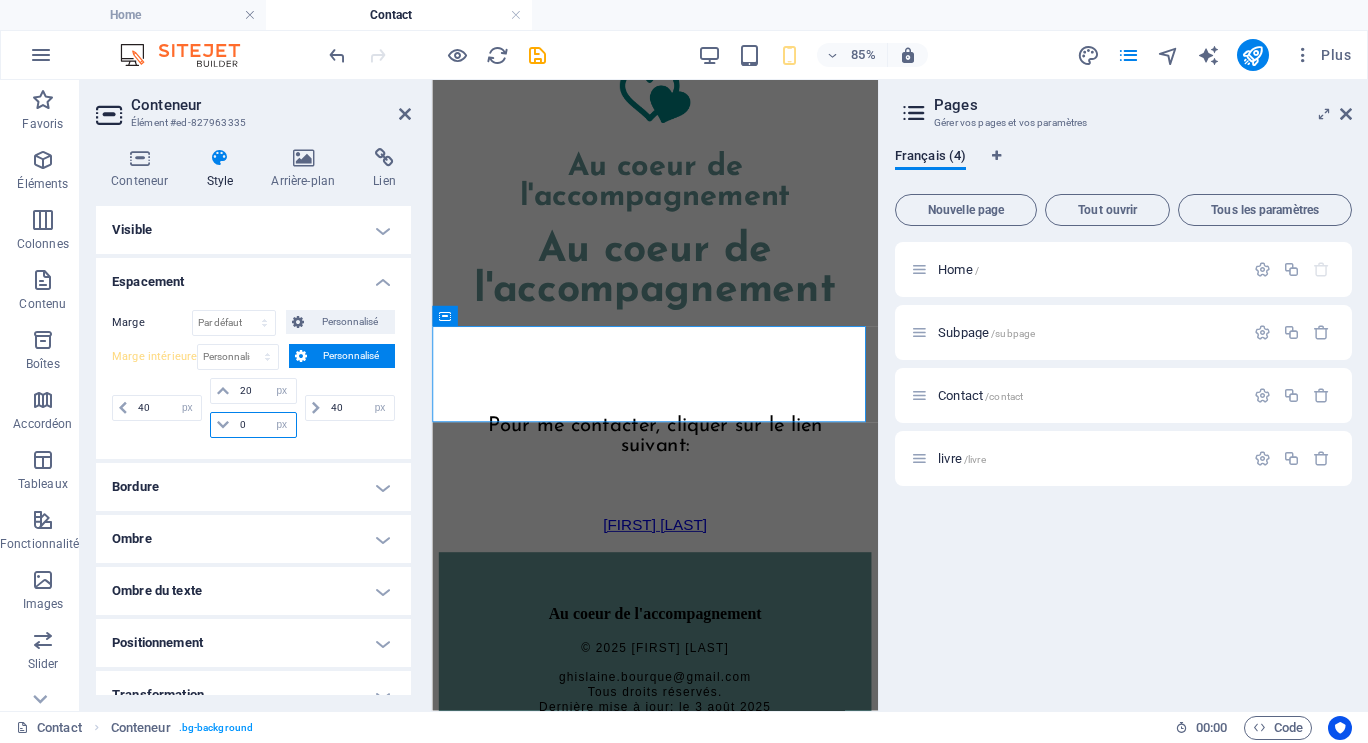 drag, startPoint x: 251, startPoint y: 423, endPoint x: 235, endPoint y: 426, distance: 16.27882 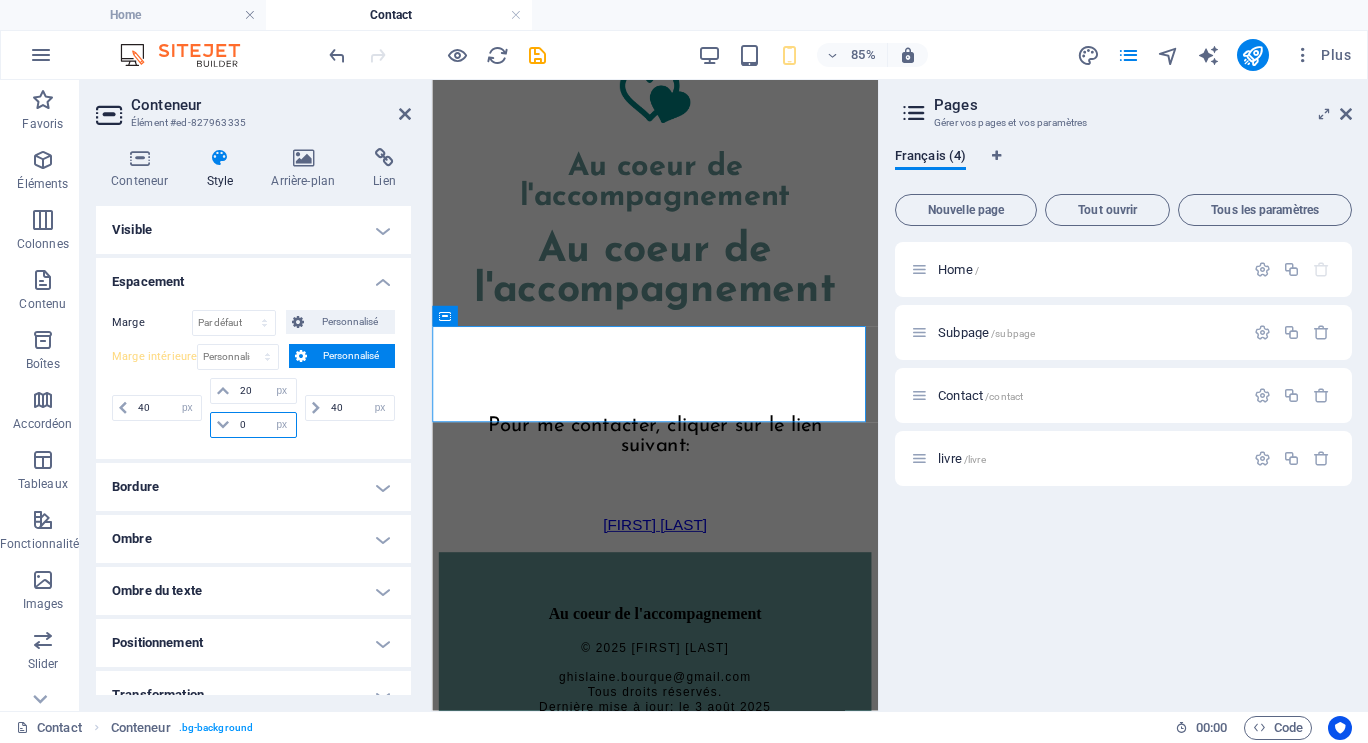 click on "0" at bounding box center (265, 425) 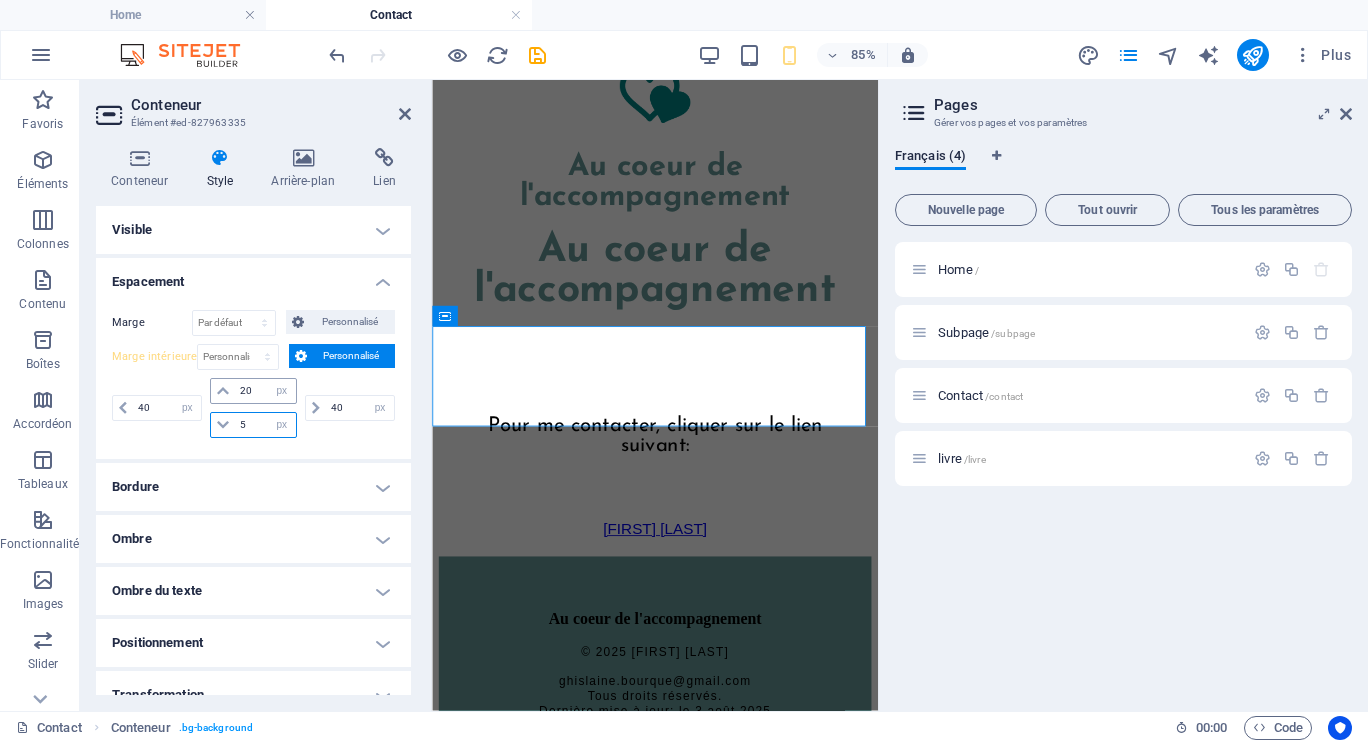 type on "5" 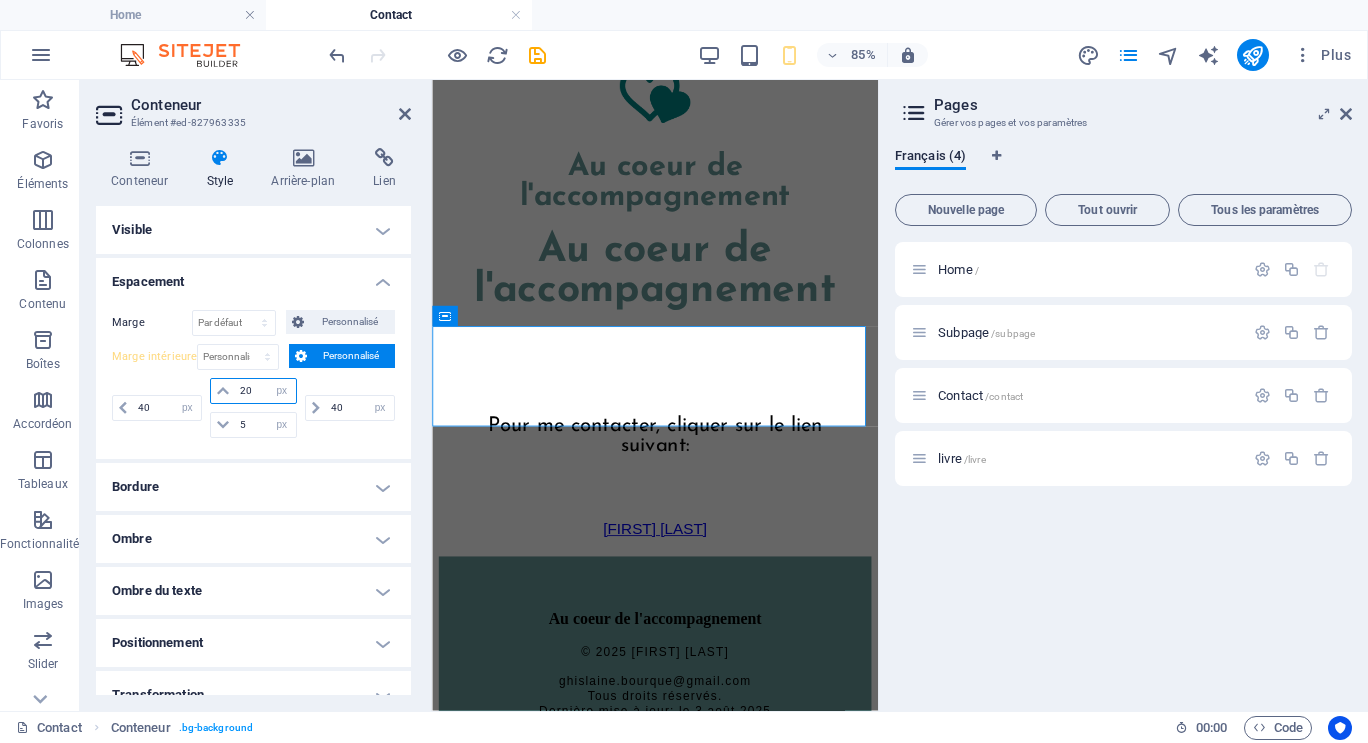 drag, startPoint x: 252, startPoint y: 388, endPoint x: 236, endPoint y: 399, distance: 19.416489 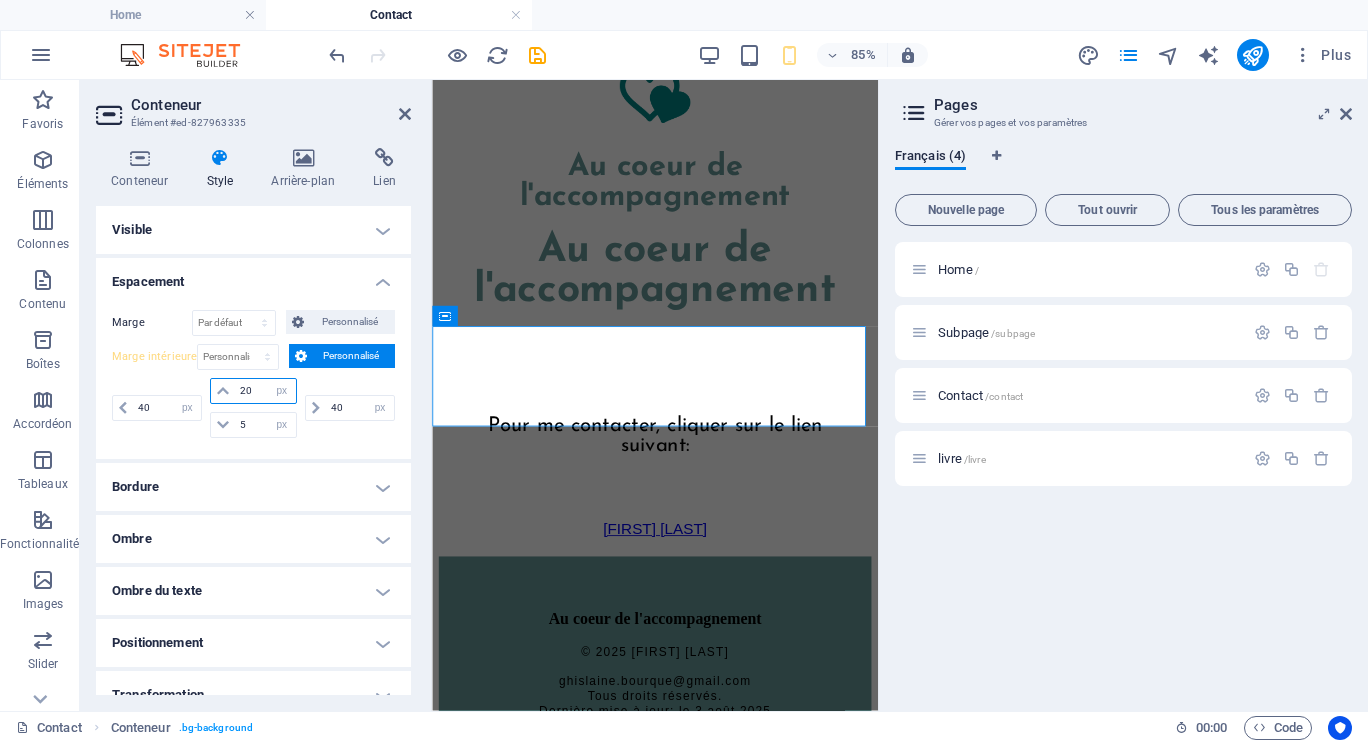 click on "20 px rem % vh vw" at bounding box center [253, 391] 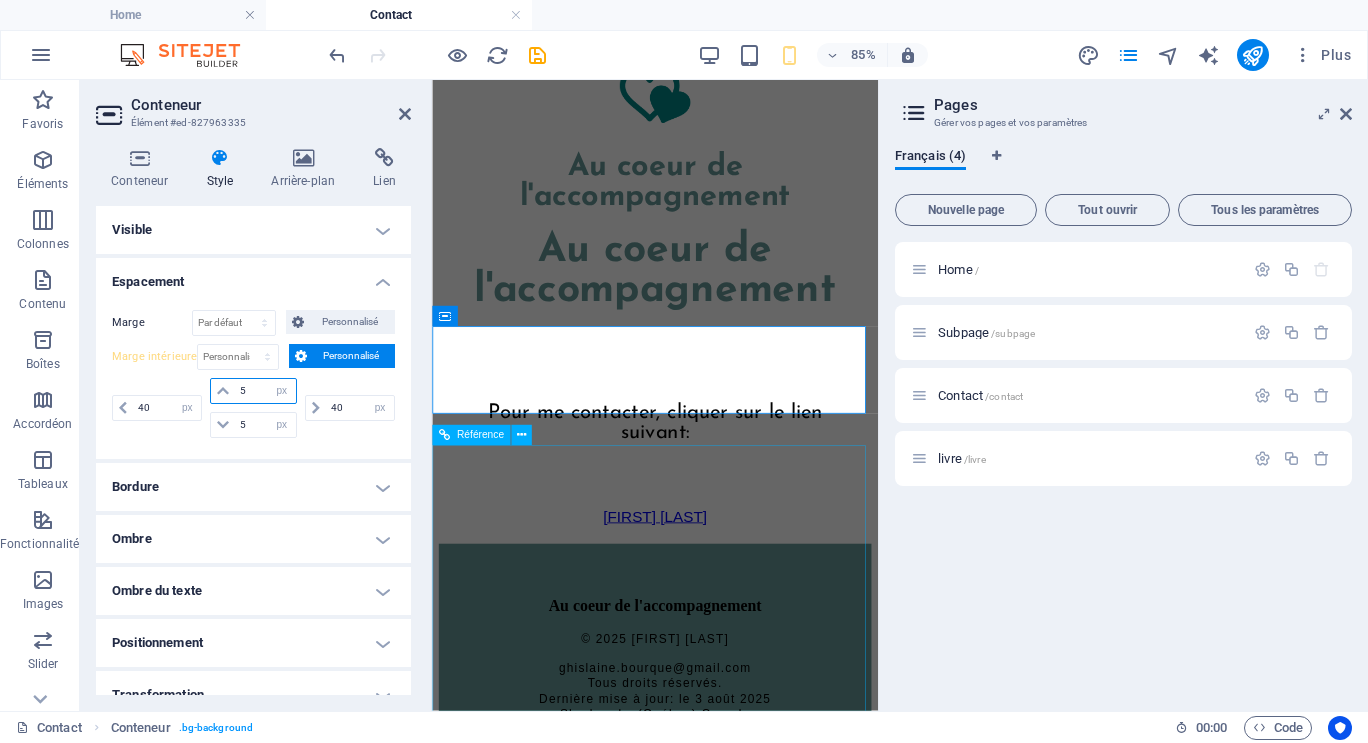 type on "5" 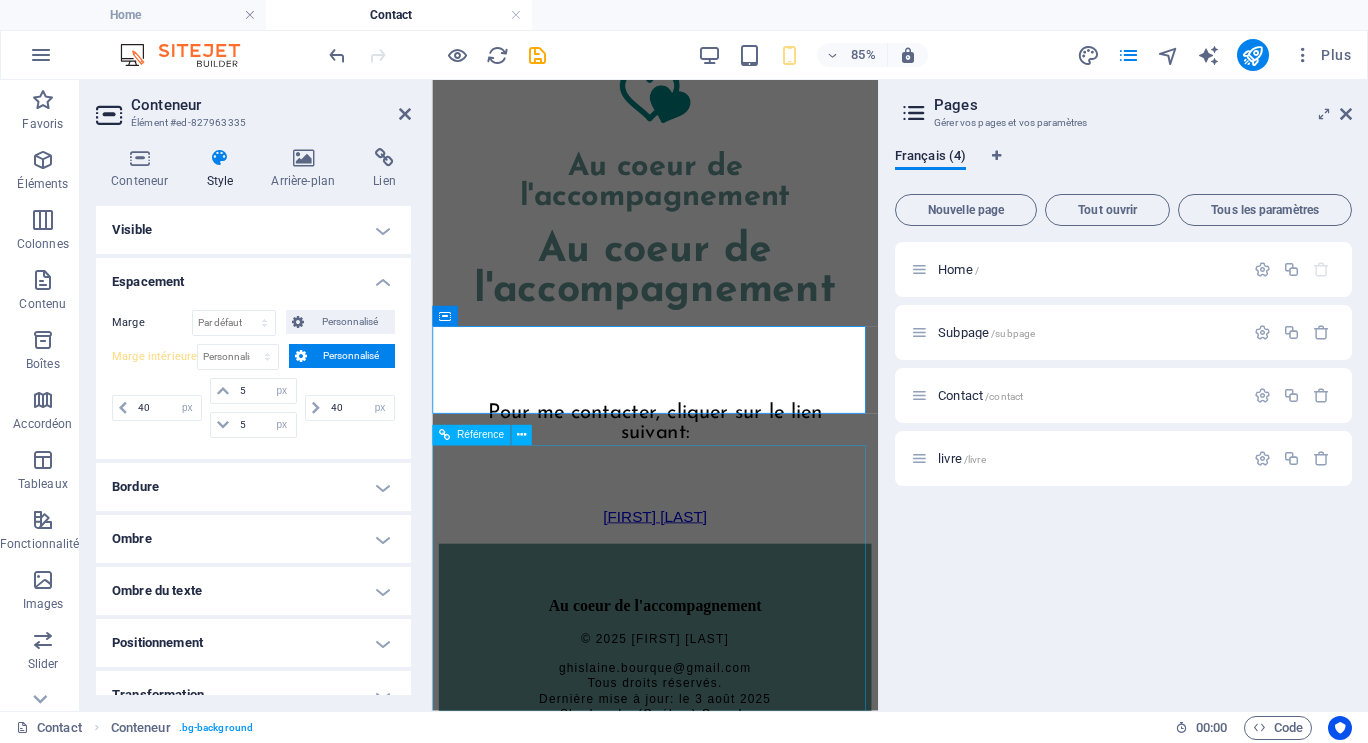 click at bounding box center (694, 658) 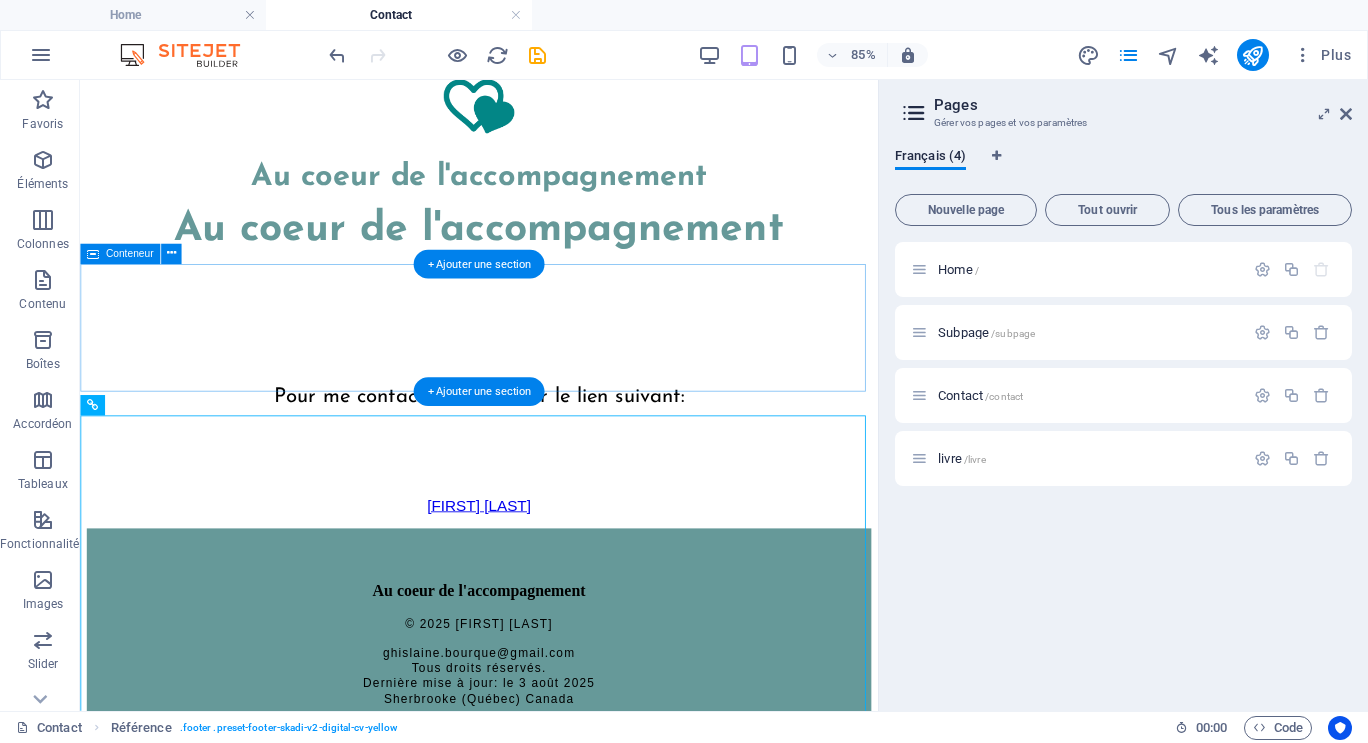 click on "Pour me contacter, cliquer sur le lien suivant:" at bounding box center (549, 465) 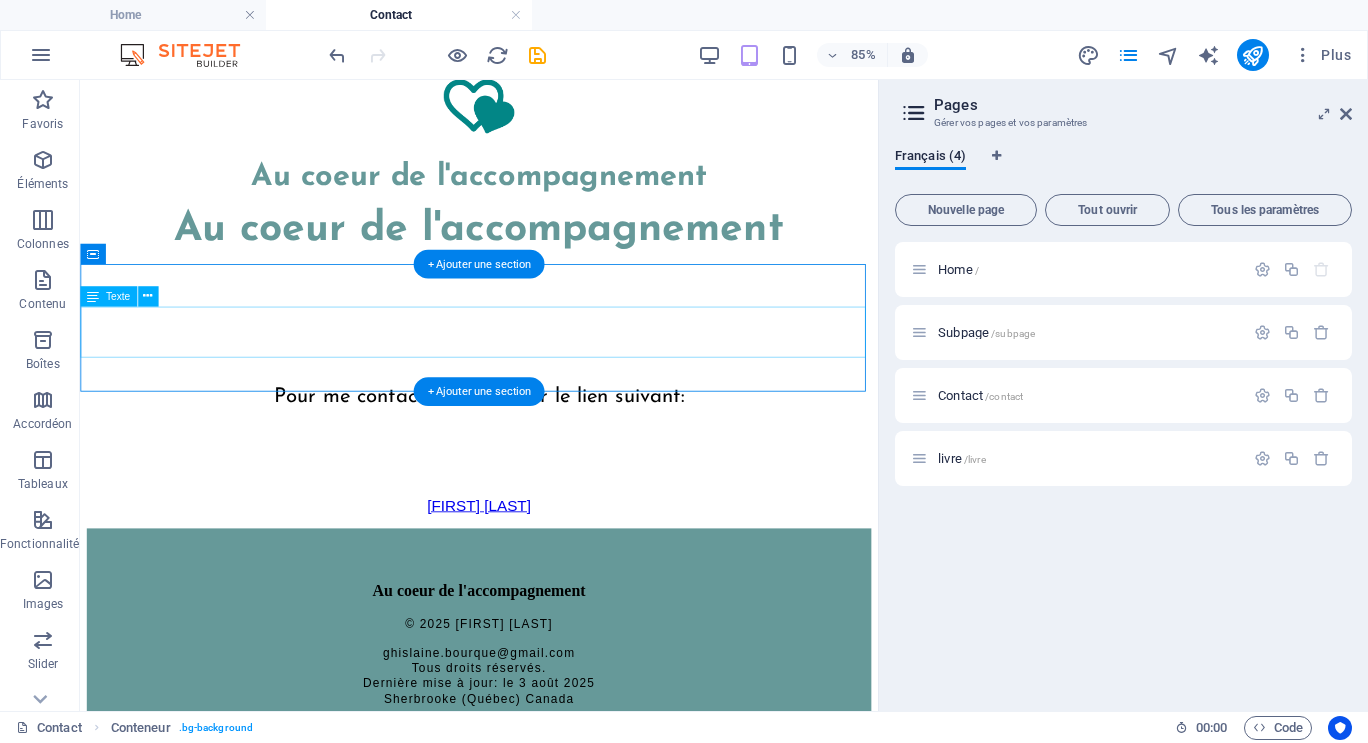 click on "Pour me contacter, cliquer sur le lien suivant:" at bounding box center [549, 470] 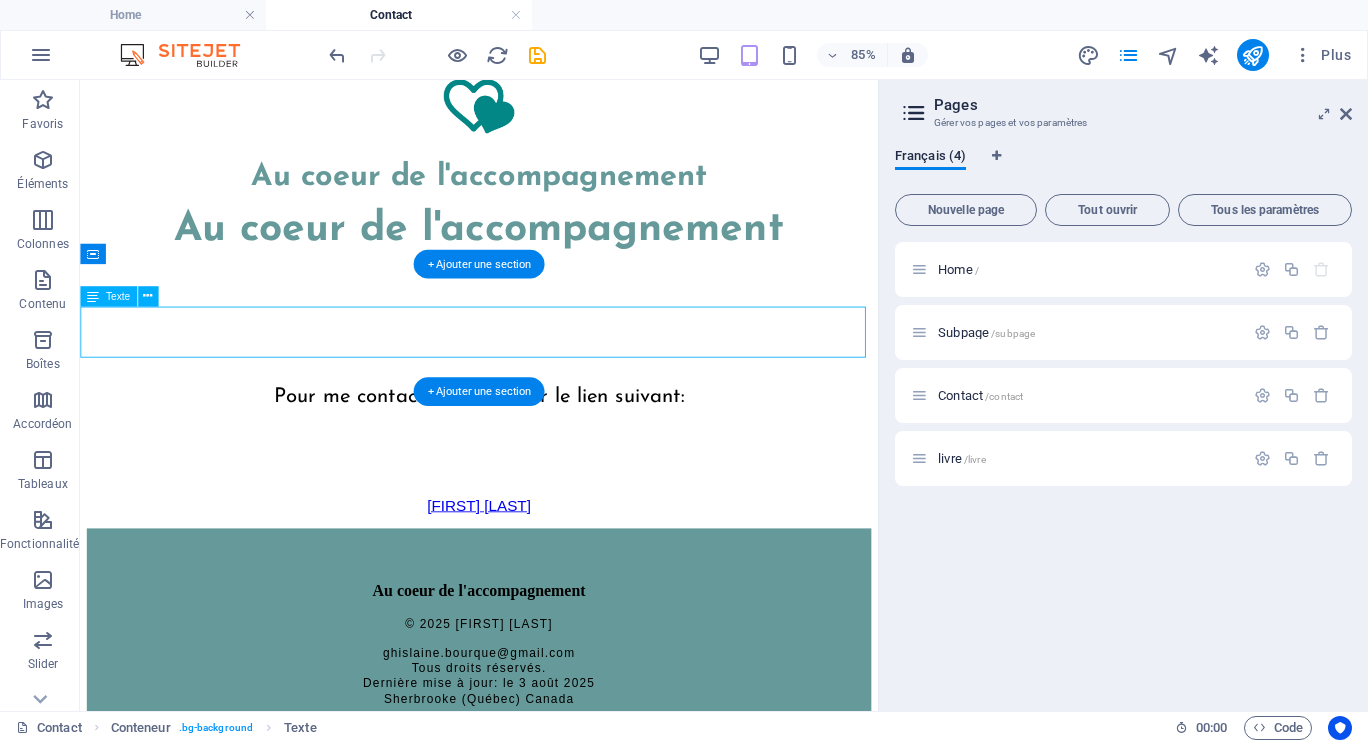 click on "Pour me contacter, cliquer sur le lien suivant:" at bounding box center (549, 470) 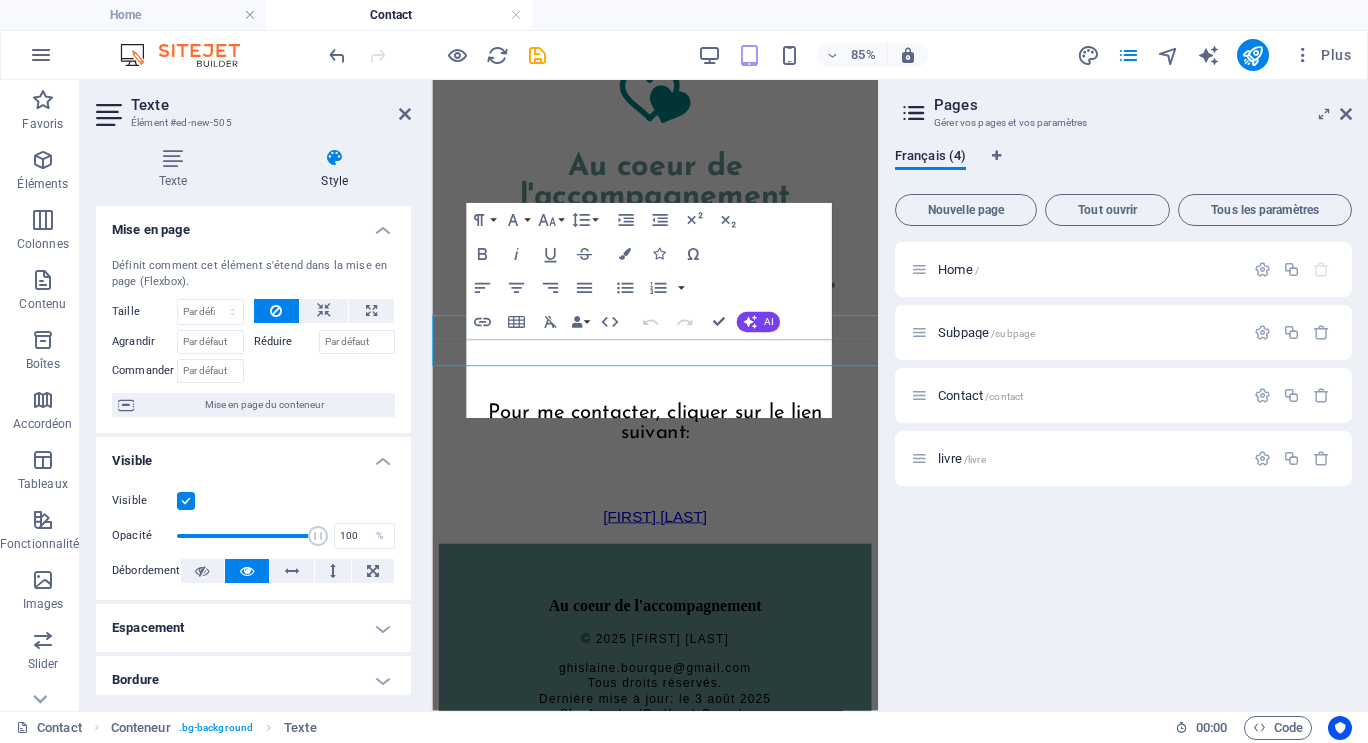 scroll, scrollTop: 86, scrollLeft: 0, axis: vertical 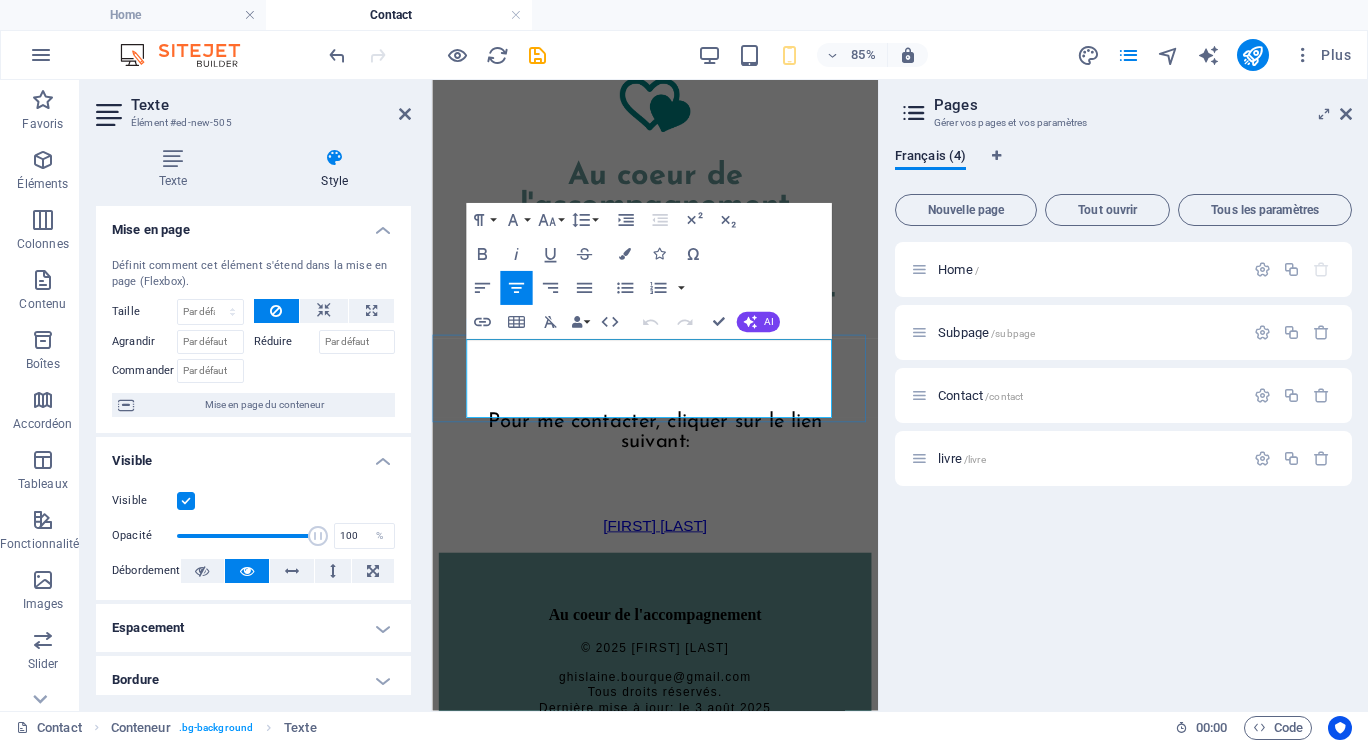 click on "Pour me contacter, cliquer sur le lien suivant:" at bounding box center [694, 494] 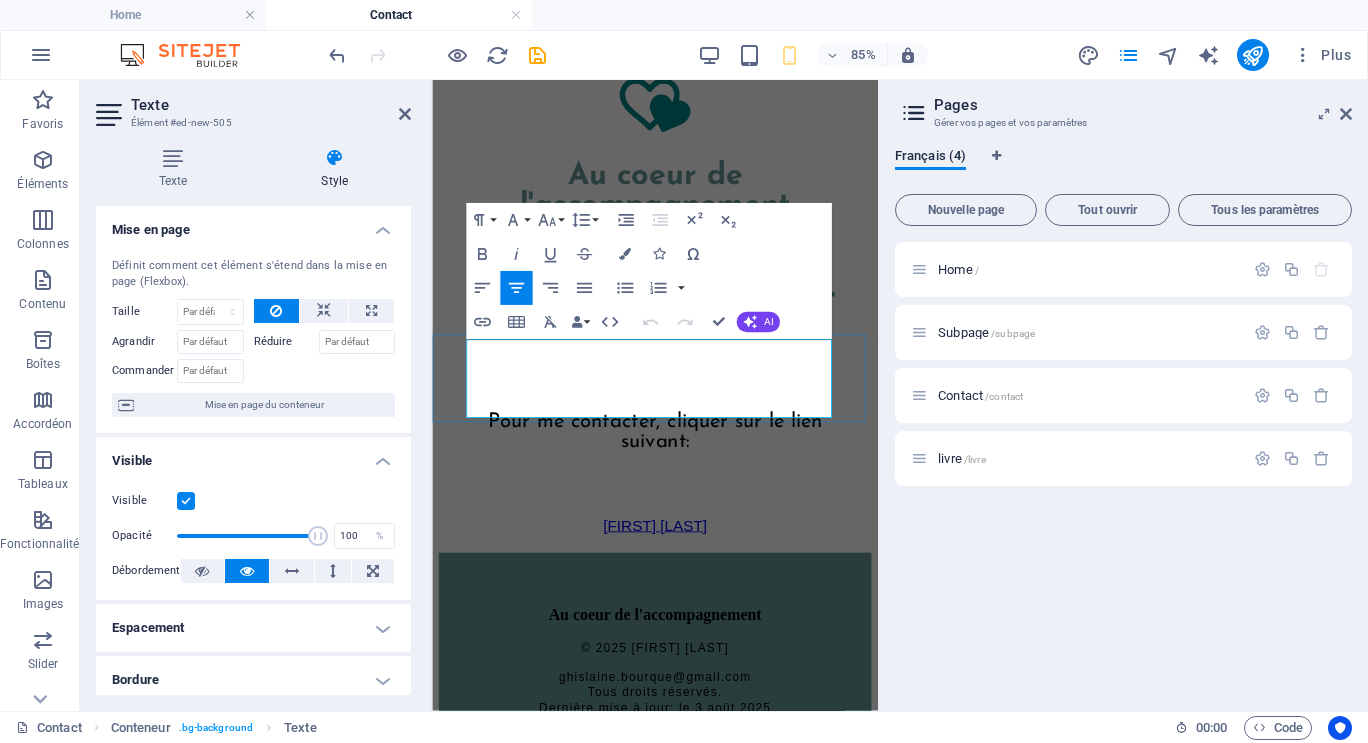 type 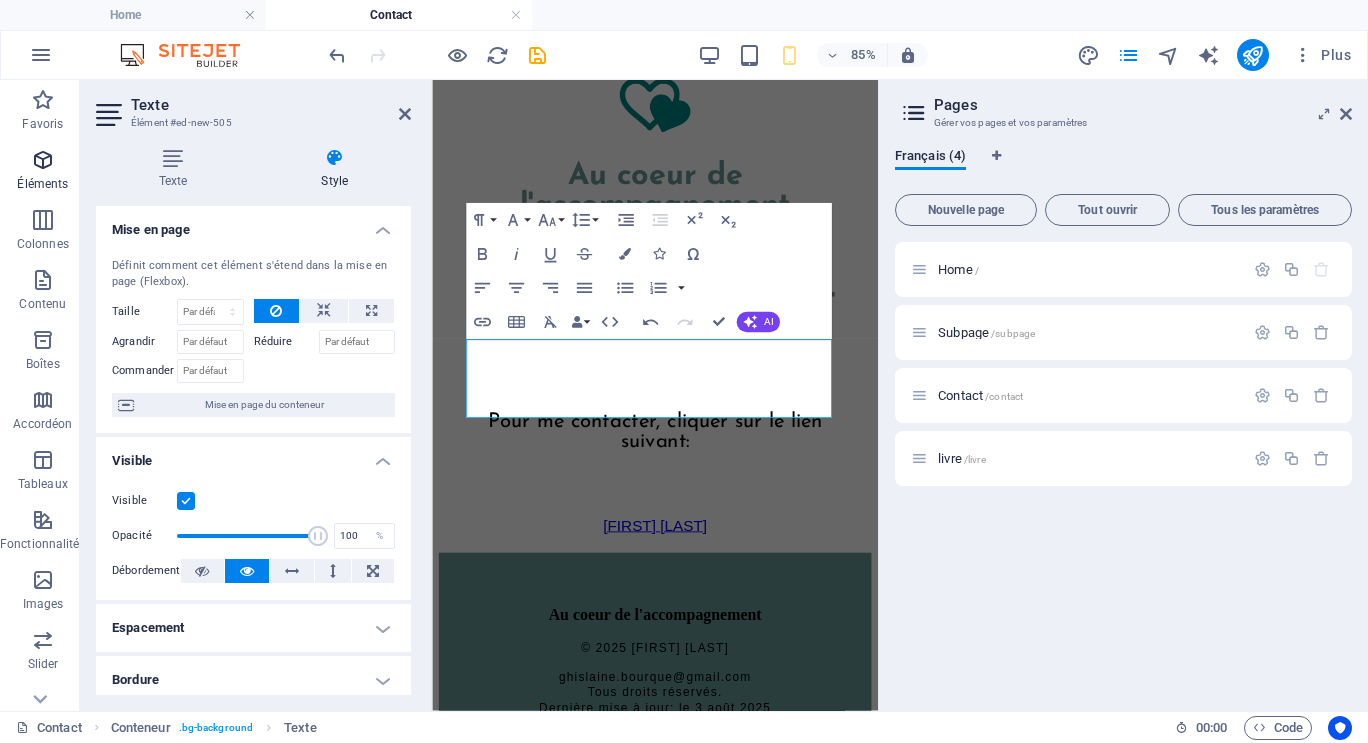click at bounding box center (43, 160) 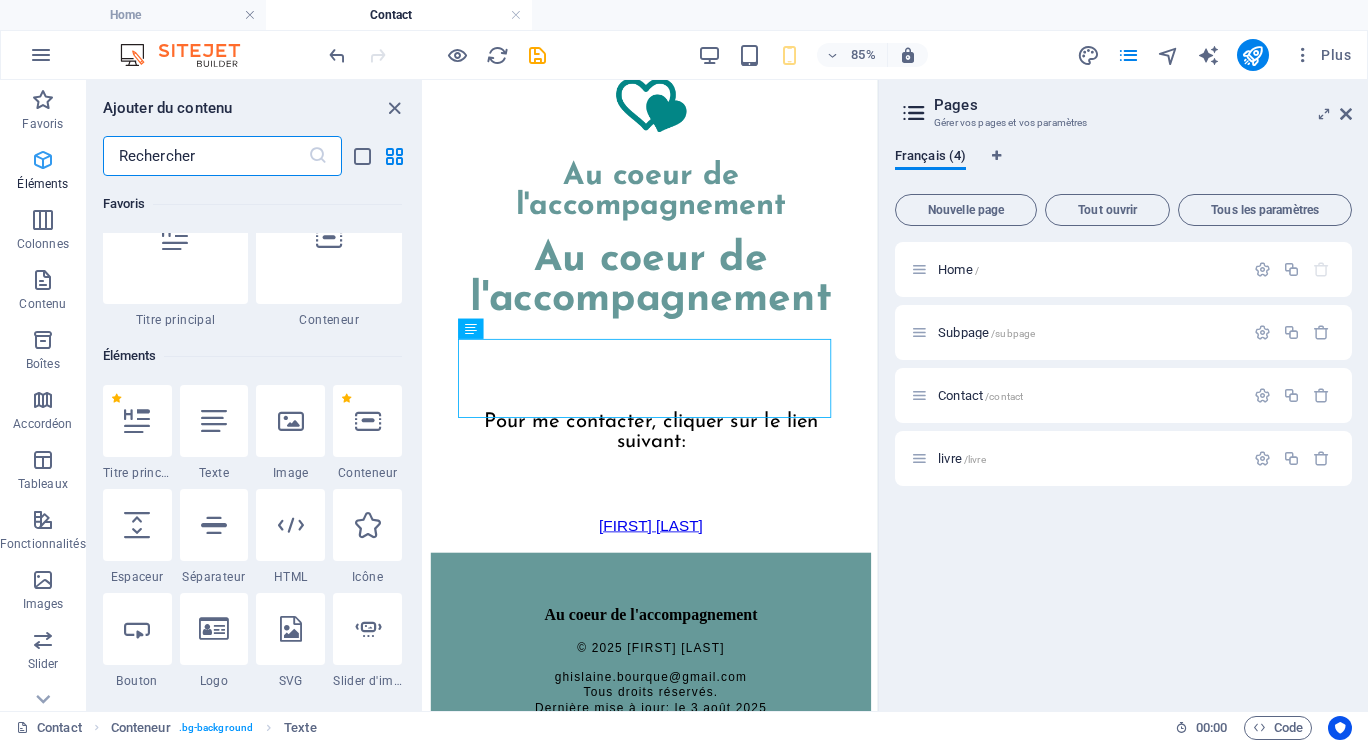 scroll, scrollTop: 213, scrollLeft: 0, axis: vertical 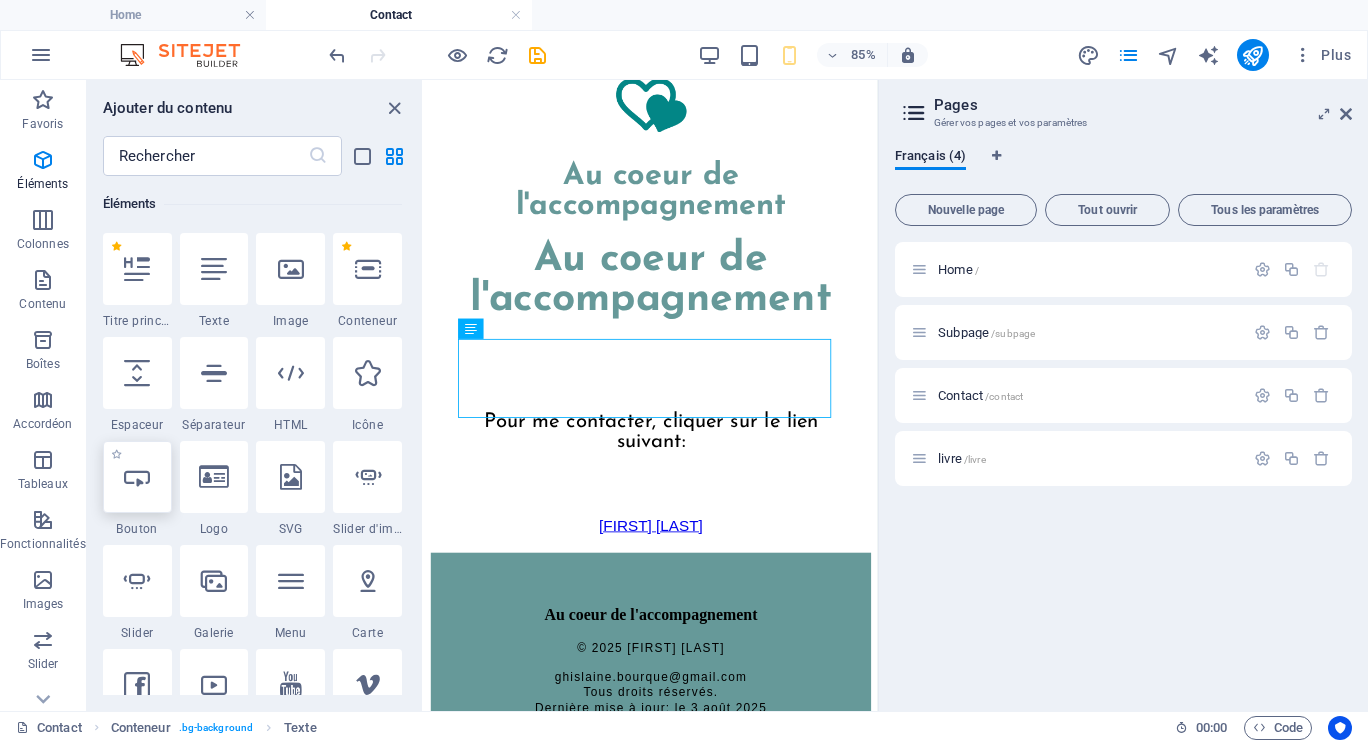 click at bounding box center (137, 477) 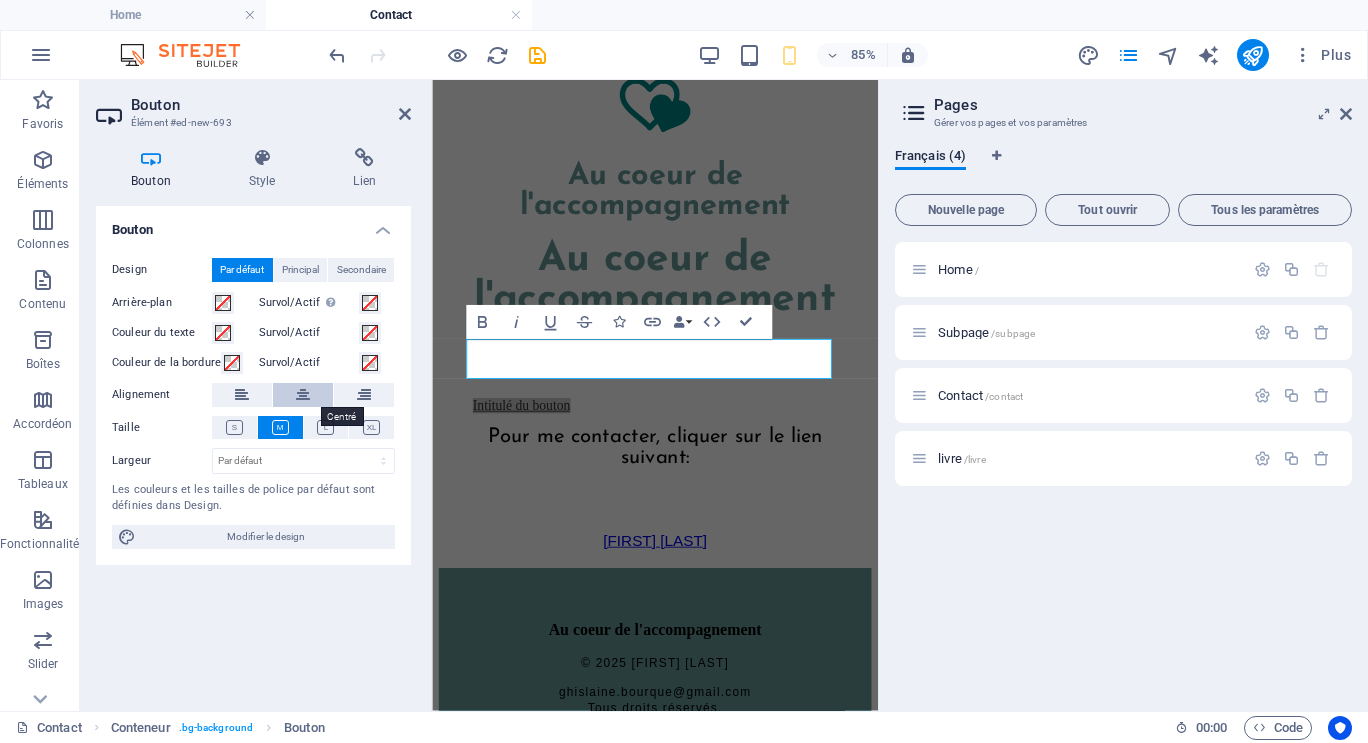 click at bounding box center [303, 395] 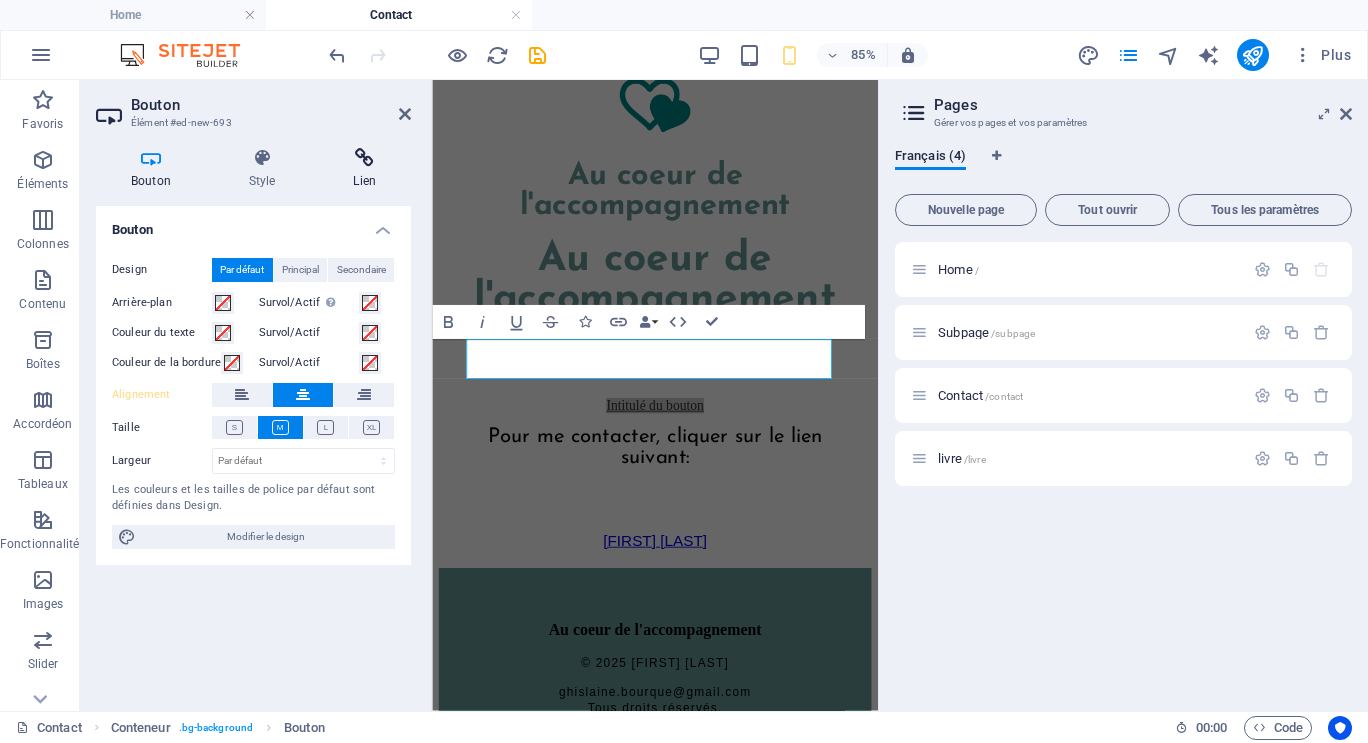 click at bounding box center [364, 158] 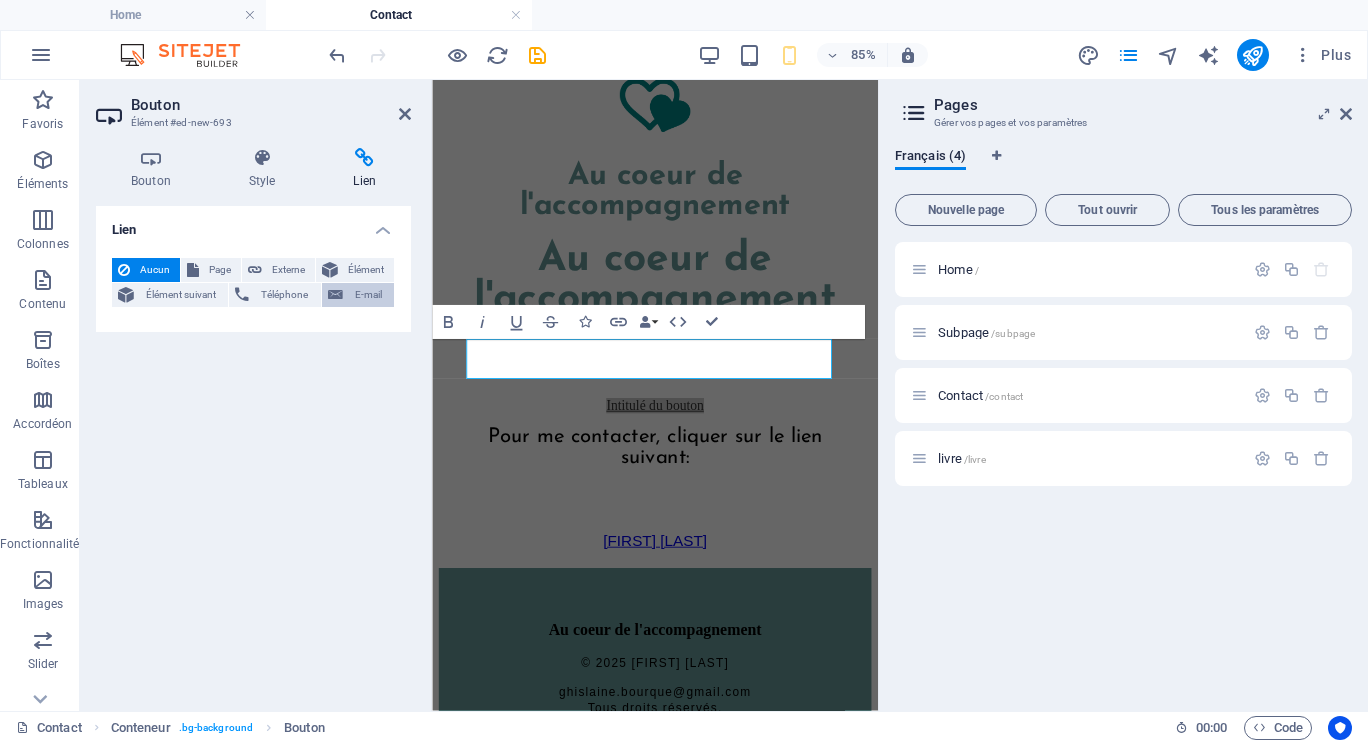 click on "E-mail" at bounding box center (368, 295) 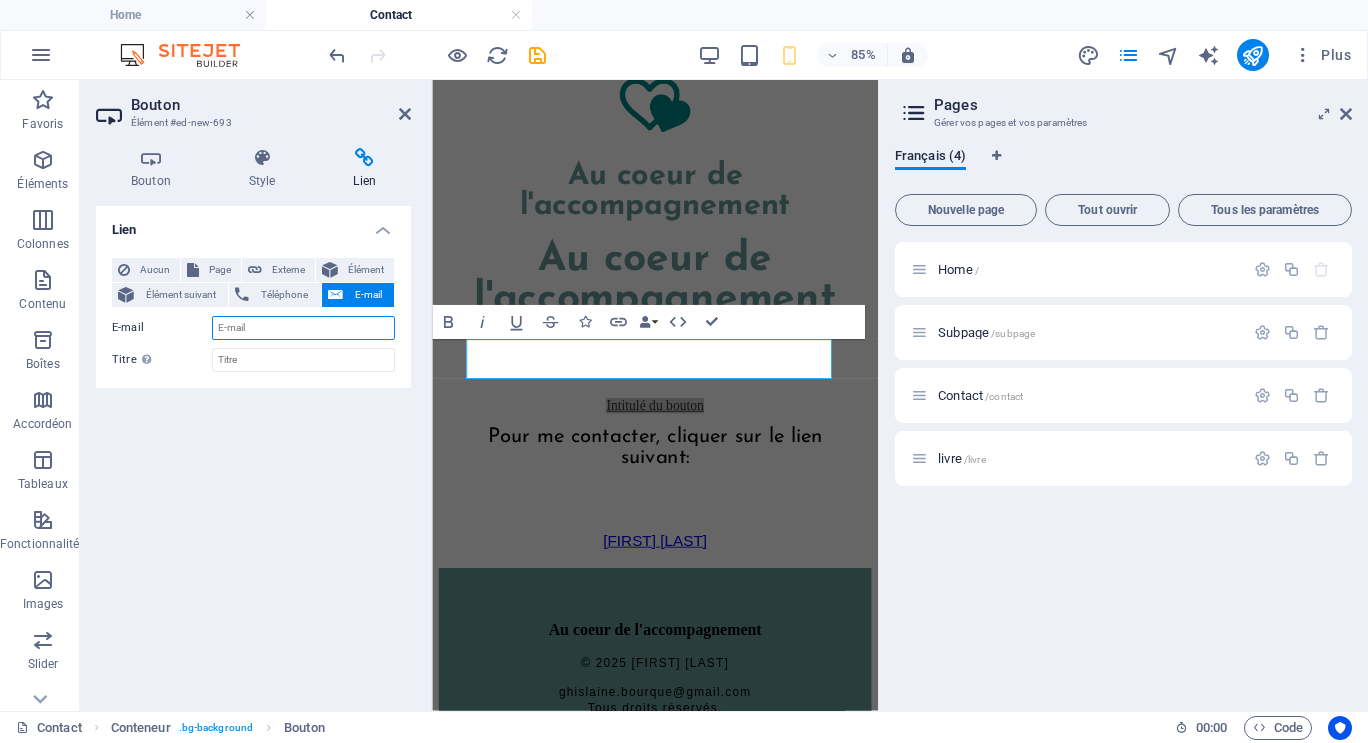 click on "E-mail" at bounding box center [303, 328] 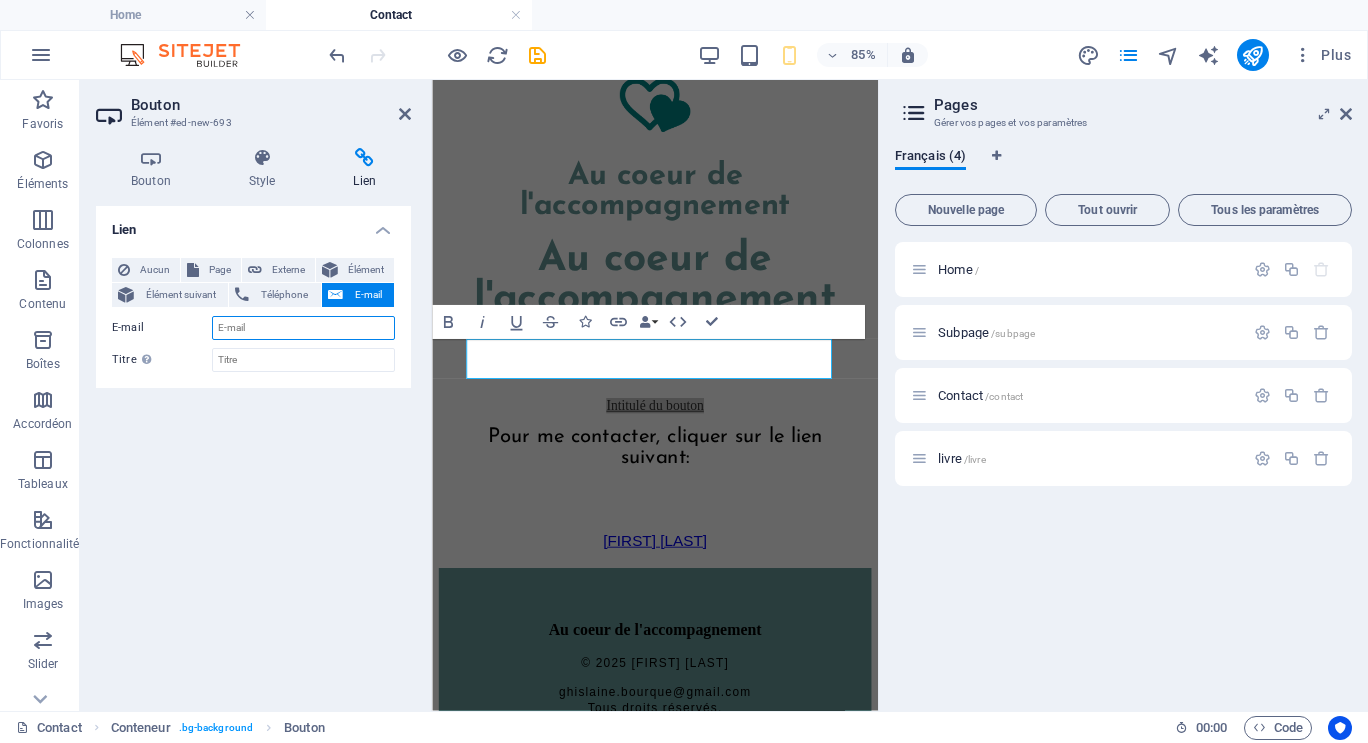 type on "ghislaine.bourque@gmail.com" 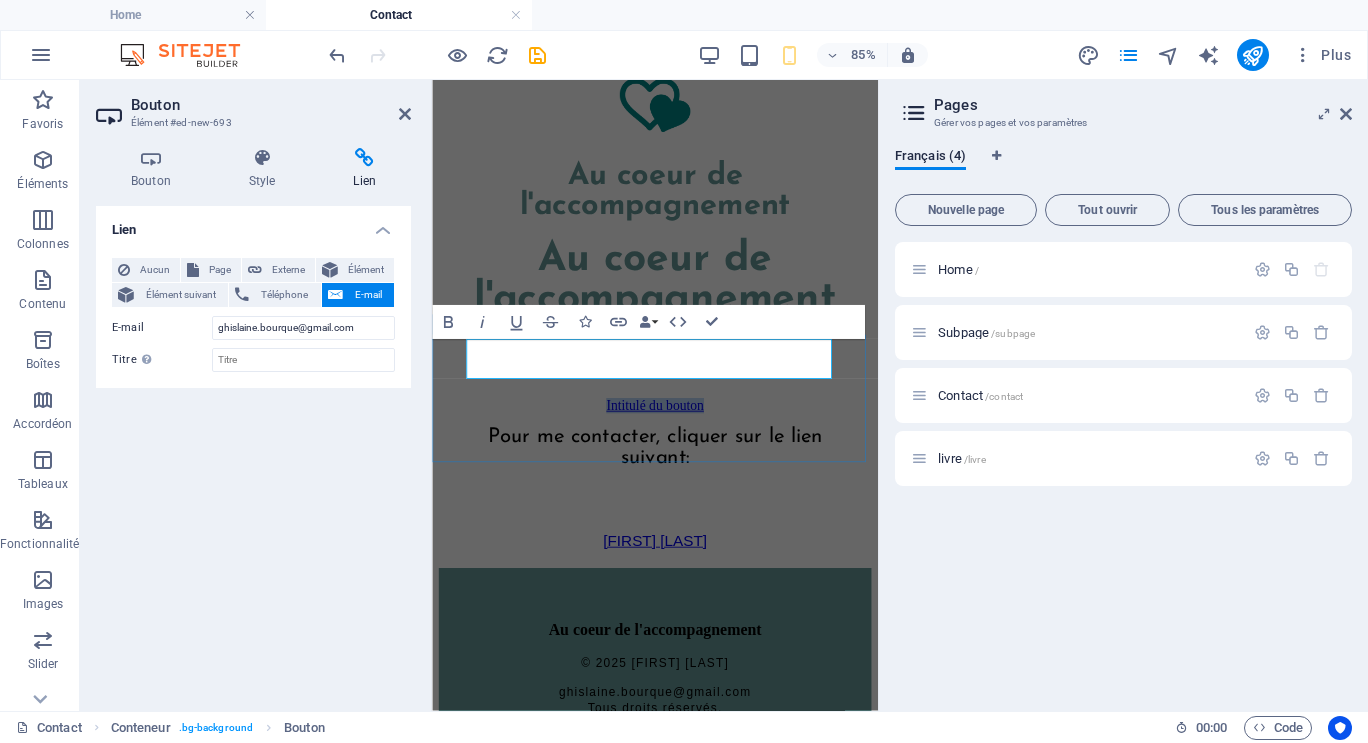 click on "Intitulé du bouton" at bounding box center (694, 462) 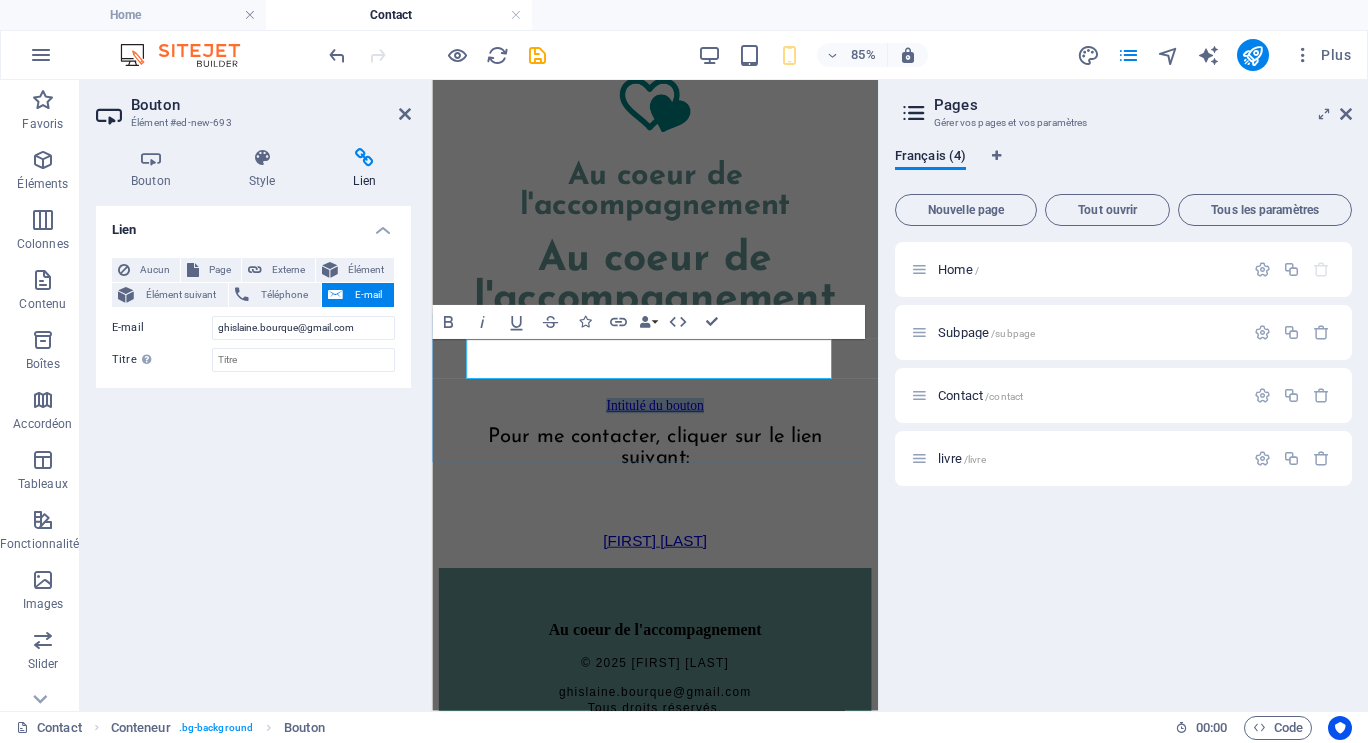 drag, startPoint x: 774, startPoint y: 405, endPoint x: 586, endPoint y: 421, distance: 188.67963 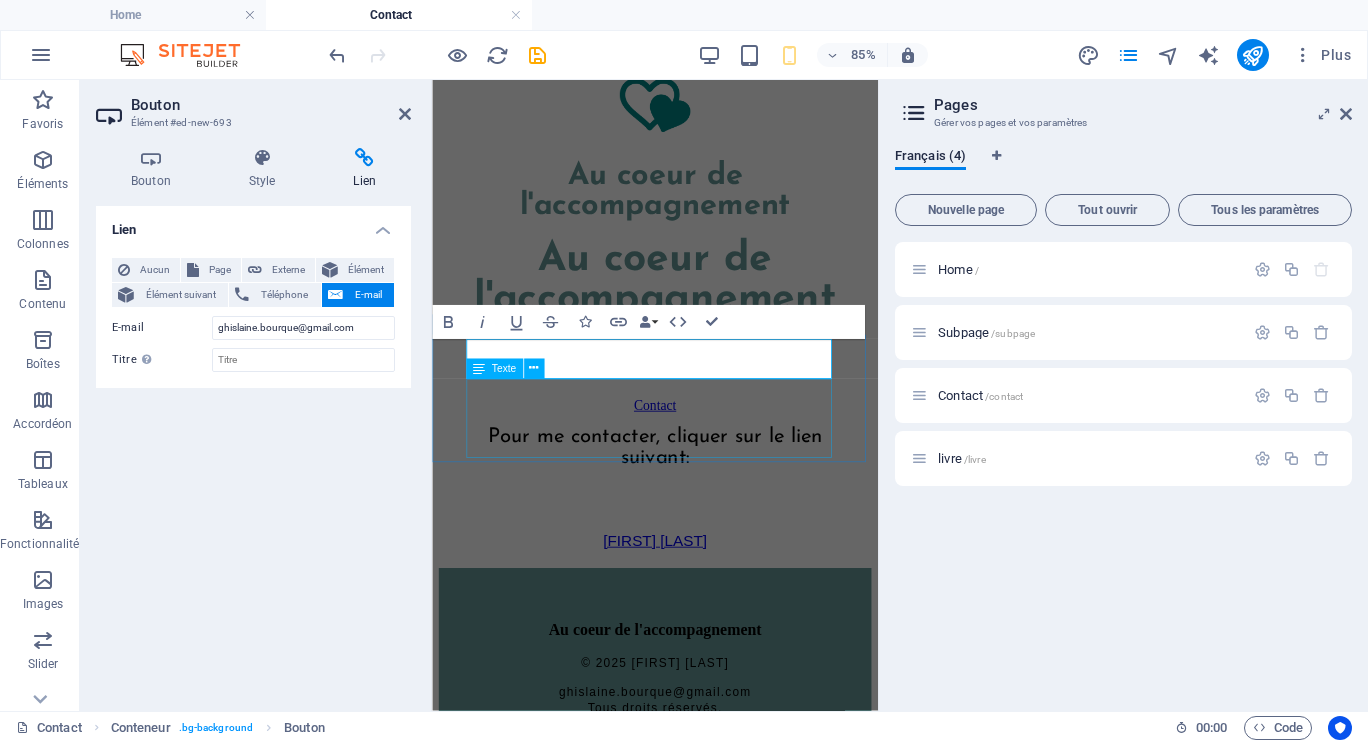 click on "Pour me contacter, cliquer sur le lien suivant:" at bounding box center (694, 529) 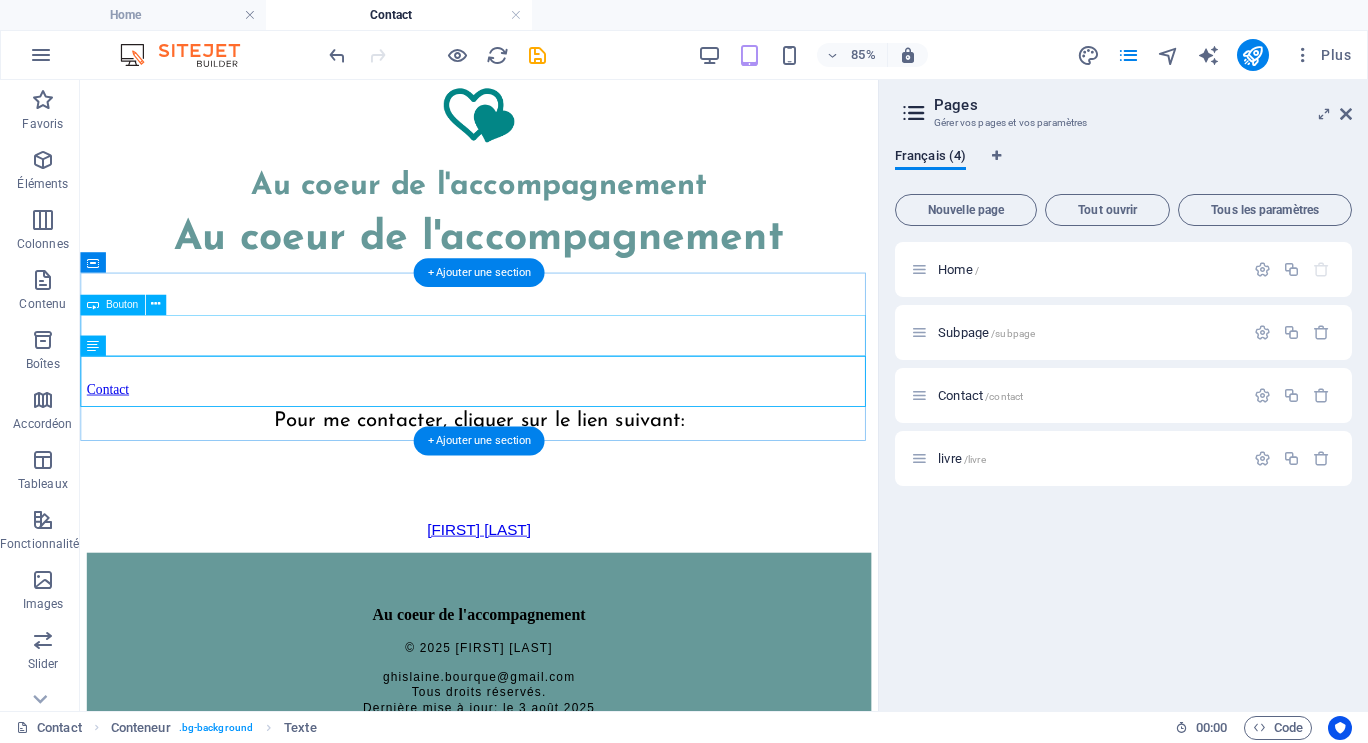 click on "Contact" at bounding box center [549, 444] 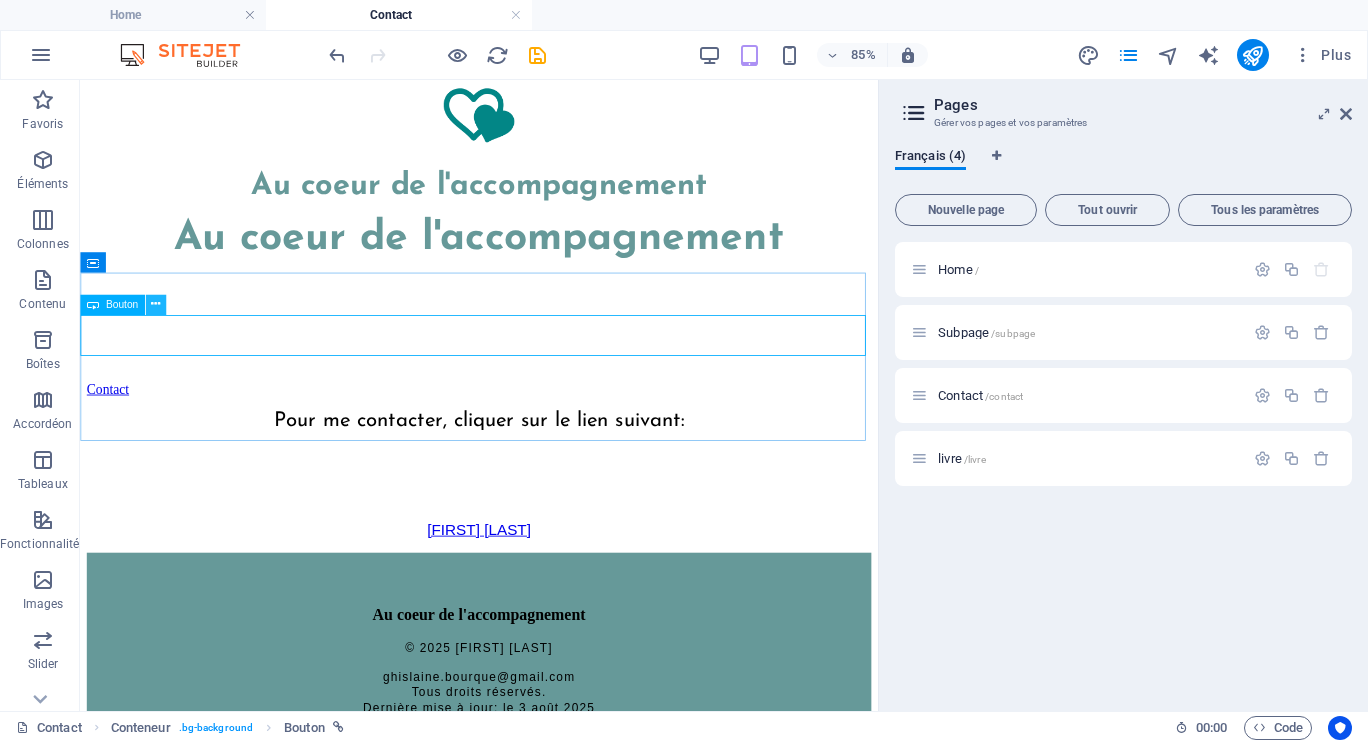 click at bounding box center [155, 305] 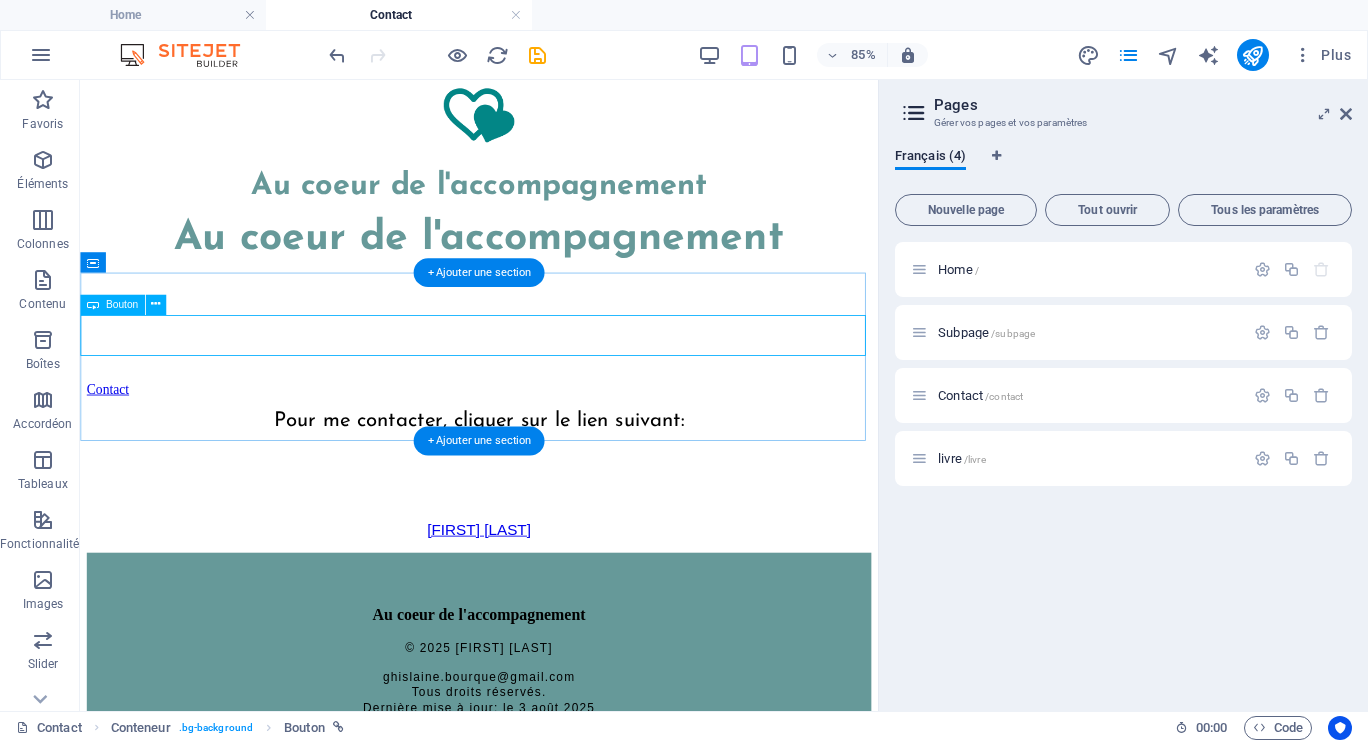 click on "Contact" at bounding box center (549, 444) 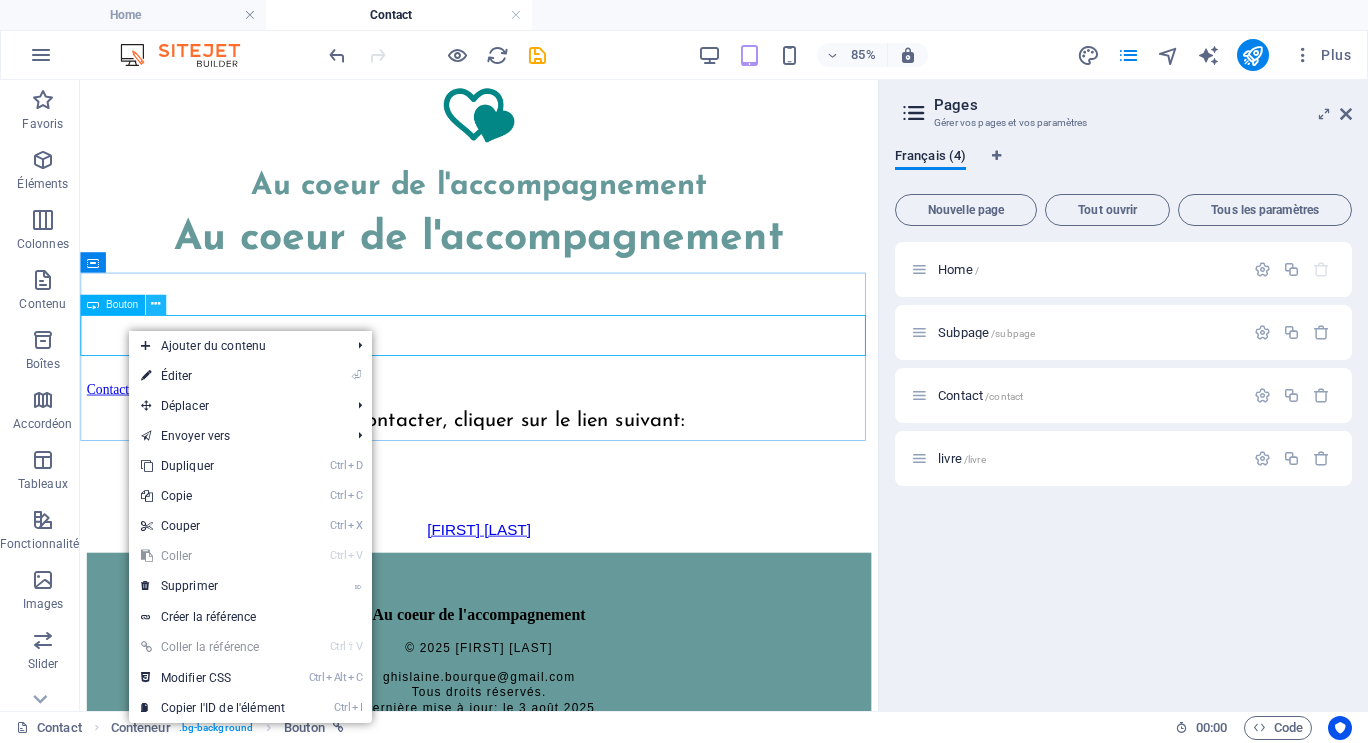 click at bounding box center (155, 305) 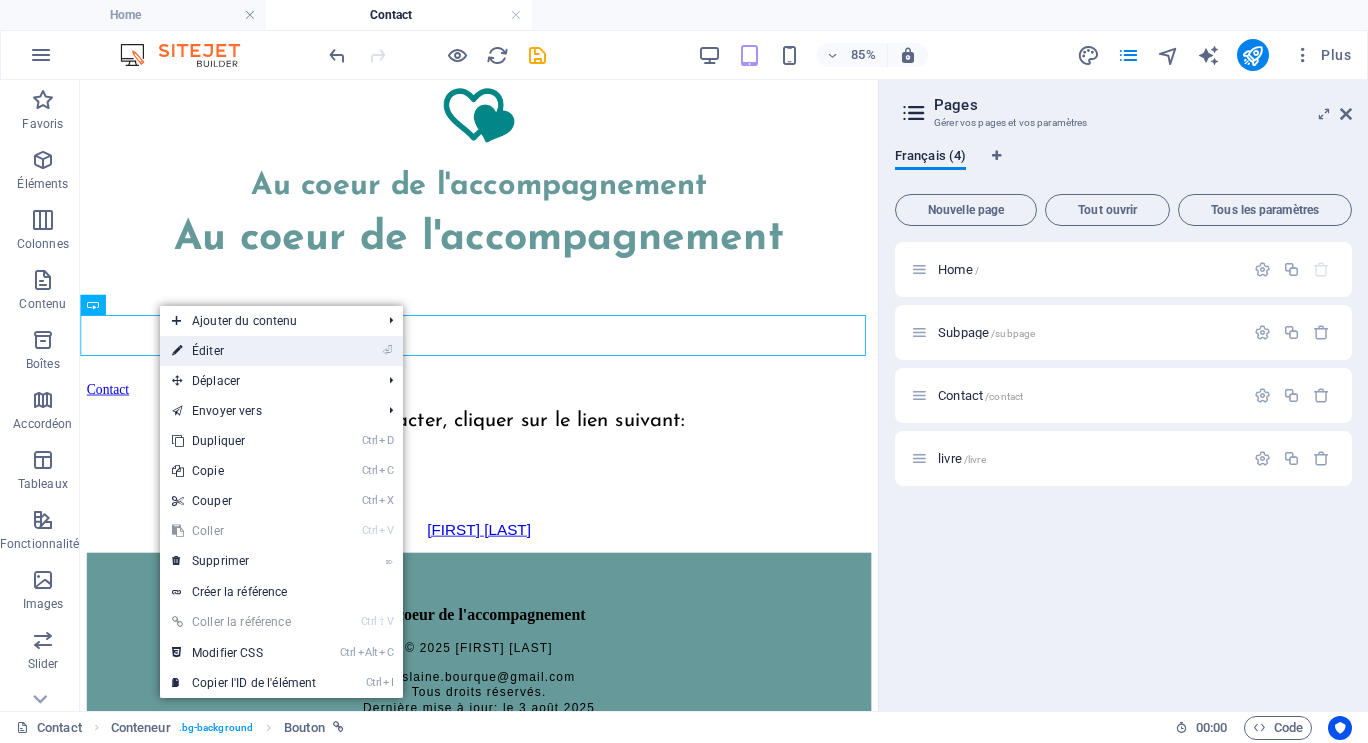 click on "⏎  Éditer" at bounding box center (244, 351) 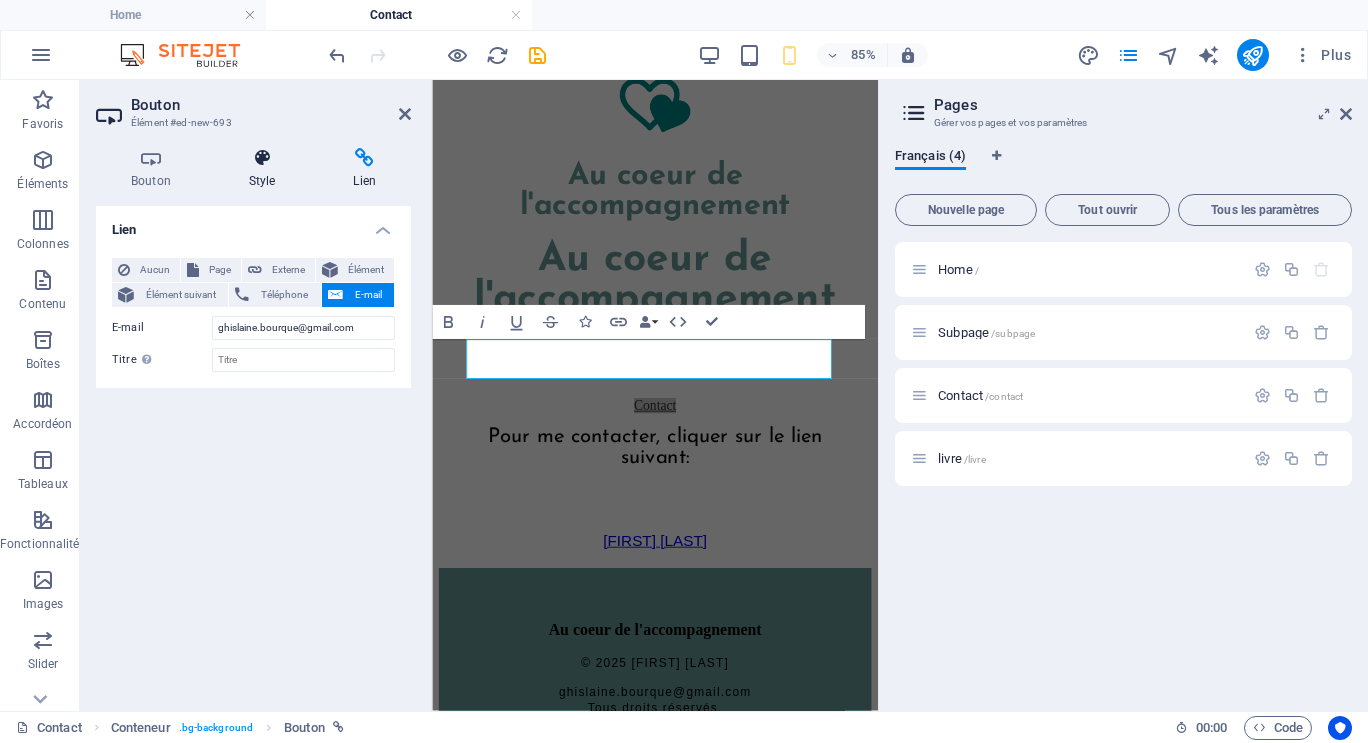 click at bounding box center [262, 158] 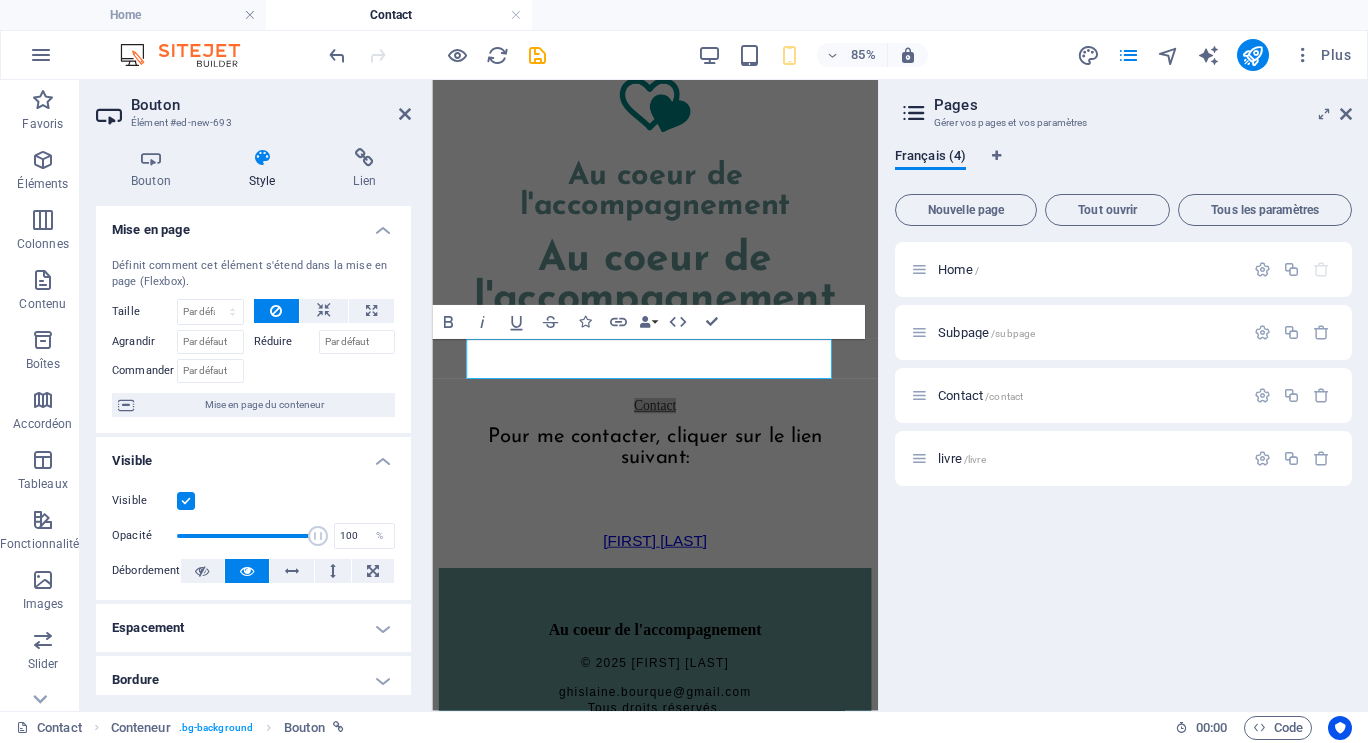 click on "Espacement" at bounding box center (253, 628) 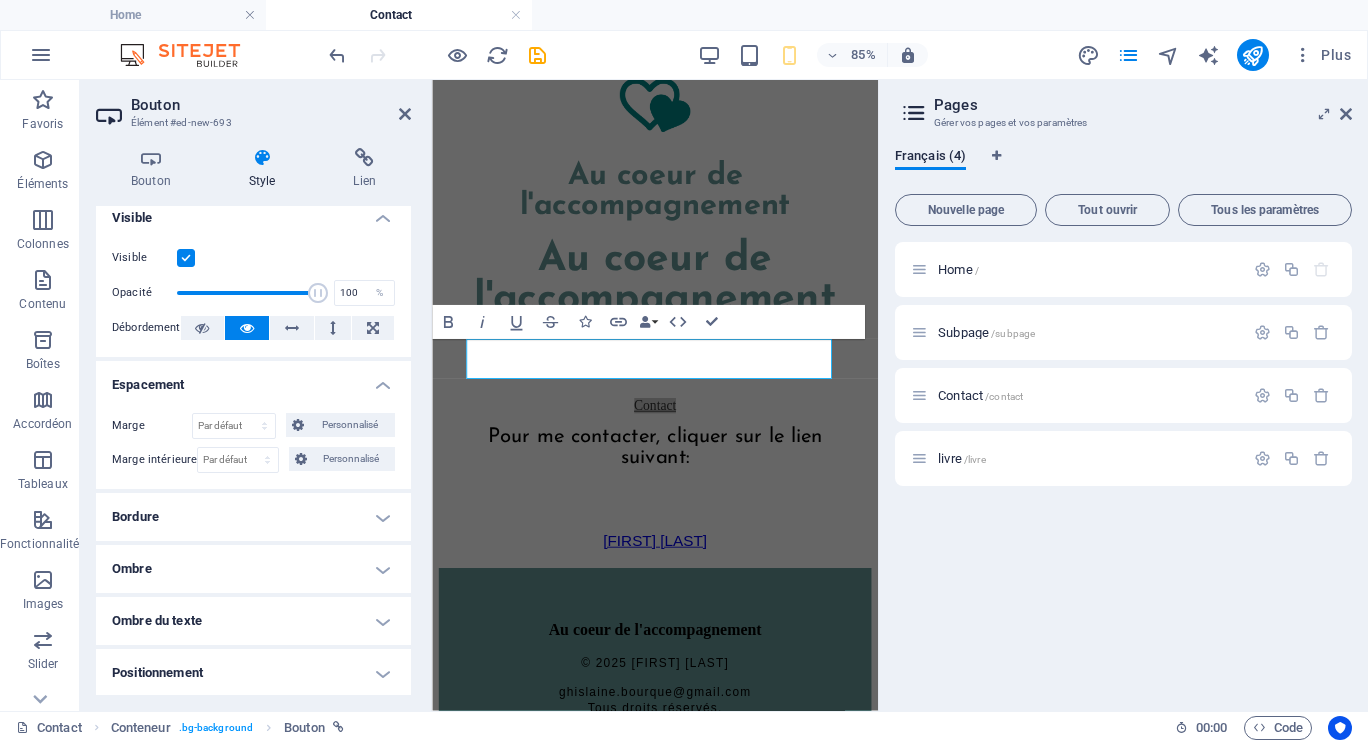 scroll, scrollTop: 0, scrollLeft: 0, axis: both 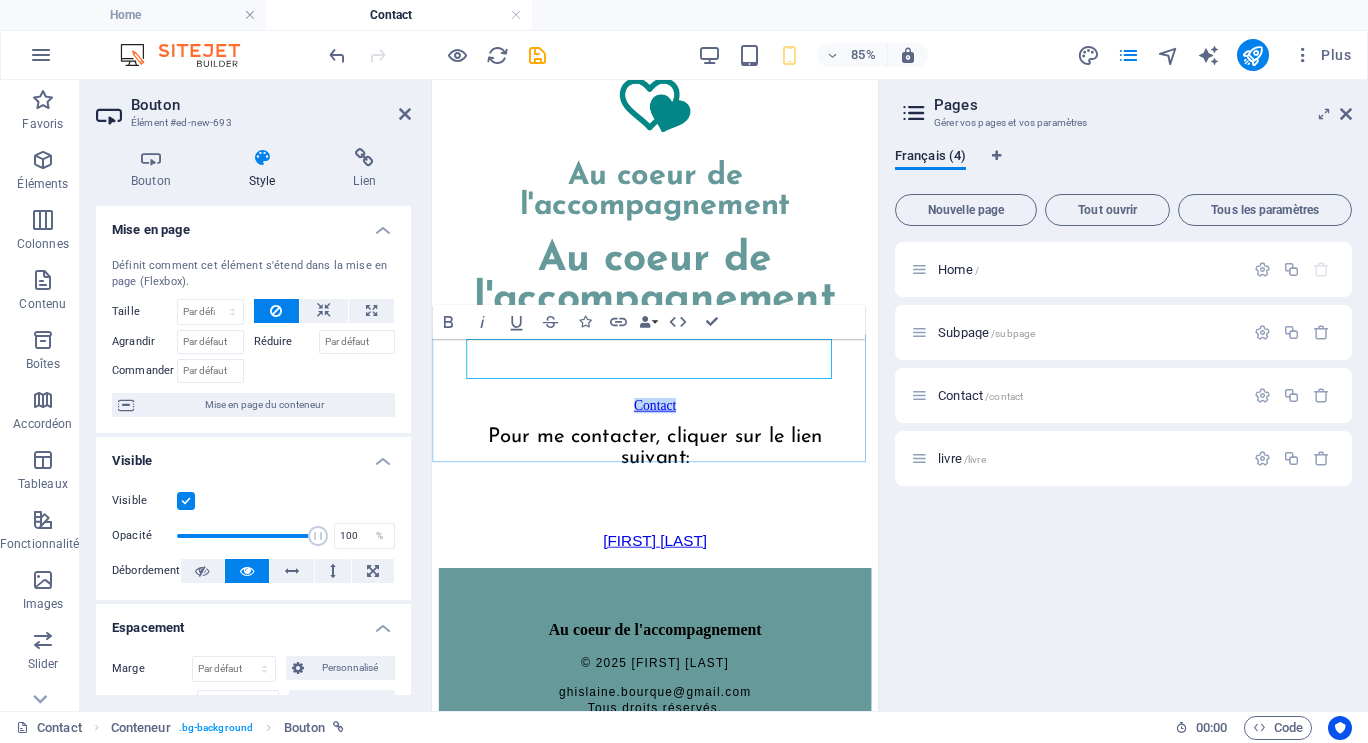 click on "Contact" at bounding box center (695, 462) 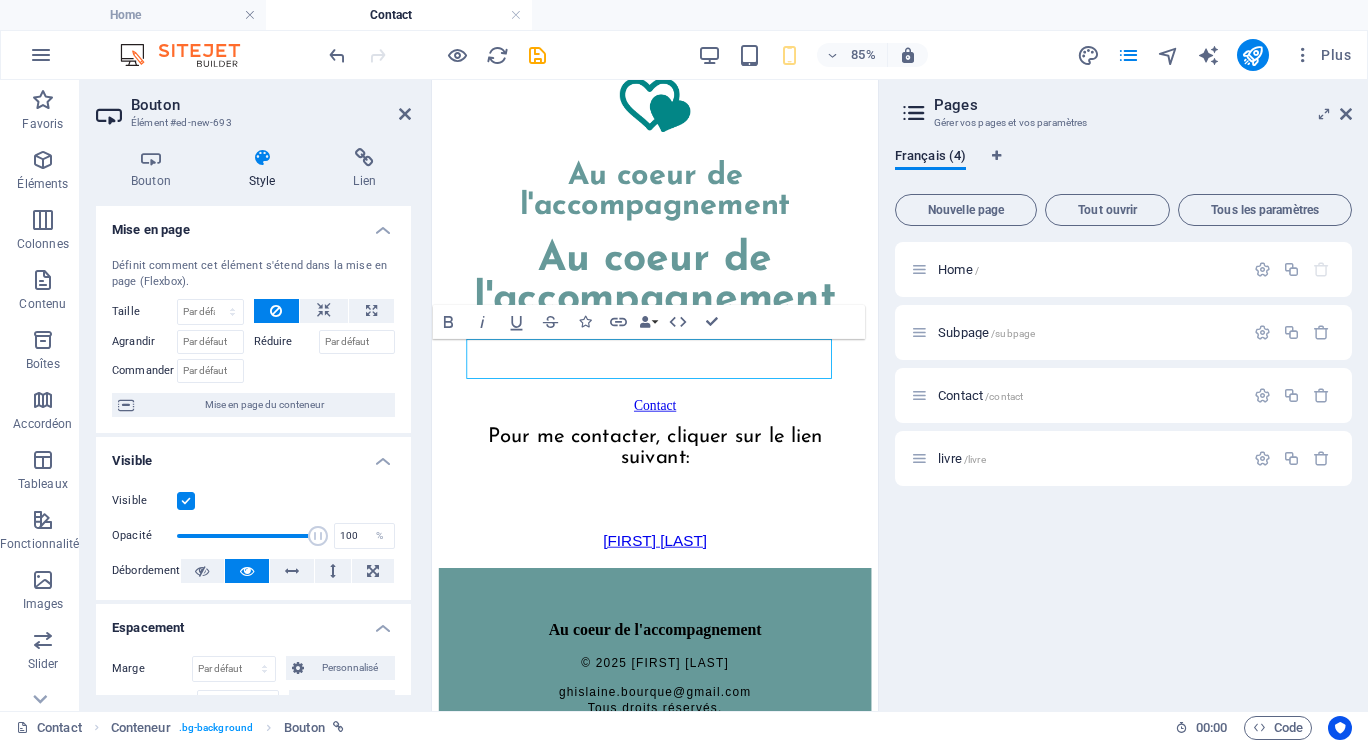 click on "Bouton Élément #ed-new-693 Bouton Style Lien Bouton Design  Par défaut Principal Secondaire Arrière-plan Survol/Actif Passer en mode Aperçu pour tester le statut du bouton Survol/Actif Couleur du texte Survol/Actif Couleur de la bordure Survol/Actif Alignement Taille Largeur Par défaut px rem % em vh vw Les couleurs et les tailles de police par défaut sont définies dans Design. Modifier le design Présélection Element Mise en page Définit comment cet élément s'étend dans la mise en page (Flexbox). Taille Par défaut auto px % 1/1 1/2 1/3 1/4 1/5 1/6 1/7 1/8 1/9 1/10 Agrandir Réduire Commander Mise en page du conteneur Visible Visible Opacité 100 % Débordement Espacement Marge Par défaut auto px % rem vw vh Personnalisé Personnalisé auto px % rem vw vh auto px % rem vw vh auto px % rem vw vh auto px % rem vw vh Marge intérieure Par défaut px rem % vh vw Personnalisé Personnalisé px rem % vh vw px rem % vh vw px rem % vh vw px rem % vh vw Bordure Style              - Largeur 1 %" at bounding box center (256, 395) 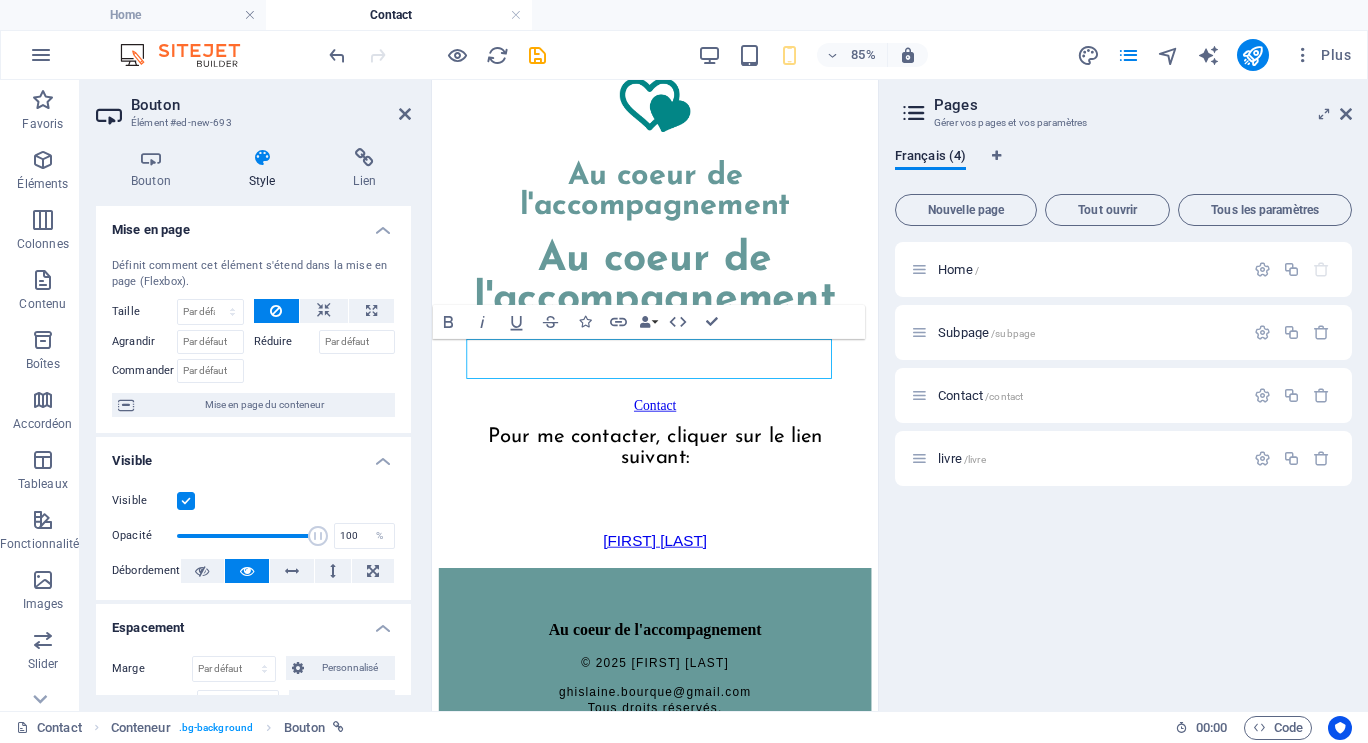 click on "Bouton Élément #ed-new-693 Bouton Style Lien Bouton Design  Par défaut Principal Secondaire Arrière-plan Survol/Actif Passer en mode Aperçu pour tester le statut du bouton Survol/Actif Couleur du texte Survol/Actif Couleur de la bordure Survol/Actif Alignement Taille Largeur Par défaut px rem % em vh vw Les couleurs et les tailles de police par défaut sont définies dans Design. Modifier le design Présélection Element Mise en page Définit comment cet élément s'étend dans la mise en page (Flexbox). Taille Par défaut auto px % 1/1 1/2 1/3 1/4 1/5 1/6 1/7 1/8 1/9 1/10 Agrandir Réduire Commander Mise en page du conteneur Visible Visible Opacité 100 % Débordement Espacement Marge Par défaut auto px % rem vw vh Personnalisé Personnalisé auto px % rem vw vh auto px % rem vw vh auto px % rem vw vh auto px % rem vw vh Marge intérieure Par défaut px rem % vh vw Personnalisé Personnalisé px rem % vh vw px rem % vh vw px rem % vh vw px rem % vh vw Bordure Style              - Largeur 1 %" at bounding box center [256, 395] 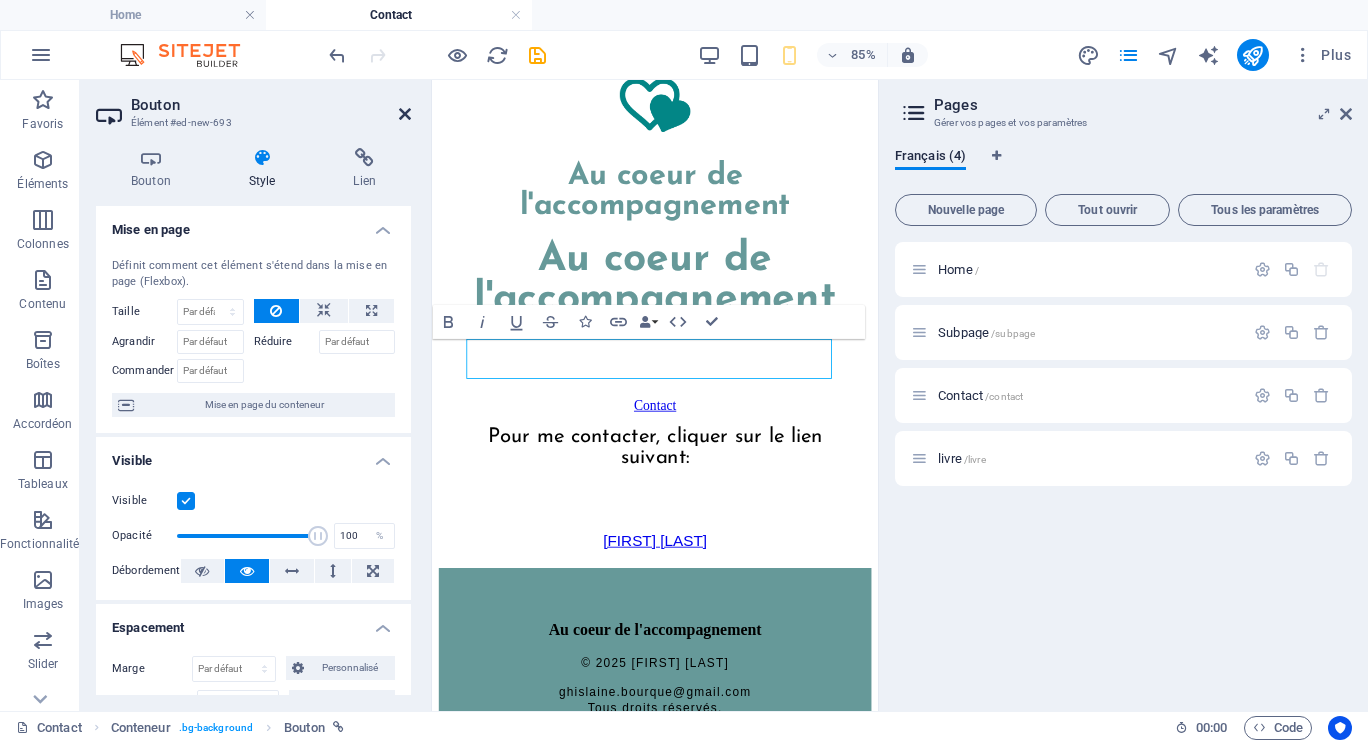 click at bounding box center (405, 114) 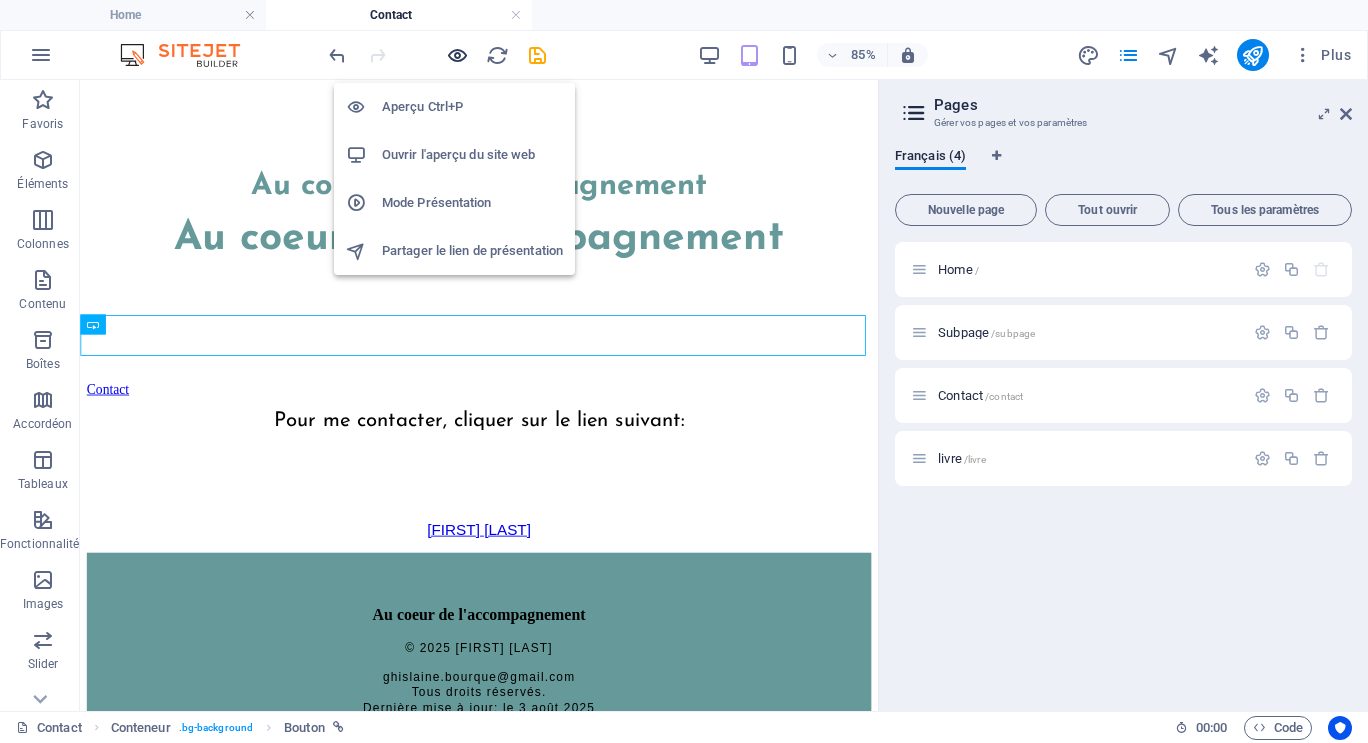 click at bounding box center [457, 55] 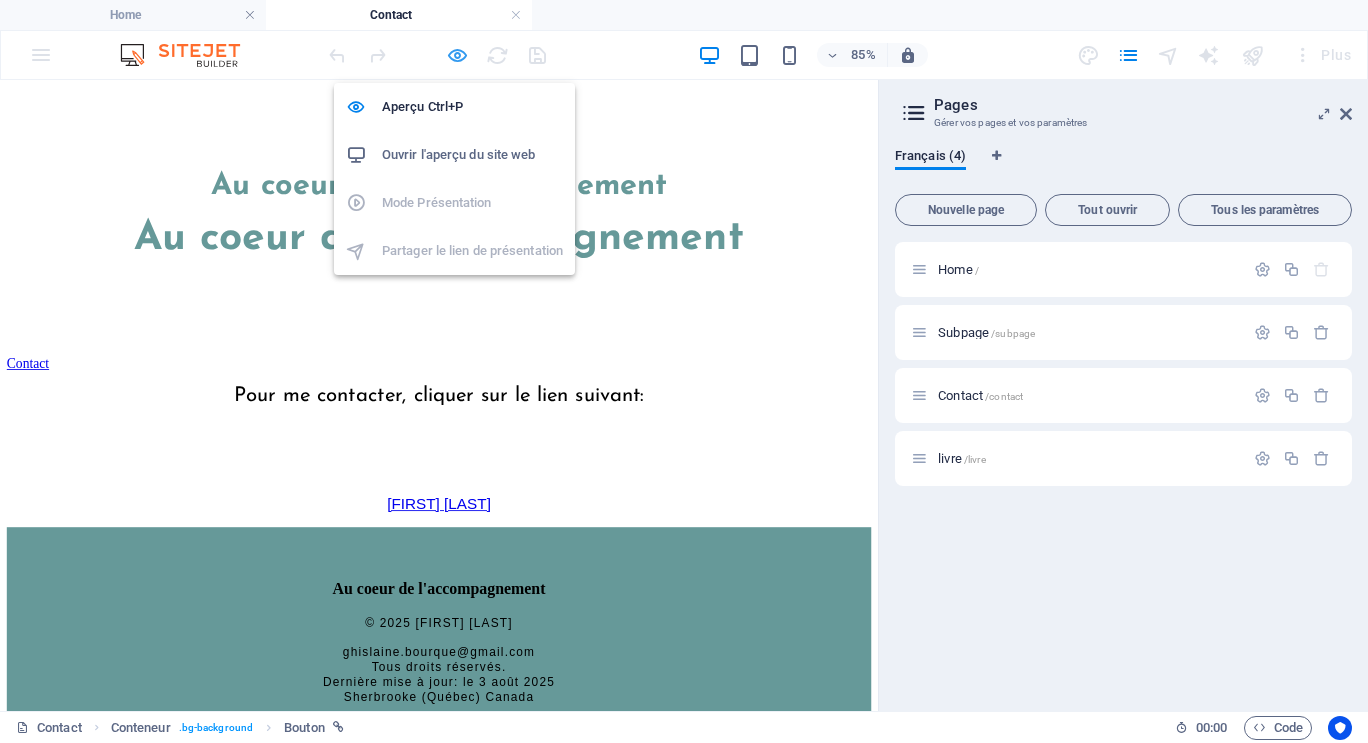click at bounding box center [457, 55] 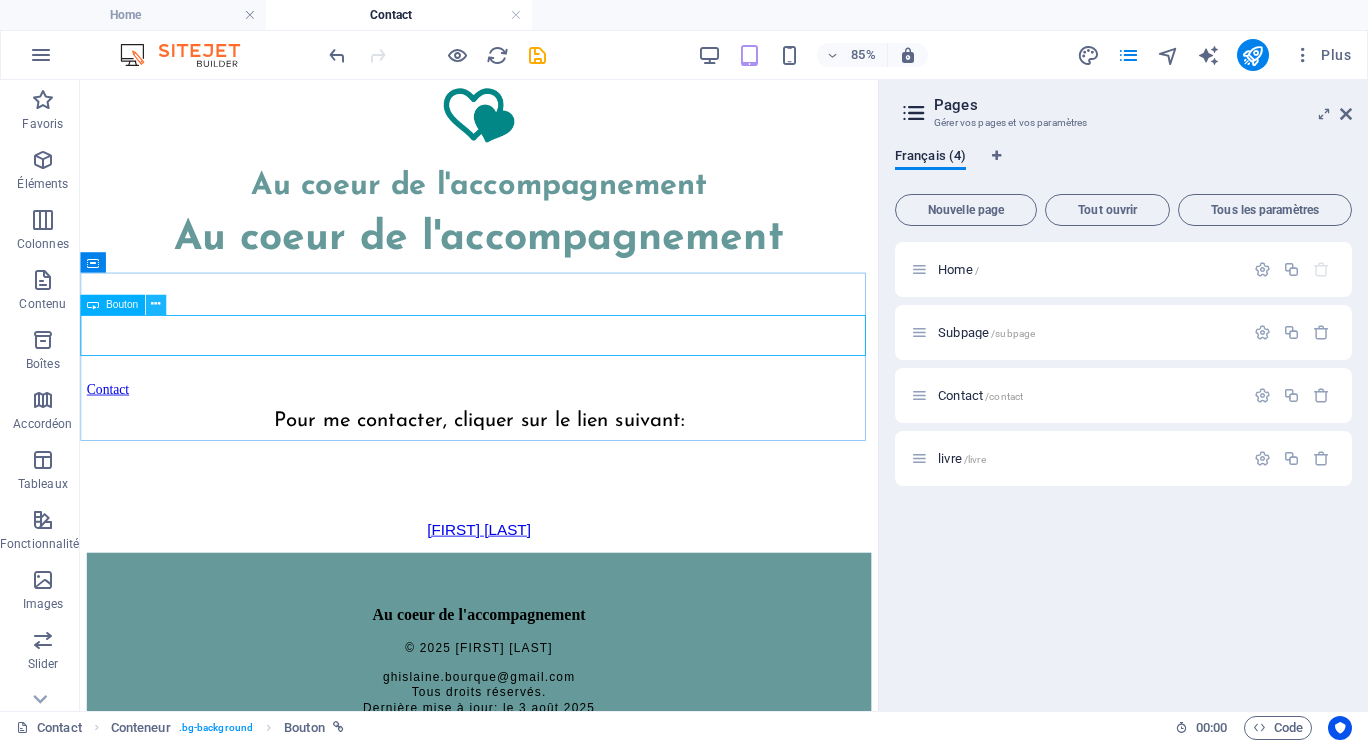 click at bounding box center (155, 305) 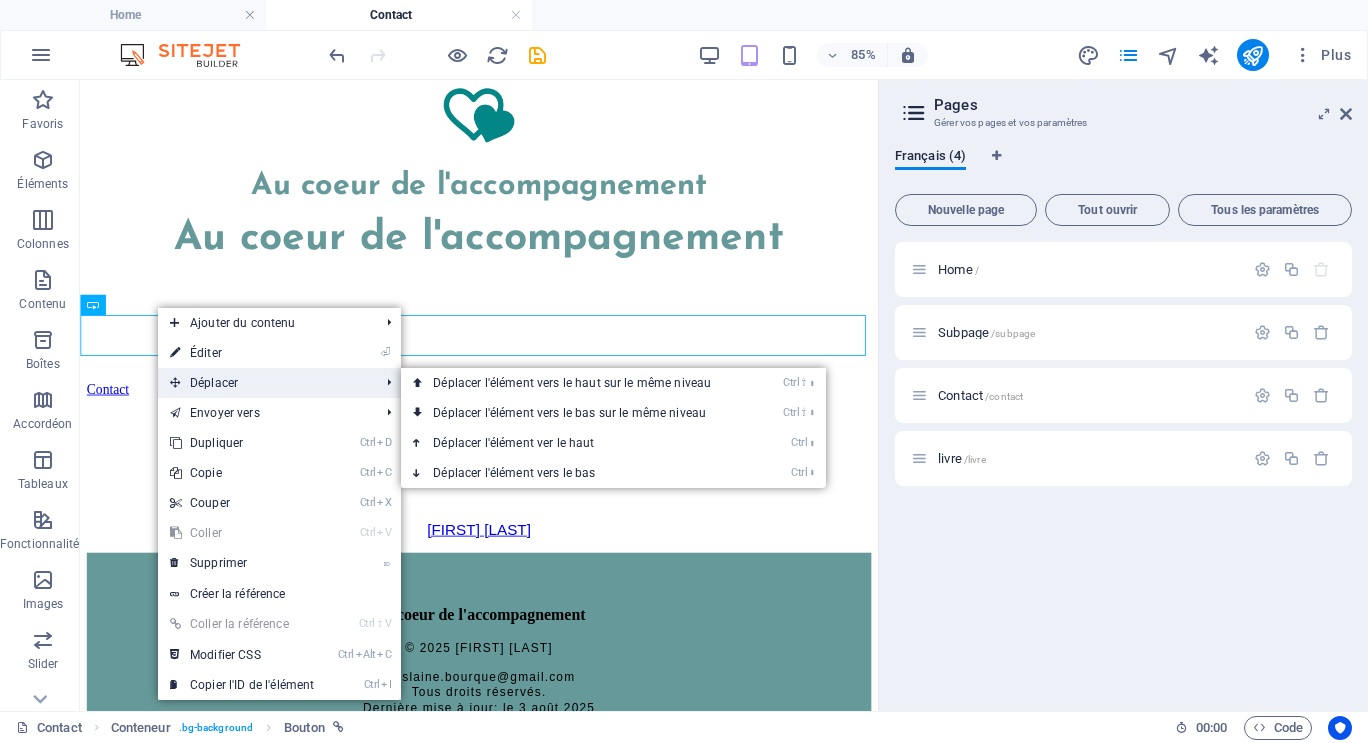 click on "Déplacer" at bounding box center (264, 383) 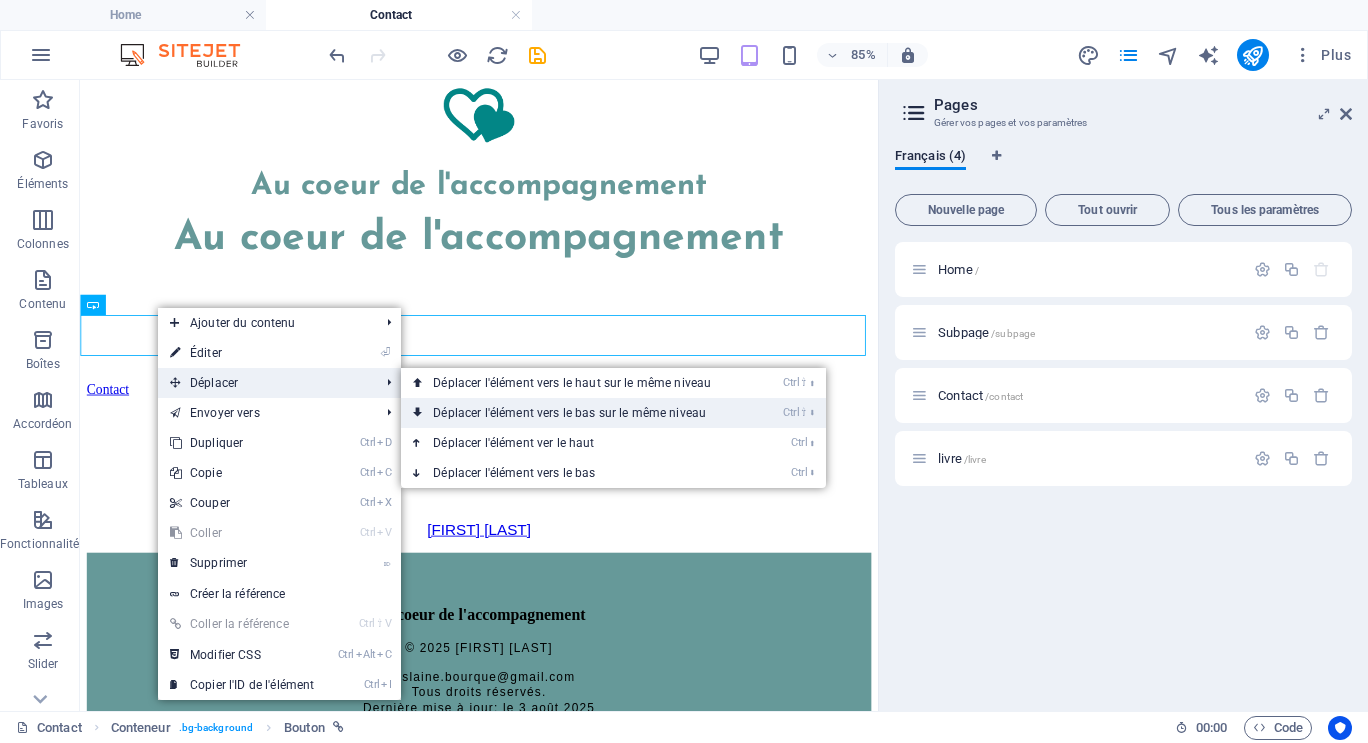 click on "Ctrl ⇧ ⬇  Déplacer l'élément vers le bas sur le même niveau" at bounding box center [576, 413] 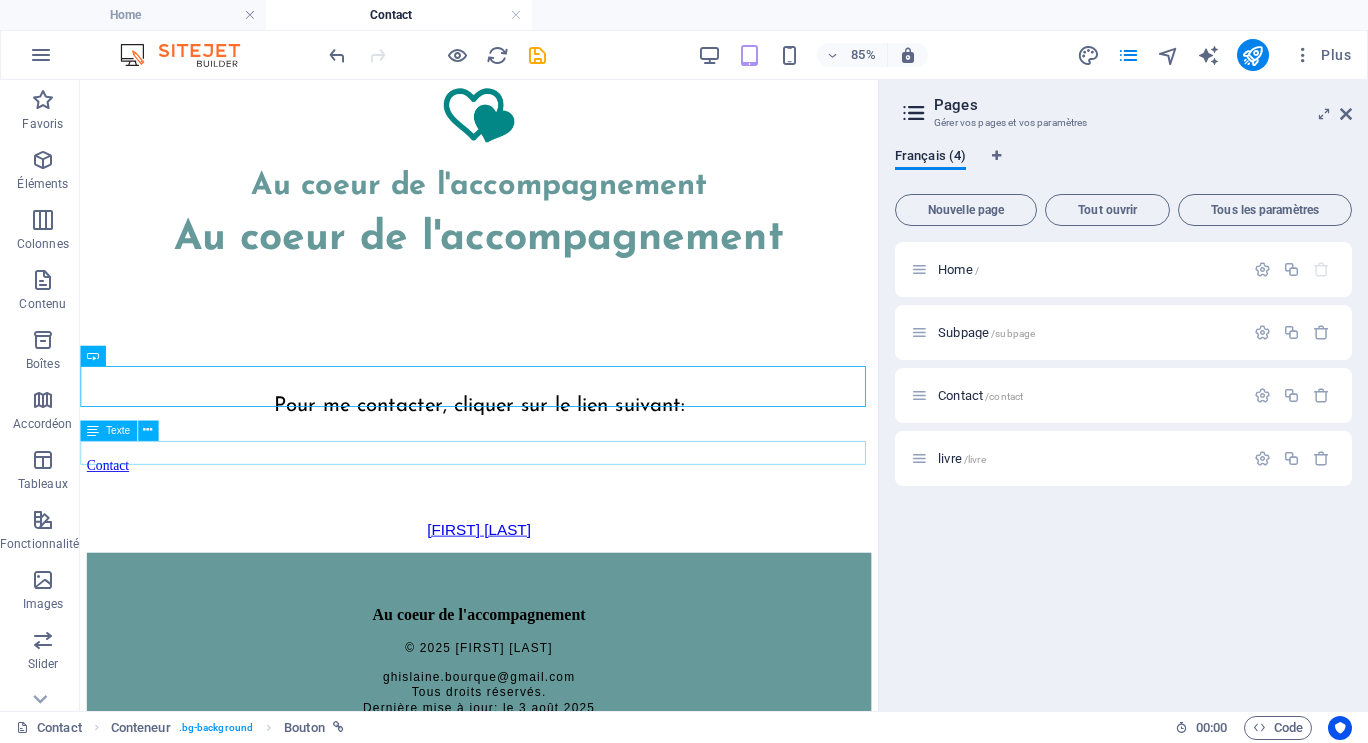 click on "[FIRST] [LAST]" at bounding box center (549, 609) 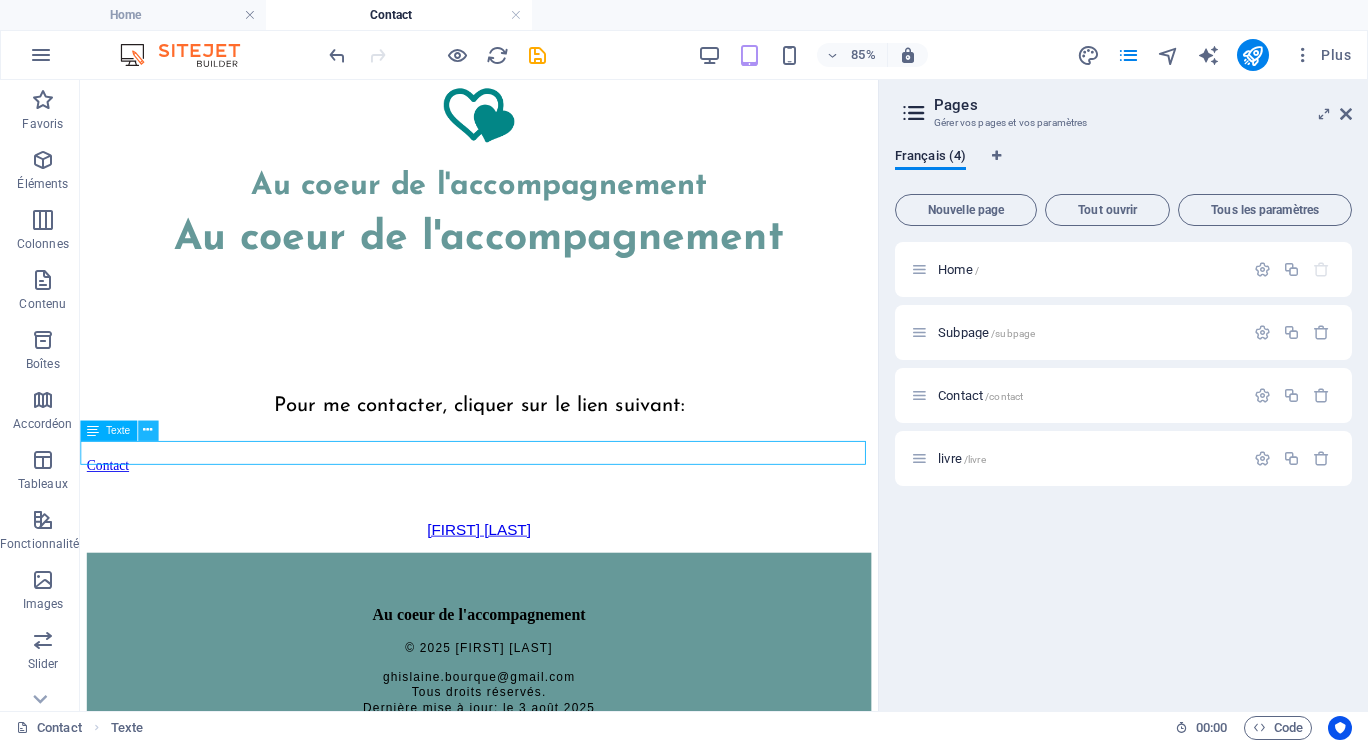 click at bounding box center [147, 431] 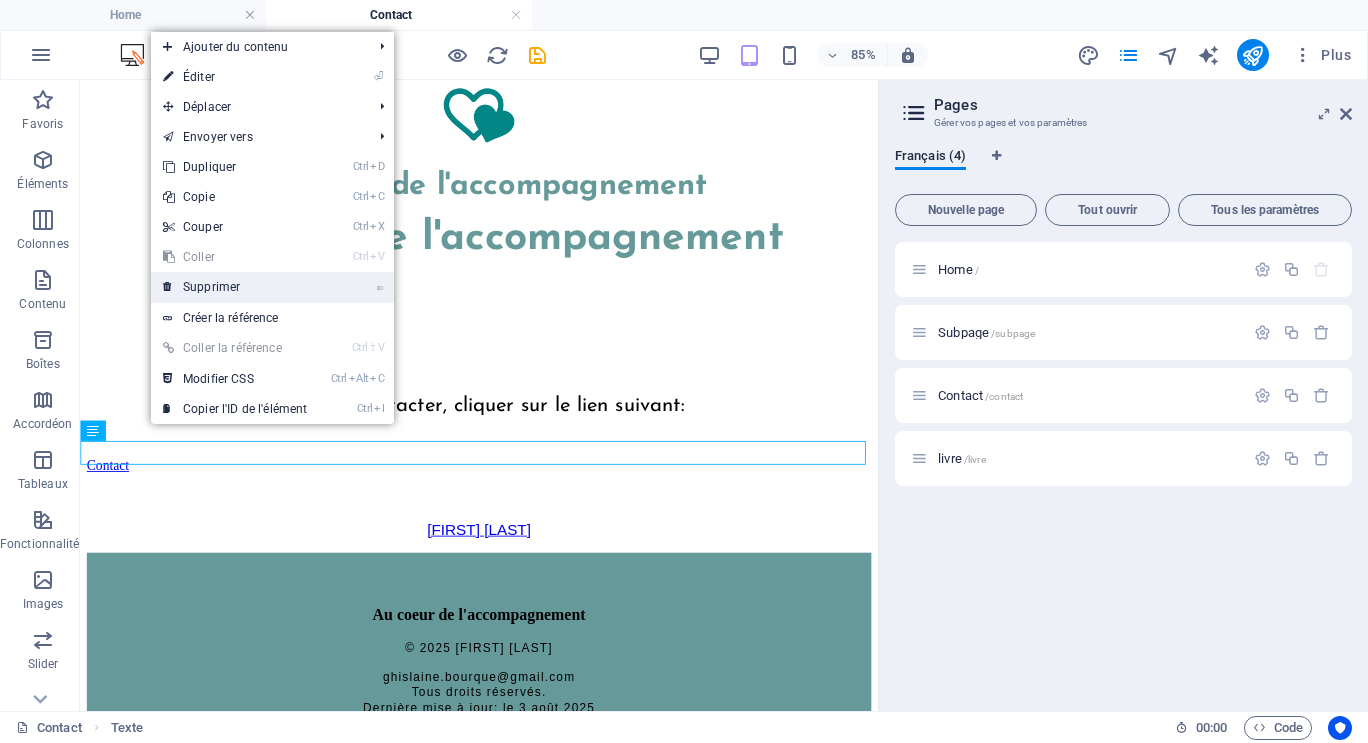 click on "⌦  Supprimer" at bounding box center (235, 287) 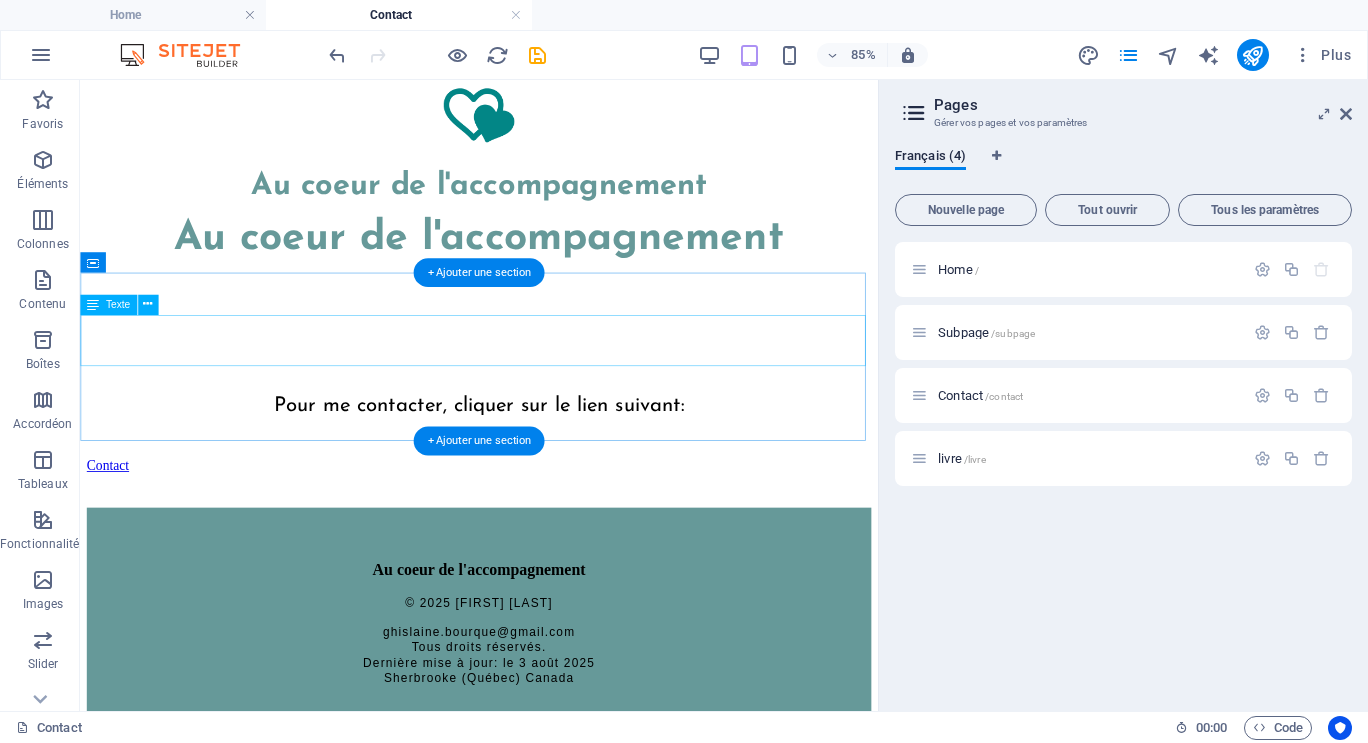 click on "Pour me contacter, cliquer sur le lien suivant:" at bounding box center [549, 480] 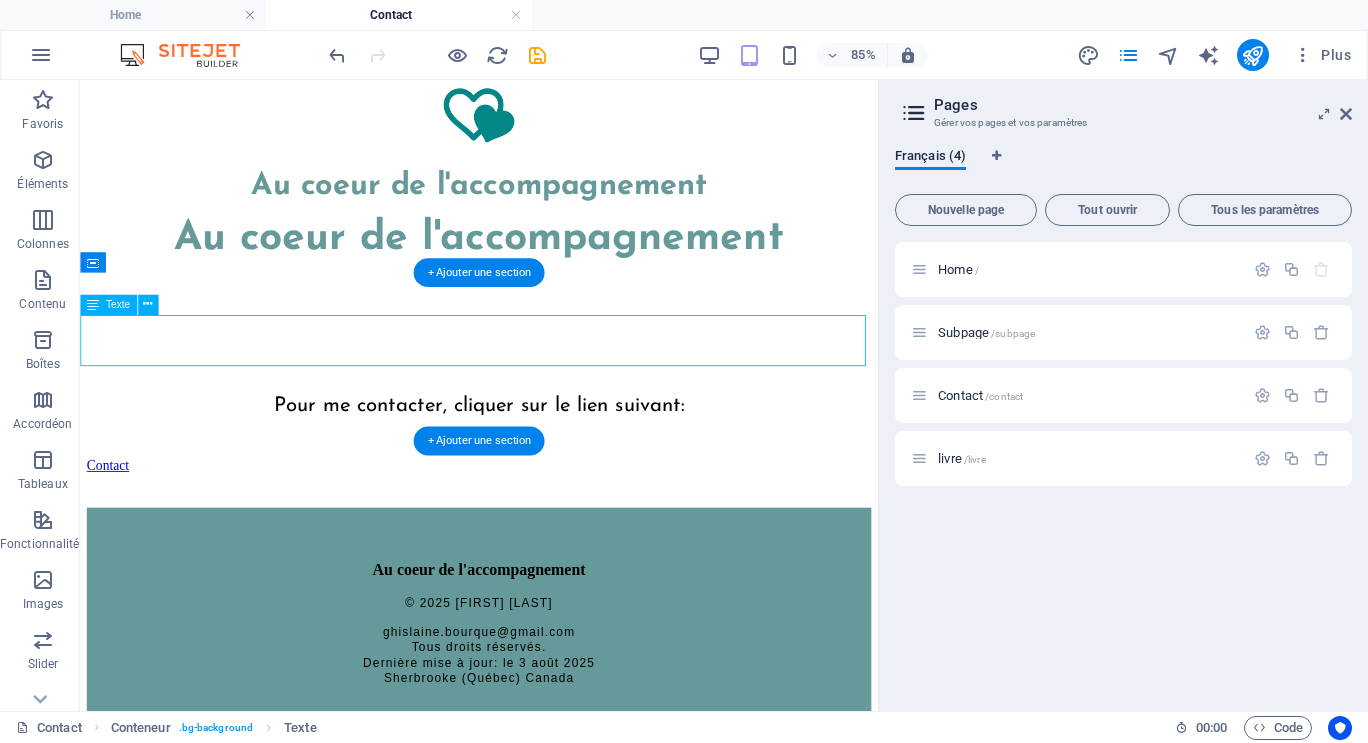 click on "Pour me contacter, cliquer sur le lien suivant:" at bounding box center (549, 480) 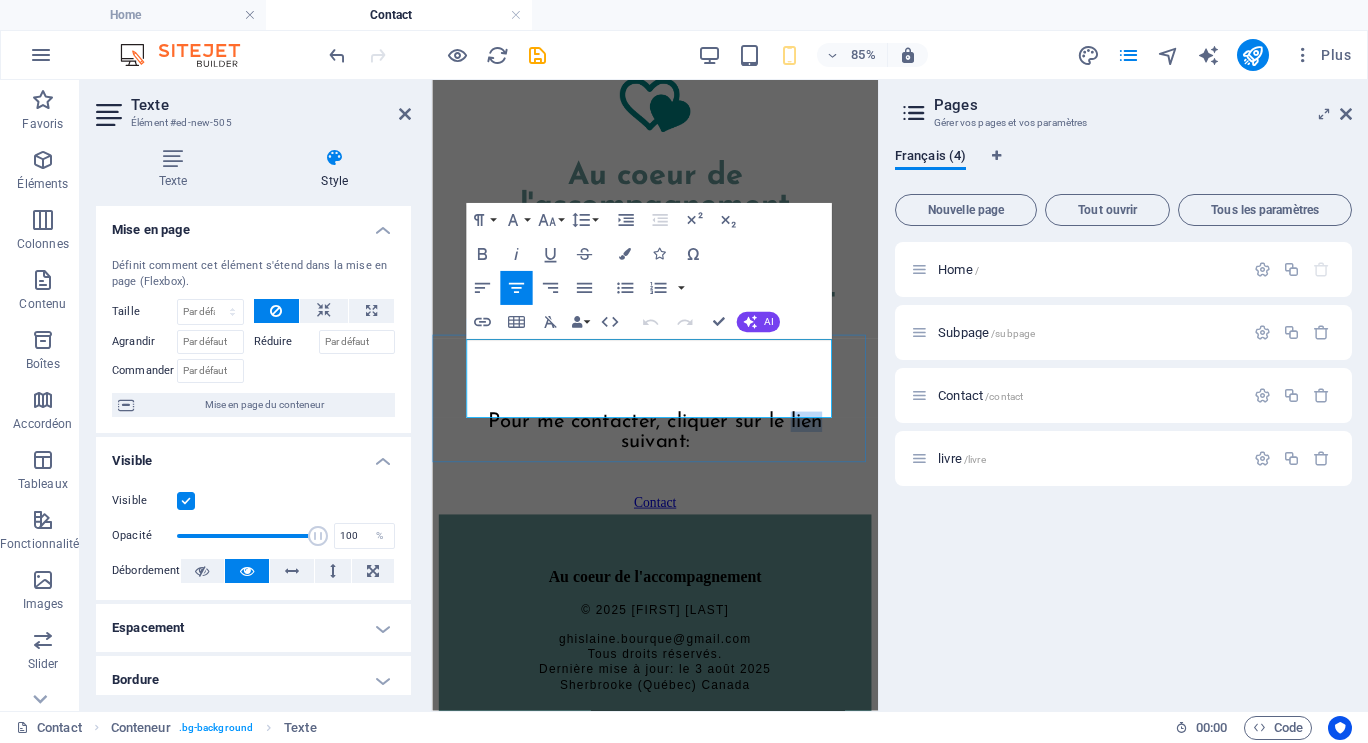 drag, startPoint x: 846, startPoint y: 400, endPoint x: 887, endPoint y: 389, distance: 42.44997 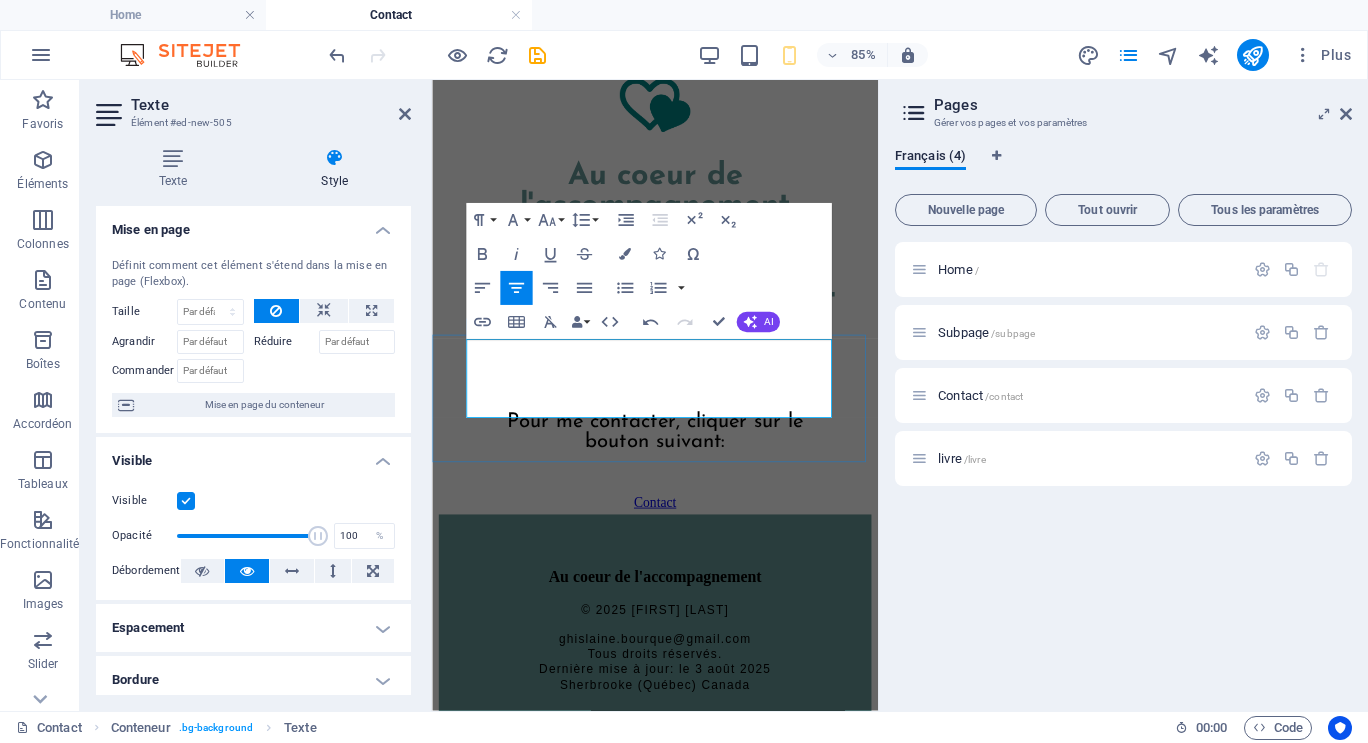 click on "Pour me contacter, cliquer sur le bouton suivant:" at bounding box center [694, 494] 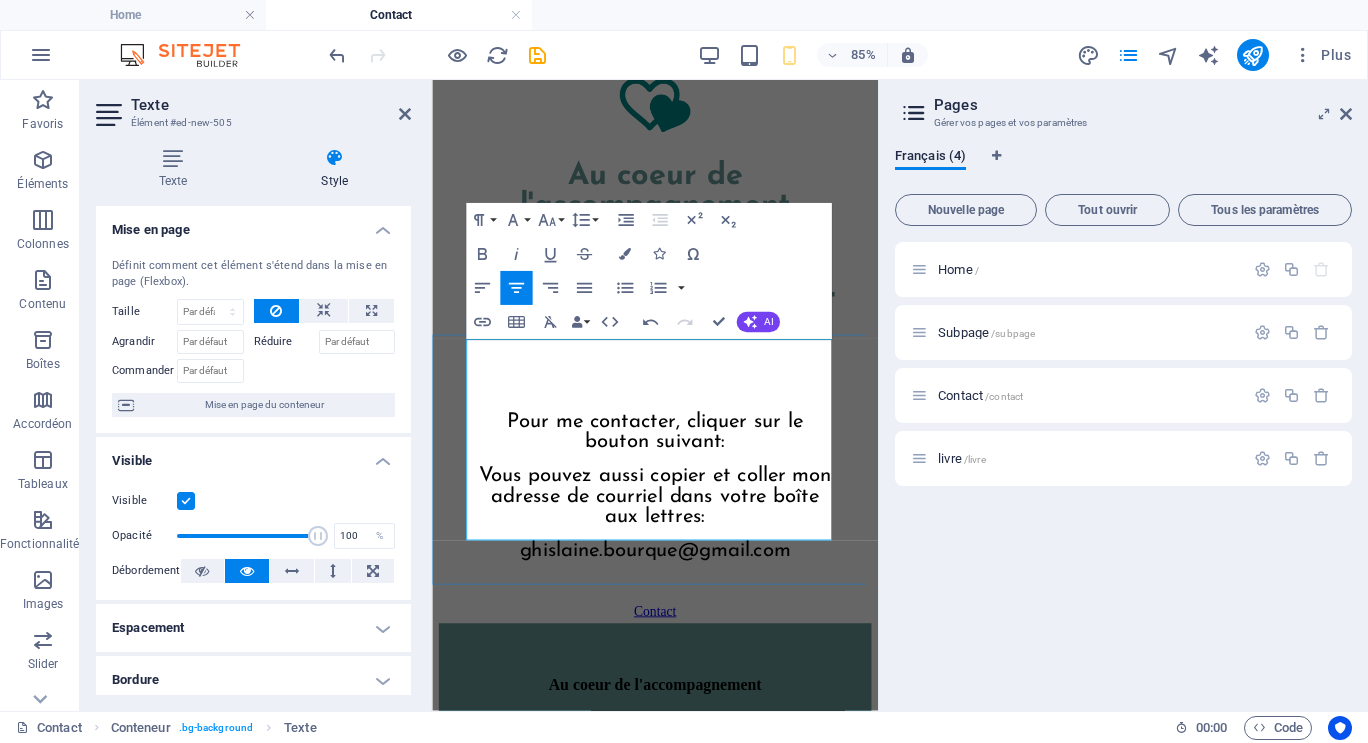 click on "Pour me contacter, cliquer sur le bouton suivant:" at bounding box center (694, 494) 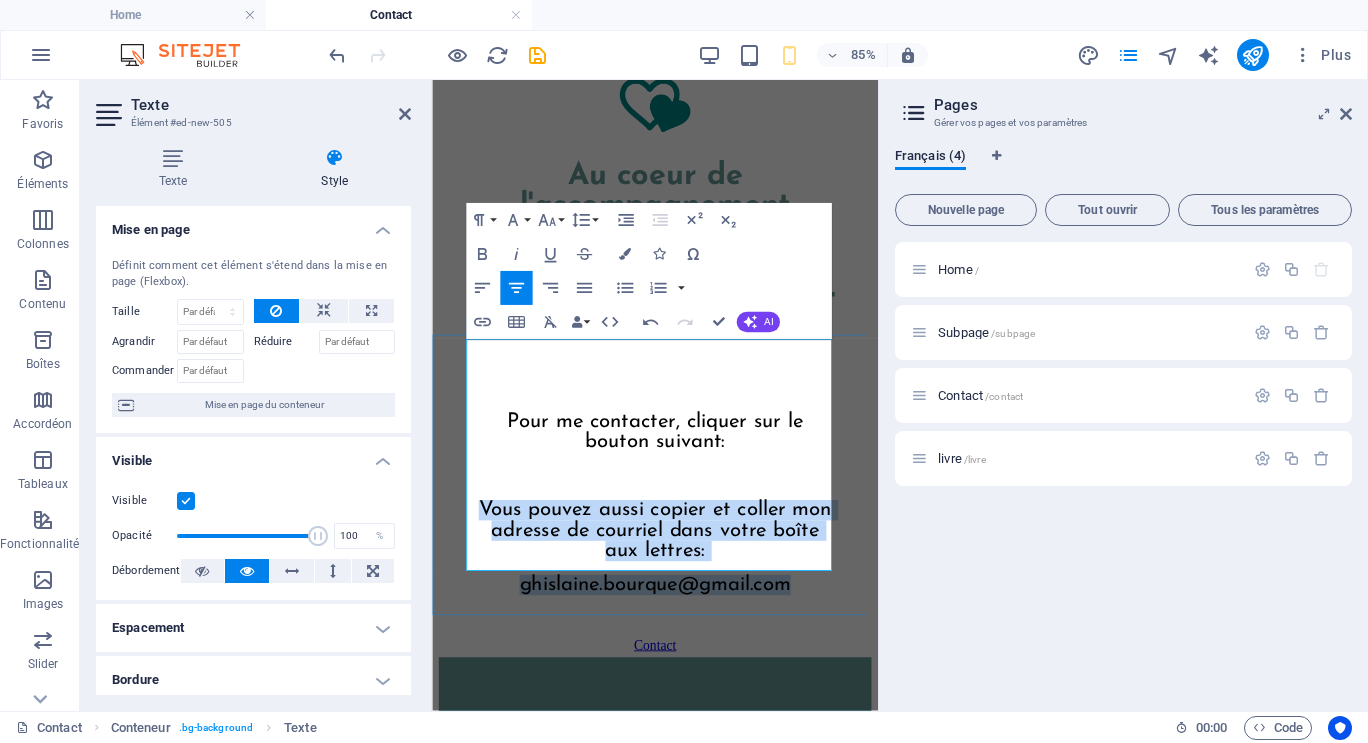 drag, startPoint x: 480, startPoint y: 501, endPoint x: 876, endPoint y: 618, distance: 412.92252 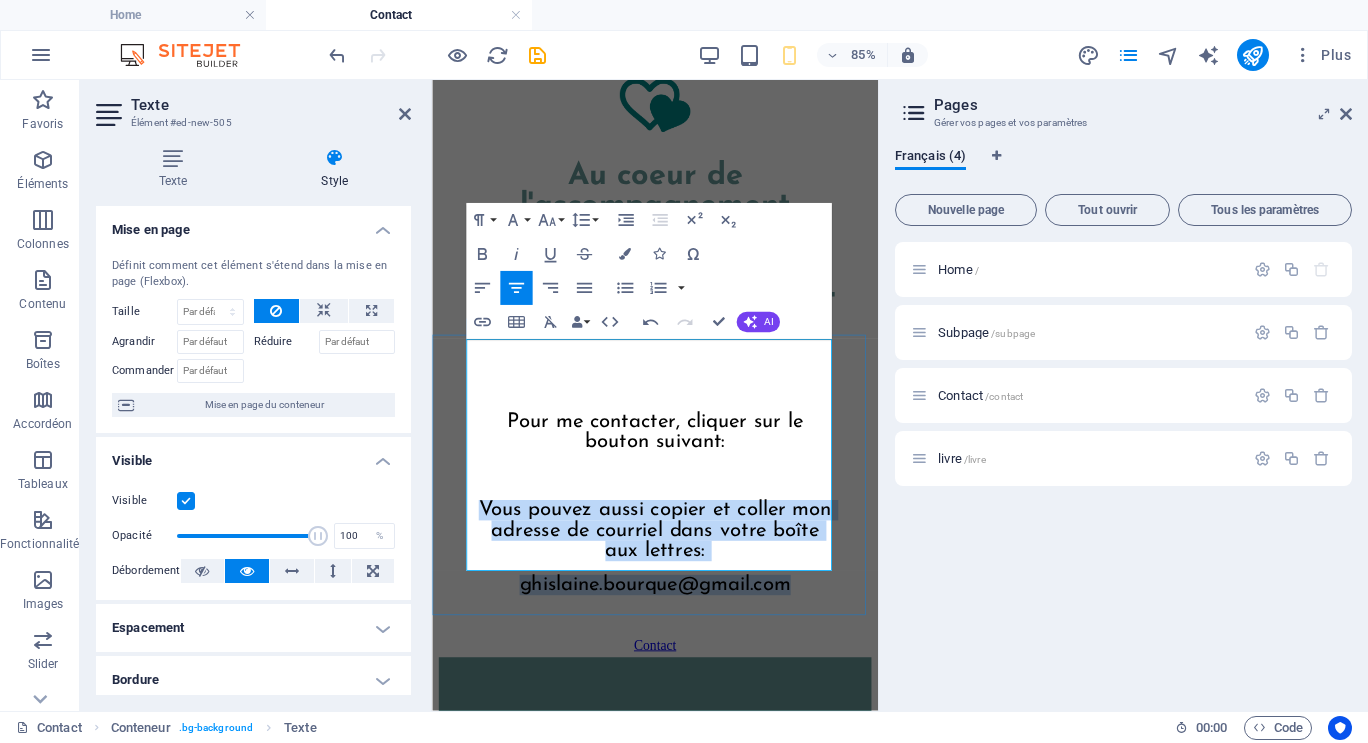 click on "Pour me contacter, cliquer sur le bouton suivant:  ​ Vous pouvez aussi copier et coller mon adresse de courriel dans votre boîte aux lettres:  [EMAIL]" at bounding box center [694, 595] 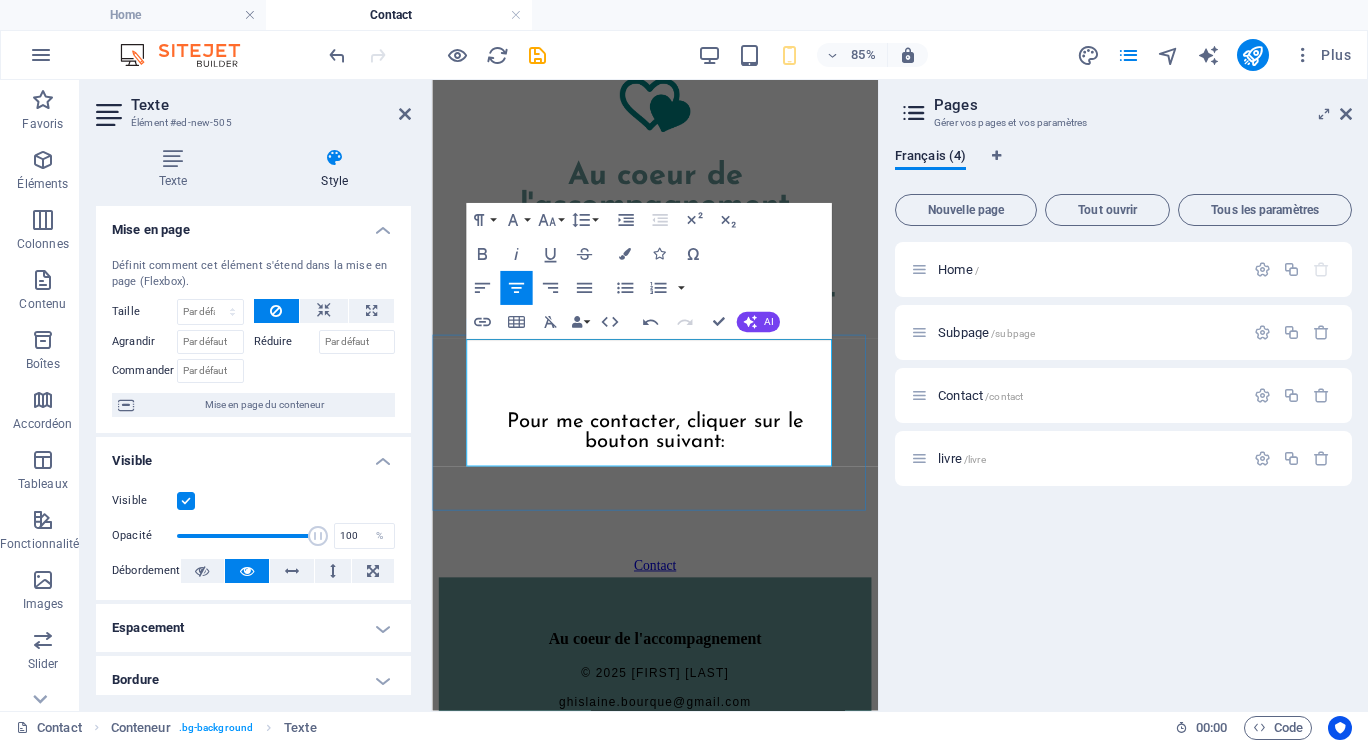 click on "Pour me contacter, cliquer sur le bouton suivant:" at bounding box center [694, 494] 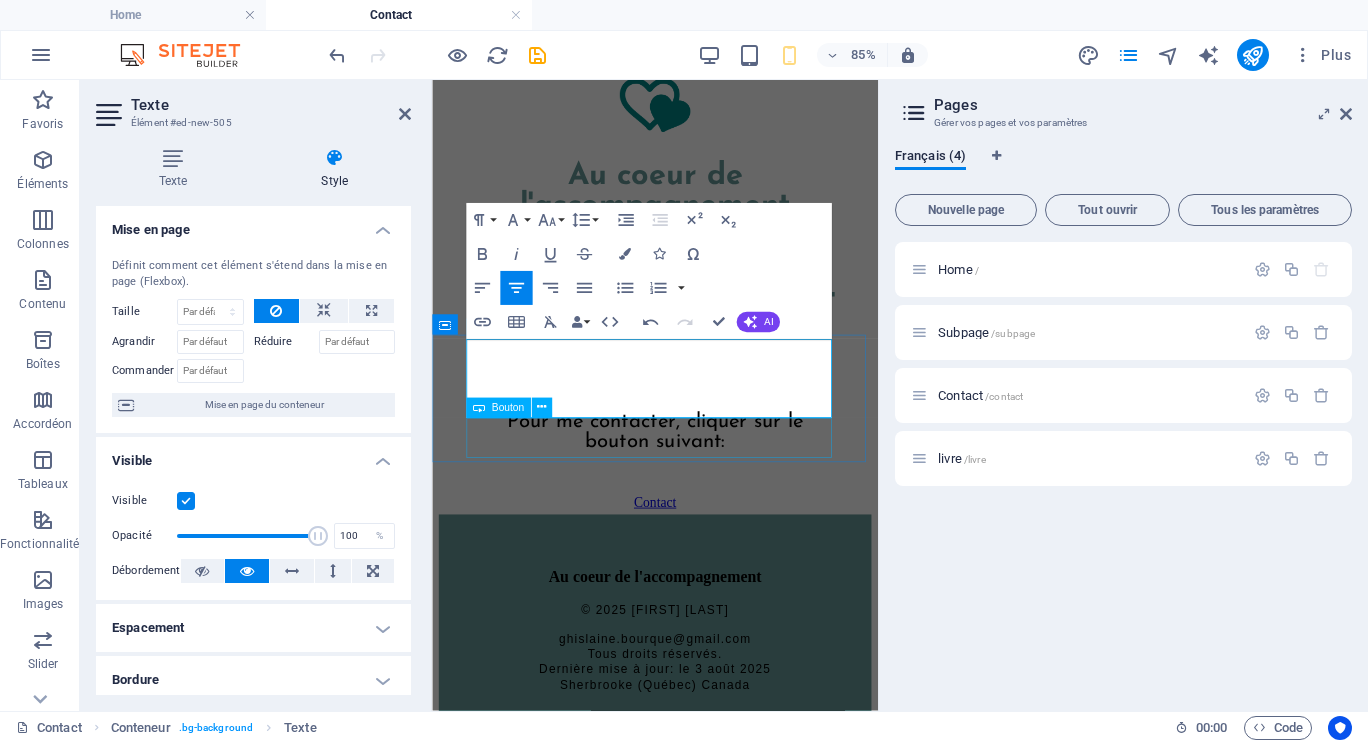 click on "Contact" at bounding box center [694, 577] 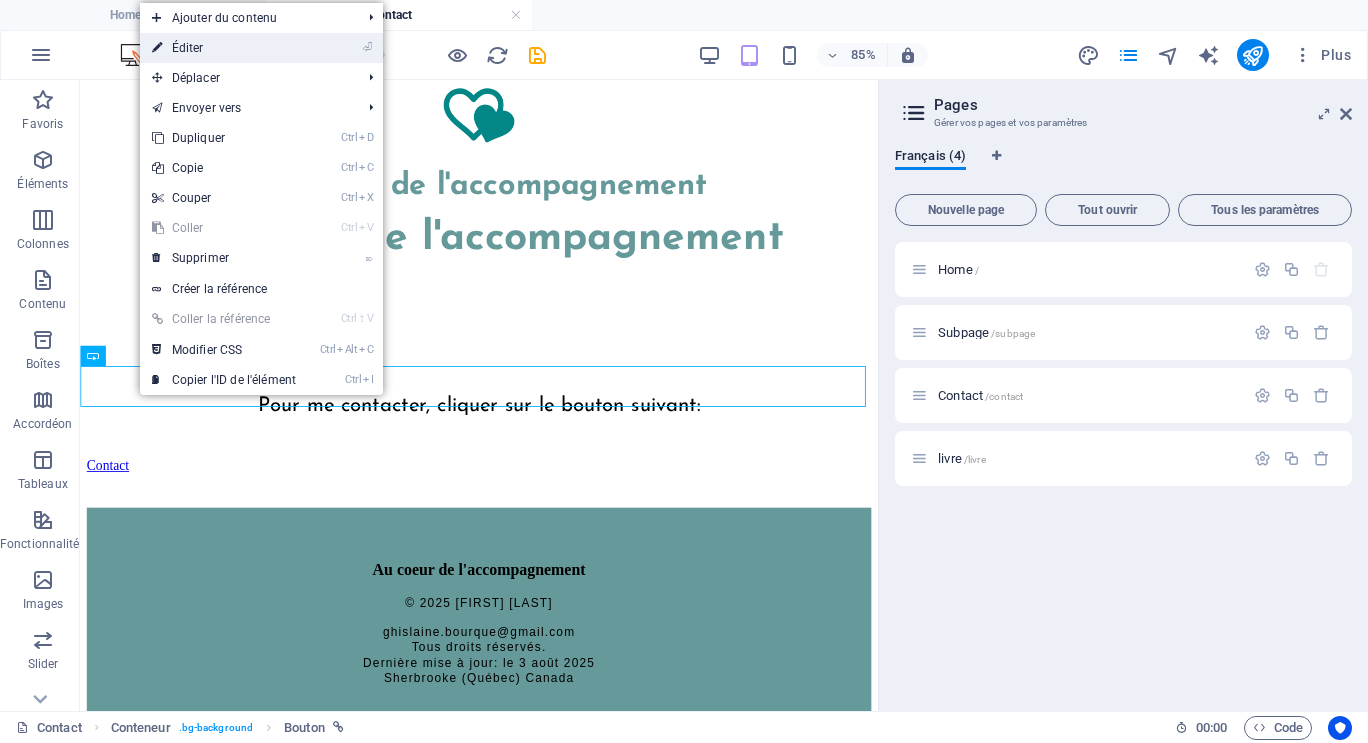 click on "⏎  Éditer" at bounding box center [224, 48] 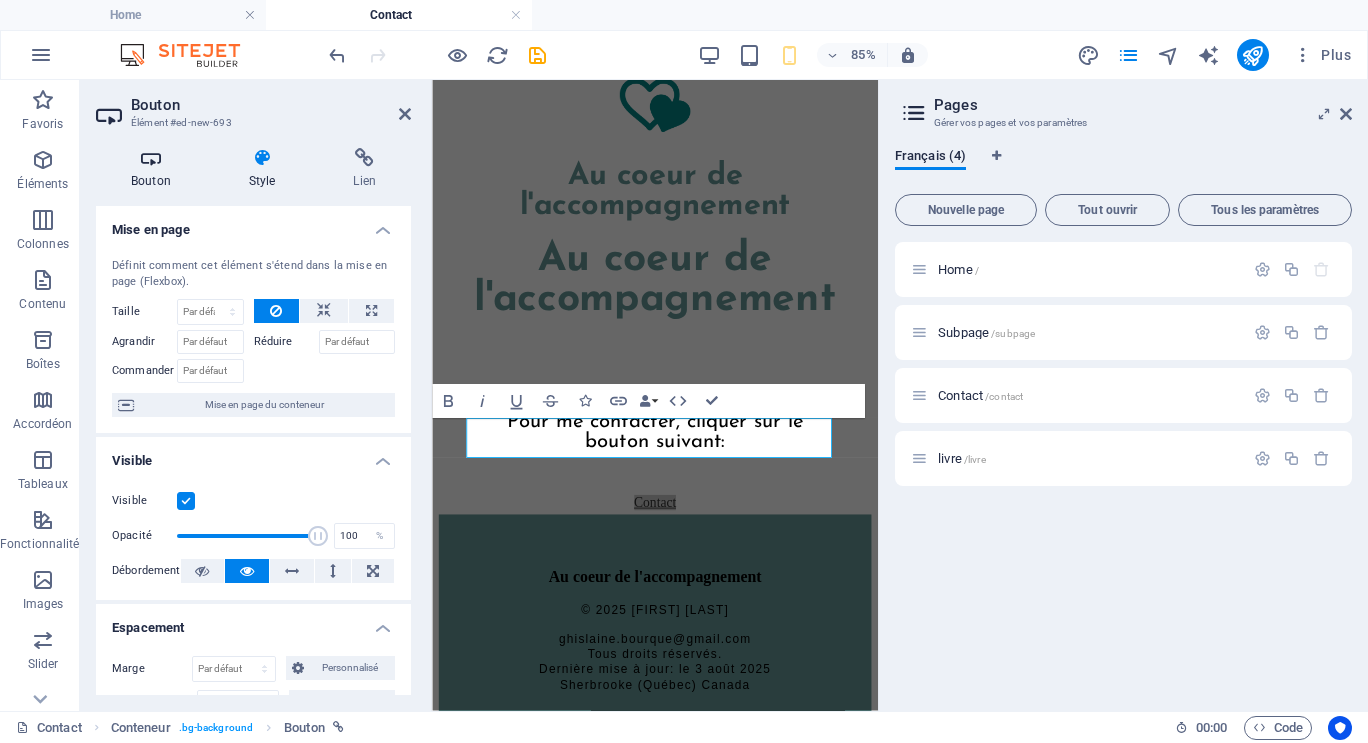 click at bounding box center (151, 158) 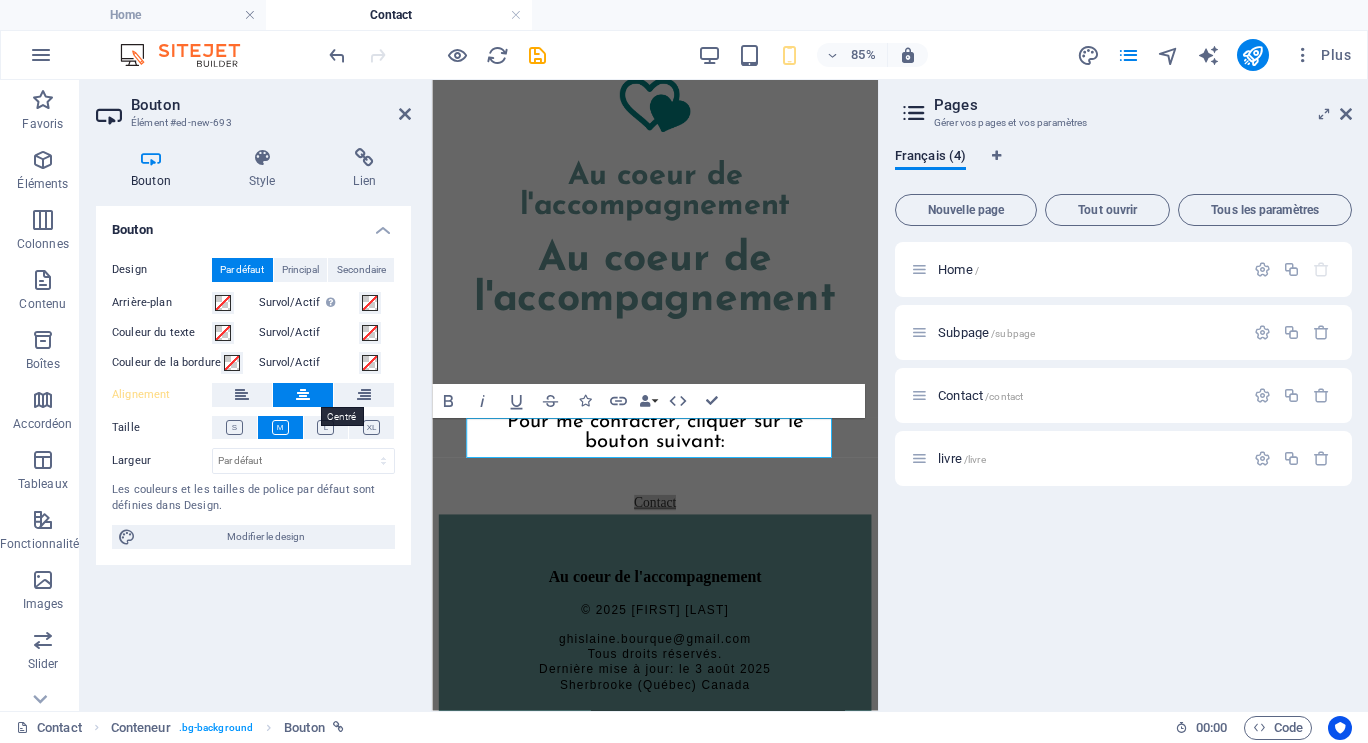 click at bounding box center [303, 395] 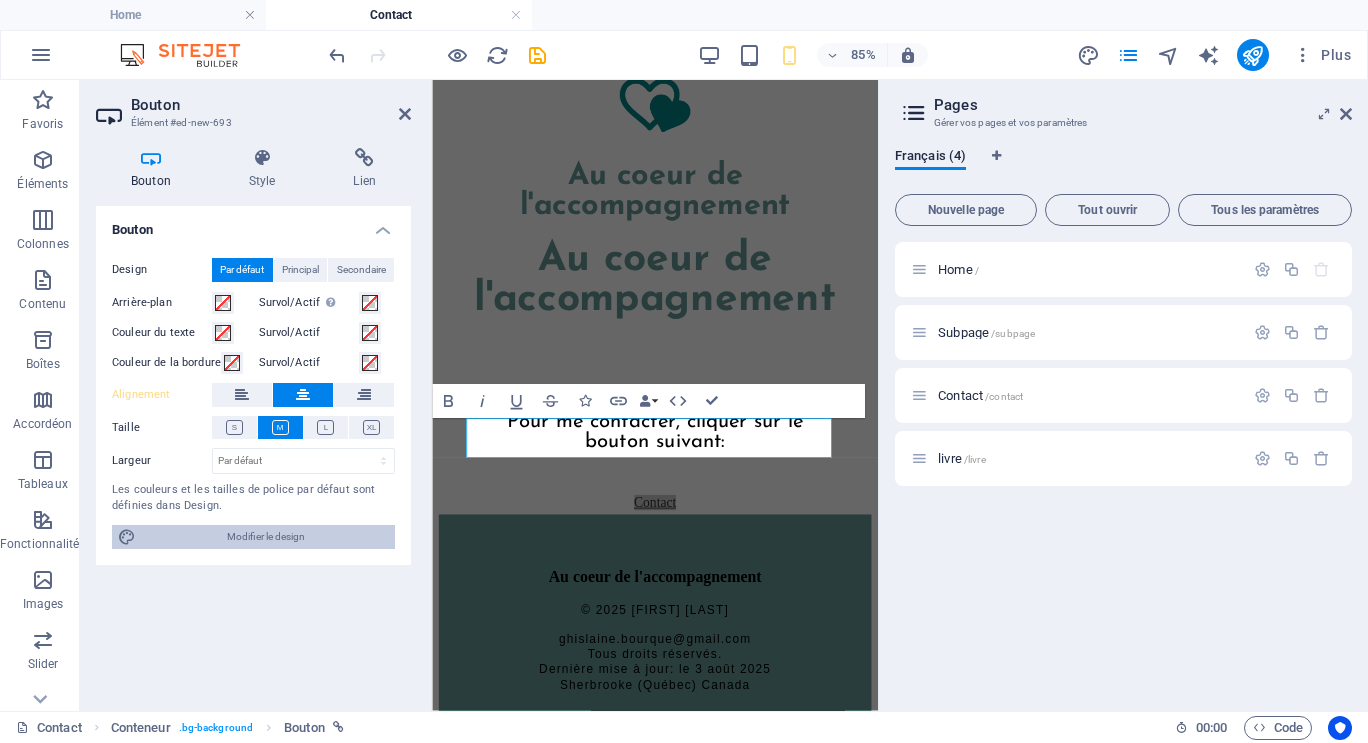 click on "Modifier le design" at bounding box center (265, 537) 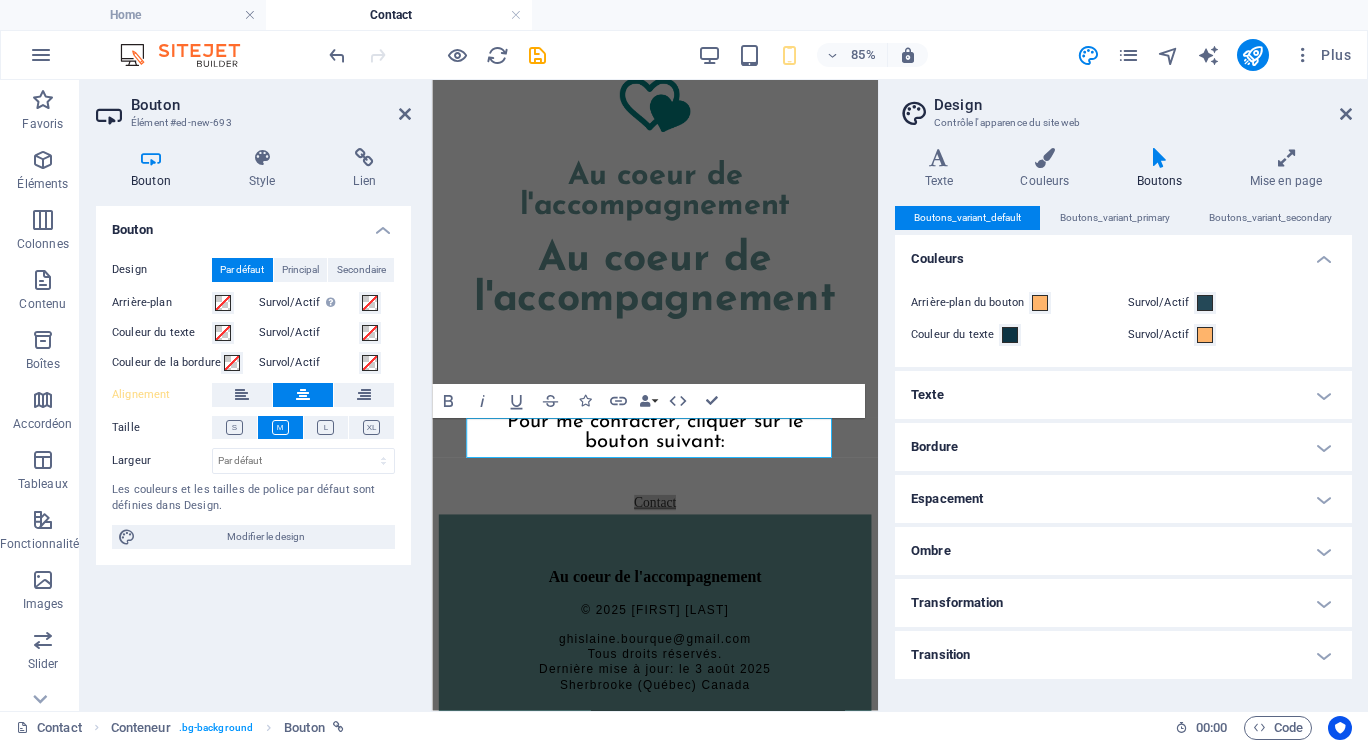 click on "Texte" at bounding box center (1123, 395) 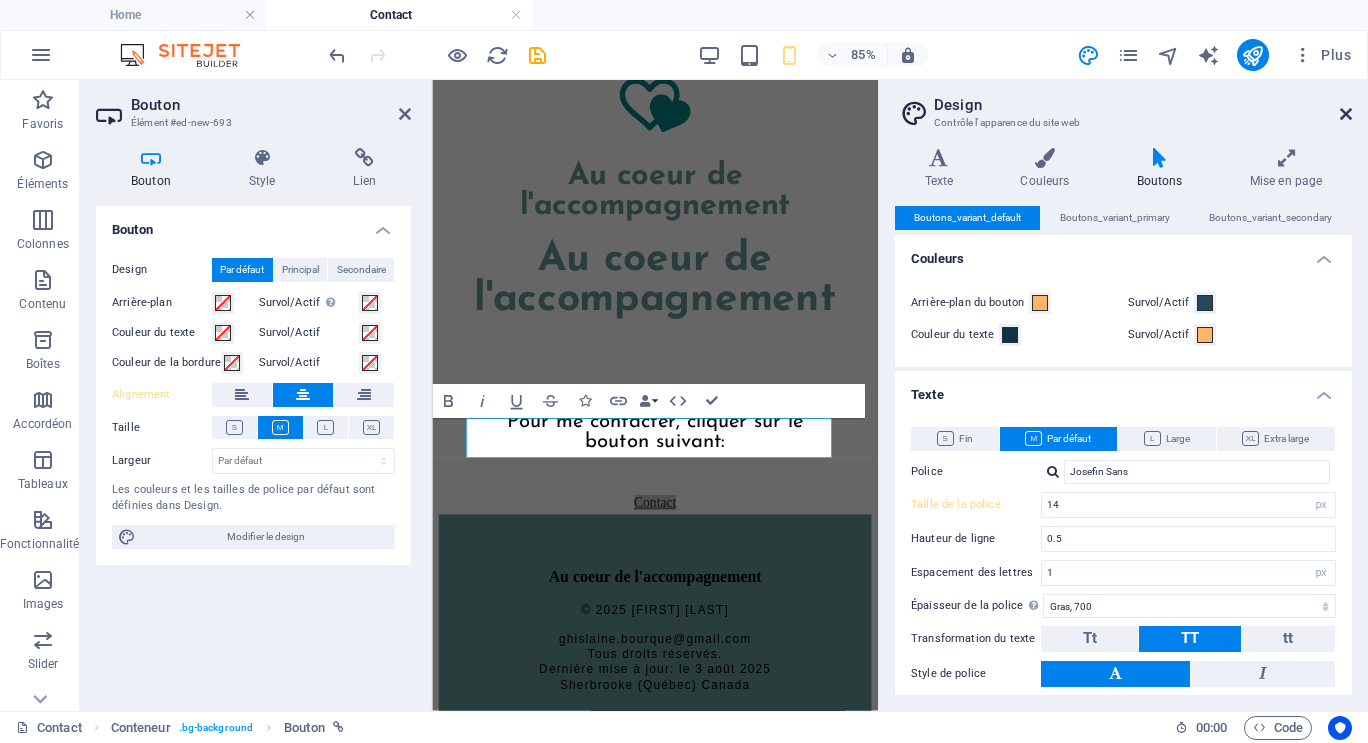click at bounding box center (1346, 114) 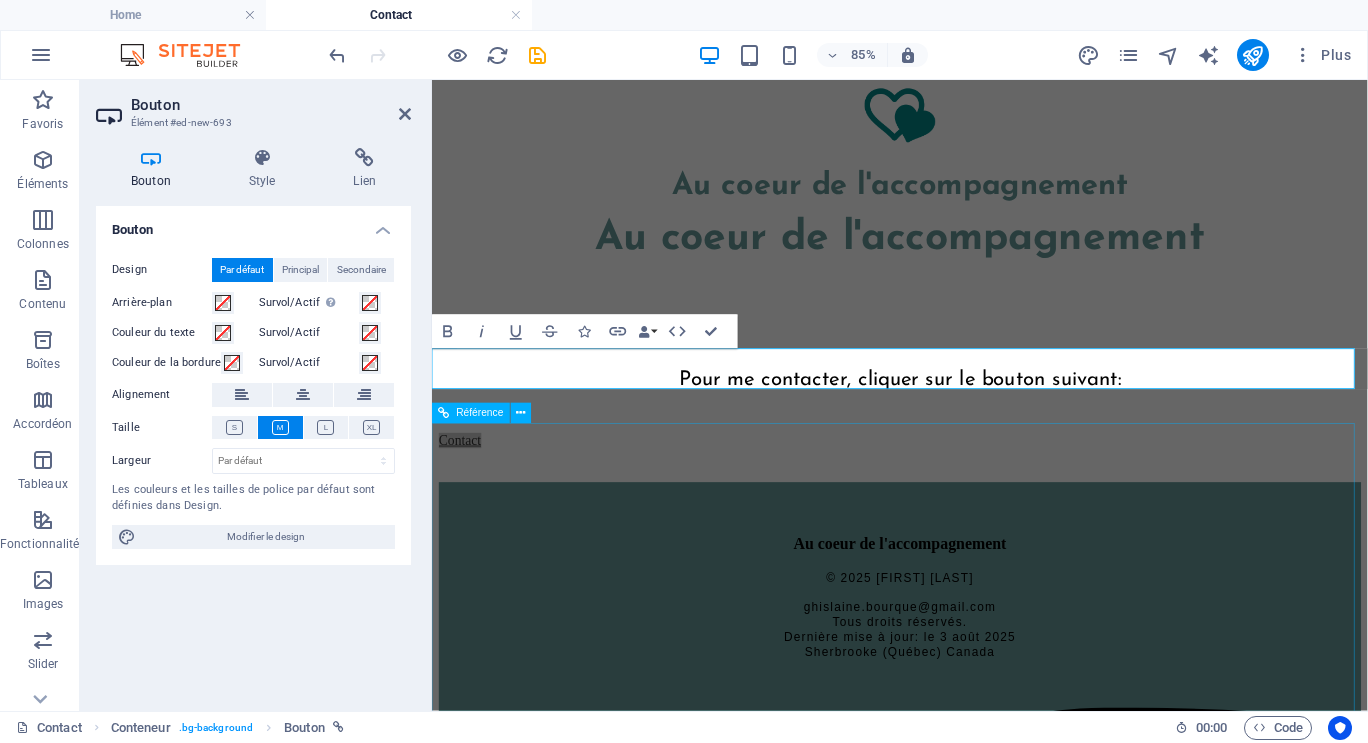 click on "Au coeur de l'accompagnement © 2025 [FIRST] [LAST] [EMAIL] Tous droits réservés. Dernière mise à jour: le 3 août 2025 [CITY] ([STATE]) [COUNTRY]" at bounding box center (982, 2453) 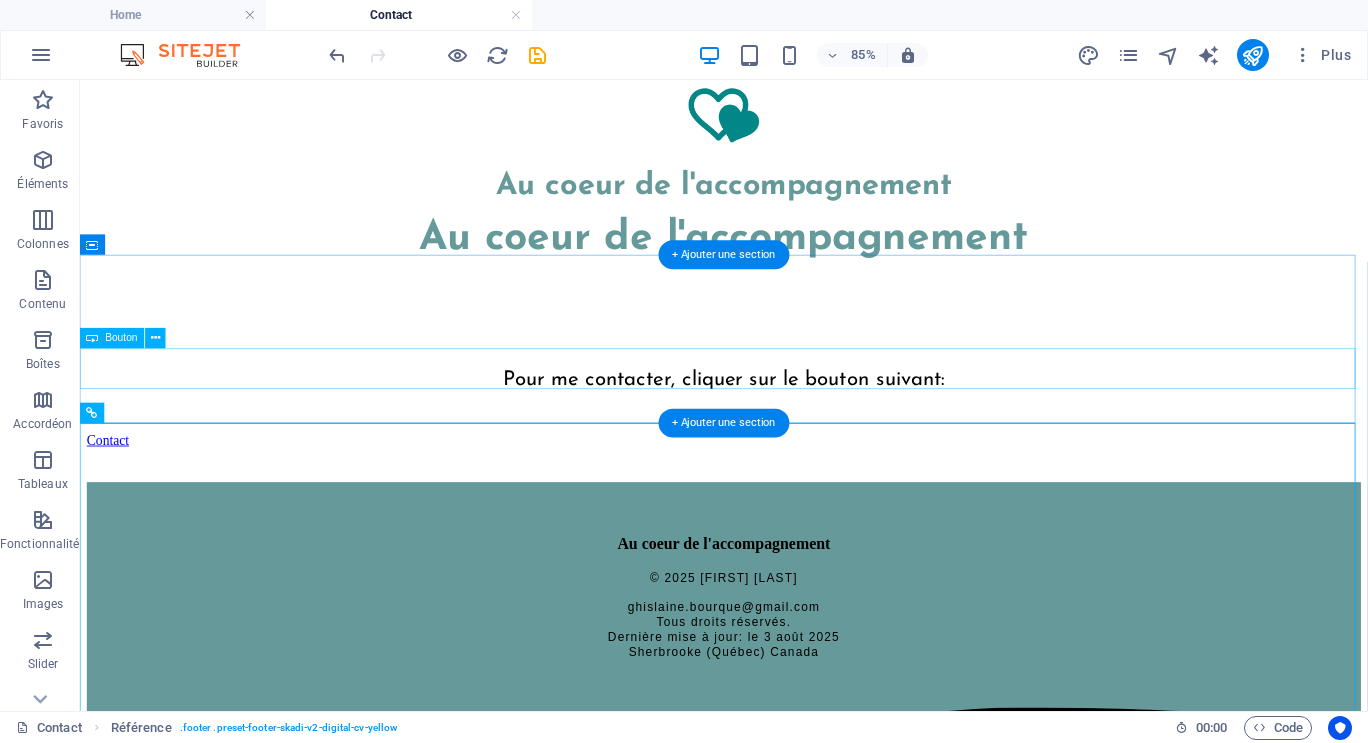 click on "Contact" at bounding box center [837, 504] 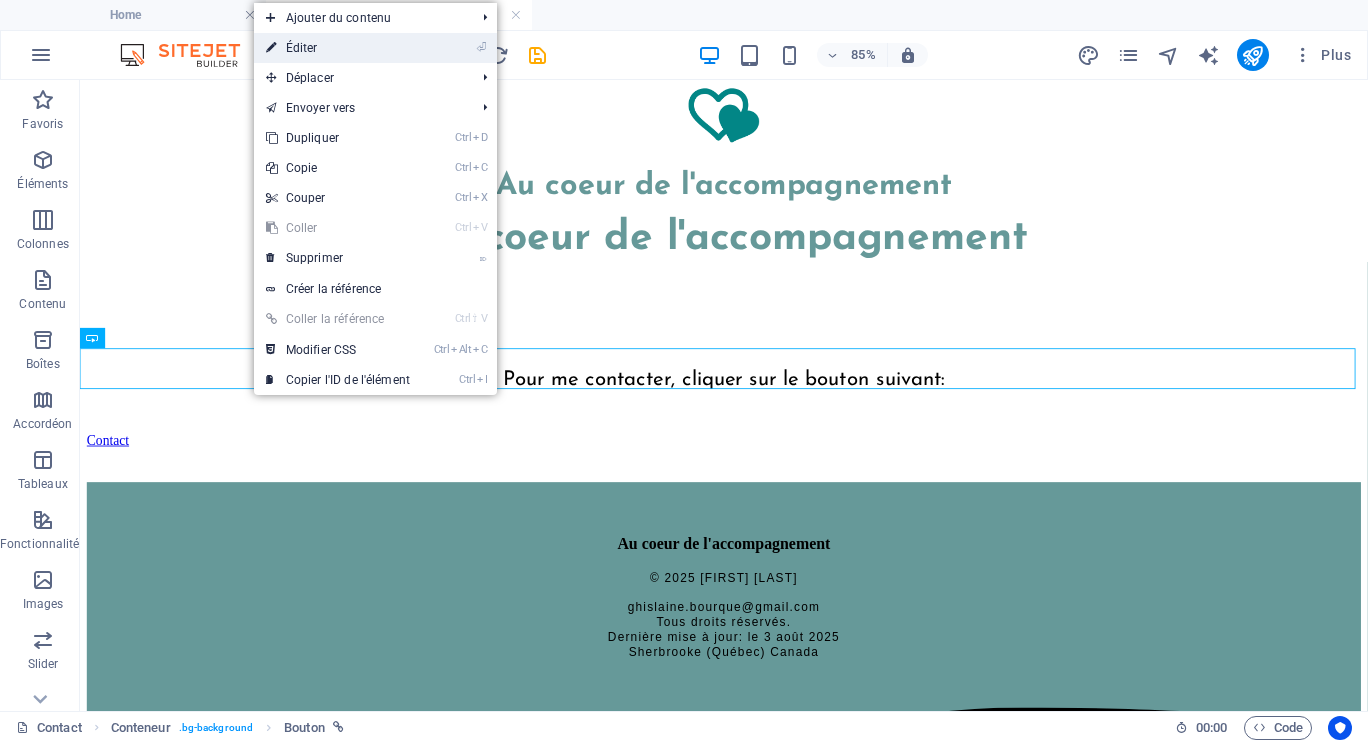 click on "⏎  Éditer" at bounding box center [338, 48] 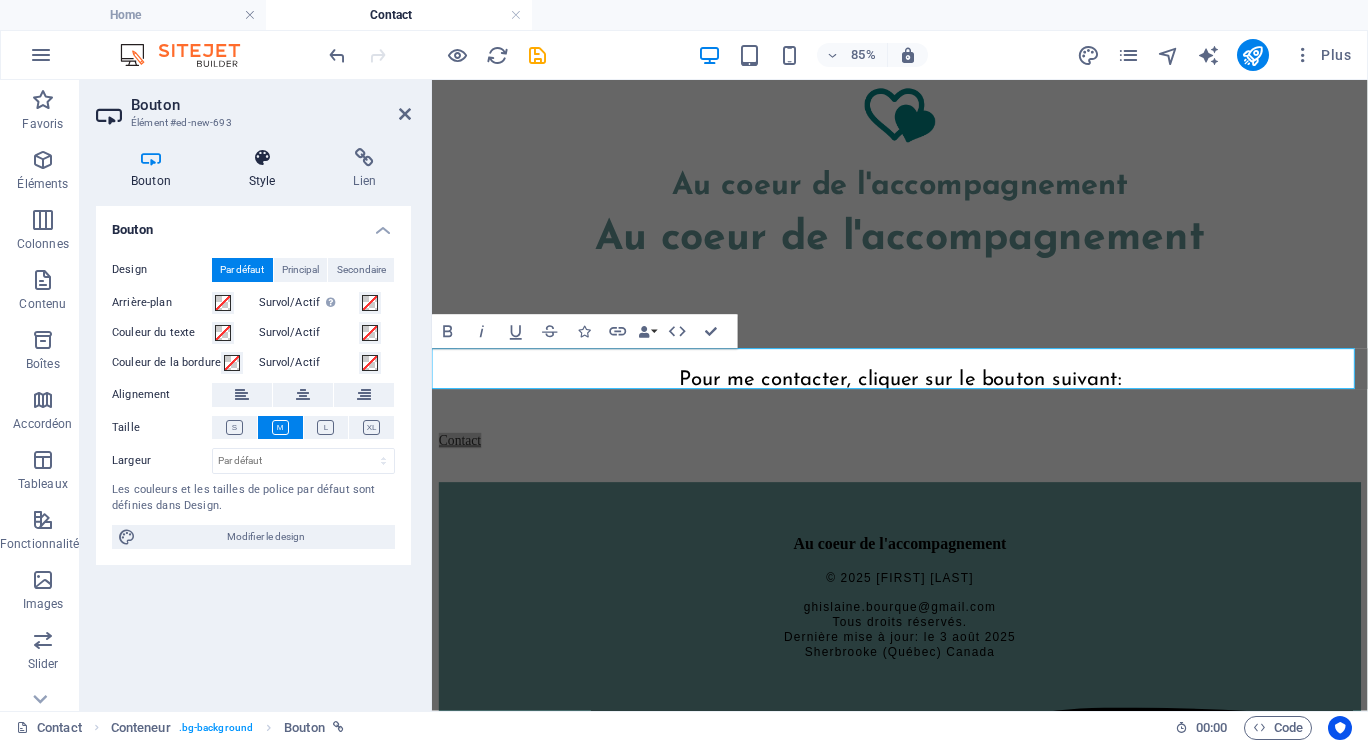 click at bounding box center [262, 158] 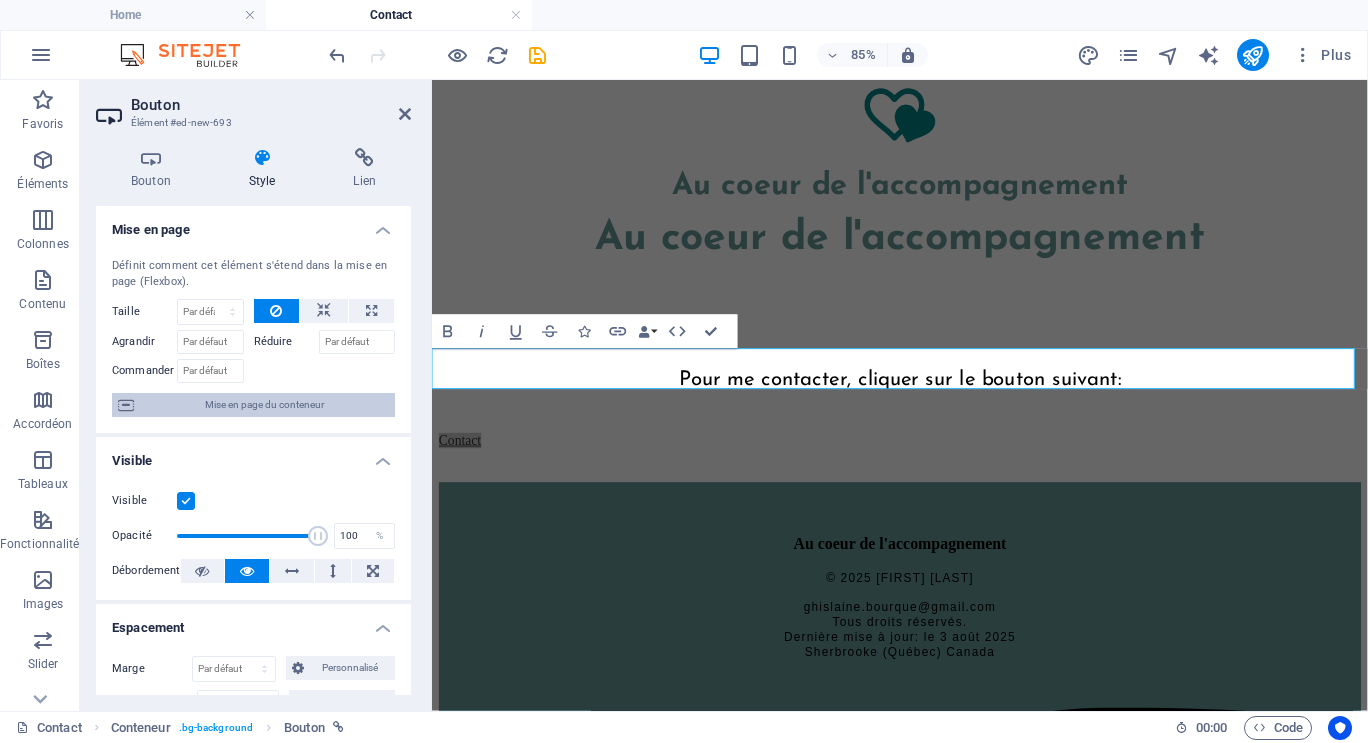 click on "Mise en page du conteneur" at bounding box center [264, 405] 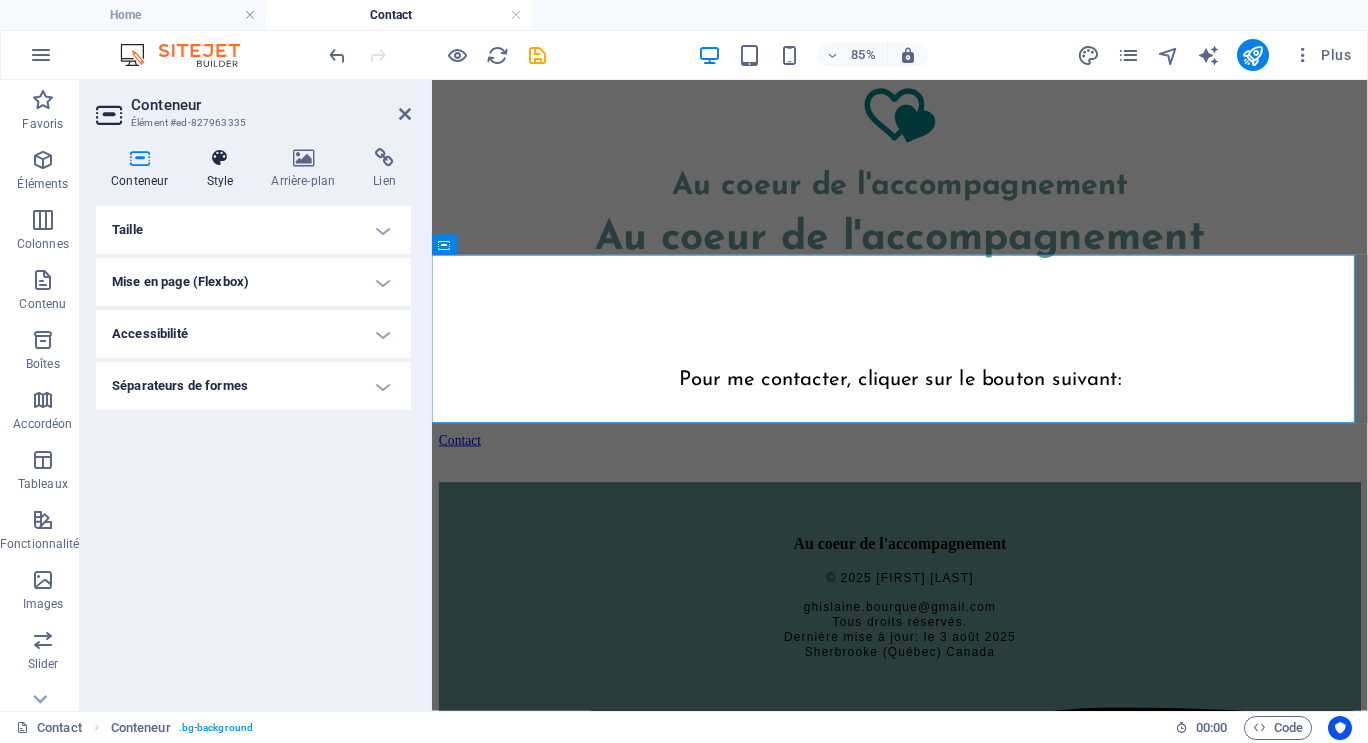click at bounding box center [219, 158] 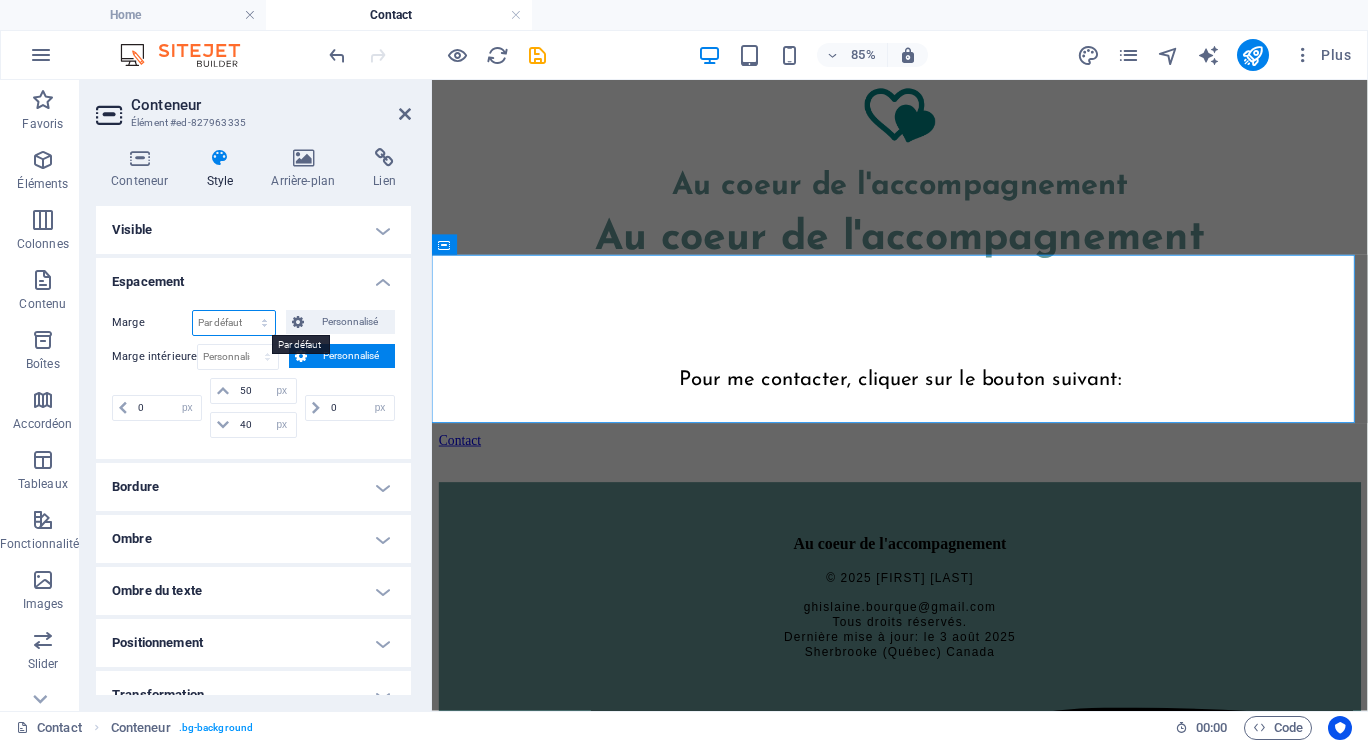 click on "Par défaut auto px % rem vw vh Personnalisé" at bounding box center [234, 323] 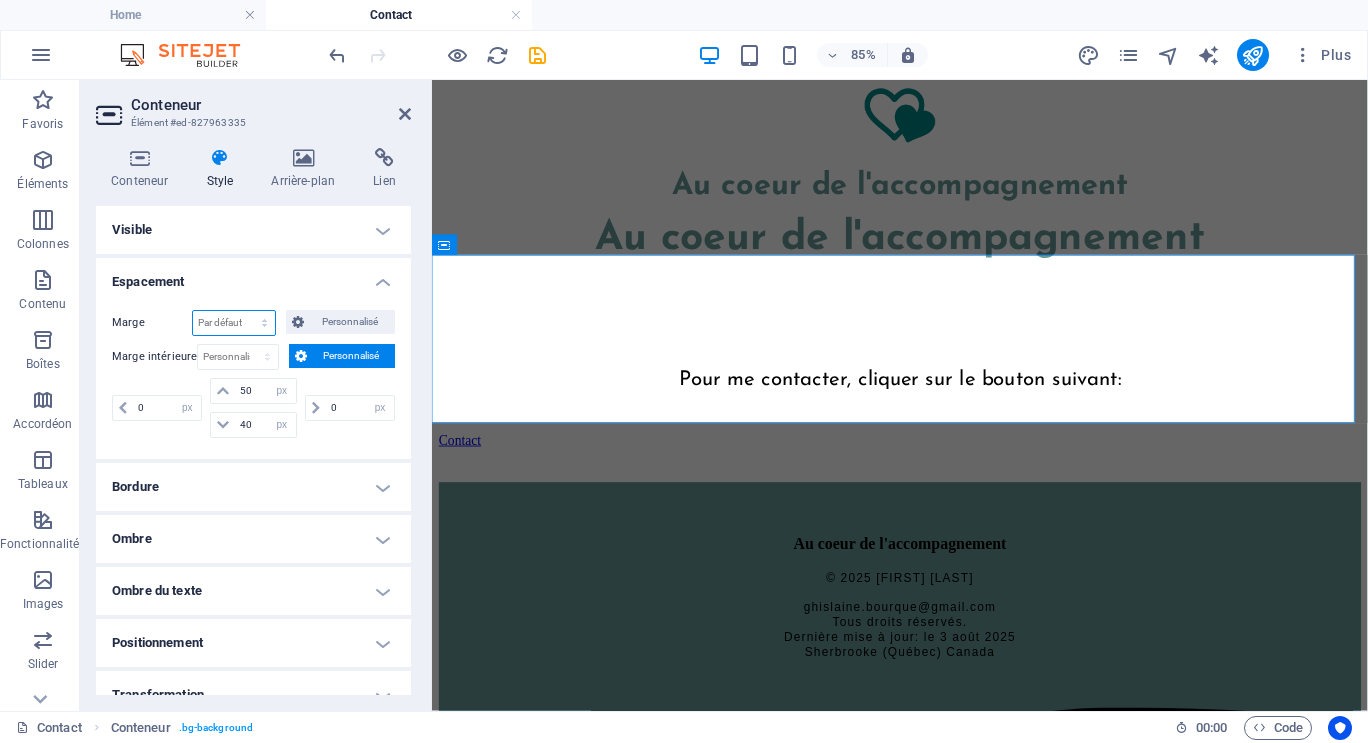 click on "Par défaut auto px % rem vw vh Personnalisé" at bounding box center (234, 323) 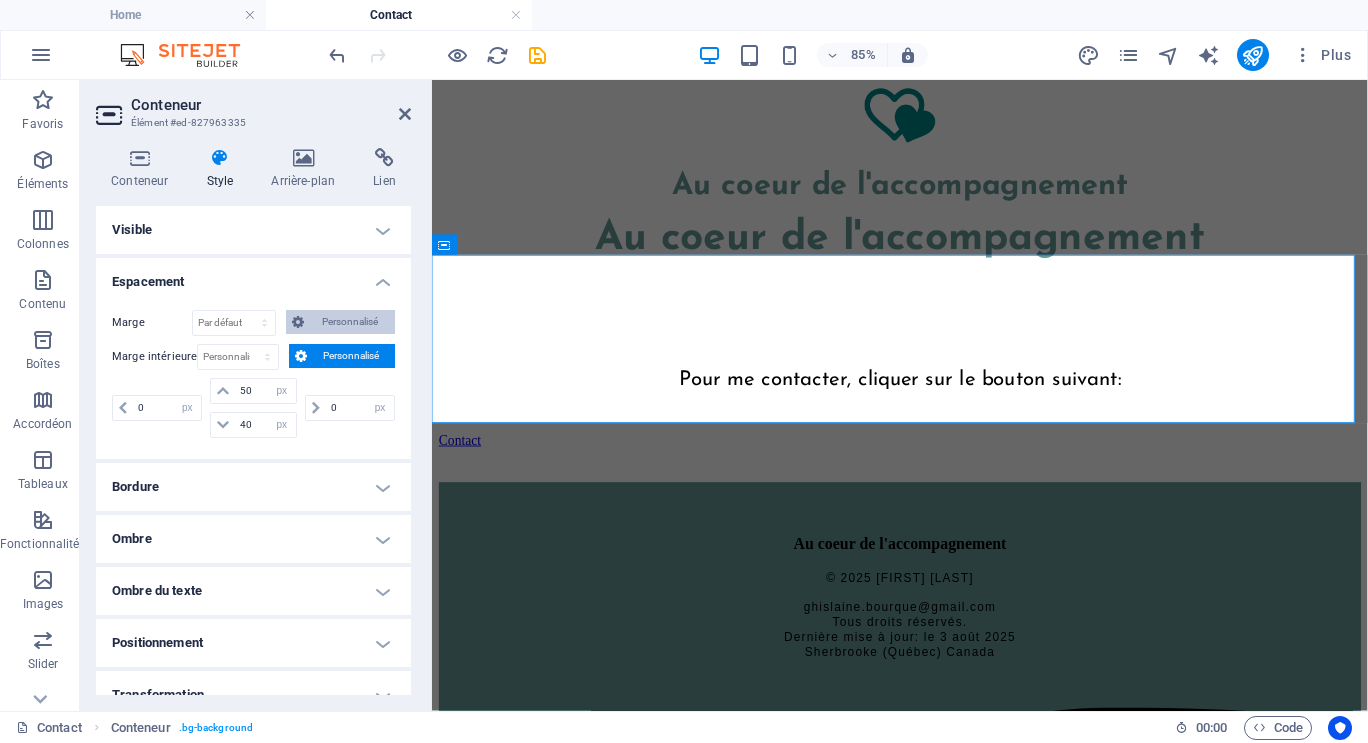 click on "Personnalisé" at bounding box center (349, 322) 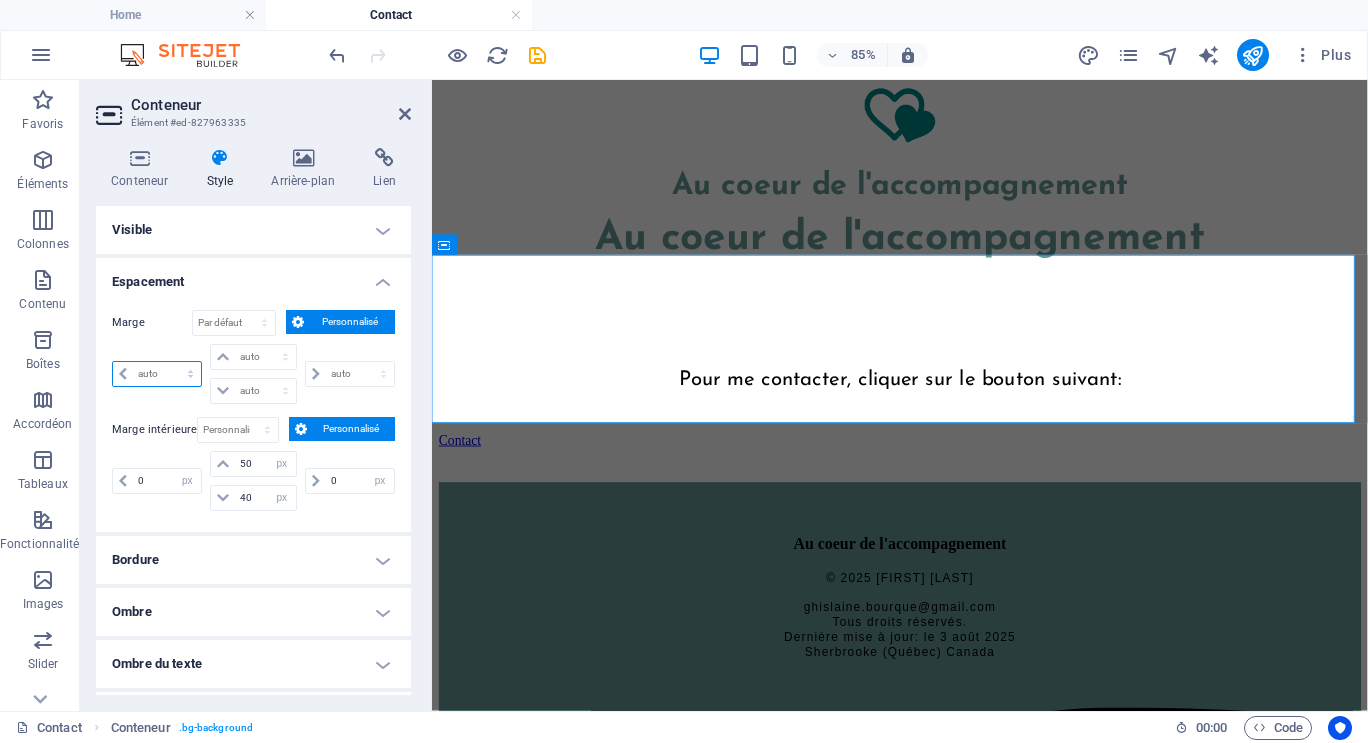 click on "auto px % rem vw vh" at bounding box center (157, 374) 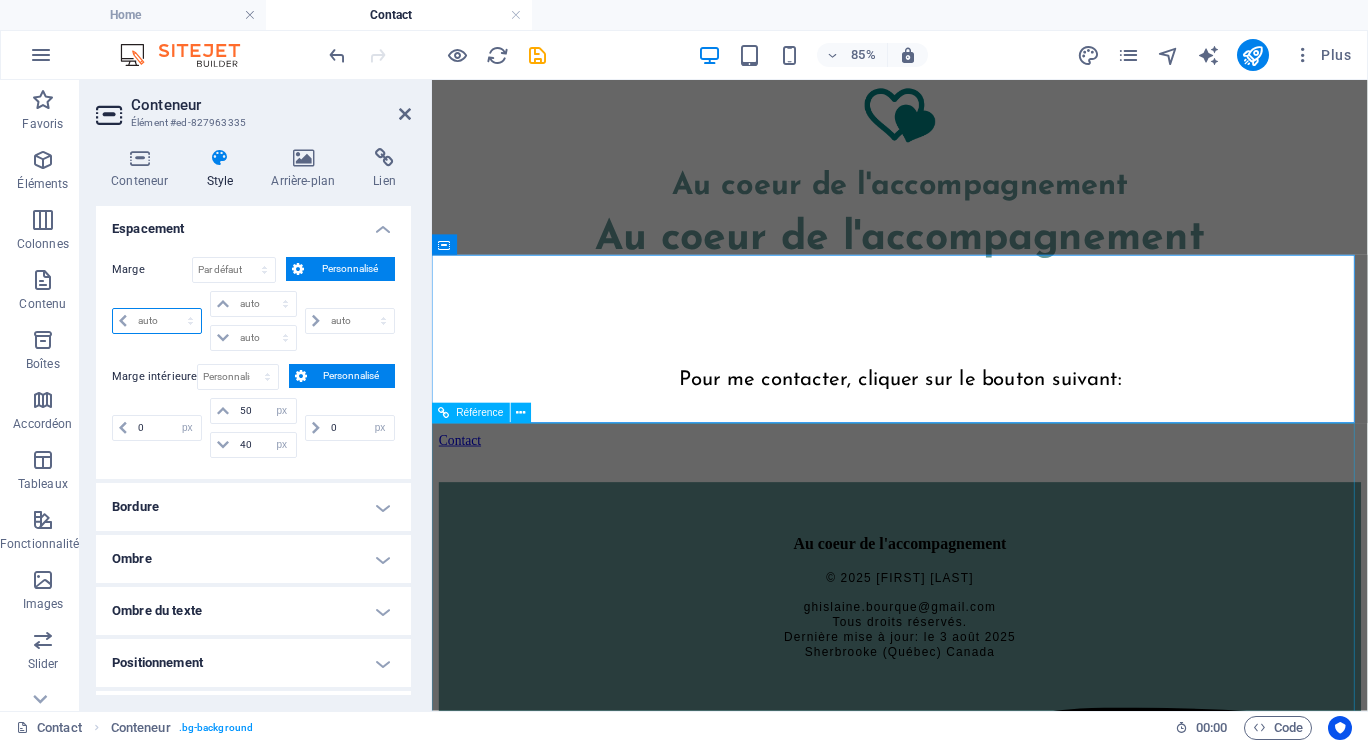 scroll, scrollTop: 52, scrollLeft: 0, axis: vertical 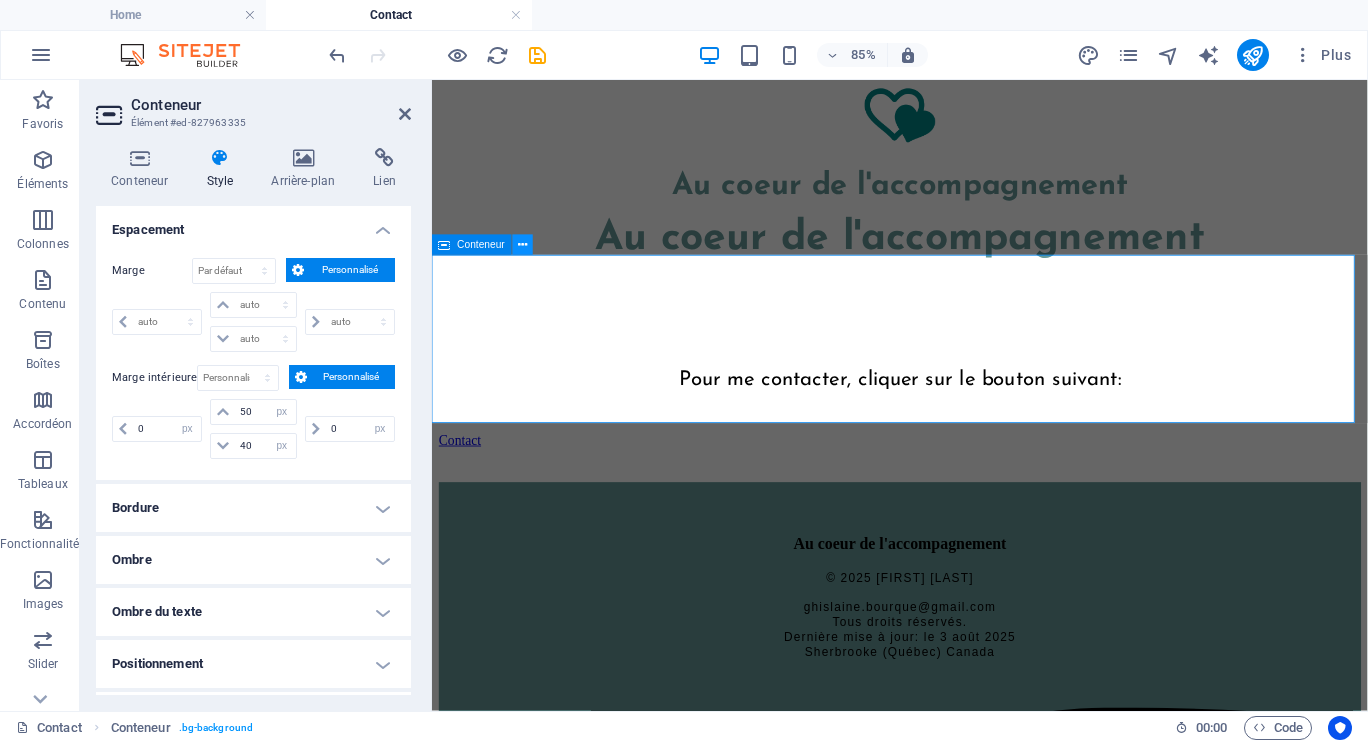 click at bounding box center (522, 245) 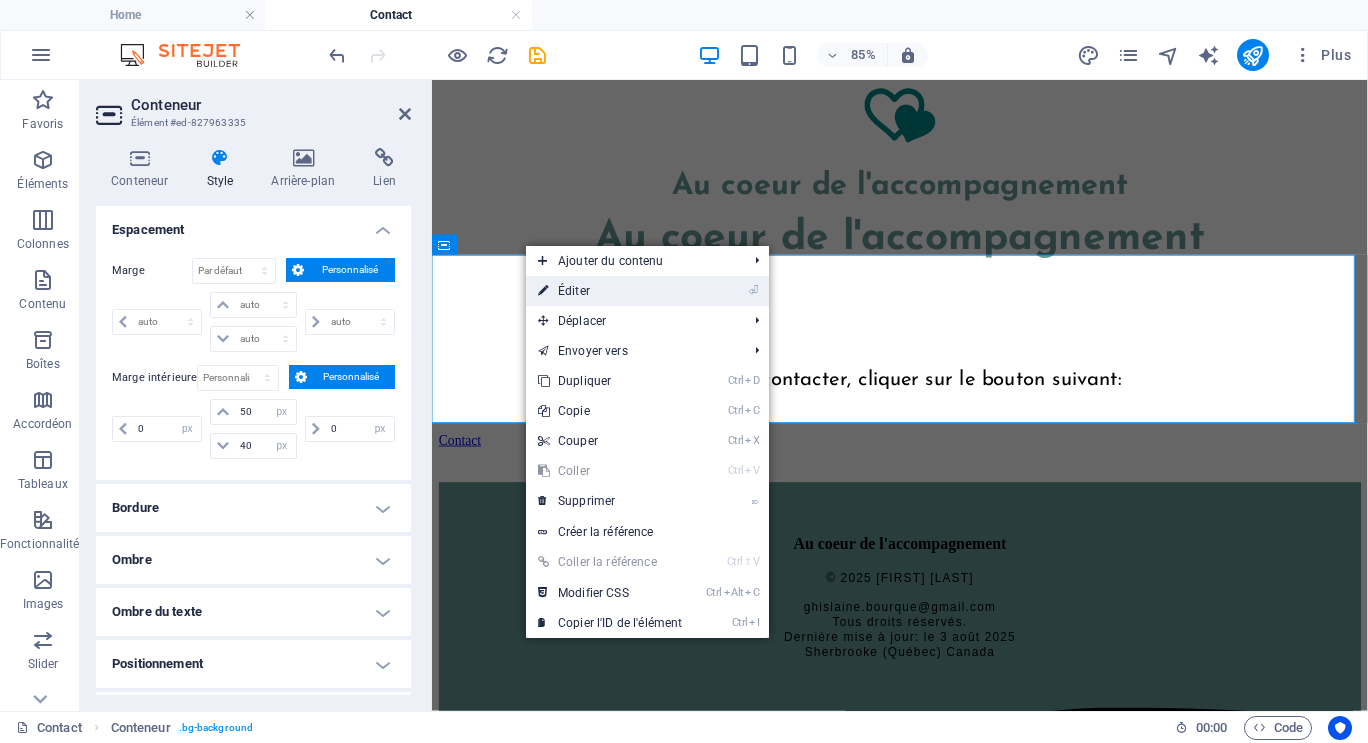 click on "⏎  Éditer" at bounding box center (610, 291) 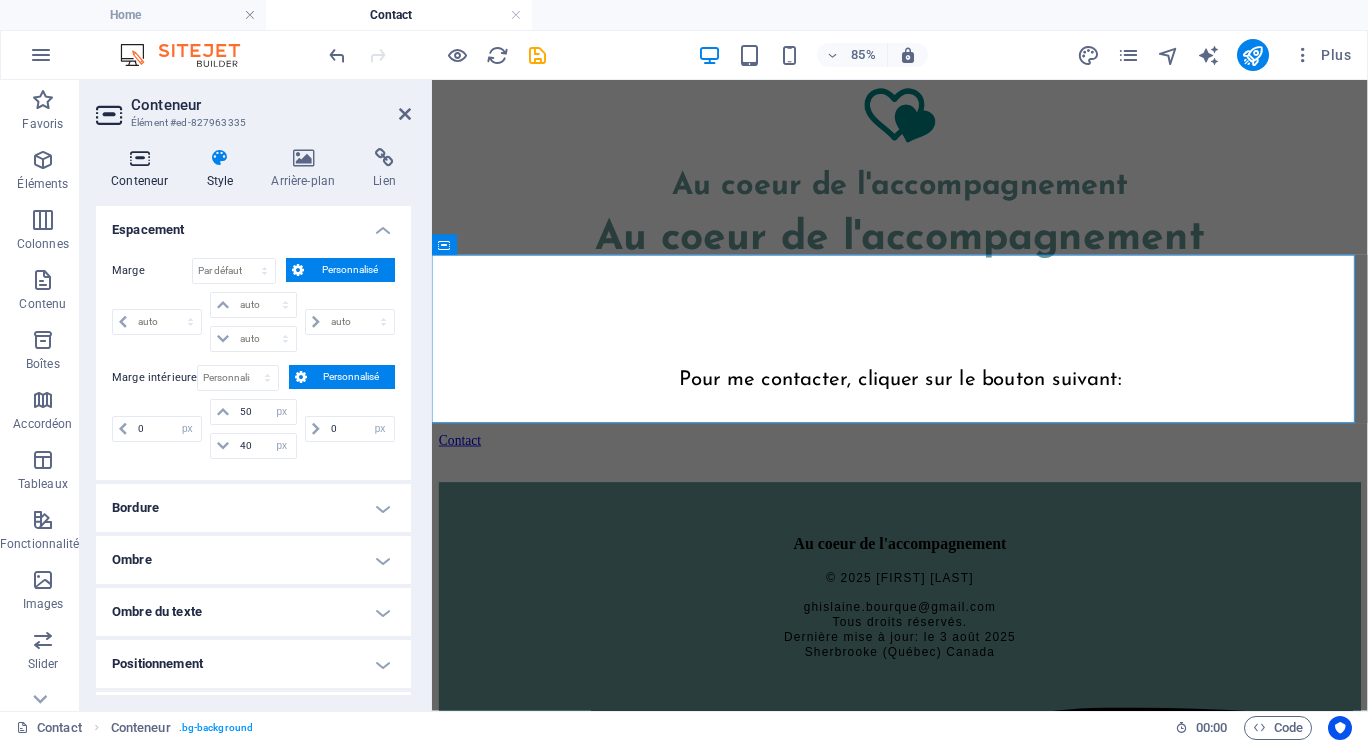 click at bounding box center [139, 158] 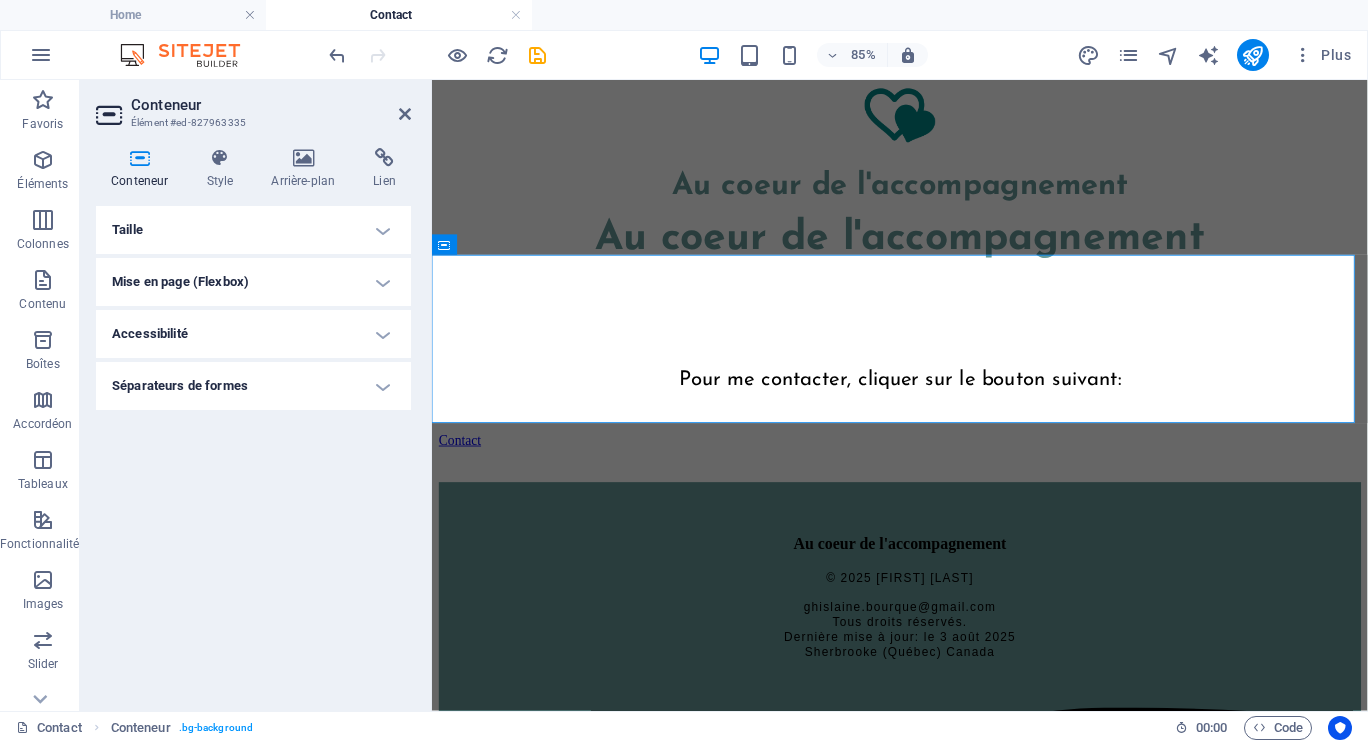 click on "Taille" at bounding box center (253, 230) 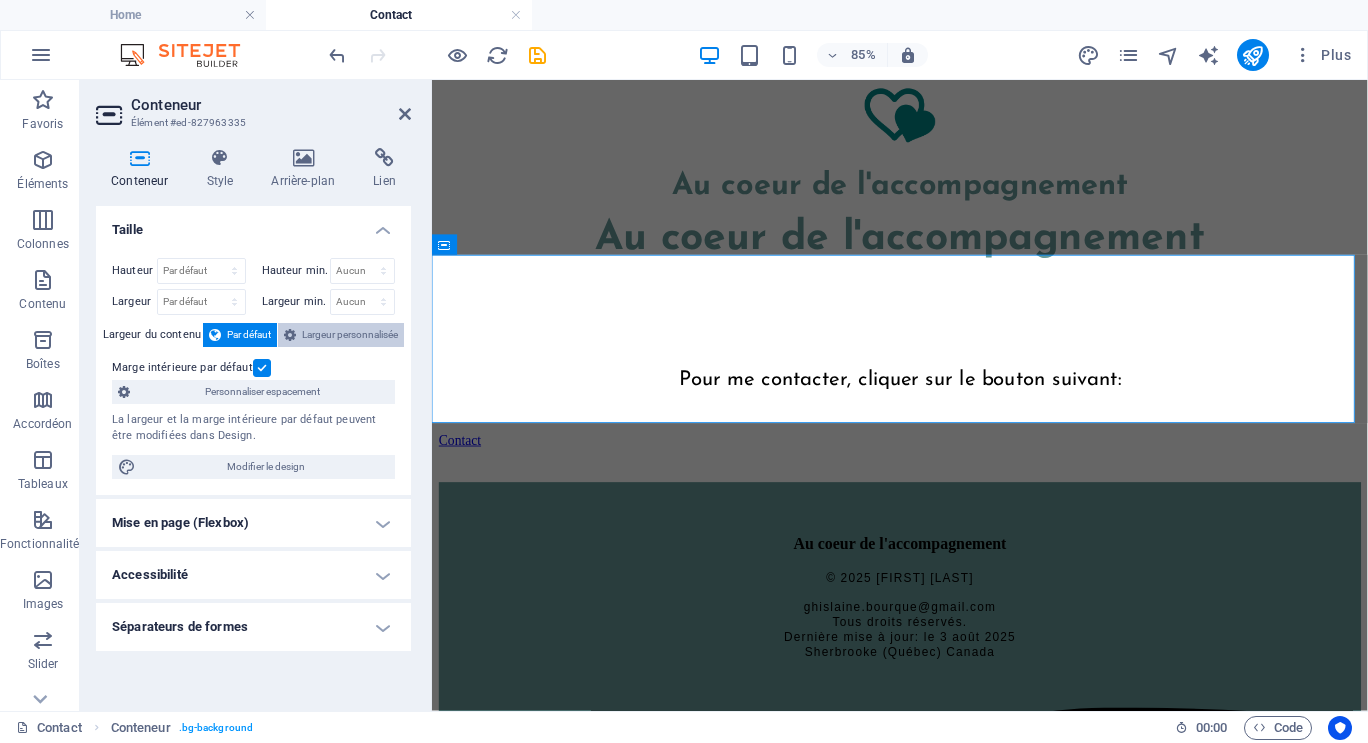 click on "Largeur personnalisée" at bounding box center (350, 335) 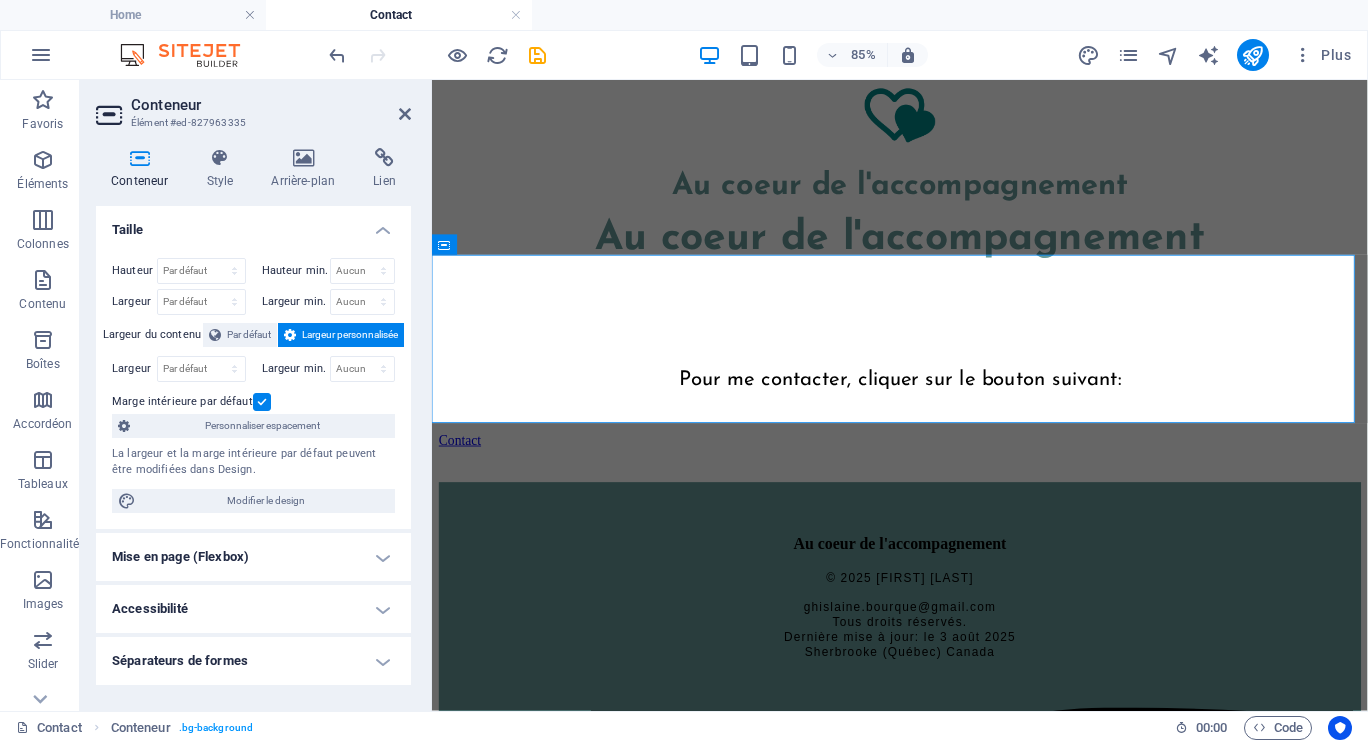 click on "Largeur personnalisée" at bounding box center (350, 335) 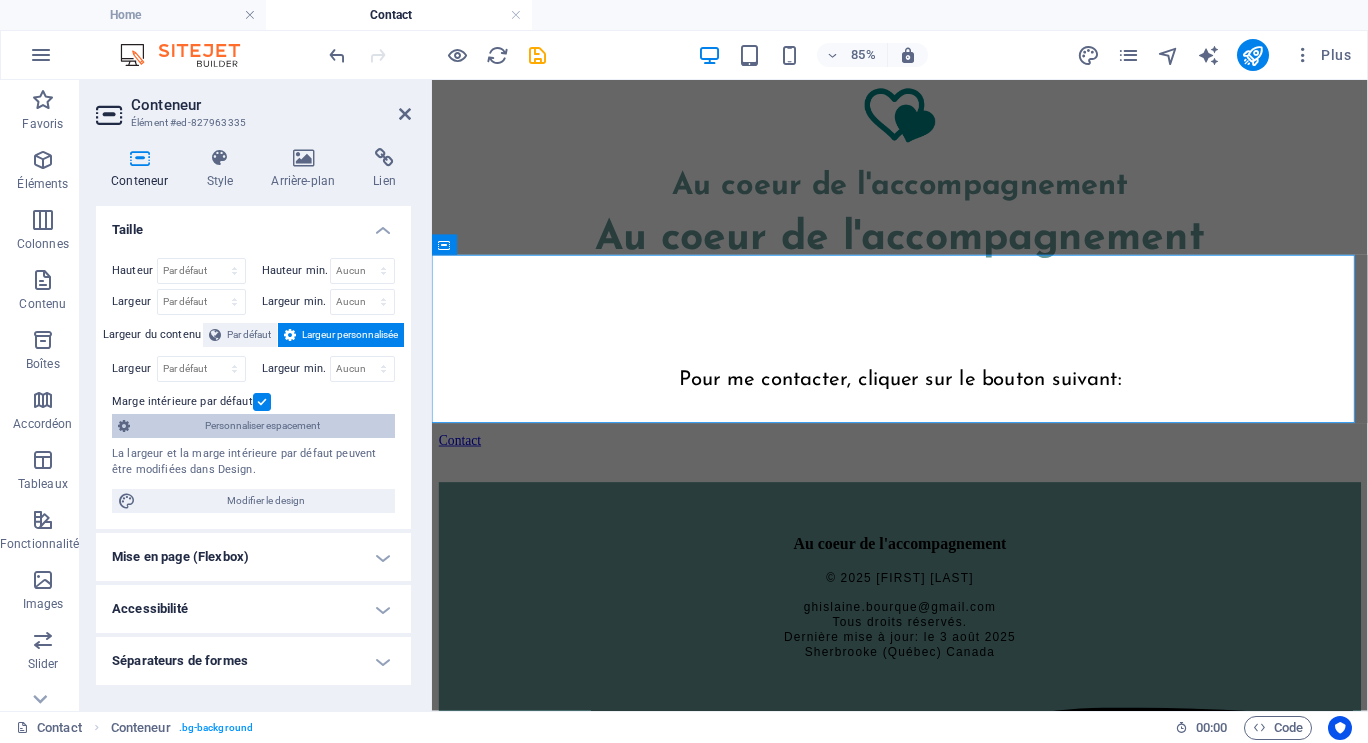 click on "Personnaliser espacement" at bounding box center [262, 426] 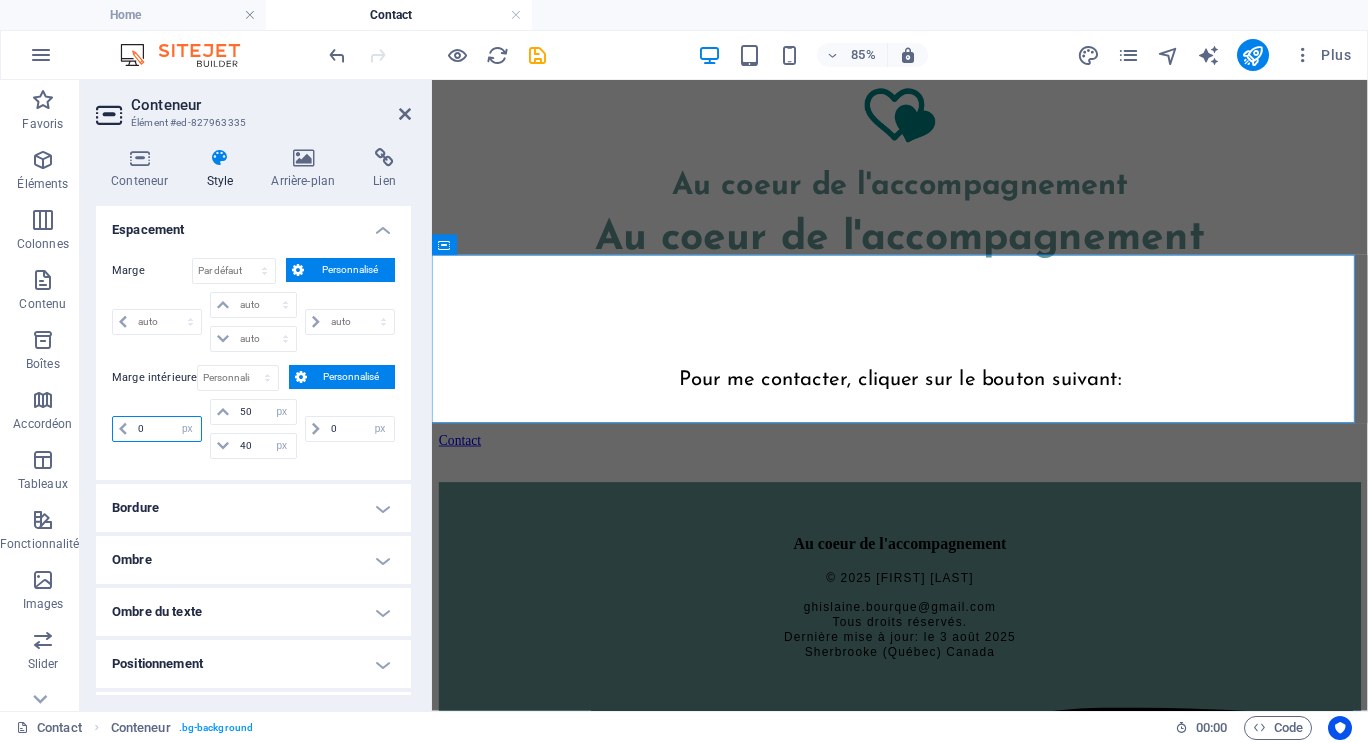 drag, startPoint x: 160, startPoint y: 427, endPoint x: 125, endPoint y: 428, distance: 35.014282 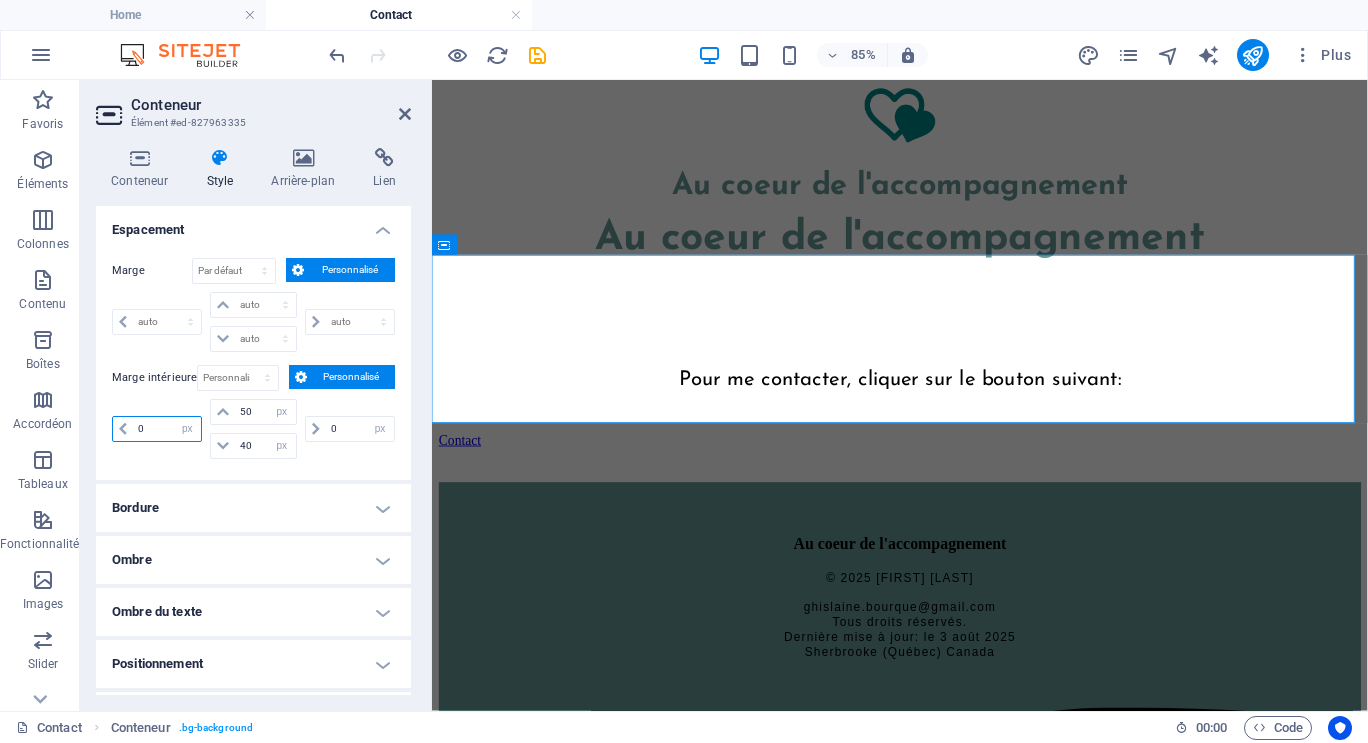 click on "0 px rem % vh vw" at bounding box center [157, 429] 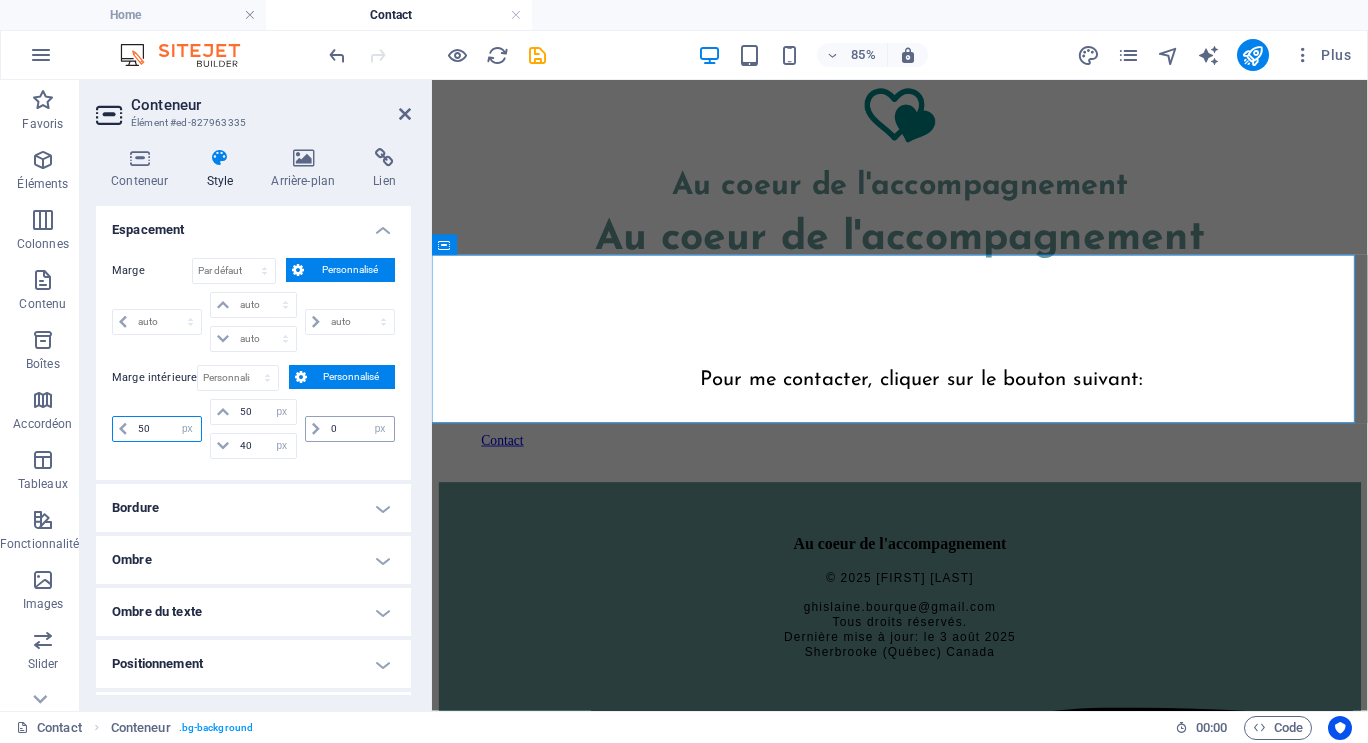 type on "50" 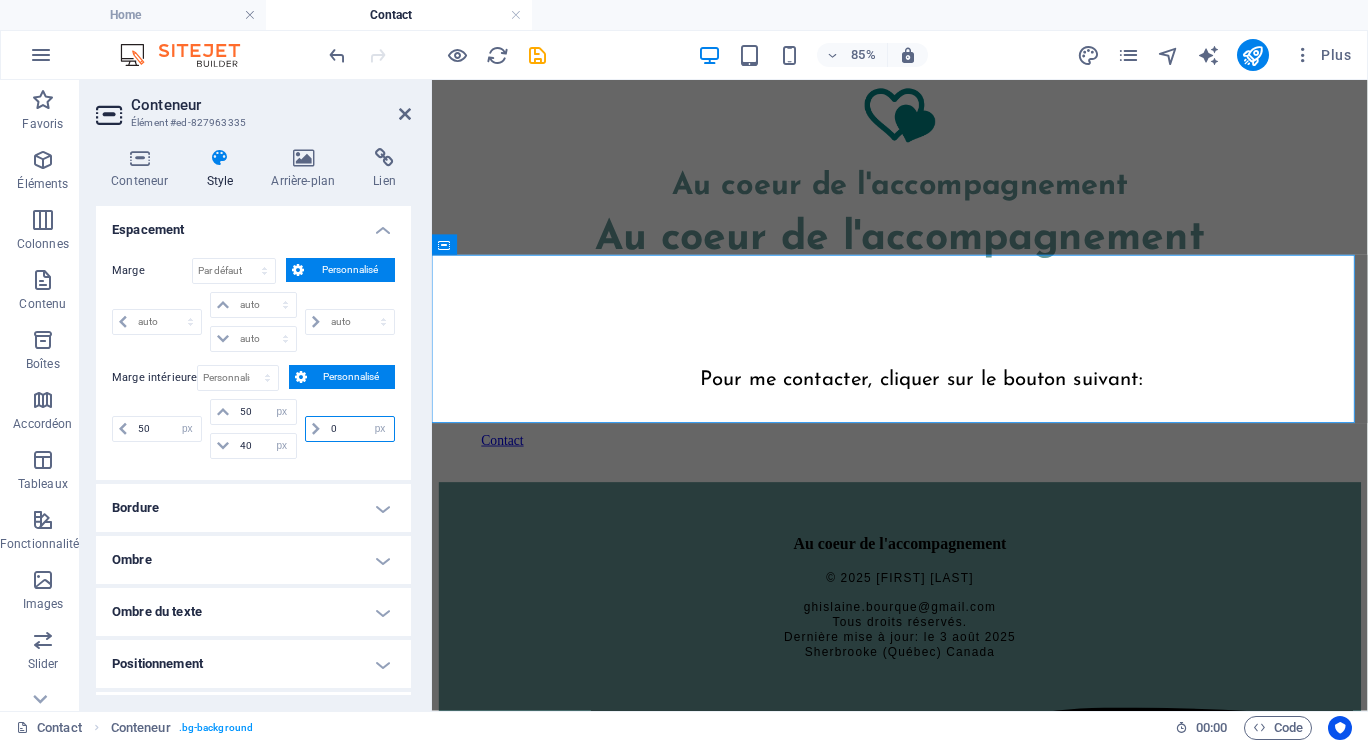 drag, startPoint x: 337, startPoint y: 422, endPoint x: 321, endPoint y: 427, distance: 16.763054 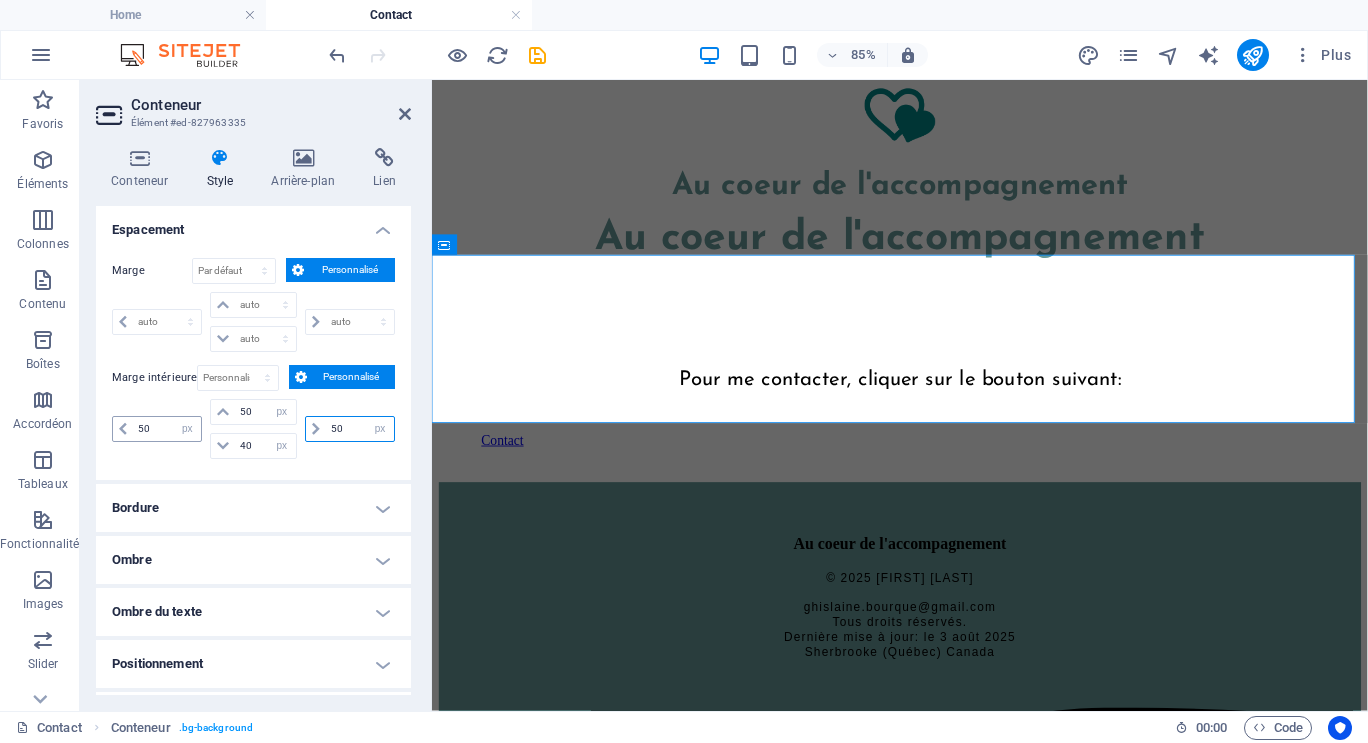 type on "50" 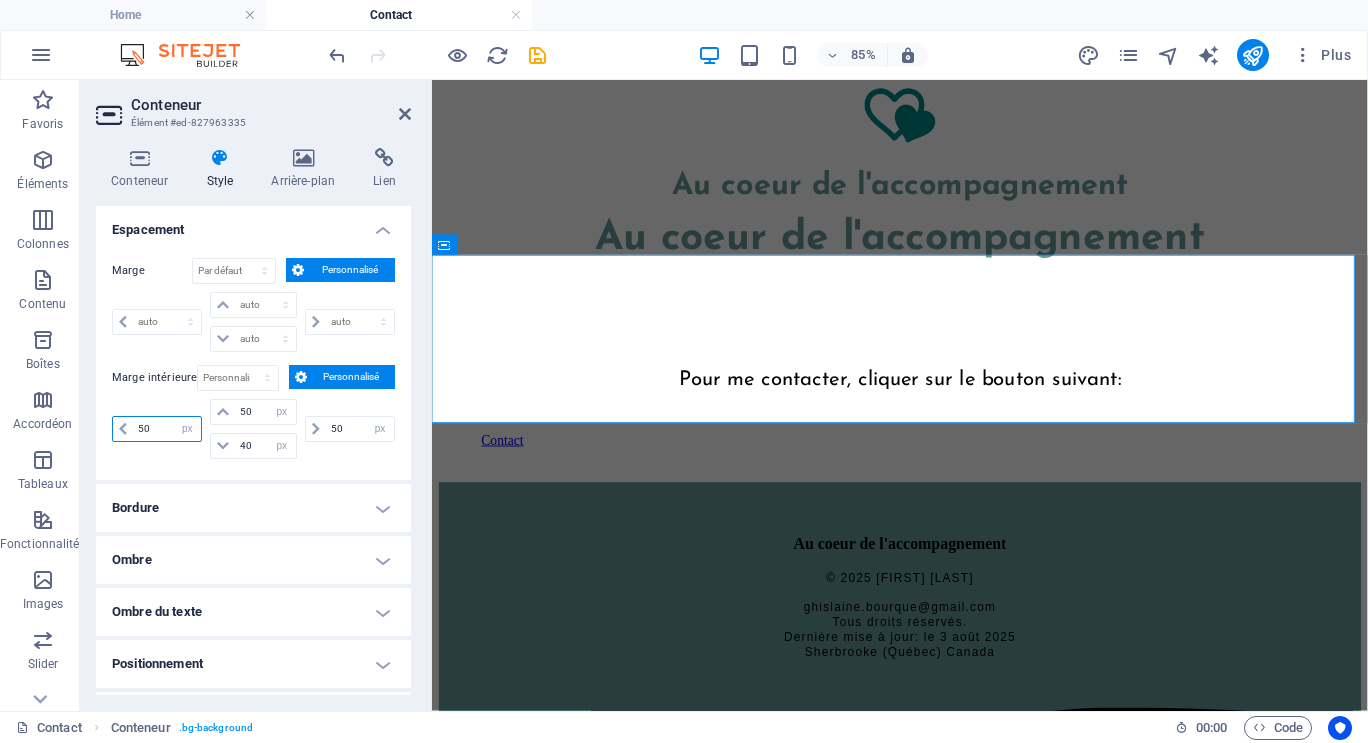 drag, startPoint x: 156, startPoint y: 430, endPoint x: 128, endPoint y: 429, distance: 28.01785 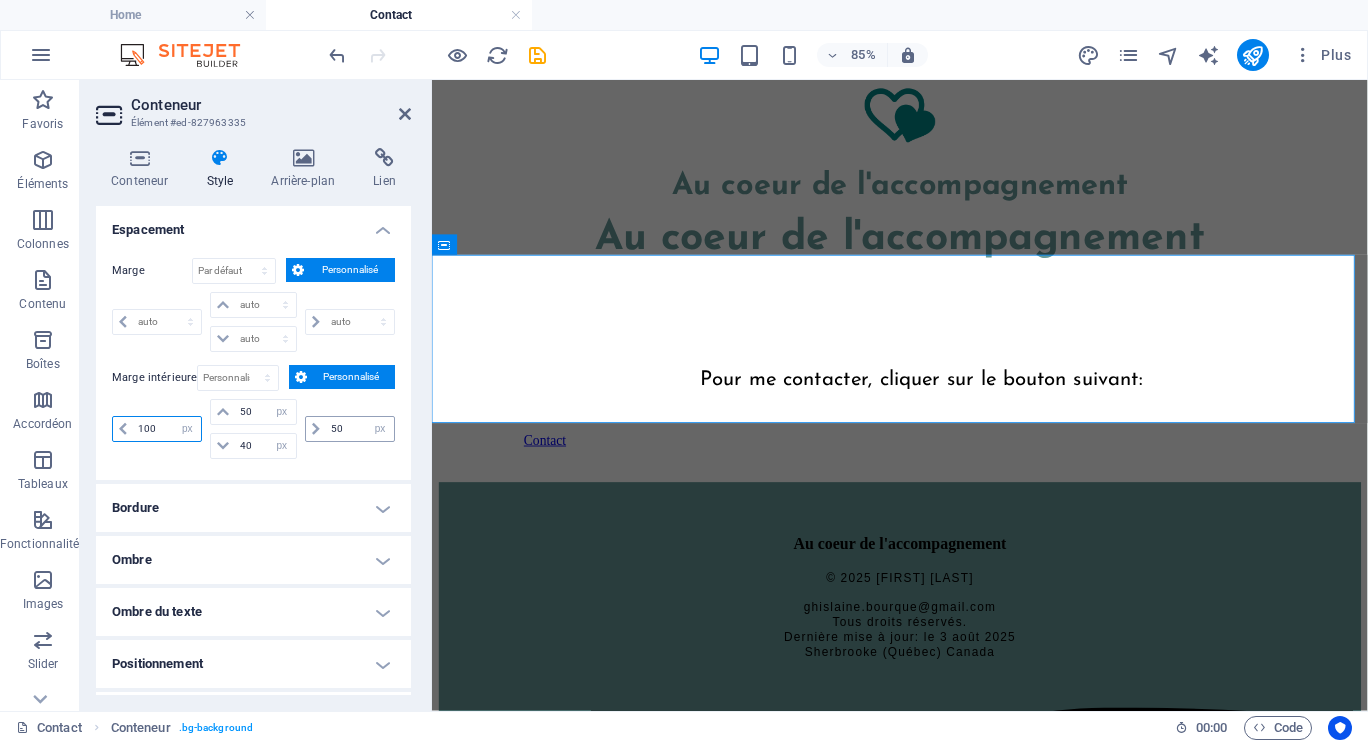 type on "100" 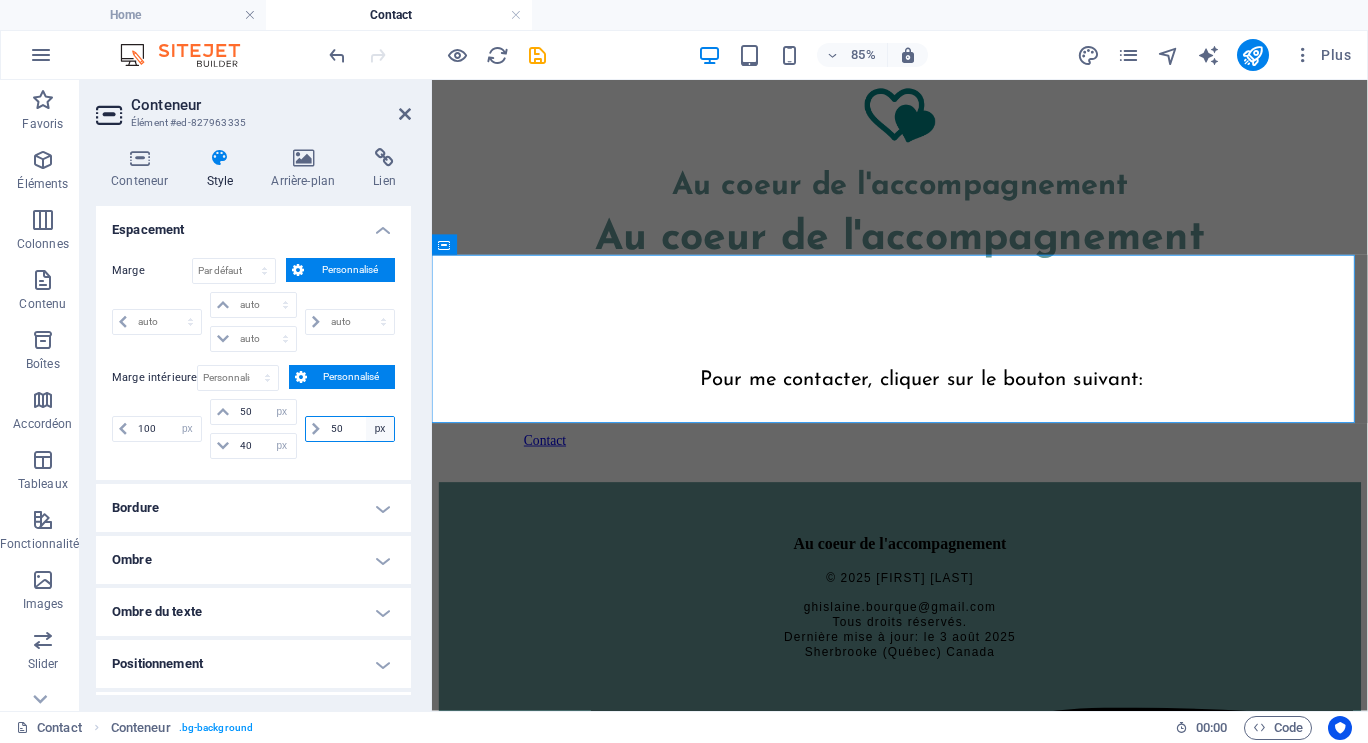 drag, startPoint x: 325, startPoint y: 430, endPoint x: 363, endPoint y: 428, distance: 38.052597 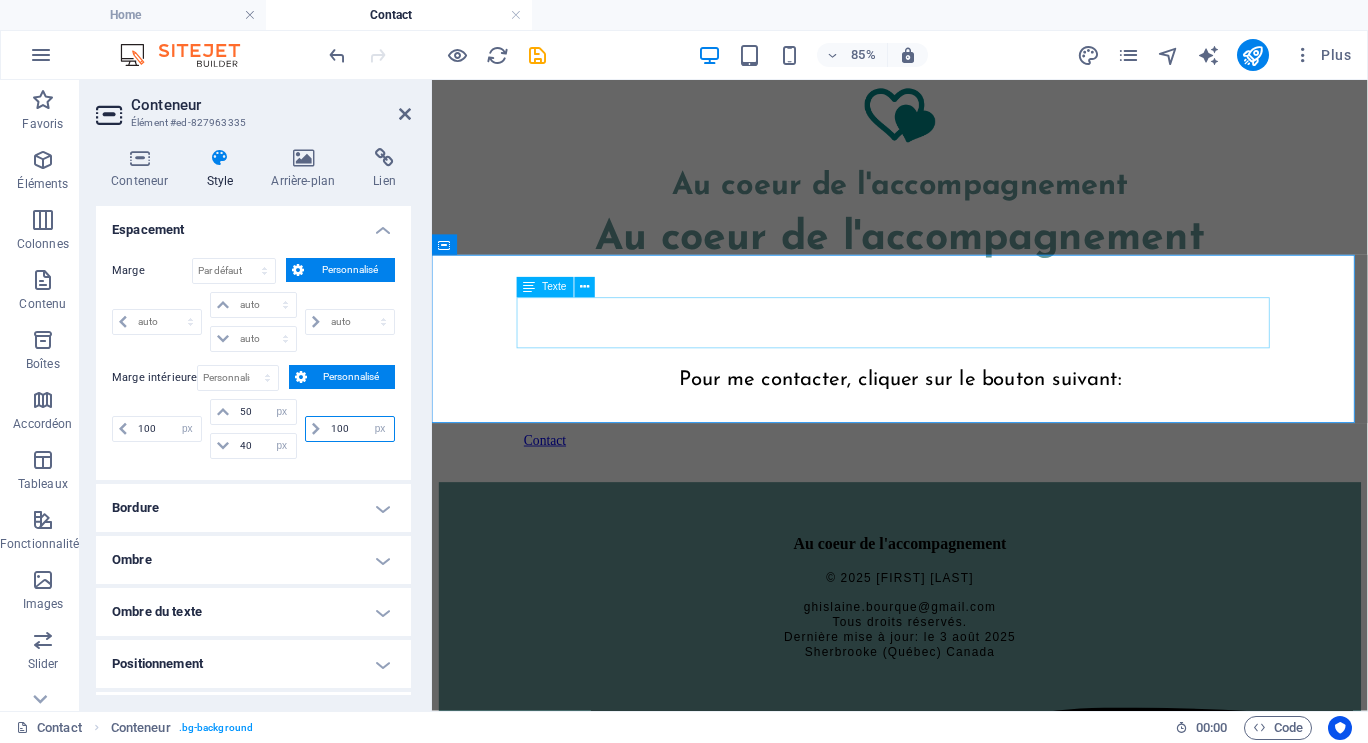 type on "100" 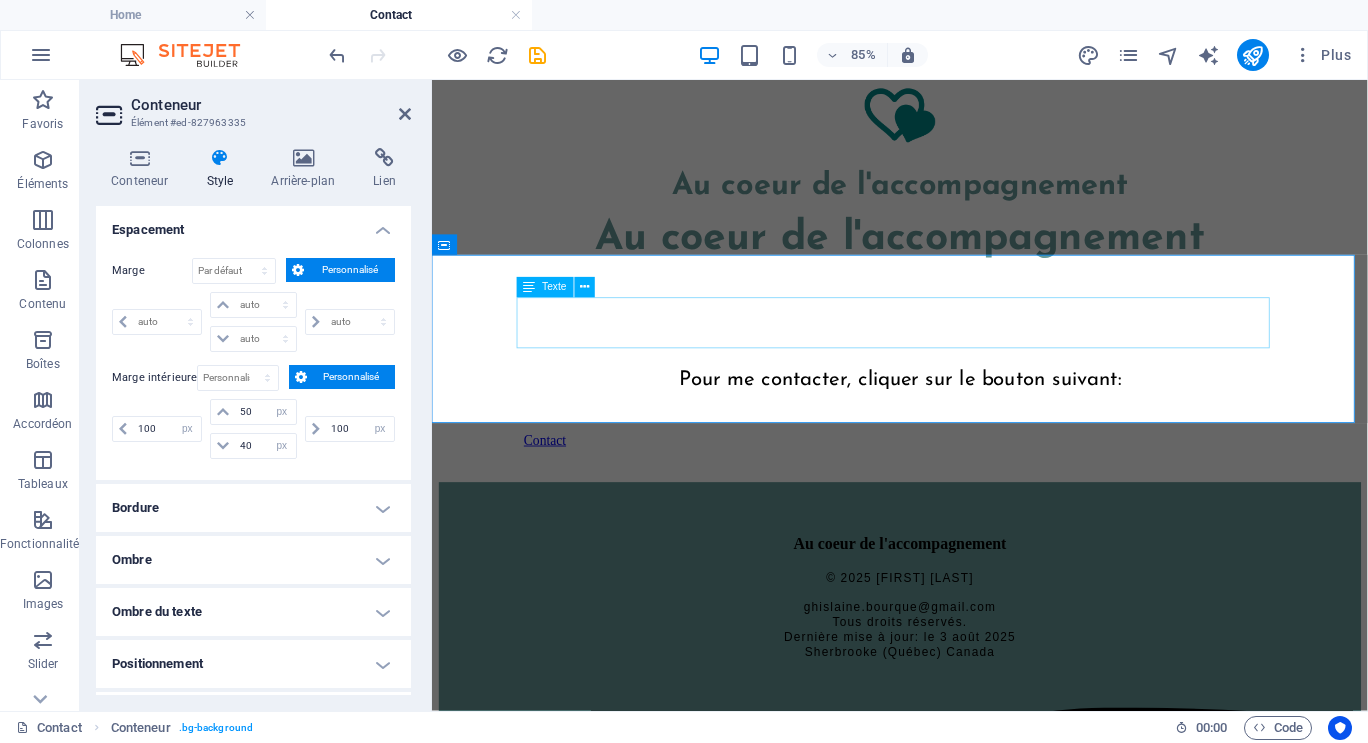 click on "Pour me contacter, cliquer sur le bouton suivant:" at bounding box center [982, 450] 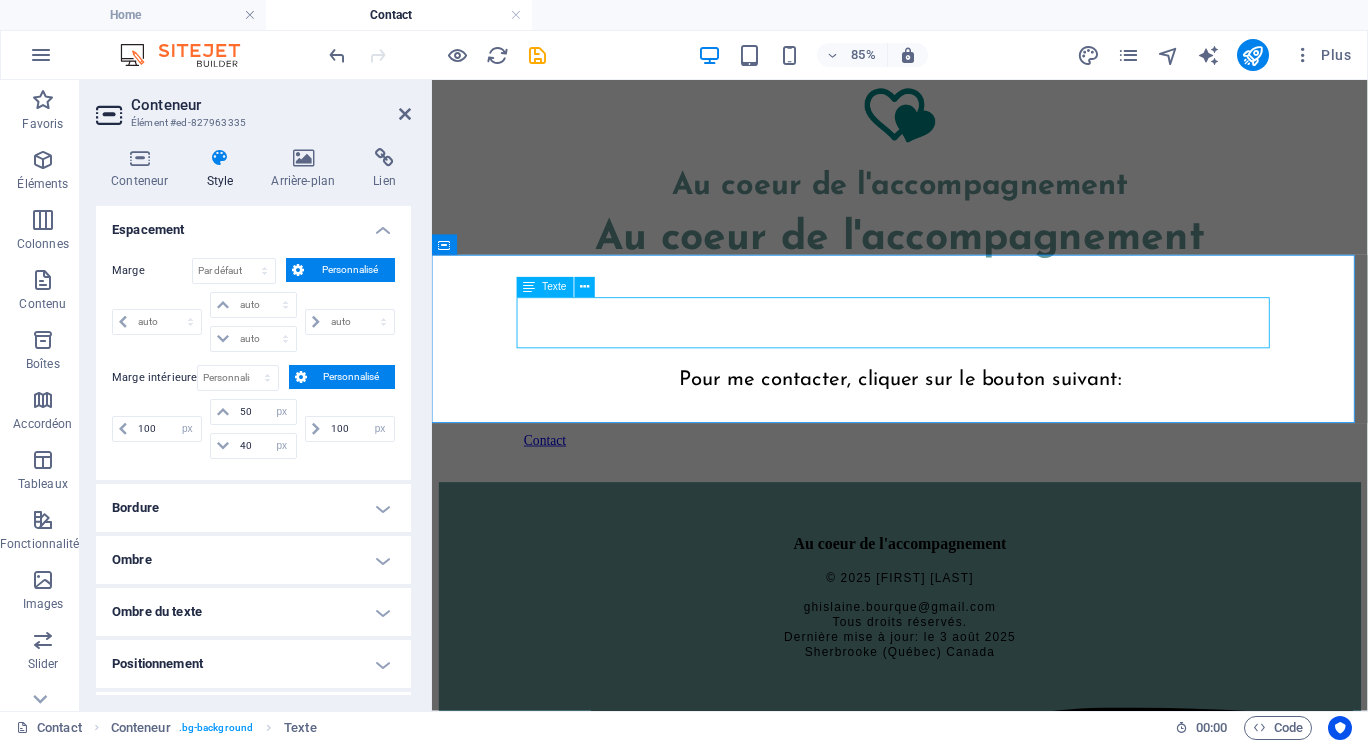 click on "Pour me contacter, cliquer sur le bouton suivant:" at bounding box center (982, 450) 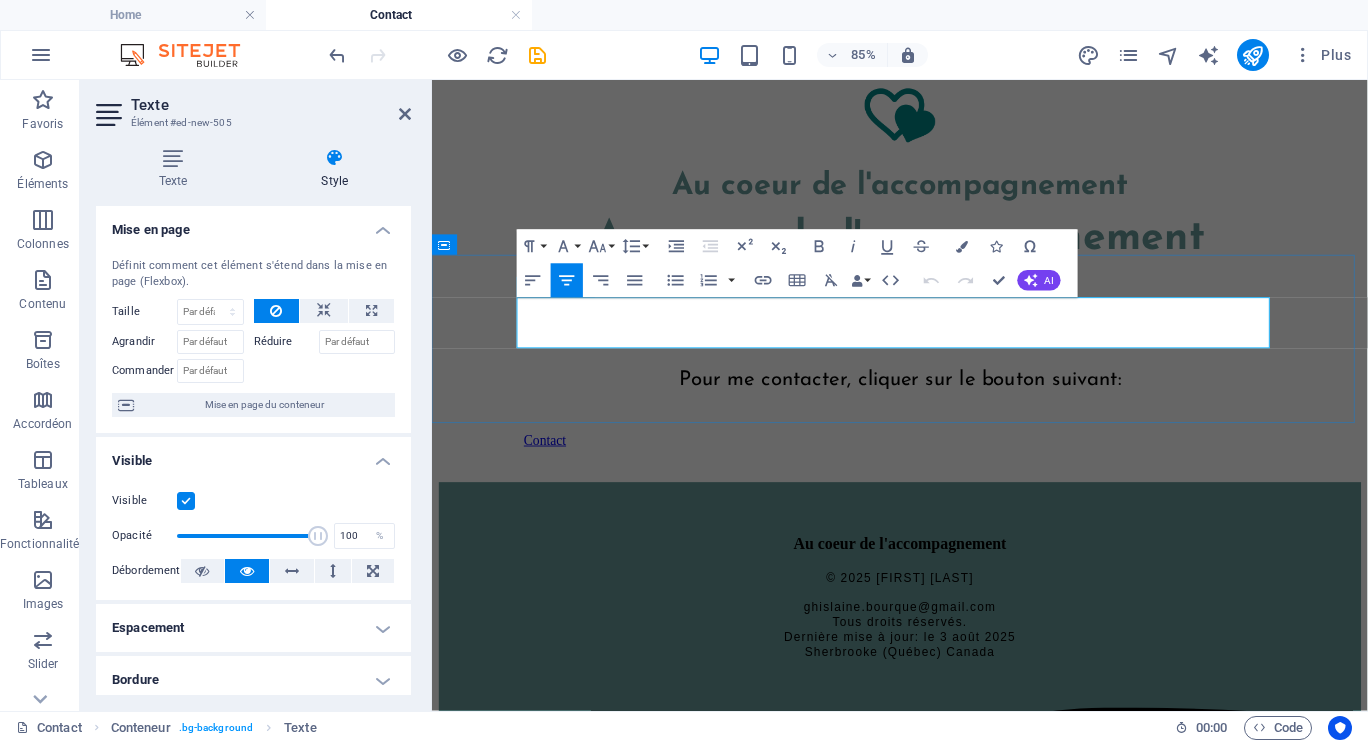 click on "Pour me contacter, cliquer sur le bouton suivant:" at bounding box center (982, 433) 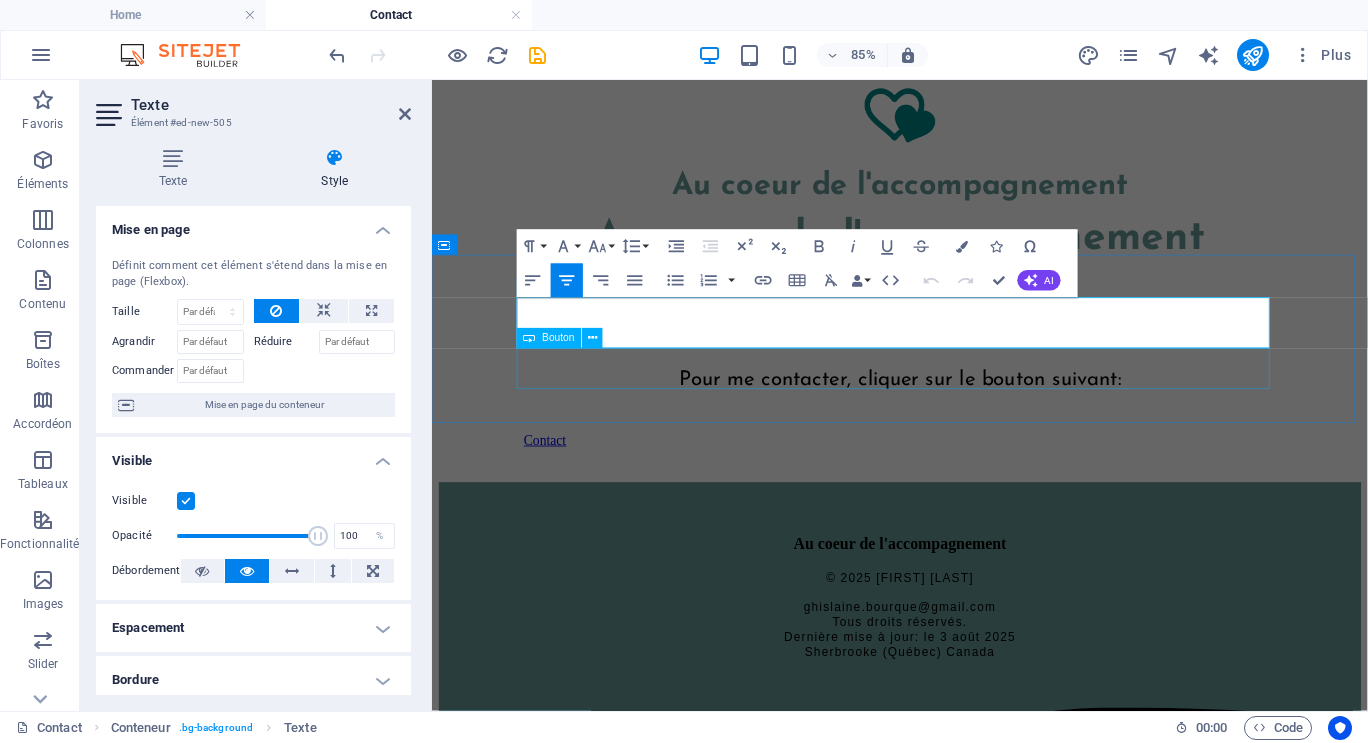 click on "Contact" at bounding box center (982, 504) 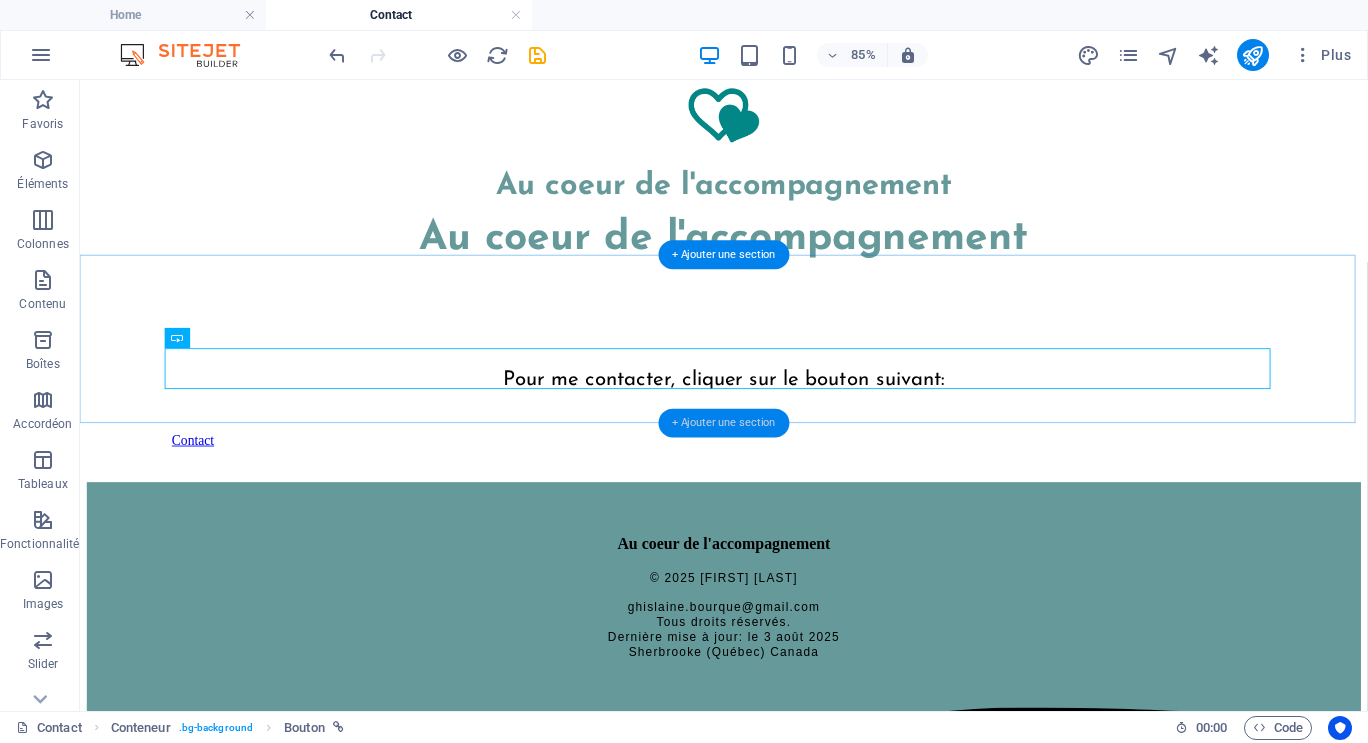 click on "+ Ajouter une section" at bounding box center (724, 423) 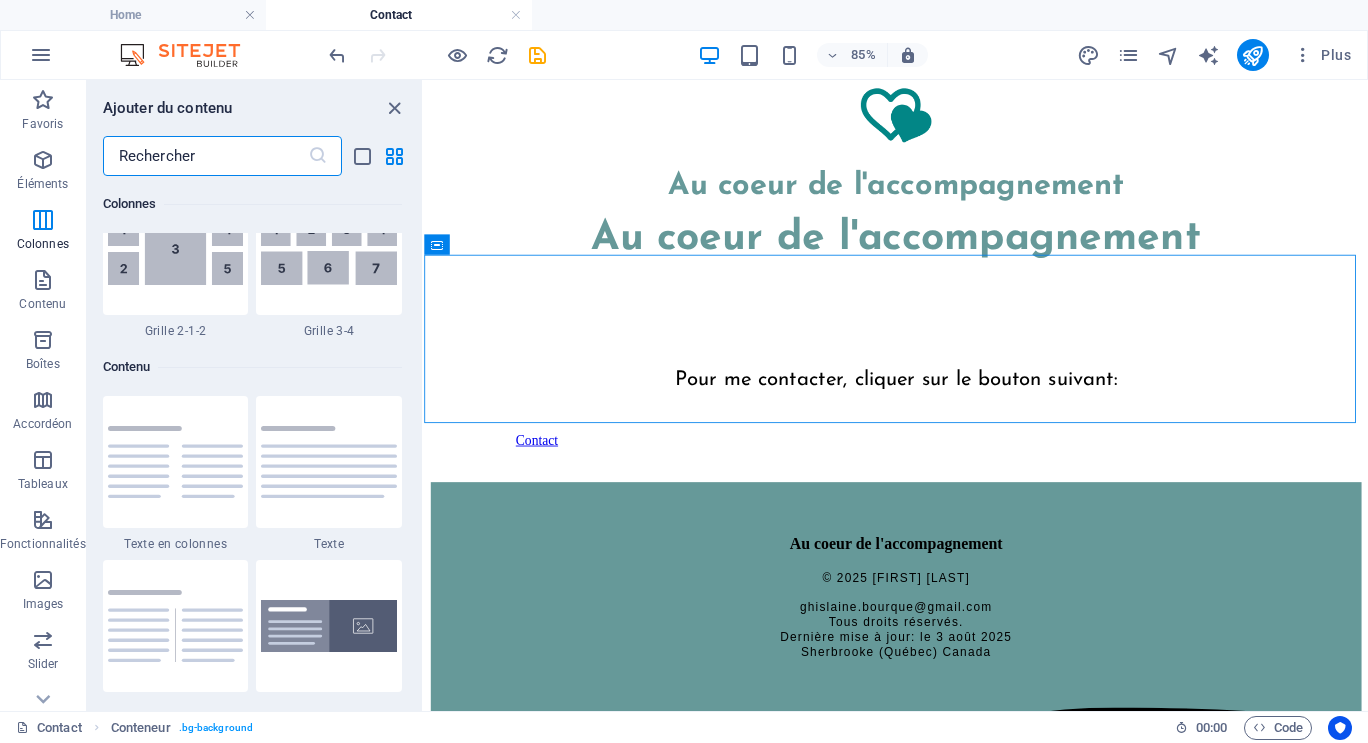 scroll, scrollTop: 3399, scrollLeft: 0, axis: vertical 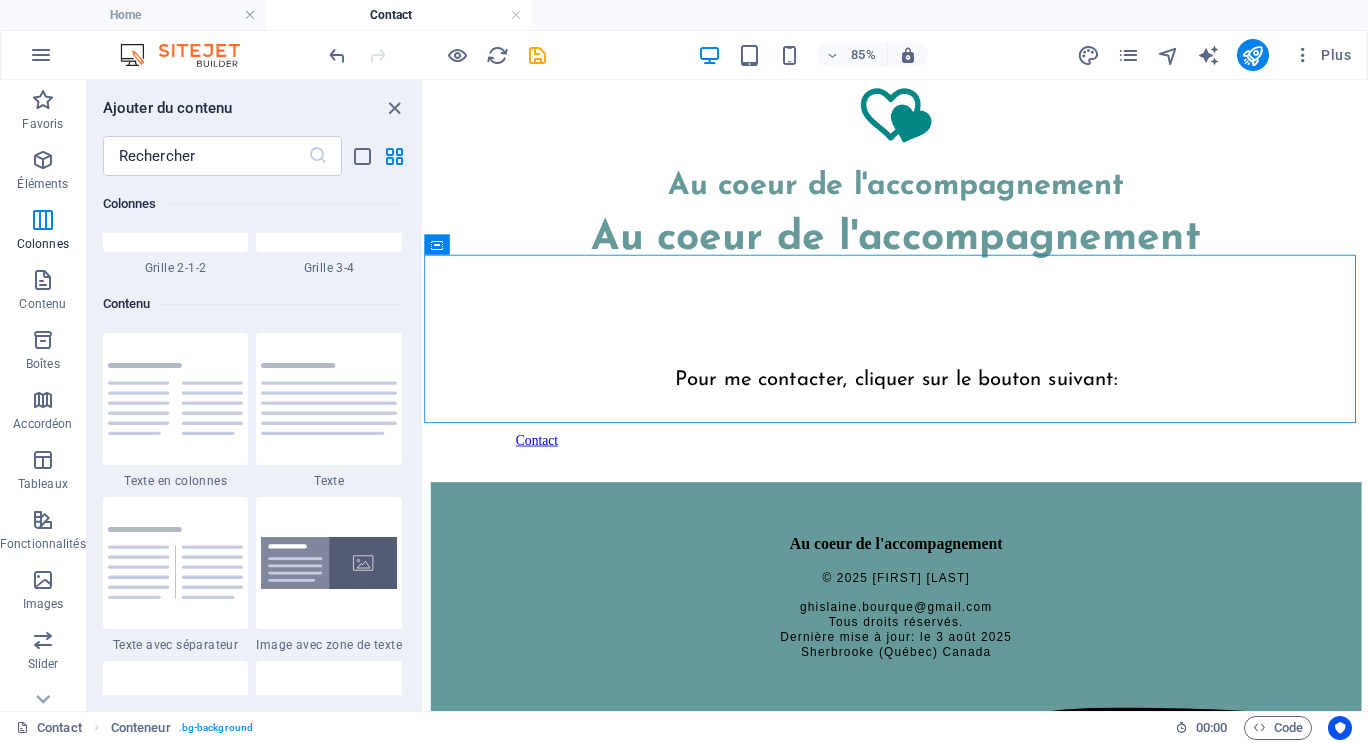 click at bounding box center (176, 399) 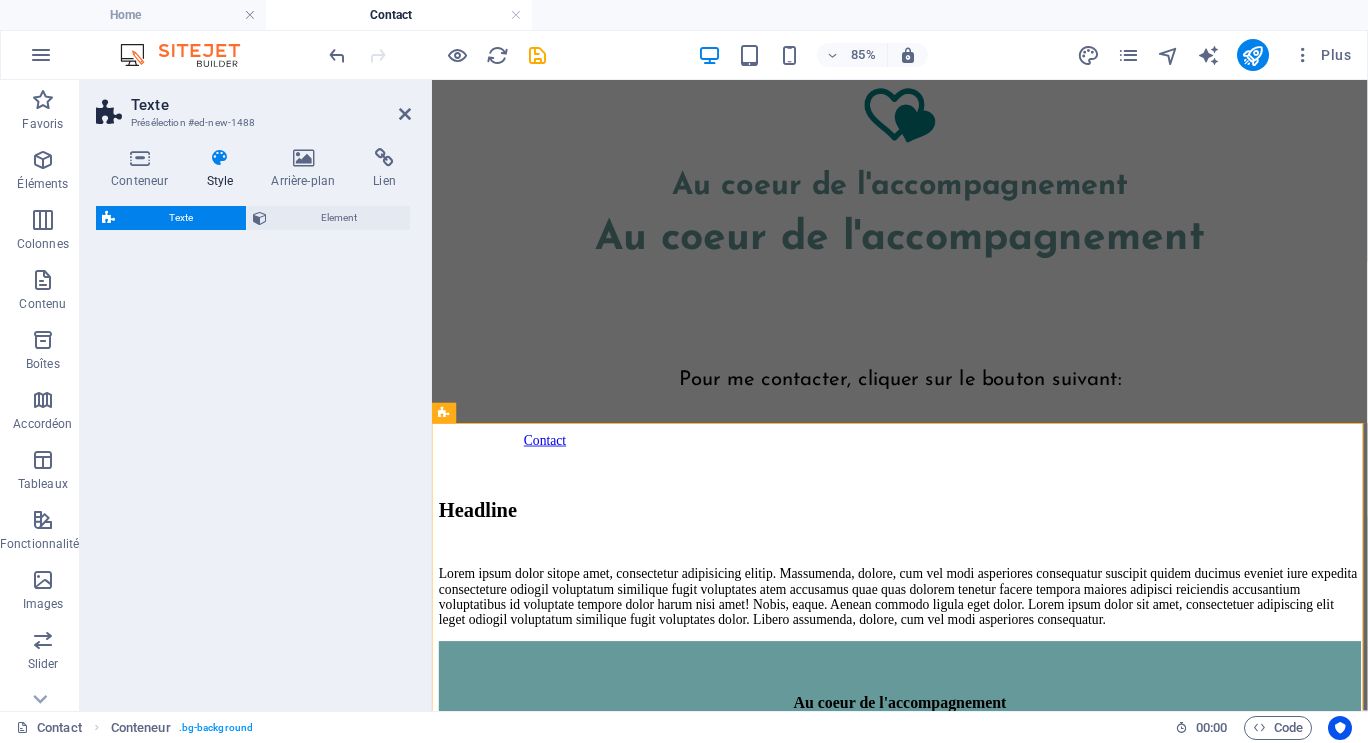 select on "rem" 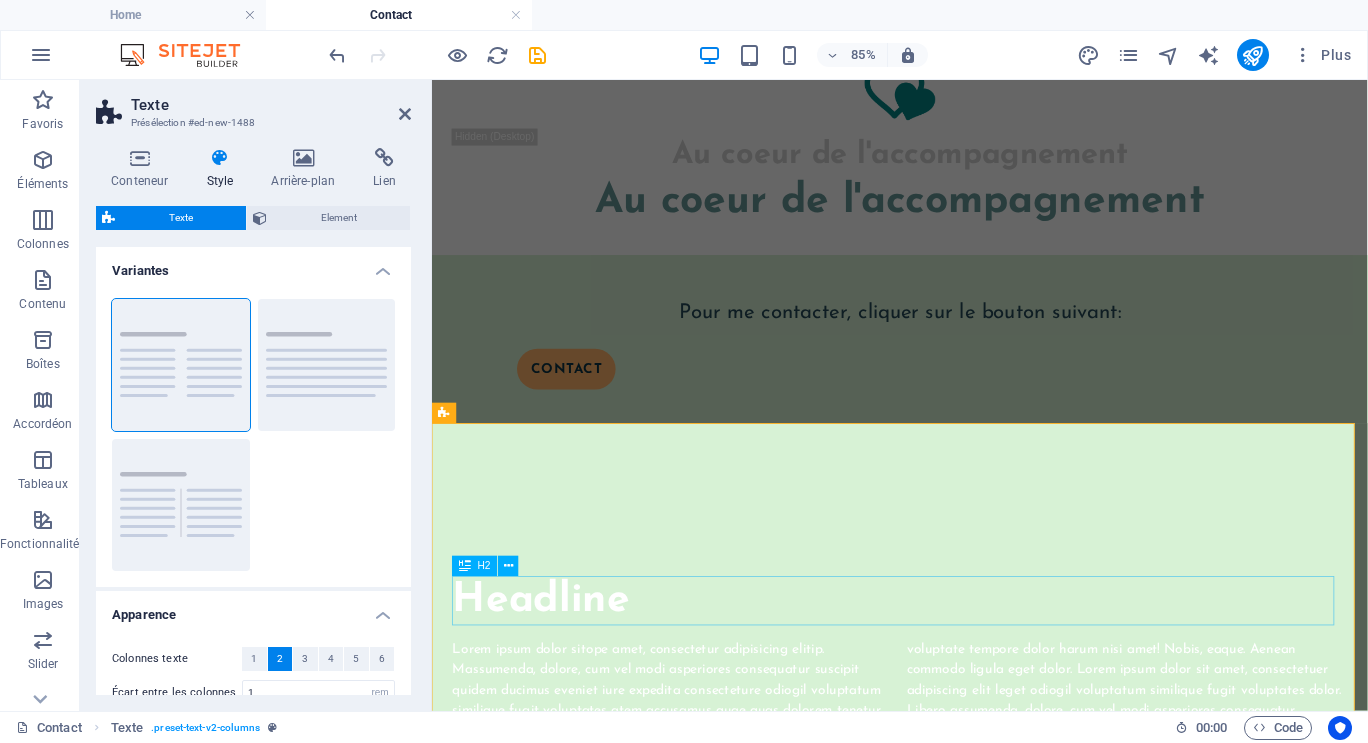 click on "Headline" at bounding box center (982, 693) 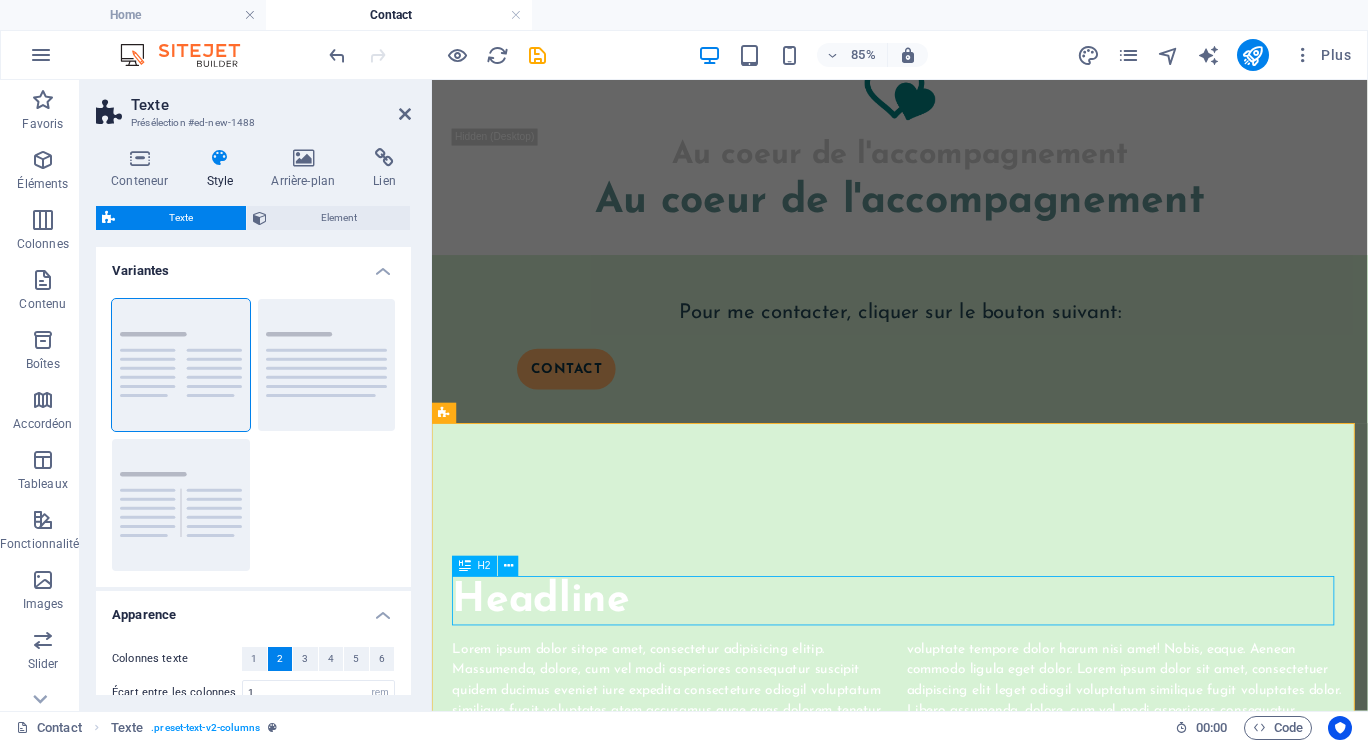 click on "Headline" at bounding box center (982, 693) 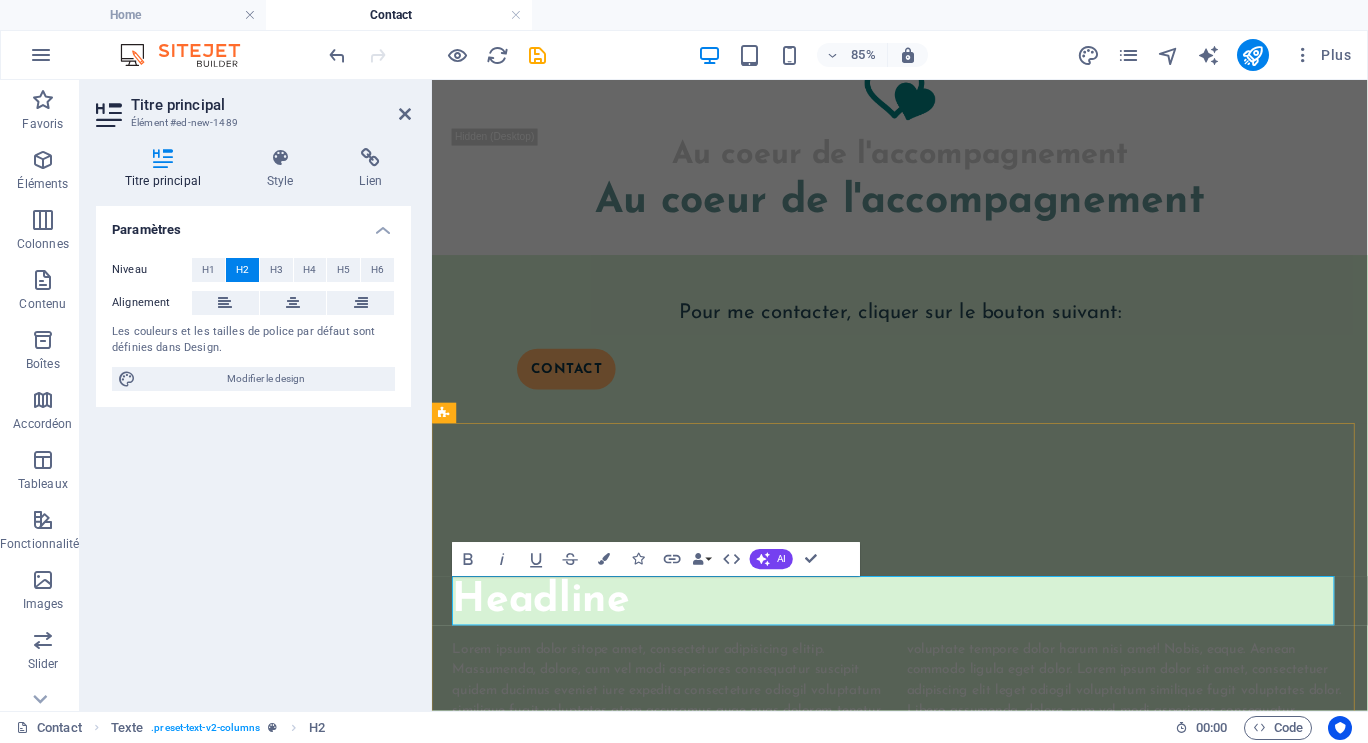 type 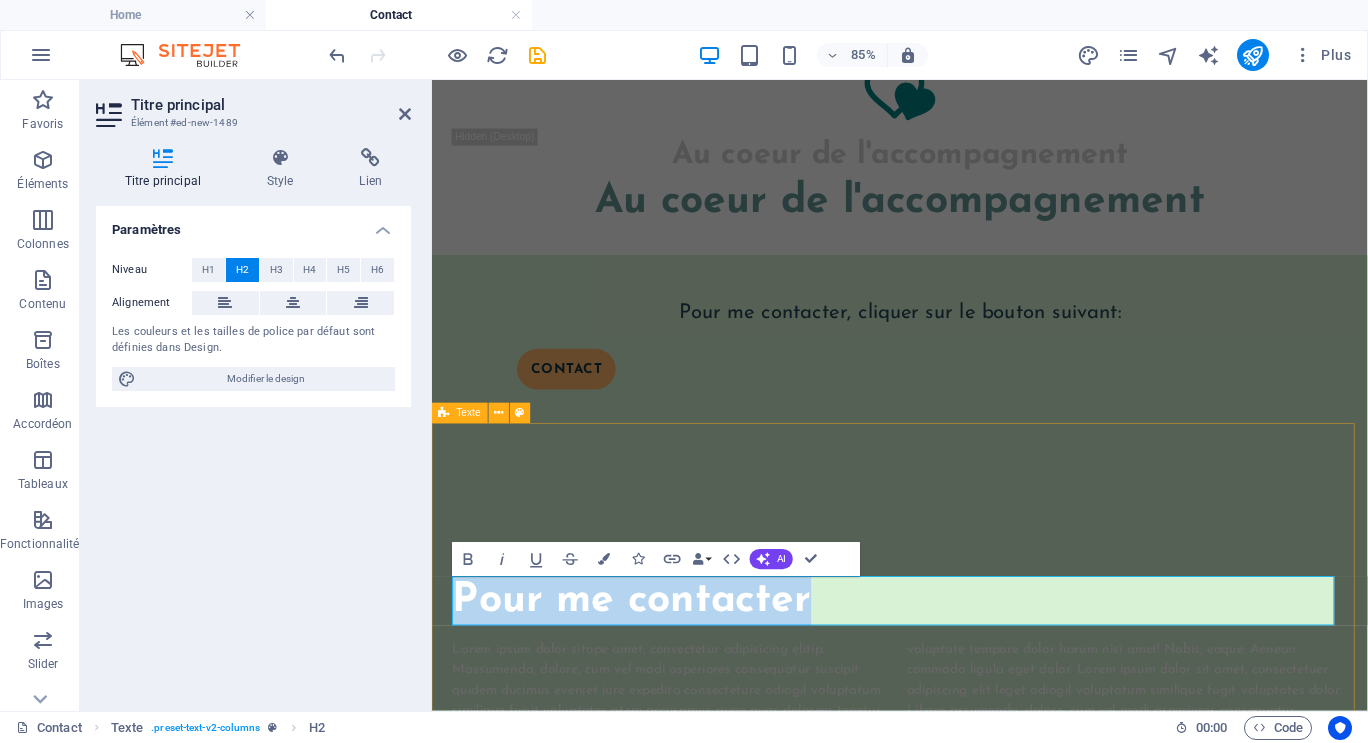 drag, startPoint x: 944, startPoint y: 707, endPoint x: 454, endPoint y: 679, distance: 490.79935 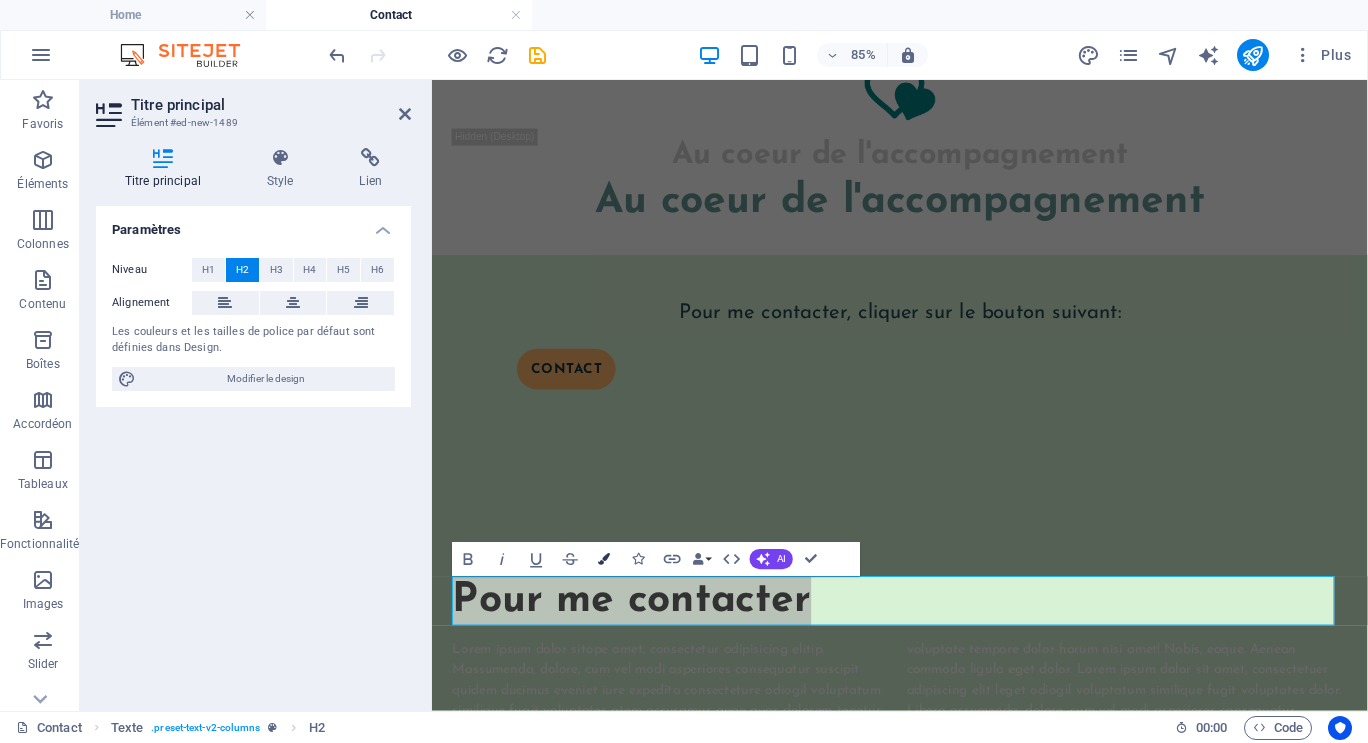 click at bounding box center (605, 560) 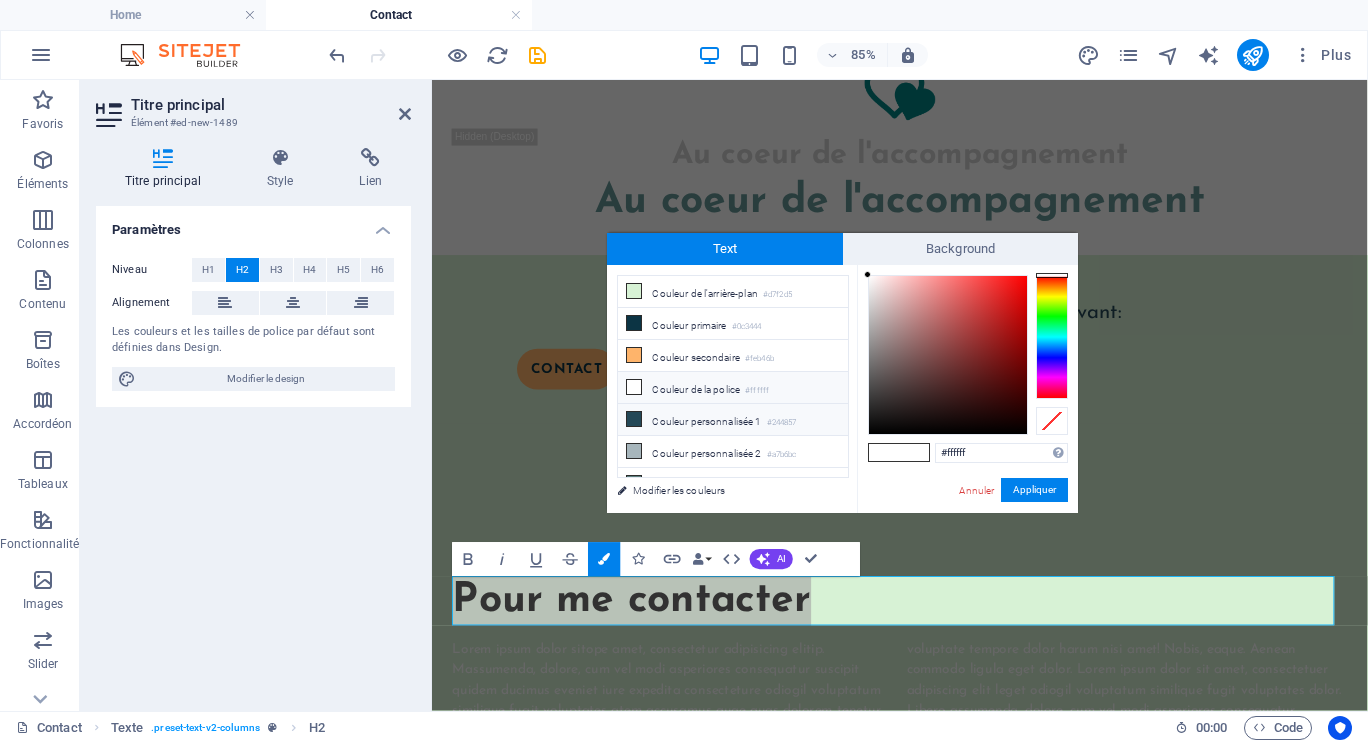 click on "Couleur personnalisée 1
#244857" at bounding box center [733, 420] 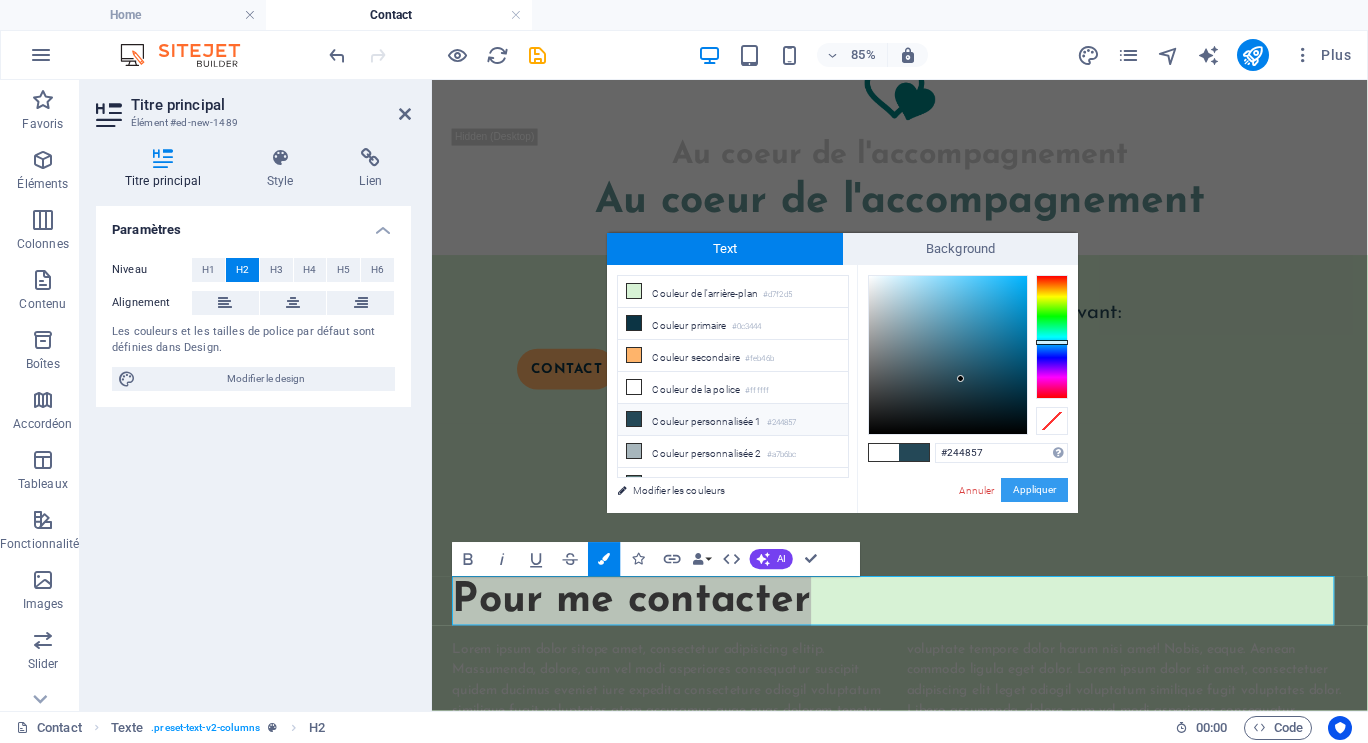 click on "Appliquer" at bounding box center [1034, 490] 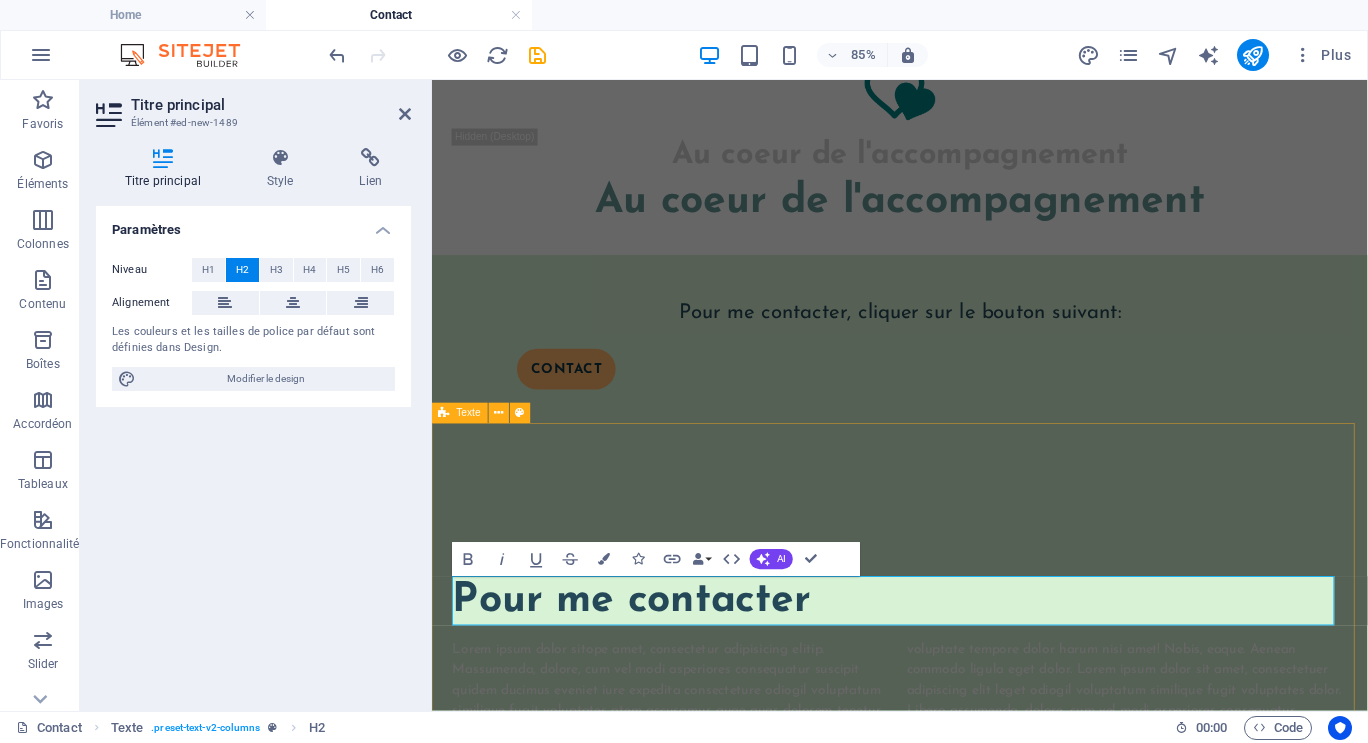 click on "Pour me contacter Lorem ipsum dolor sitope amet, consectetur adipisicing elitip. Massumenda, dolore, cum vel modi asperiores consequatur suscipit quidem ducimus eveniet iure expedita consecteture odiogil voluptatum similique fugit voluptates atem accusamus quae quas dolorem tenetur facere tempora maiores adipisci reiciendis accusantium voluptatibus id voluptate tempore dolor harum nisi amet! Nobis, eaque. Aenean commodo ligula eget dolor. Lorem ipsum dolor sit amet, consectetuer adipiscing elit leget odiogil voluptatum similique fugit voluptates dolor. Libero assumenda, dolore, cum vel modi asperiores consequatur." at bounding box center (982, 761) 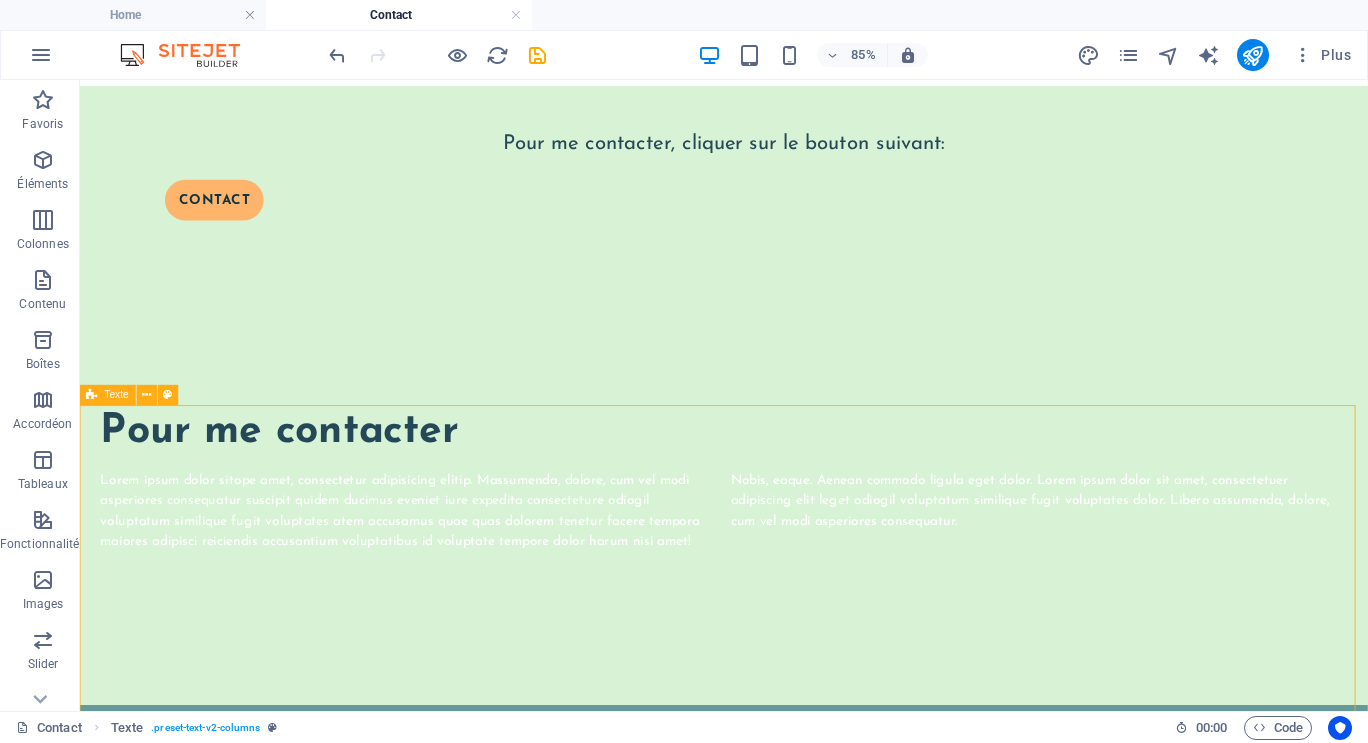 scroll, scrollTop: 286, scrollLeft: 0, axis: vertical 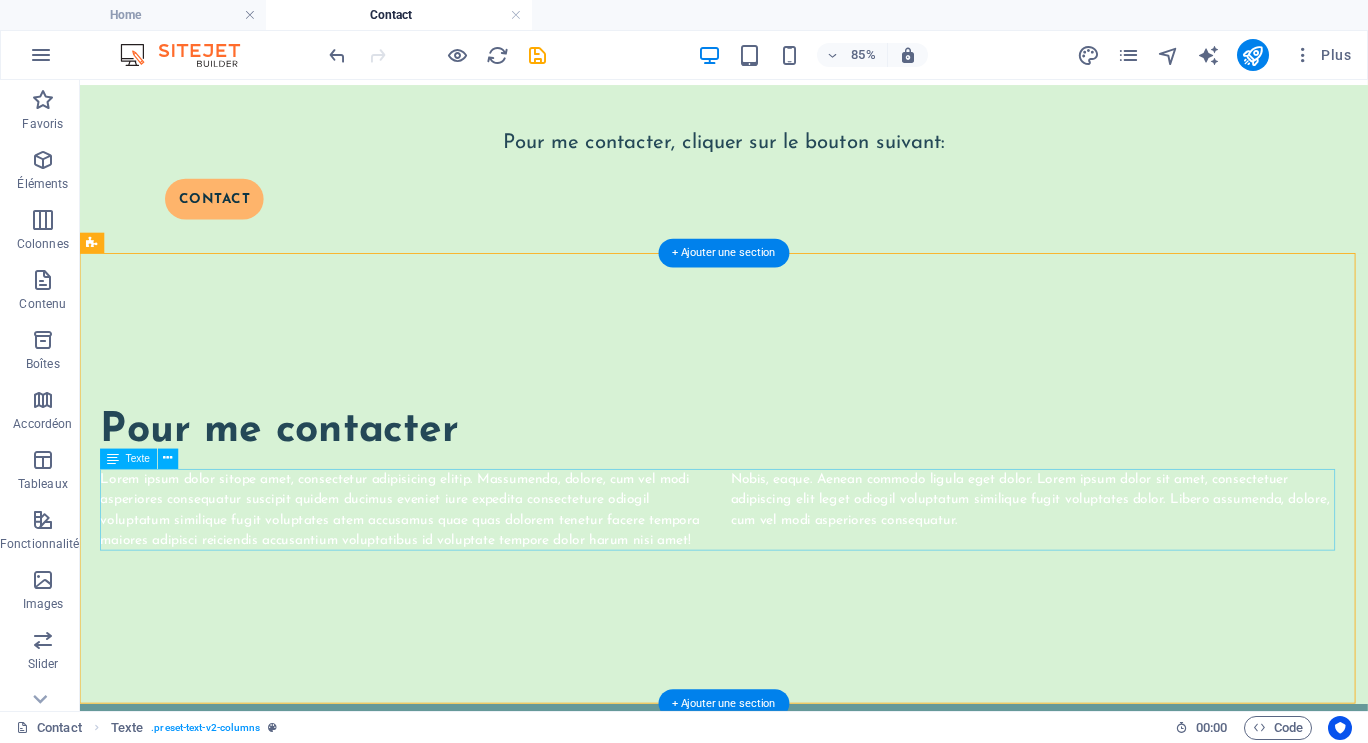 click on "Lorem ipsum dolor sitope amet, consectetur adipisicing elitip. Massumenda, dolore, cum vel modi asperiores consequatur suscipit quidem ducimus eveniet iure expedita consecteture odiogil voluptatum similique fugit voluptates atem accusamus quae quas dolorem tenetur facere tempora maiores adipisci reiciendis accusantium voluptatibus id voluptate tempore dolor harum nisi amet! Nobis, eaque. Aenean commodo ligula eget dolor. Lorem ipsum dolor sit amet, consectetuer adipiscing elit leget odiogil voluptatum similique fugit voluptates dolor. Libero assumenda, dolore, cum vel modi asperiores consequatur." at bounding box center [837, 586] 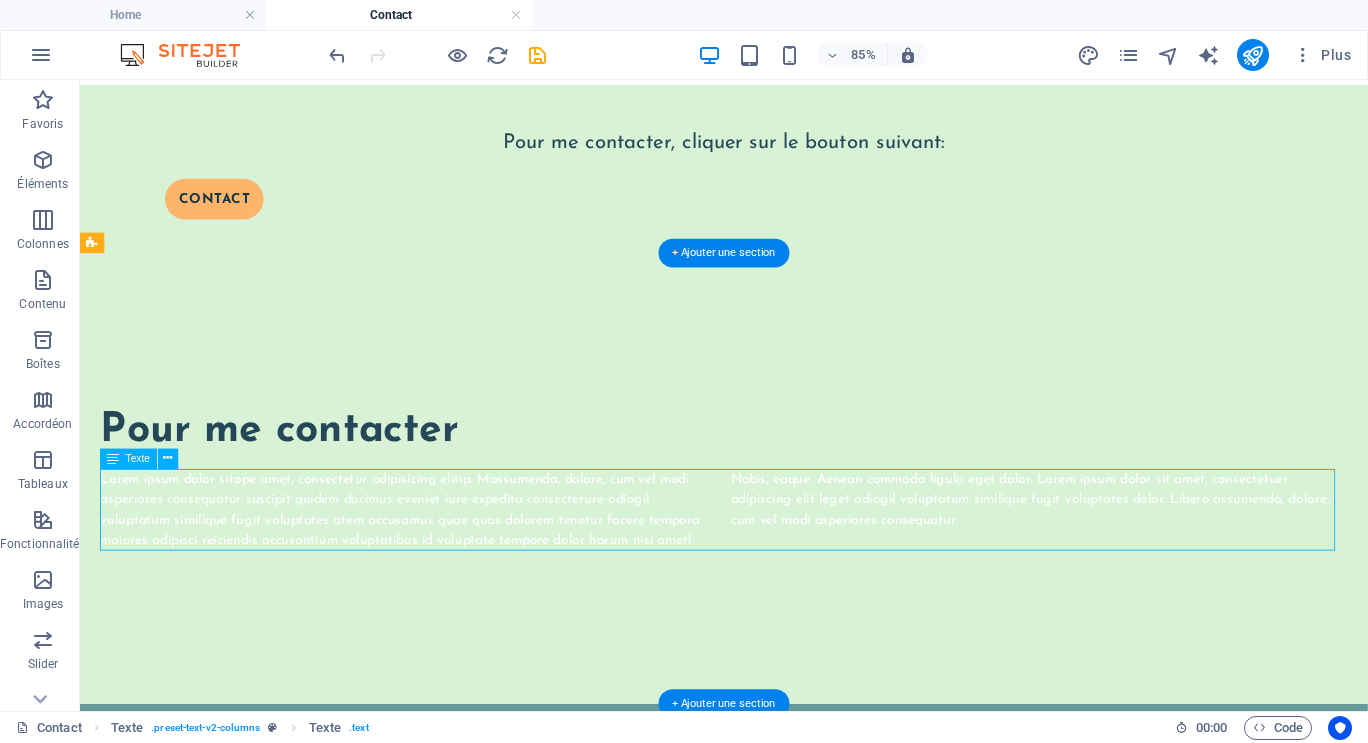 click on "Lorem ipsum dolor sitope amet, consectetur adipisicing elitip. Massumenda, dolore, cum vel modi asperiores consequatur suscipit quidem ducimus eveniet iure expedita consecteture odiogil voluptatum similique fugit voluptates atem accusamus quae quas dolorem tenetur facere tempora maiores adipisci reiciendis accusantium voluptatibus id voluptate tempore dolor harum nisi amet! Nobis, eaque. Aenean commodo ligula eget dolor. Lorem ipsum dolor sit amet, consectetuer adipiscing elit leget odiogil voluptatum similique fugit voluptates dolor. Libero assumenda, dolore, cum vel modi asperiores consequatur." at bounding box center [837, 586] 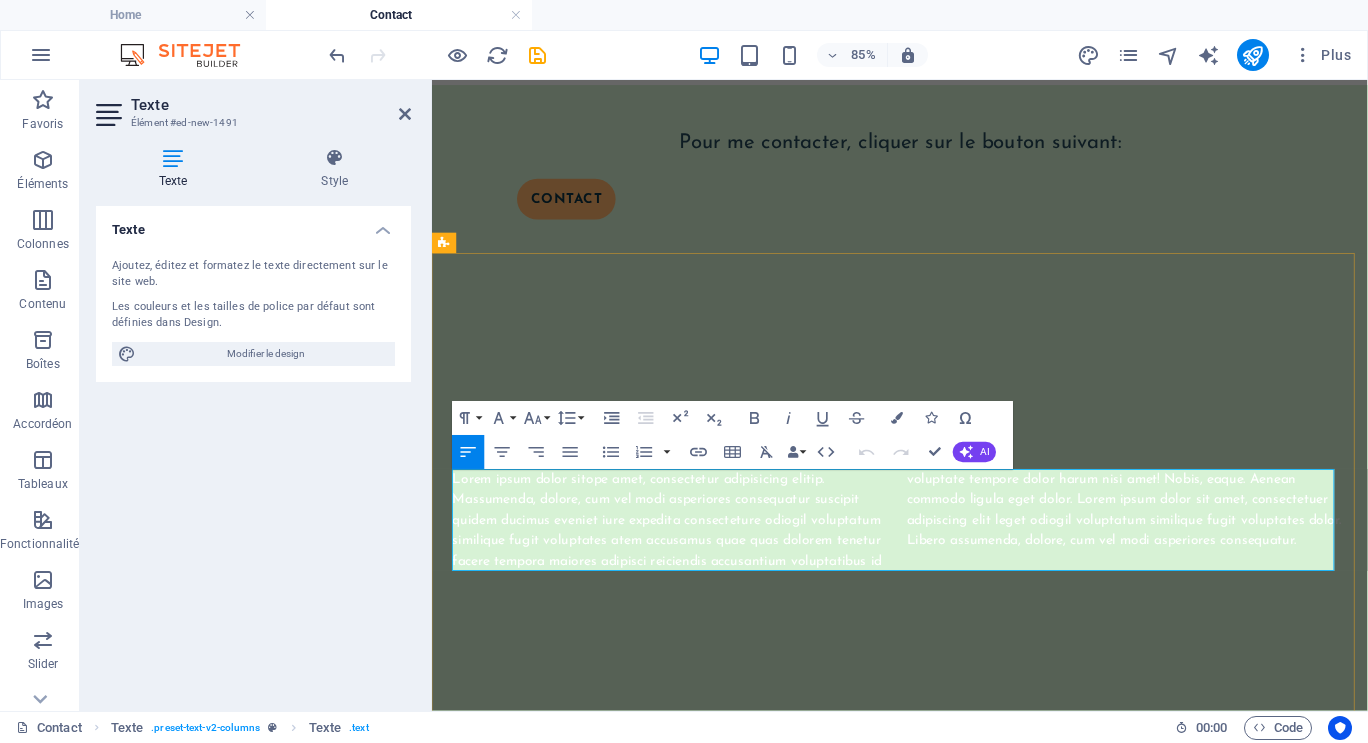 click on "Lorem ipsum dolor sitope amet, consectetur adipisicing elitip. Massumenda, dolore, cum vel modi asperiores consequatur suscipit quidem ducimus eveniet iure expedita consecteture odiogil voluptatum similique fugit voluptates atem accusamus quae quas dolorem tenetur facere tempora maiores adipisci reiciendis accusantium voluptatibus id voluptate tempore dolor harum nisi amet! Nobis, eaque. Aenean commodo ligula eget dolor. Lorem ipsum dolor sit amet, consectetuer adipiscing elit leget odiogil voluptatum similique fugit voluptates dolor. Libero assumenda, dolore, cum vel modi asperiores consequatur." at bounding box center [982, 598] 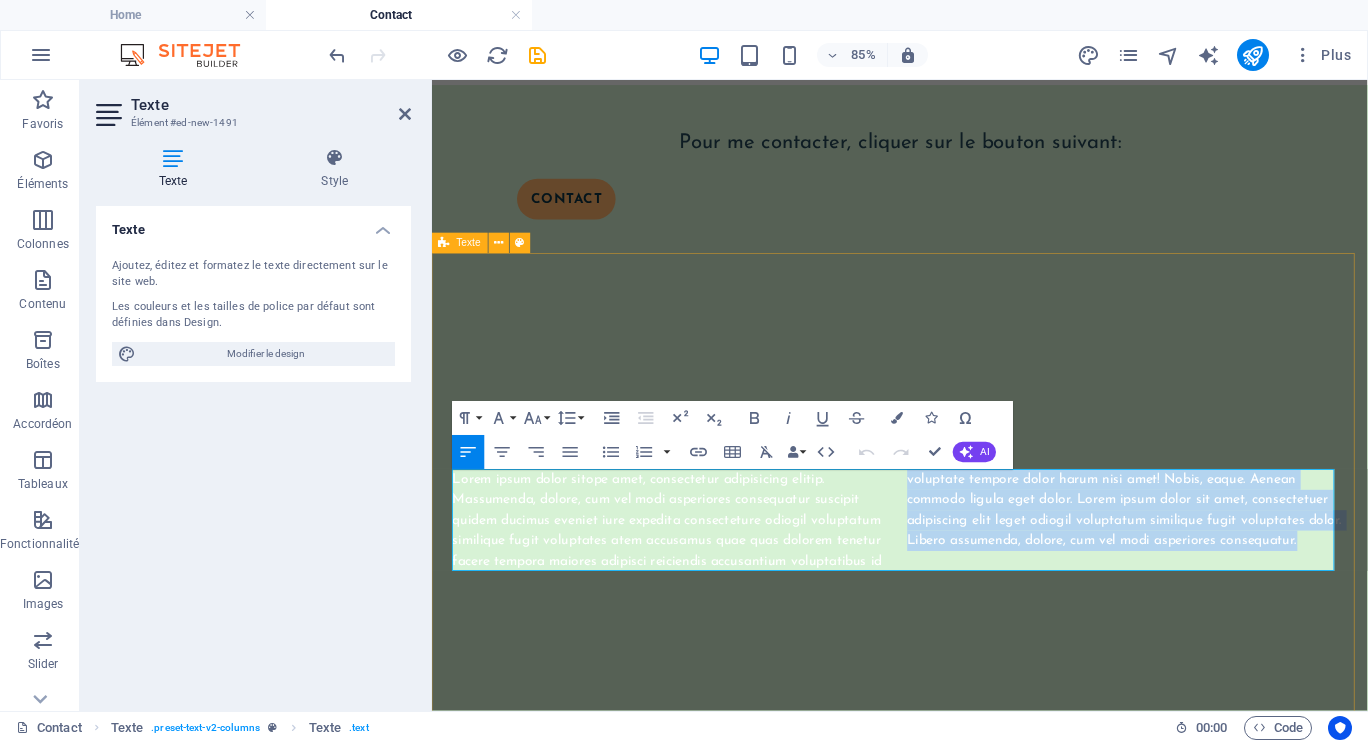 drag, startPoint x: 983, startPoint y: 551, endPoint x: 1501, endPoint y: 618, distance: 522.31506 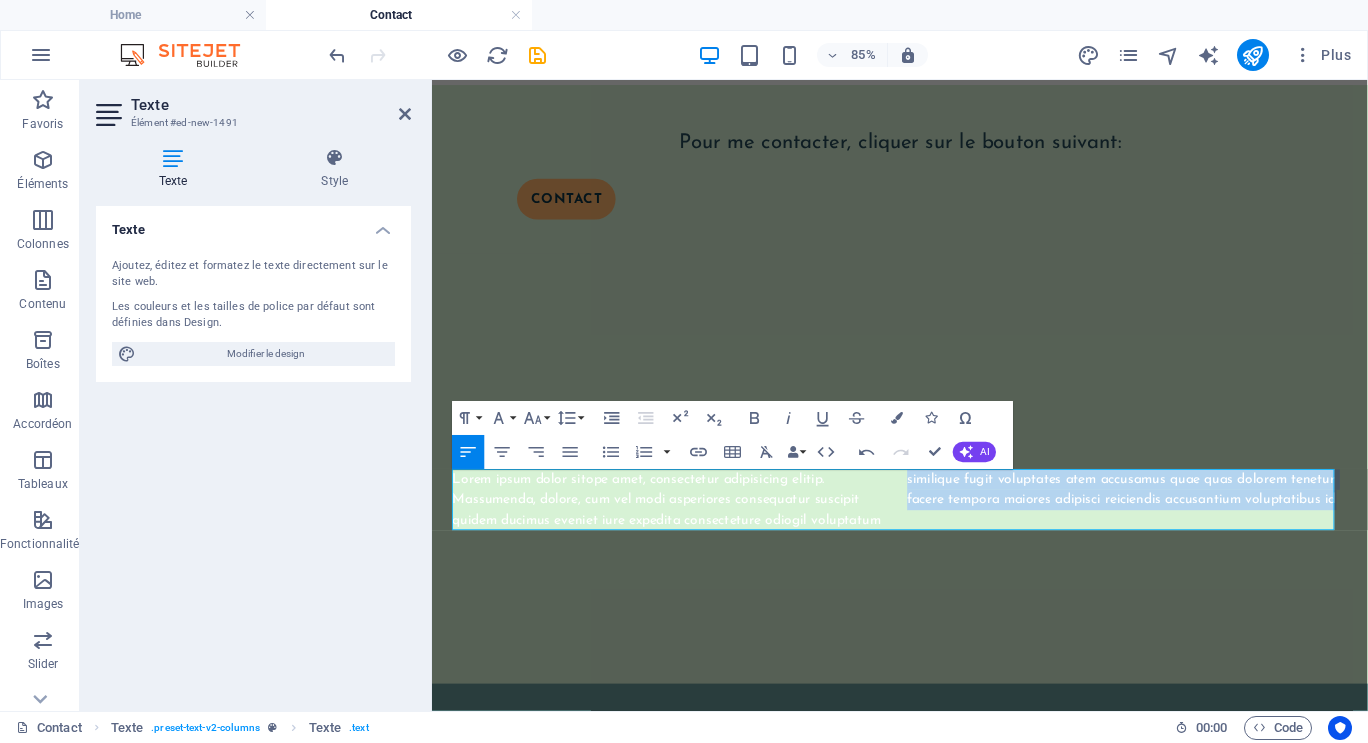 drag, startPoint x: 982, startPoint y: 548, endPoint x: 1532, endPoint y: 579, distance: 550.8729 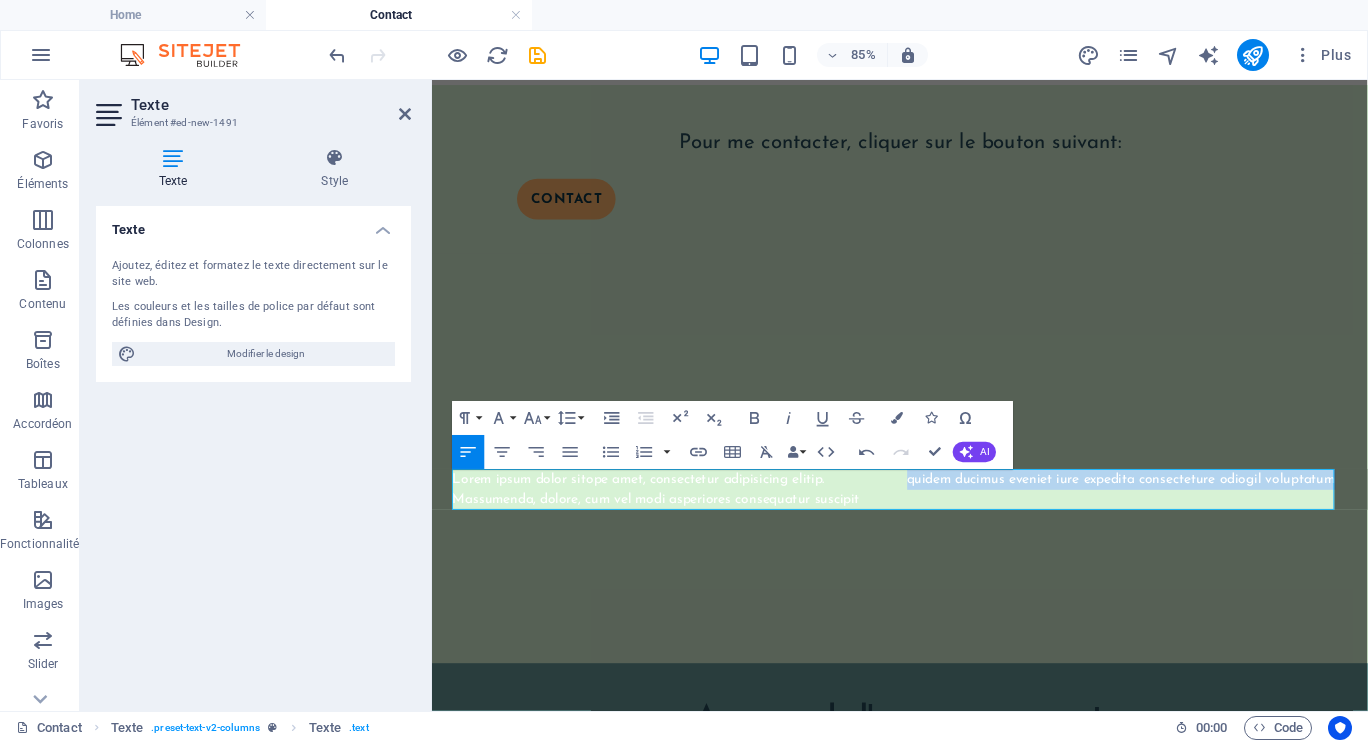 drag, startPoint x: 985, startPoint y: 554, endPoint x: 1530, endPoint y: 544, distance: 545.09174 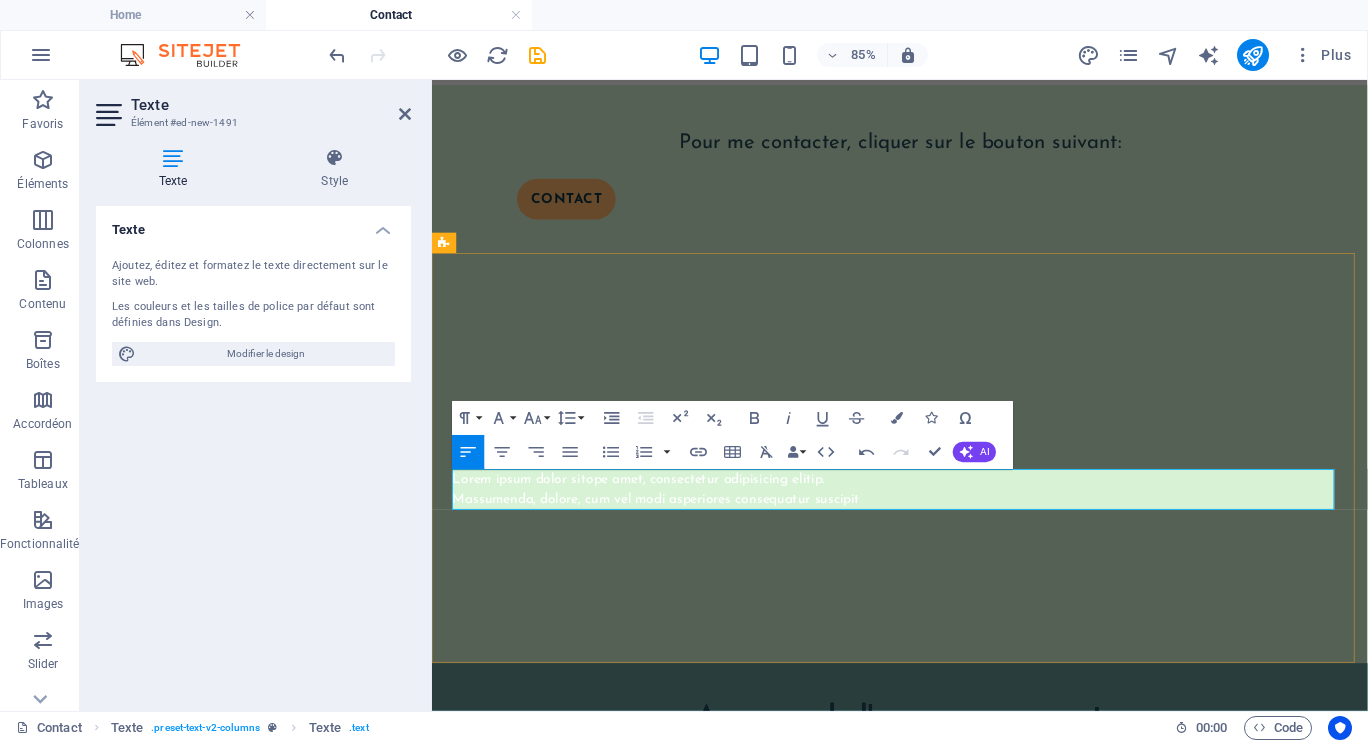 click on "Lorem ipsum dolor sitope amet, consectetur adipisicing elitip. Massumenda, dolore, cum vel modi asperiores consequatur suscipit" at bounding box center (982, 562) 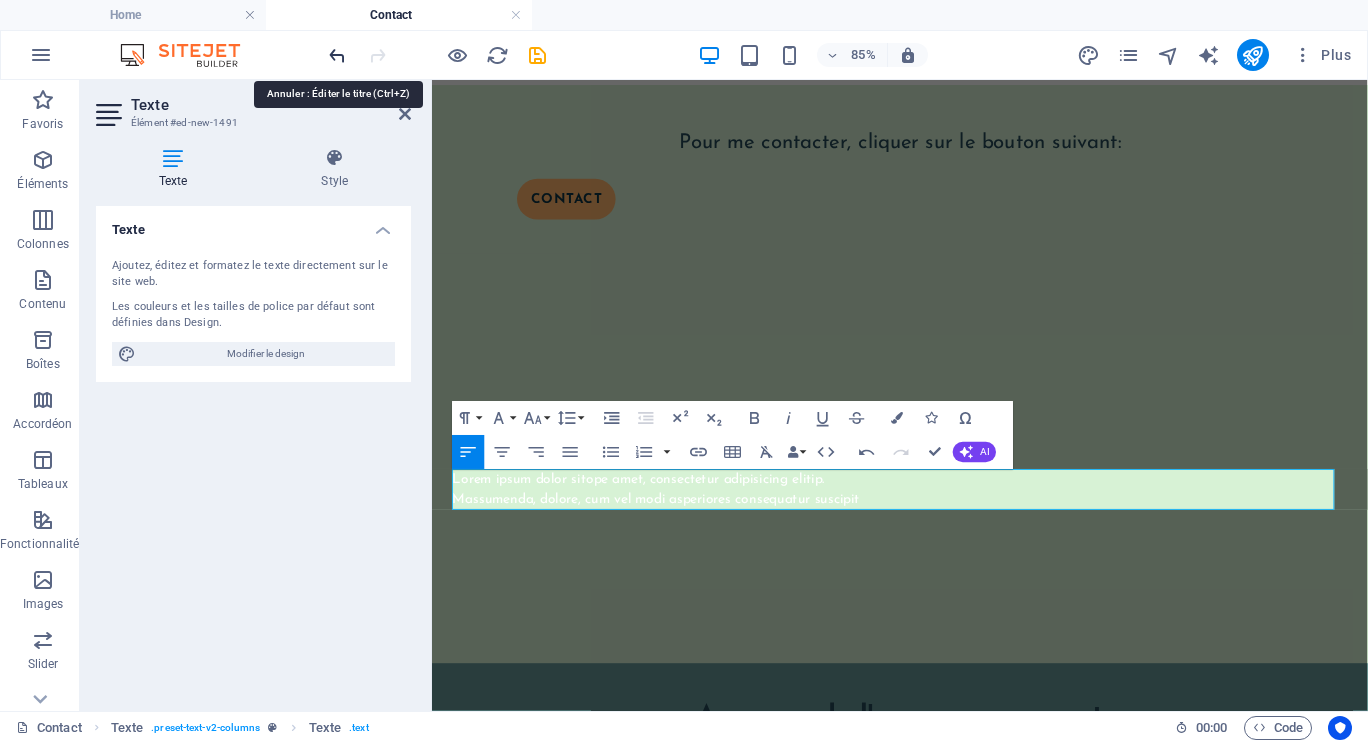 click at bounding box center (337, 55) 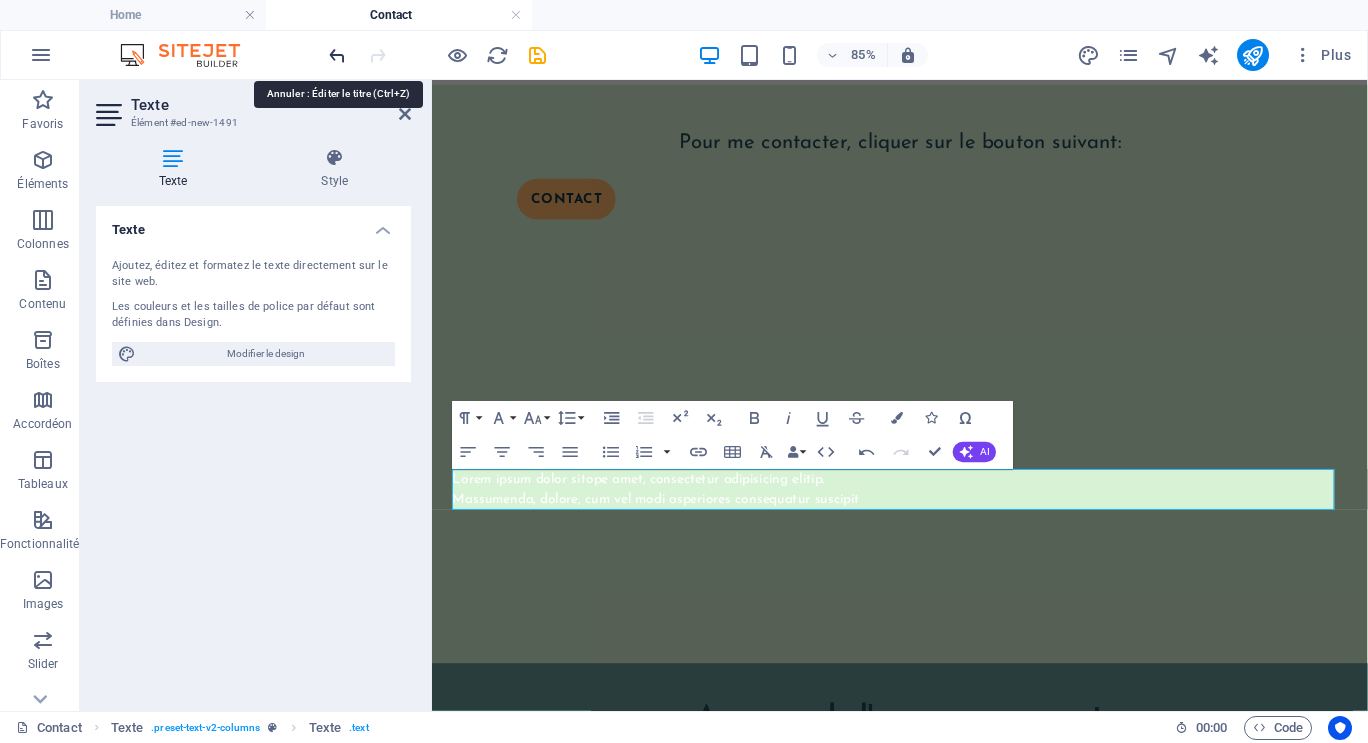 click at bounding box center [337, 55] 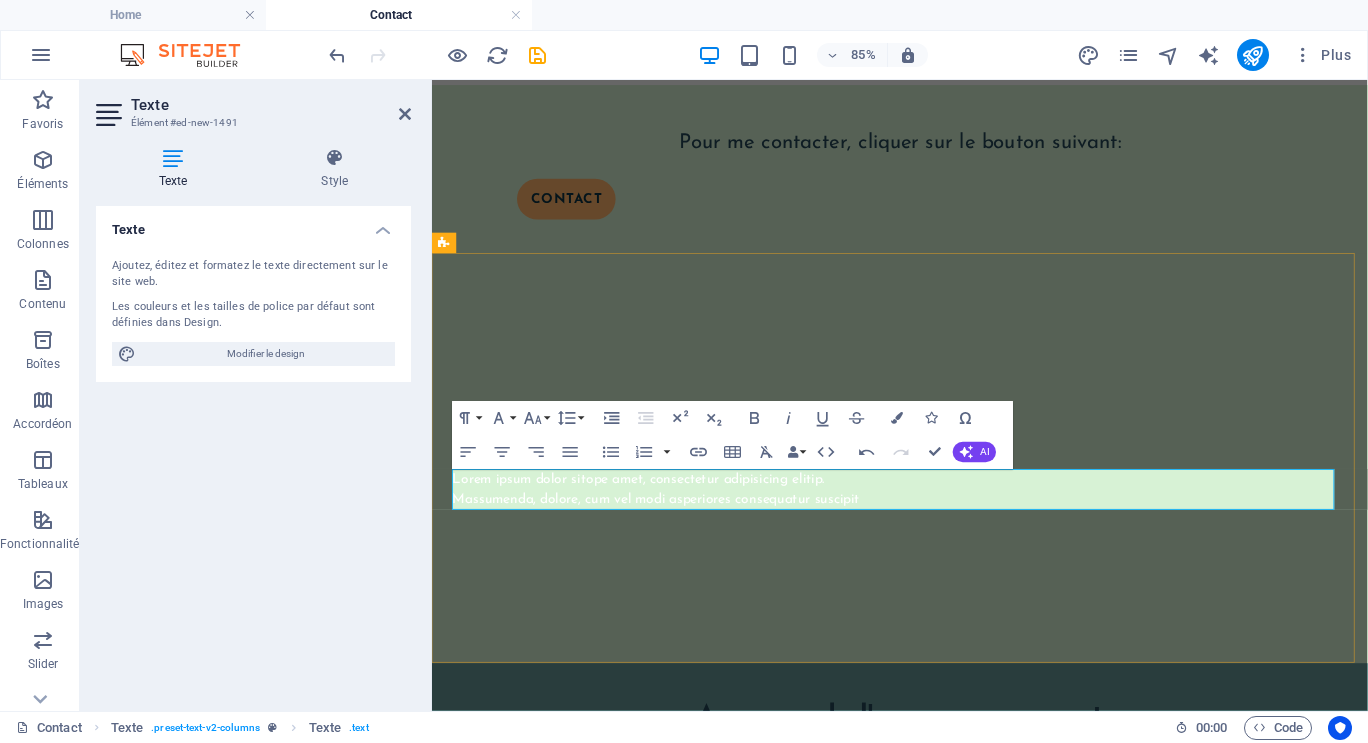 click on "Lorem ipsum dolor sitope amet, consectetur adipisicing elitip. Massumenda, dolore, cum vel modi asperiores consequatur suscipit" at bounding box center [982, 562] 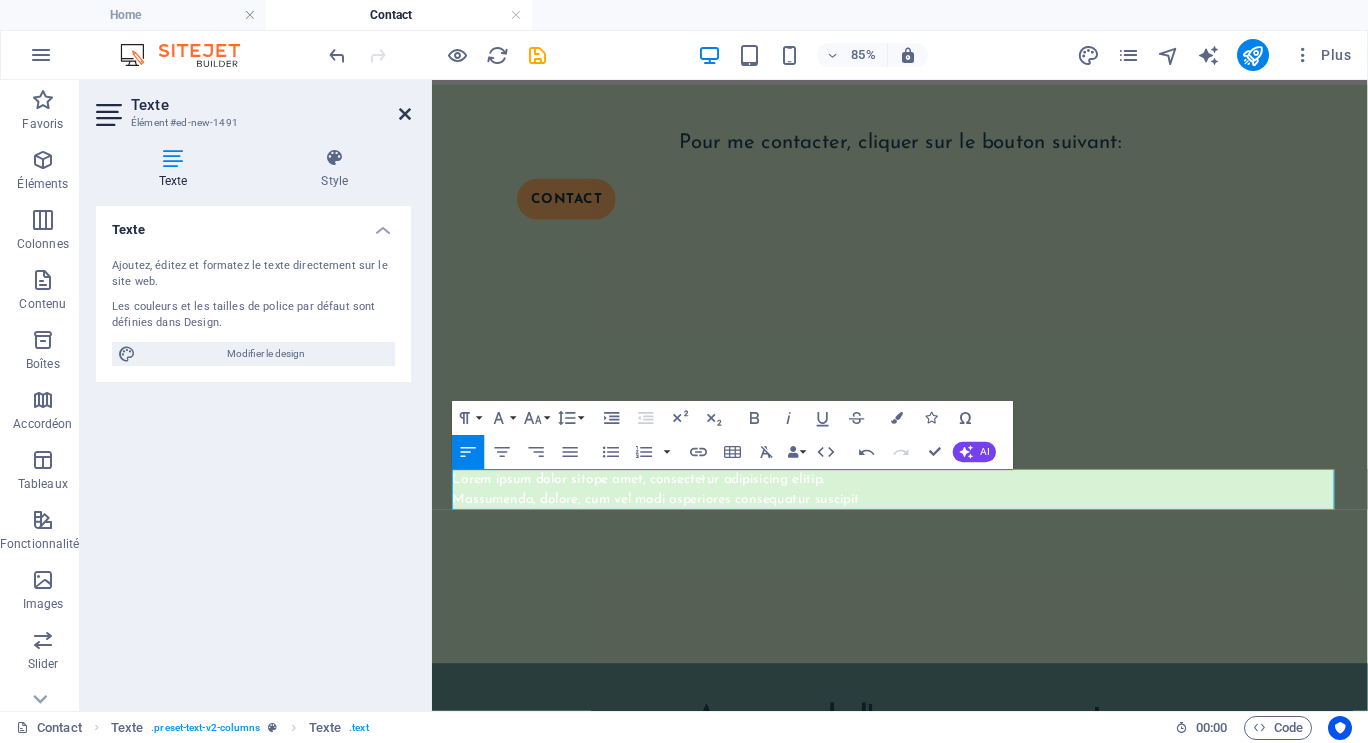 click at bounding box center (405, 114) 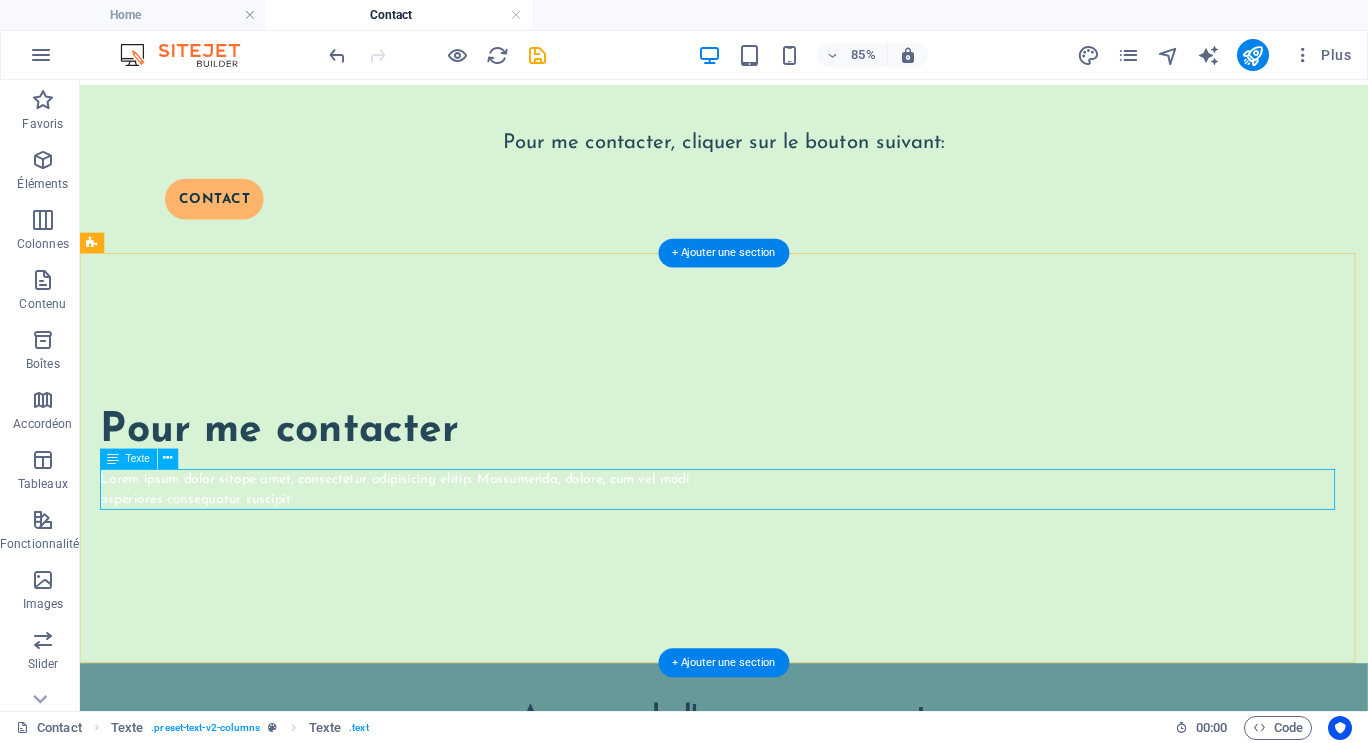 click on "Lorem ipsum dolor sitope amet, consectetur adipisicing elitip. Massumenda, dolore, cum vel modi asperiores consequatur suscipit" at bounding box center (837, 562) 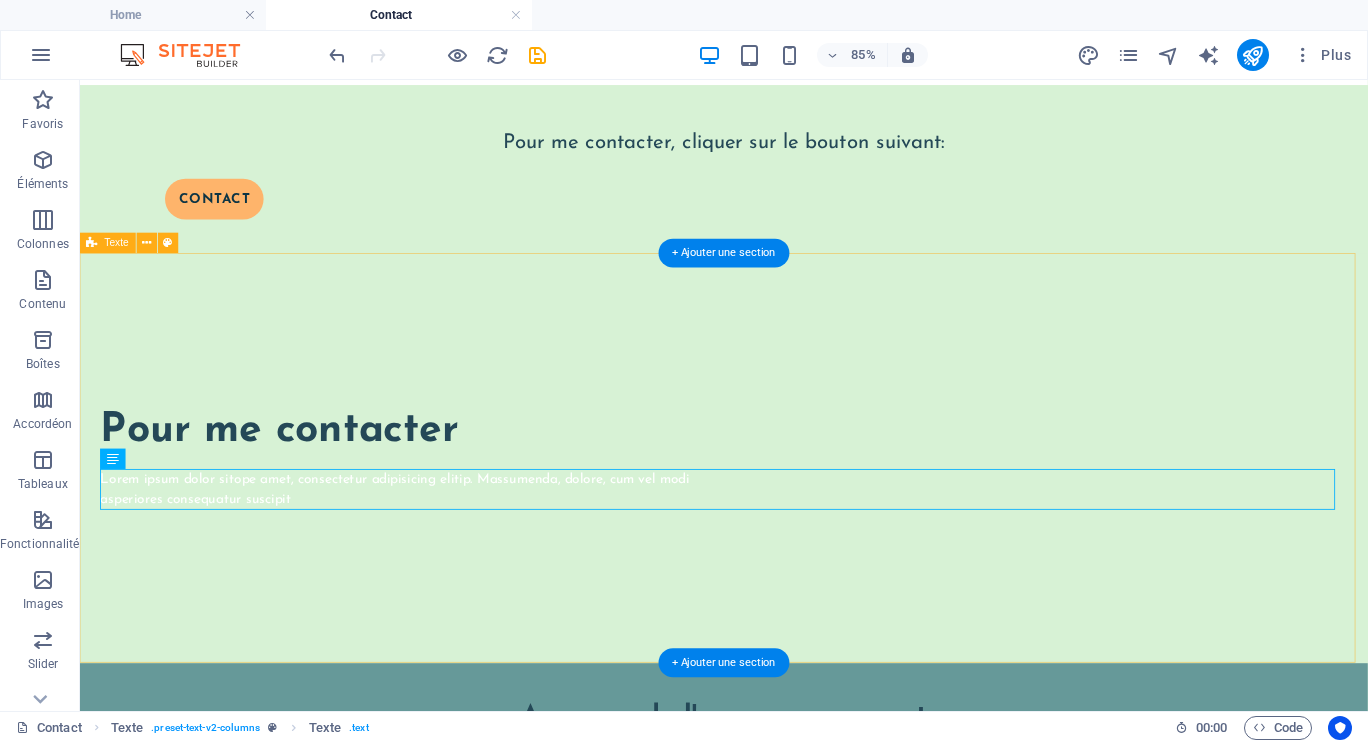 click on "Pour me contacter Lorem ipsum dolor sitope amet, consectetur adipisicing elitip. Massumenda, dolore, cum vel modi asperiores consequatur suscipit" at bounding box center (837, 525) 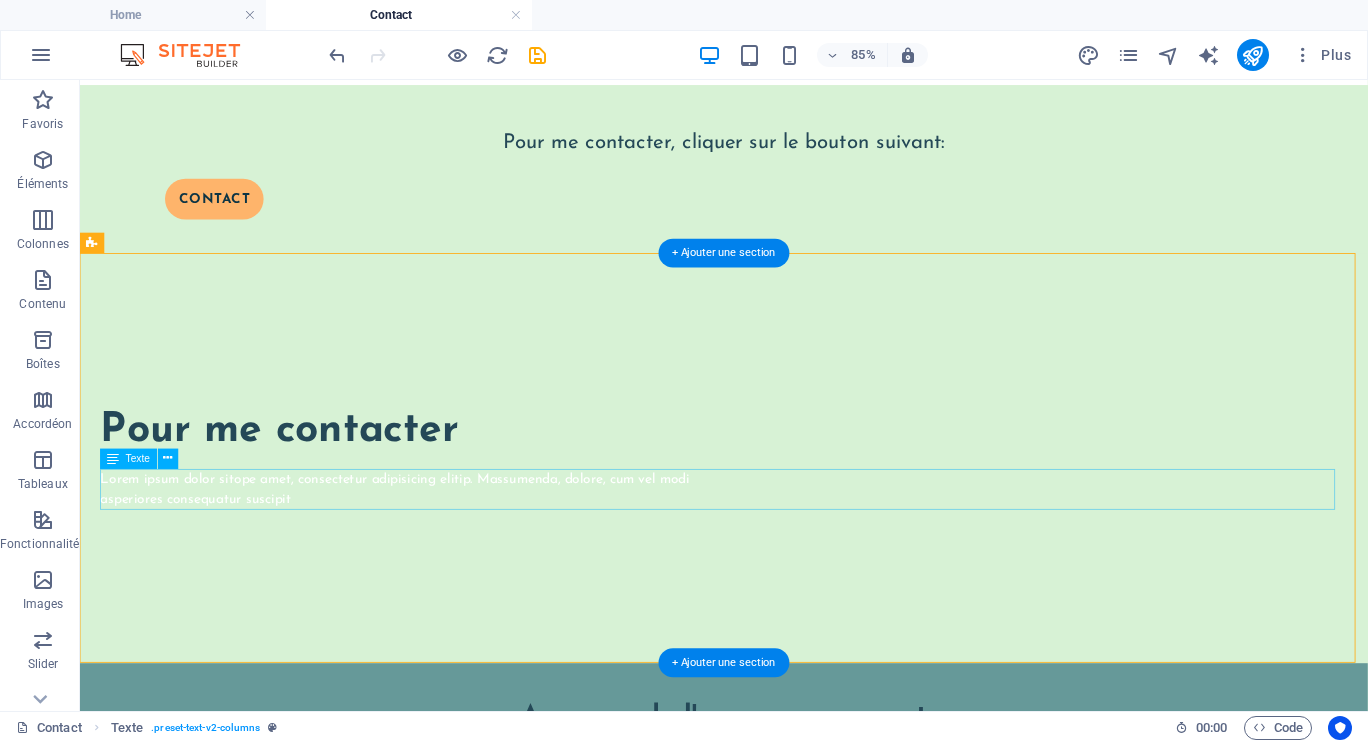 click on "Lorem ipsum dolor sitope amet, consectetur adipisicing elitip. Massumenda, dolore, cum vel modi asperiores consequatur suscipit" at bounding box center [837, 562] 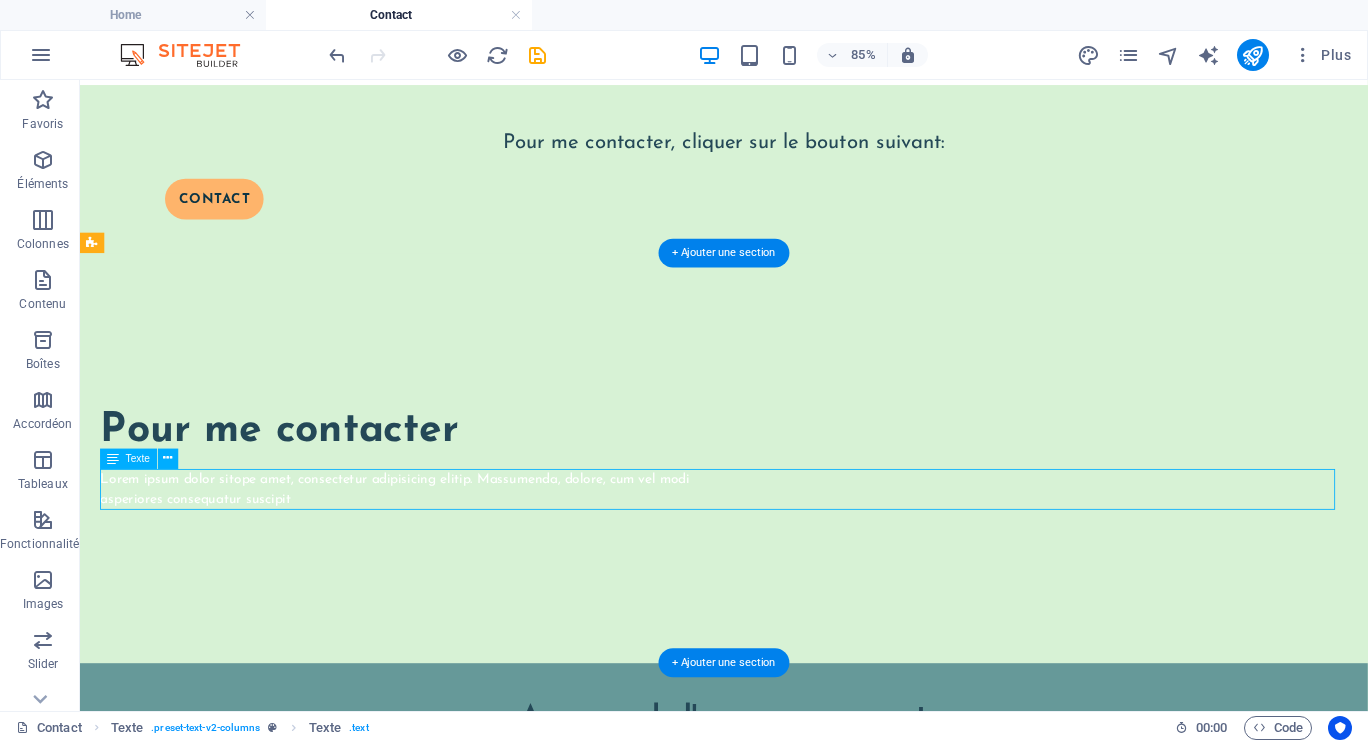 click on "Lorem ipsum dolor sitope amet, consectetur adipisicing elitip. Massumenda, dolore, cum vel modi asperiores consequatur suscipit" at bounding box center (837, 562) 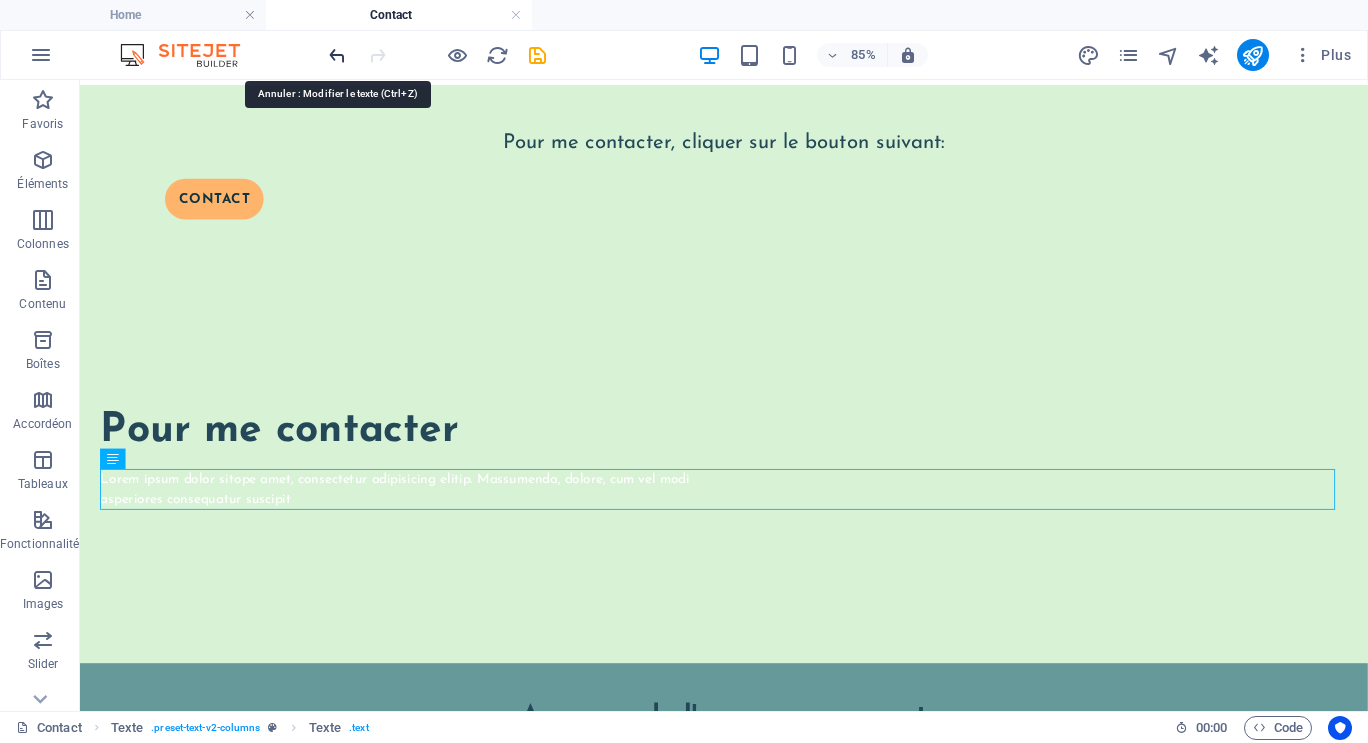 click at bounding box center [337, 55] 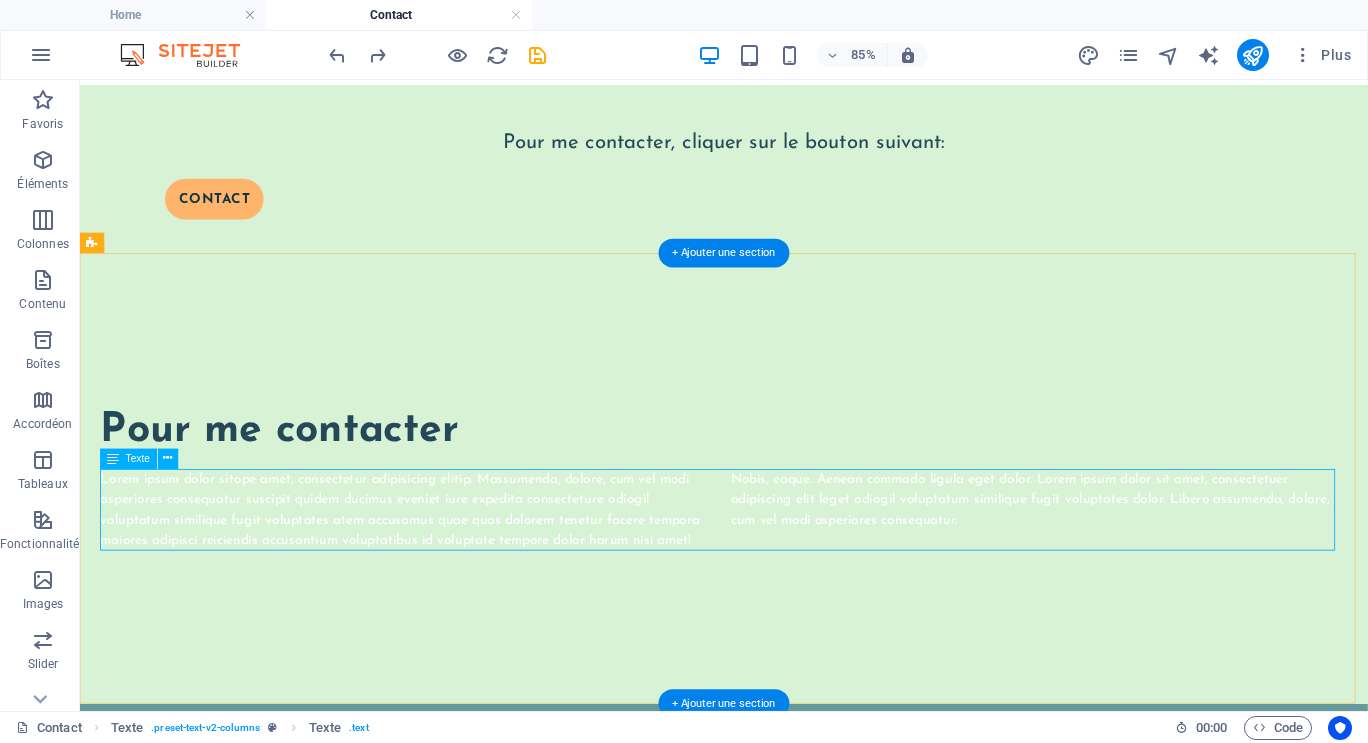 click on "Lorem ipsum dolor sitope amet, consectetur adipisicing elitip. Massumenda, dolore, cum vel modi asperiores consequatur suscipit quidem ducimus eveniet iure expedita consecteture odiogil voluptatum similique fugit voluptates atem accusamus quae quas dolorem tenetur facere tempora maiores adipisci reiciendis accusantium voluptatibus id voluptate tempore dolor harum nisi amet! Nobis, eaque. Aenean commodo ligula eget dolor. Lorem ipsum dolor sit amet, consectetuer adipiscing elit leget odiogil voluptatum similique fugit voluptates dolor. Libero assumenda, dolore, cum vel modi asperiores consequatur." at bounding box center [837, 586] 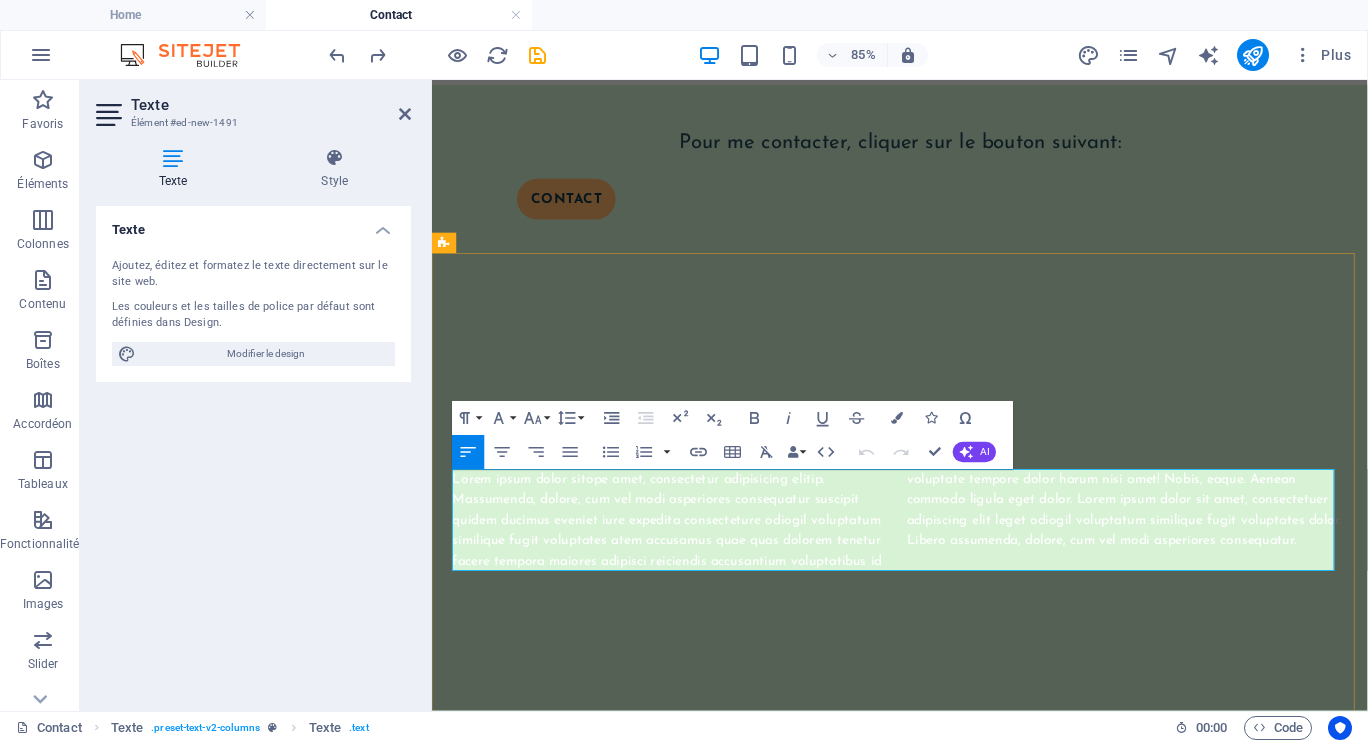 click on "Lorem ipsum dolor sitope amet, consectetur adipisicing elitip. Massumenda, dolore, cum vel modi asperiores consequatur suscipit quidem ducimus eveniet iure expedita consecteture odiogil voluptatum similique fugit voluptates atem accusamus quae quas dolorem tenetur facere tempora maiores adipisci reiciendis accusantium voluptatibus id voluptate tempore dolor harum nisi amet! Nobis, eaque. Aenean commodo ligula eget dolor. Lorem ipsum dolor sit amet, consectetuer adipiscing elit leget odiogil voluptatum similique fugit voluptates dolor. Libero assumenda, dolore, cum vel modi asperiores consequatur." at bounding box center [982, 598] 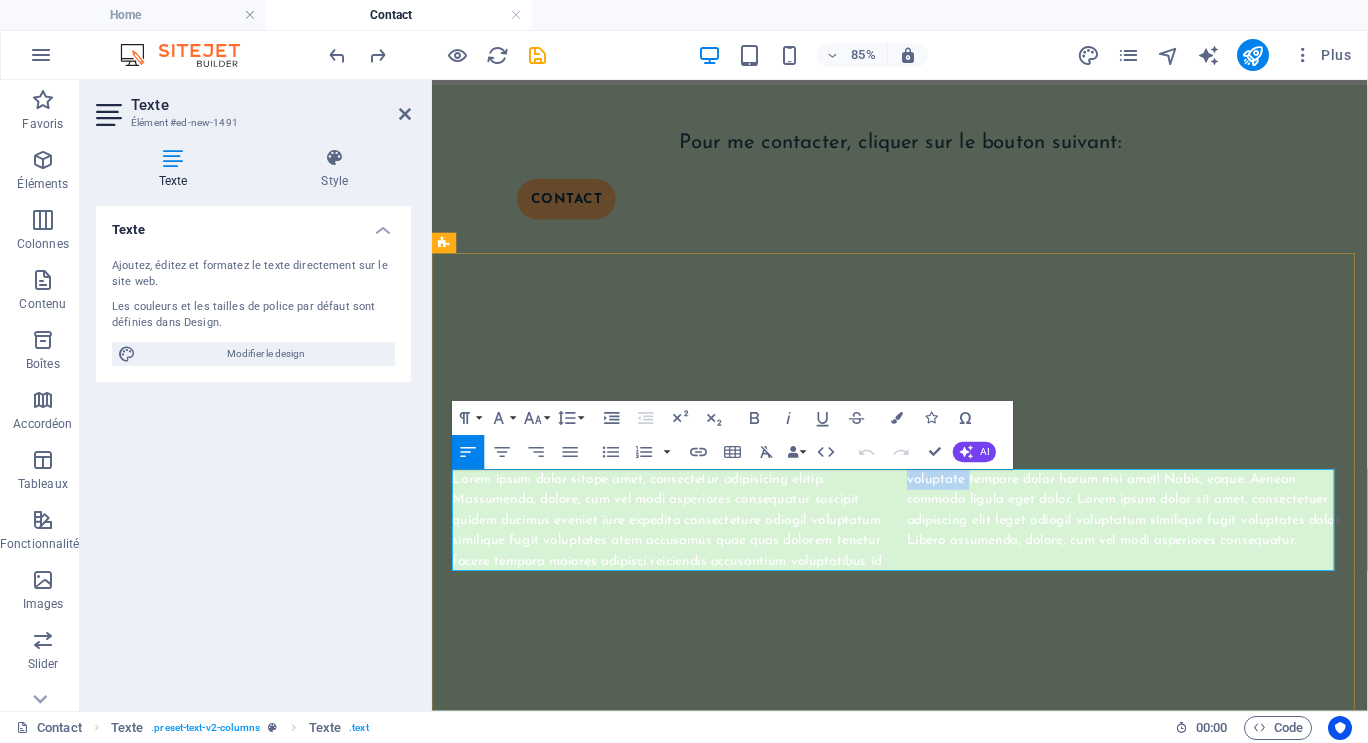 click on "Lorem ipsum dolor sitope amet, consectetur adipisicing elitip. Massumenda, dolore, cum vel modi asperiores consequatur suscipit quidem ducimus eveniet iure expedita consecteture odiogil voluptatum similique fugit voluptates atem accusamus quae quas dolorem tenetur facere tempora maiores adipisci reiciendis accusantium voluptatibus id voluptate tempore dolor harum nisi amet! Nobis, eaque. Aenean commodo ligula eget dolor. Lorem ipsum dolor sit amet, consectetuer adipiscing elit leget odiogil voluptatum similique fugit voluptates dolor. Libero assumenda, dolore, cum vel modi asperiores consequatur." at bounding box center [982, 598] 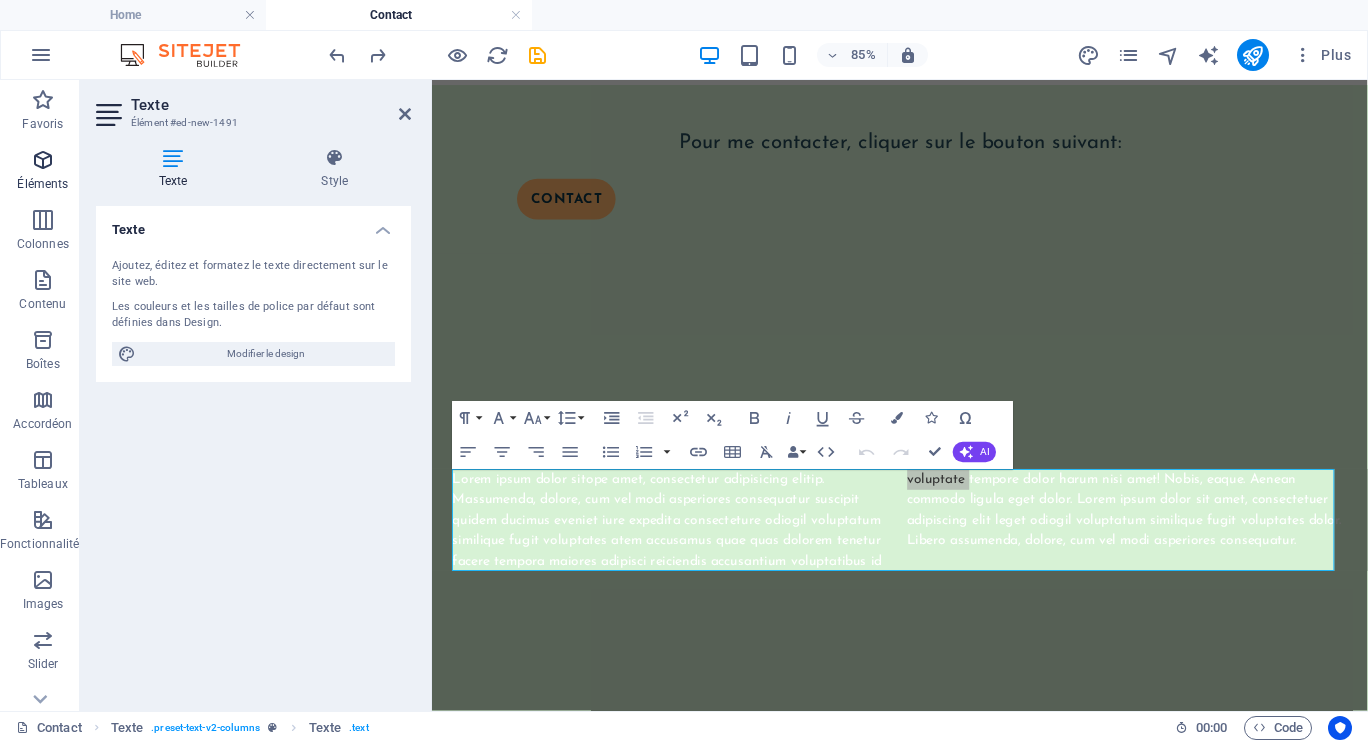 click at bounding box center (43, 160) 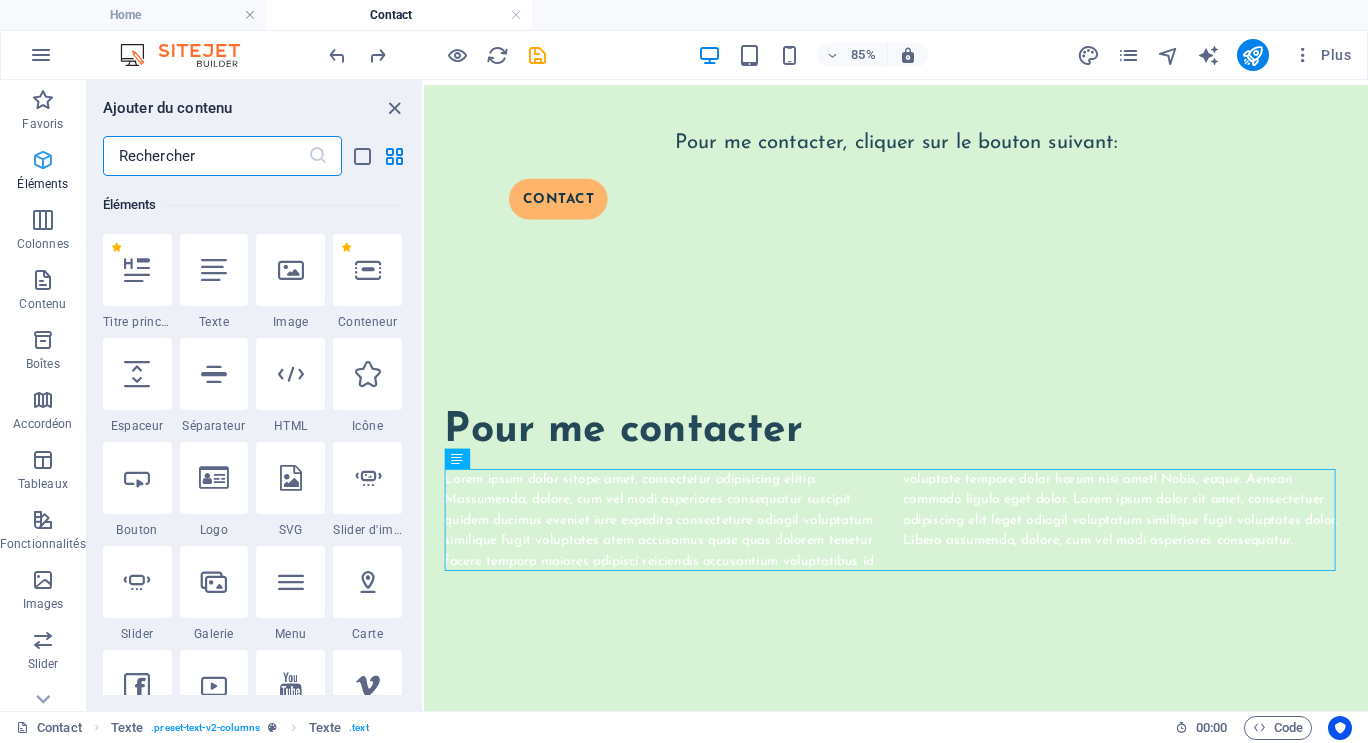 scroll, scrollTop: 213, scrollLeft: 0, axis: vertical 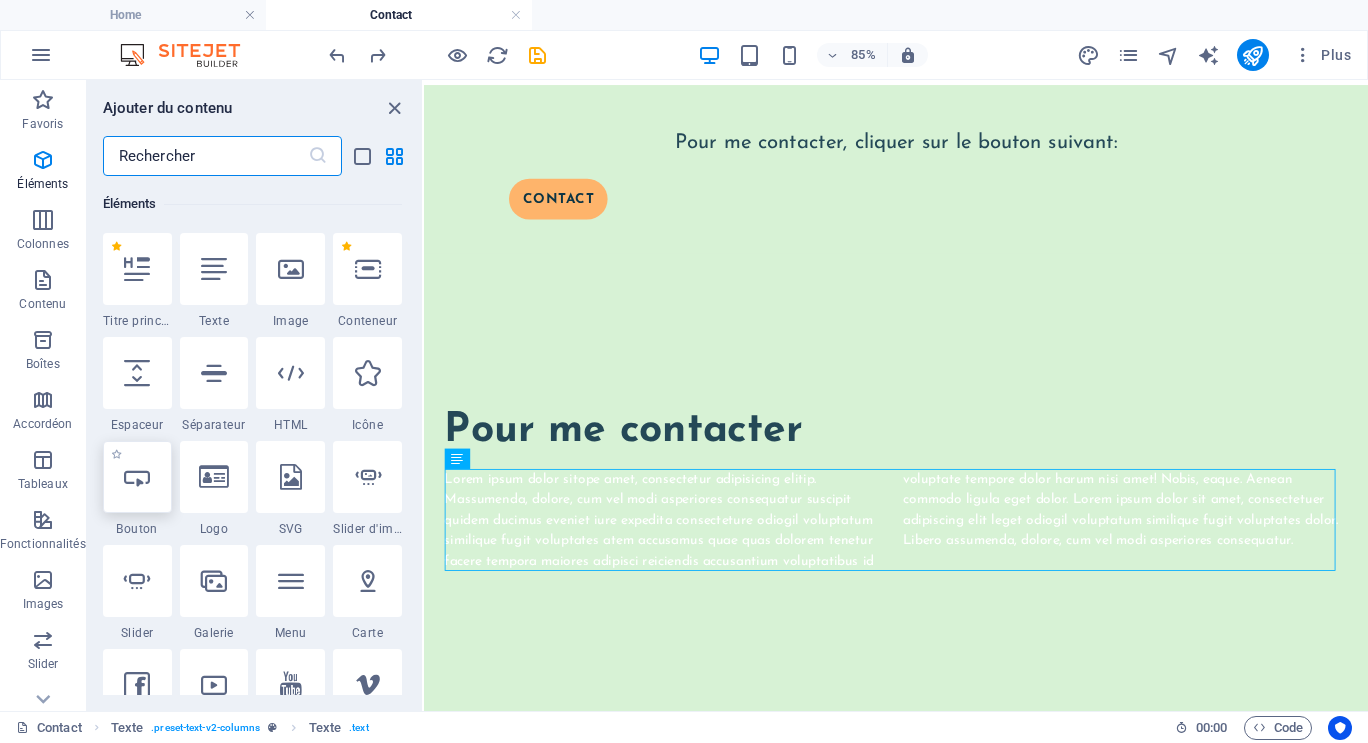 click at bounding box center (137, 477) 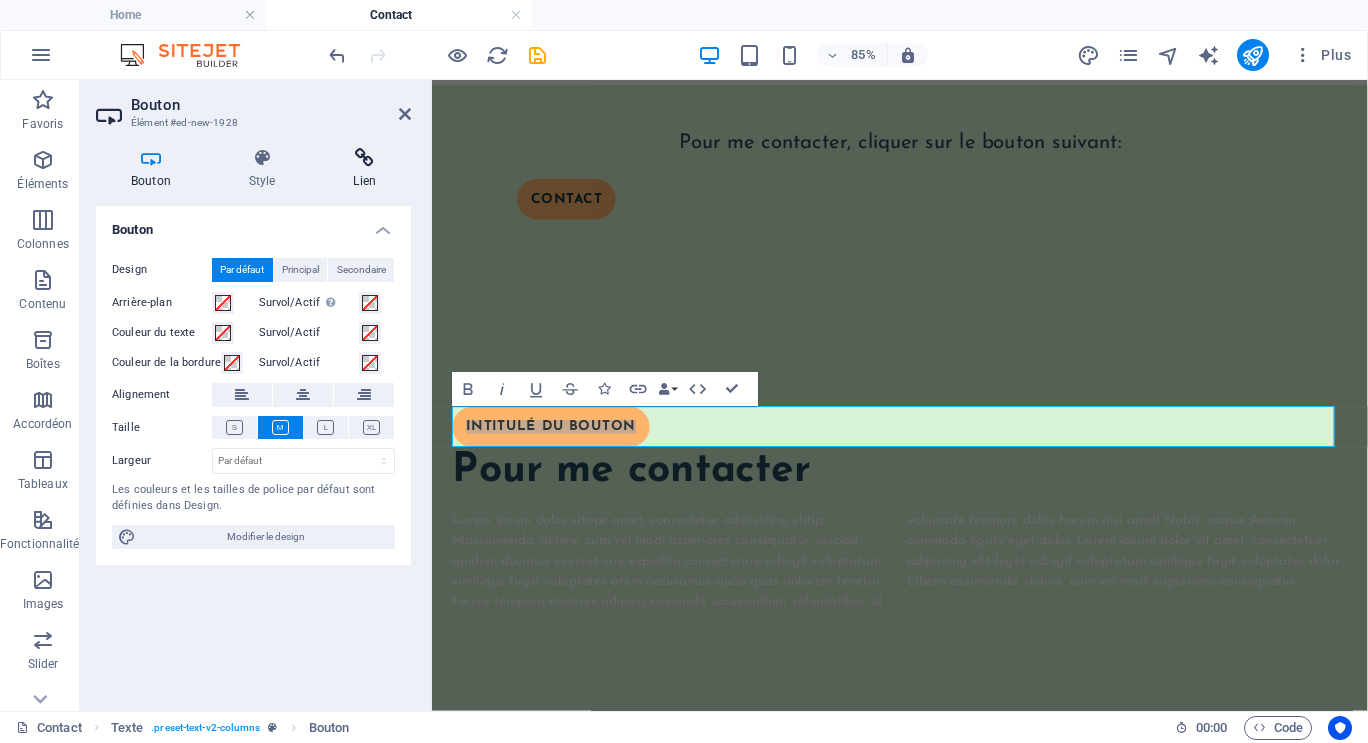 click at bounding box center (364, 158) 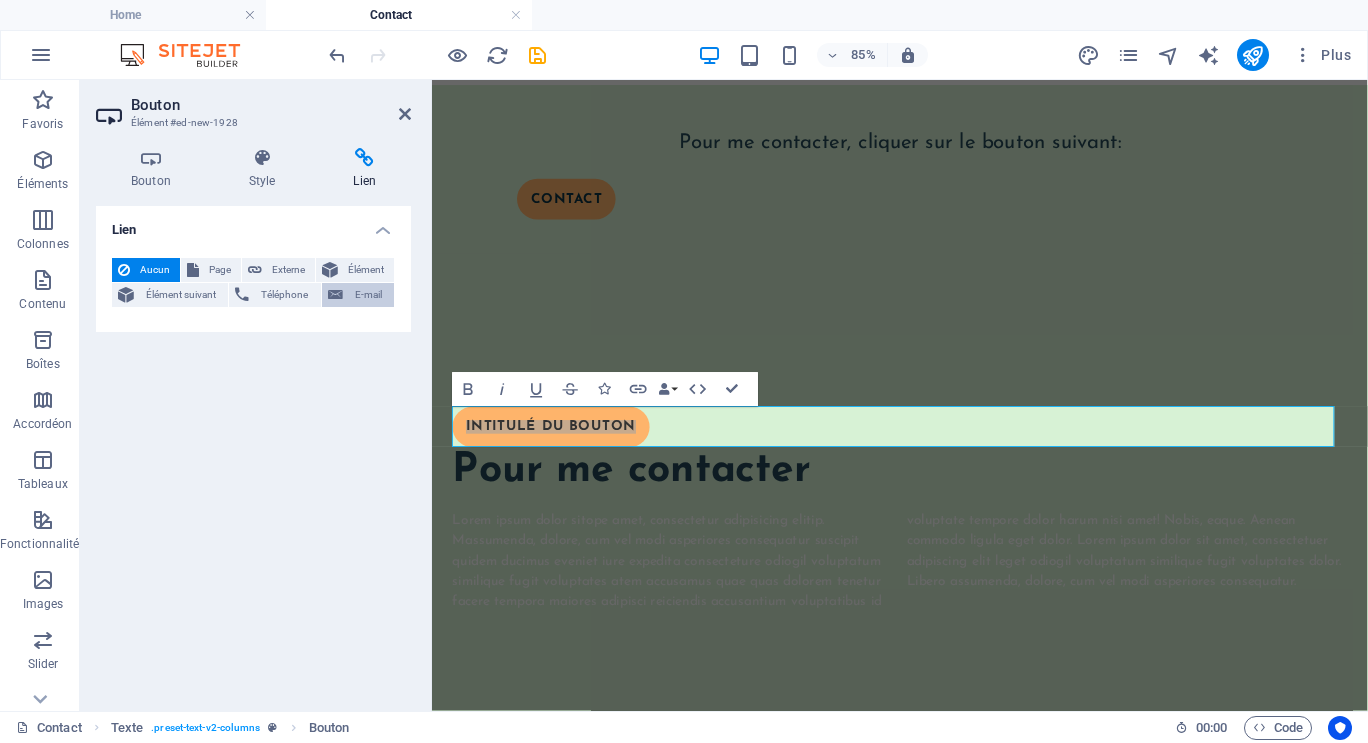 click on "E-mail" at bounding box center (368, 295) 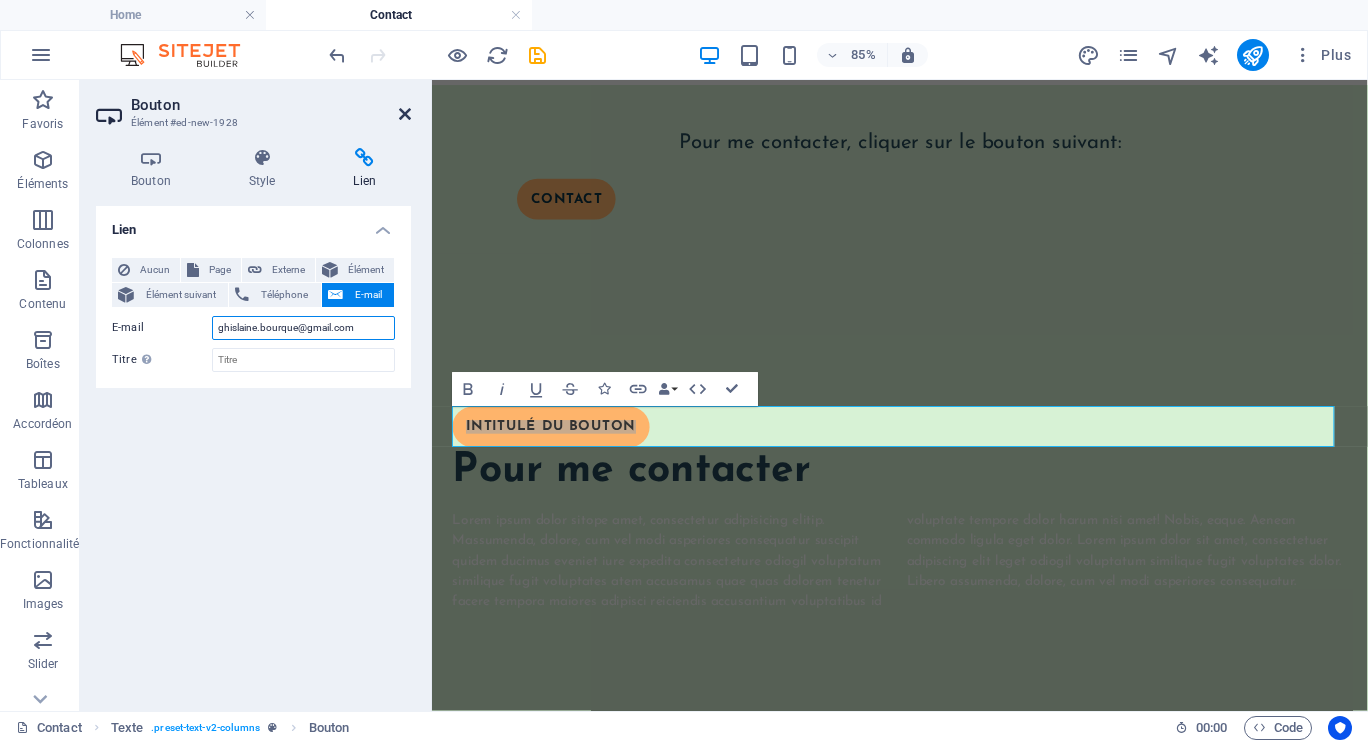 type on "ghislaine.bourque@gmail.com" 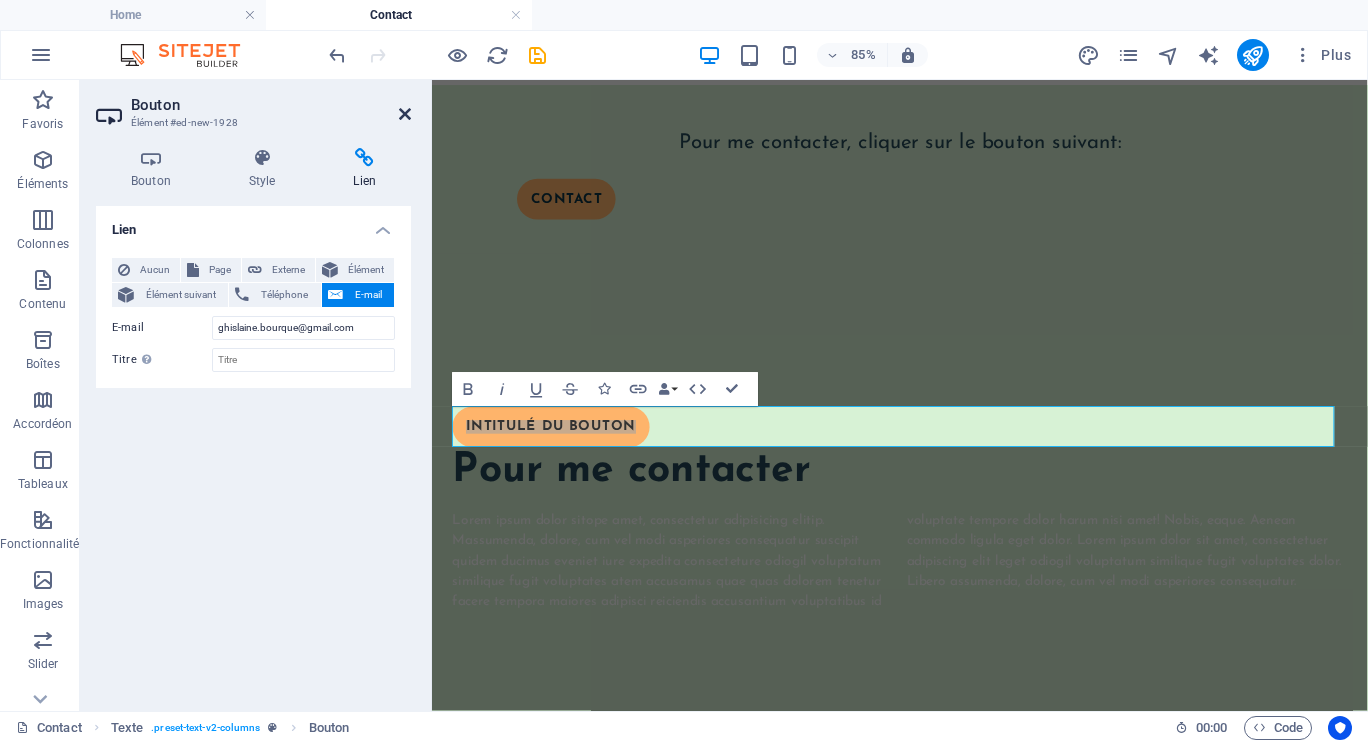 click at bounding box center (405, 114) 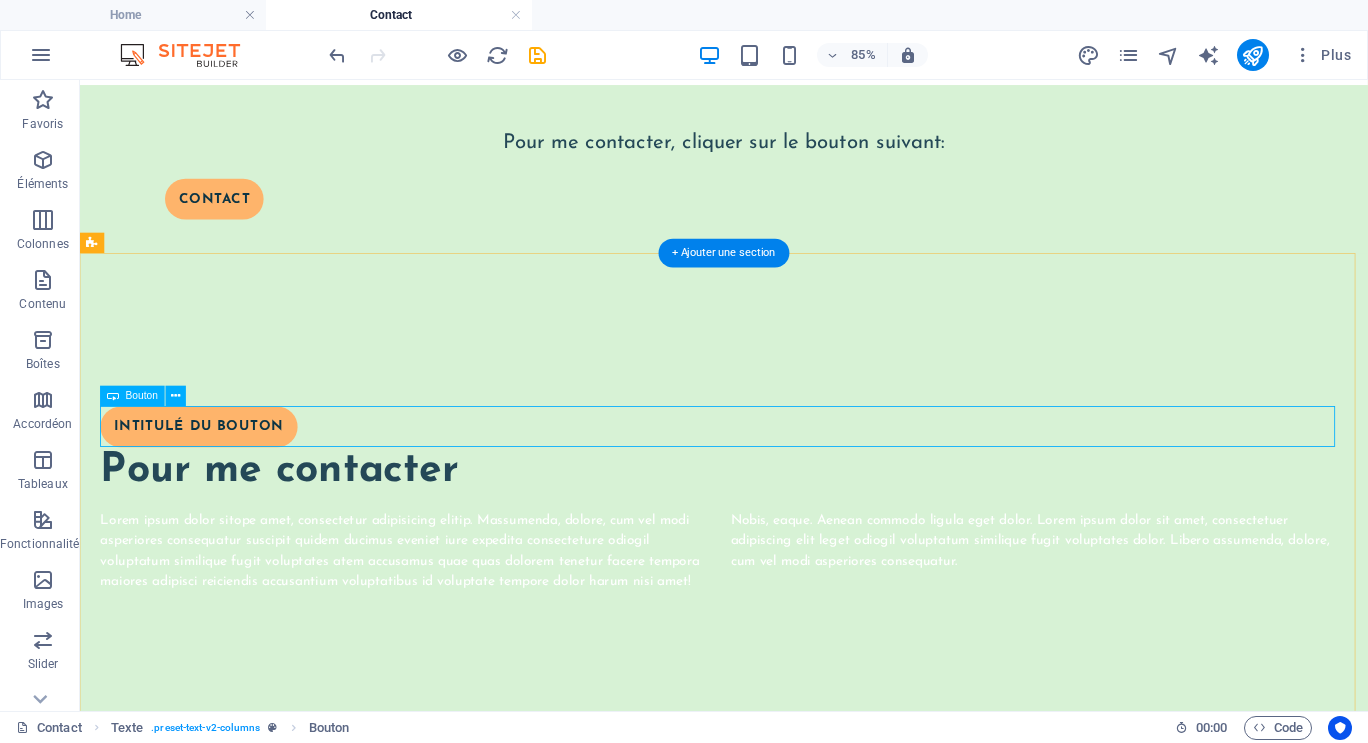 click on "Intitulé du bouton" at bounding box center [837, 488] 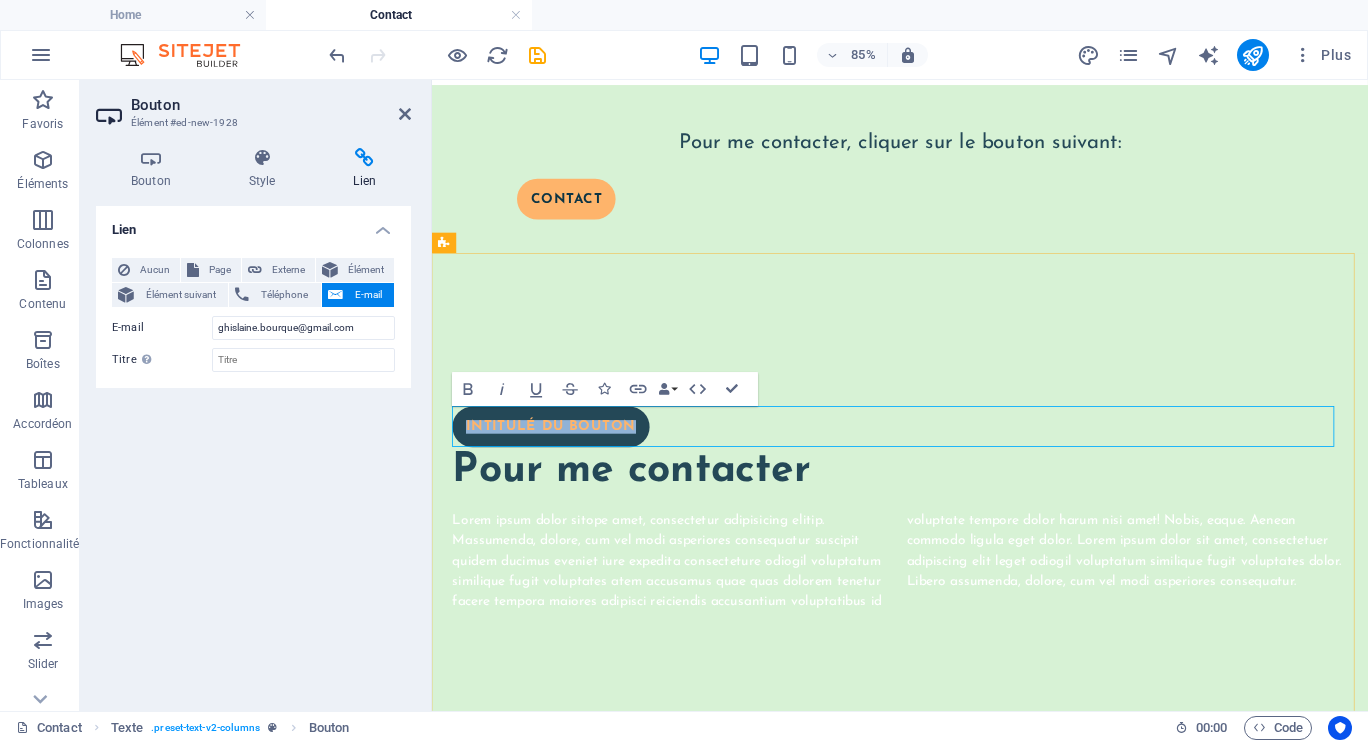 click on "Intitulé du bouton" at bounding box center (572, 488) 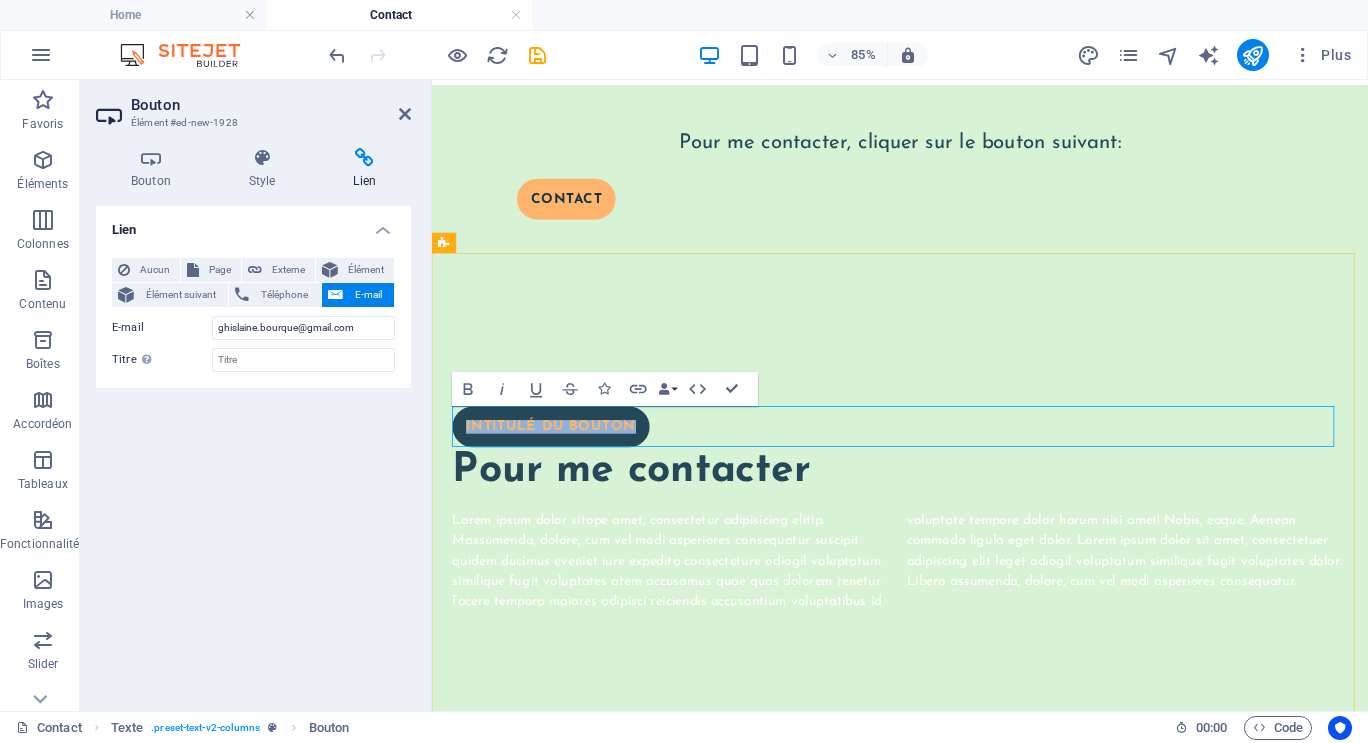 drag, startPoint x: 672, startPoint y: 486, endPoint x: 467, endPoint y: 488, distance: 205.00975 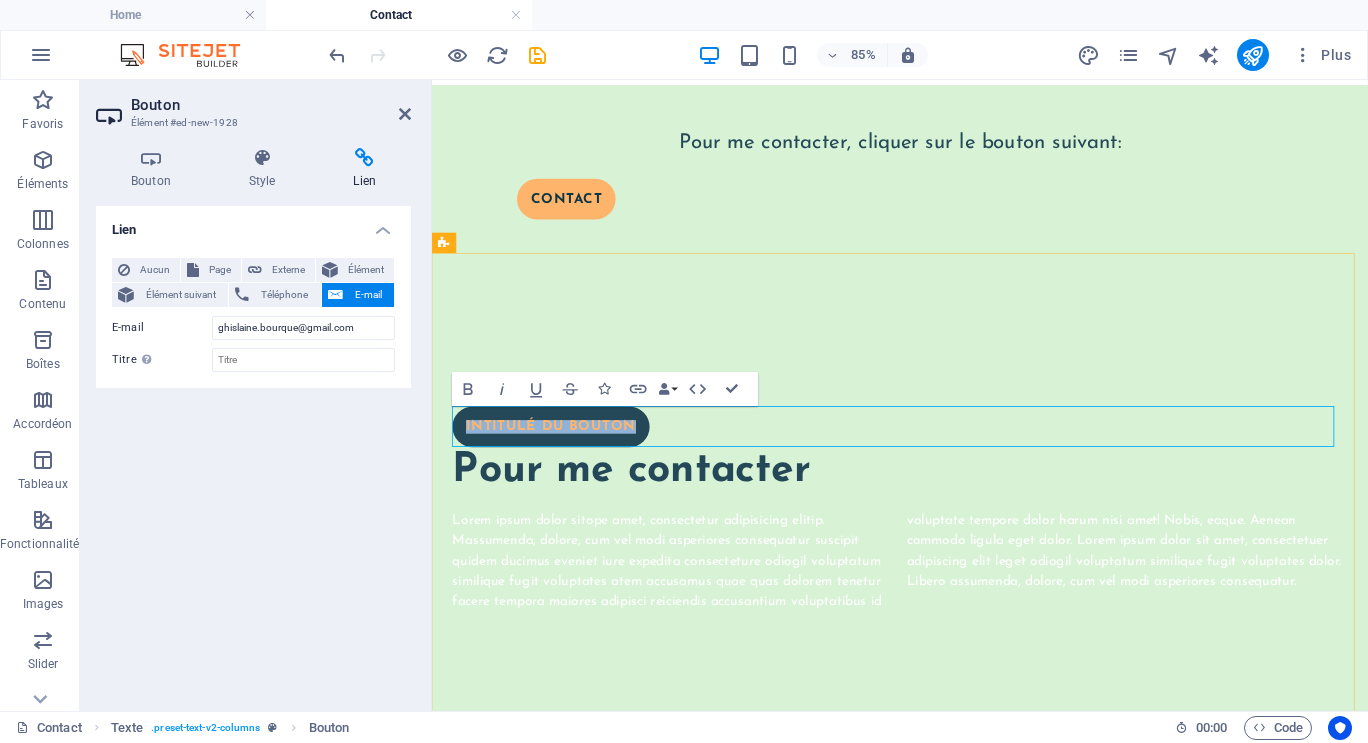 click on "Intitulé du bouton" at bounding box center (572, 488) 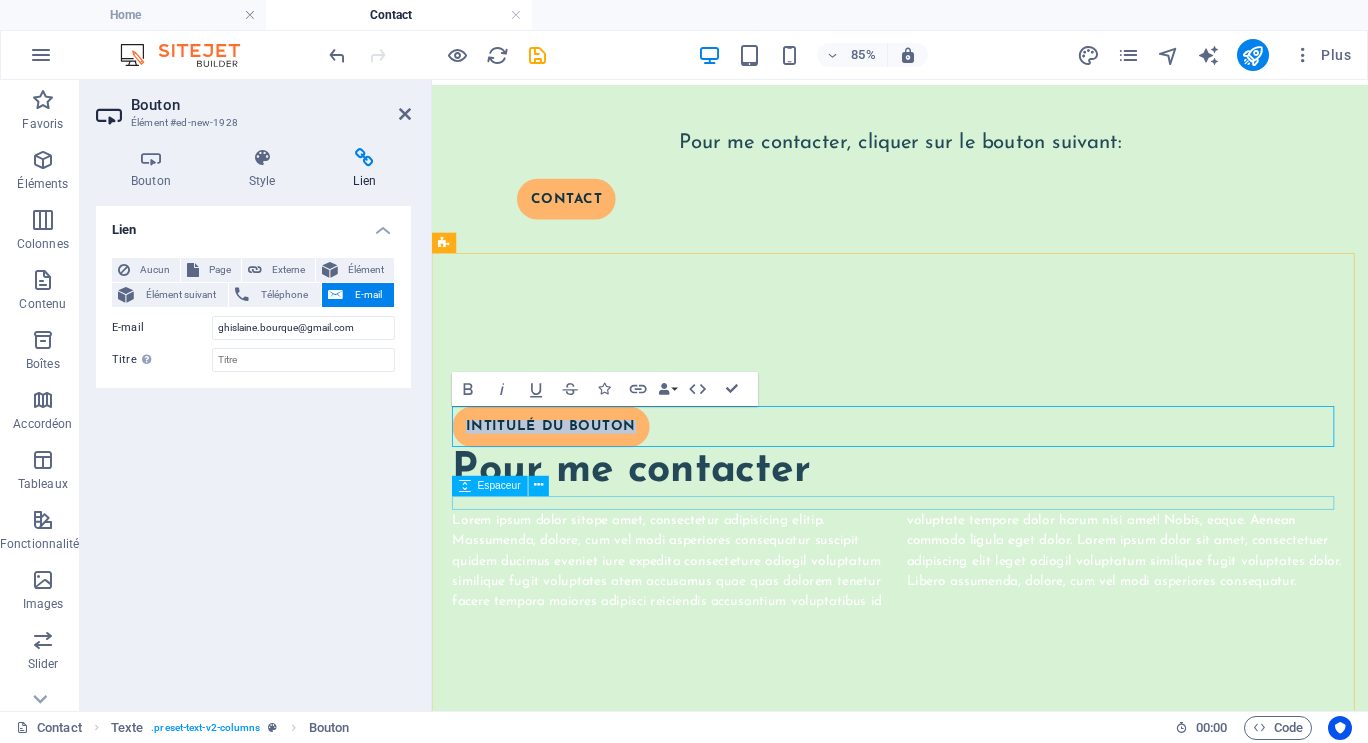 type 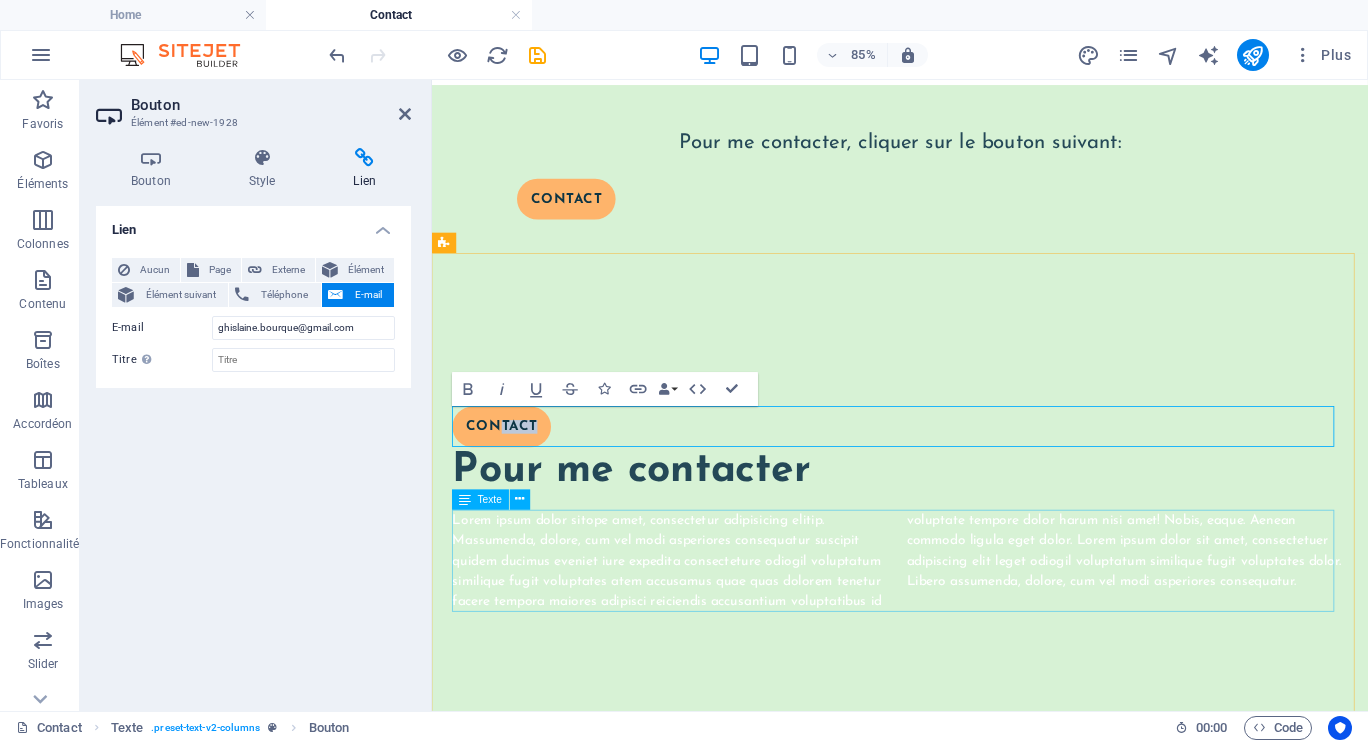drag, startPoint x: 513, startPoint y: 482, endPoint x: 509, endPoint y: 602, distance: 120.06665 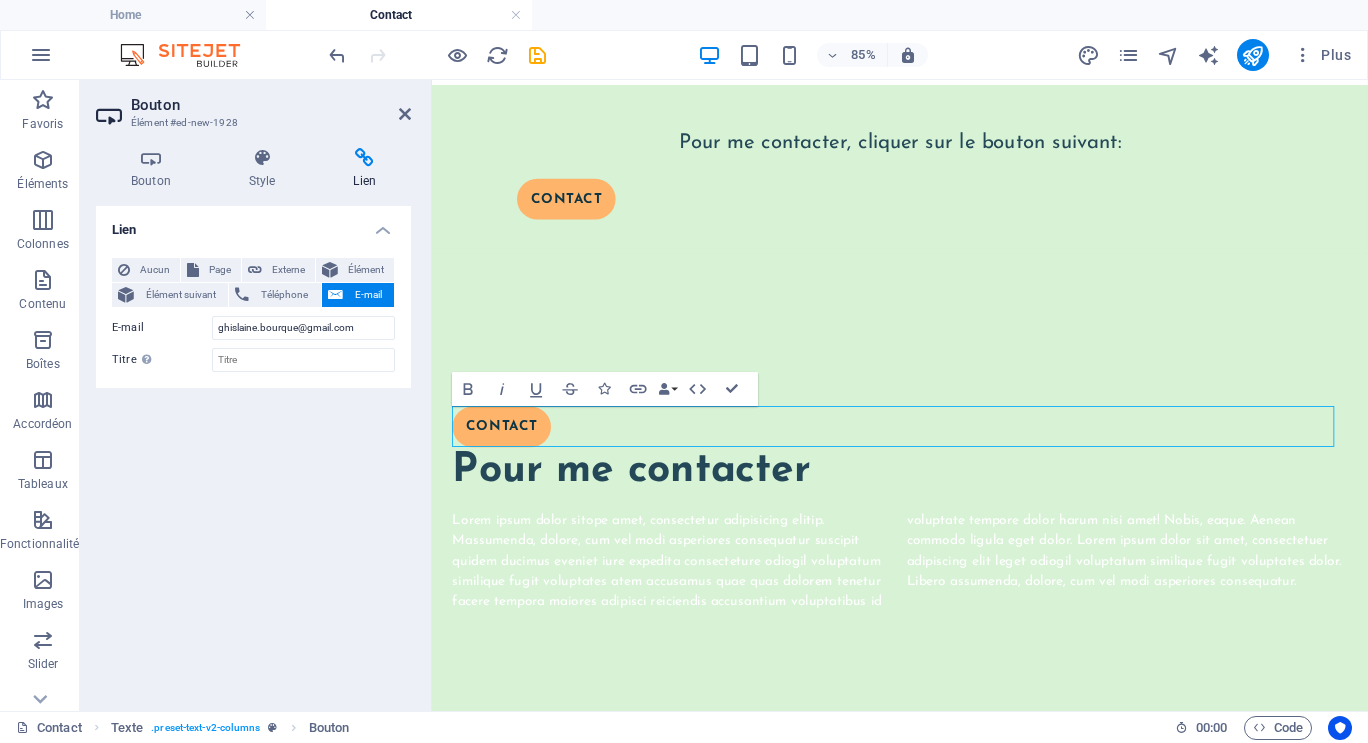 click on "Contact" at bounding box center [982, 488] 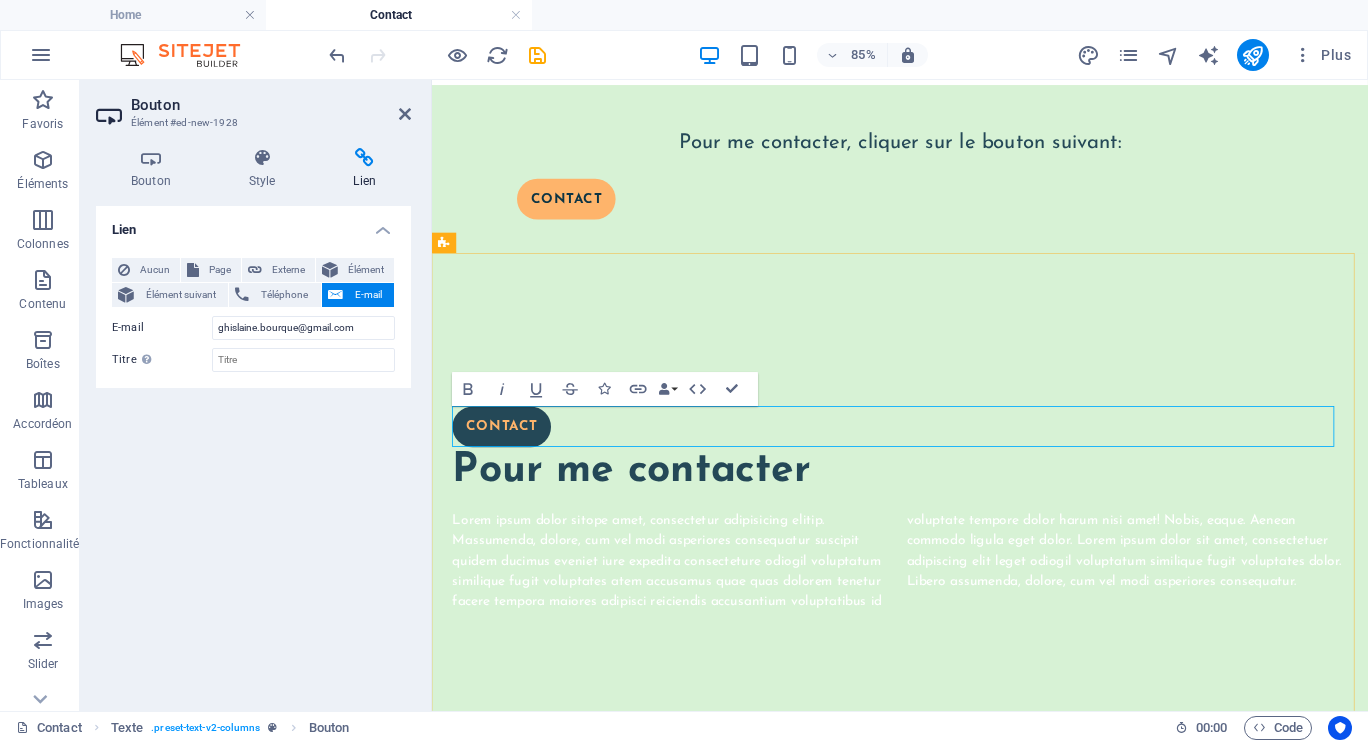 click on "Contact" at bounding box center (514, 488) 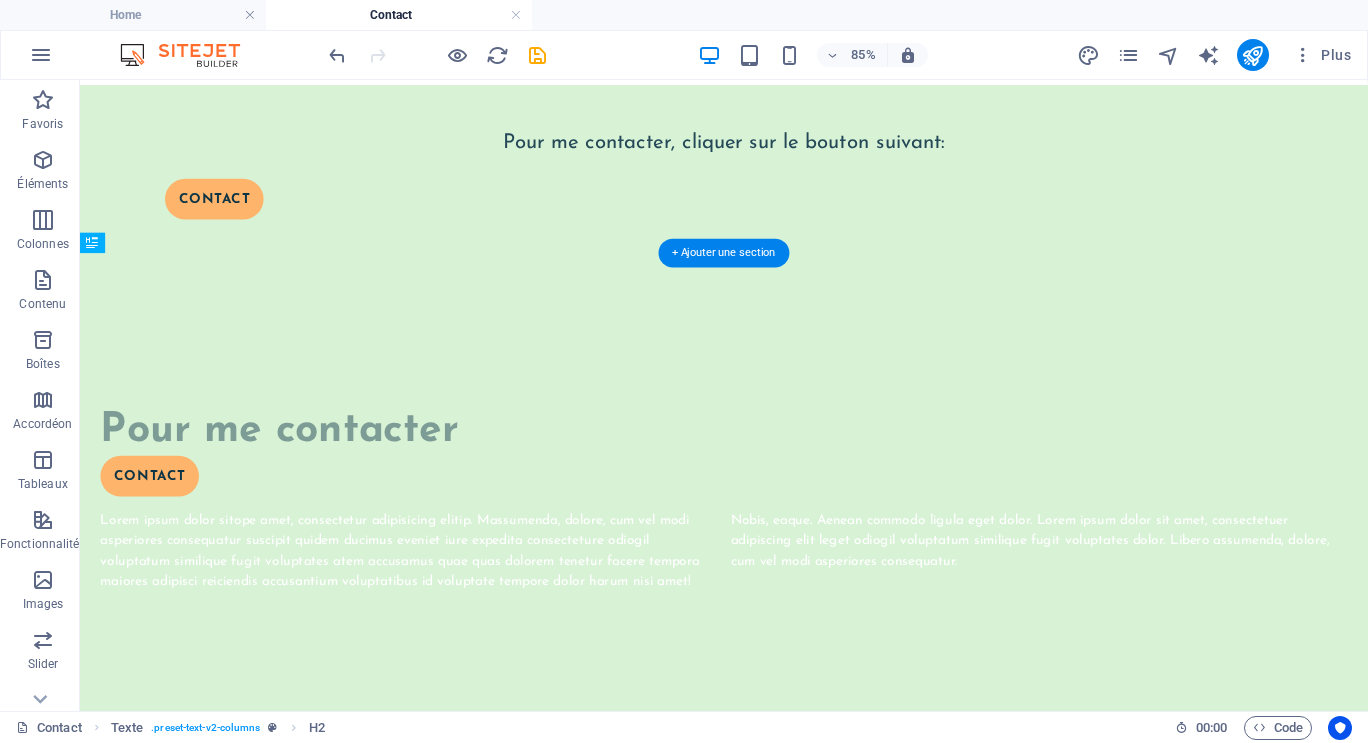 drag, startPoint x: 244, startPoint y: 554, endPoint x: 249, endPoint y: 542, distance: 13 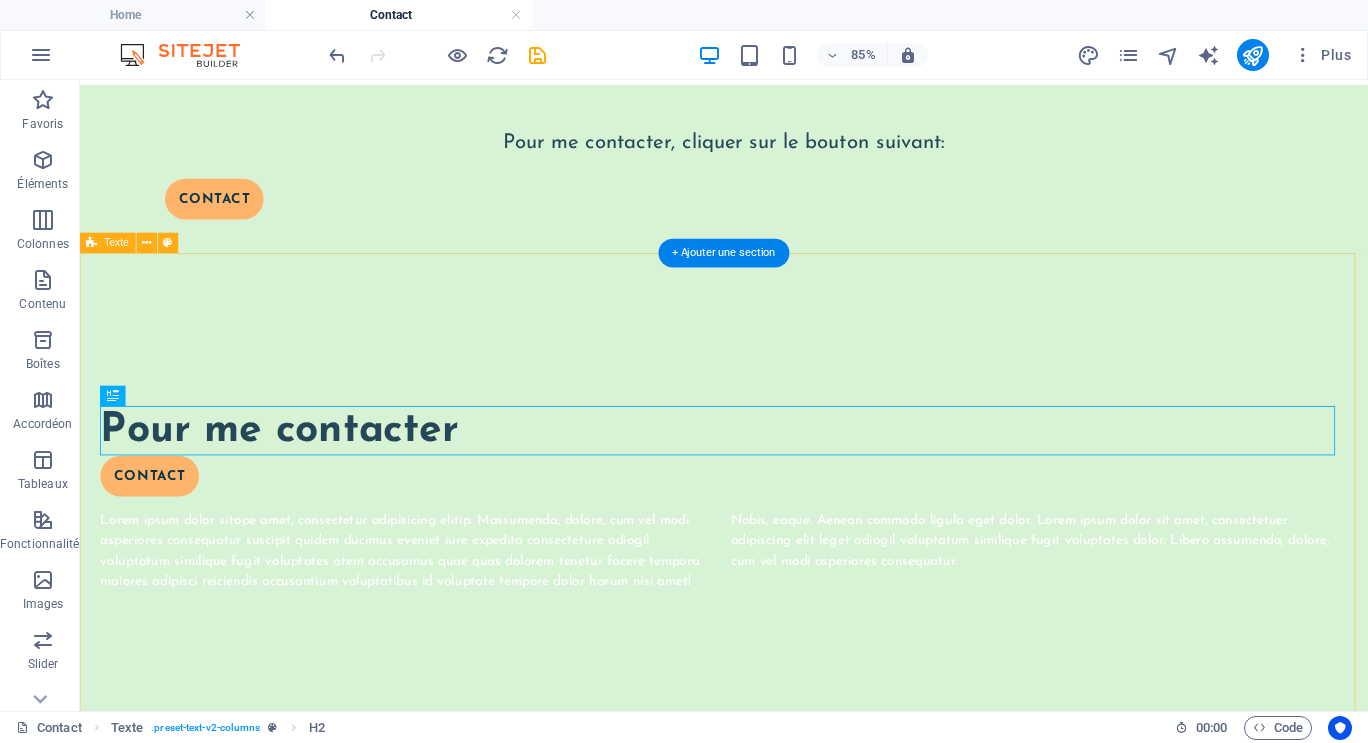 click on "Pour me contacter Contact Lorem ipsum dolor sitope amet, consectetur adipisicing elitip. Massumenda, dolore, cum vel modi asperiores consequatur suscipit quidem ducimus eveniet iure expedita consecteture odiogil voluptatum similique fugit voluptates atem accusamus quae quas dolorem tenetur facere tempora maiores adipisci reiciendis accusantium voluptatibus id voluptate tempore dolor harum nisi amet! Nobis, eaque. Aenean commodo ligula eget dolor. Lorem ipsum dolor sit amet, consectetuer adipiscing elit leget odiogil voluptatum similique fugit voluptates dolor. Libero assumenda, dolore, cum vel modi asperiores consequatur." at bounding box center (837, 573) 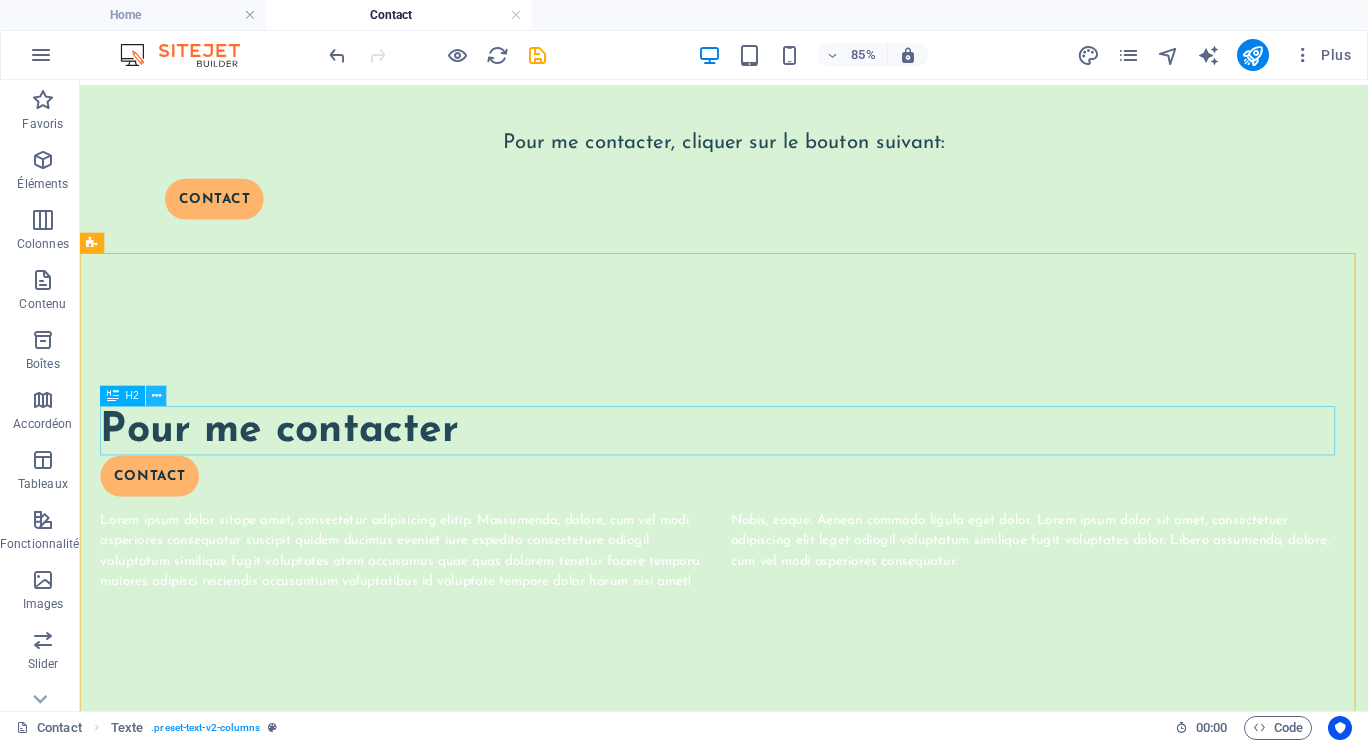 click at bounding box center [156, 396] 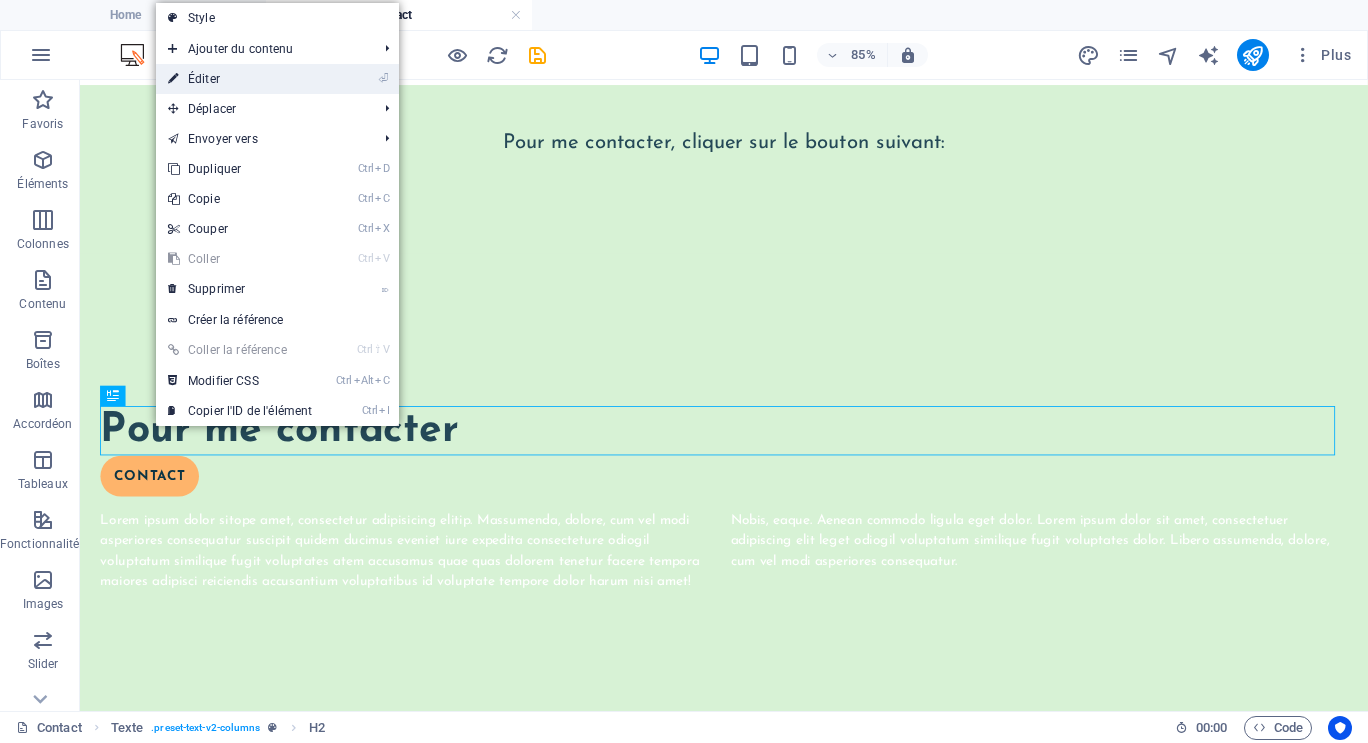 click on "⏎  Éditer" at bounding box center [240, 79] 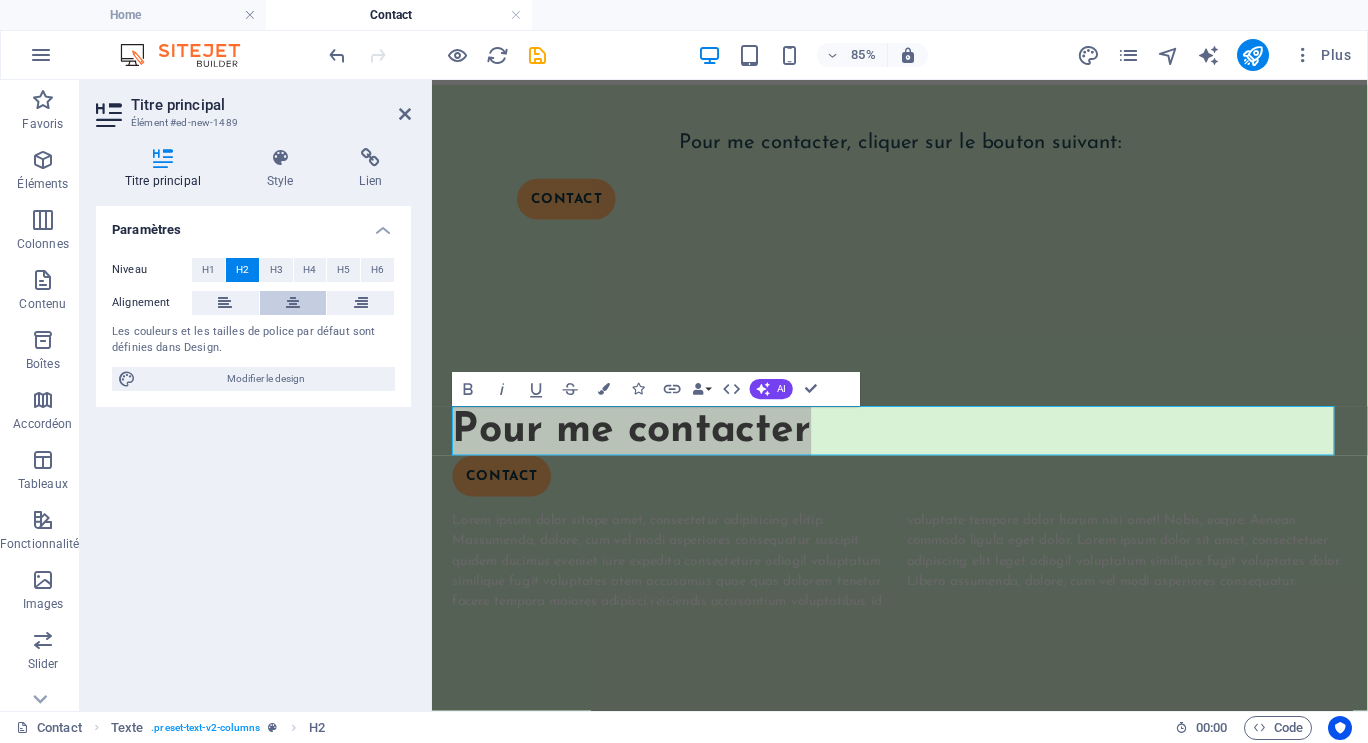 click at bounding box center [293, 303] 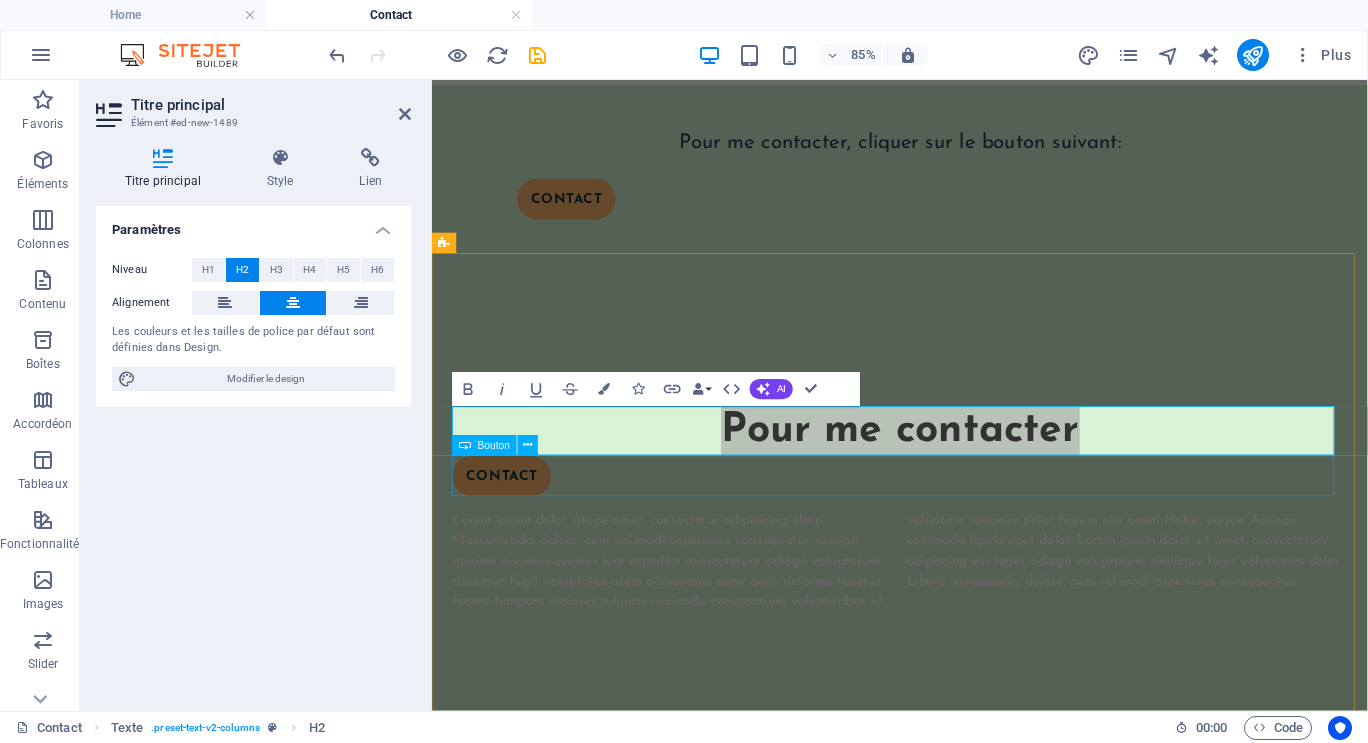 click on "Contact" at bounding box center (982, 546) 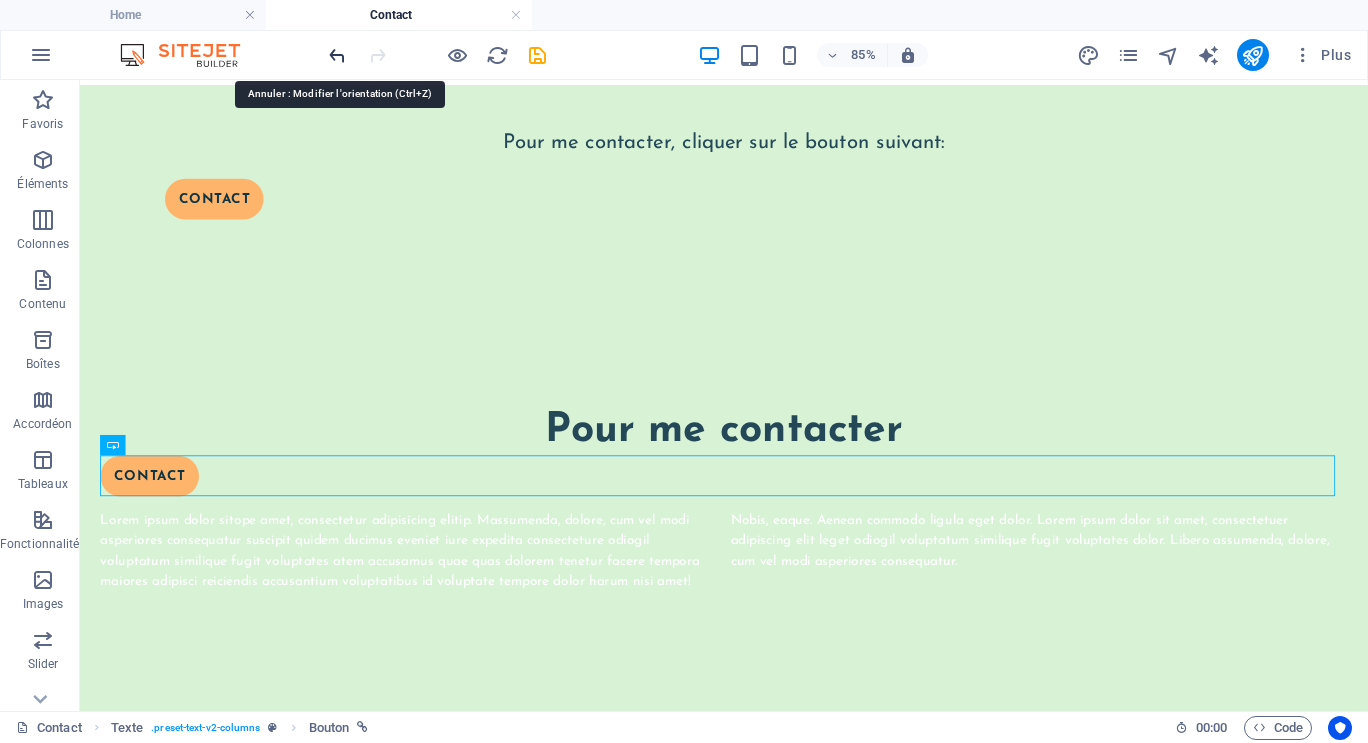 click at bounding box center (337, 55) 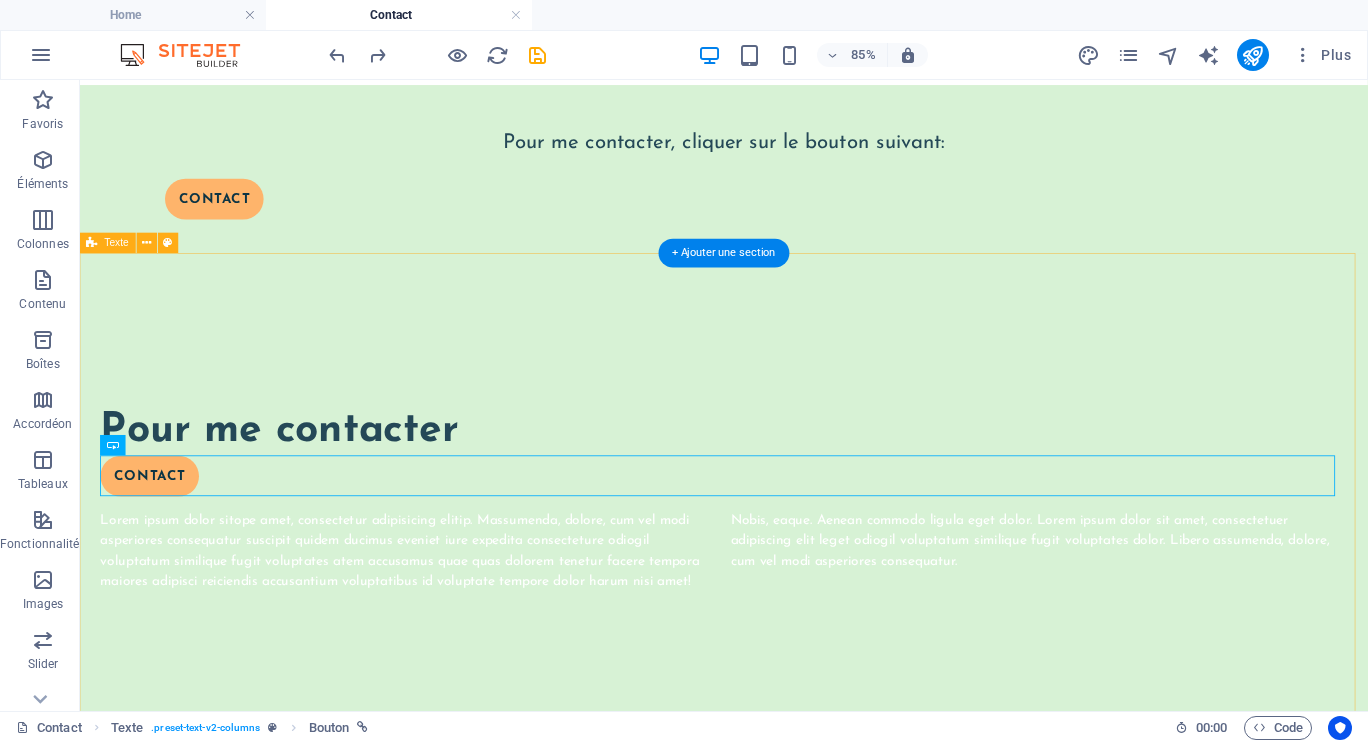 click on "Pour me contacter Contact Lorem ipsum dolor sitope amet, consectetur adipisicing elitip. Massumenda, dolore, cum vel modi asperiores consequatur suscipit quidem ducimus eveniet iure expedita consecteture odiogil voluptatum similique fugit voluptates atem accusamus quae quas dolorem tenetur facere tempora maiores adipisci reiciendis accusantium voluptatibus id voluptate tempore dolor harum nisi amet! Nobis, eaque. Aenean commodo ligula eget dolor. Lorem ipsum dolor sit amet, consectetuer adipiscing elit leget odiogil voluptatum similique fugit voluptates dolor. Libero assumenda, dolore, cum vel modi asperiores consequatur." at bounding box center [837, 573] 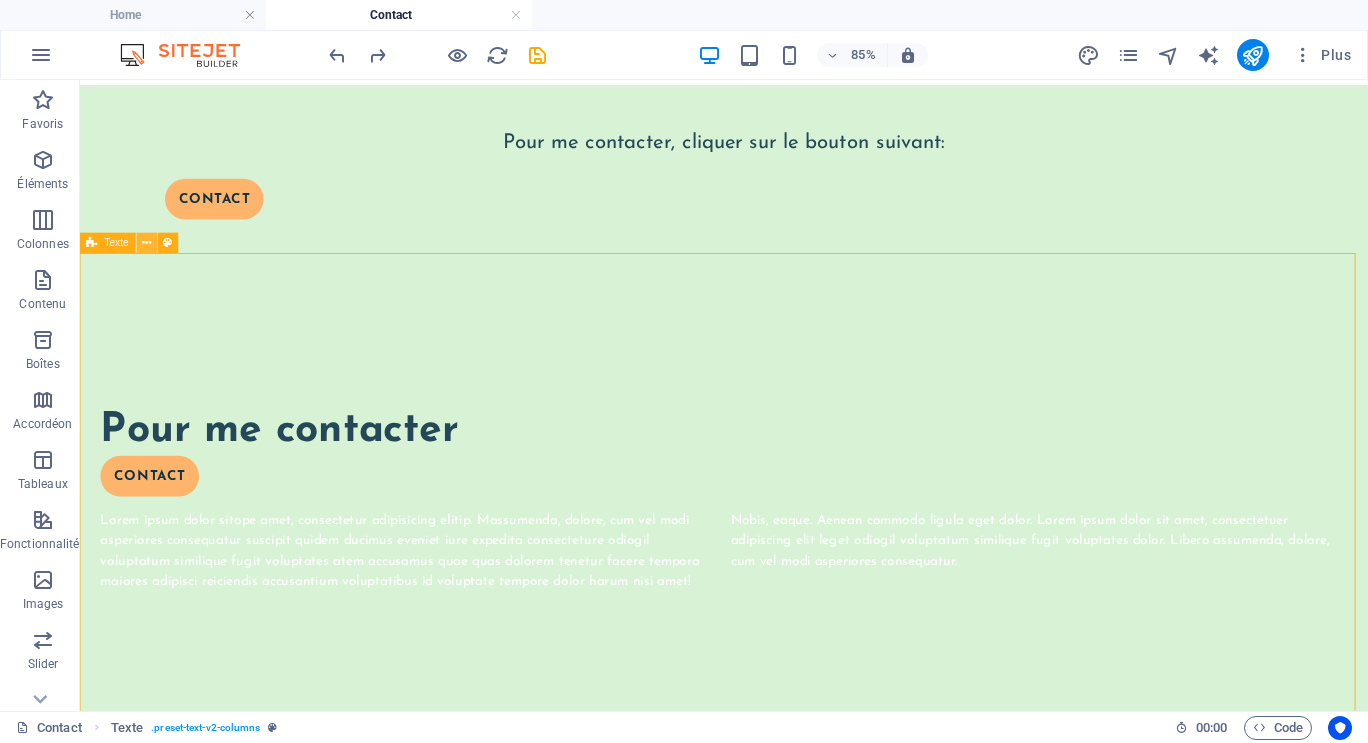 click at bounding box center (146, 243) 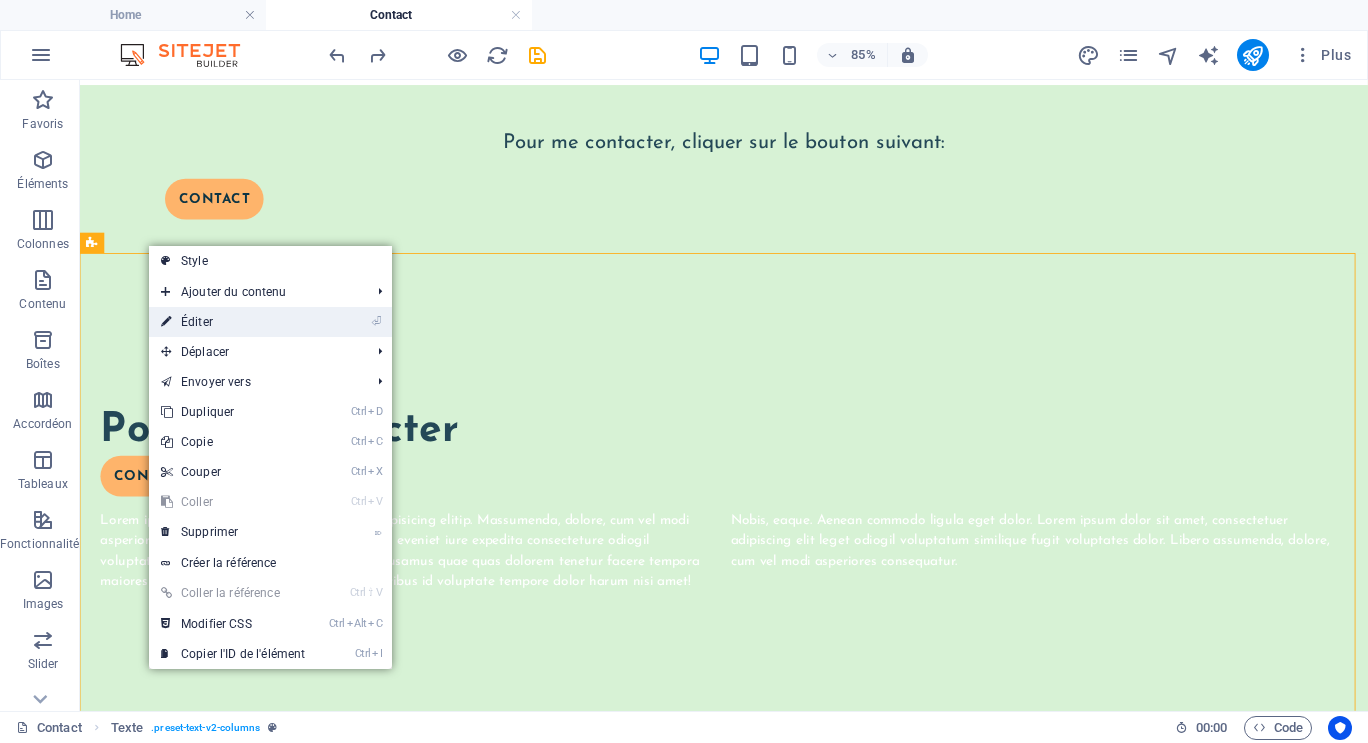 click on "⏎  Éditer" at bounding box center (233, 322) 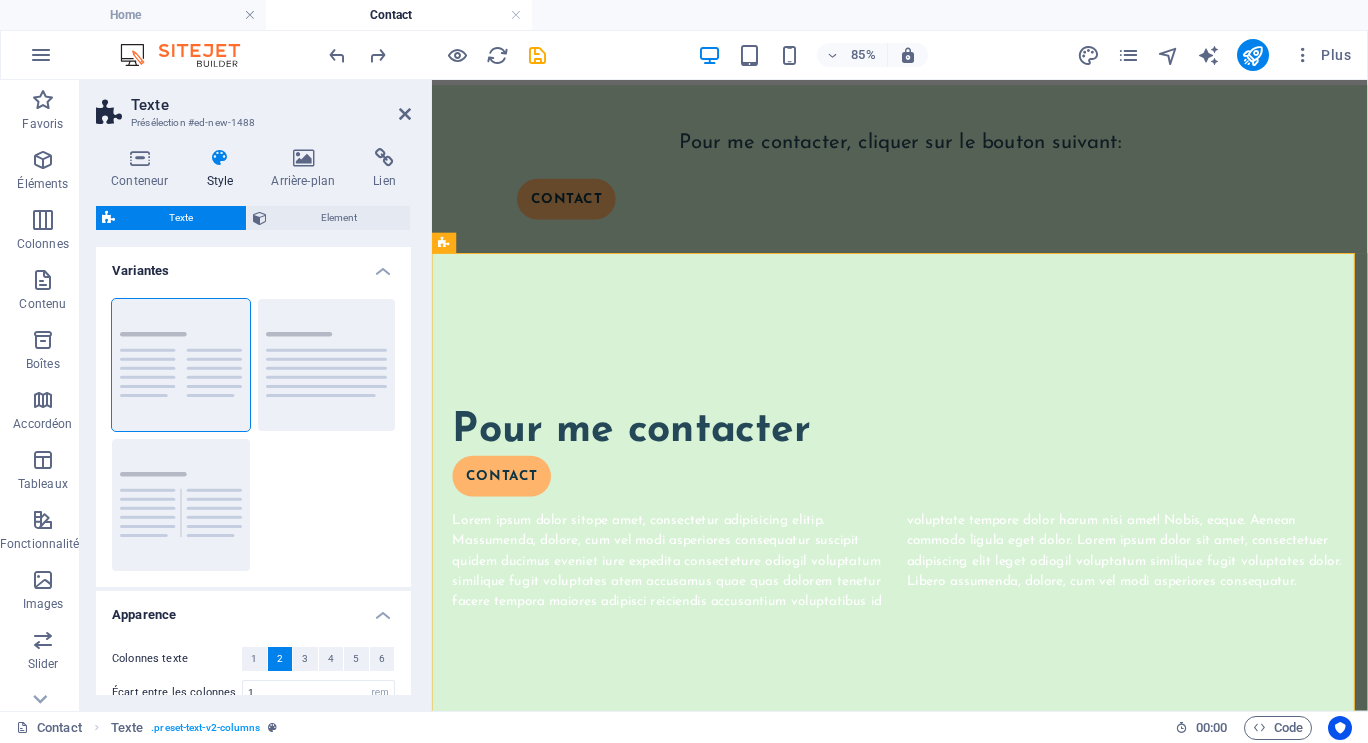 click at bounding box center [219, 158] 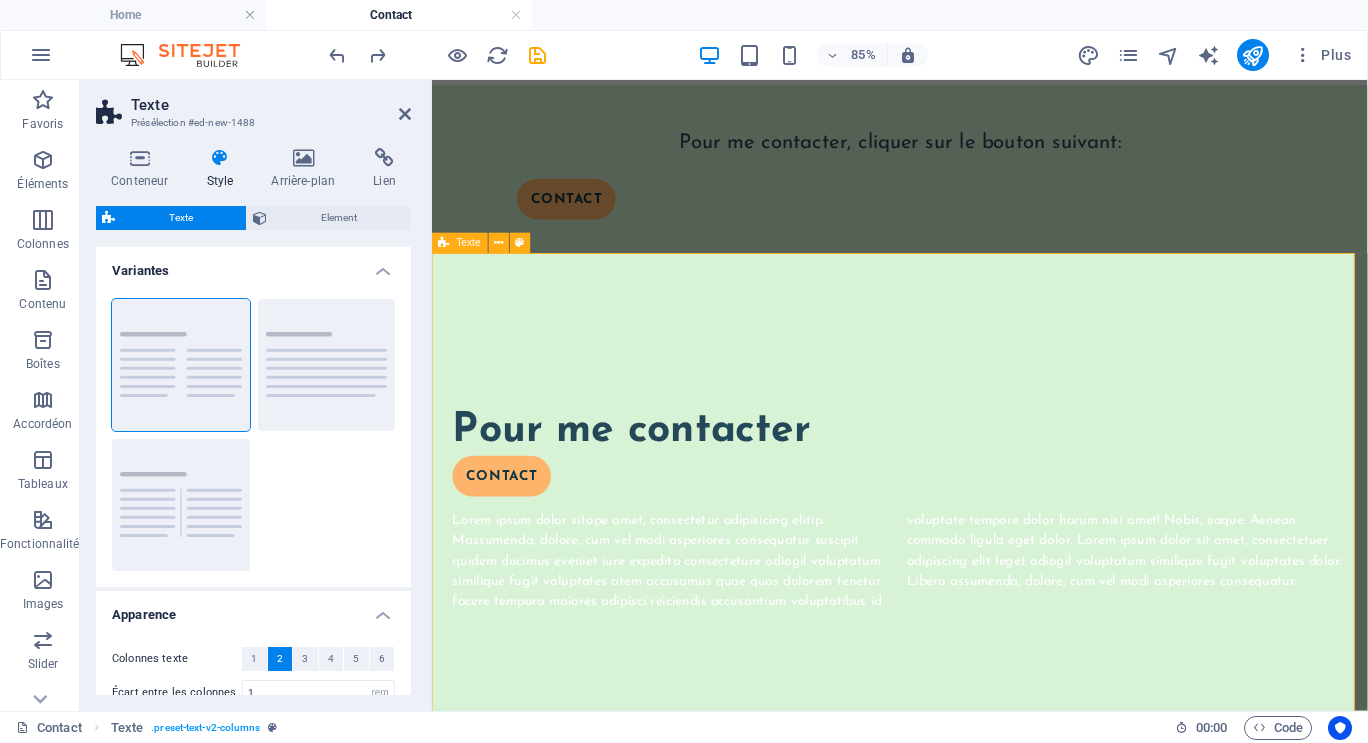 click on "Pour me contacter Contact Lorem ipsum dolor sitope amet, consectetur adipisicing elitip. Massumenda, dolore, cum vel modi asperiores consequatur suscipit quidem ducimus eveniet iure expedita consecteture odiogil voluptatum similique fugit voluptates atem accusamus quae quas dolorem tenetur facere tempora maiores adipisci reiciendis accusantium voluptatibus id voluptate tempore dolor harum nisi amet! Nobis, eaque. Aenean commodo ligula eget dolor. Lorem ipsum dolor sit amet, consectetuer adipiscing elit leget odiogil voluptatum similique fugit voluptates dolor. Libero assumenda, dolore, cum vel modi asperiores consequatur." at bounding box center (982, 585) 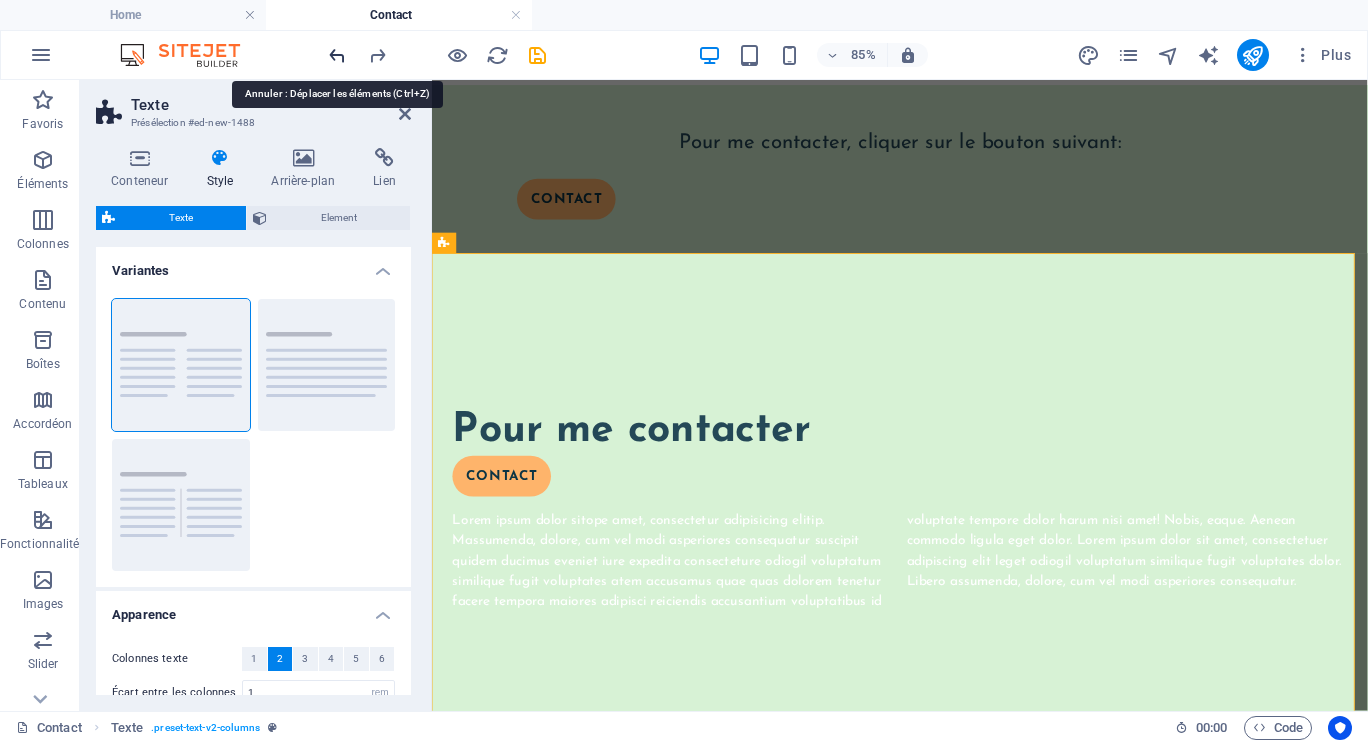 click at bounding box center (337, 55) 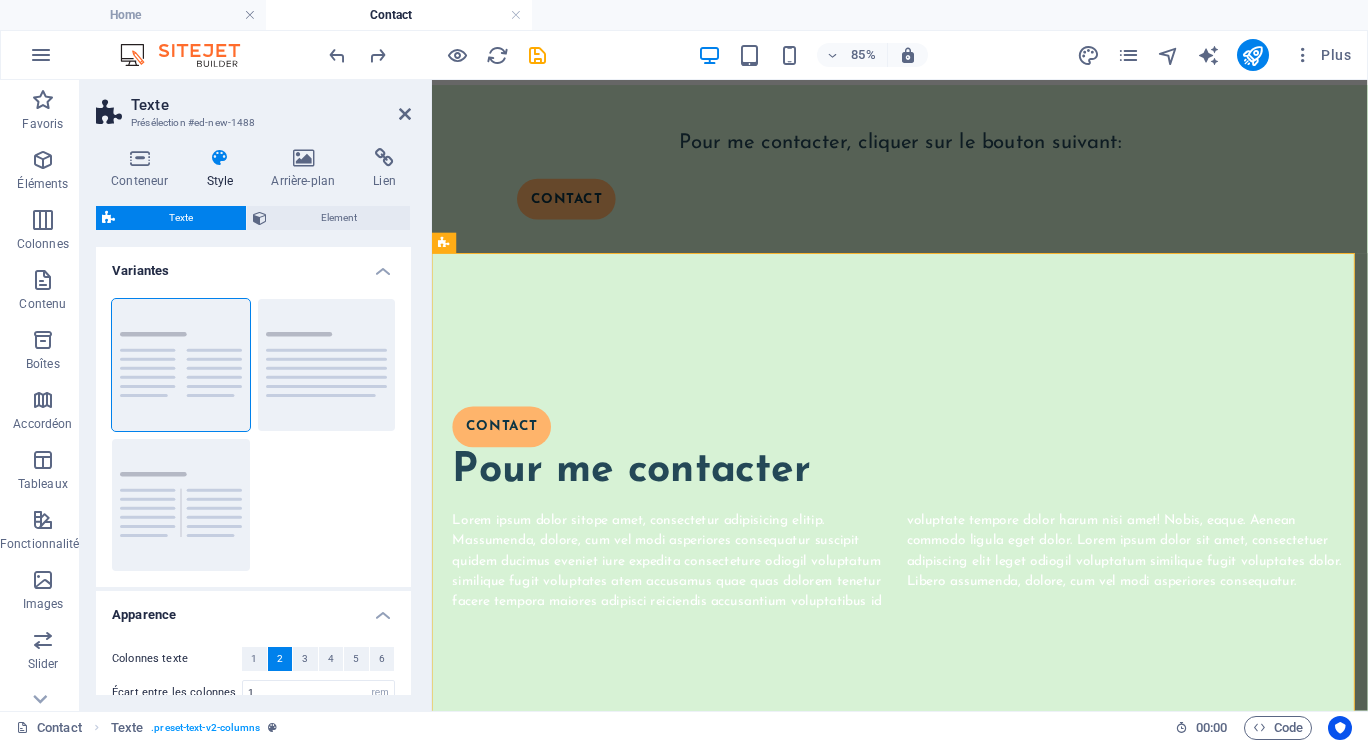 click on "Texte" at bounding box center (271, 105) 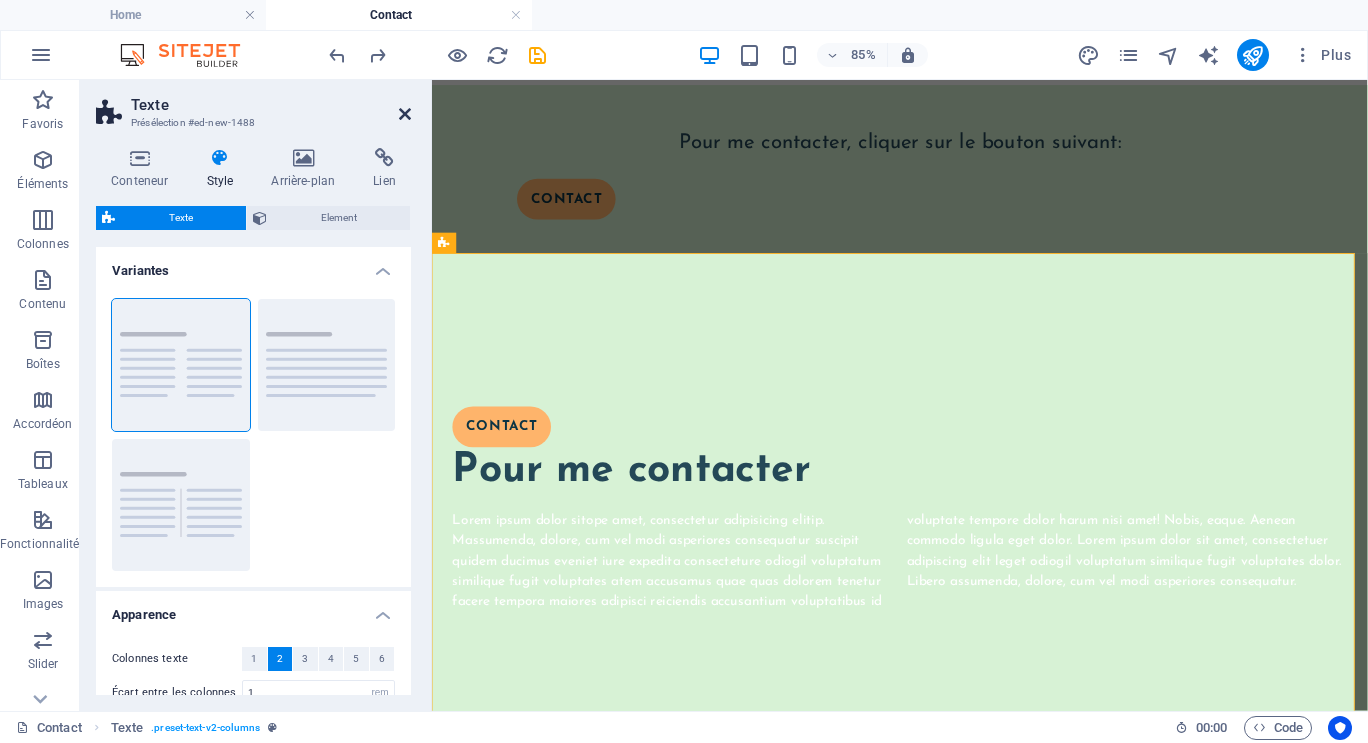 click at bounding box center [405, 114] 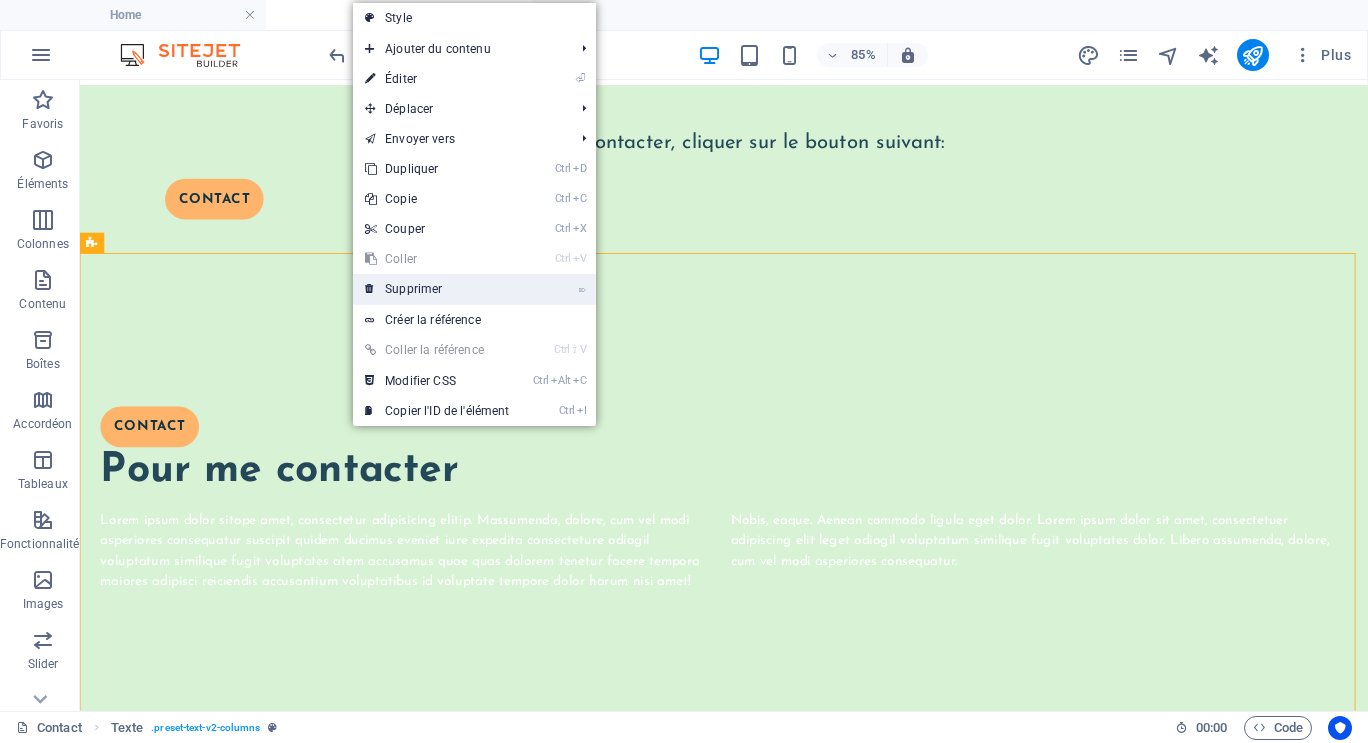 click on "⌦  Supprimer" at bounding box center (437, 289) 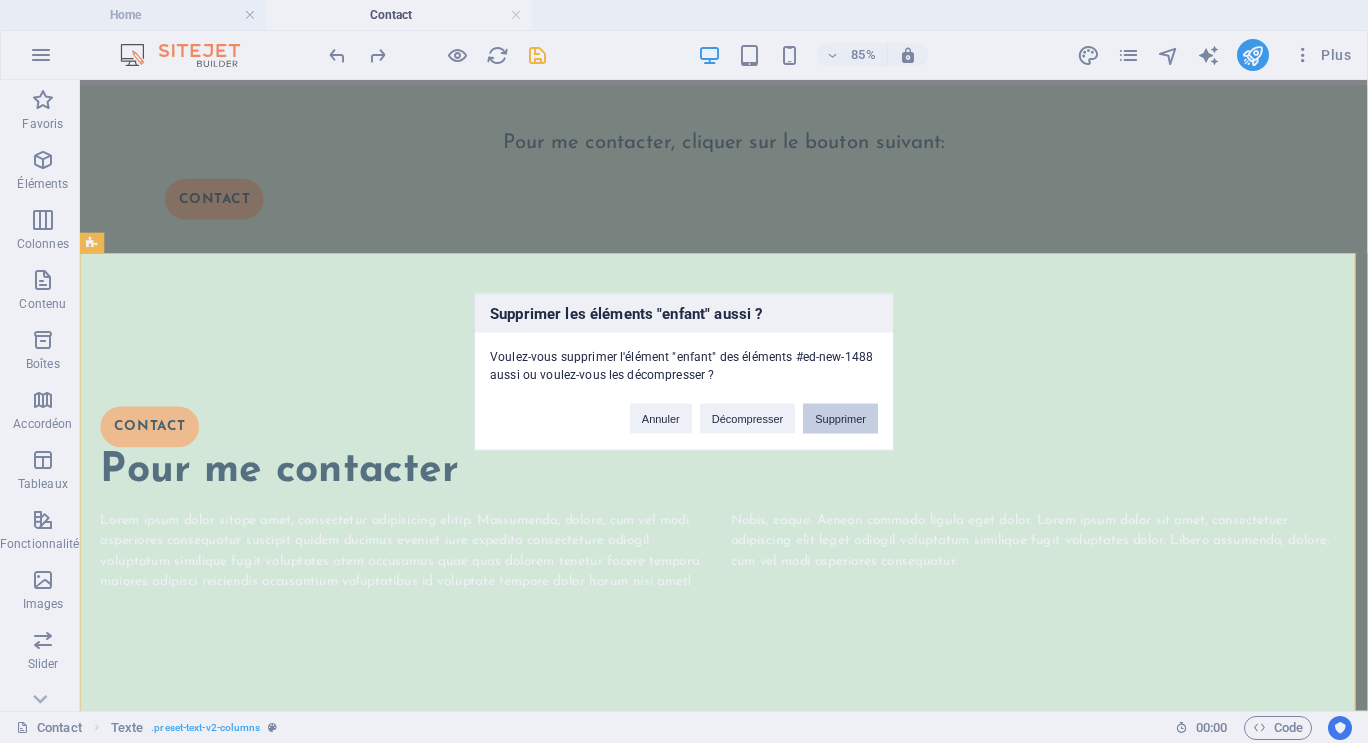 click on "Supprimer" at bounding box center [840, 418] 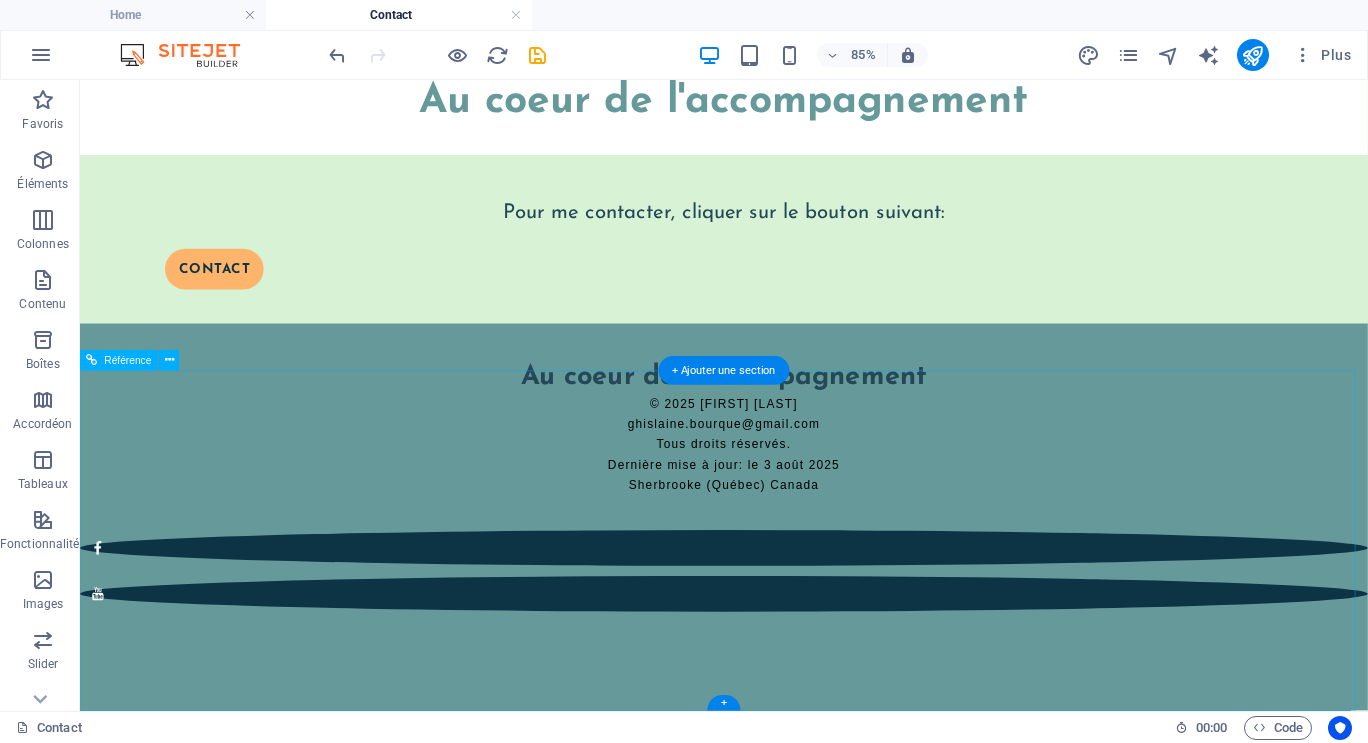 scroll, scrollTop: 148, scrollLeft: 0, axis: vertical 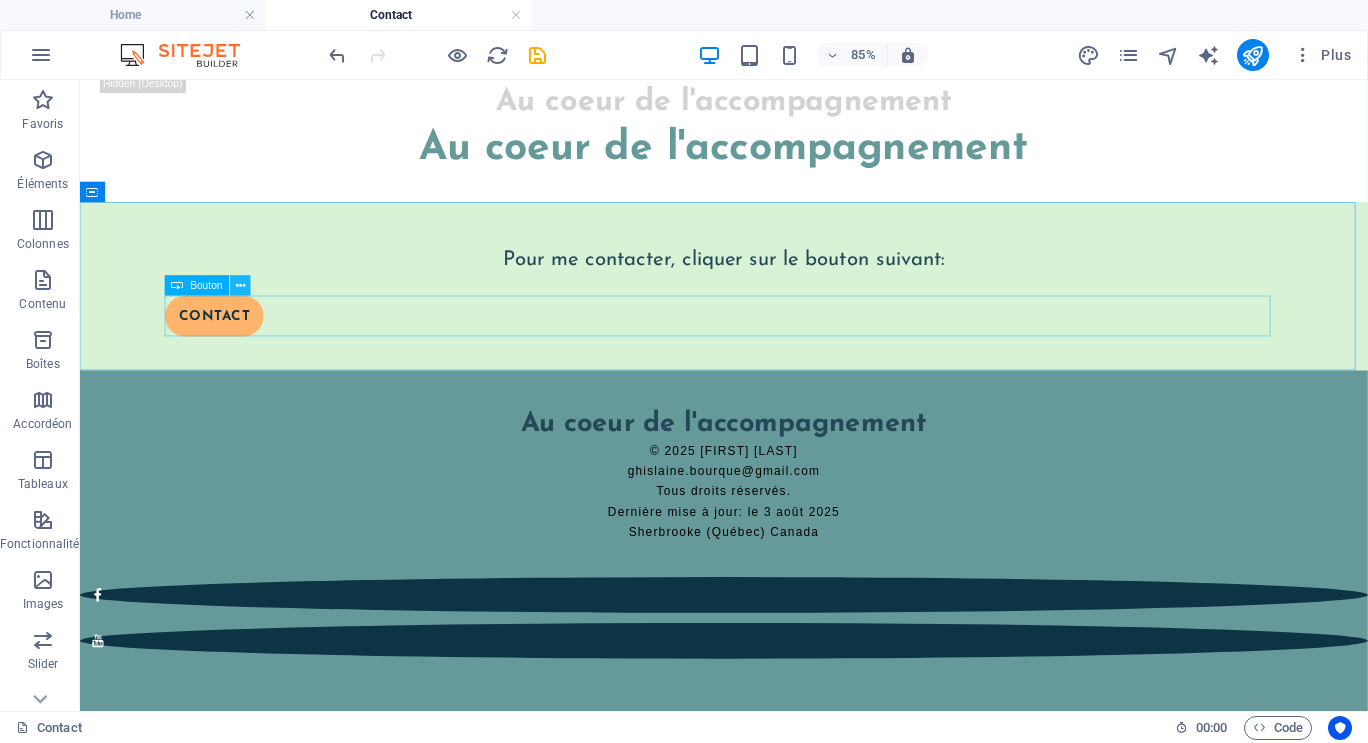 click at bounding box center [240, 286] 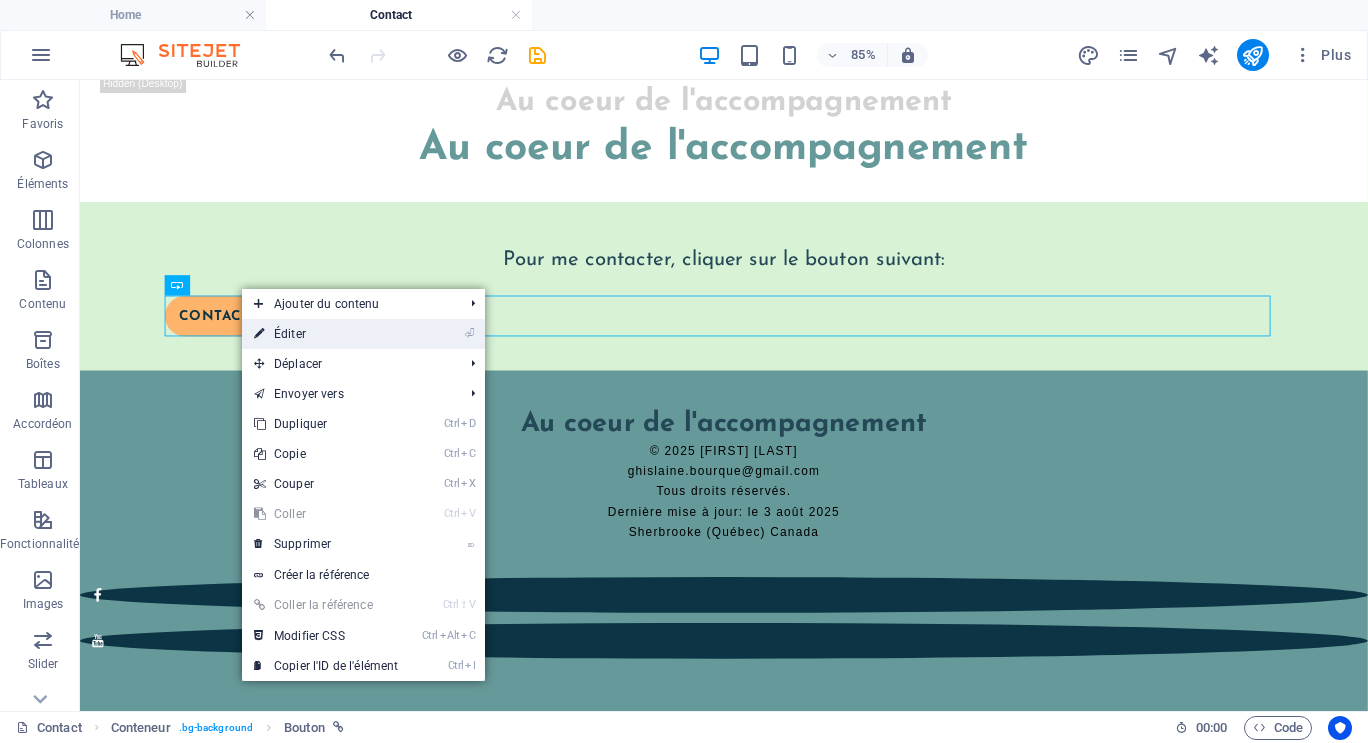 click on "⏎  Éditer" at bounding box center (326, 334) 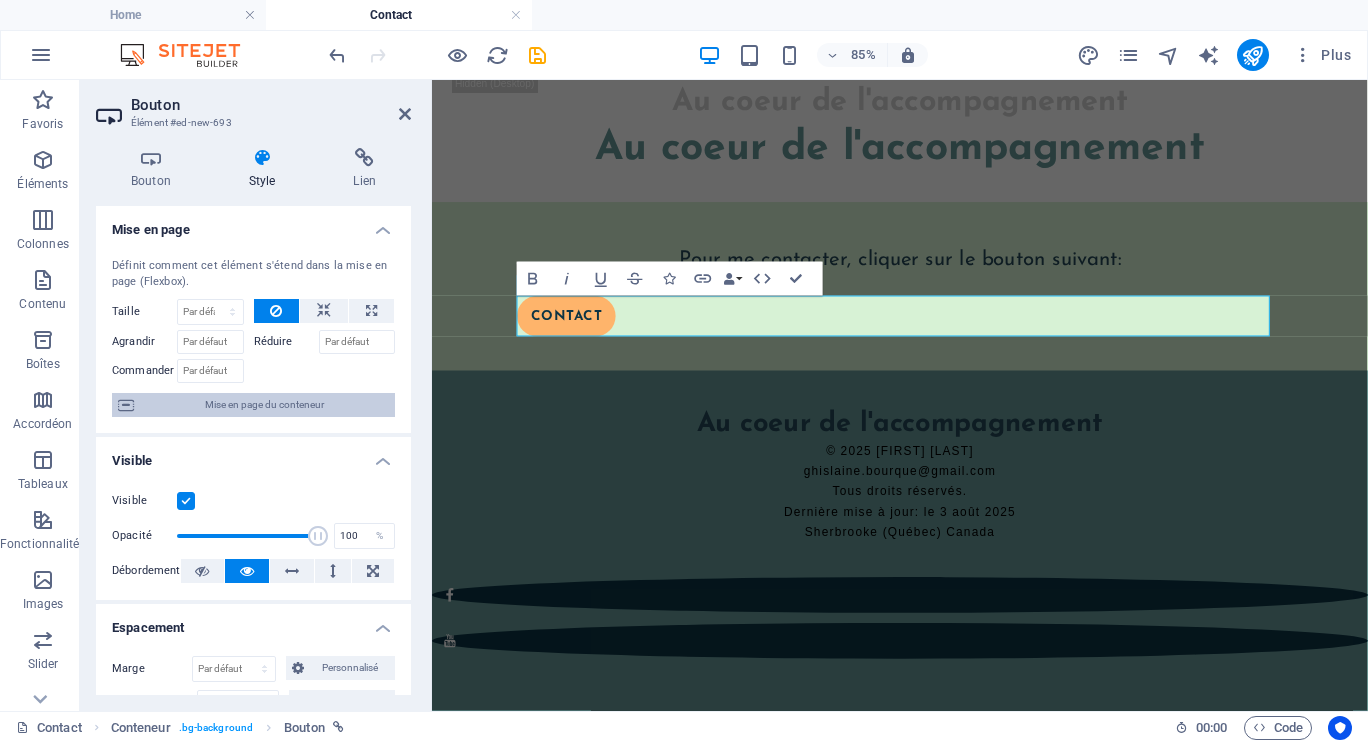 click on "Mise en page du conteneur" at bounding box center [264, 405] 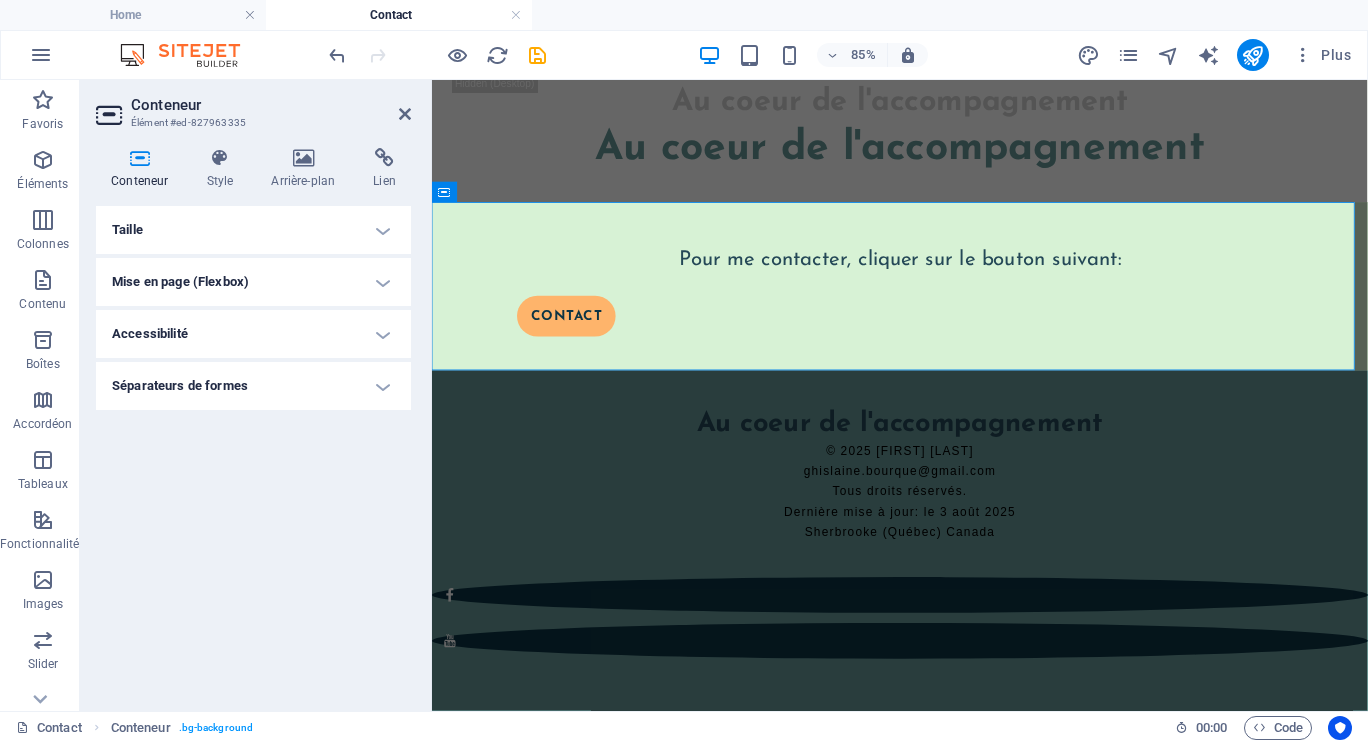 click on "Taille" at bounding box center [253, 230] 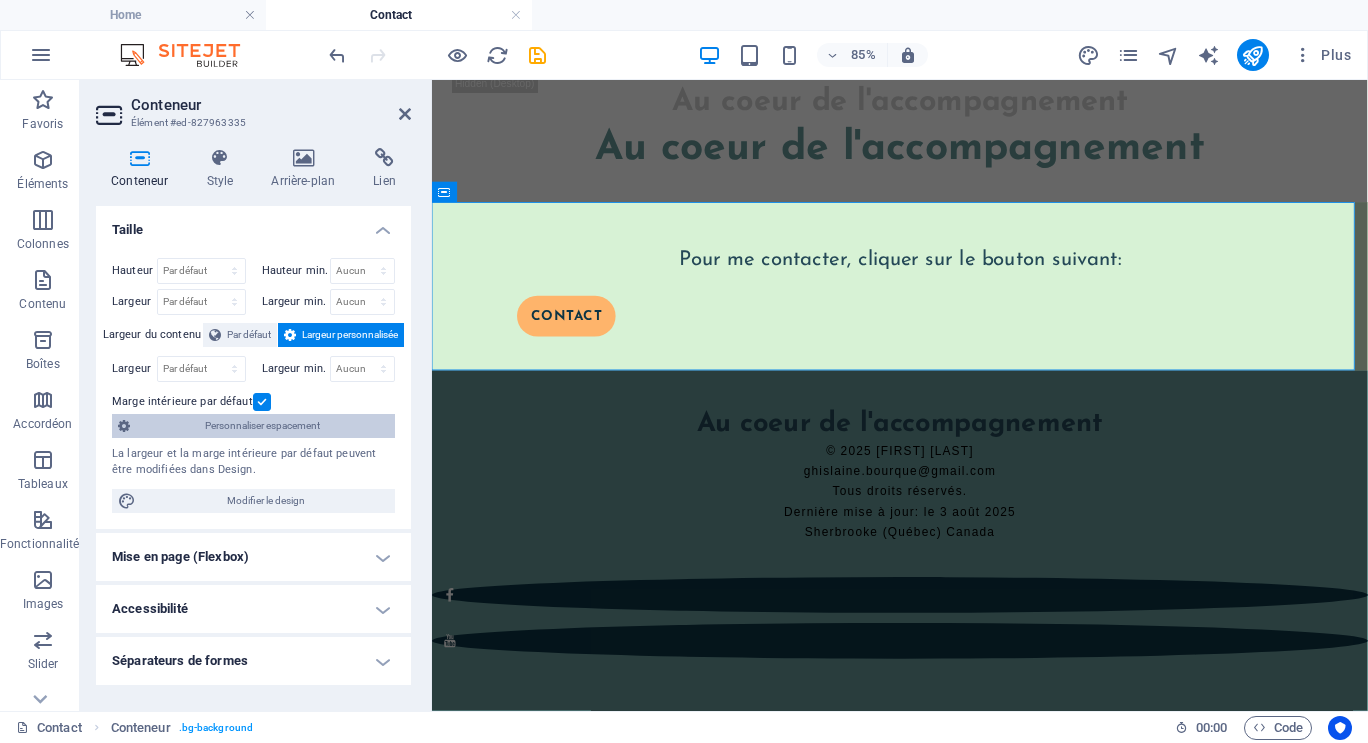 click on "Personnaliser espacement" at bounding box center [262, 426] 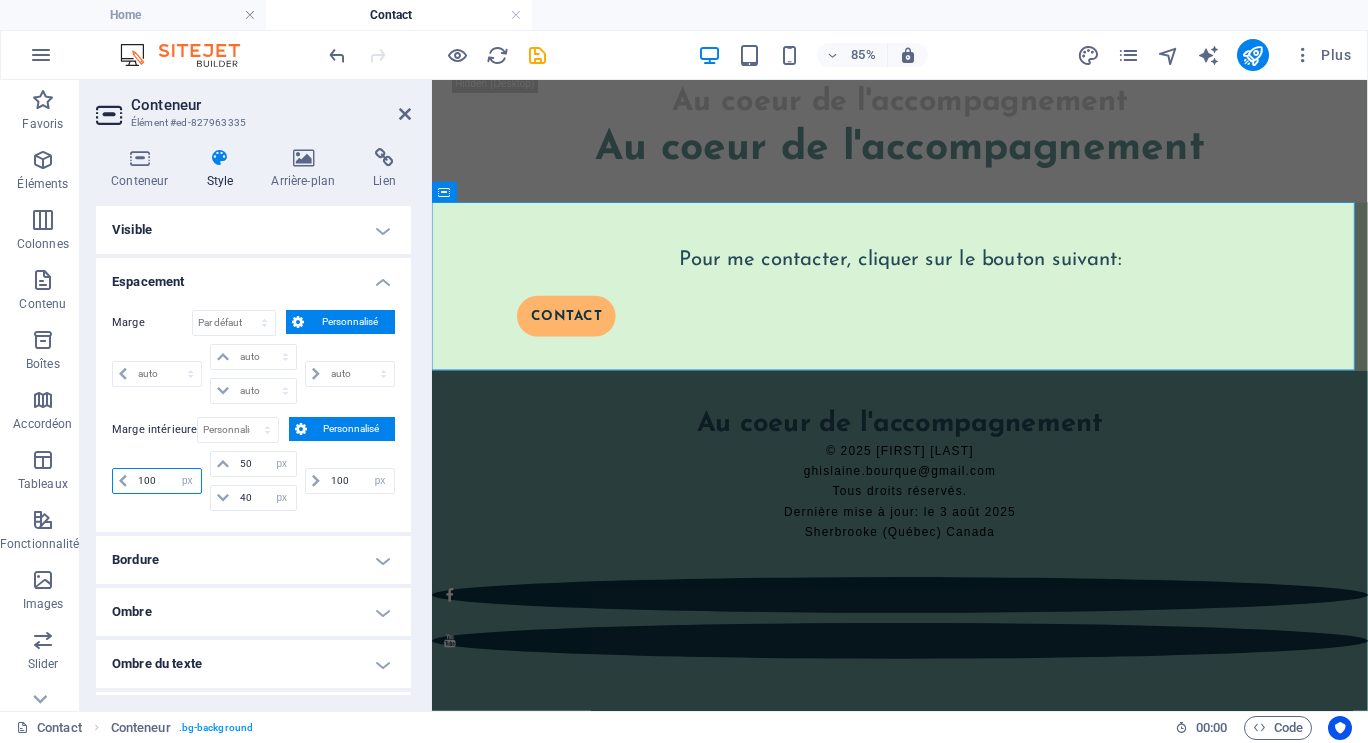 drag, startPoint x: 154, startPoint y: 477, endPoint x: 126, endPoint y: 477, distance: 28 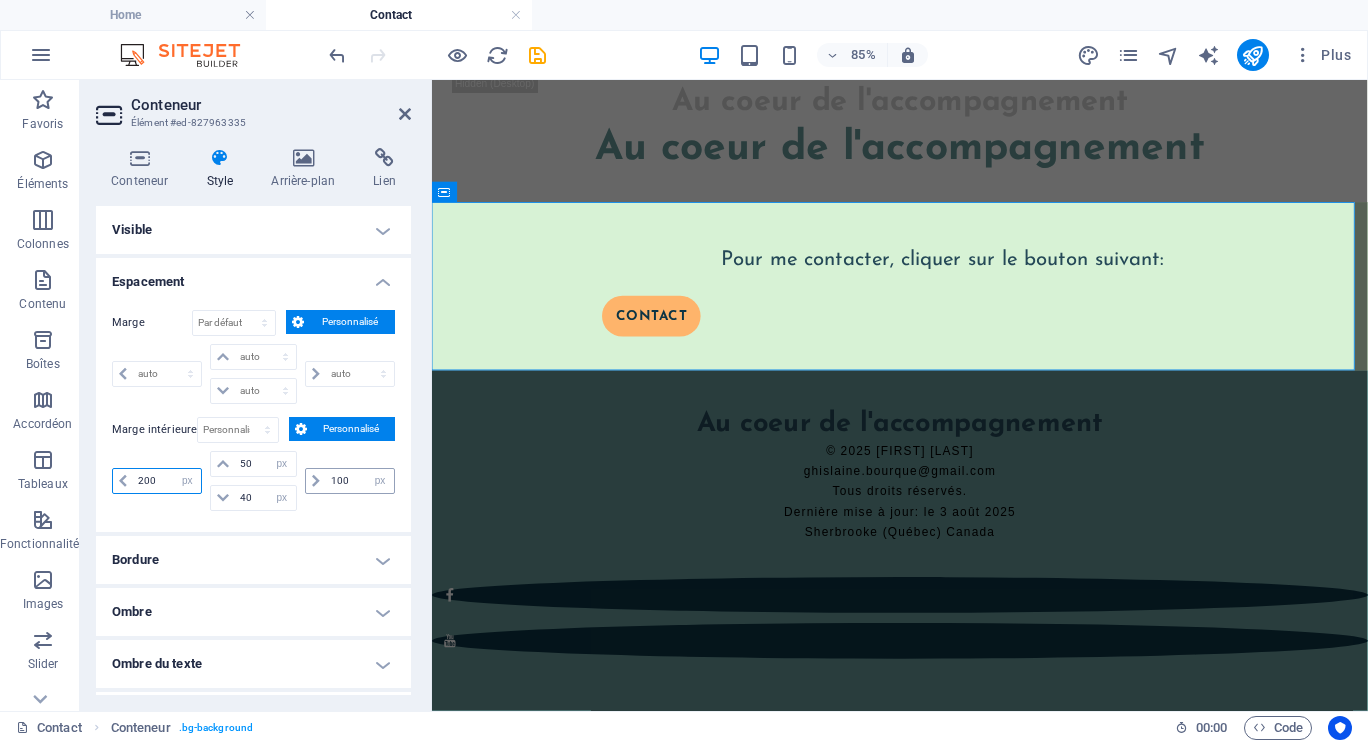 type on "200" 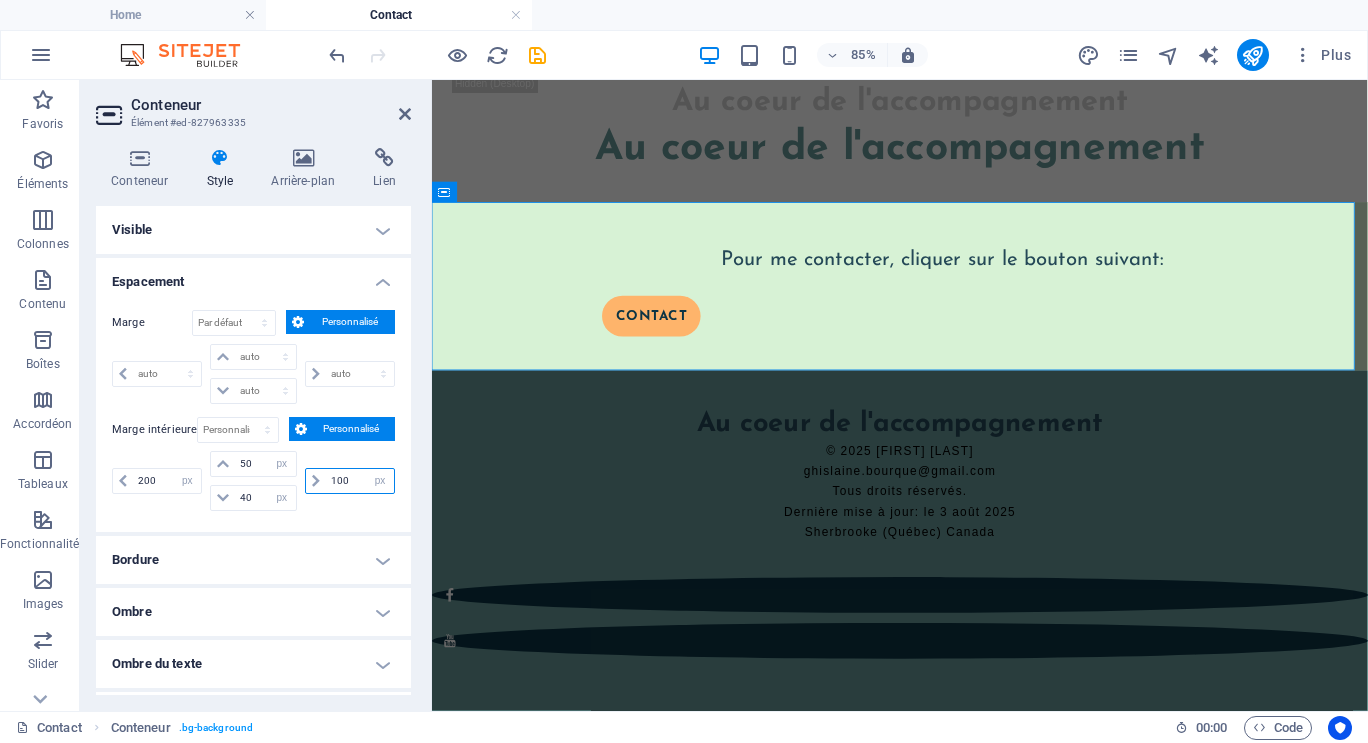 drag, startPoint x: 348, startPoint y: 479, endPoint x: 320, endPoint y: 478, distance: 28.01785 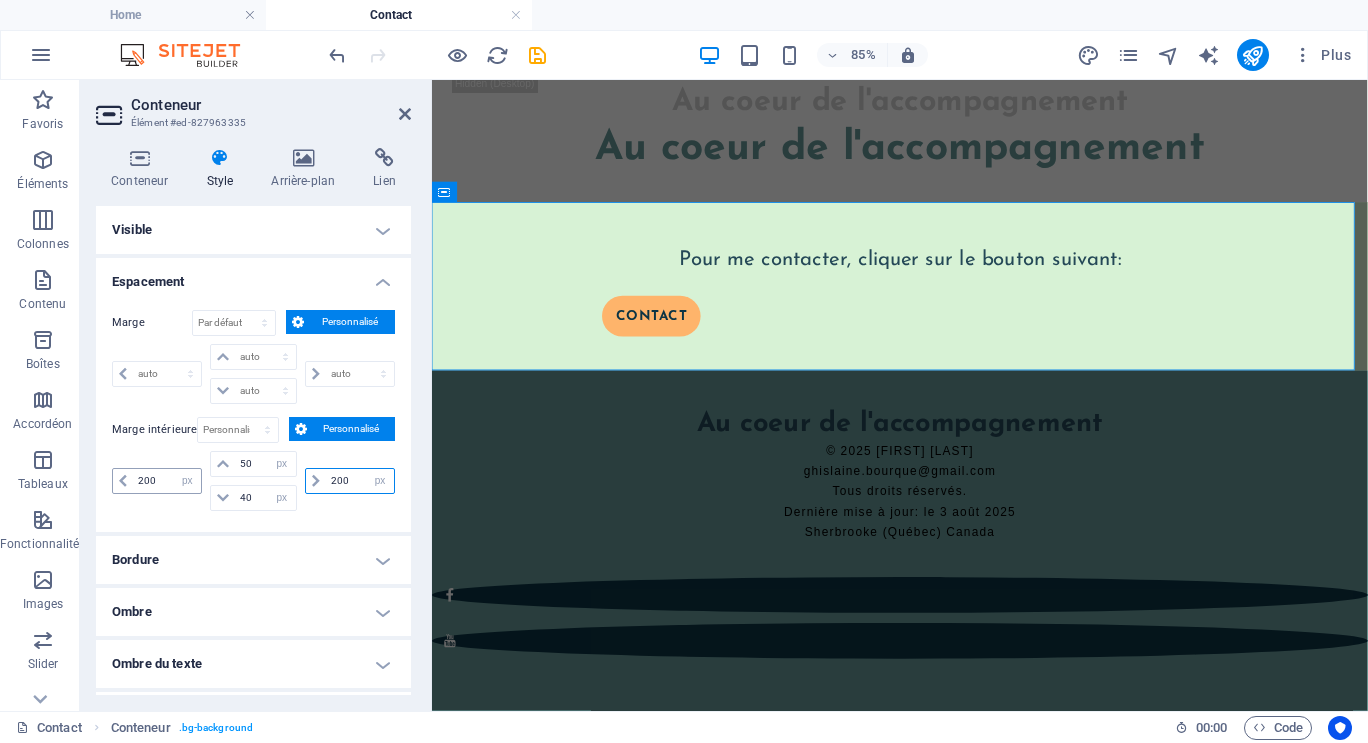 type on "200" 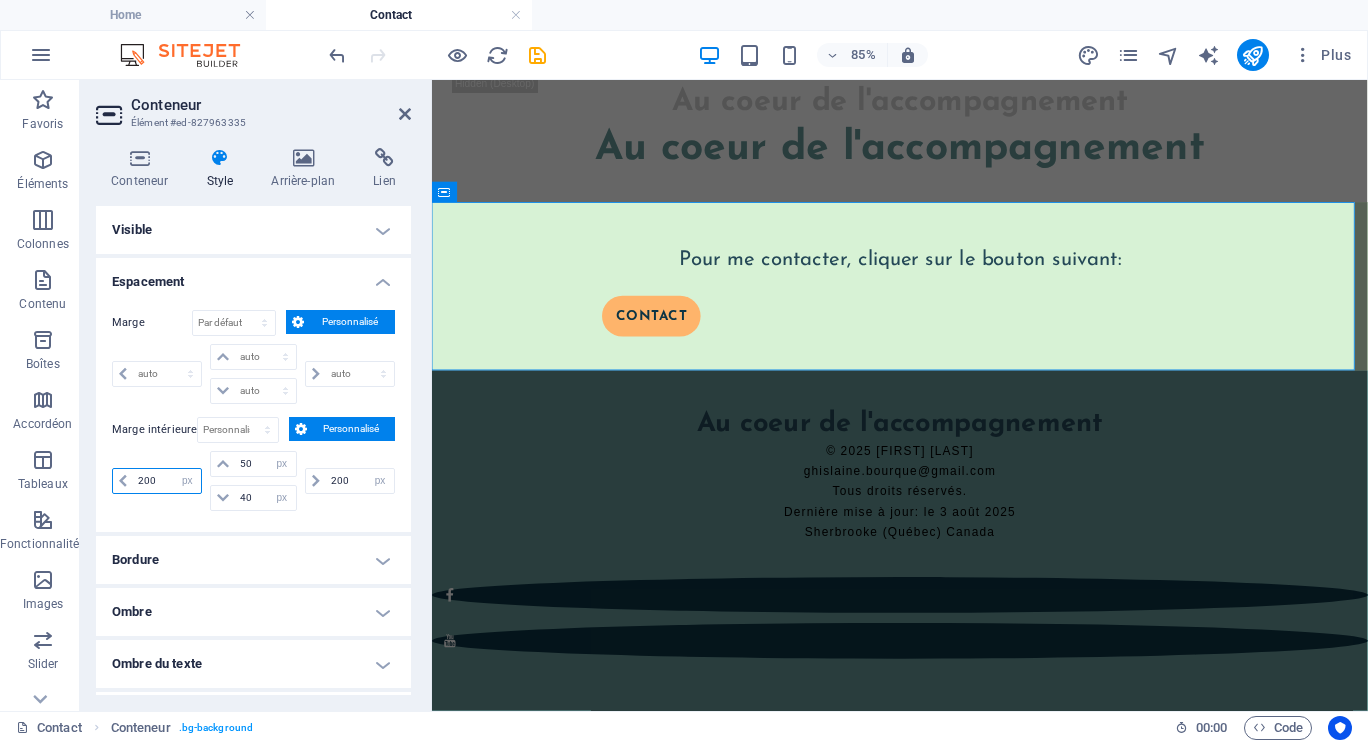 drag, startPoint x: 156, startPoint y: 486, endPoint x: 103, endPoint y: 489, distance: 53.08484 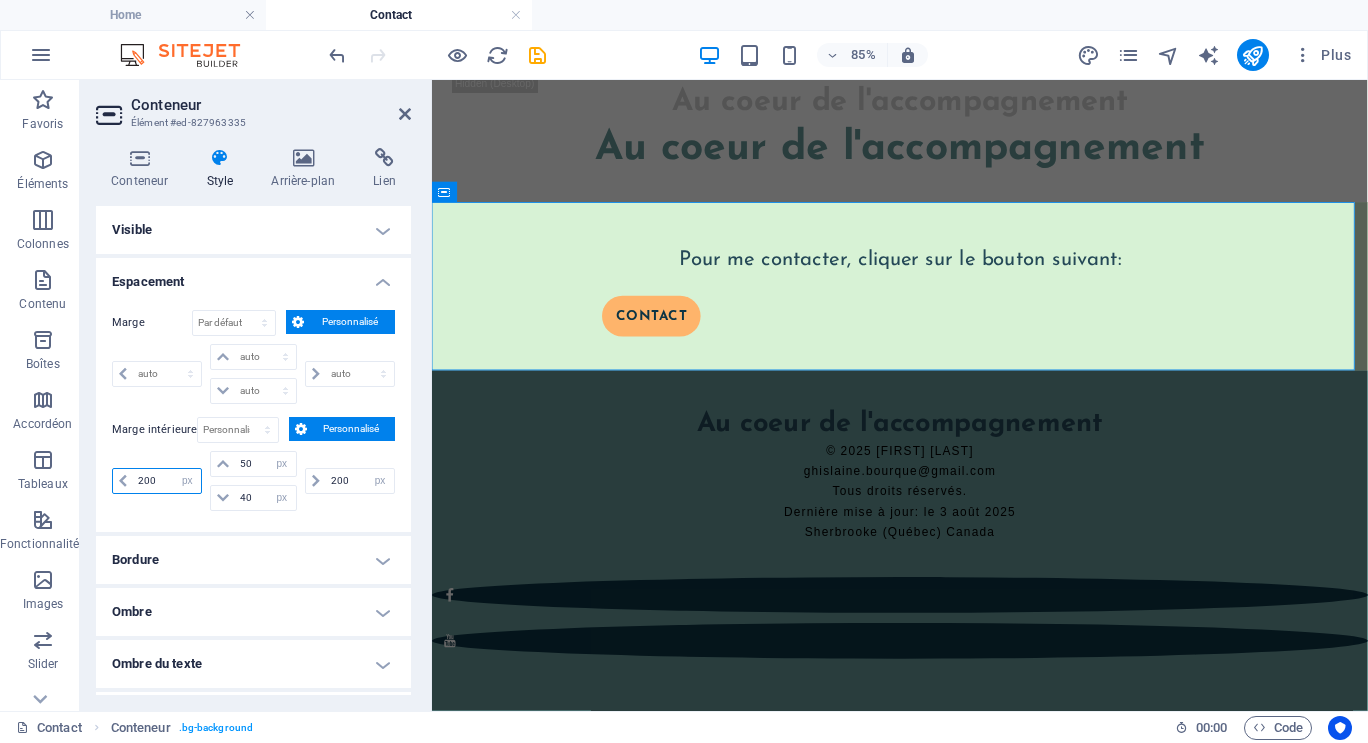 click on "Marge Par défaut auto px % rem vw vh Personnalisé Personnalisé auto px % rem vw vh auto px % rem vw vh auto px % rem vw vh auto px % rem vw vh Marge intérieure Par défaut px rem % vh vw Personnalisé Personnalisé 200 px rem % vh vw 50 px rem % vh vw 40 px rem % vh vw 200 px rem % vh vw" at bounding box center [253, 413] 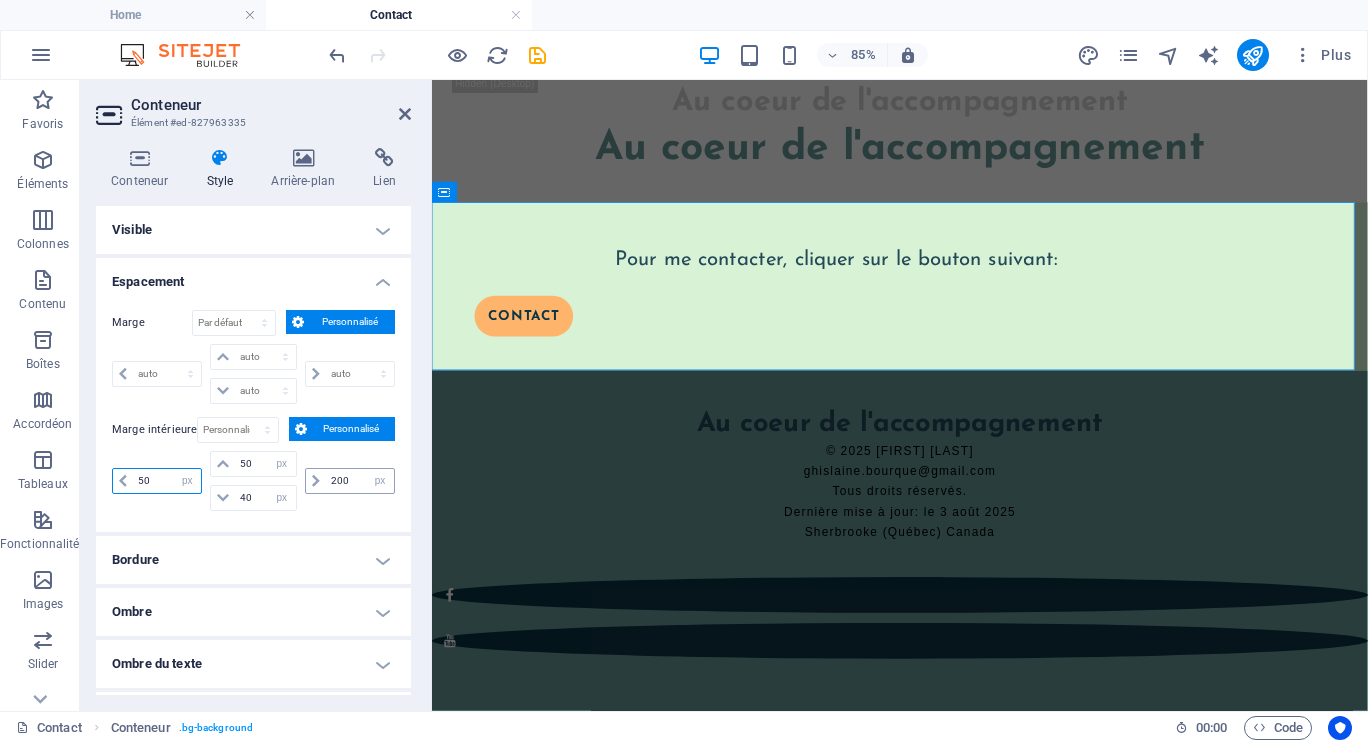 type on "50" 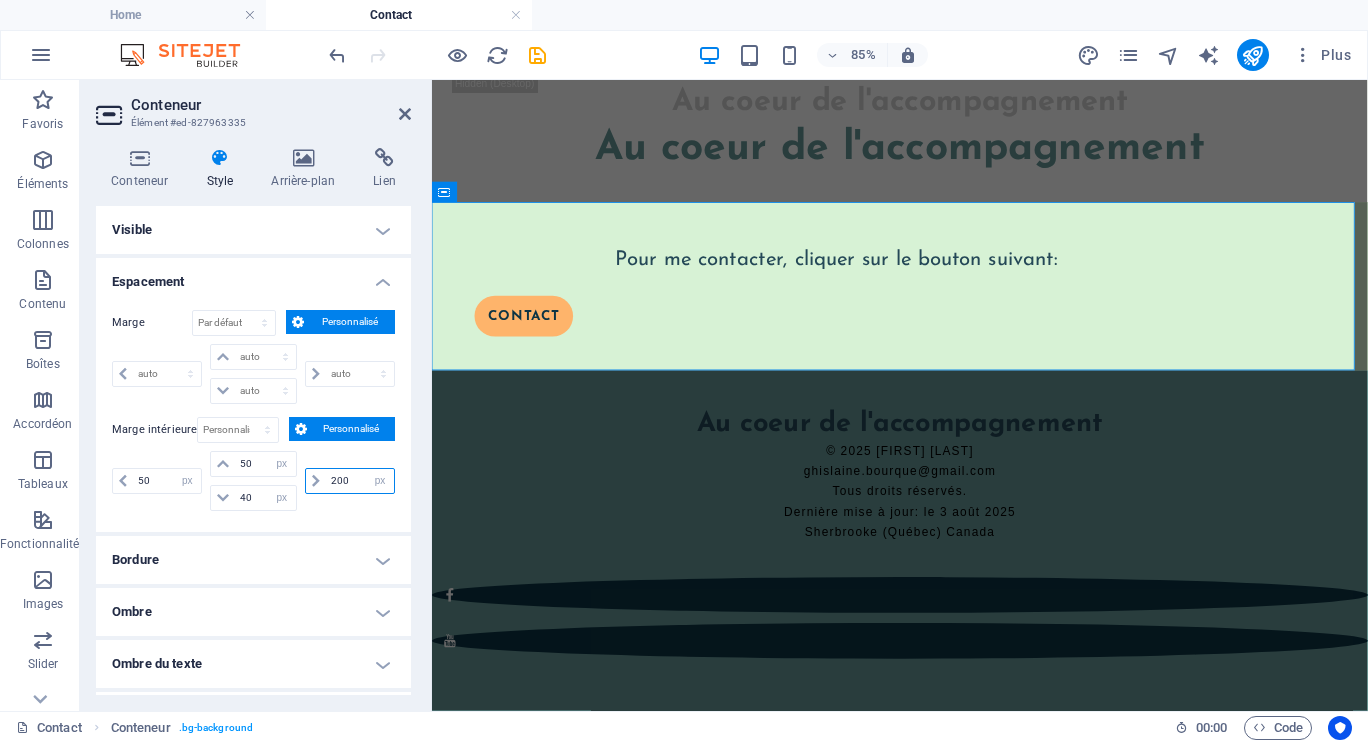 drag, startPoint x: 350, startPoint y: 482, endPoint x: 322, endPoint y: 482, distance: 28 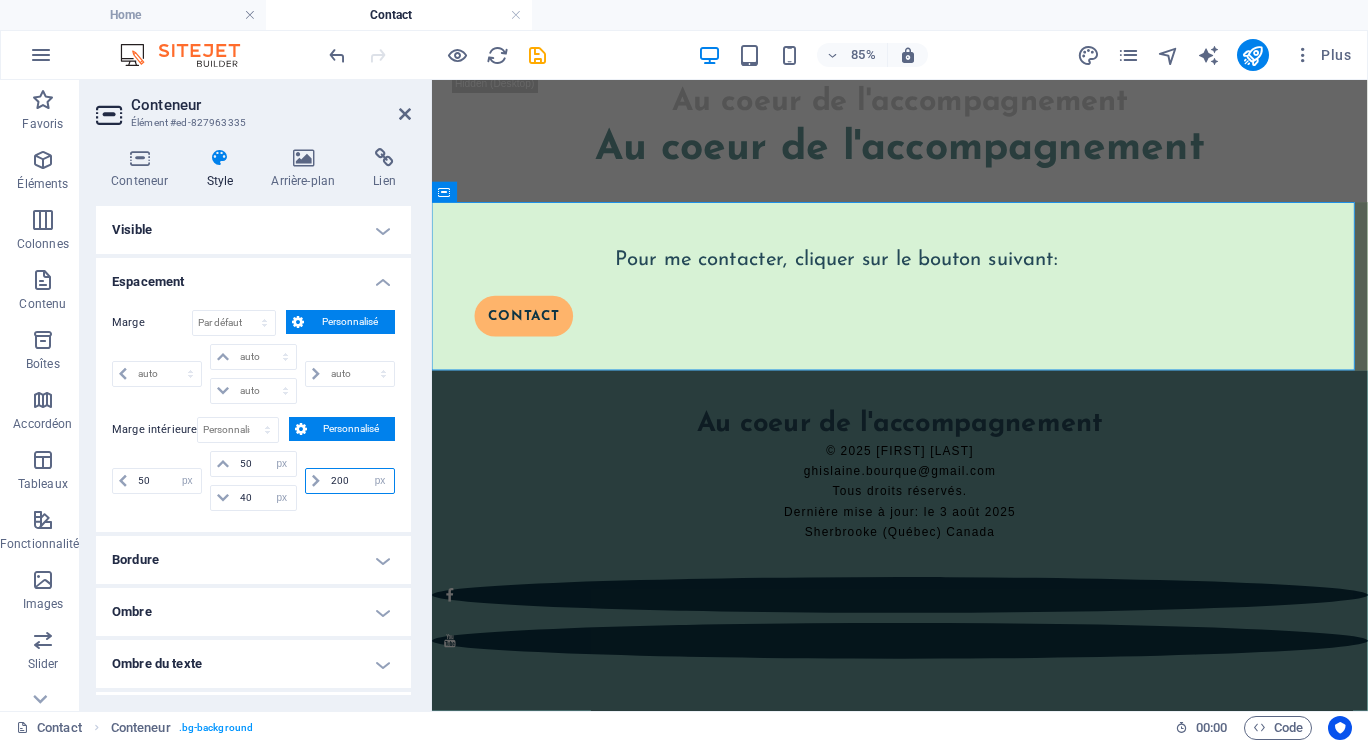 click on "200" at bounding box center [360, 481] 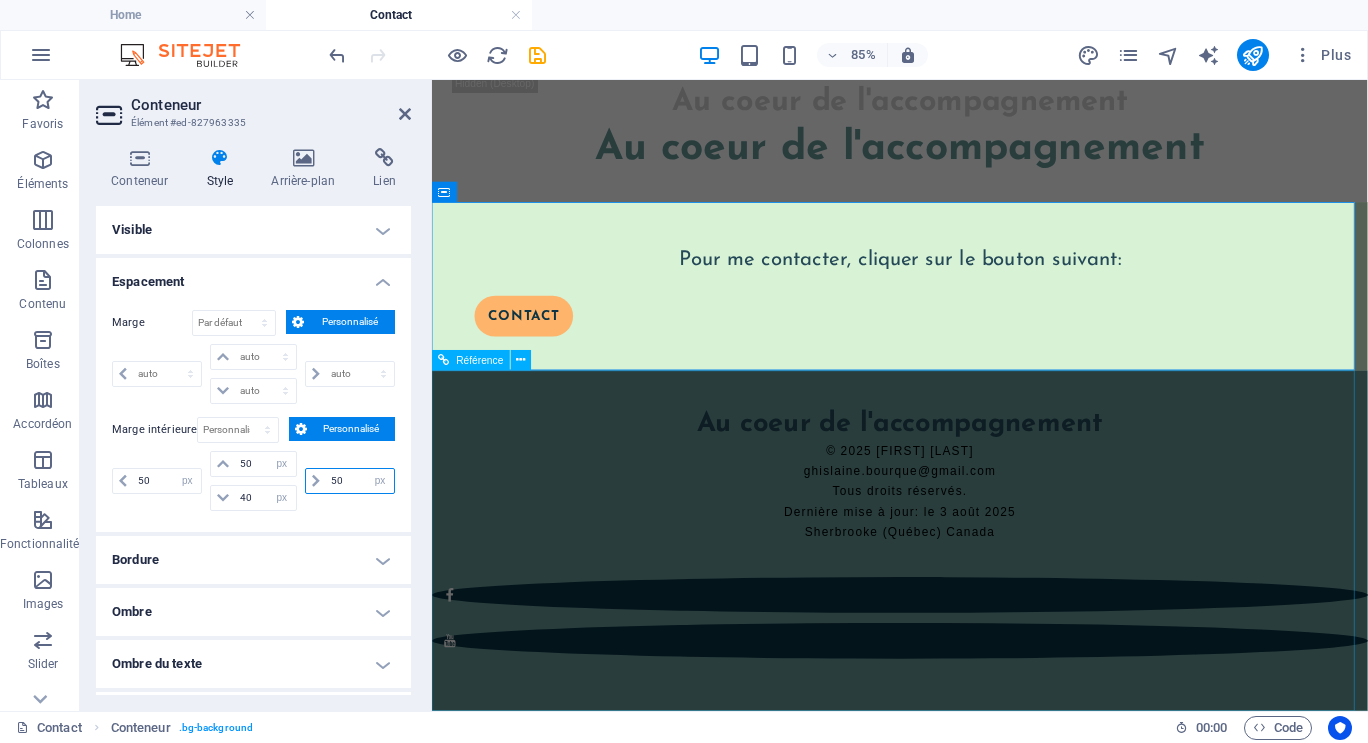 type on "50" 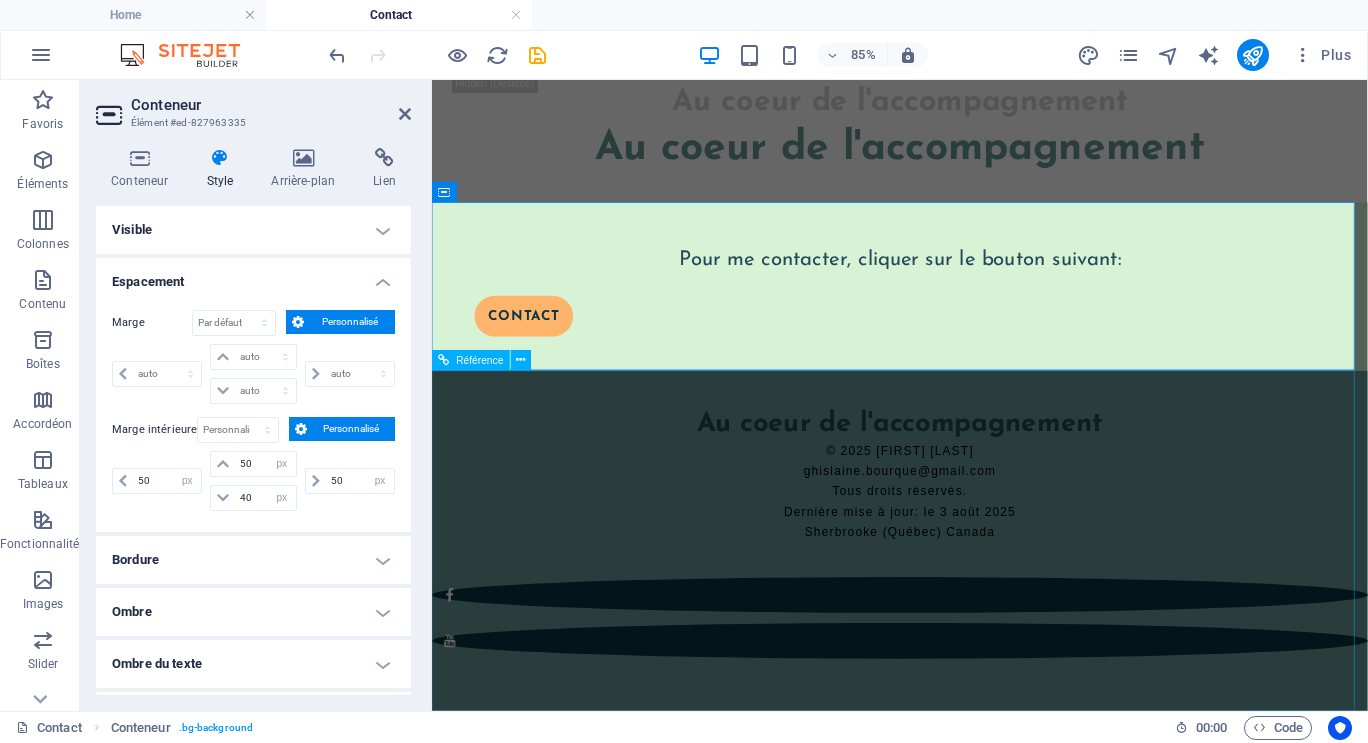 click on "Au coeur de l'accompagnement © 2025 [FIRST] [LAST] [EMAIL] Tous droits réservés. Dernière mise à jour: le 3 août 2025 [CITY] ([STATE]) [COUNTRY]" at bounding box center (982, 649) 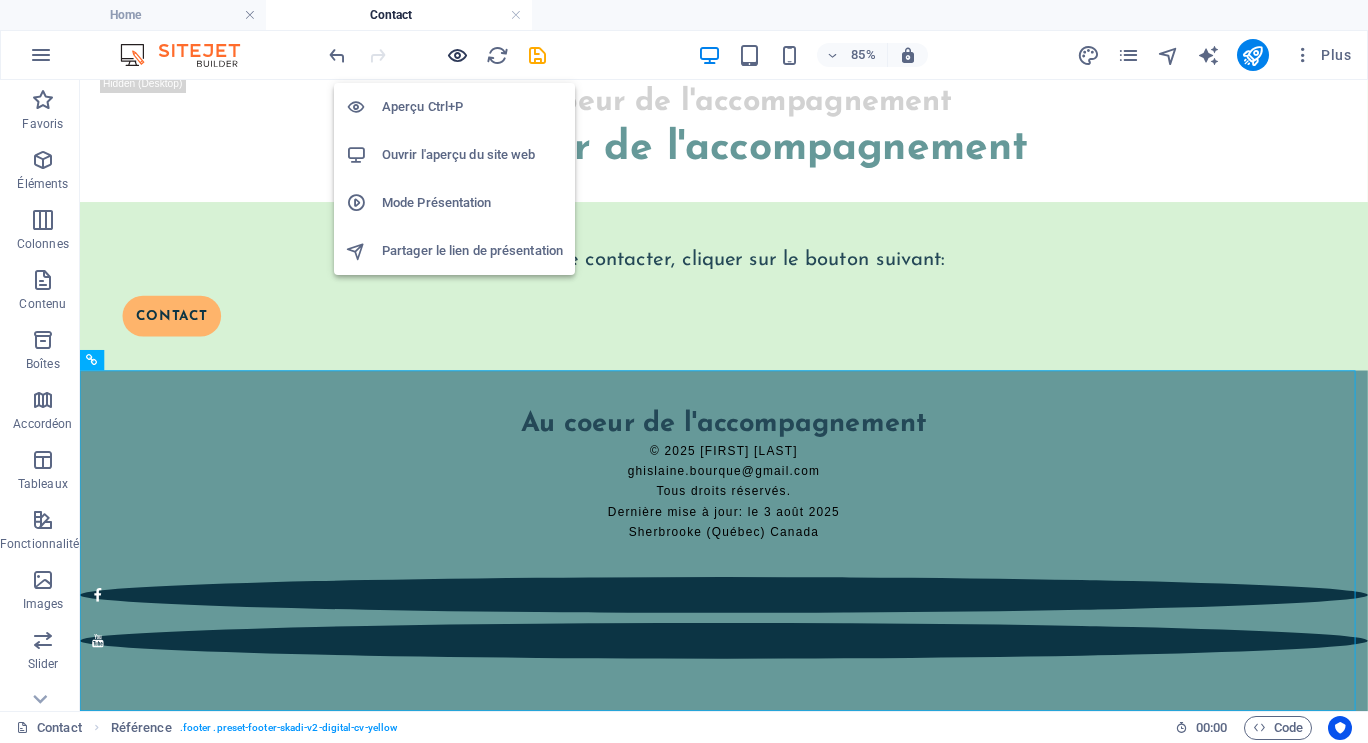 click at bounding box center [457, 55] 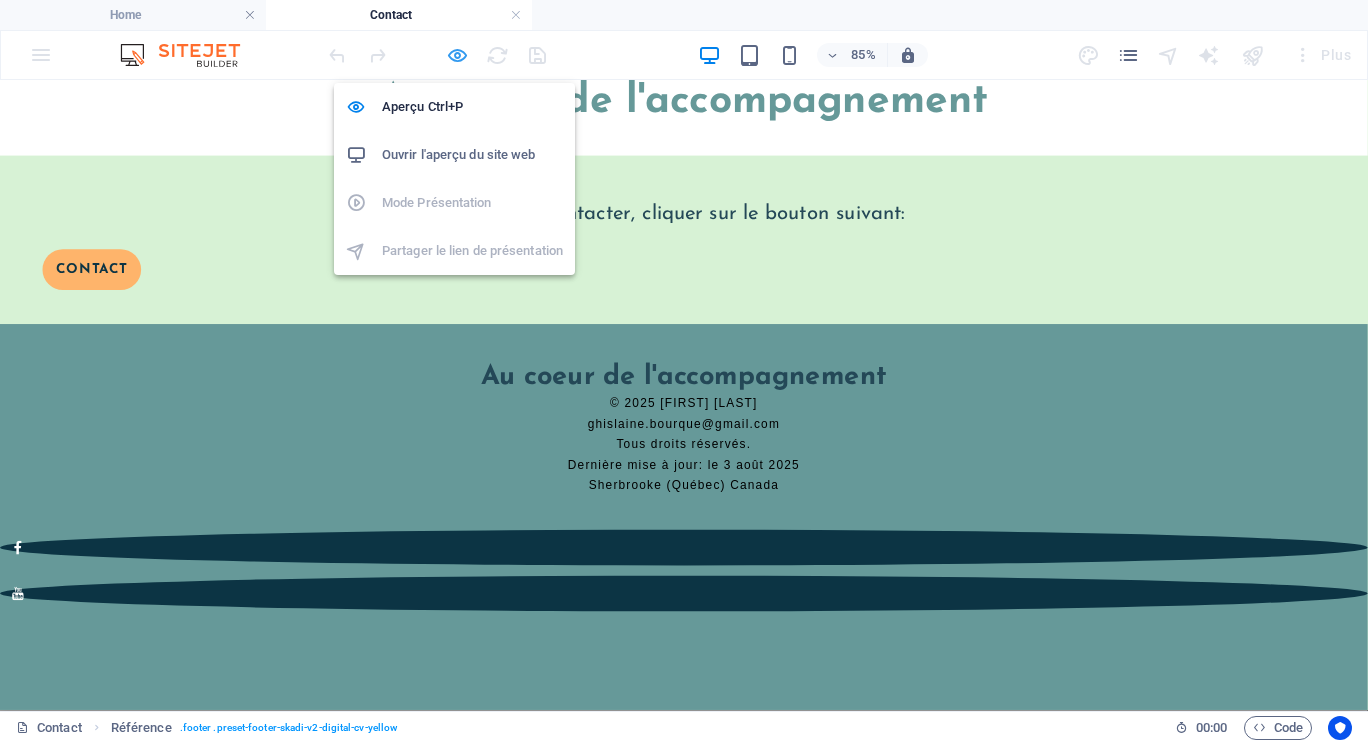 scroll, scrollTop: 90, scrollLeft: 0, axis: vertical 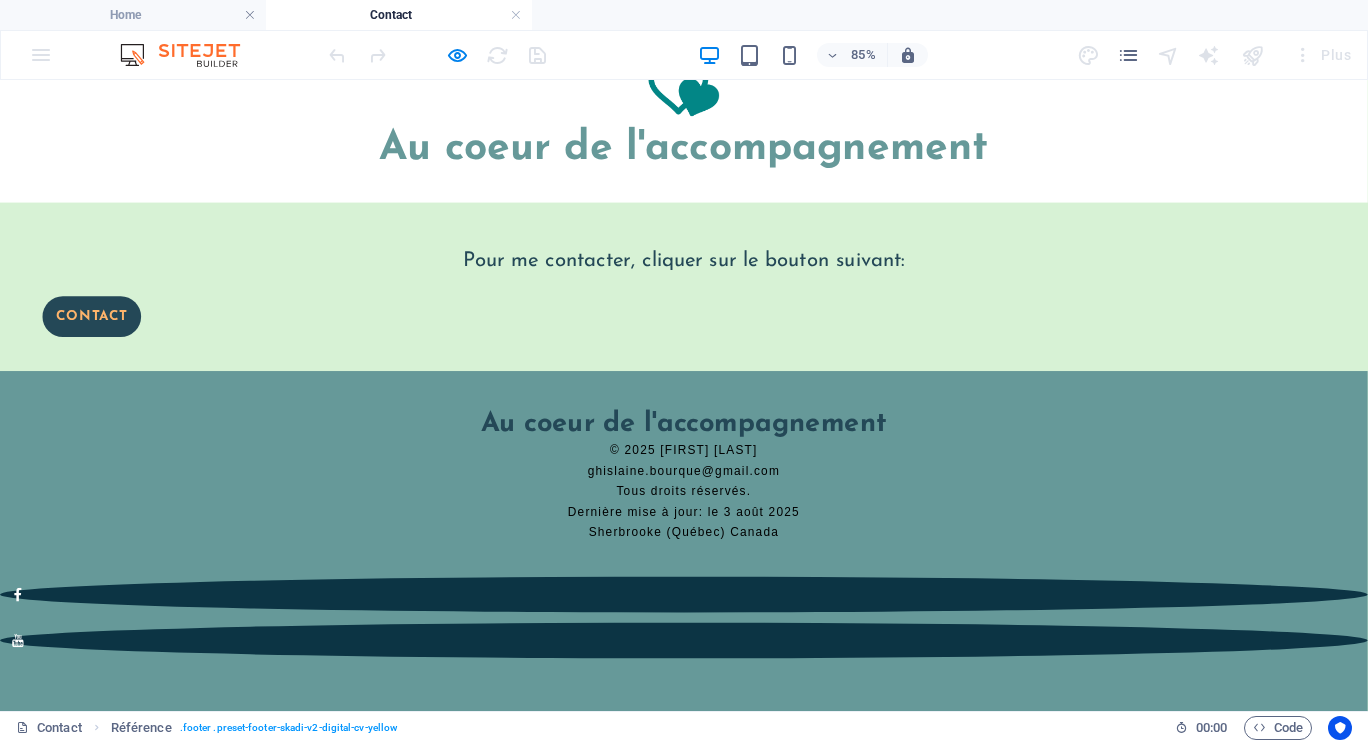 click on "Contact" at bounding box center [108, 359] 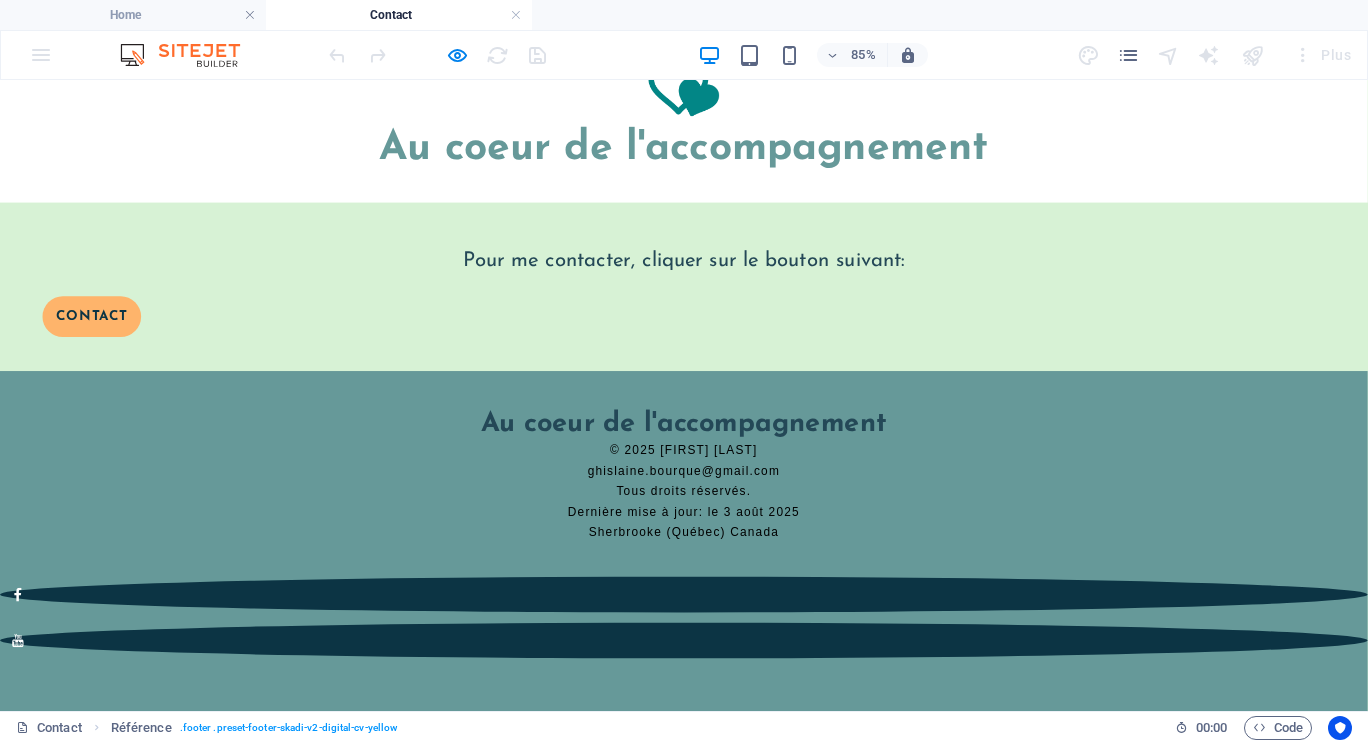 scroll, scrollTop: 0, scrollLeft: 0, axis: both 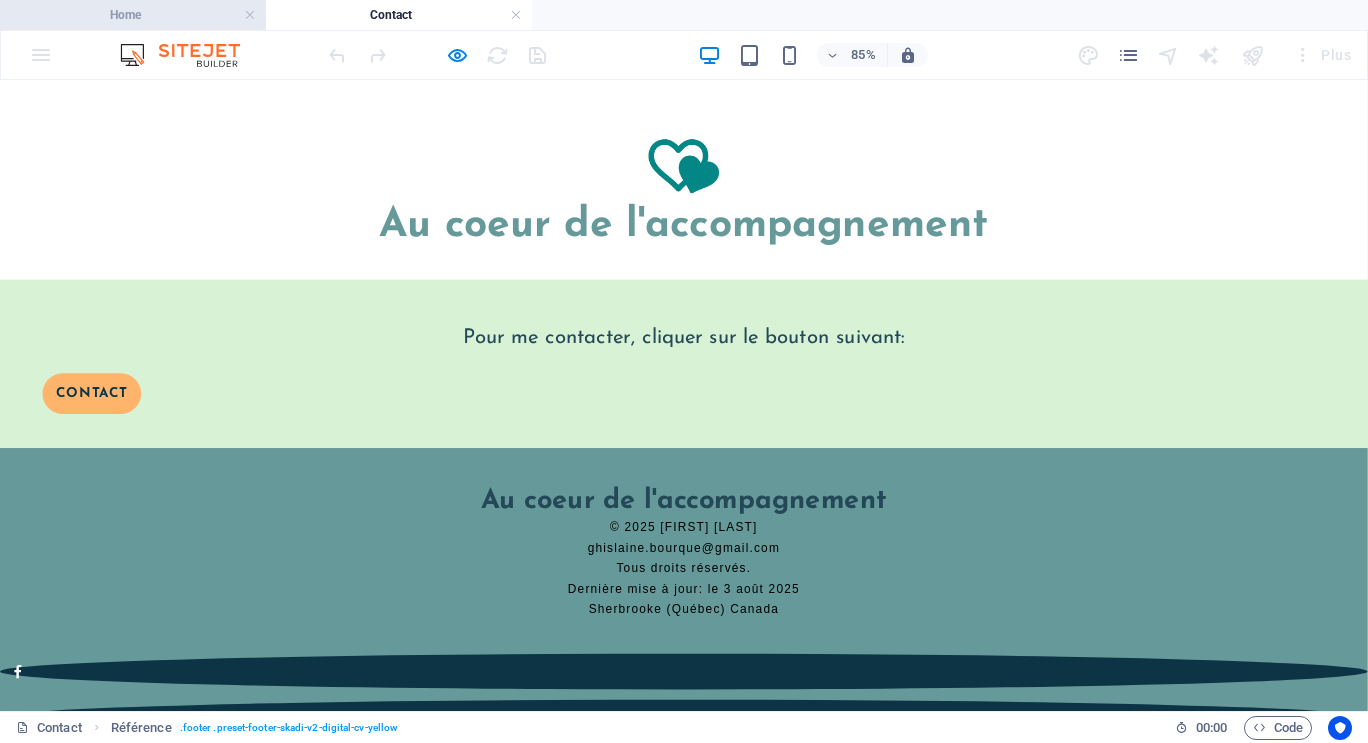 click on "Home" at bounding box center [133, 15] 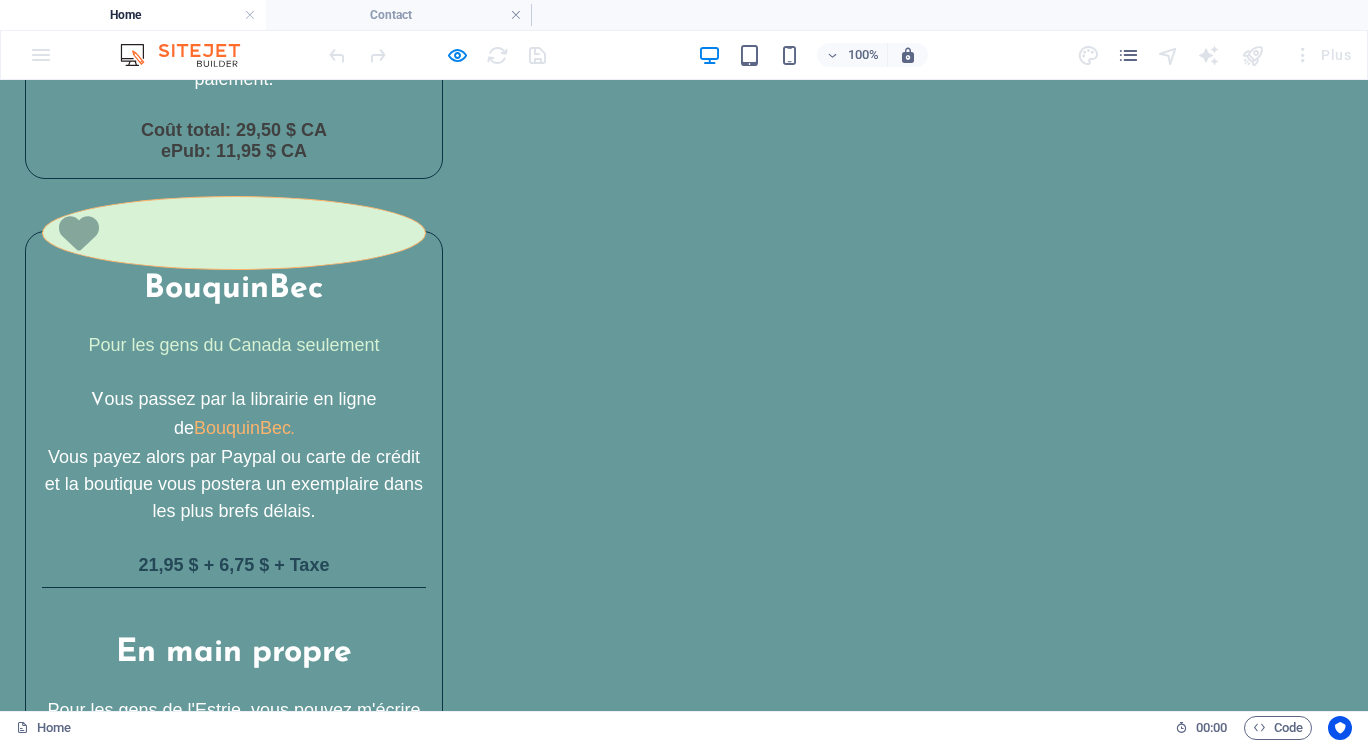scroll, scrollTop: 5300, scrollLeft: 0, axis: vertical 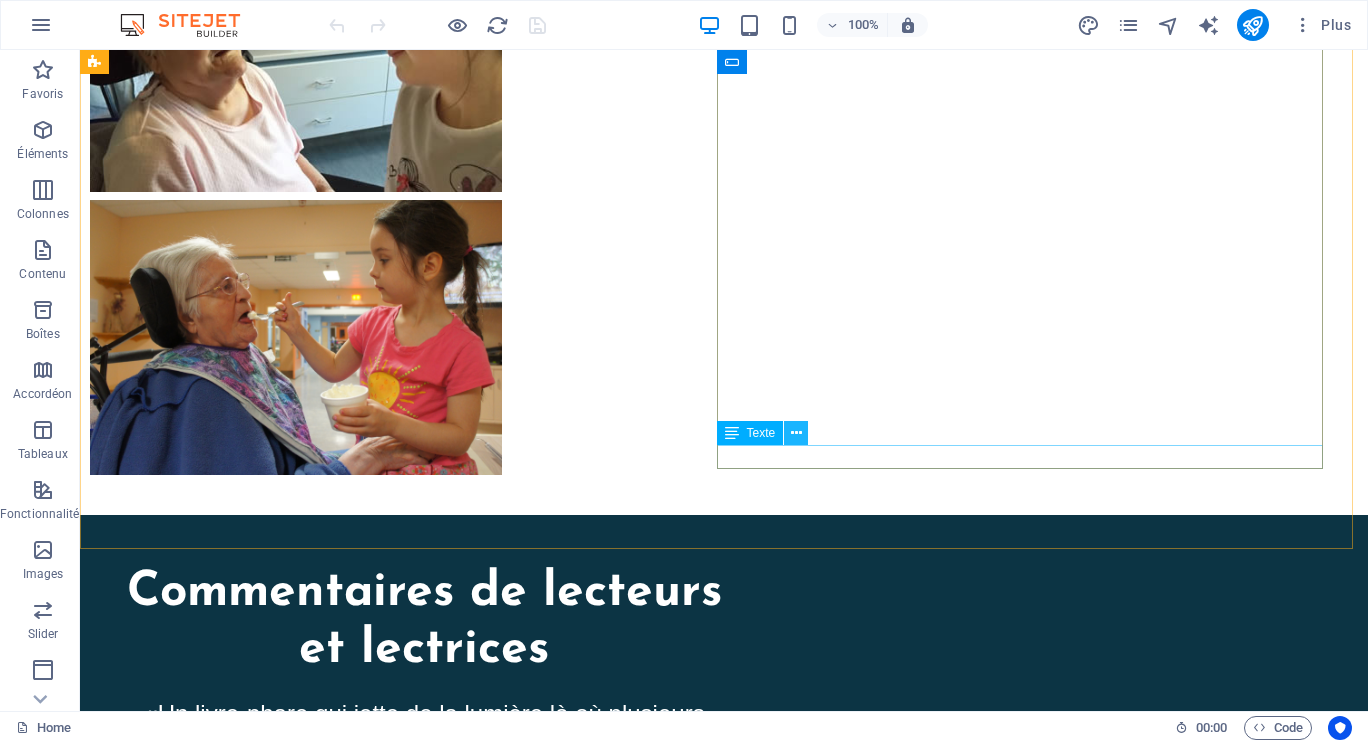 click at bounding box center [796, 433] 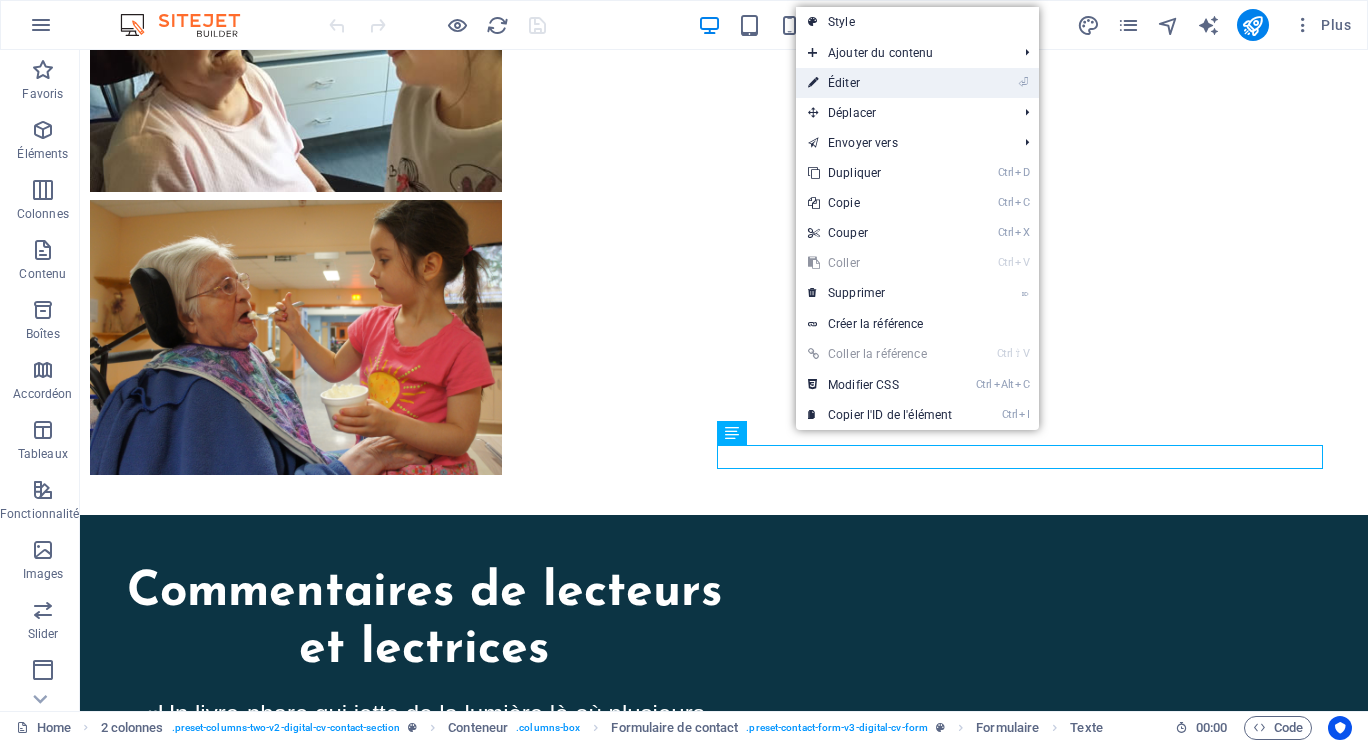 click on "⏎  Éditer" at bounding box center [880, 83] 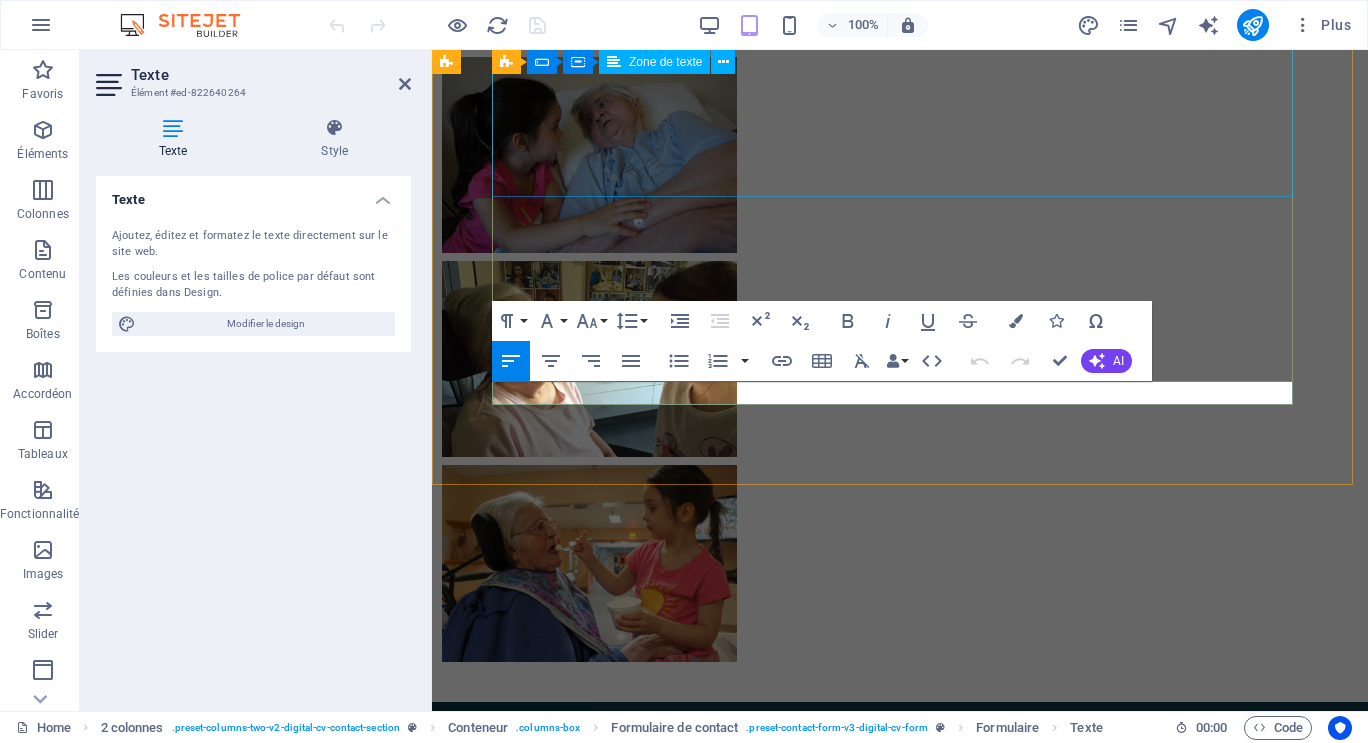 scroll, scrollTop: 12872, scrollLeft: 0, axis: vertical 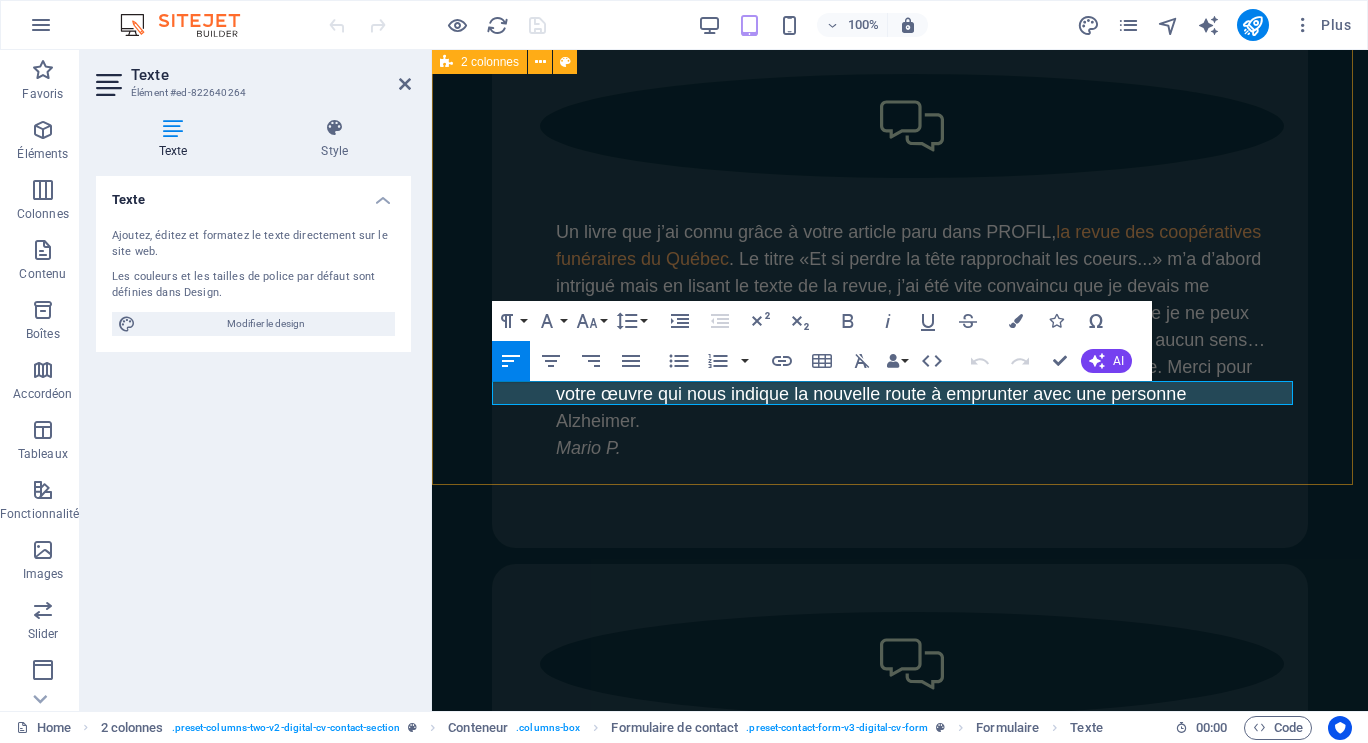 click on "Pour me joindre: Illisible ? Générer à nouveau. Soumettre ghislaine.bourque@gmail.com" at bounding box center [900, 3741] 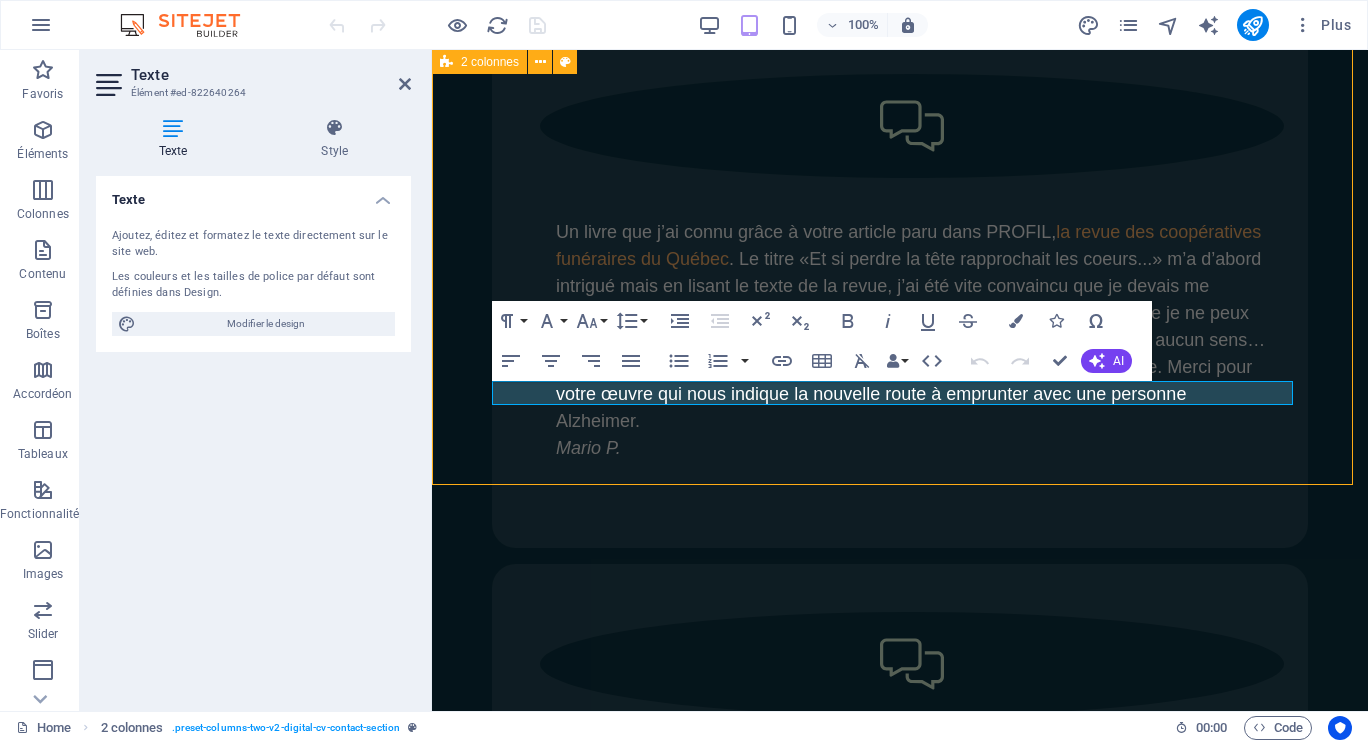 scroll, scrollTop: 9488, scrollLeft: 0, axis: vertical 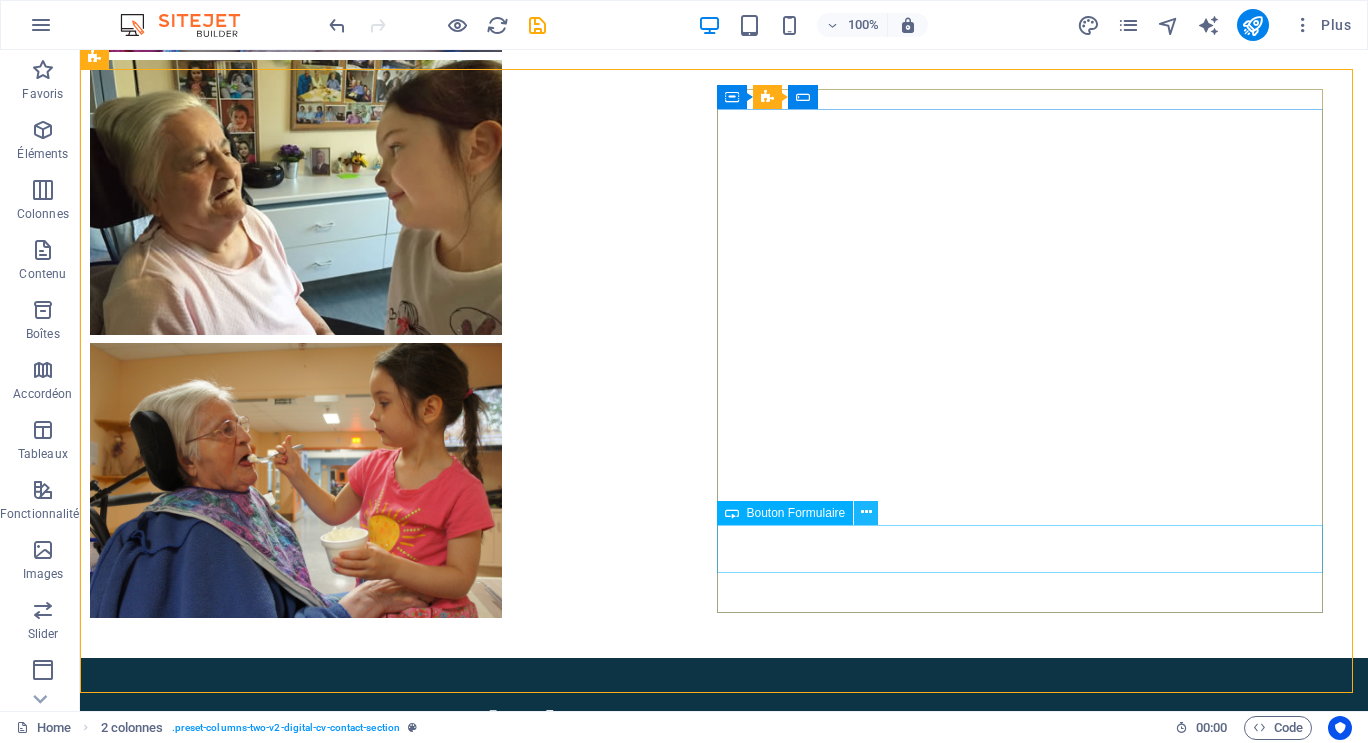 click at bounding box center [866, 512] 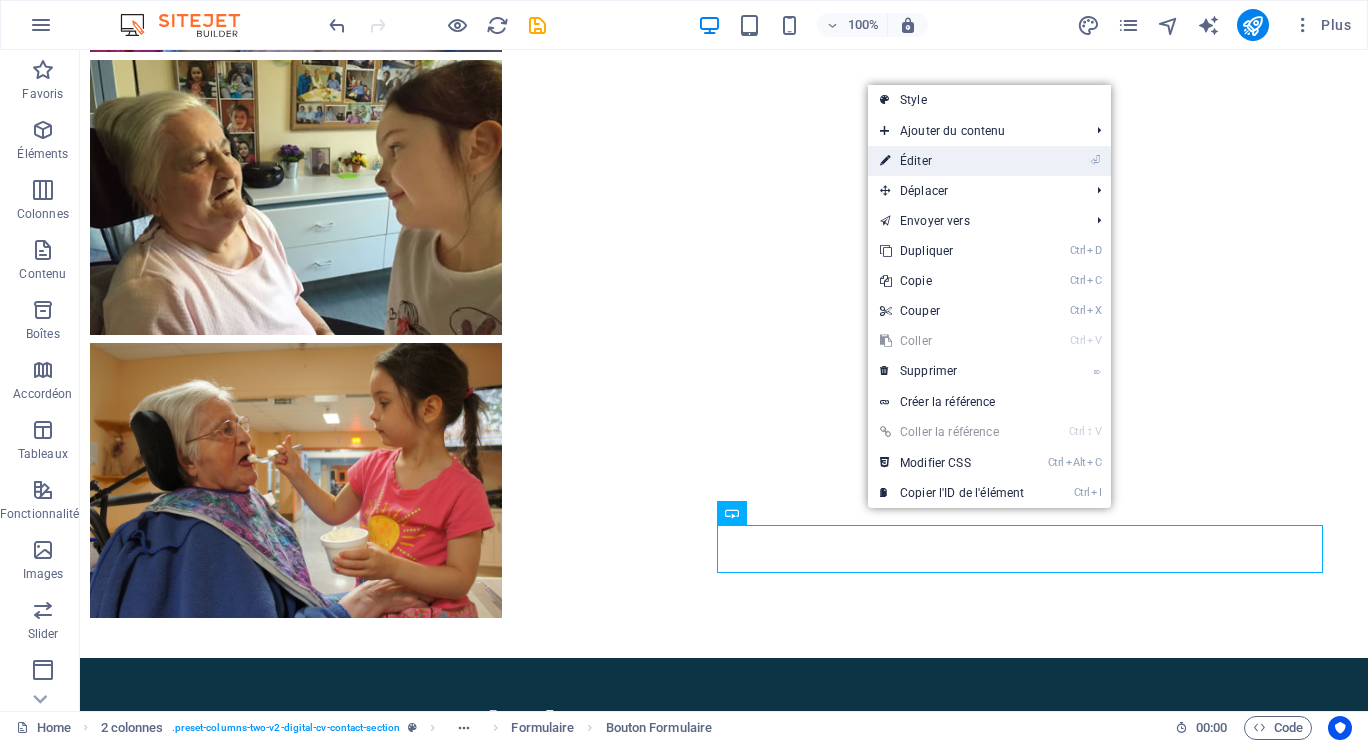 click on "⏎  Éditer" at bounding box center (952, 161) 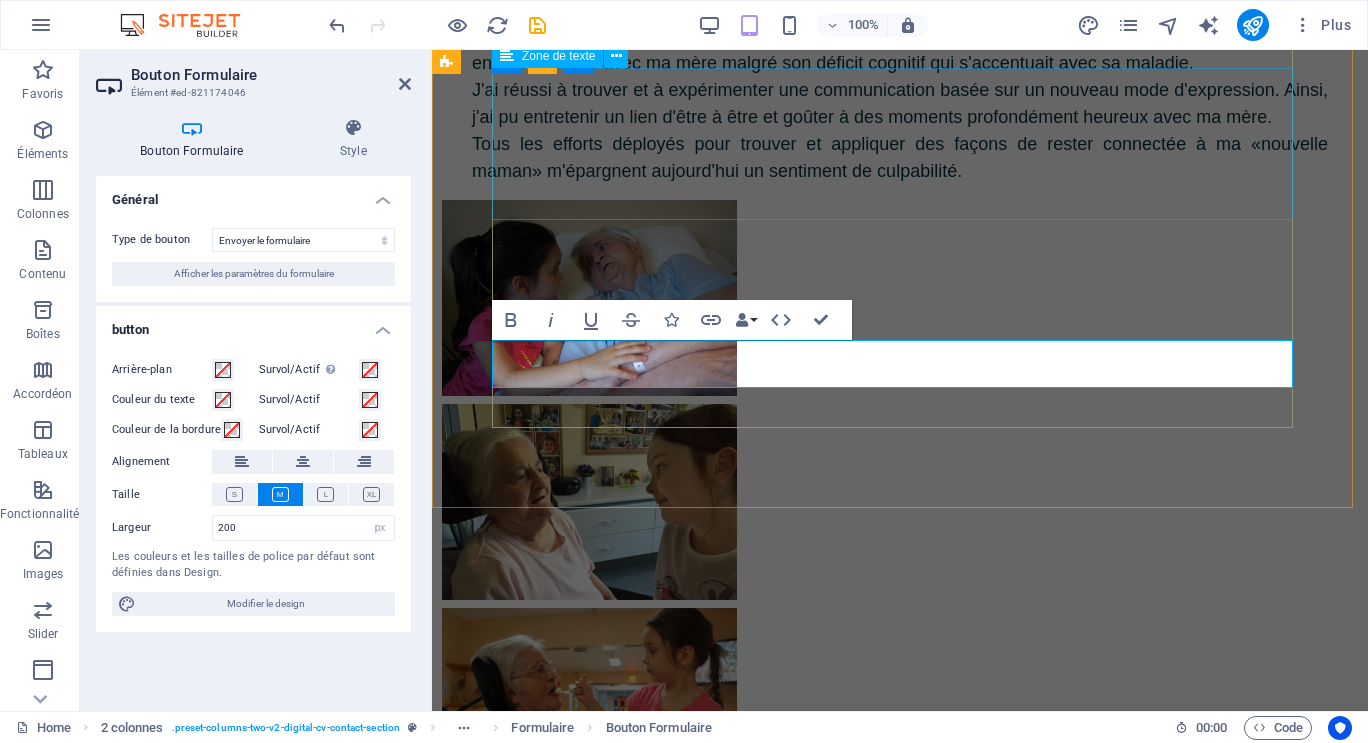 scroll, scrollTop: 12848, scrollLeft: 0, axis: vertical 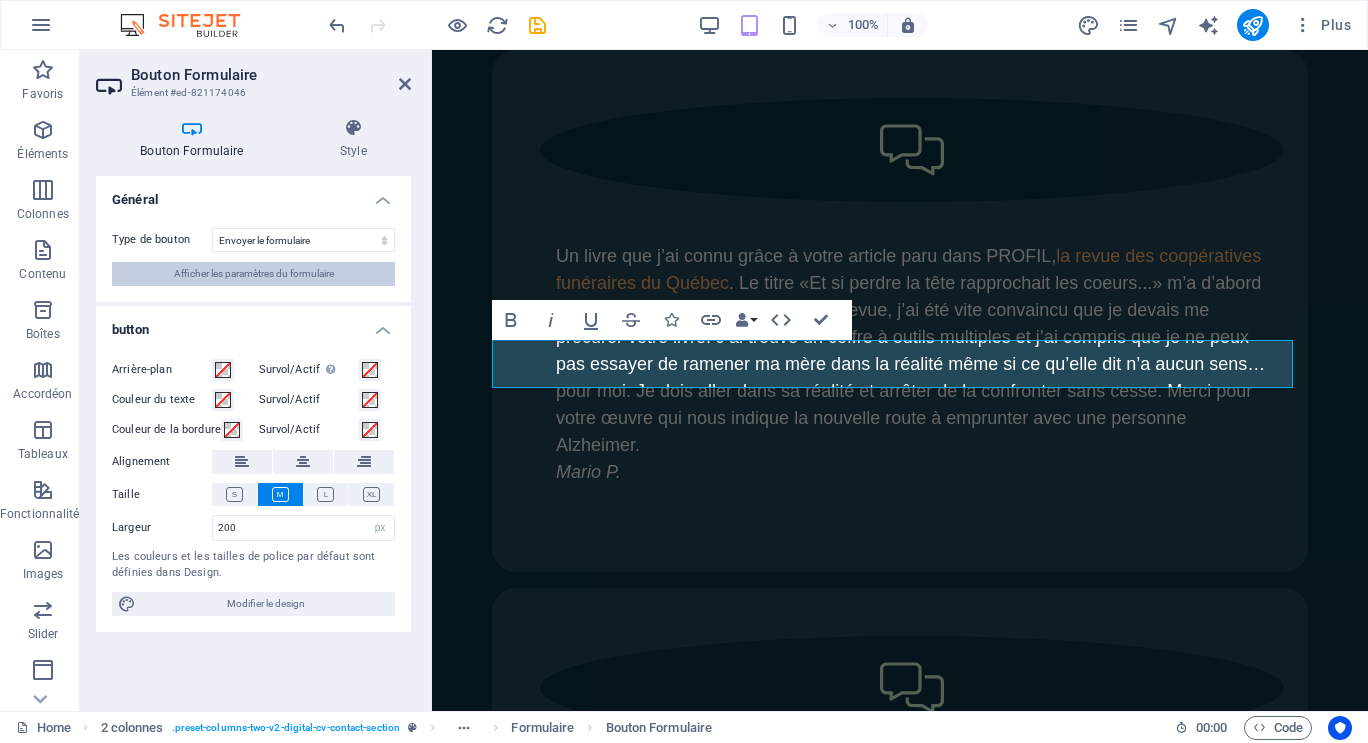 click on "Afficher les paramètres du formulaire" at bounding box center [254, 274] 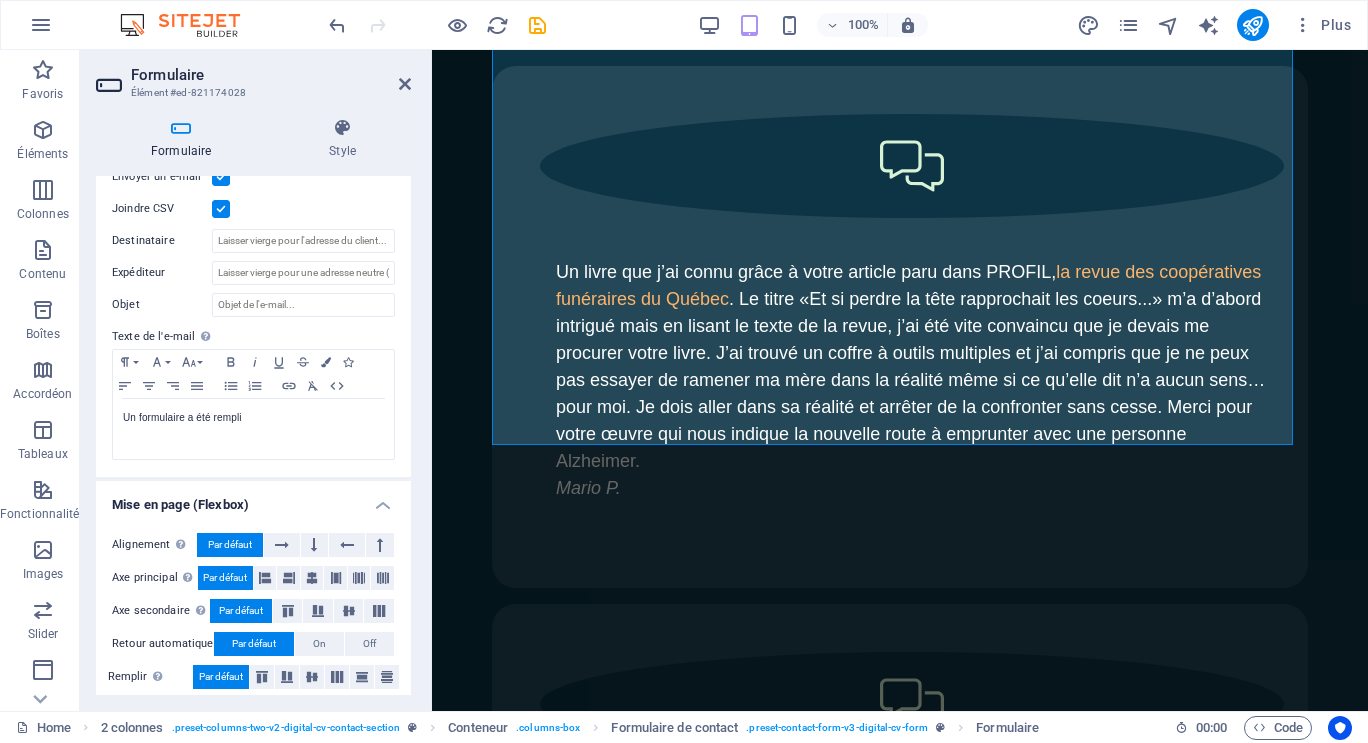 scroll, scrollTop: 585, scrollLeft: 0, axis: vertical 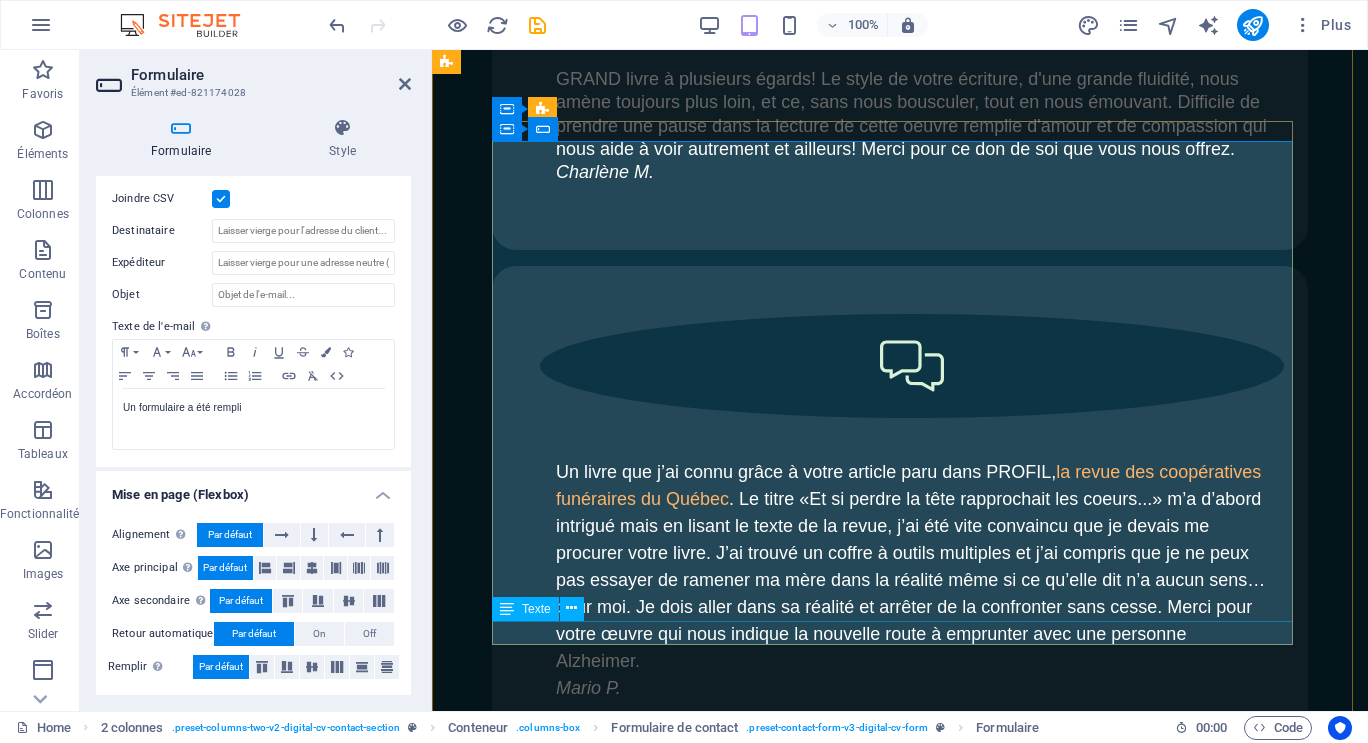 click on "ghislaine.bourque@gmail.com" 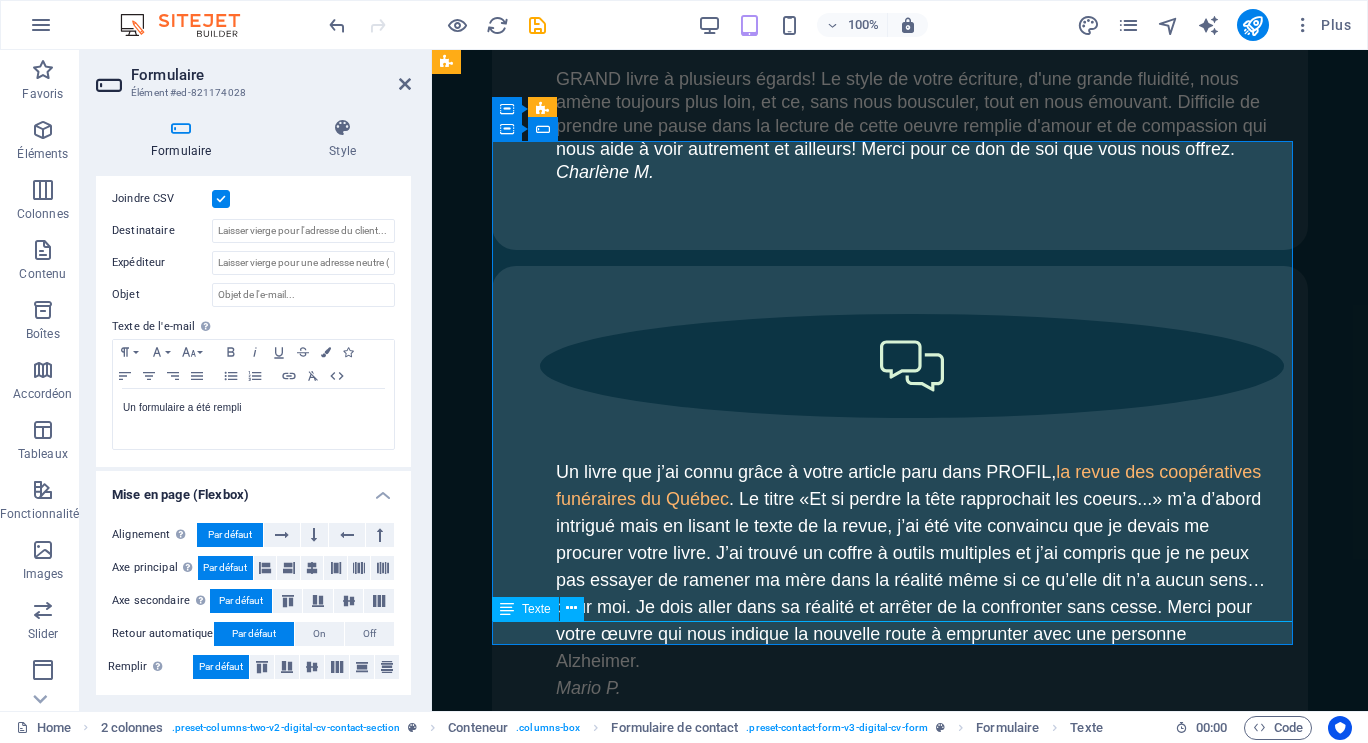 click on "ghislaine.bourque@gmail.com" 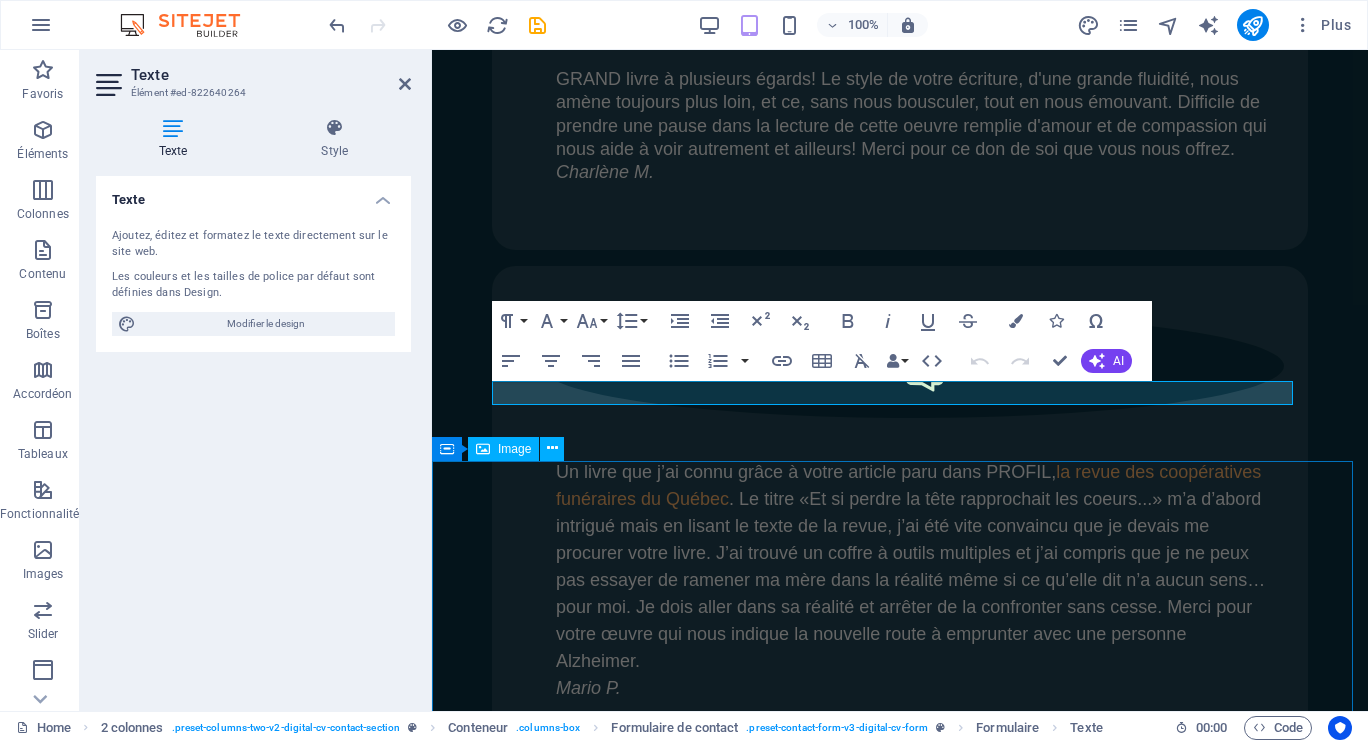 scroll, scrollTop: 12872, scrollLeft: 0, axis: vertical 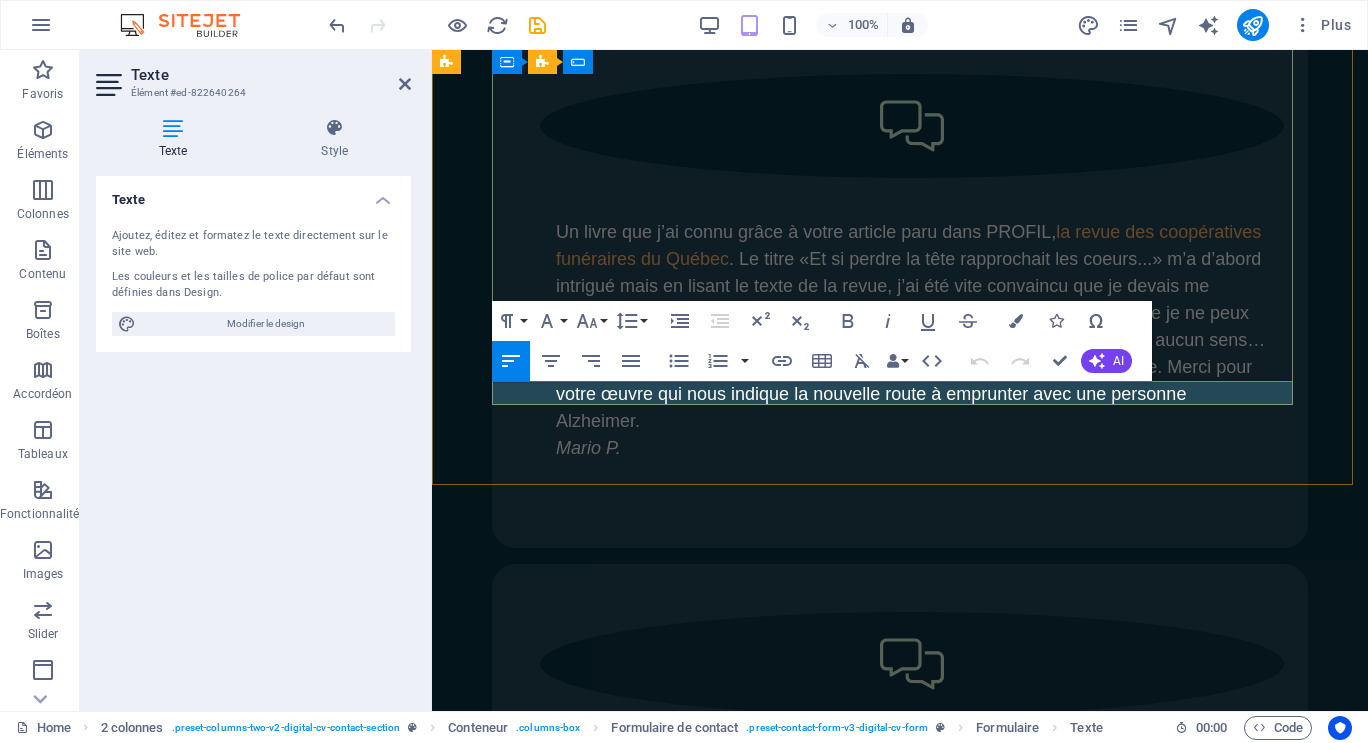 click on "ghislaine.bourque@gmail.com" 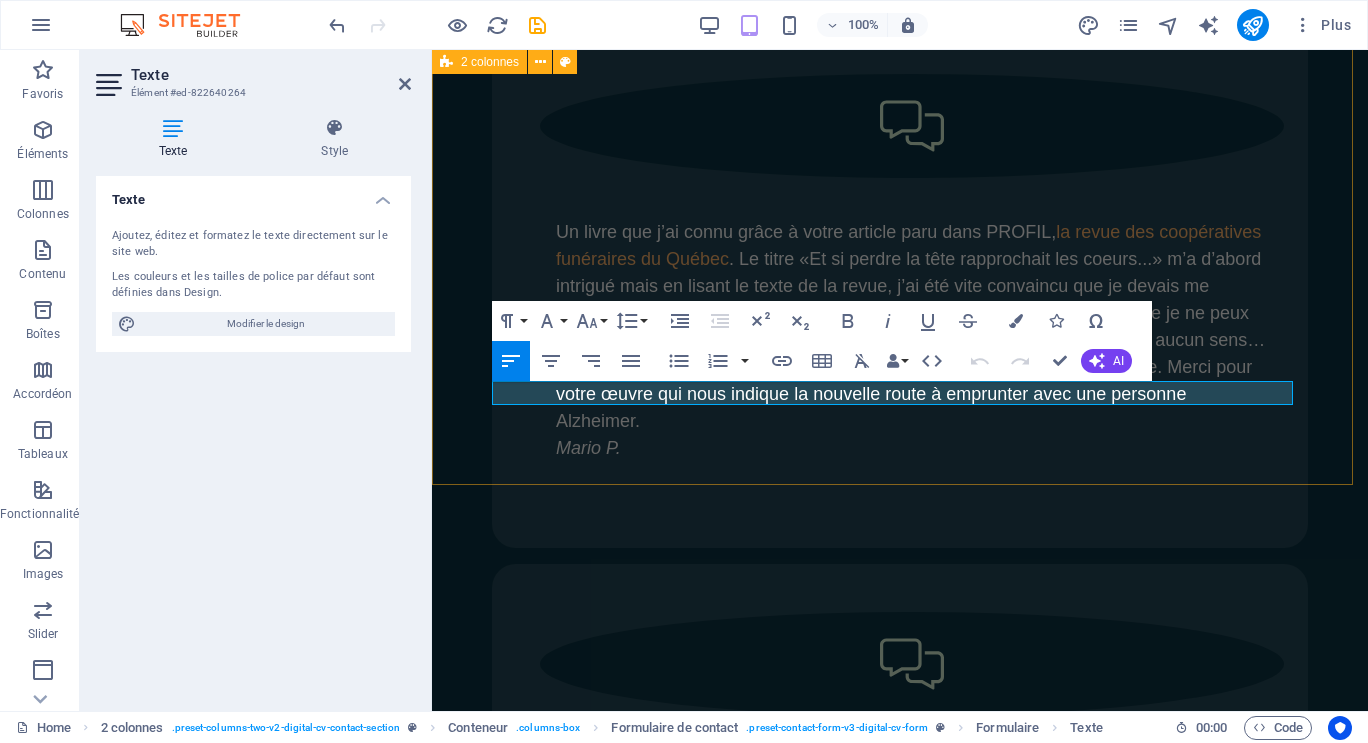 click on "Pour me joindre: Illisible ? Générer à nouveau. Soumettre ghislaine.bourque@gmail.com" at bounding box center (900, 3741) 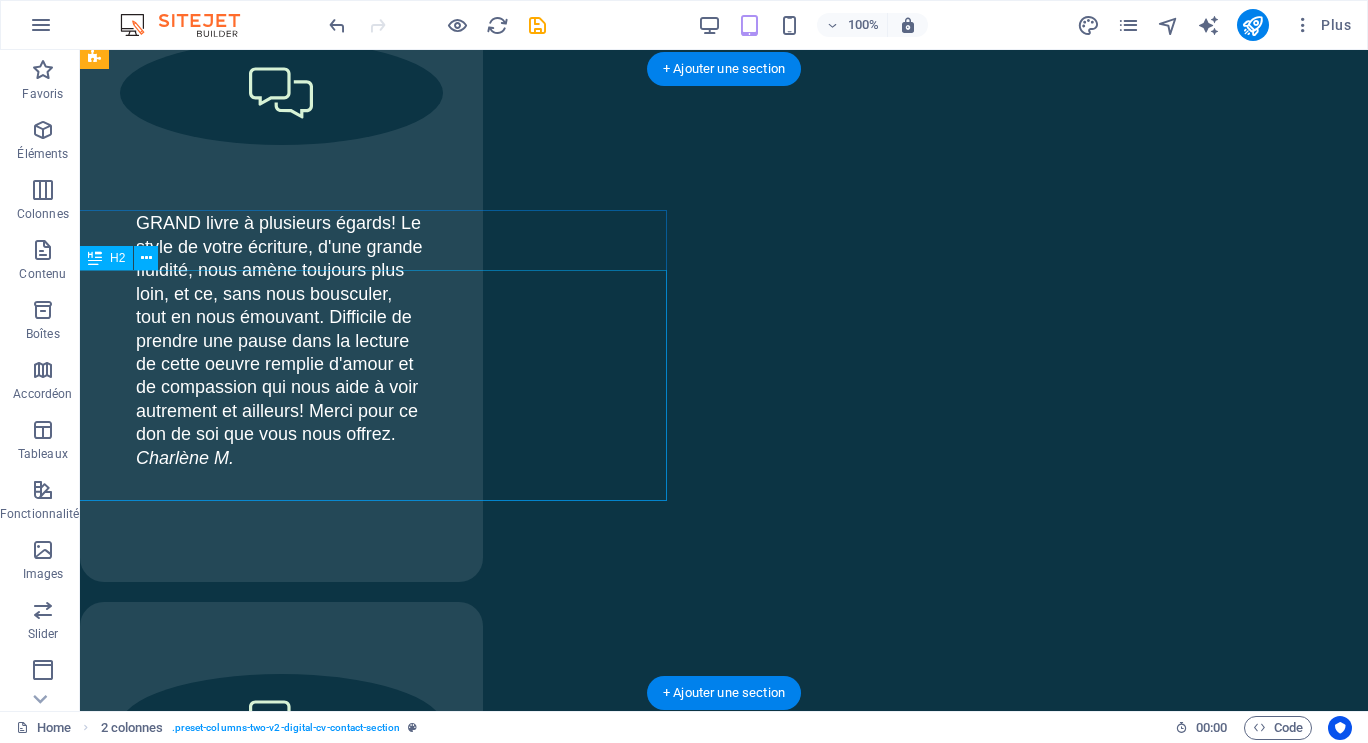scroll, scrollTop: 9488, scrollLeft: 0, axis: vertical 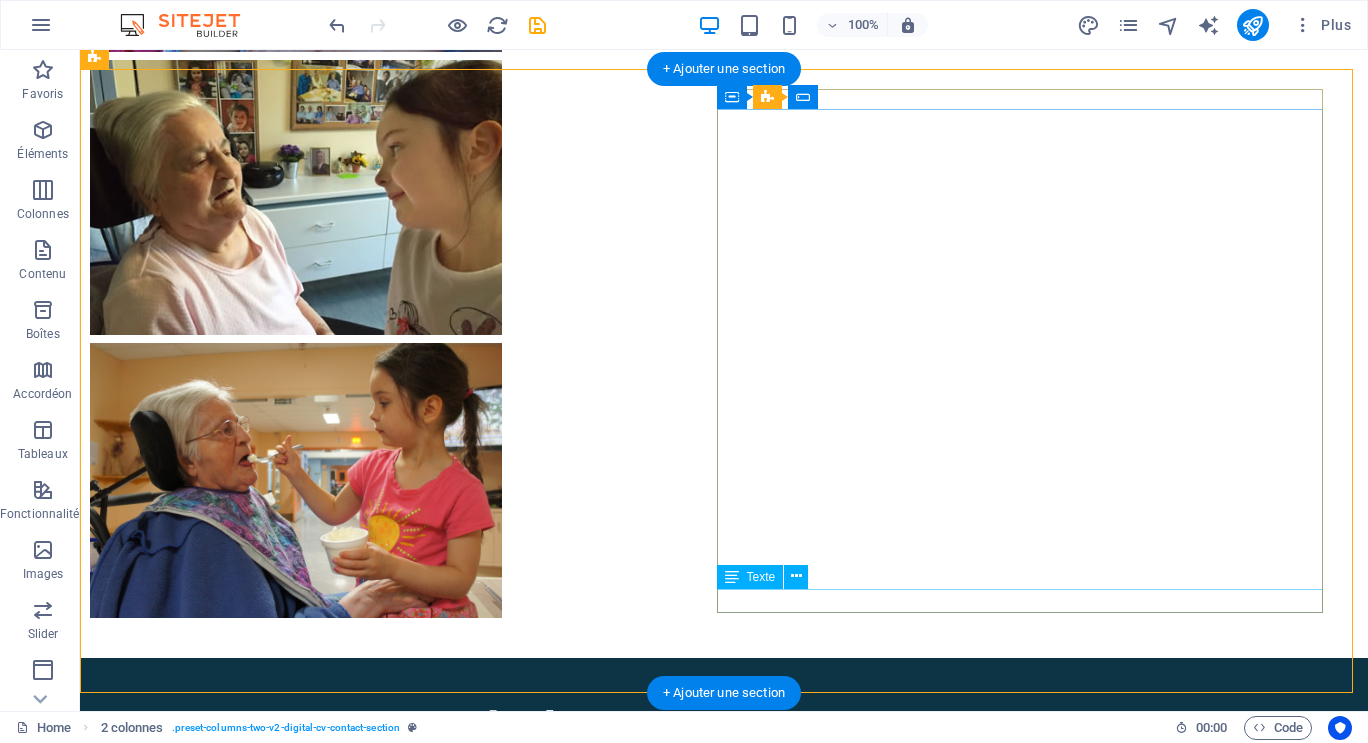 click on "ghislaine.bourque@gmail.com" 